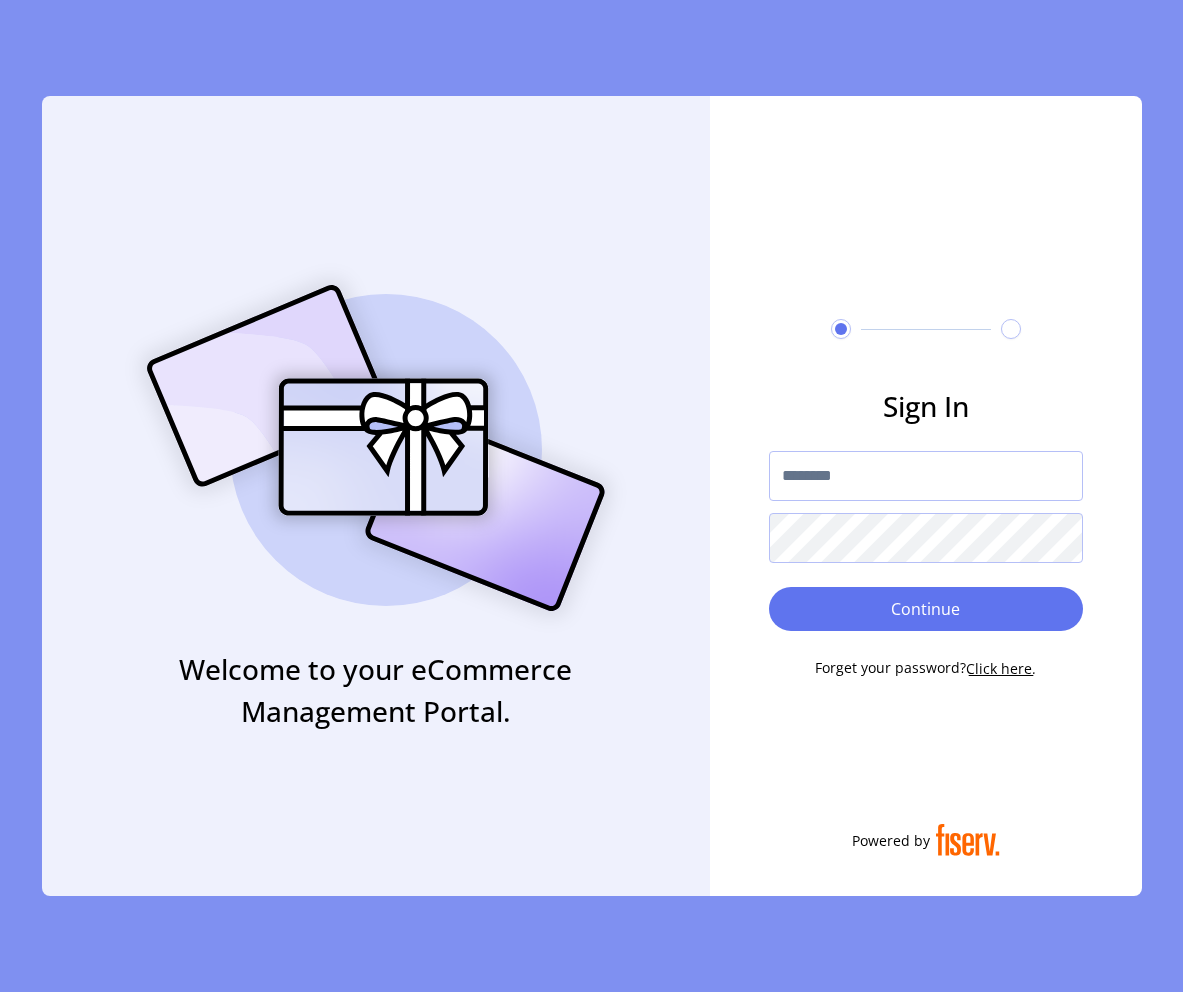 scroll, scrollTop: 0, scrollLeft: 0, axis: both 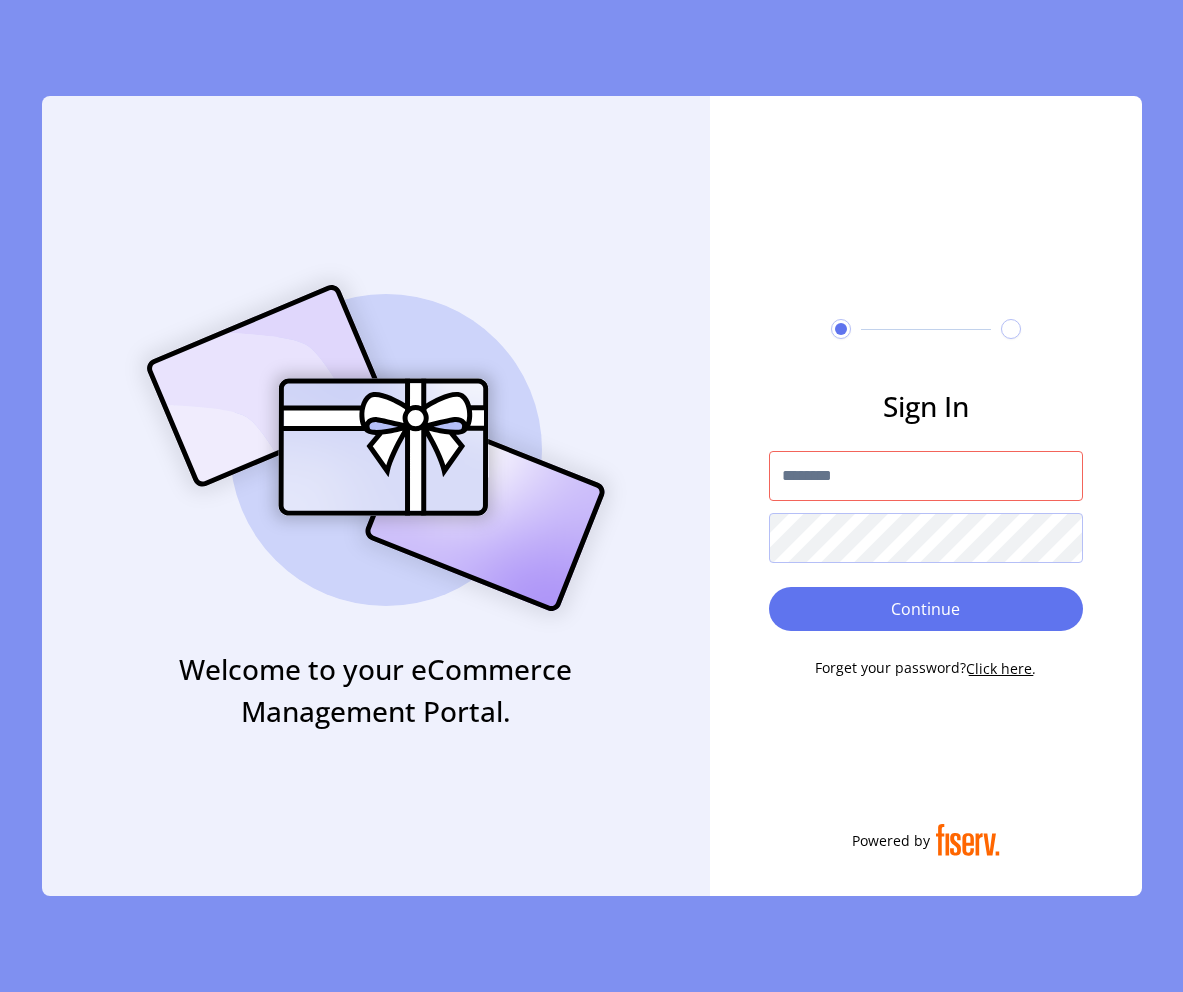 type on "**********" 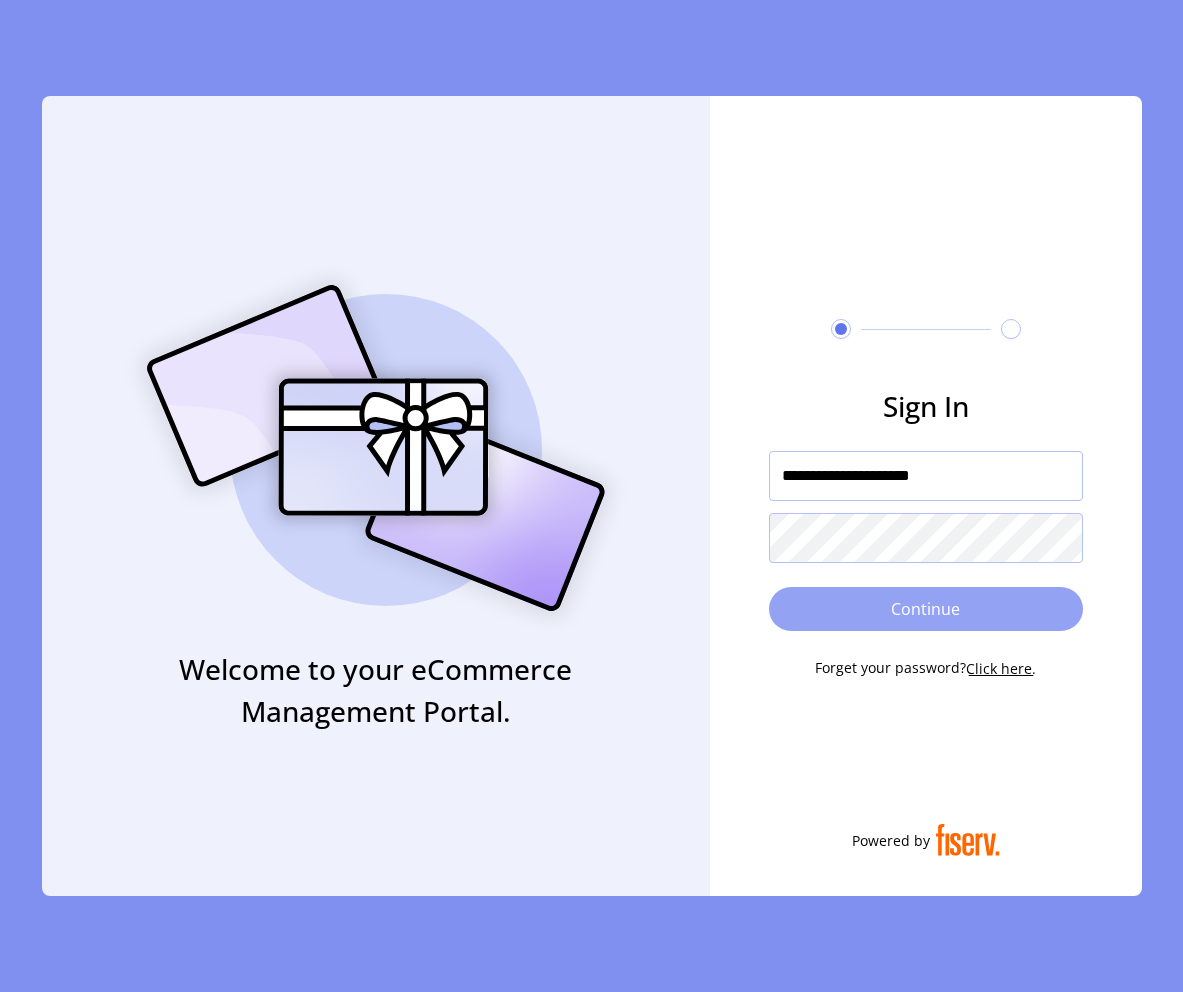 click on "Continue" at bounding box center [926, 609] 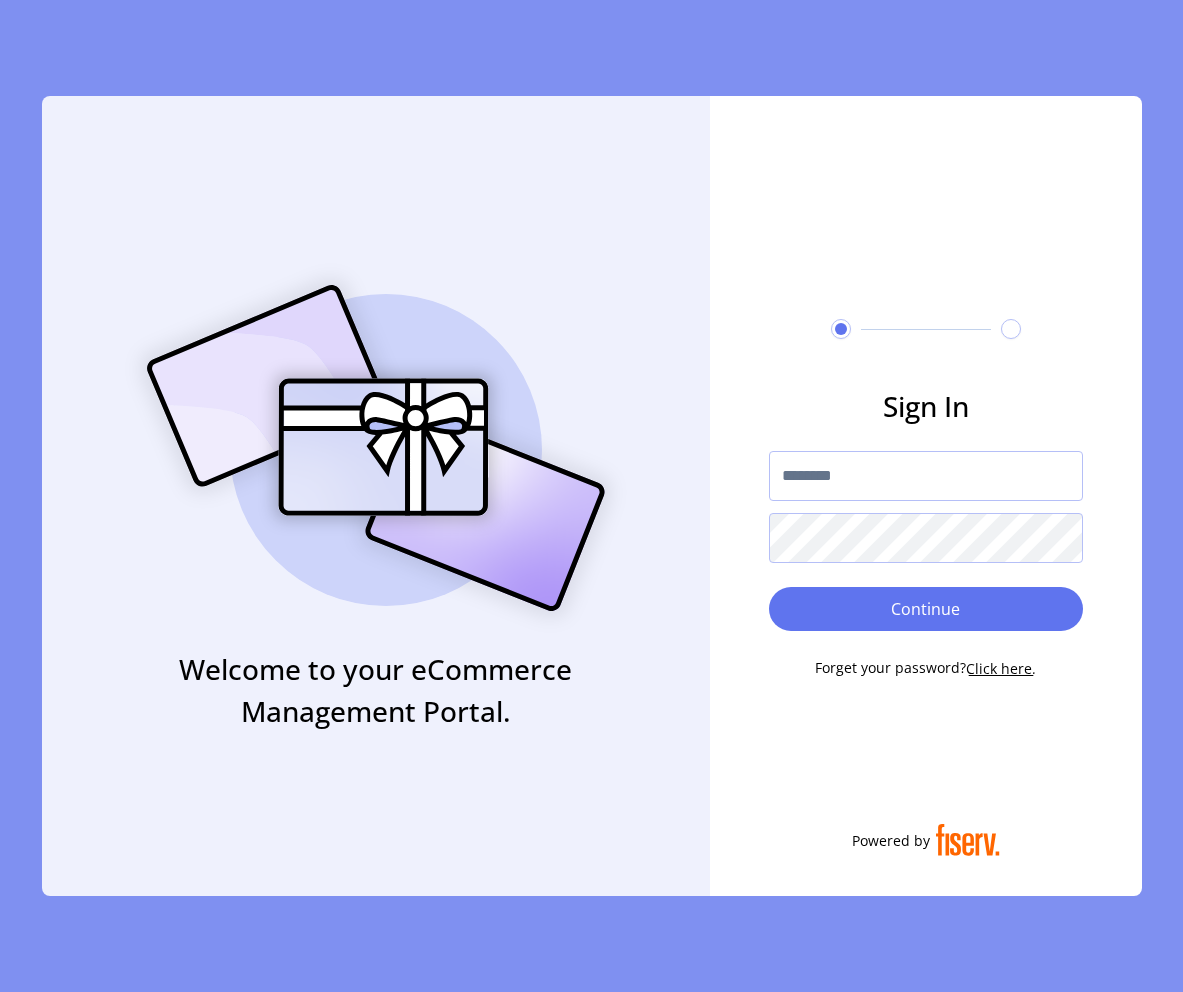 scroll, scrollTop: 0, scrollLeft: 0, axis: both 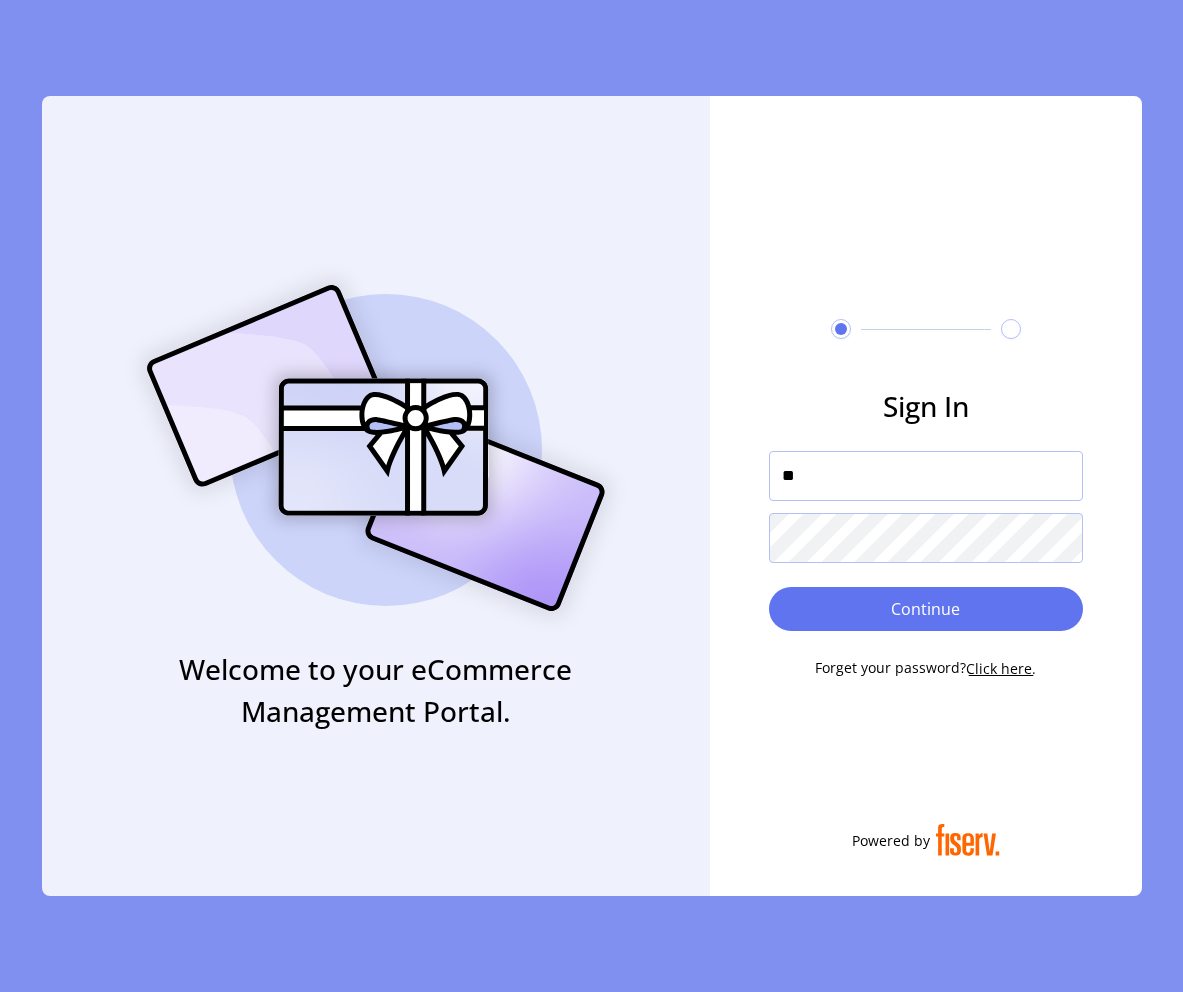 type on "**********" 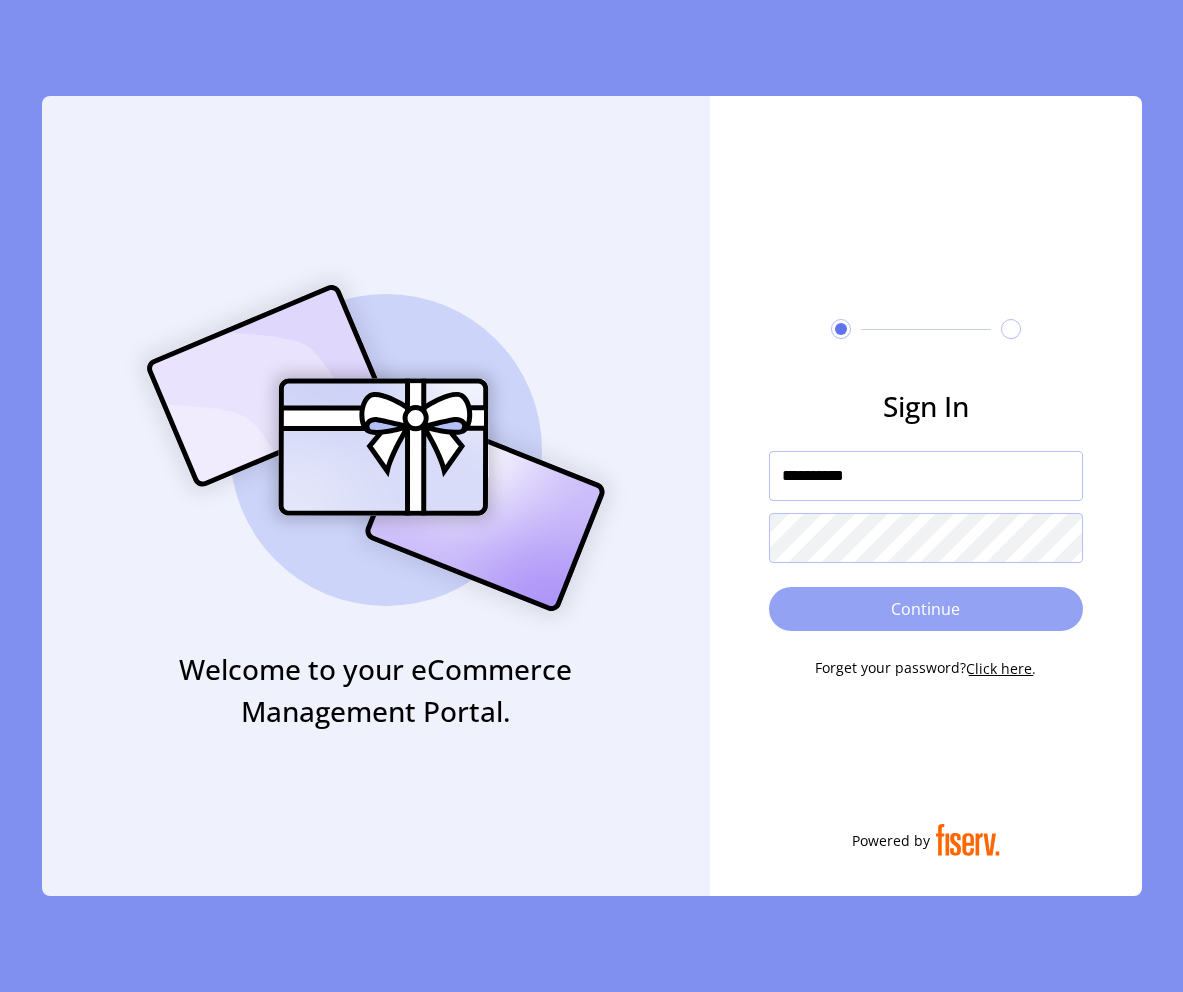 click on "Continue" at bounding box center (926, 609) 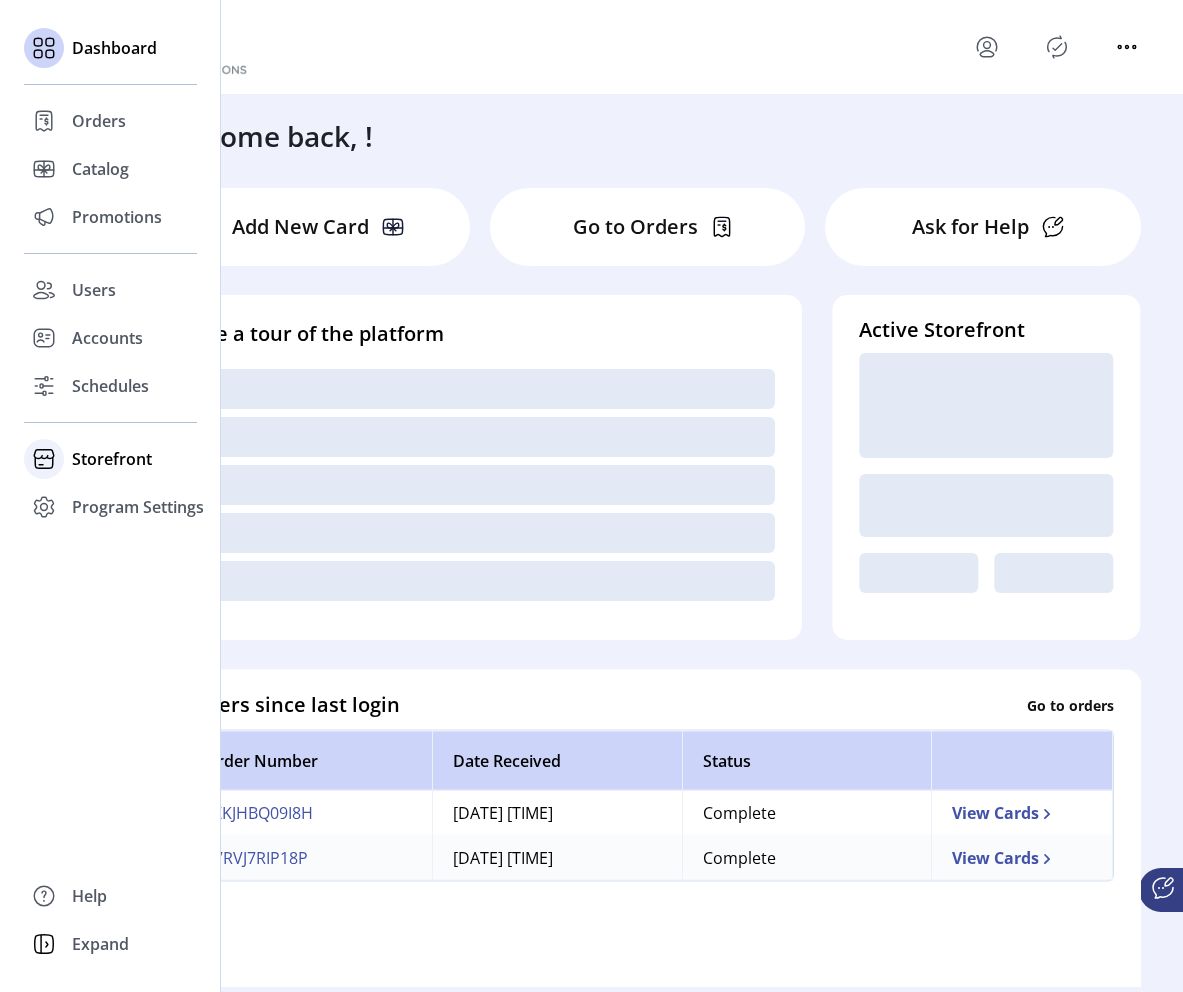 click on "Storefront" 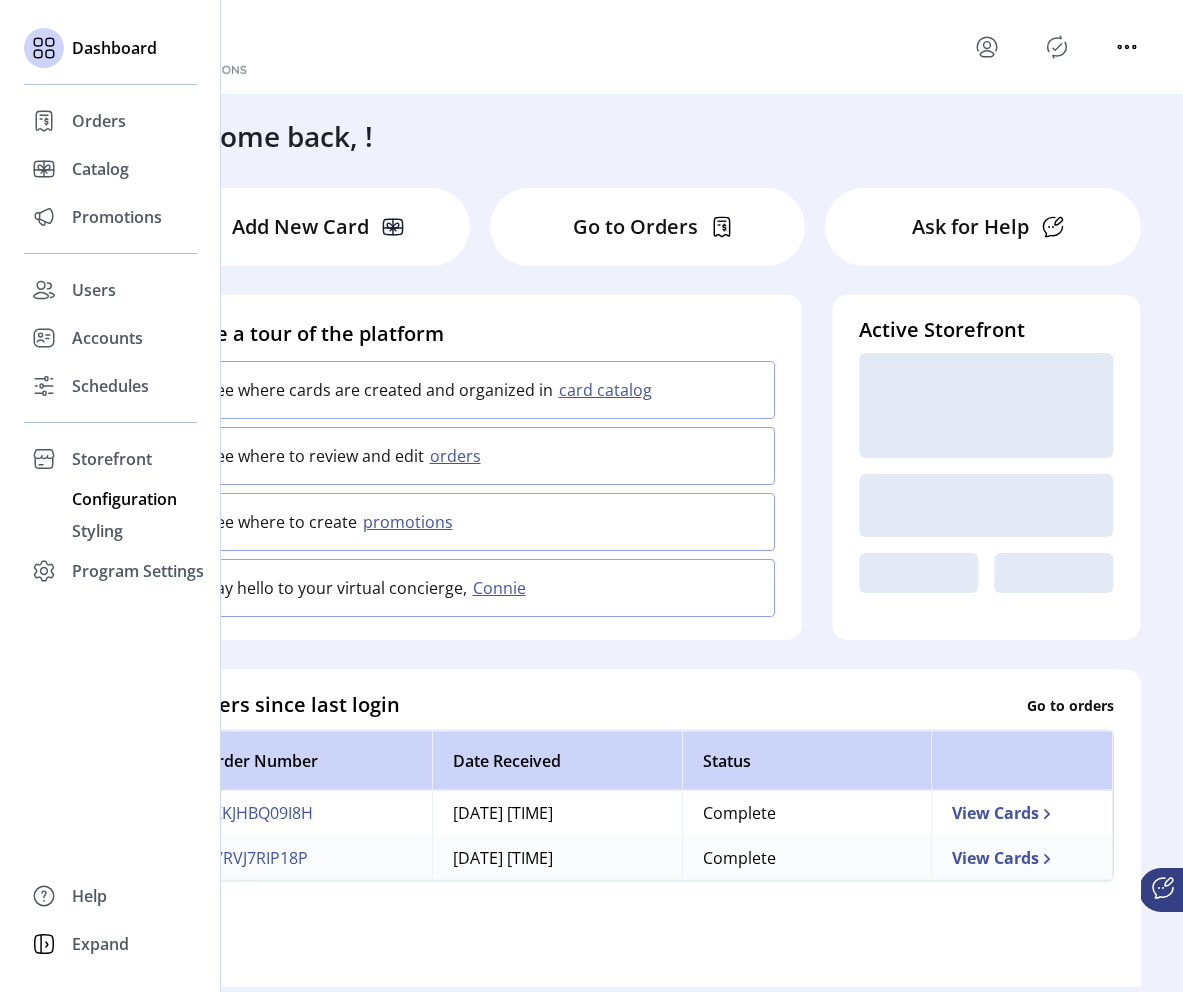 click on "Configuration" 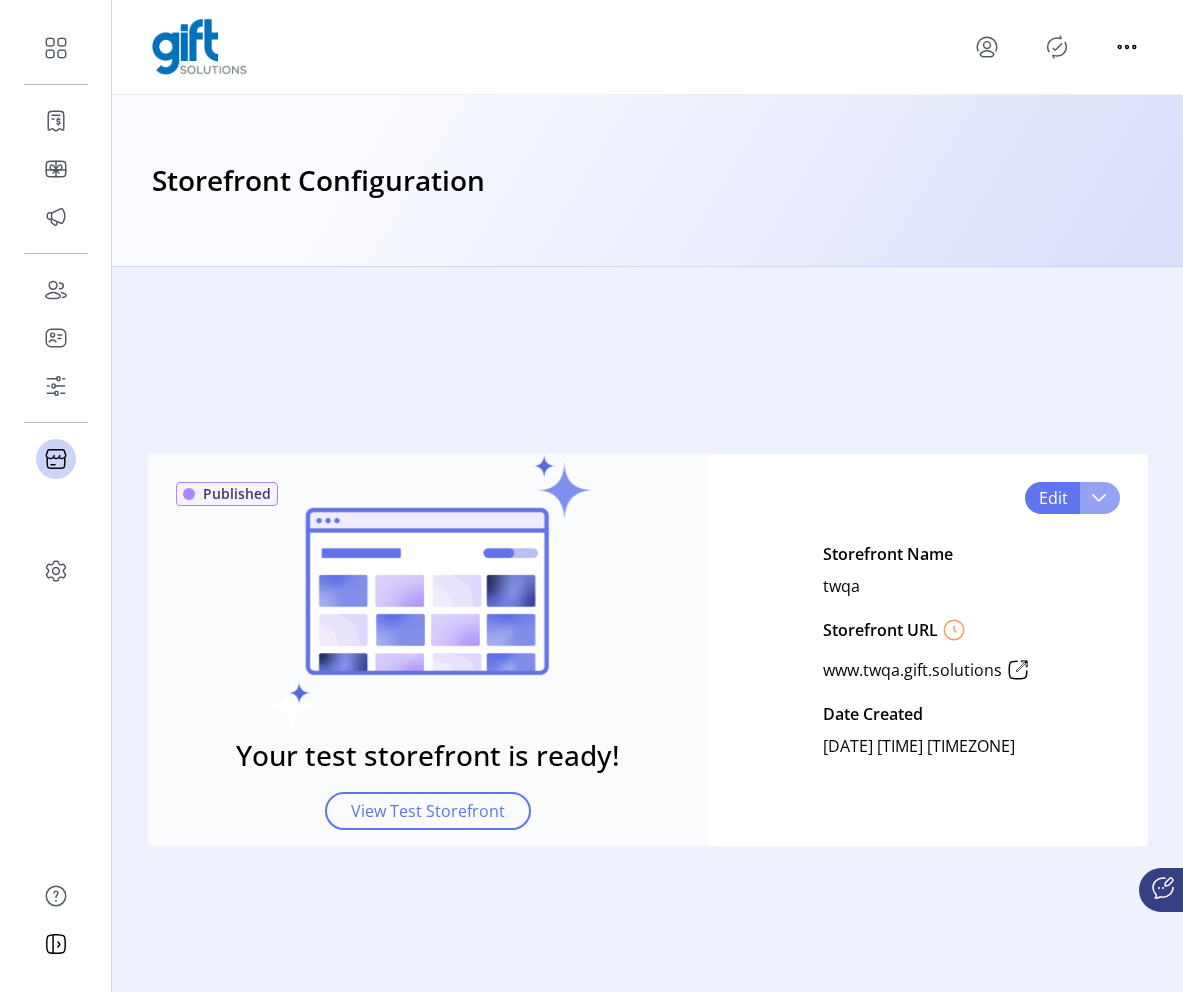 click 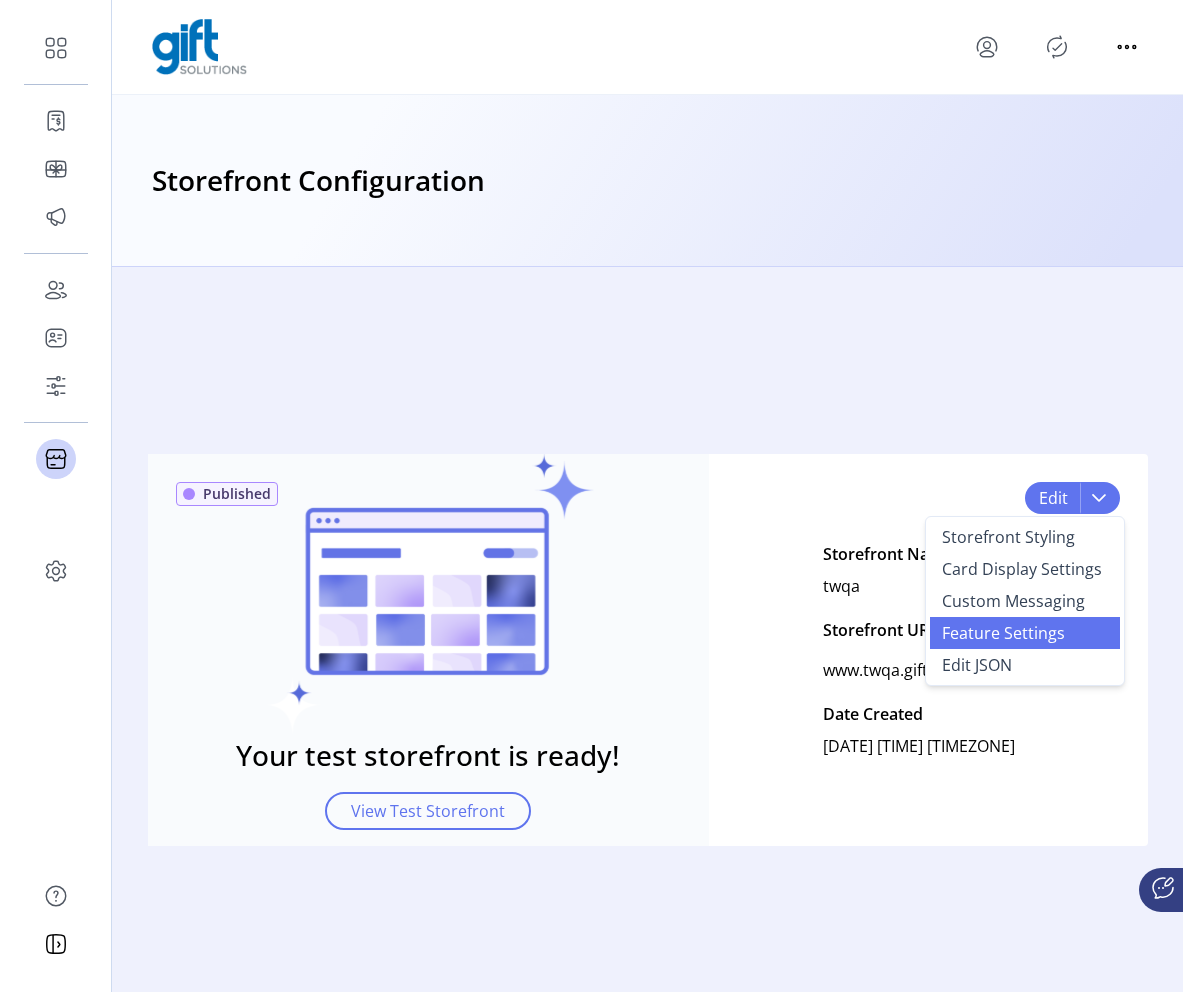 click on "Feature Settings" at bounding box center (1003, 633) 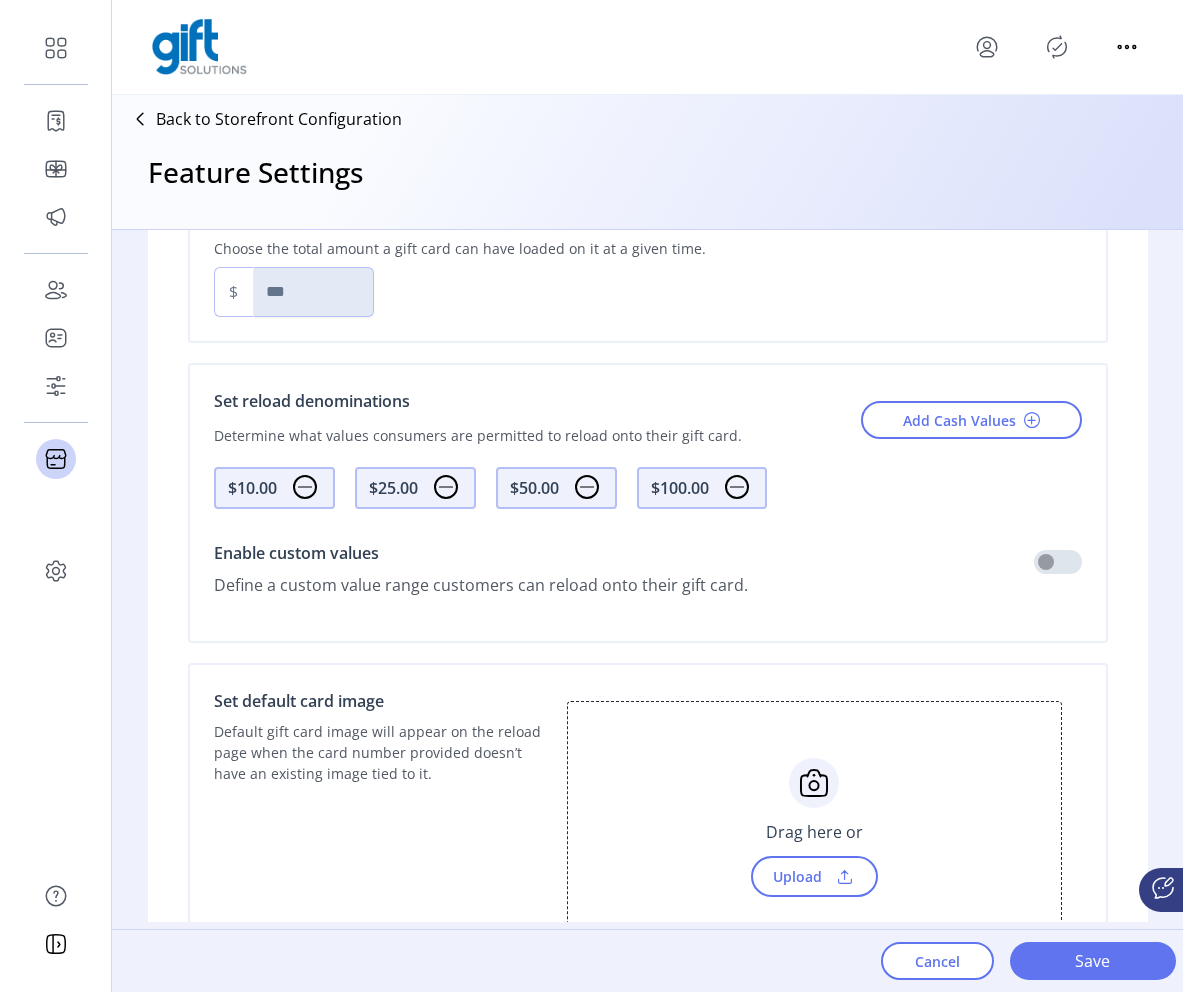 scroll, scrollTop: 1307, scrollLeft: 0, axis: vertical 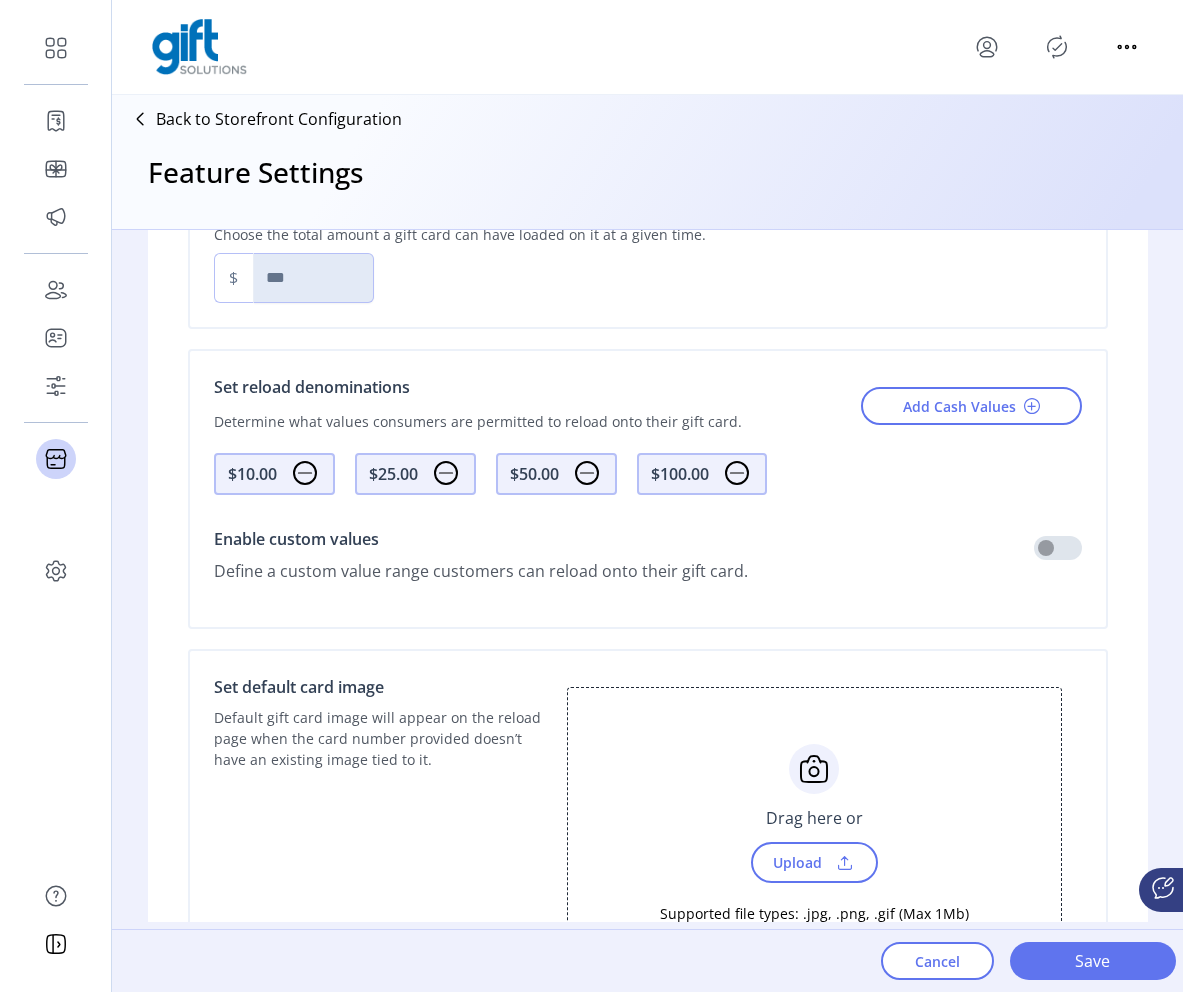 click at bounding box center [1058, 554] 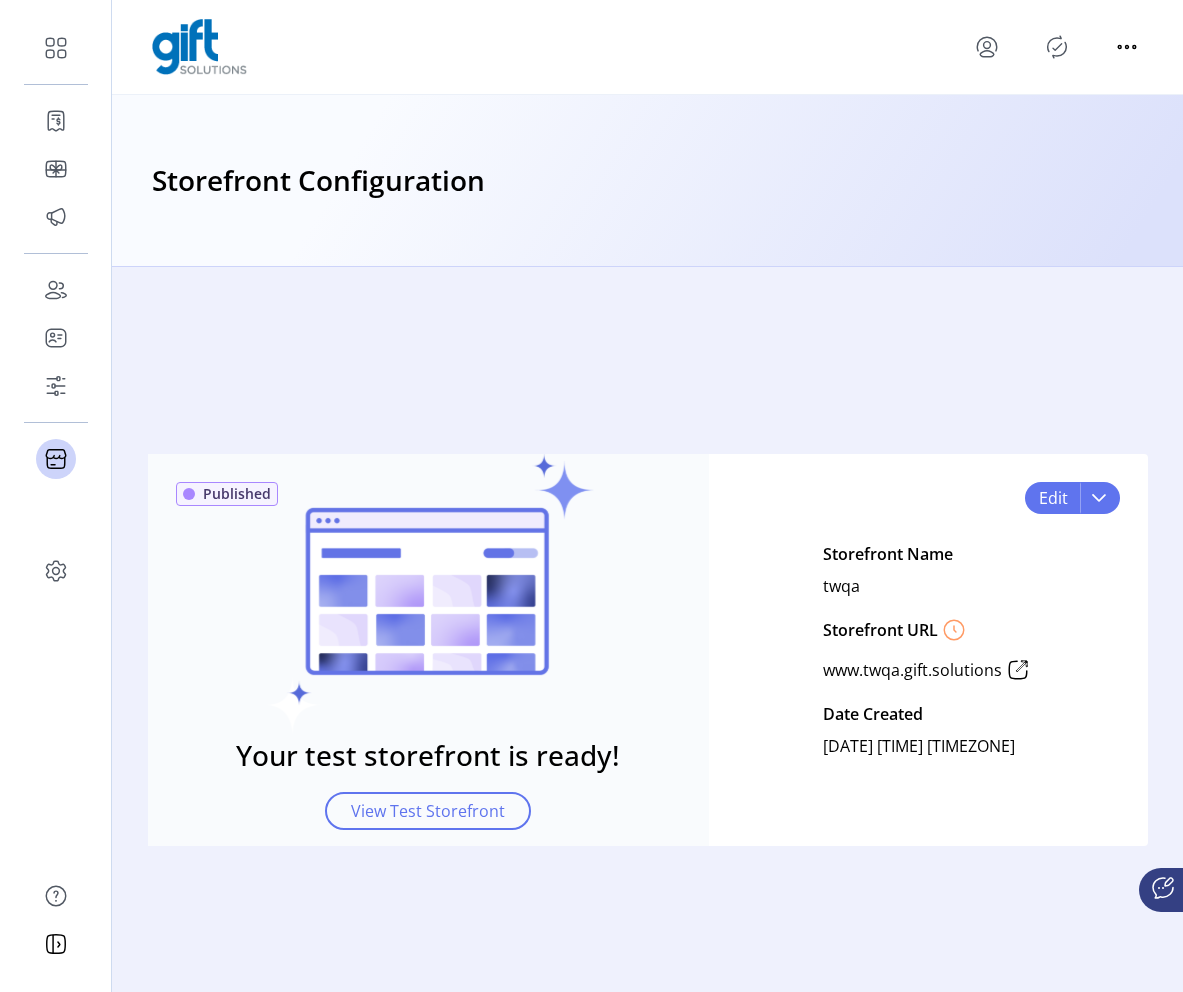 click 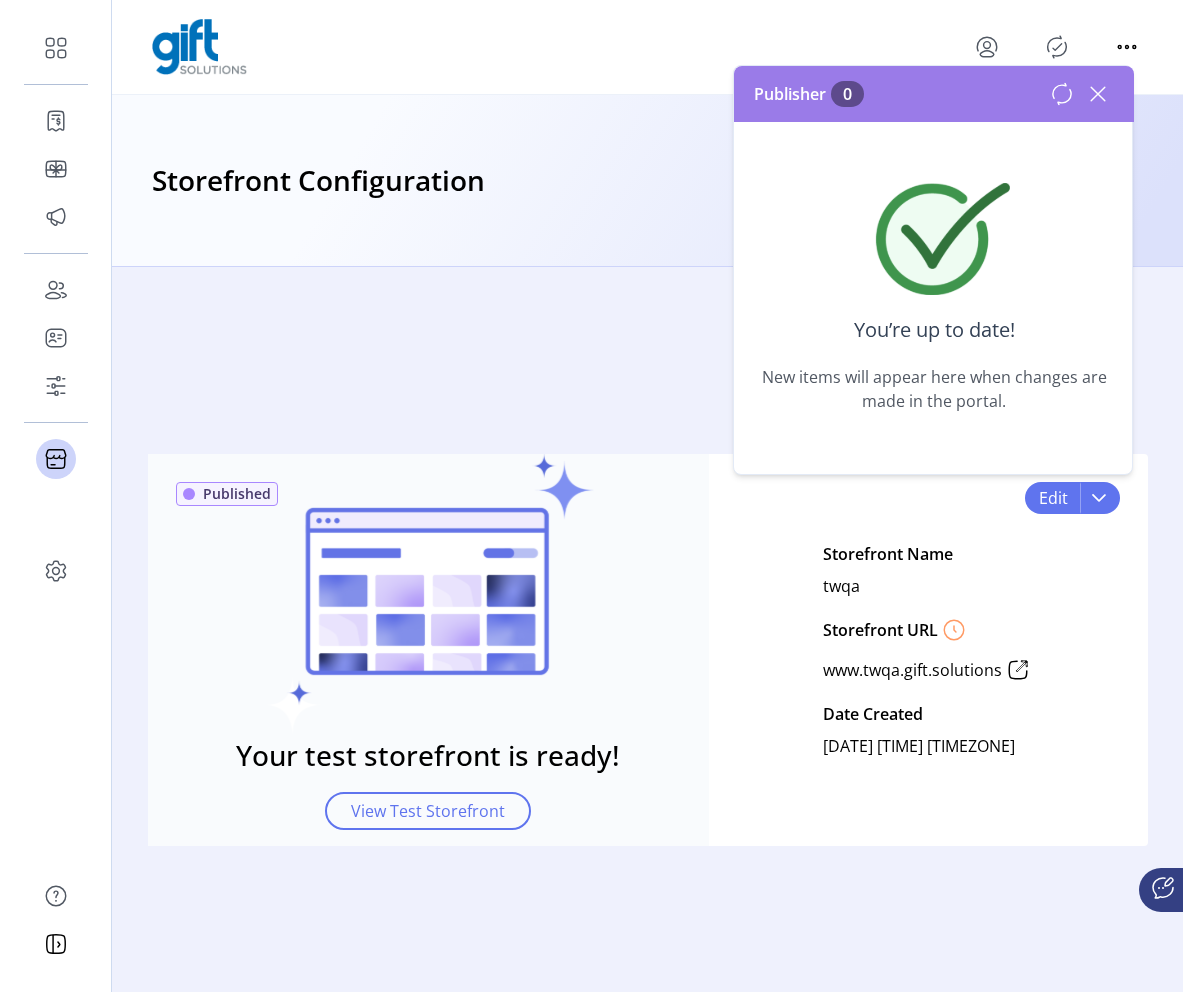 click 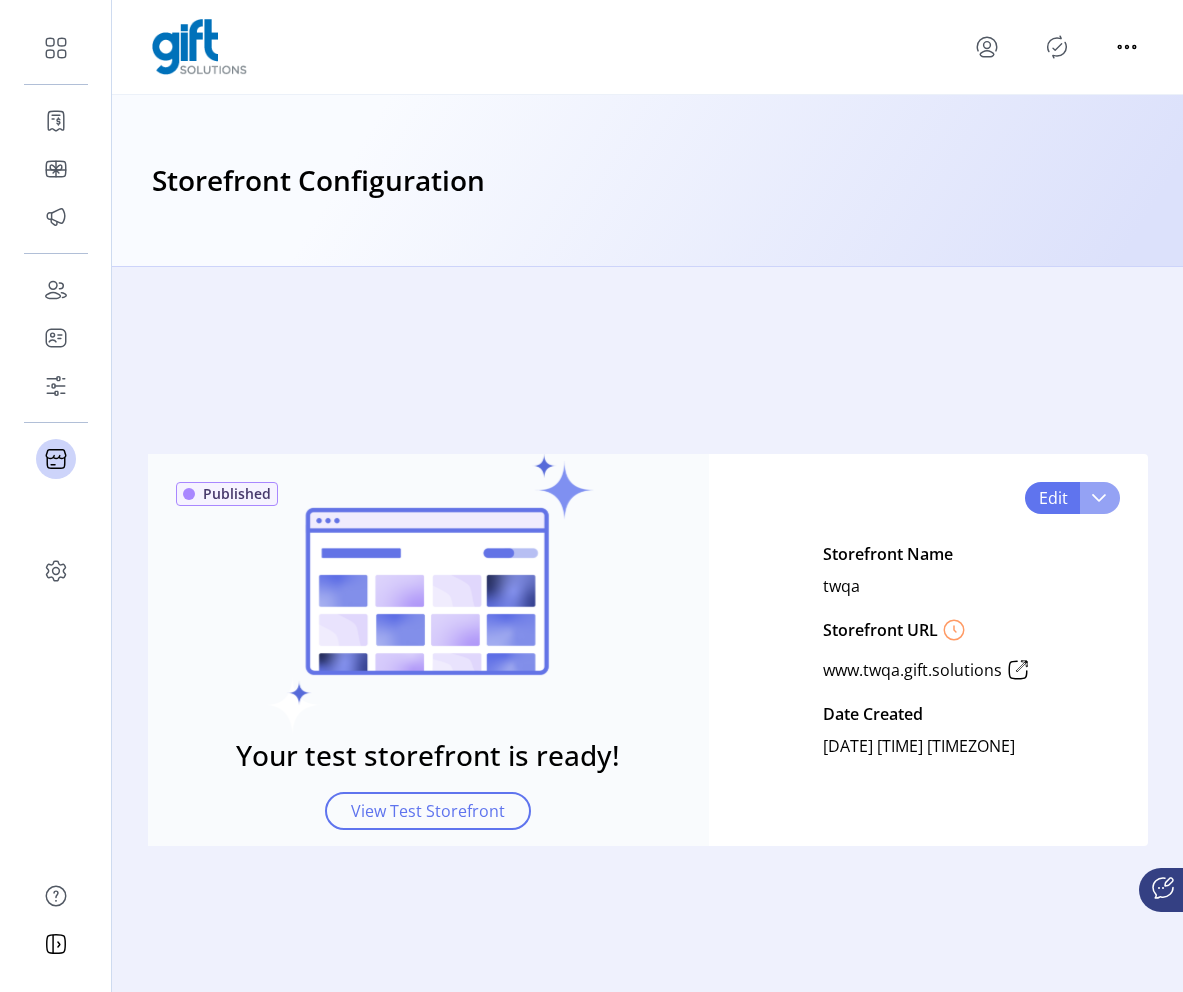 click 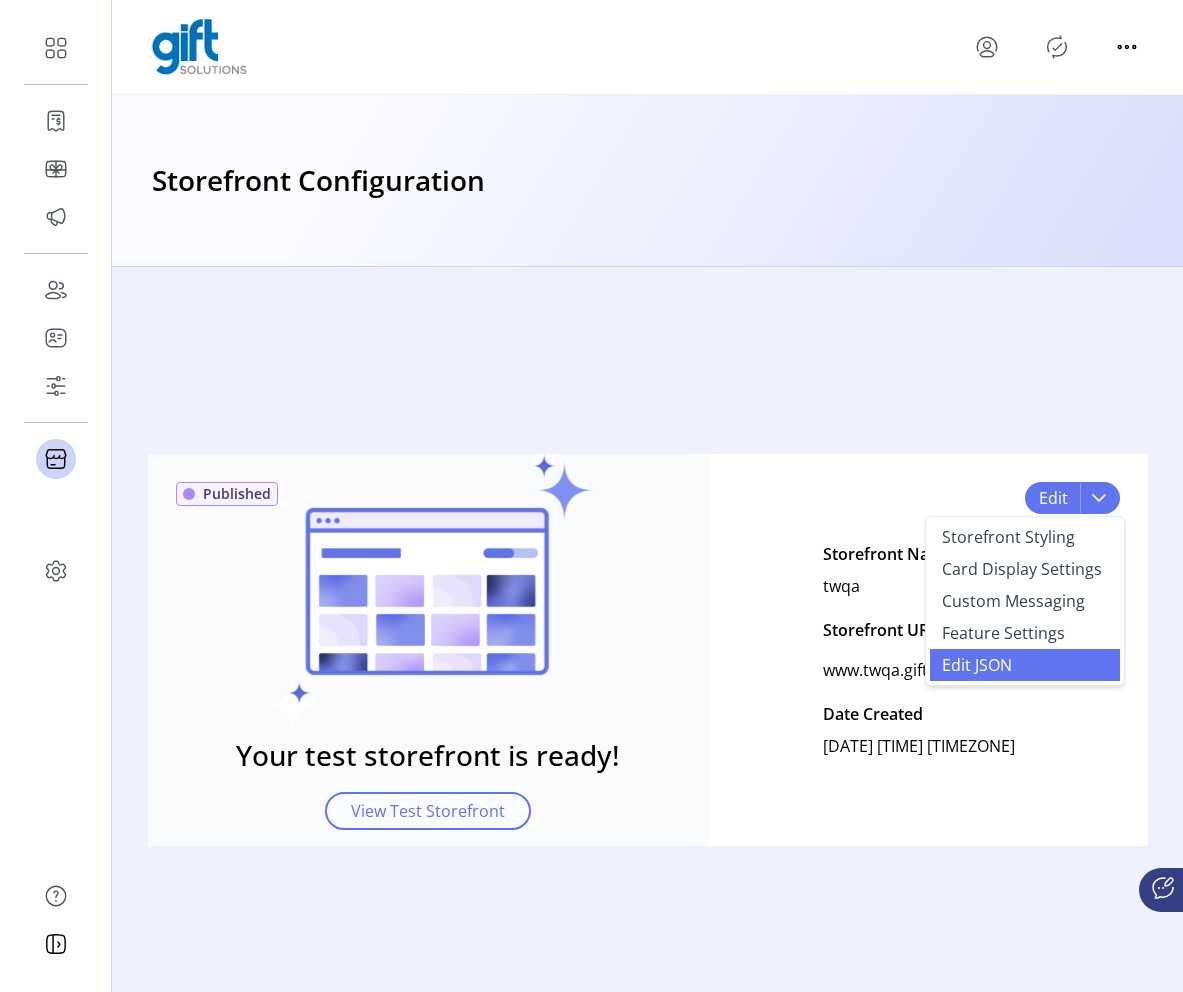 click on "Edit JSON" at bounding box center [977, 665] 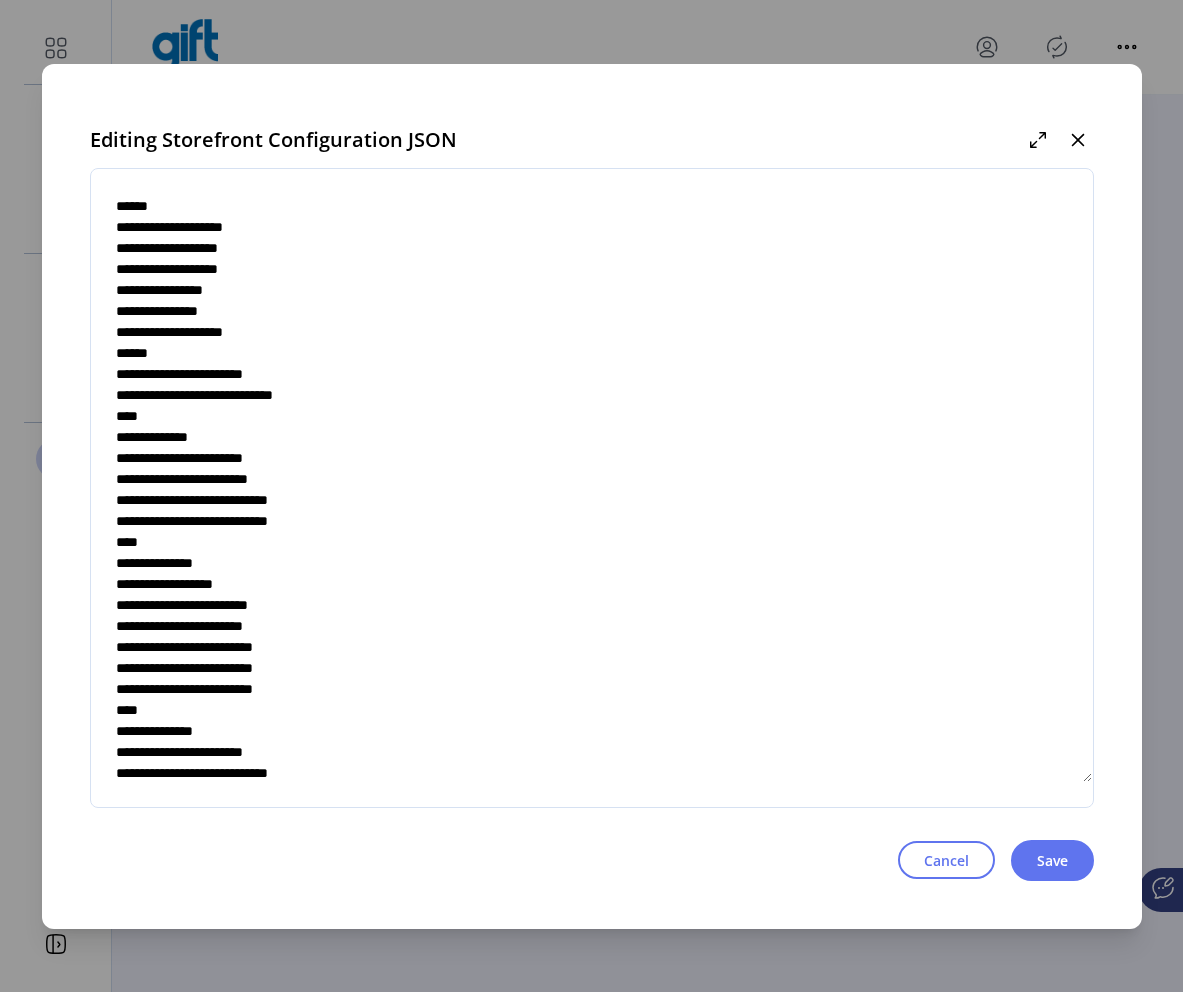 scroll, scrollTop: 5030, scrollLeft: 0, axis: vertical 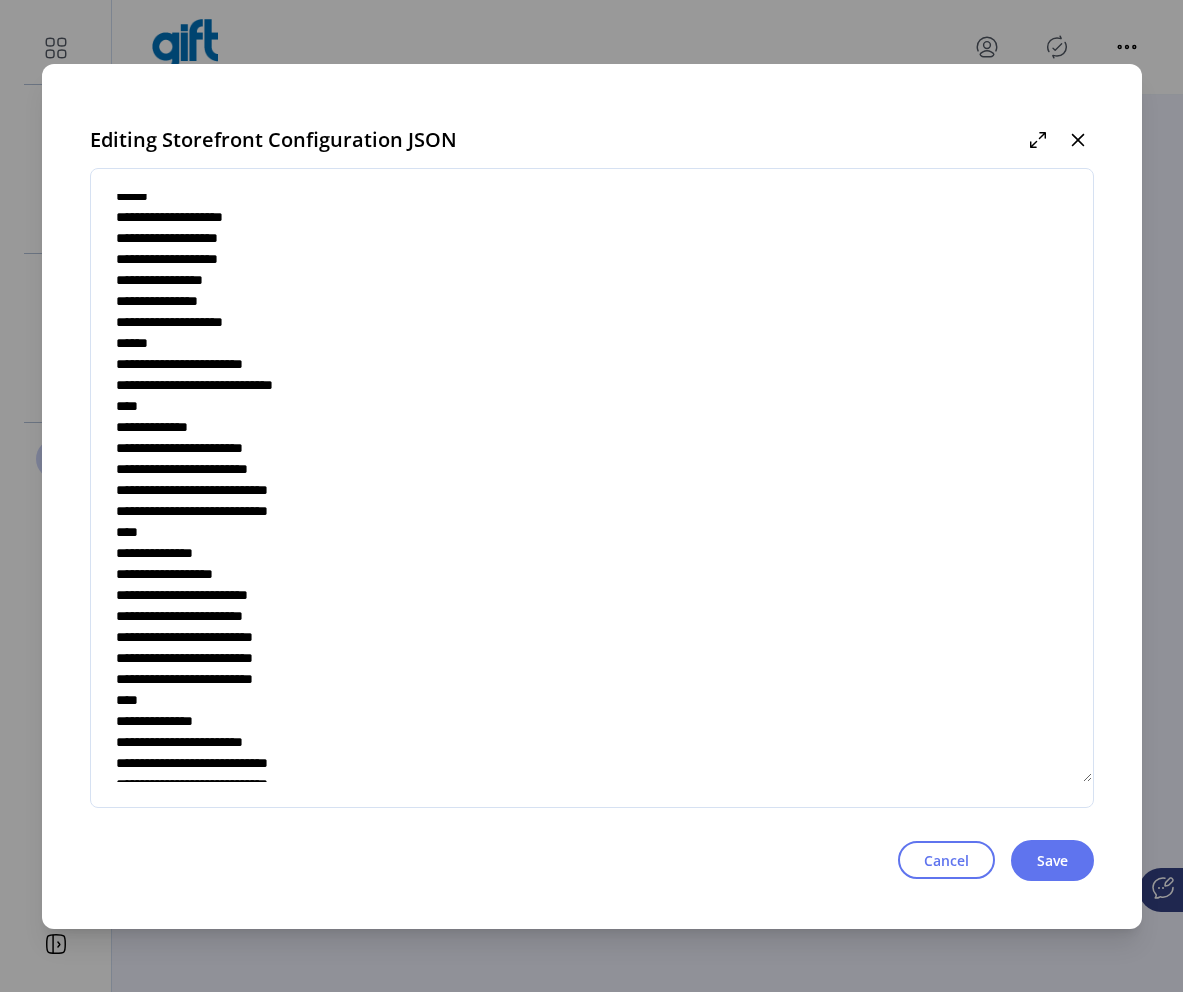 click 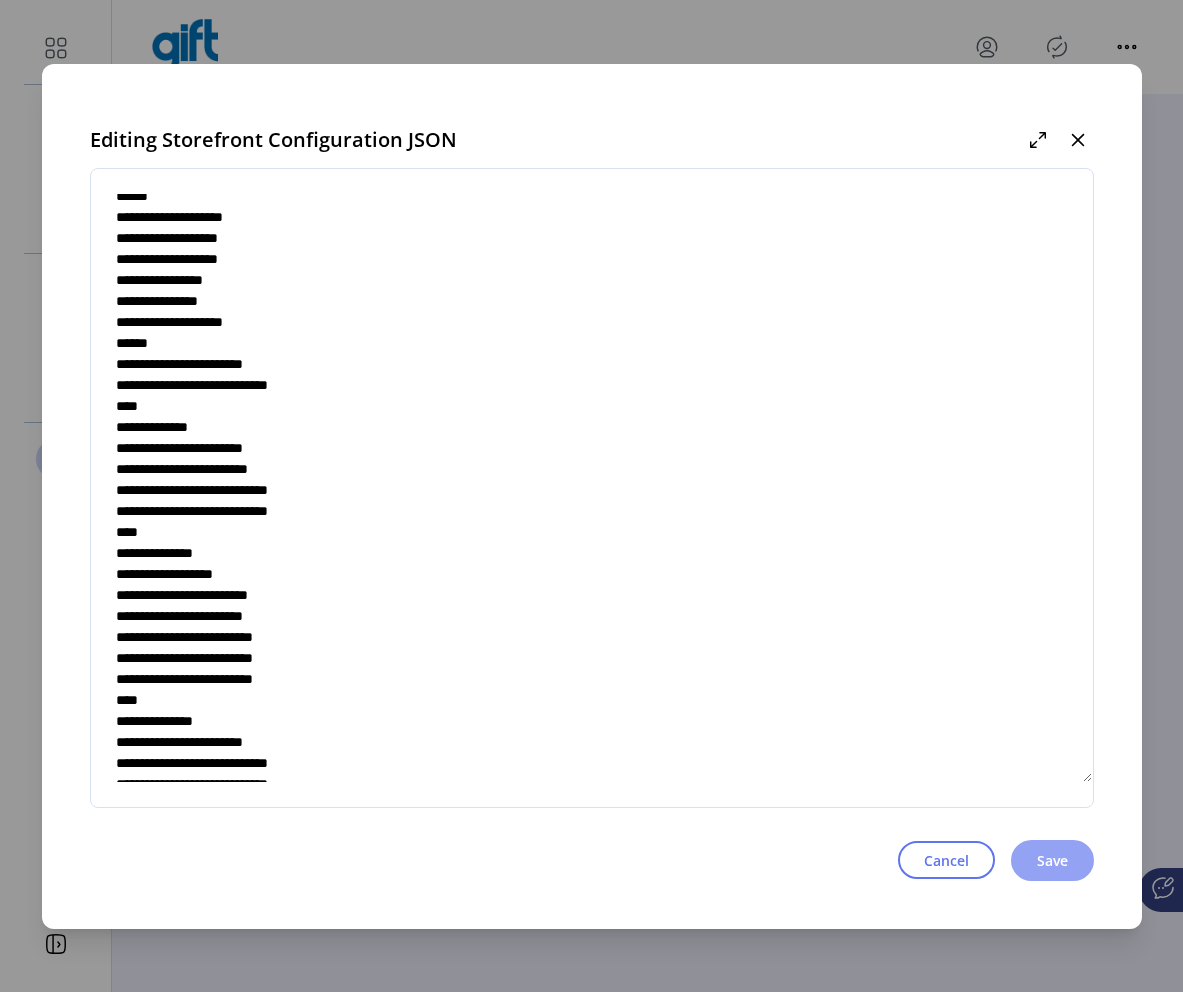type on "**********" 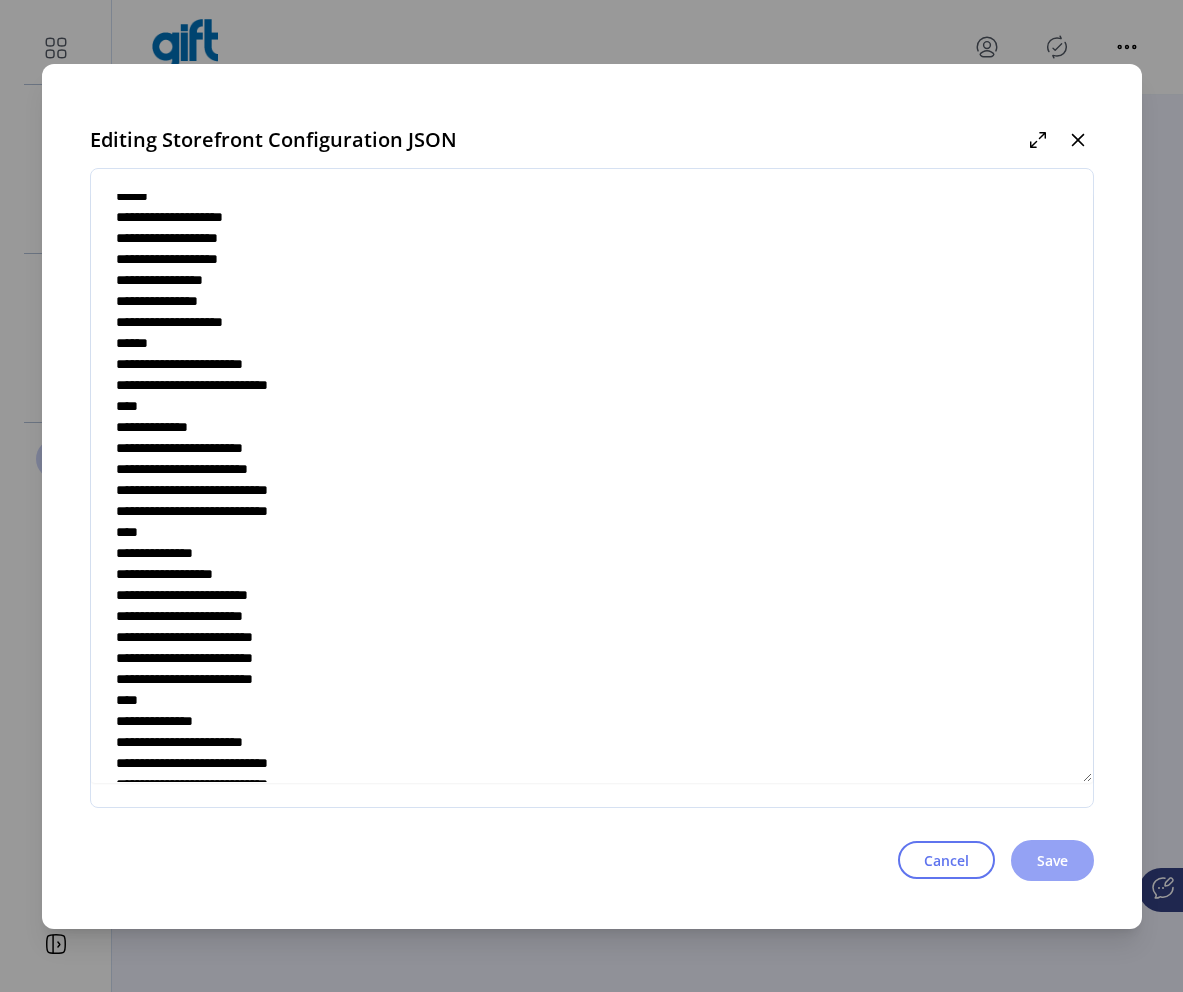 click on "Save" 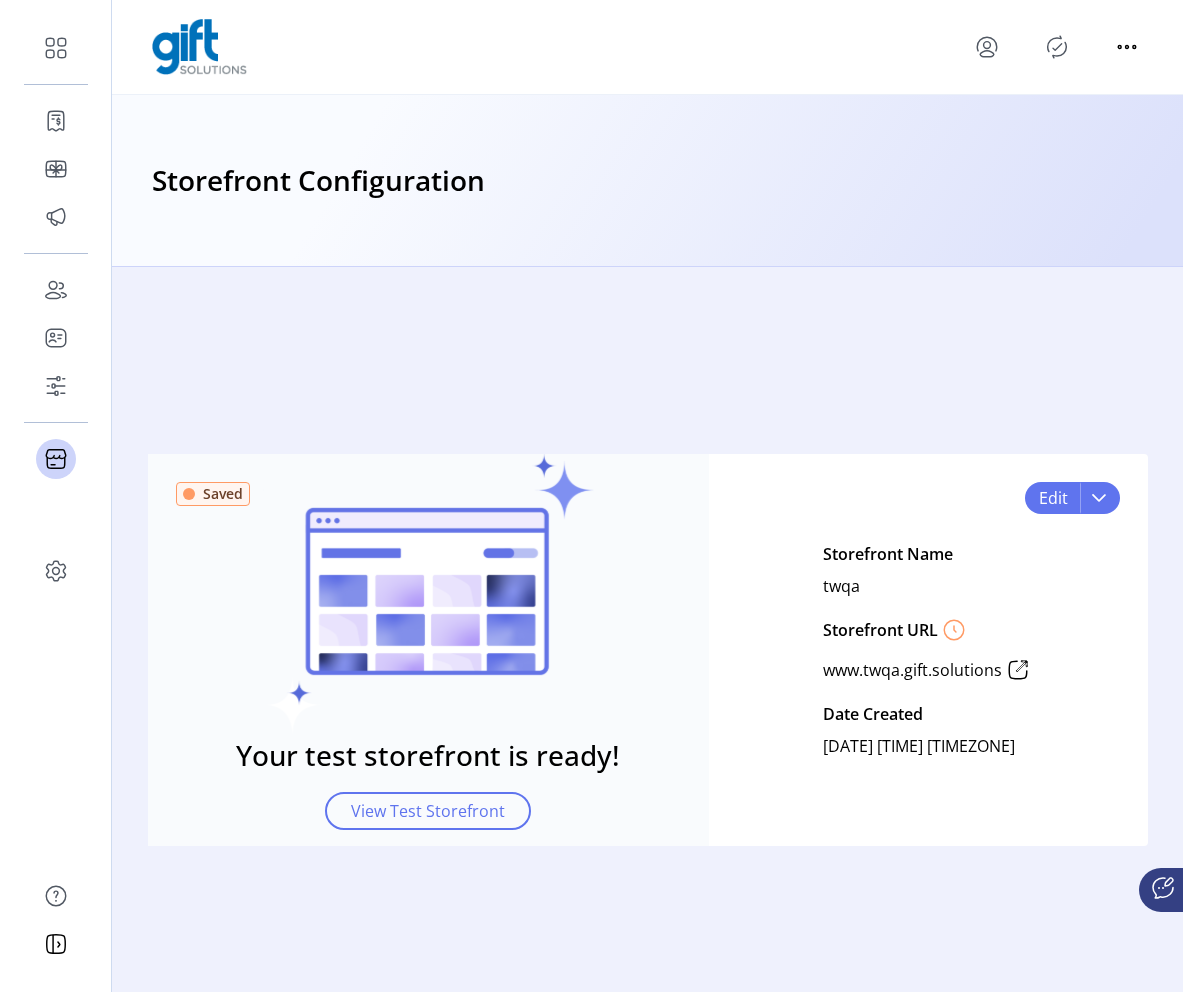 click on "Edit" 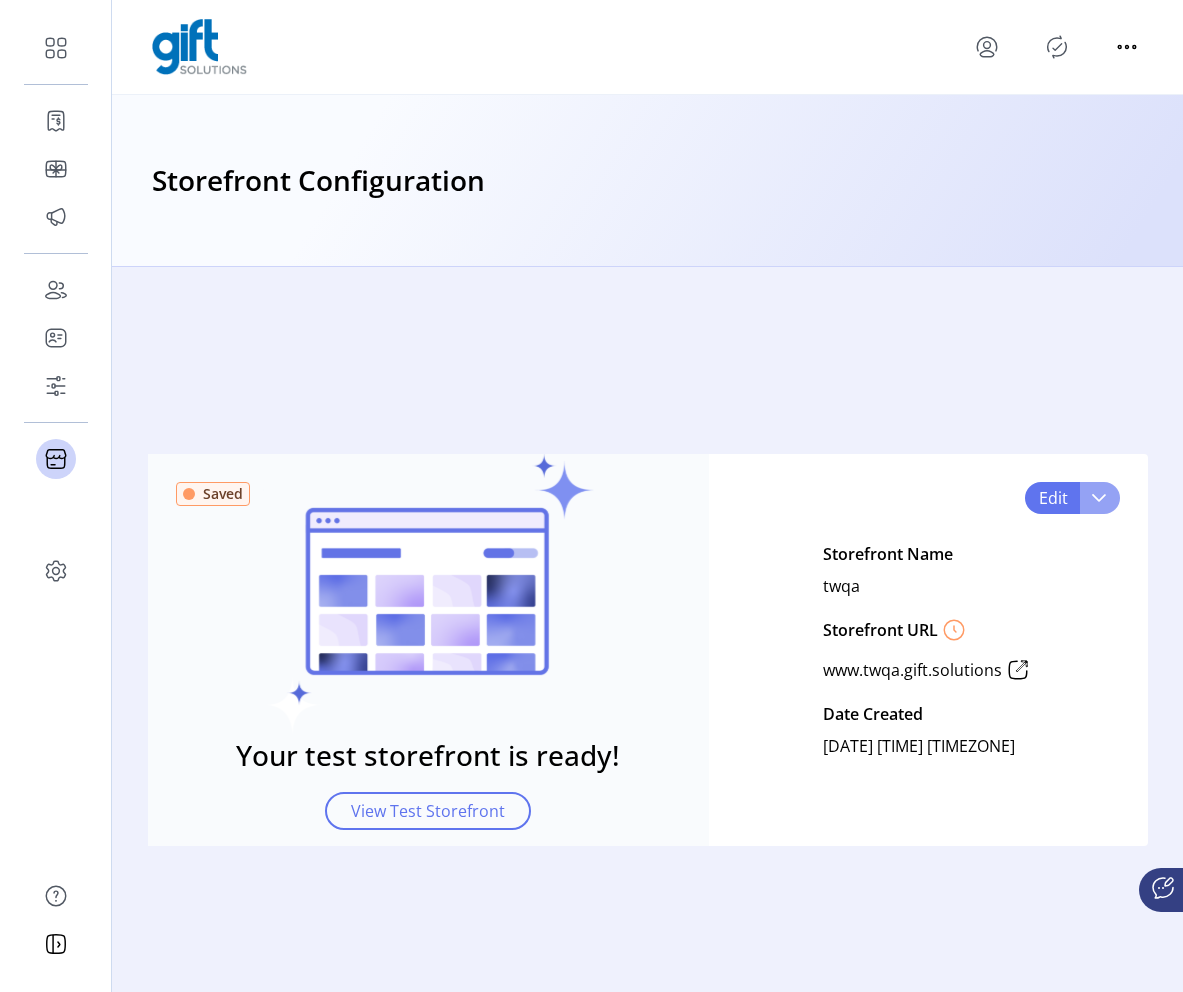 click 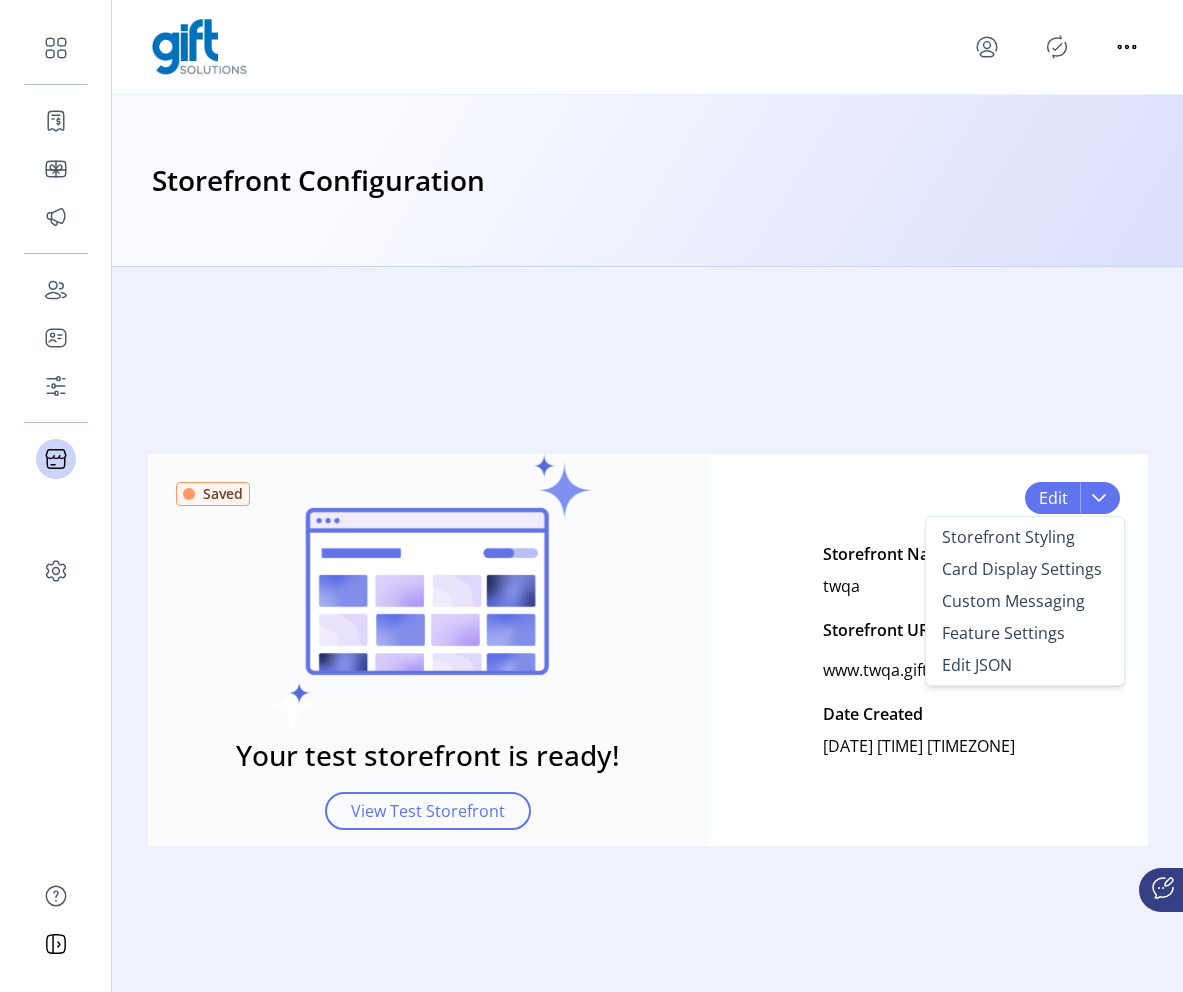 click 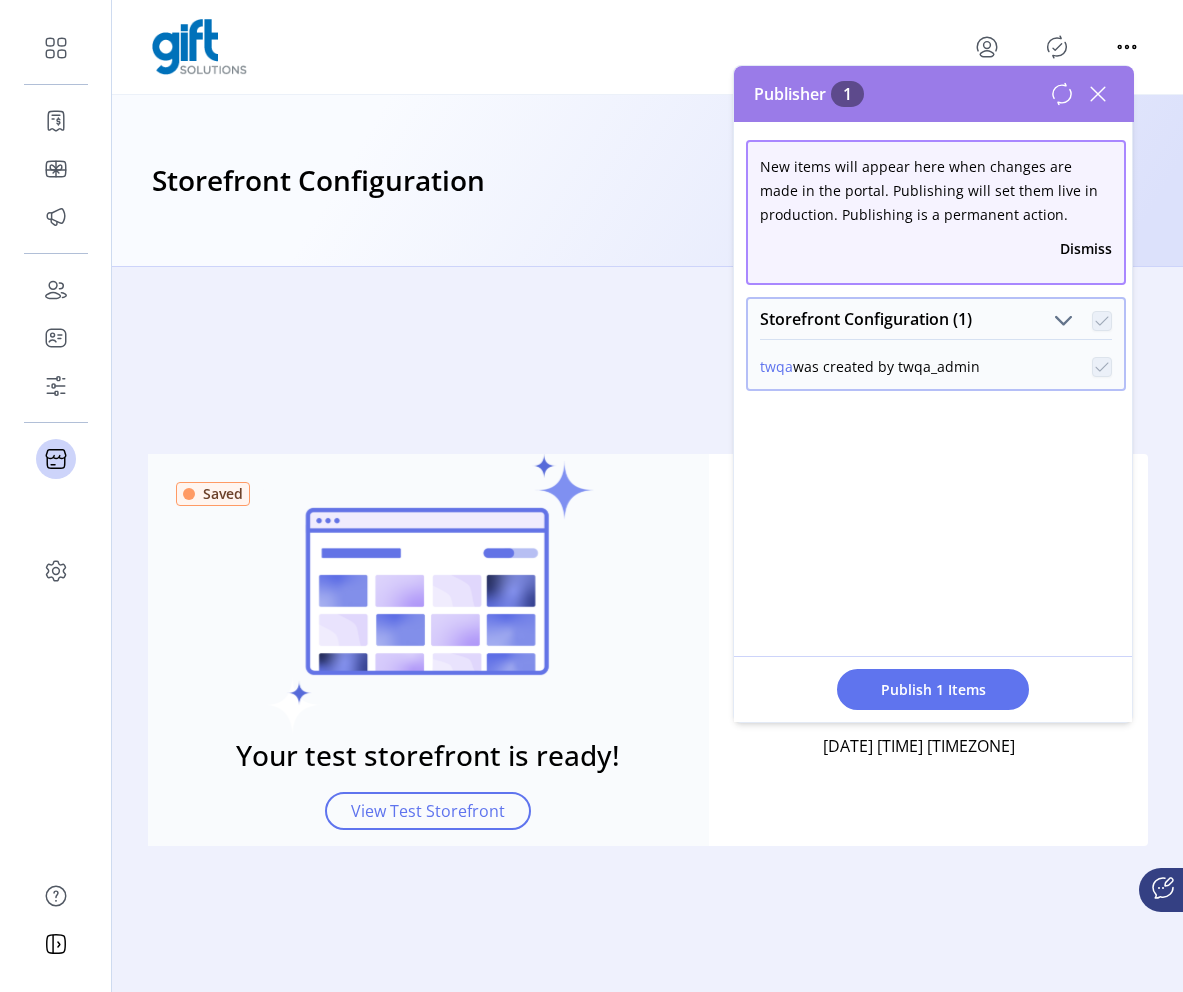 click on "Publish 1 Items" at bounding box center [933, 689] 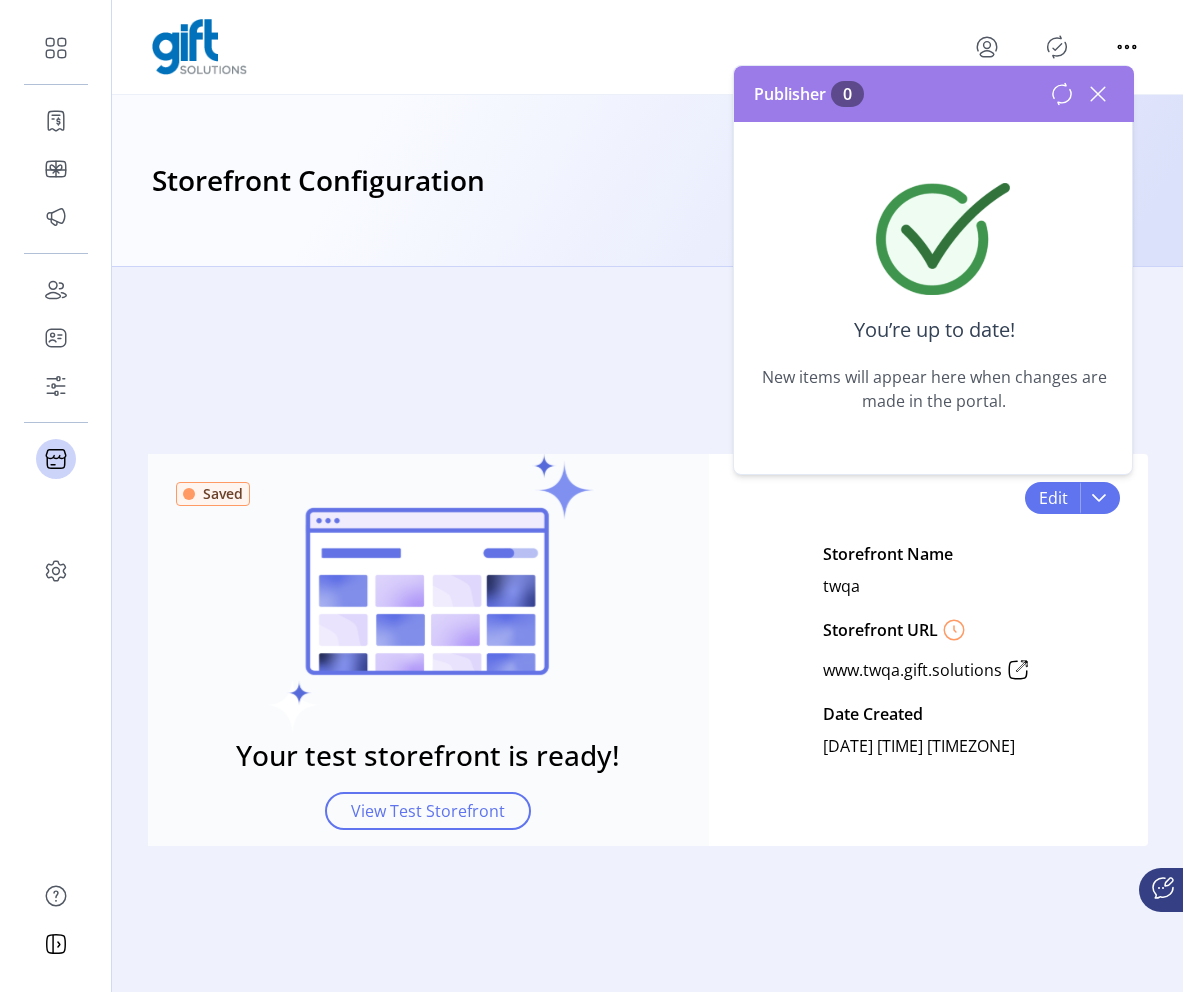 click 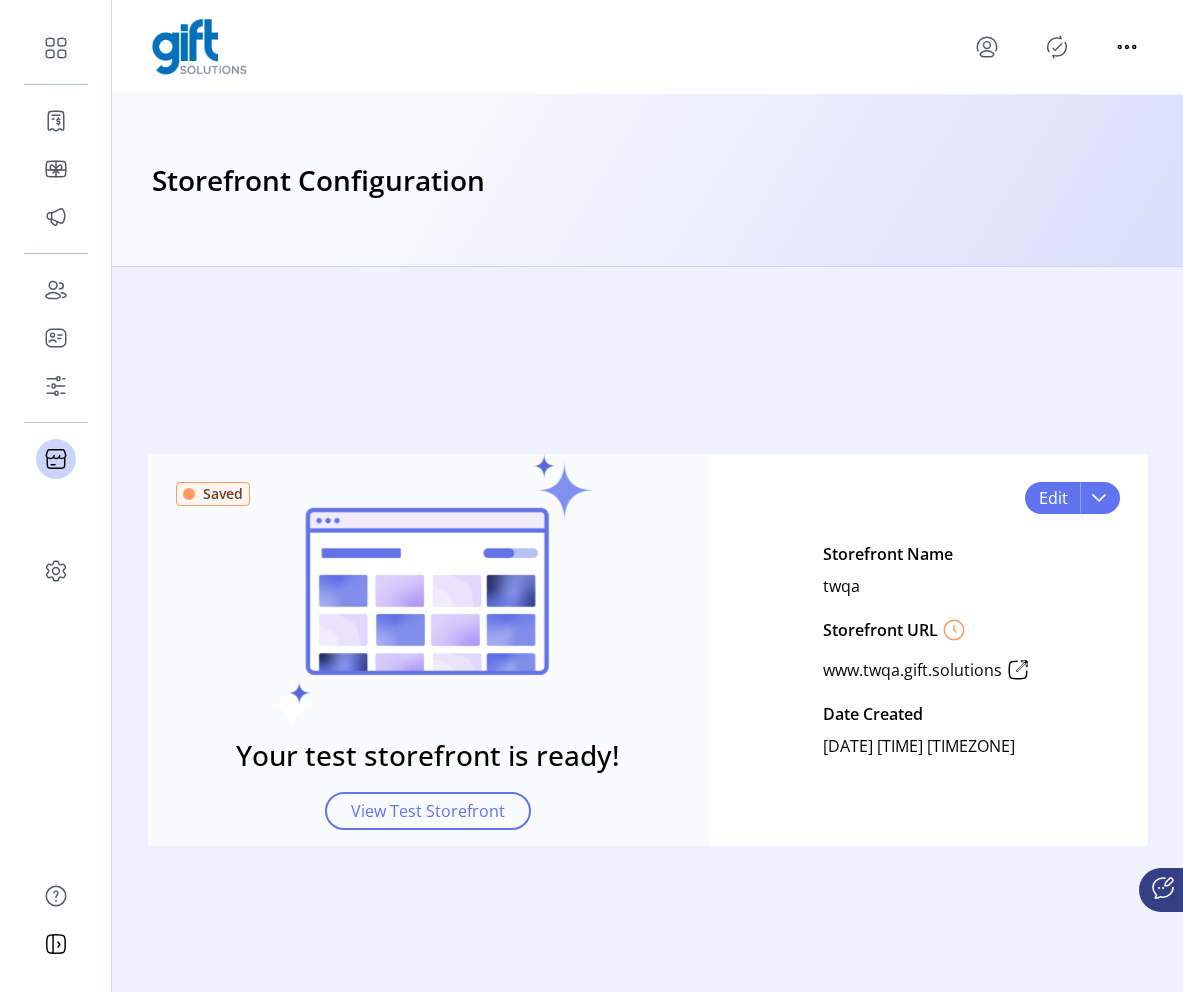 click 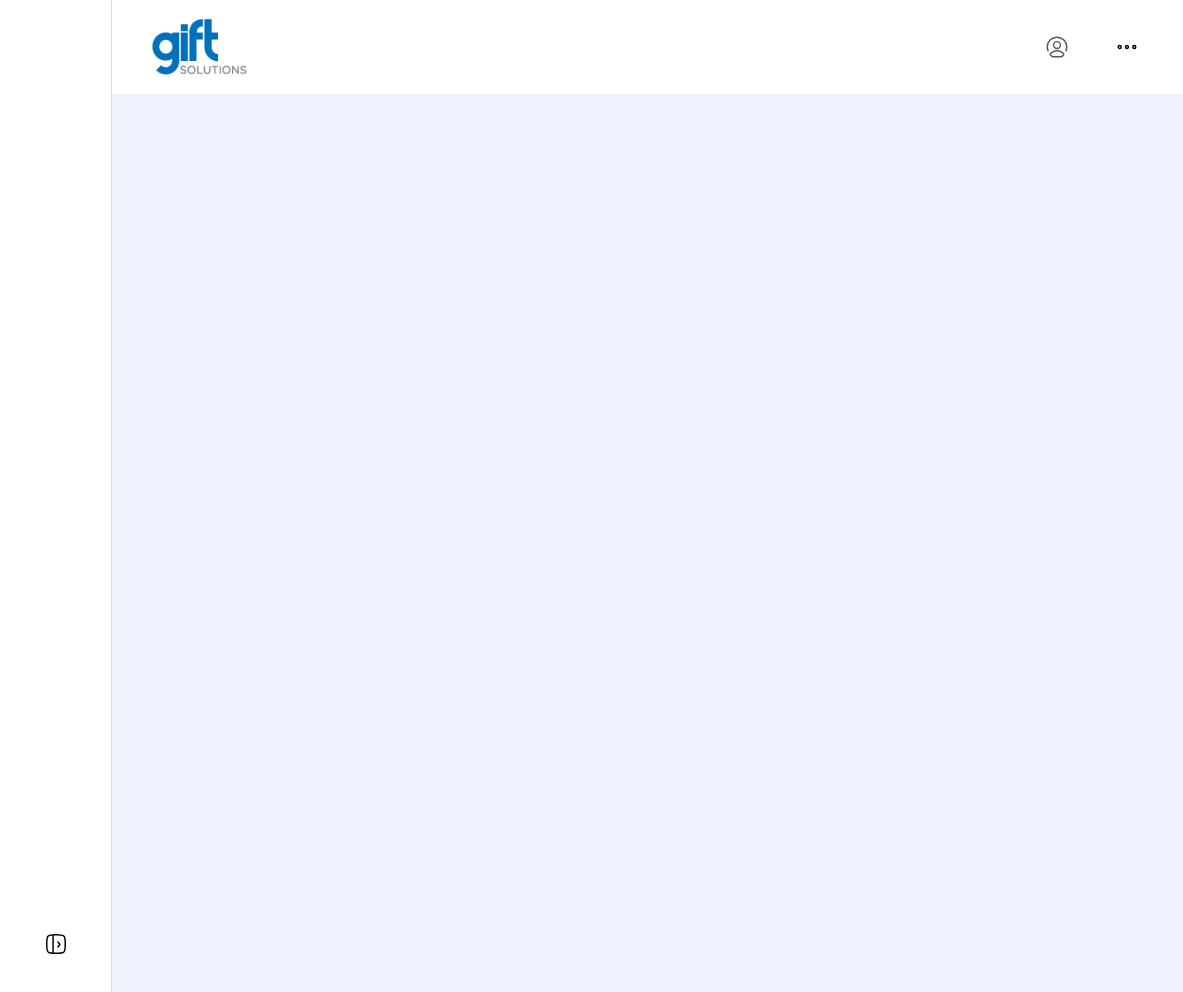 scroll, scrollTop: 0, scrollLeft: 0, axis: both 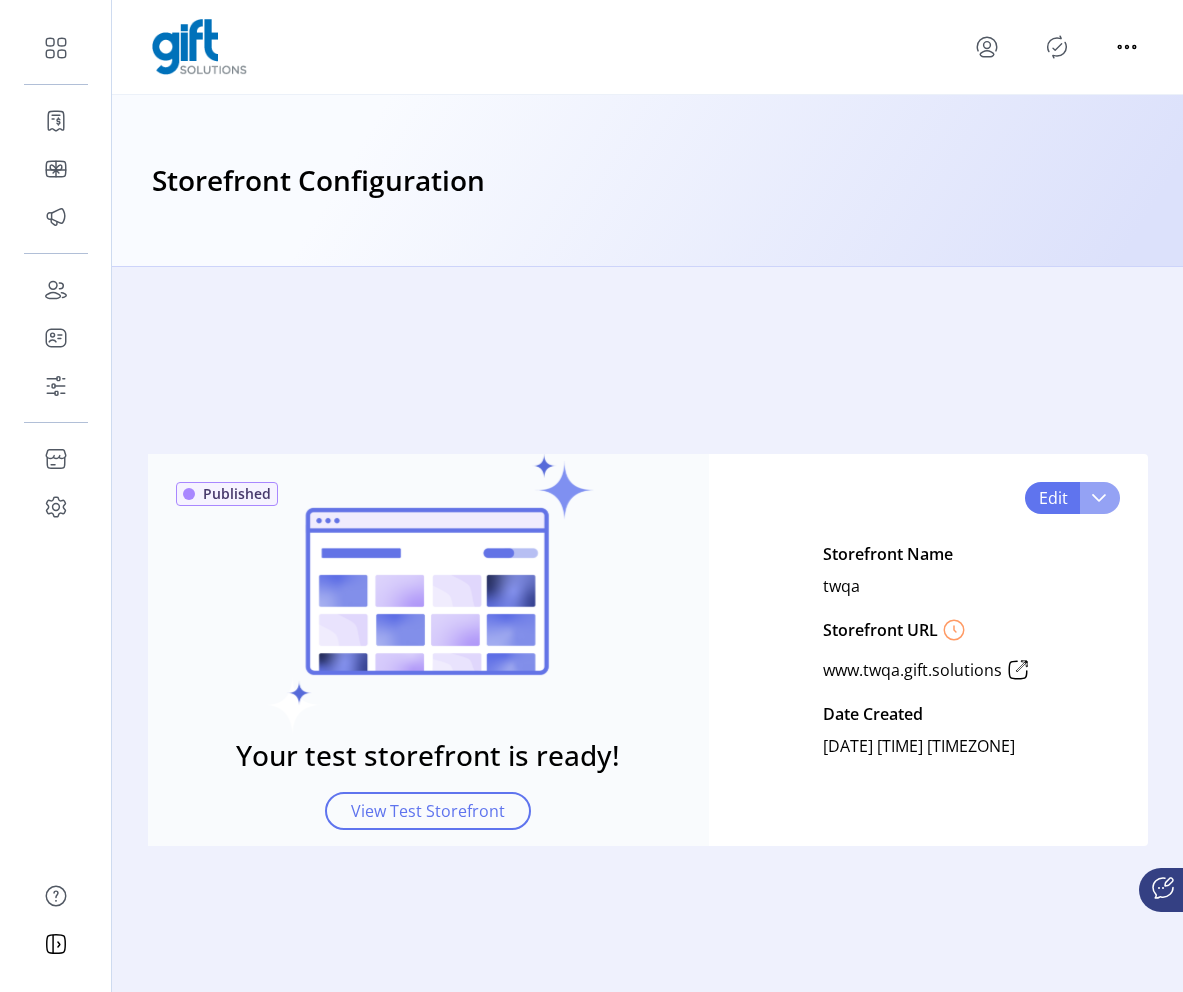 click 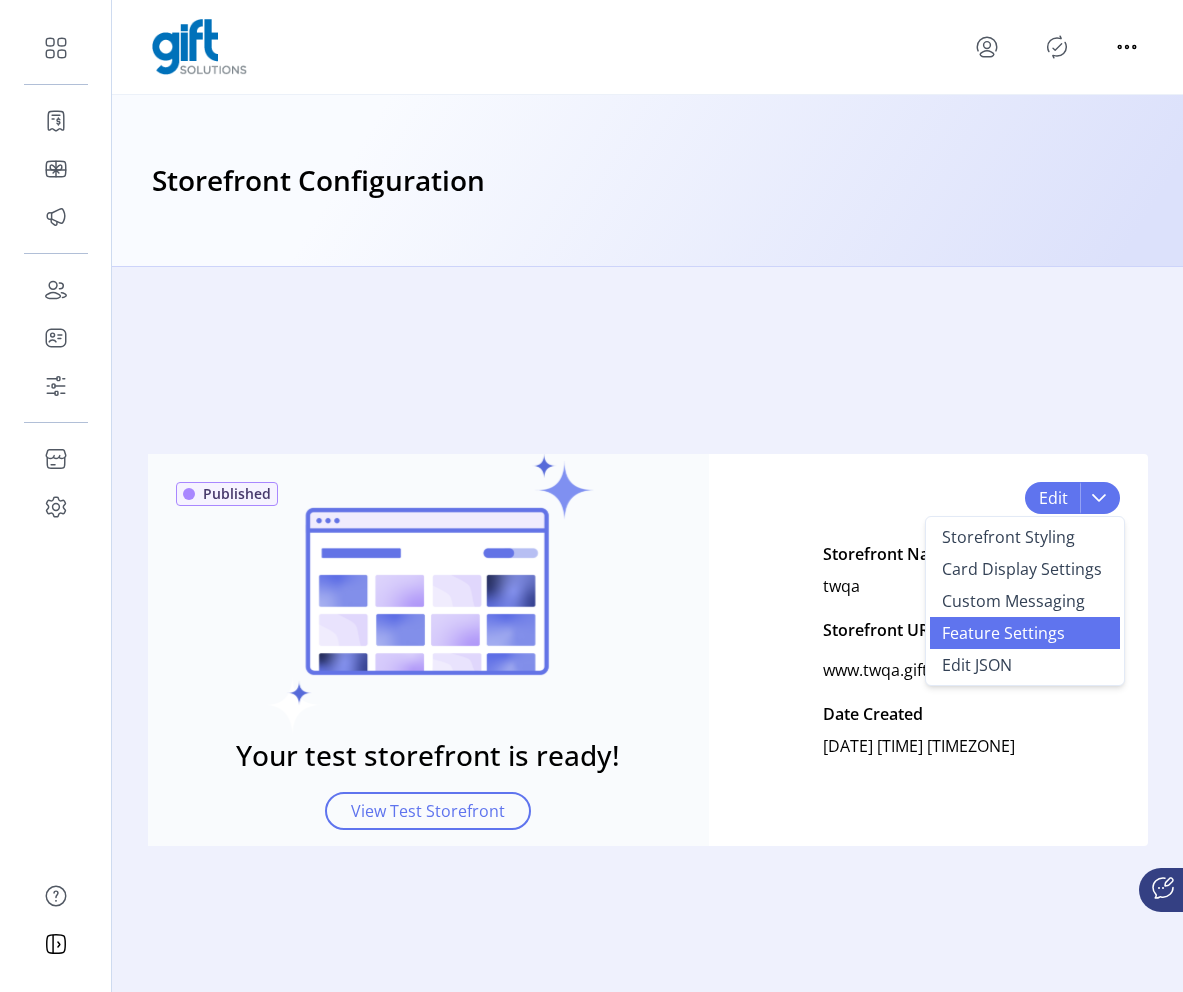 click on "Feature Settings" at bounding box center [1025, 633] 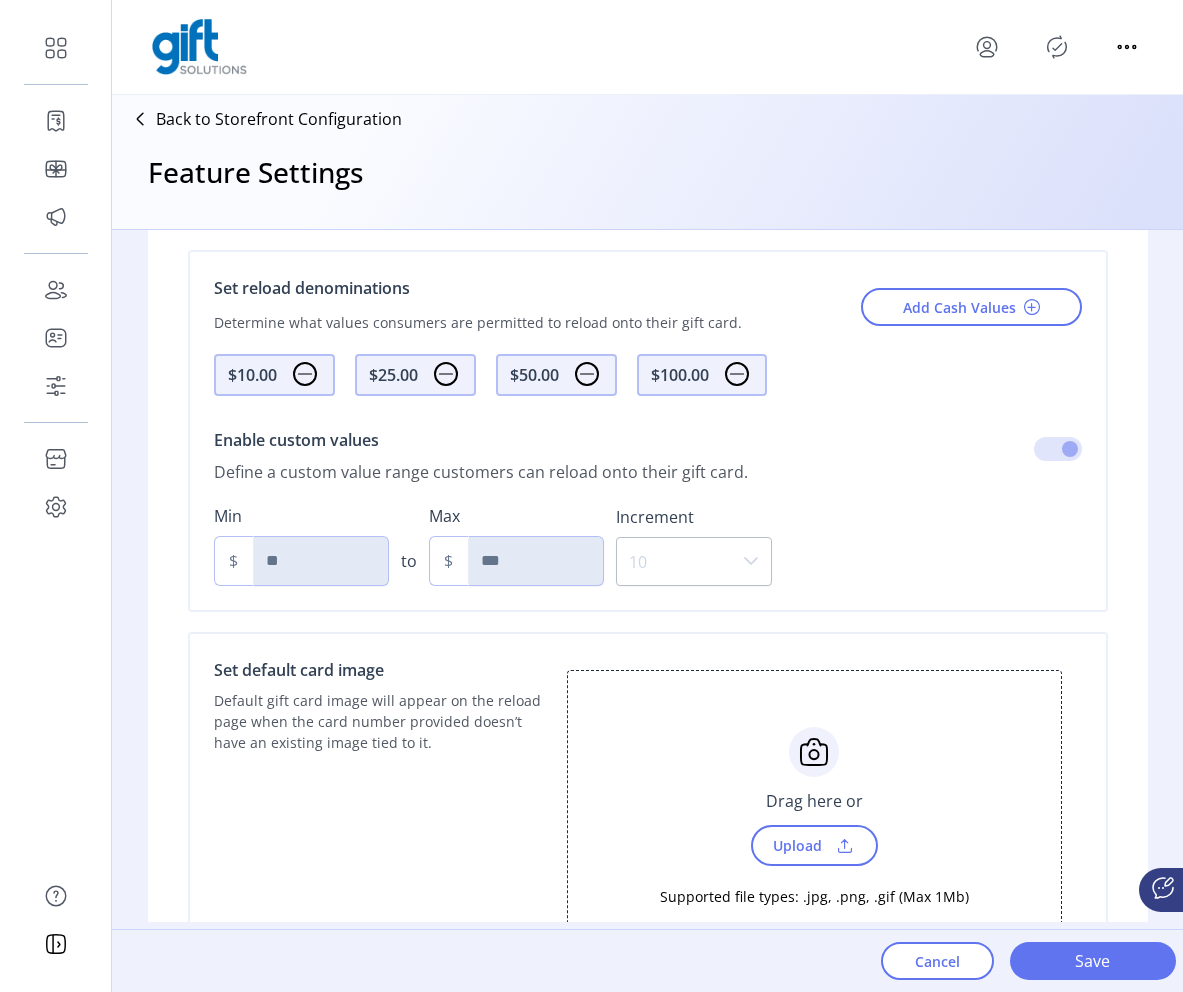 scroll, scrollTop: 1401, scrollLeft: 0, axis: vertical 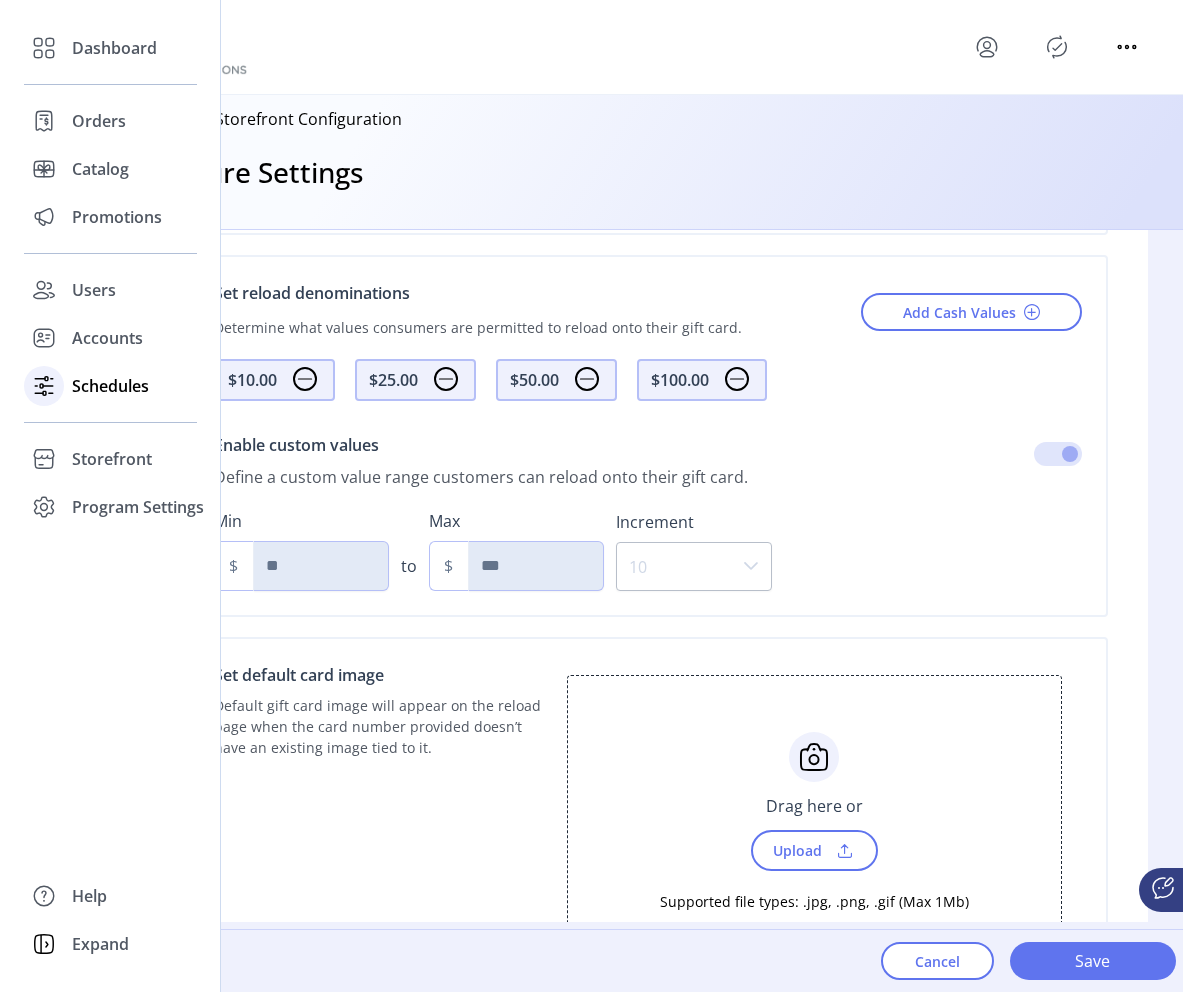 click on "Schedules" 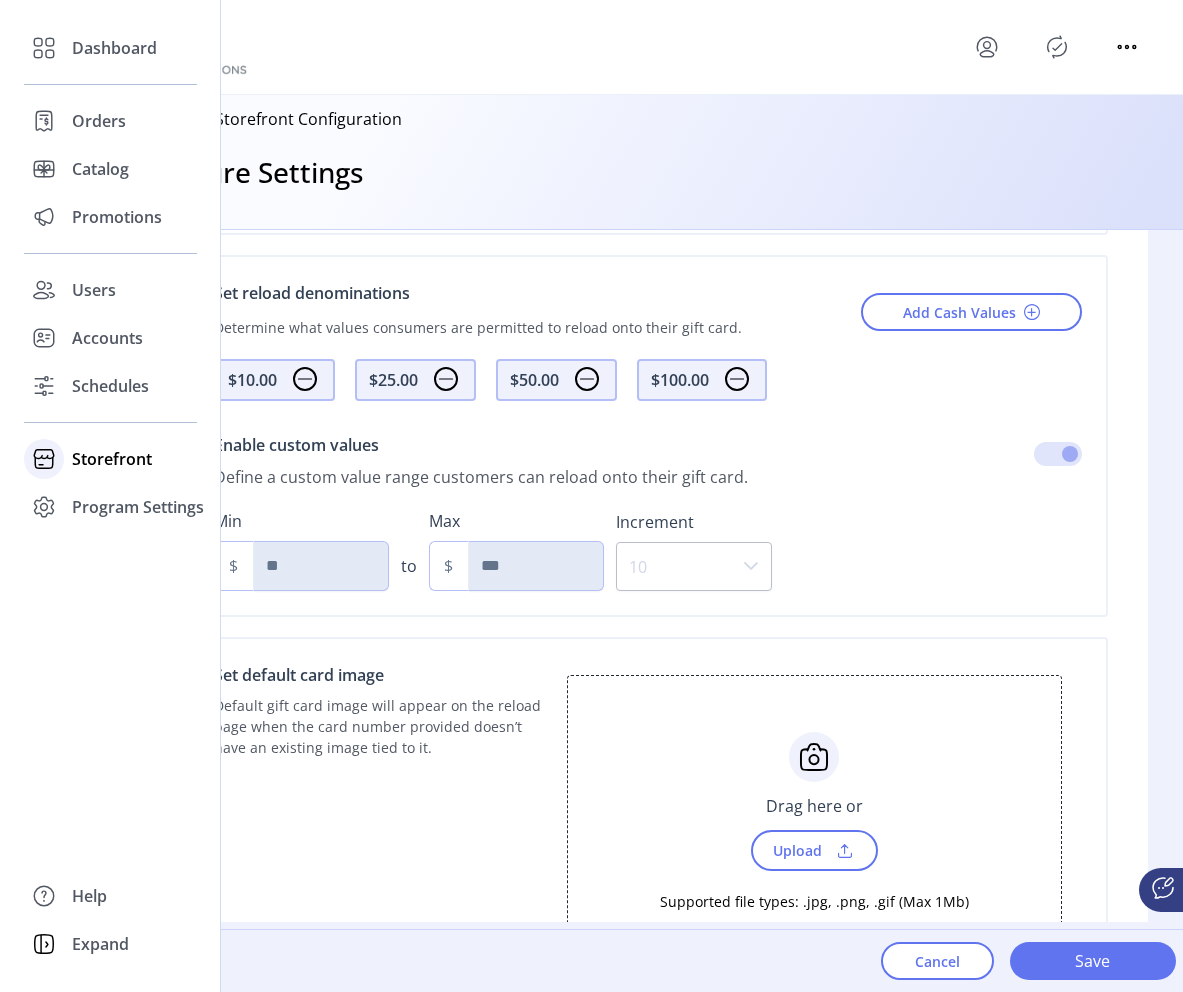 click on "Storefront" 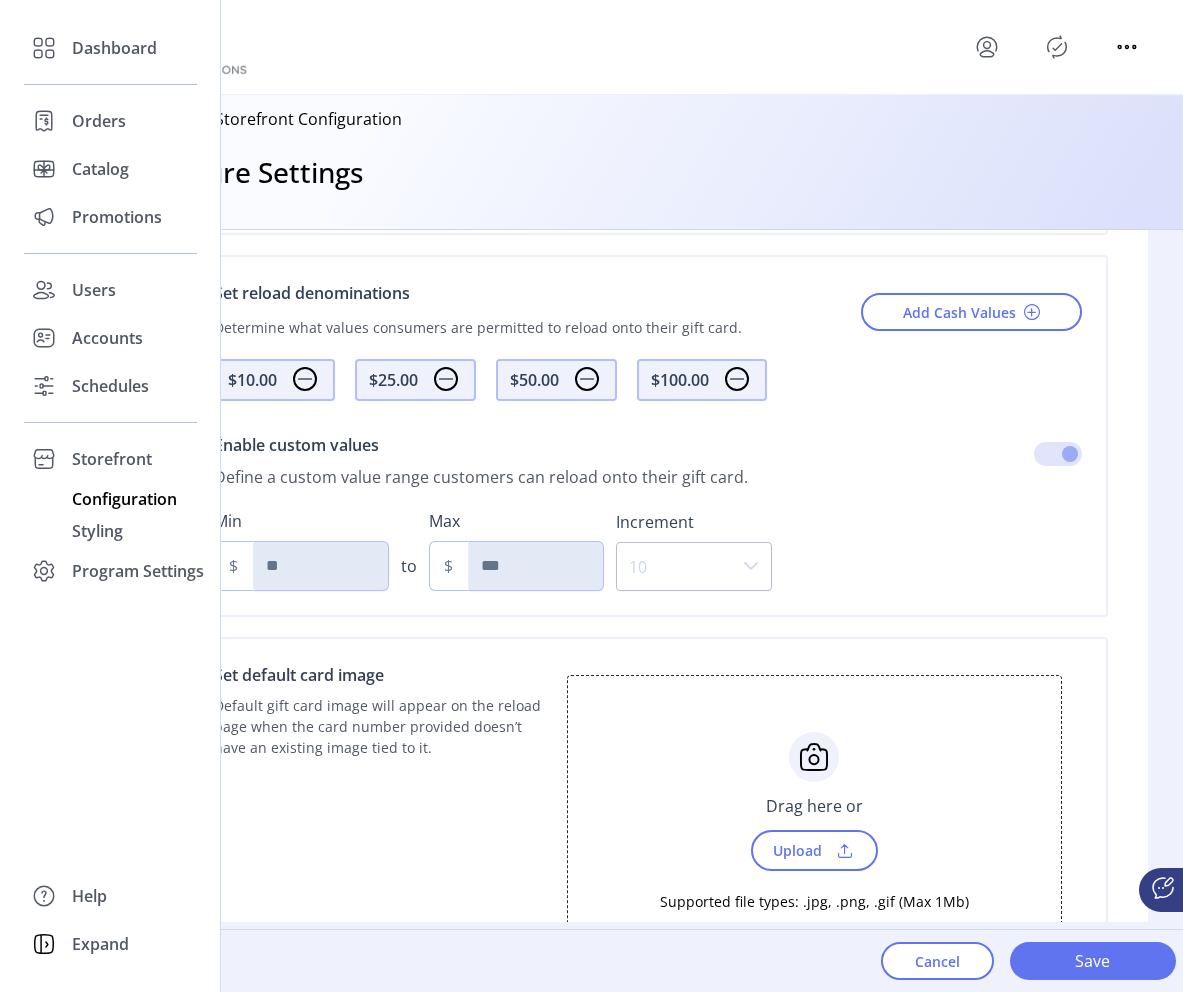 click on "Configuration" 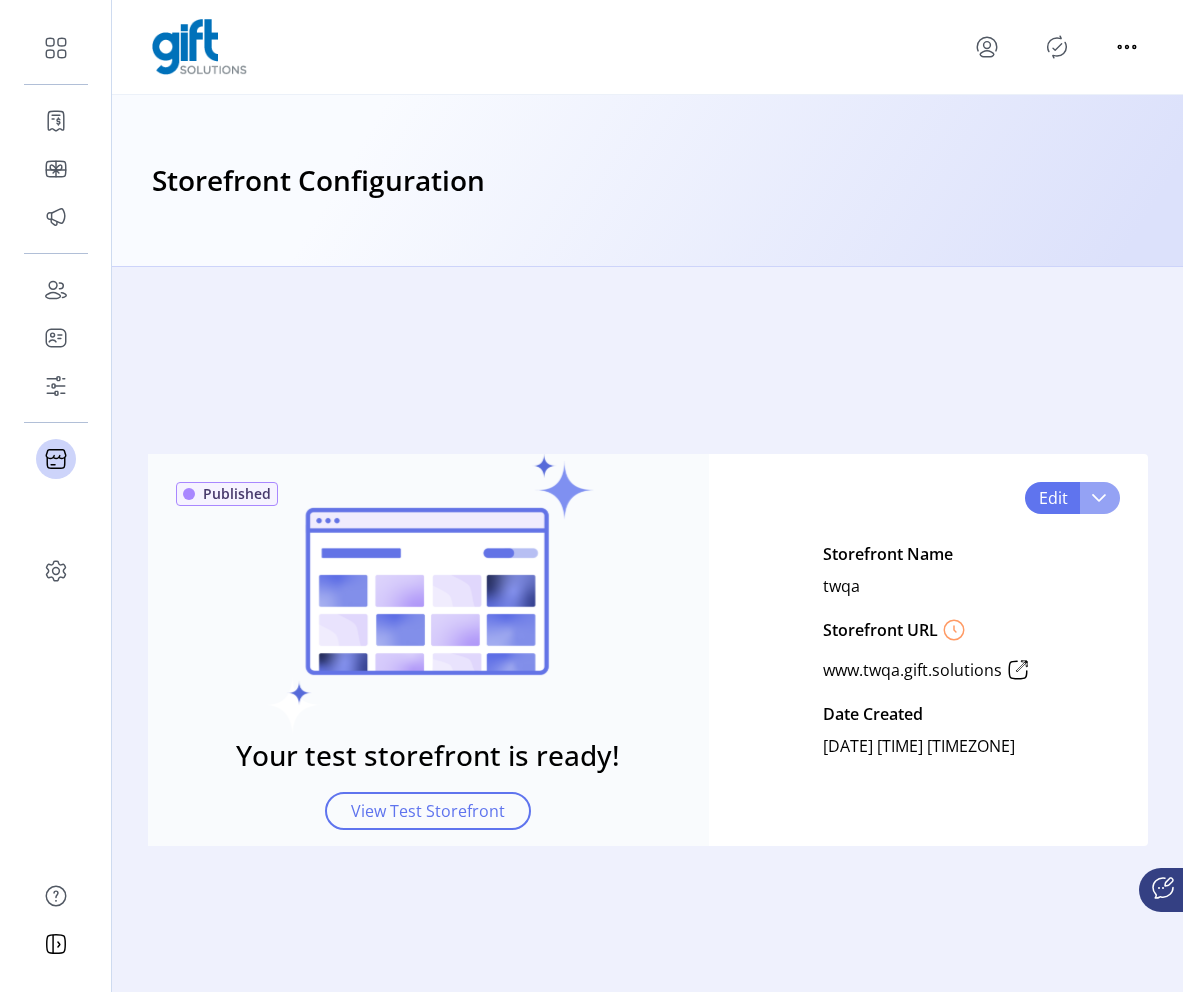 click 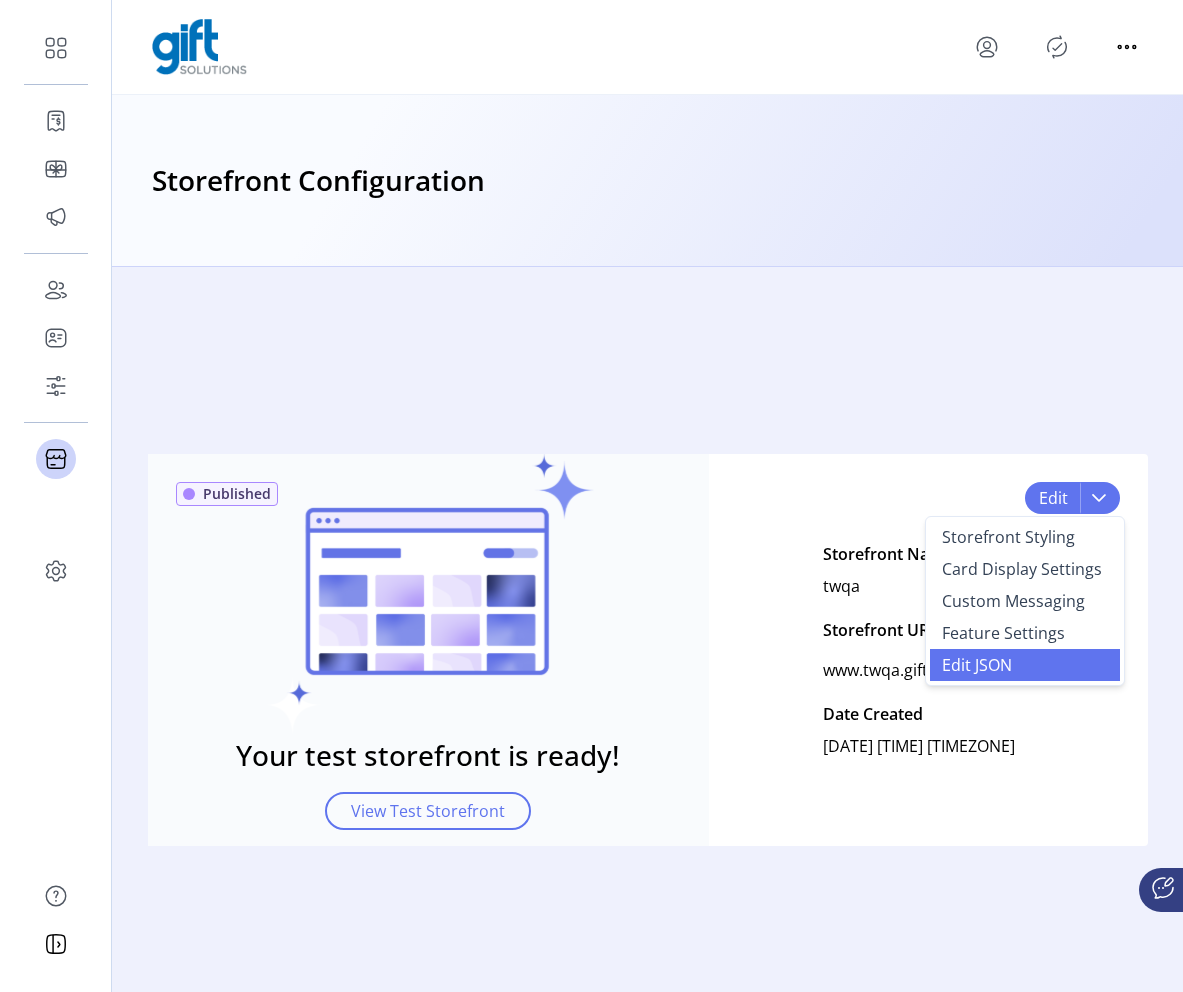 click on "Edit JSON" at bounding box center (977, 665) 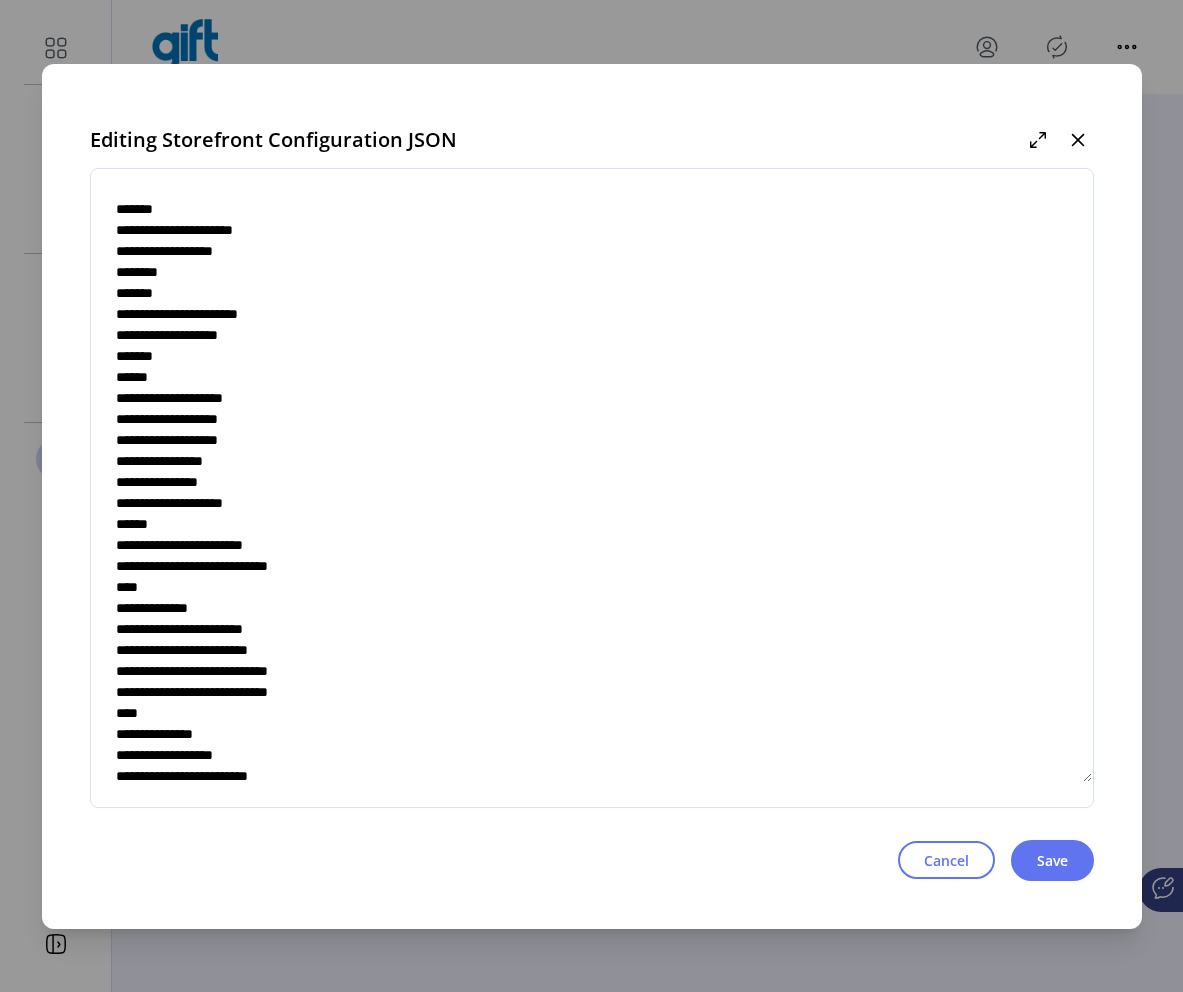 scroll, scrollTop: 4884, scrollLeft: 0, axis: vertical 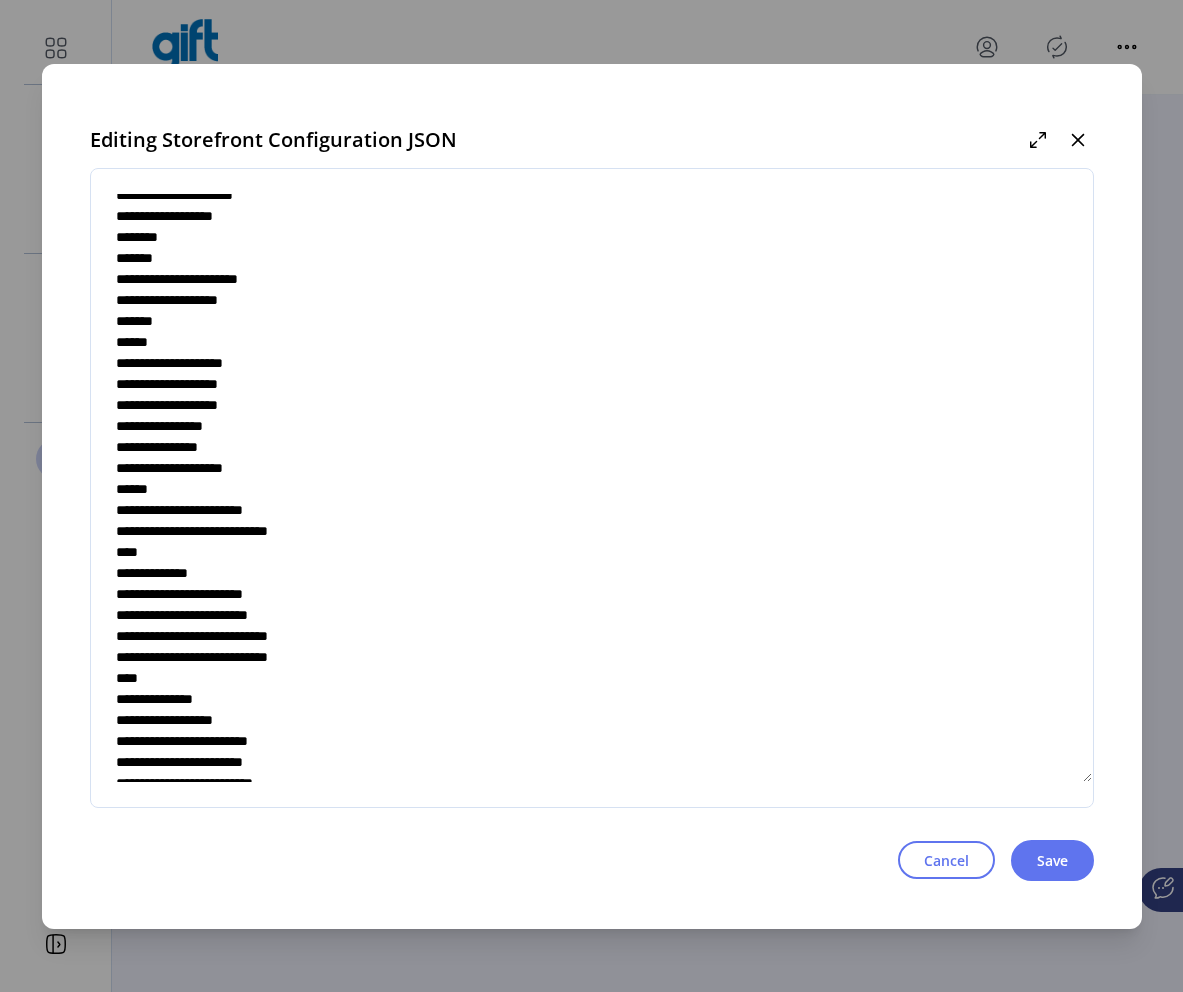 click 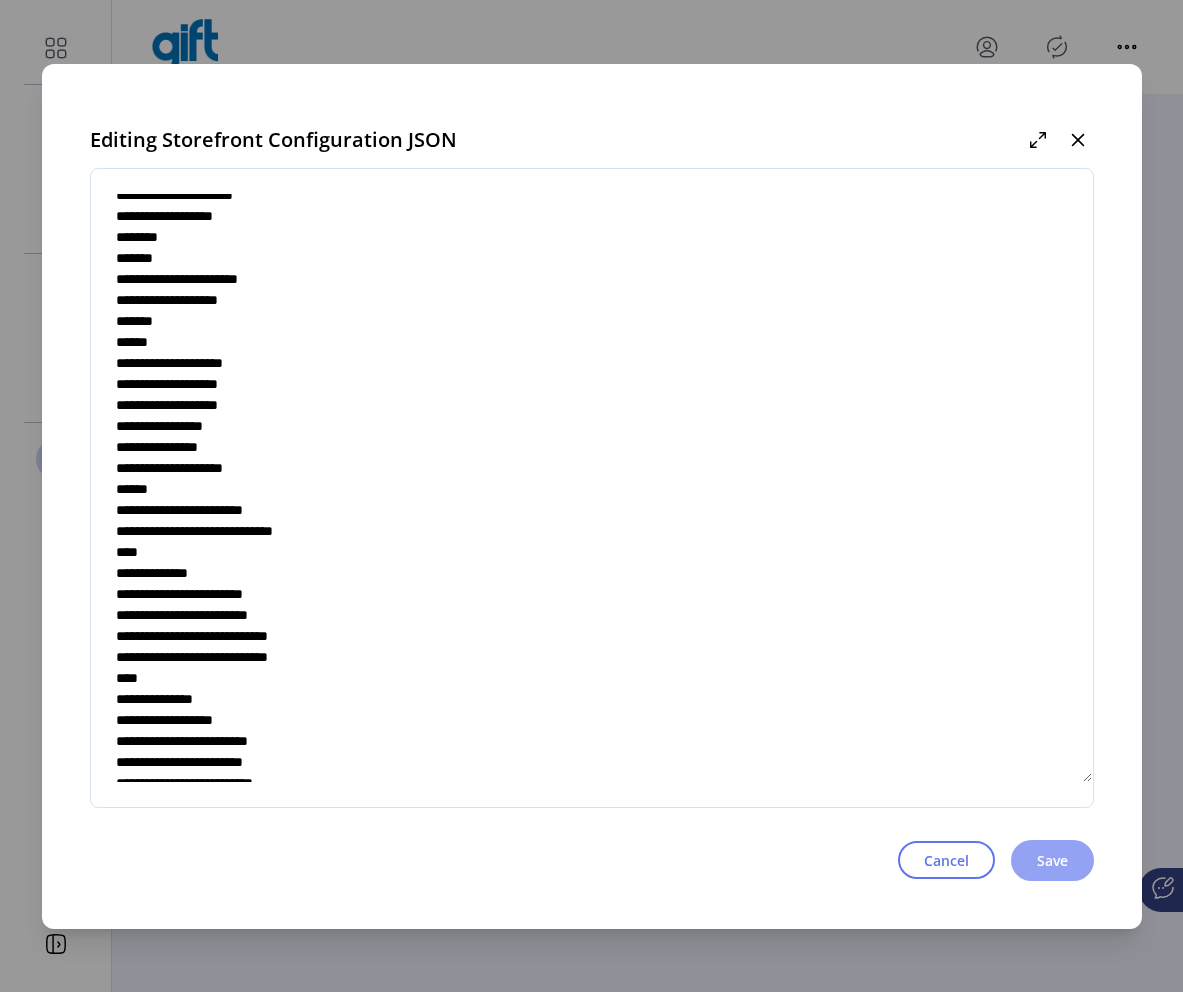 type on "**********" 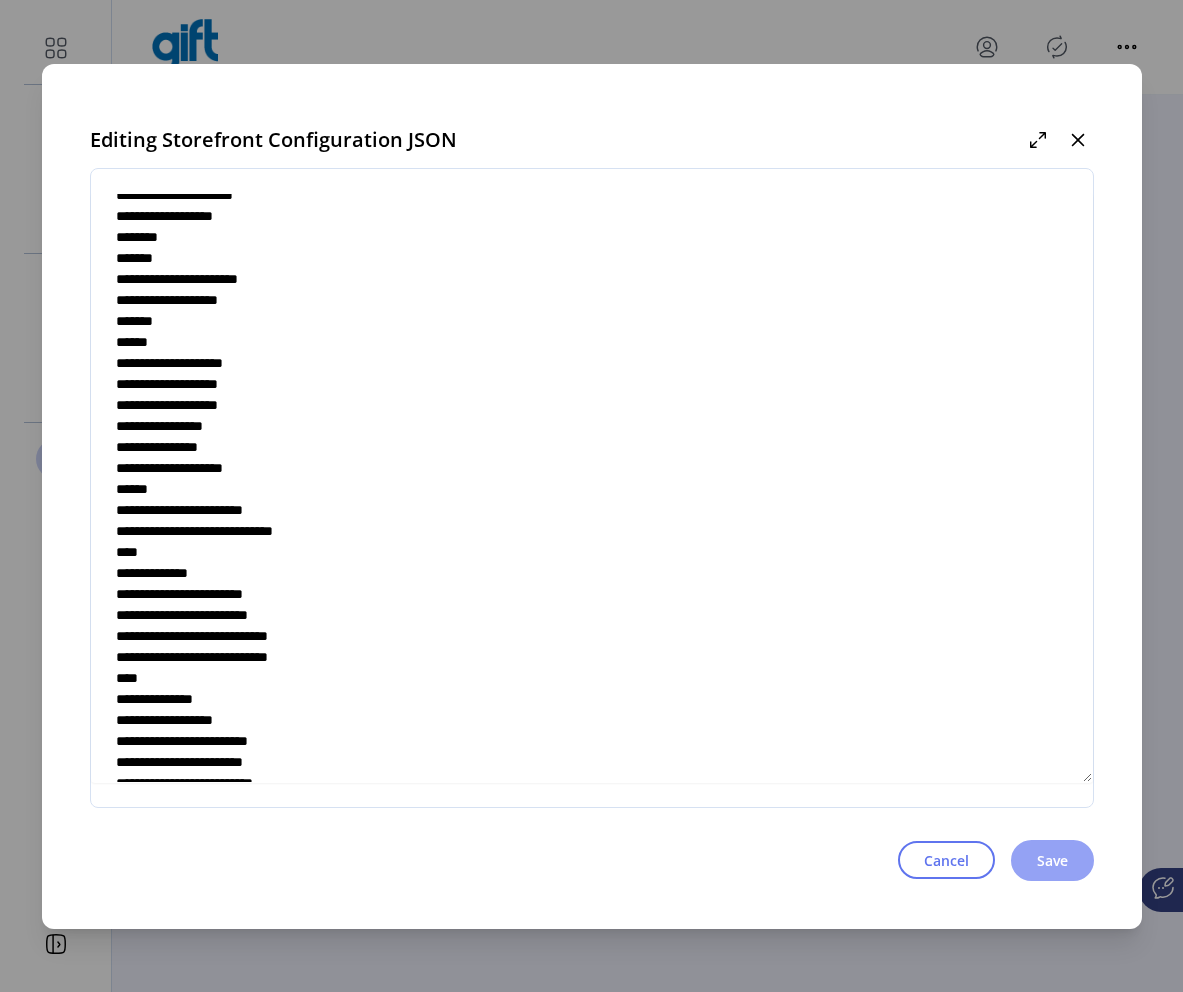click on "Save" 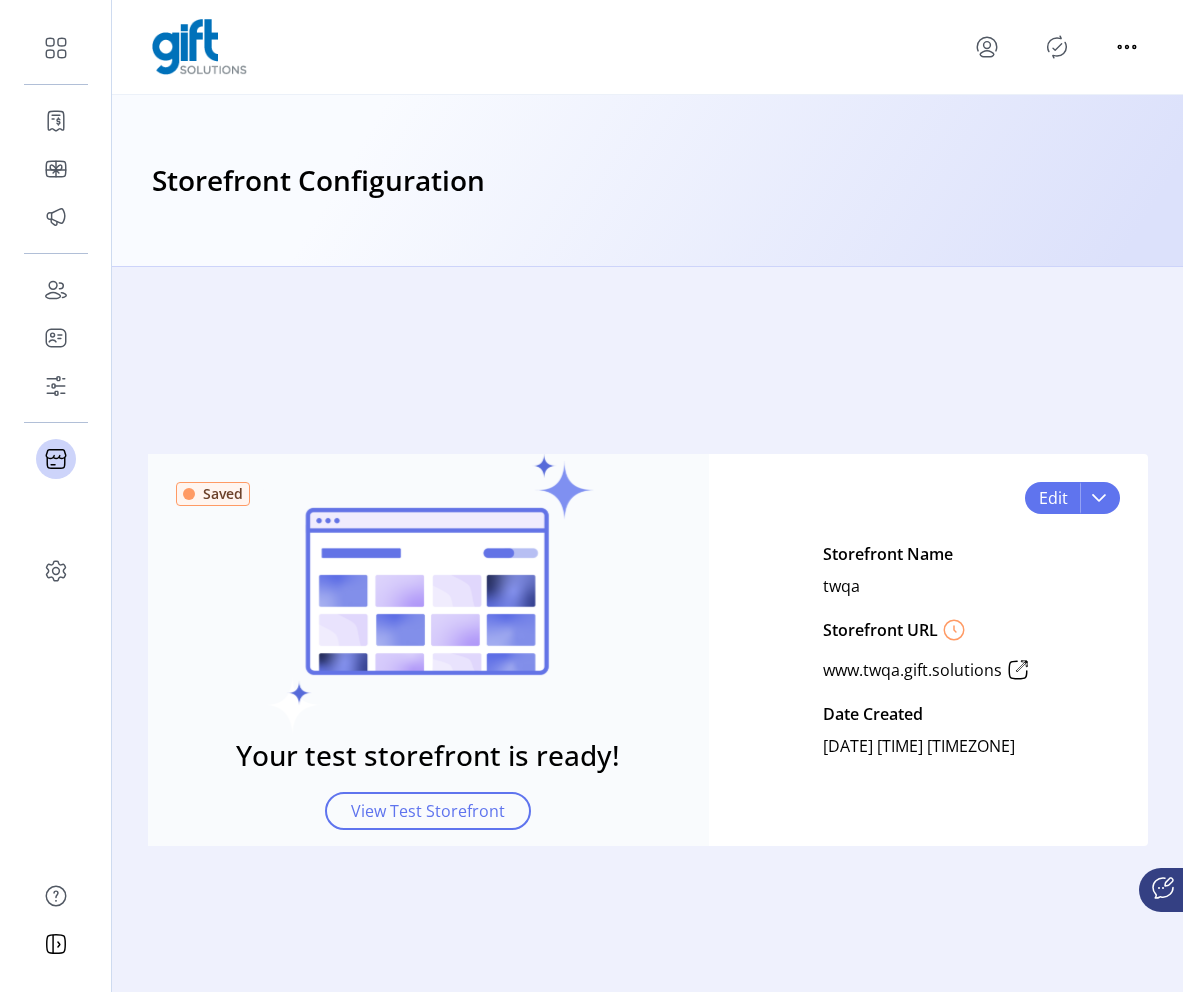 click 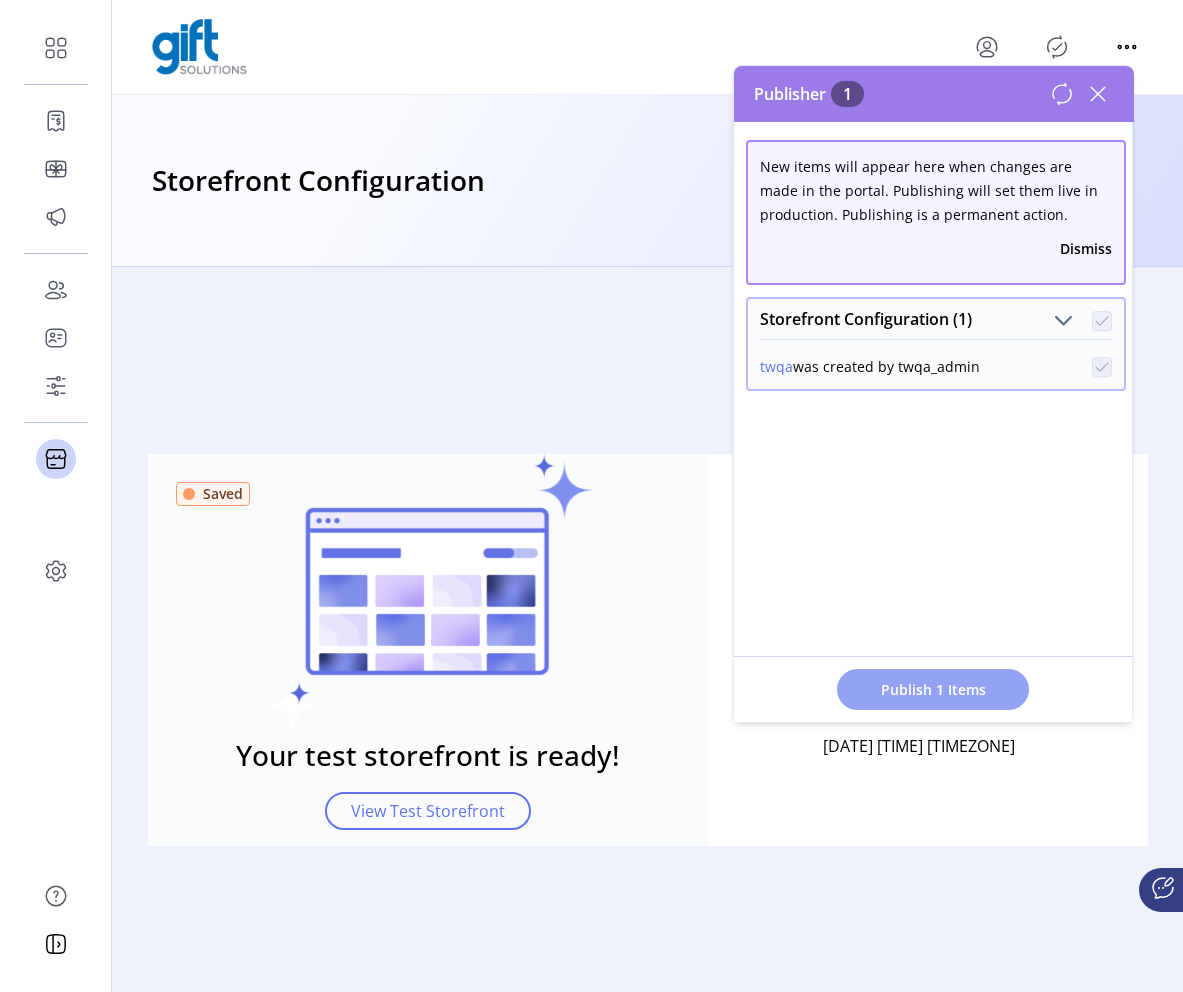 click on "Publish 1 Items" at bounding box center (933, 689) 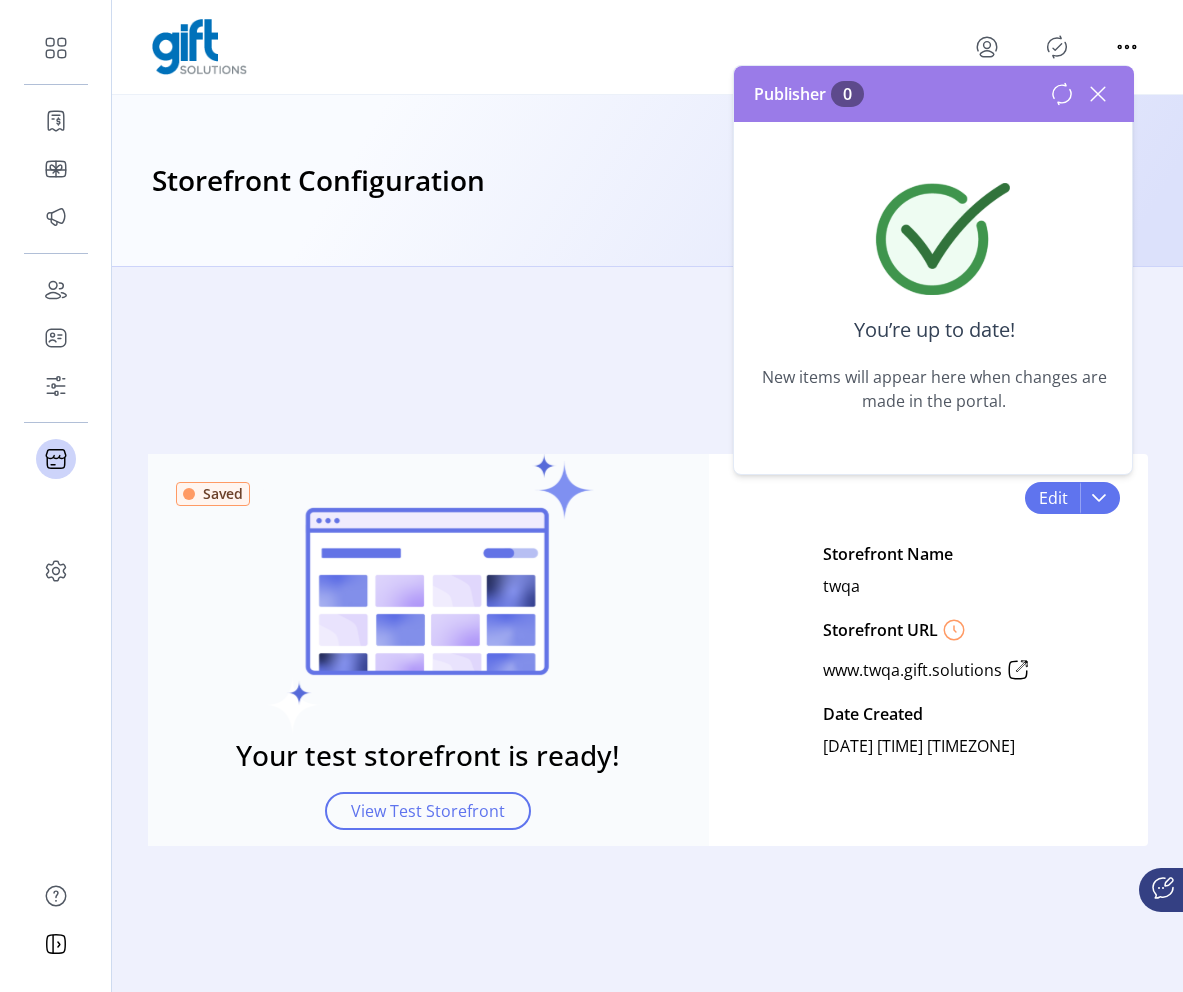 click 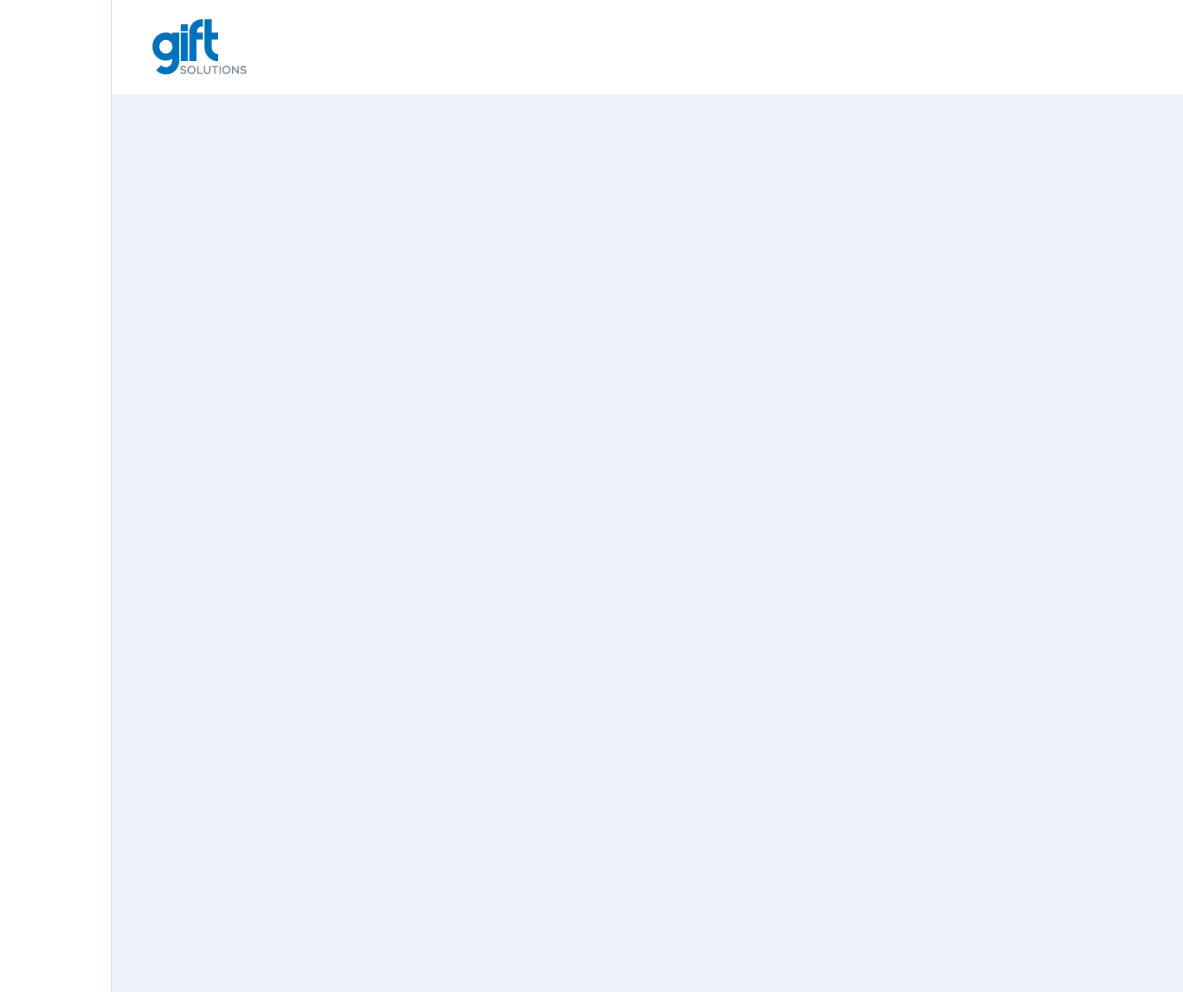 scroll, scrollTop: 0, scrollLeft: 0, axis: both 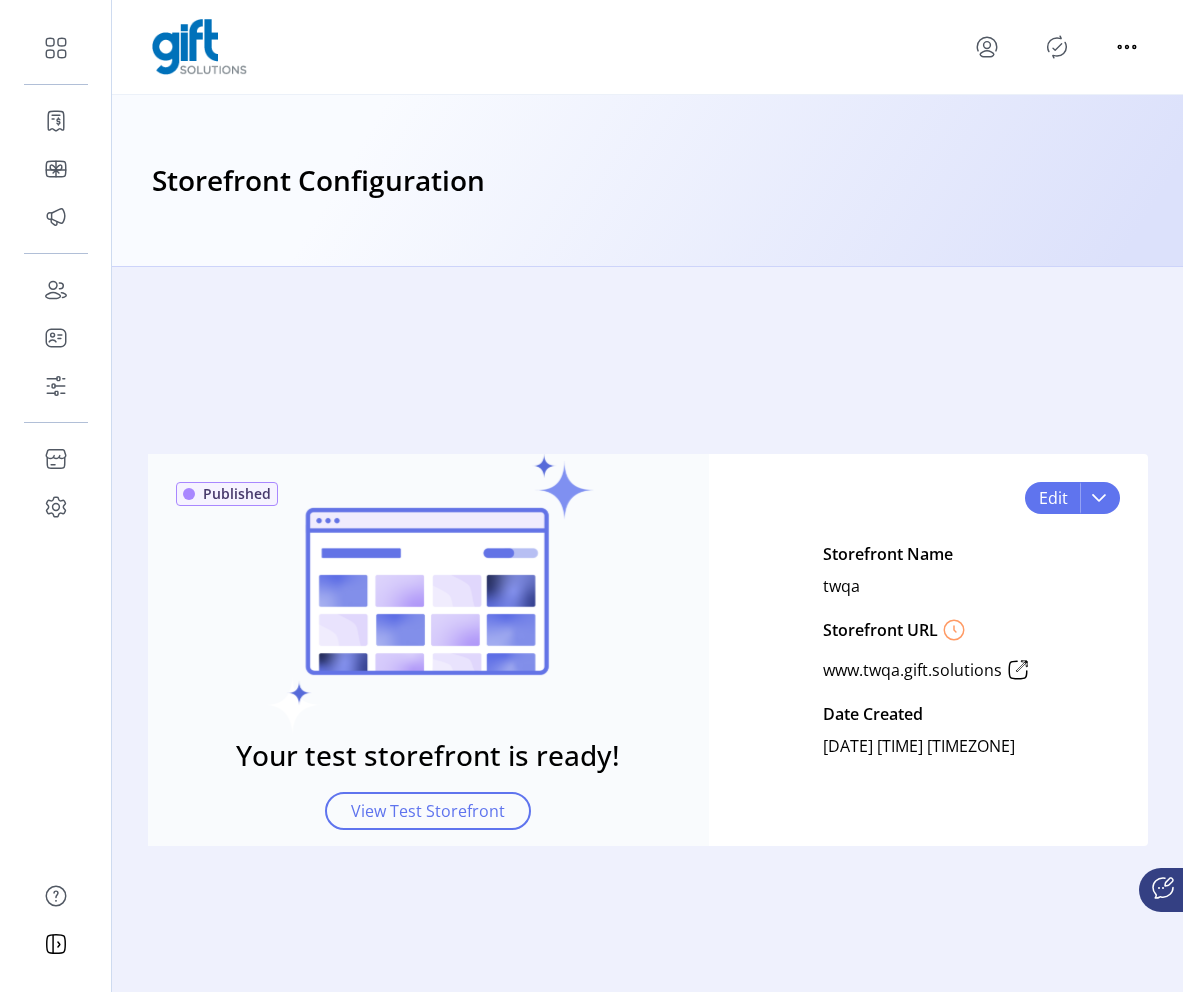 click 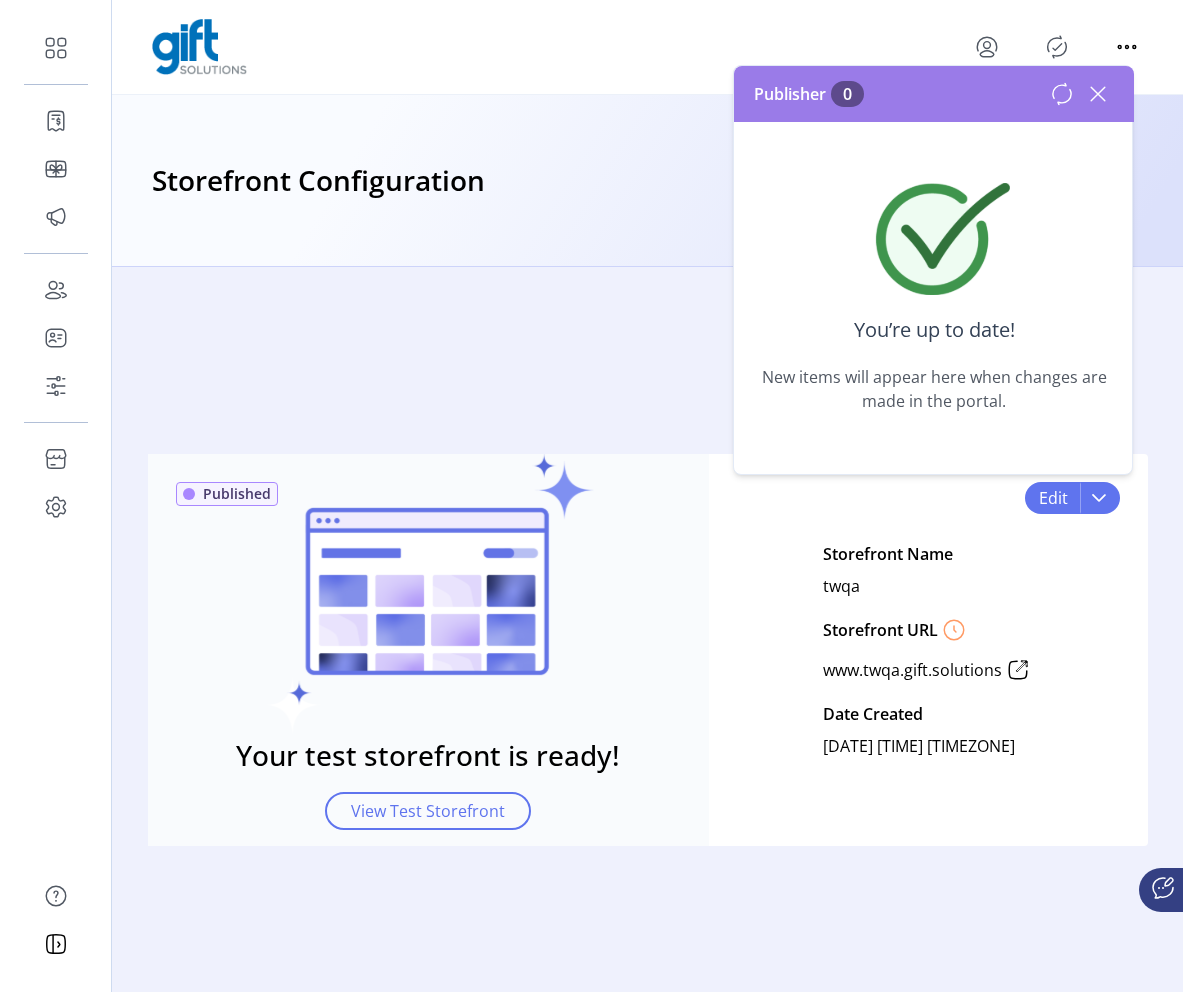 click 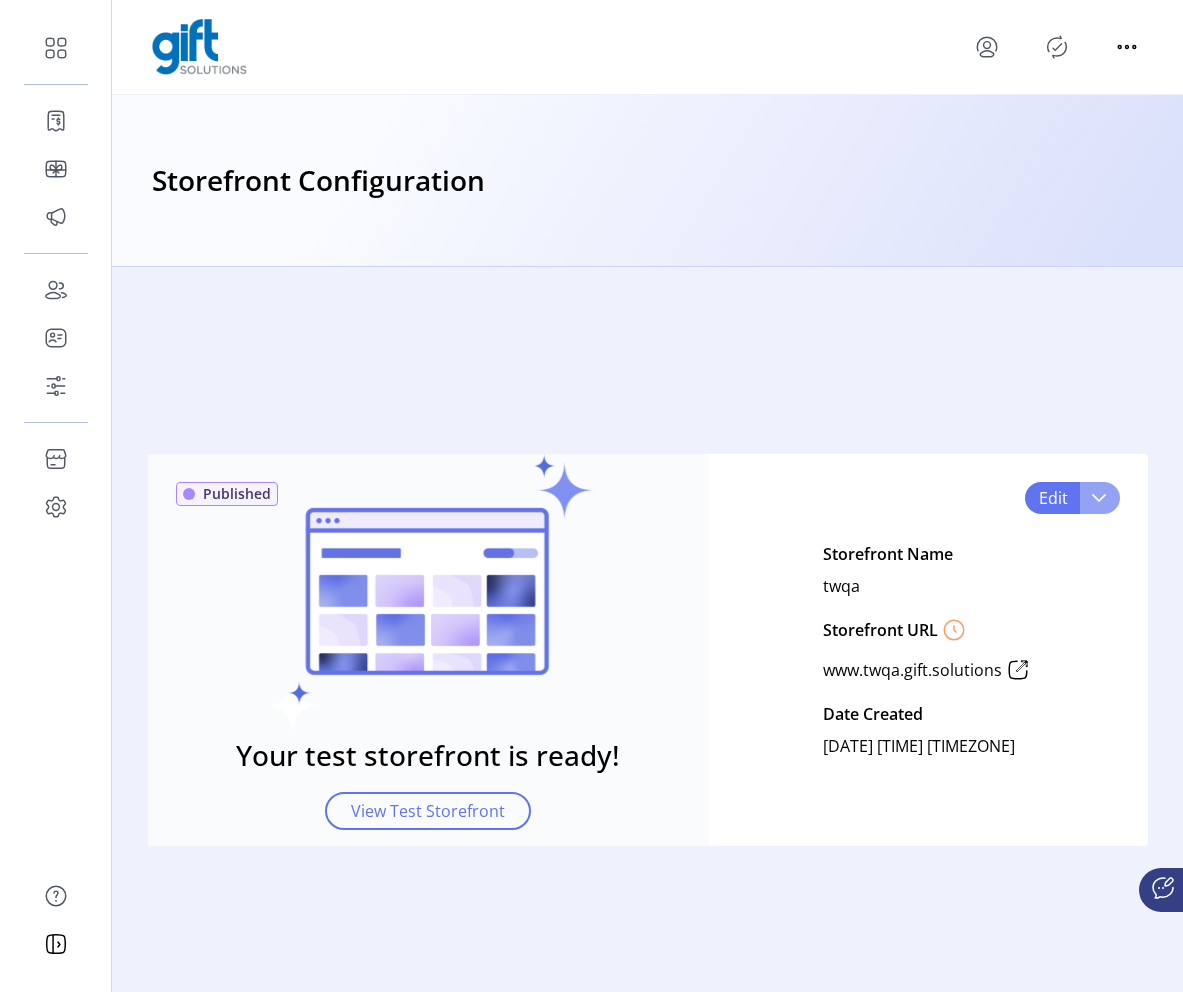 click 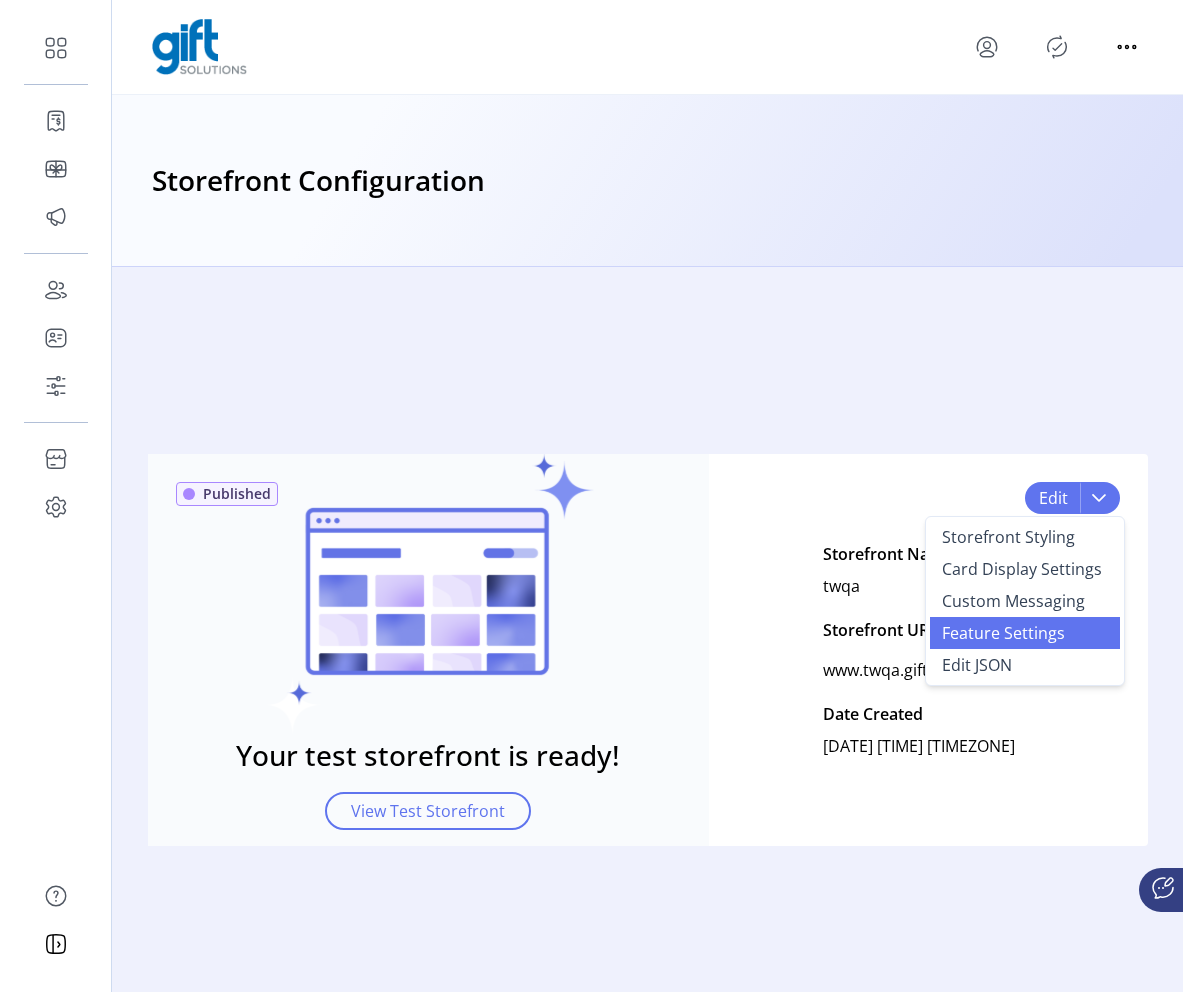 click on "Feature Settings" at bounding box center (1003, 633) 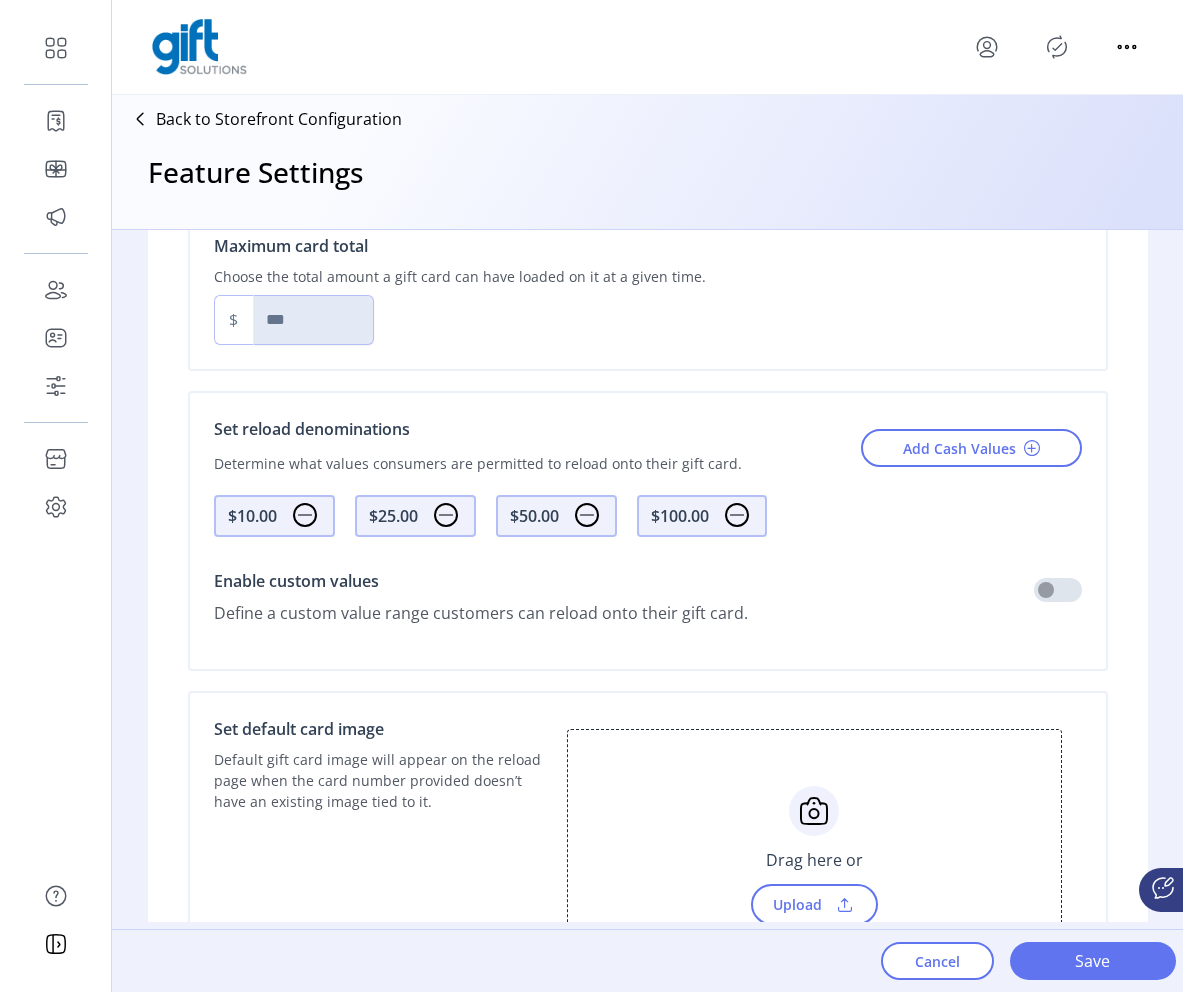 scroll, scrollTop: 1246, scrollLeft: 0, axis: vertical 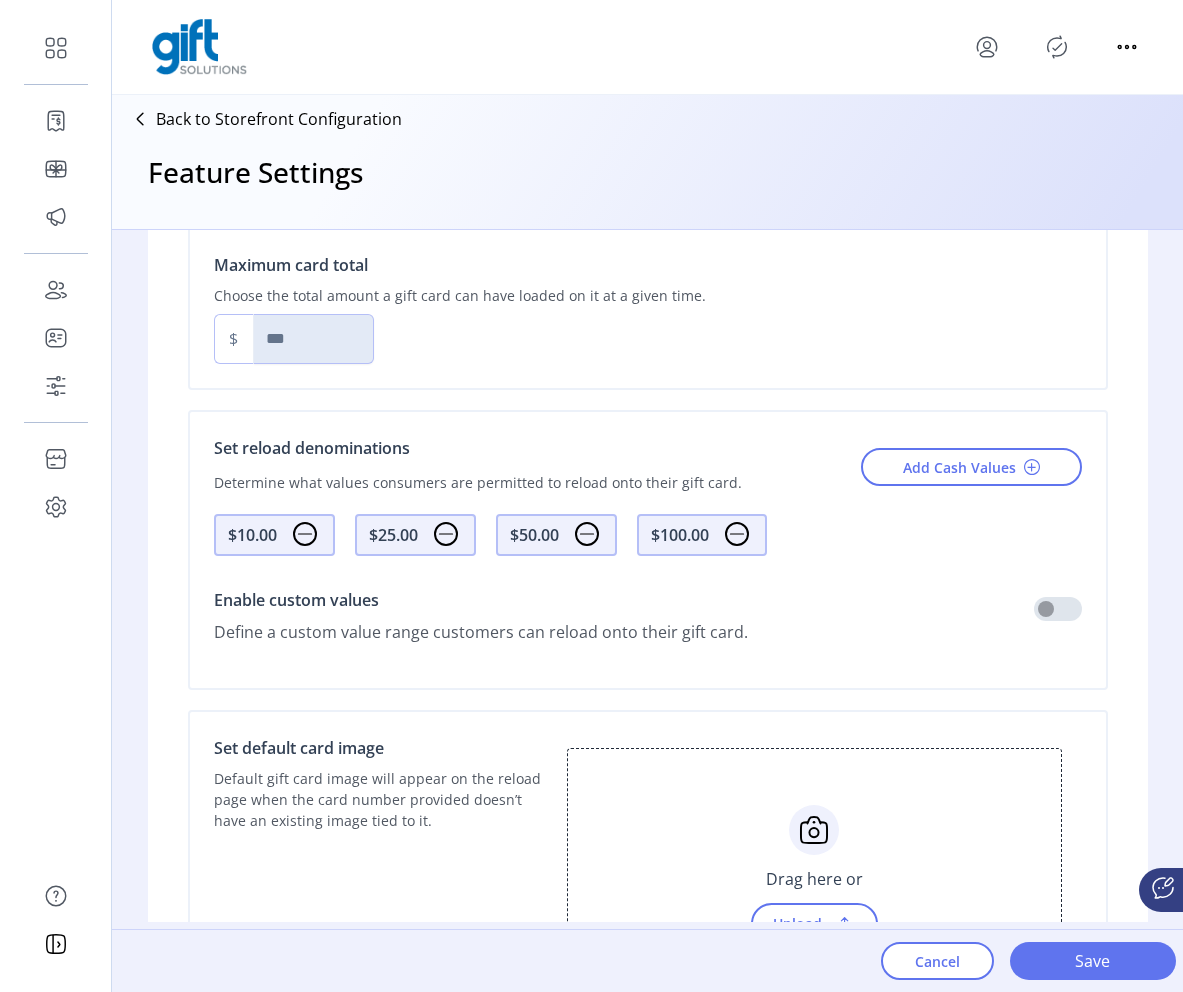 click on "Back to Storefront Configuration" 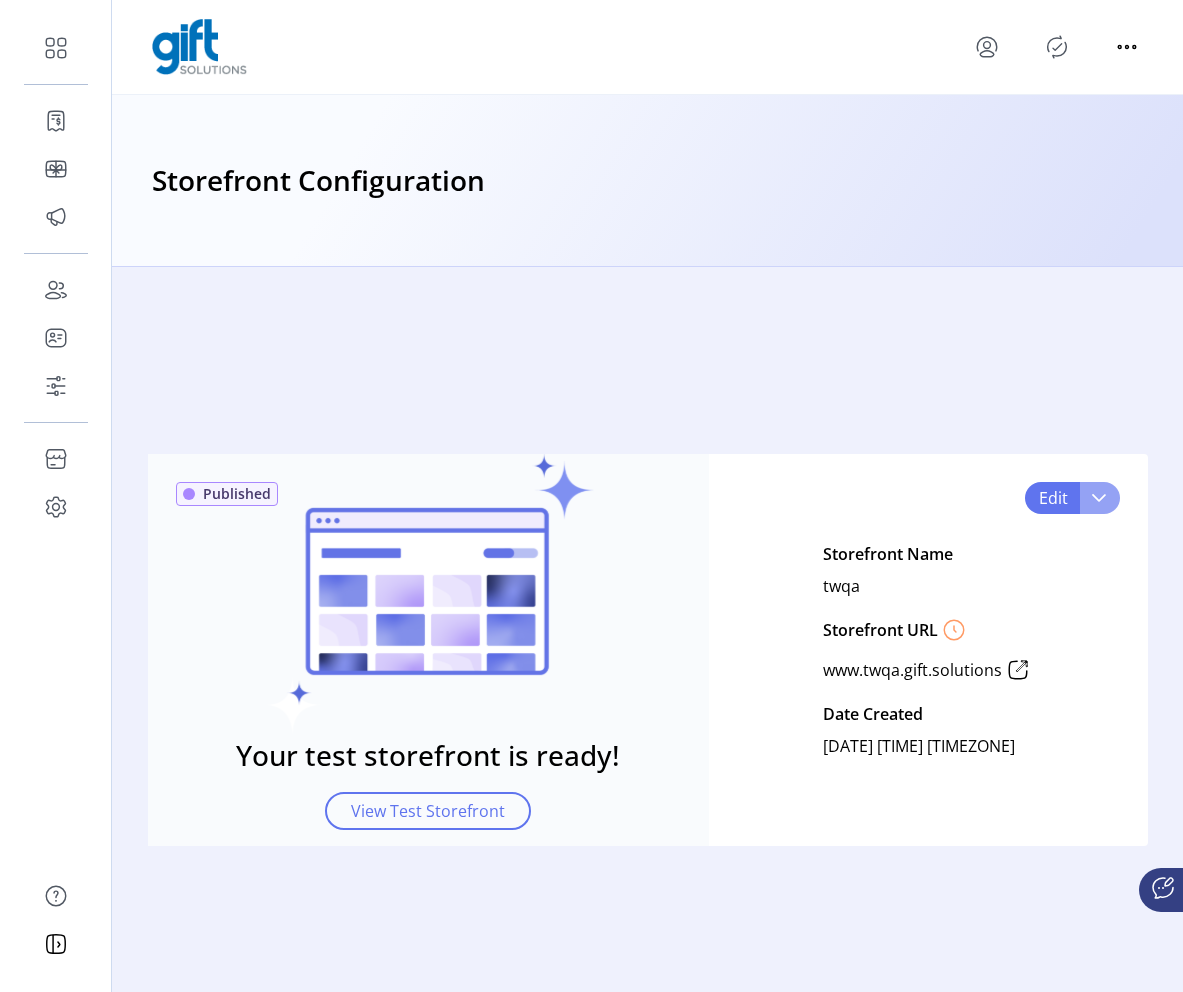 click 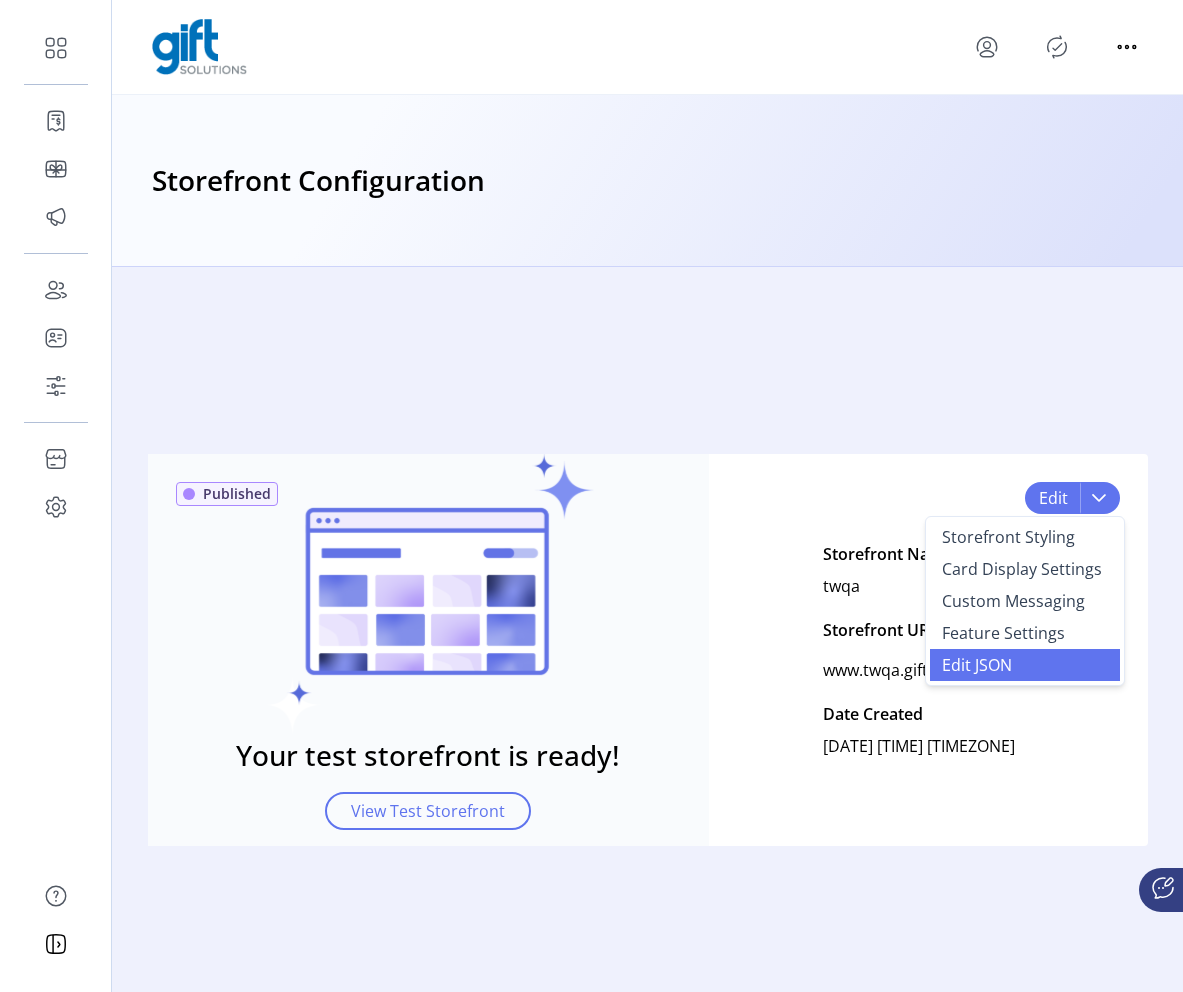 click on "Edit JSON" at bounding box center (977, 665) 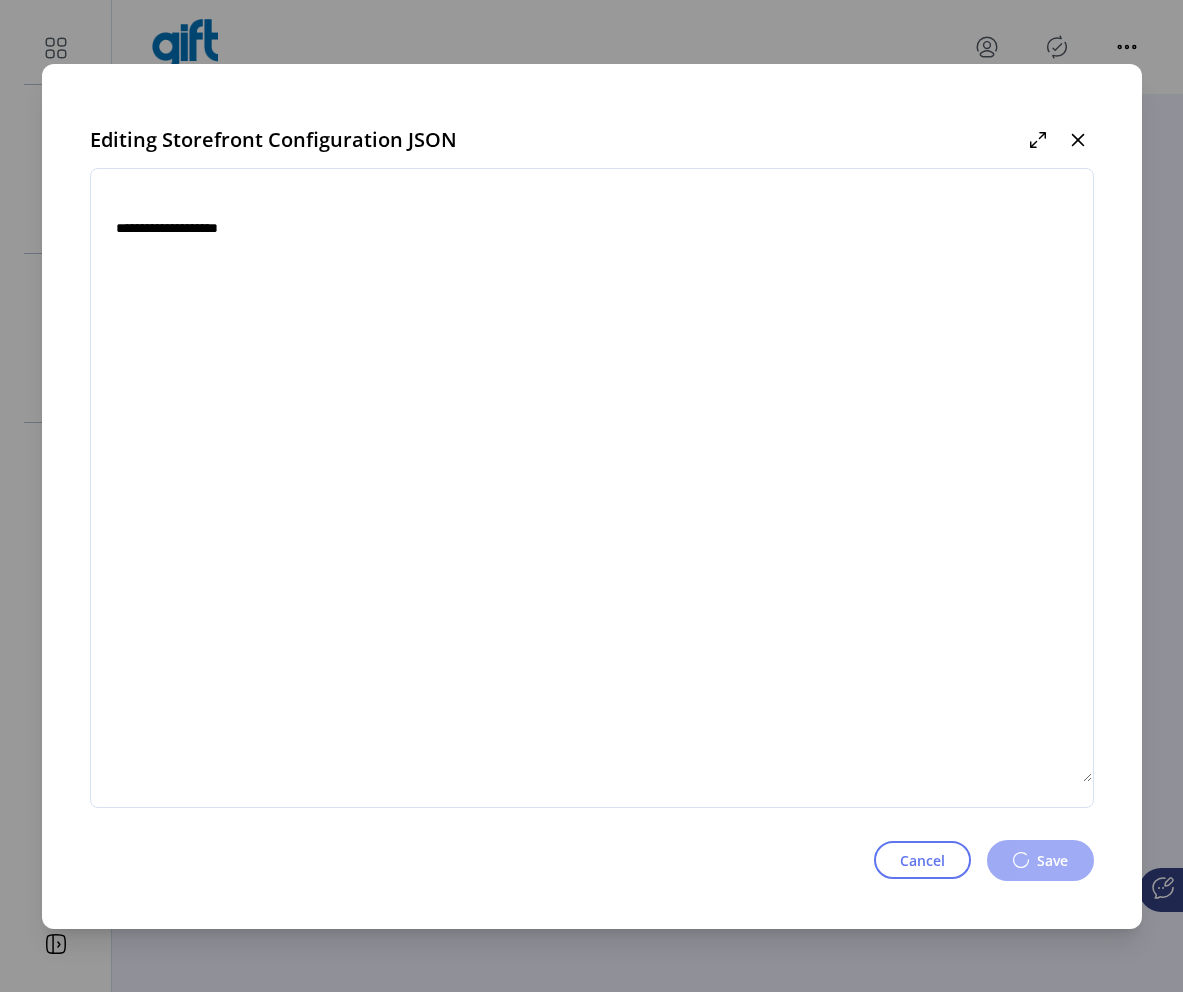 type on "**********" 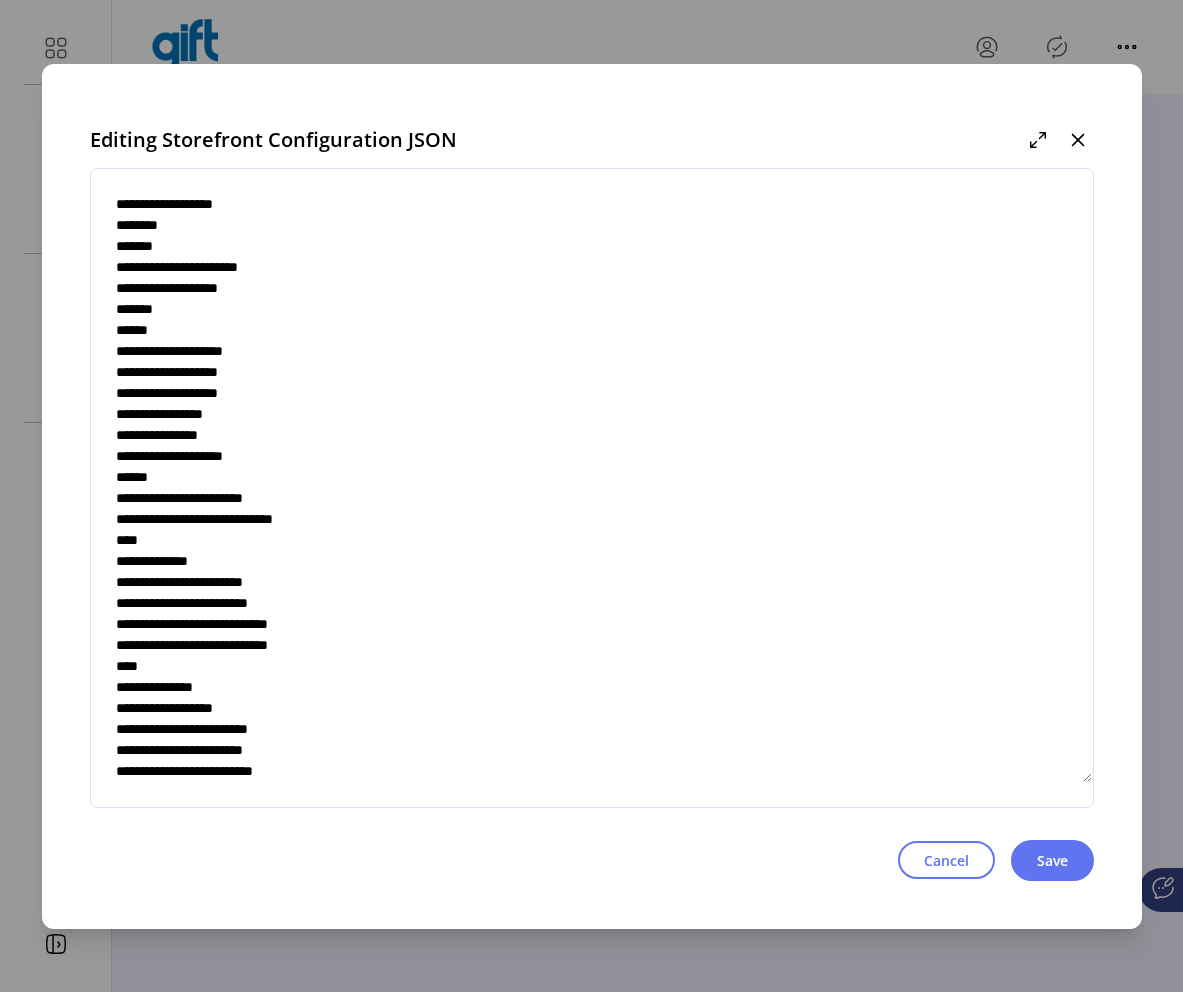 scroll, scrollTop: 4901, scrollLeft: 0, axis: vertical 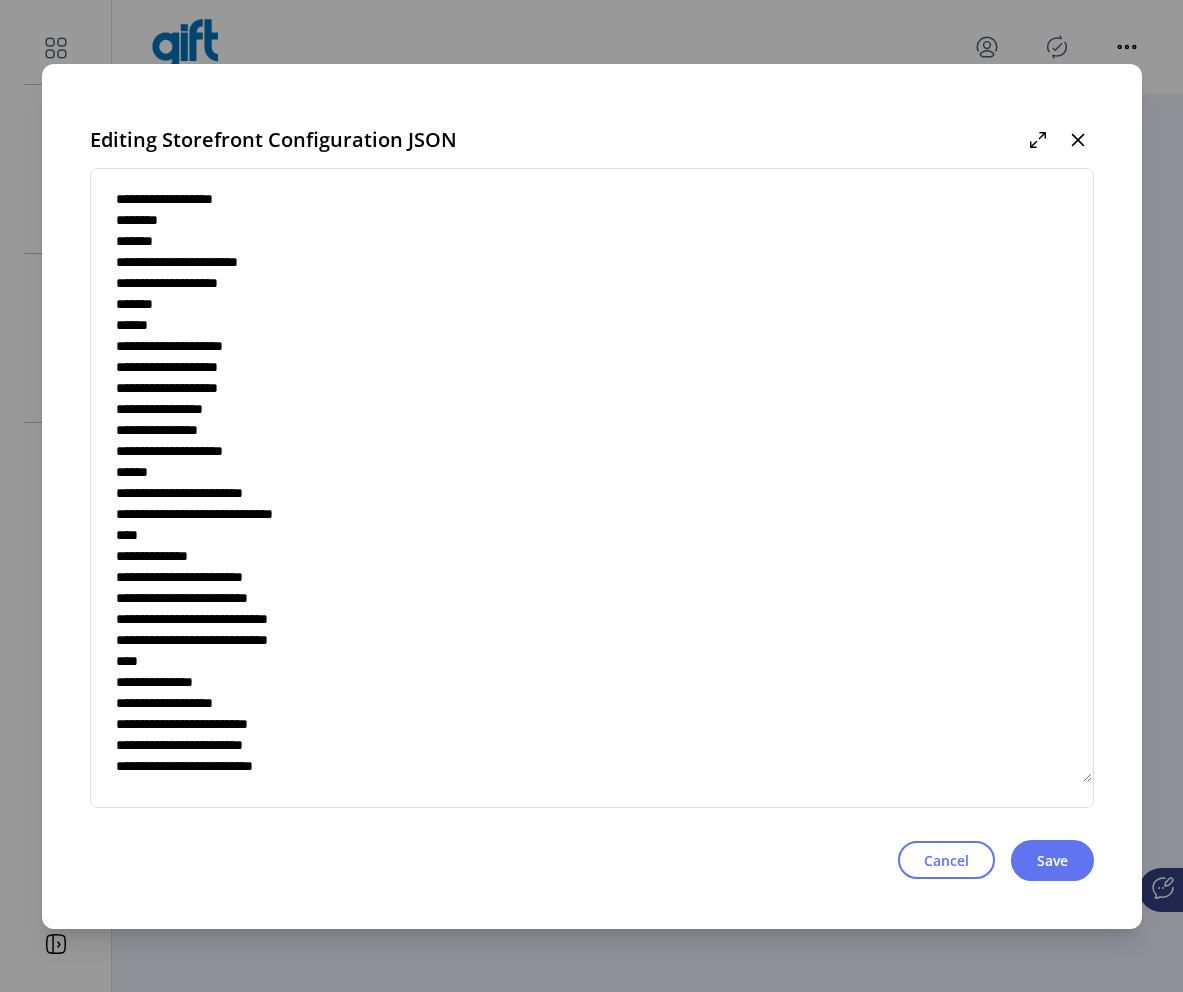 click 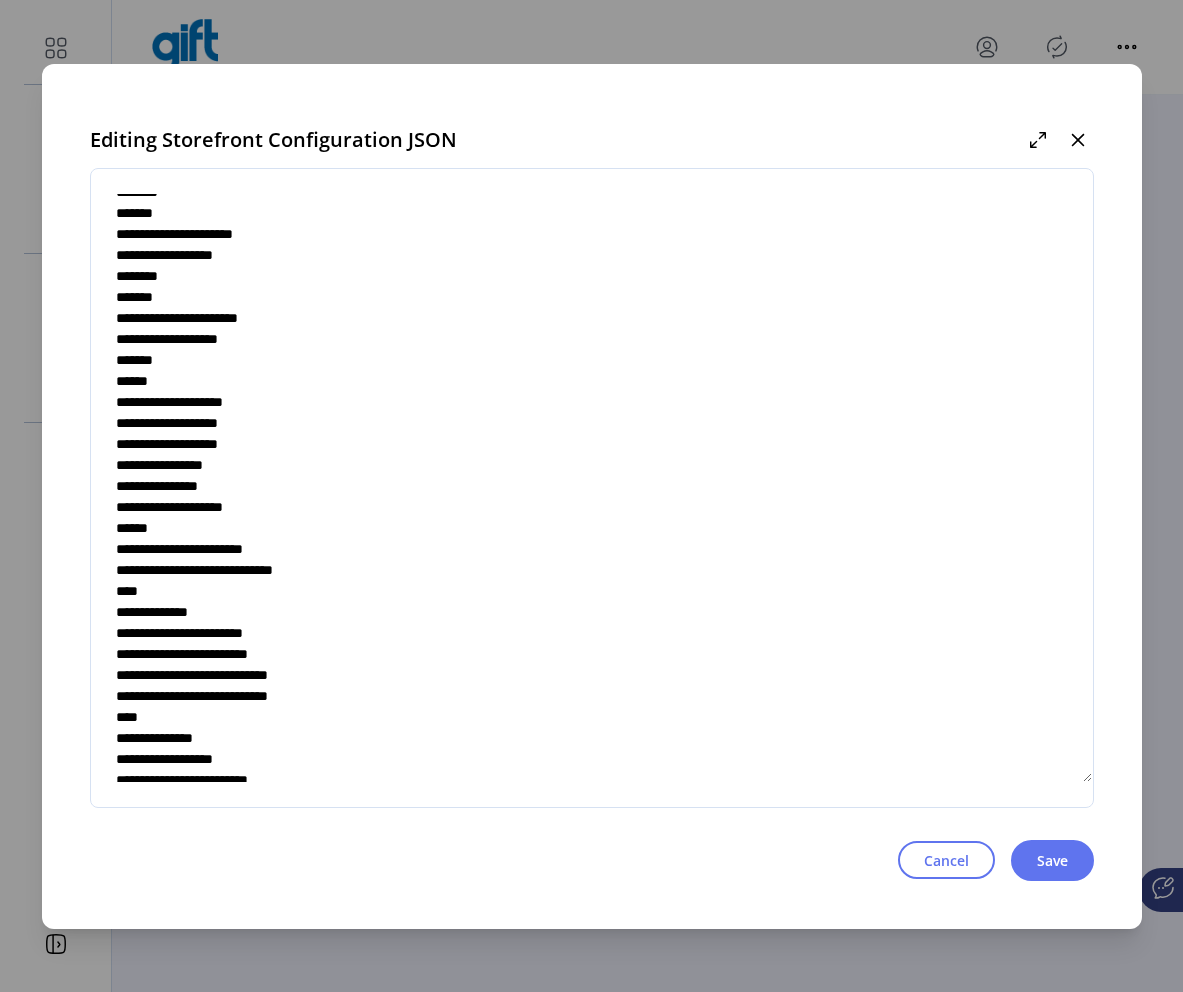 scroll, scrollTop: 4913, scrollLeft: 0, axis: vertical 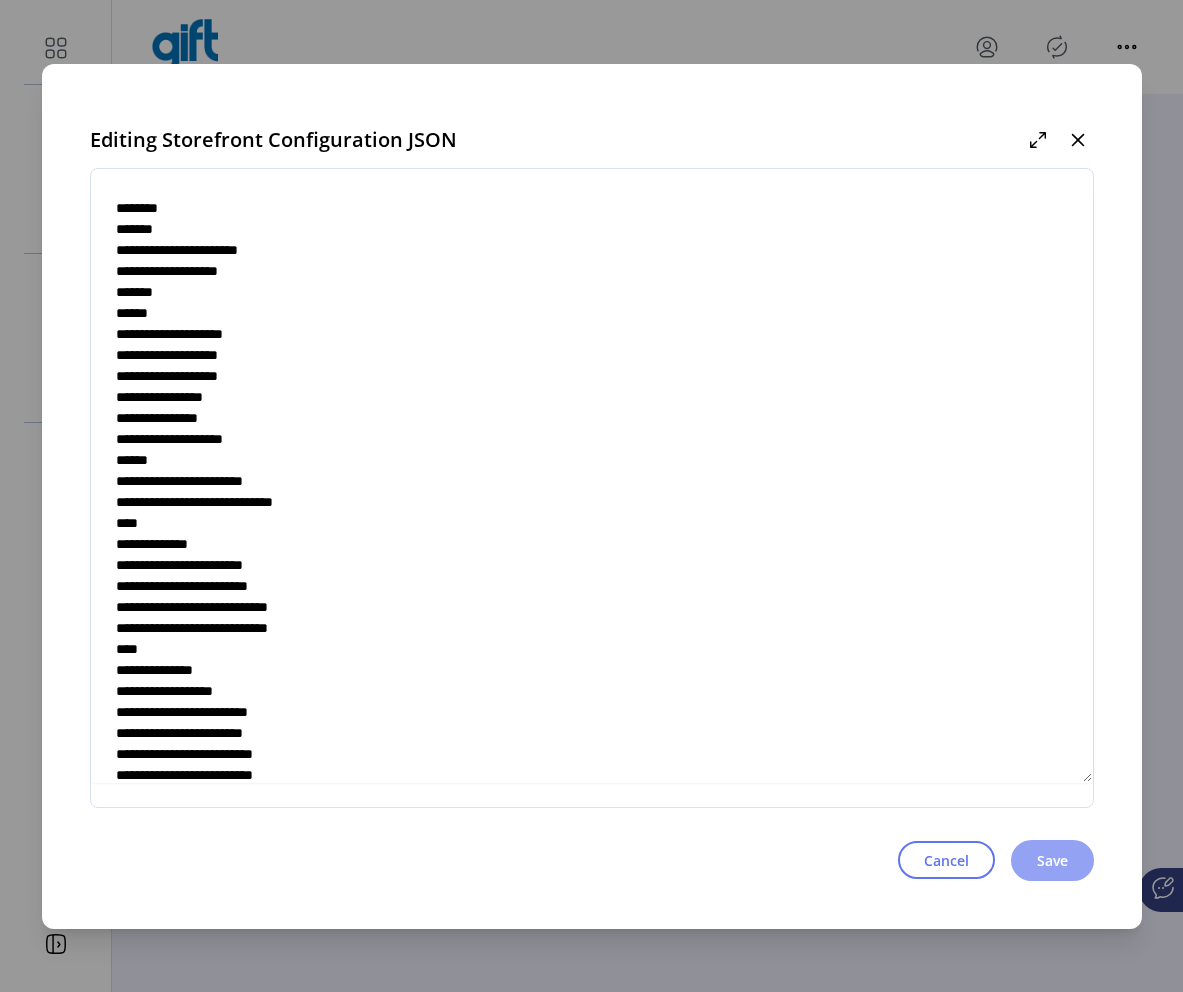 click on "Save" 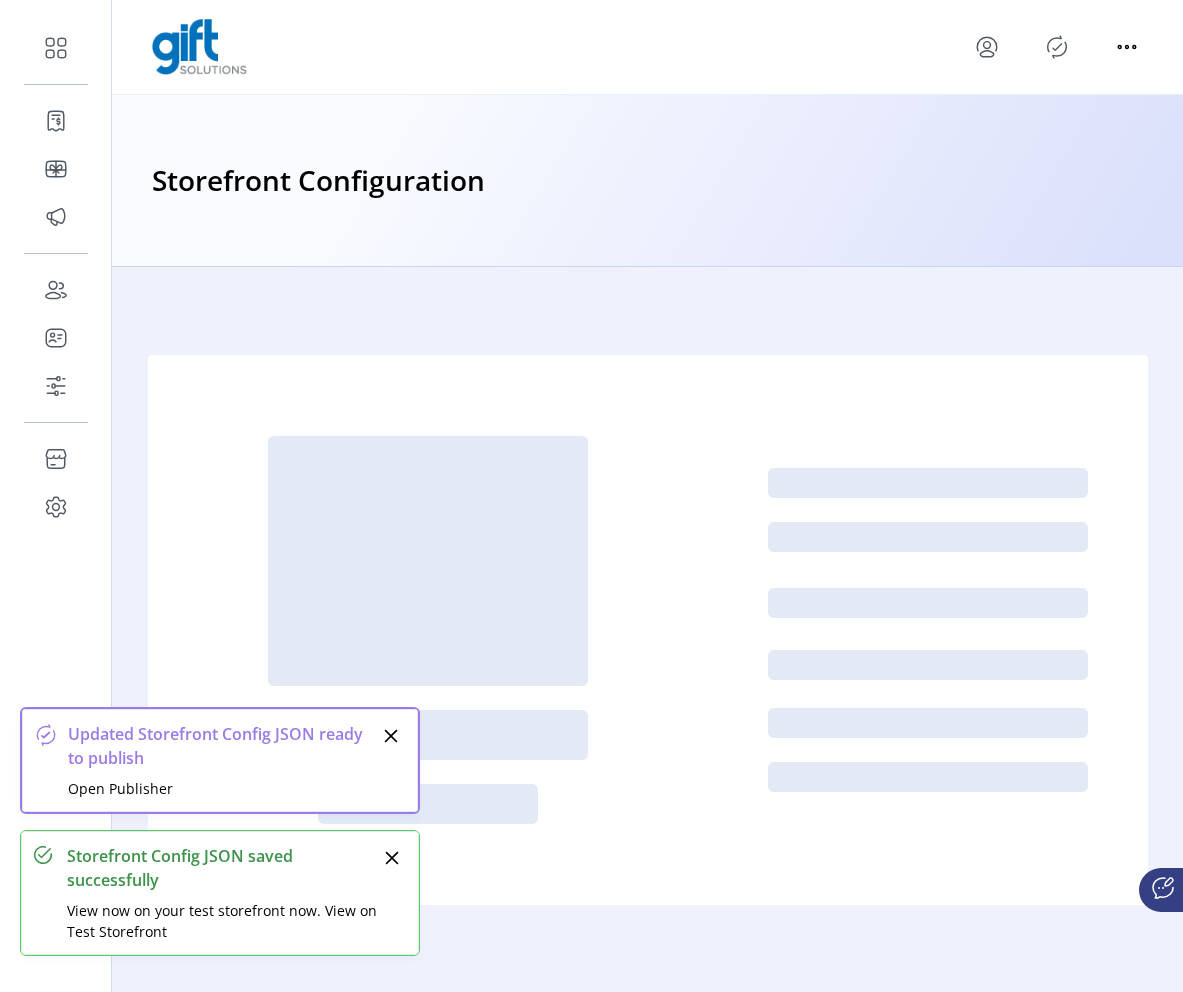 click 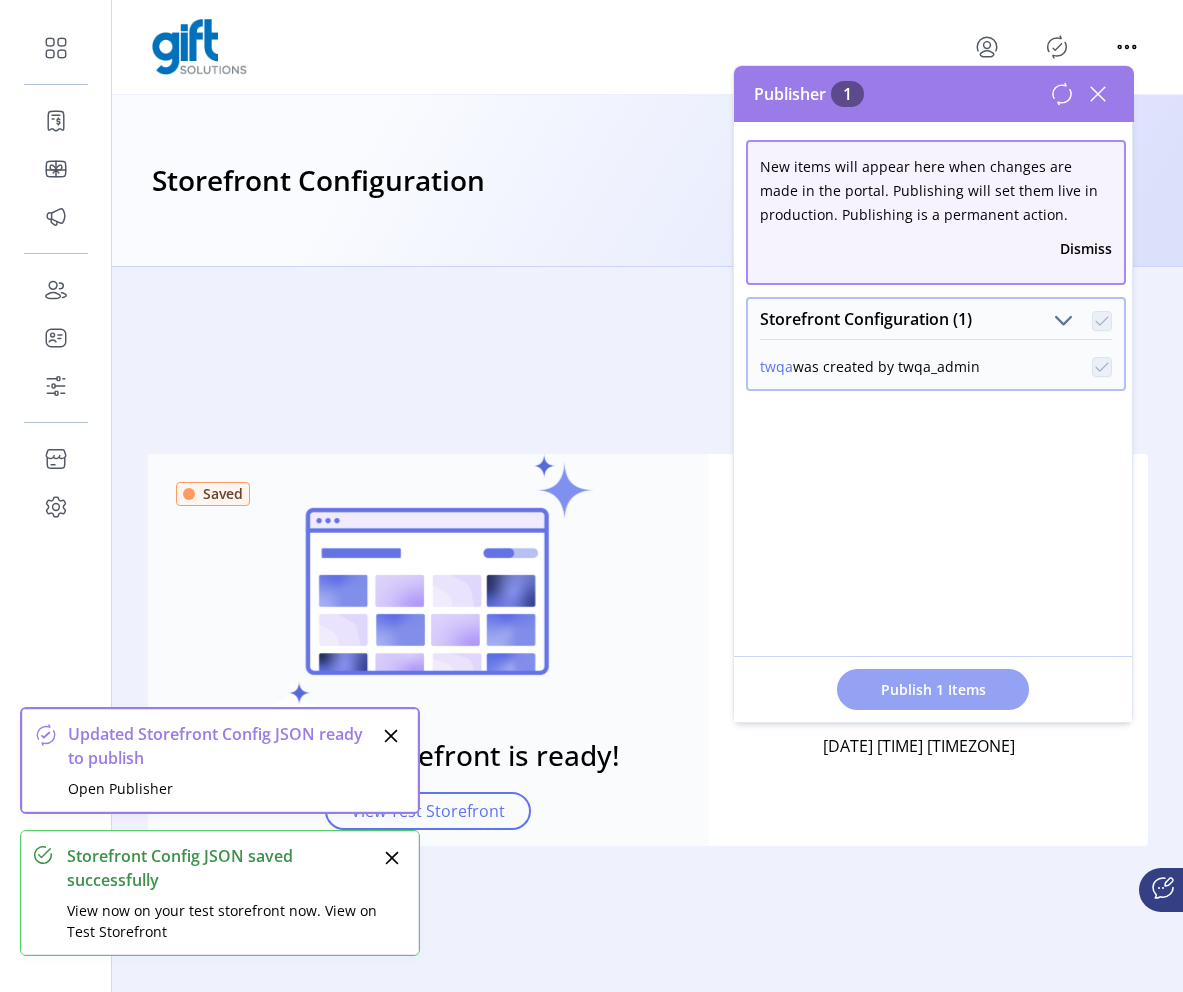 click on "Publish 1 Items" at bounding box center (933, 689) 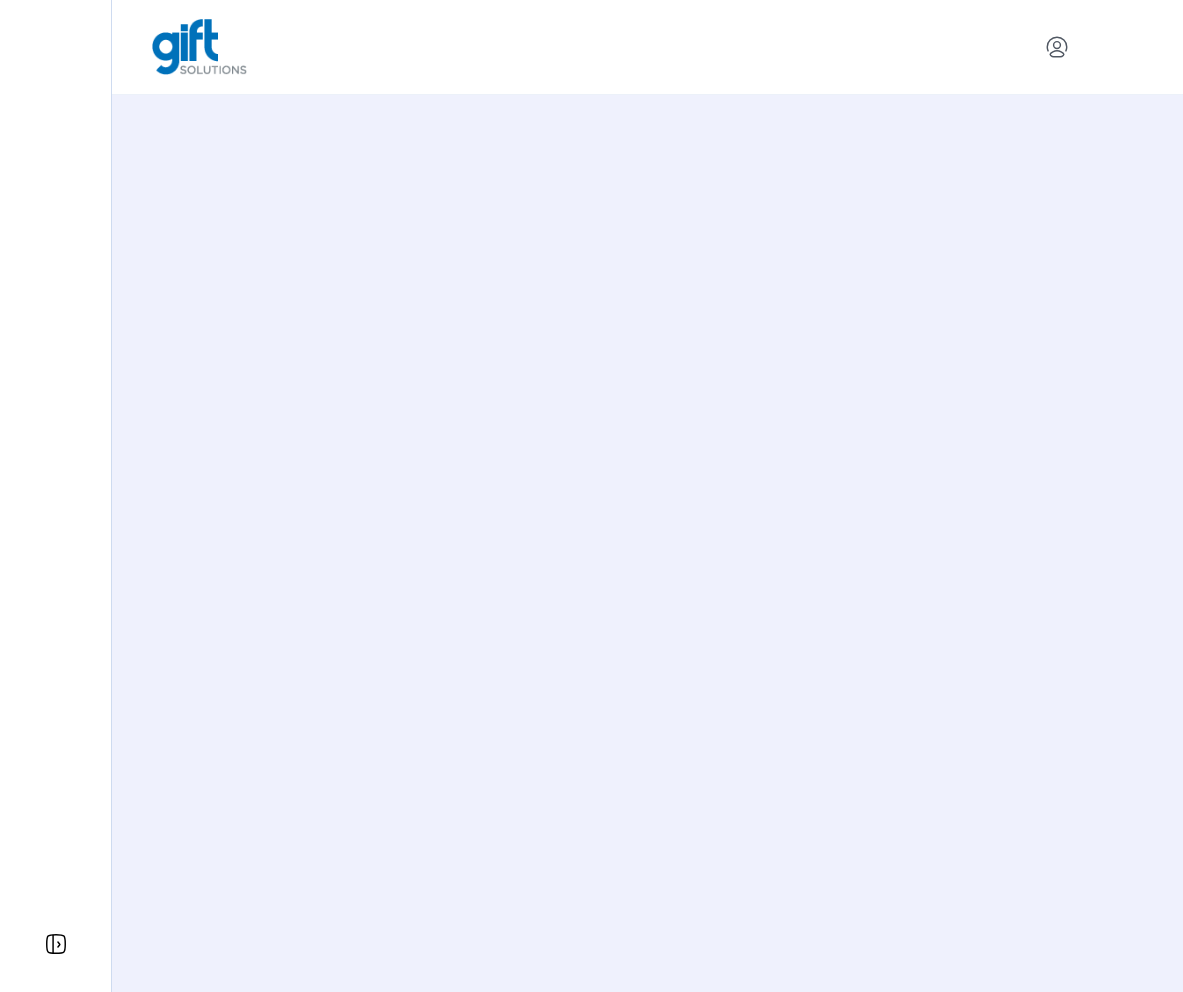 scroll, scrollTop: 0, scrollLeft: 0, axis: both 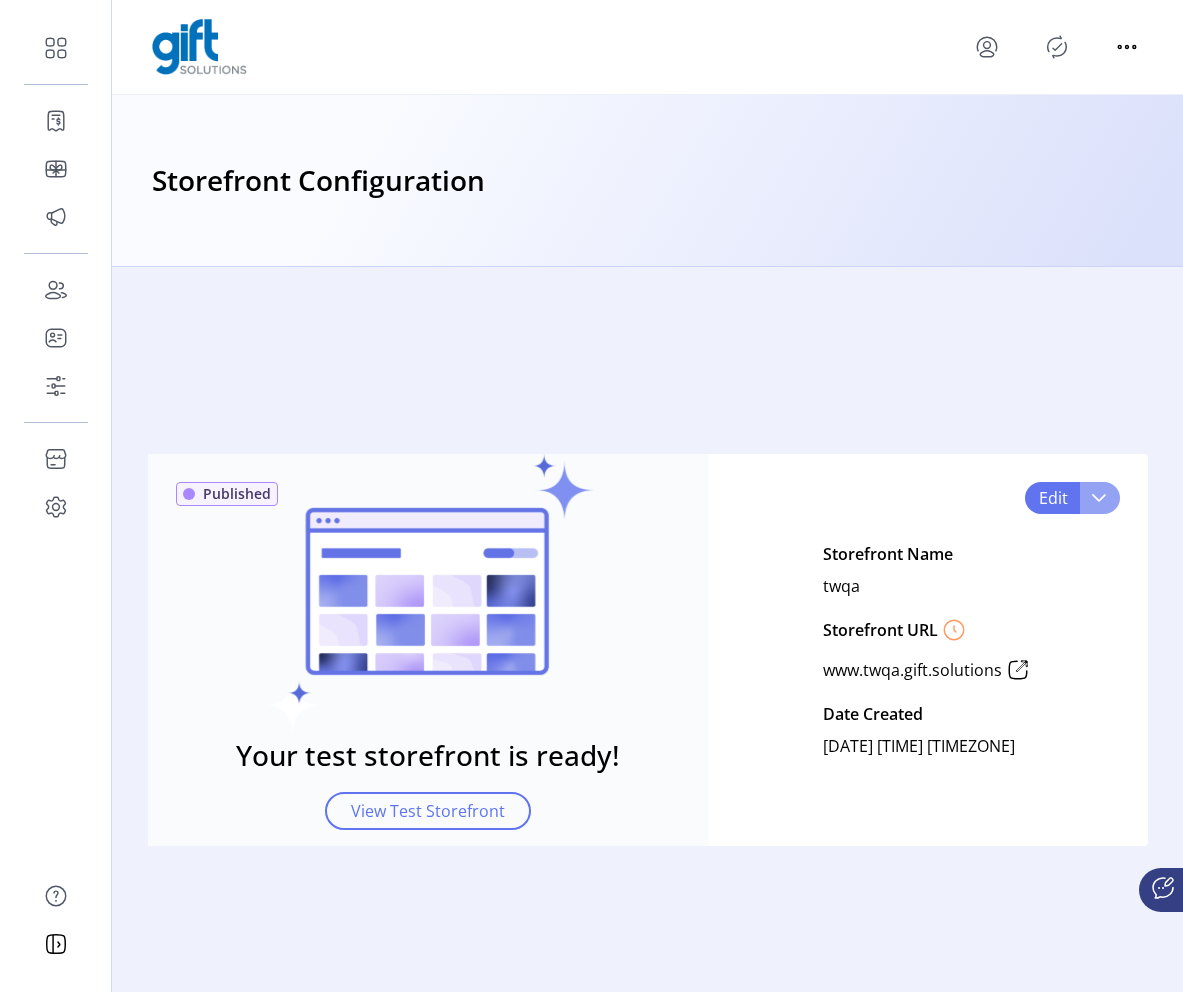click 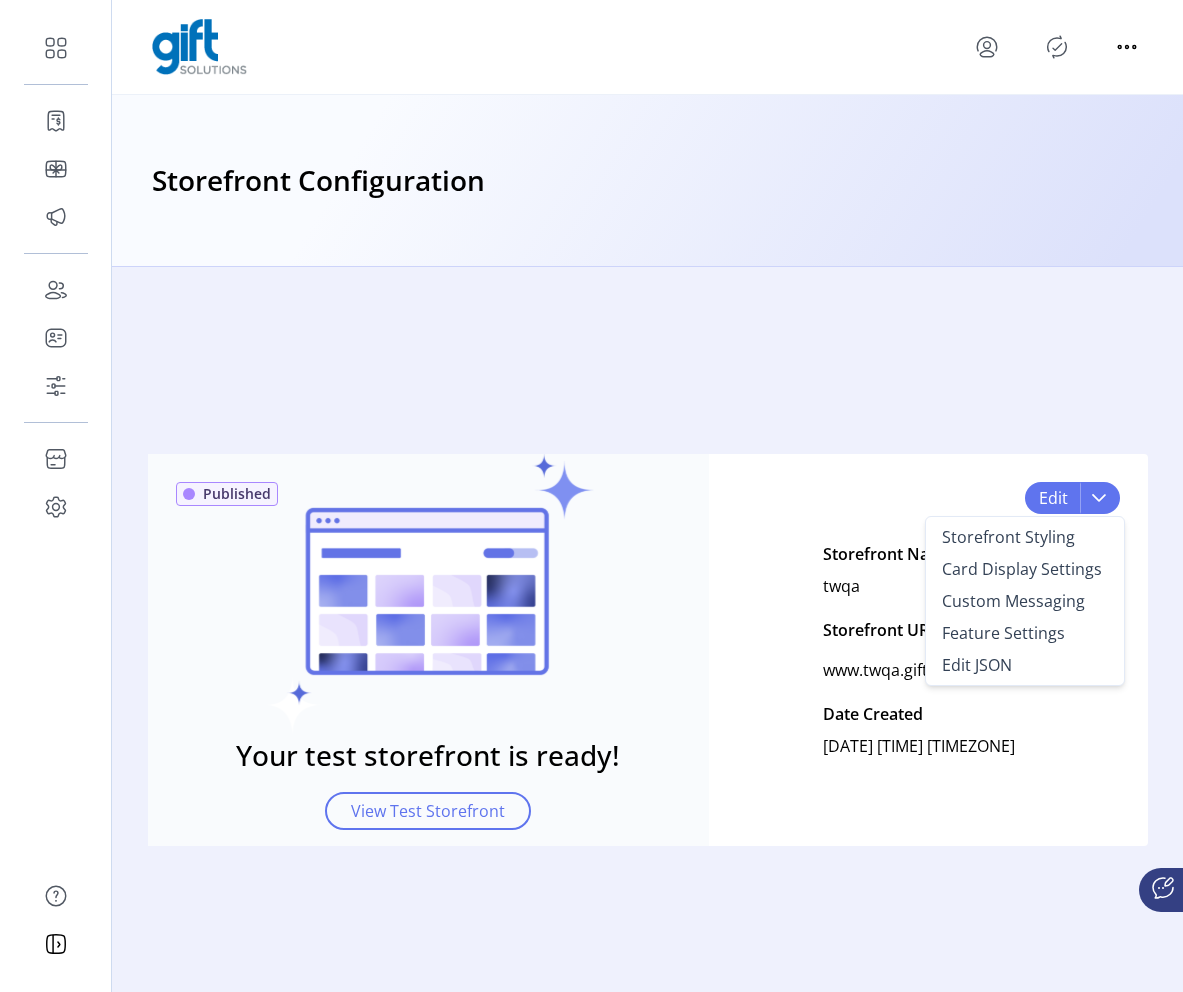 click on "Published
Your test storefront is ready! View Test Storefront Edit Storefront Styling Card Display Settings Custom Messaging Feature Settings Edit JSON Storefront Name twqa Storefront URL
www.twqa.gift.solutions
Date Created  [DATE] [TIME] [TIMEZONE]" 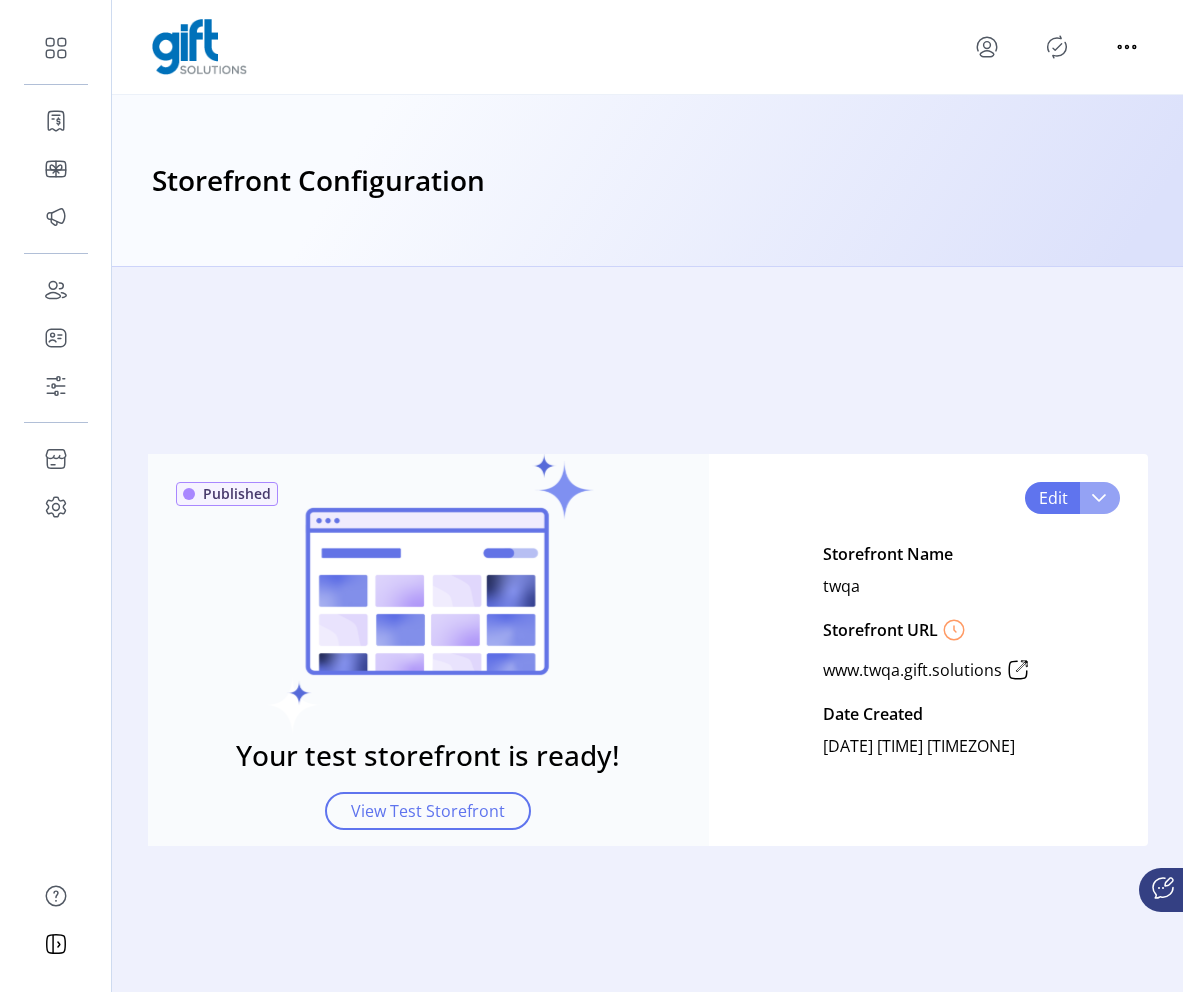 click 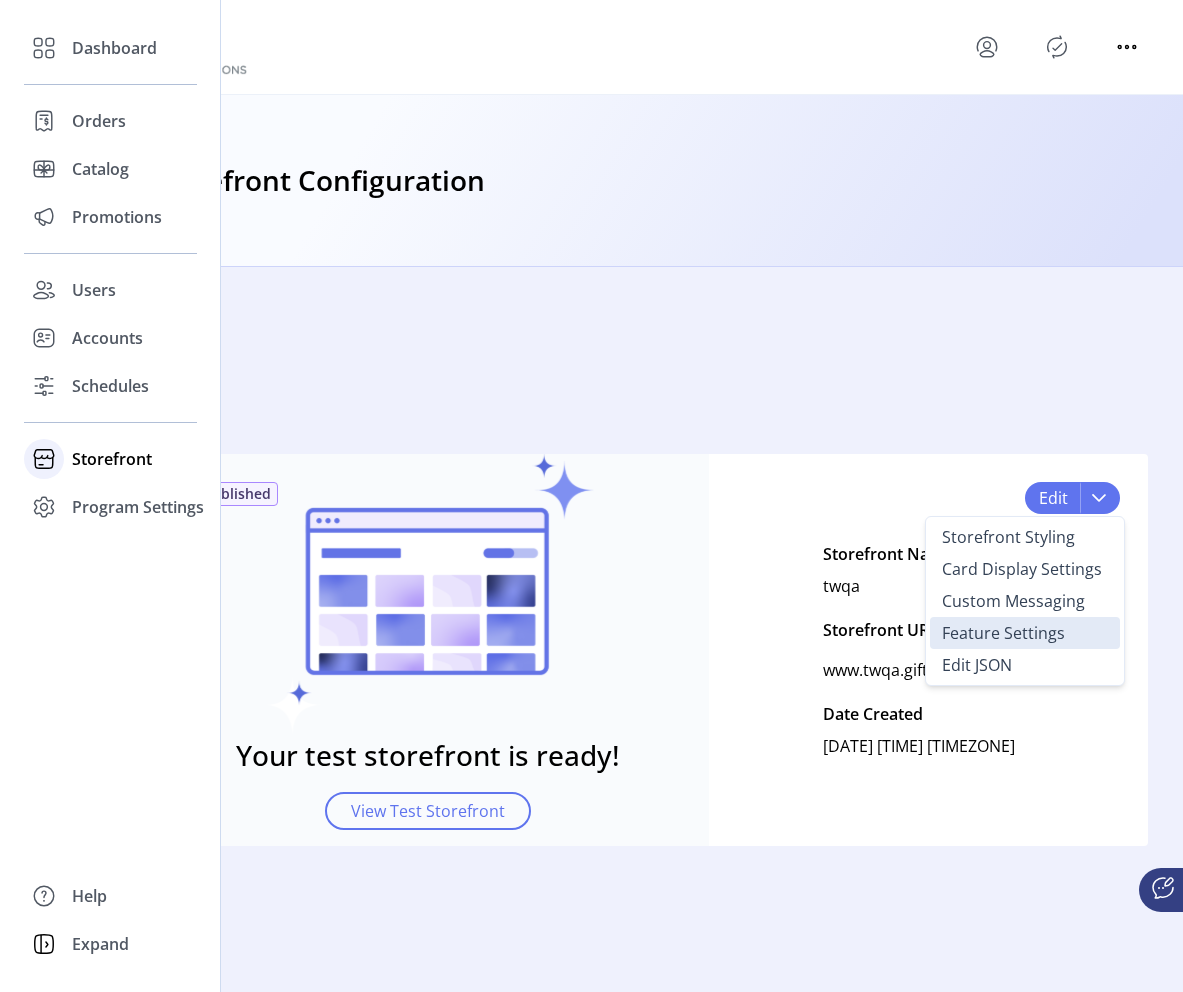 click on "Storefront" 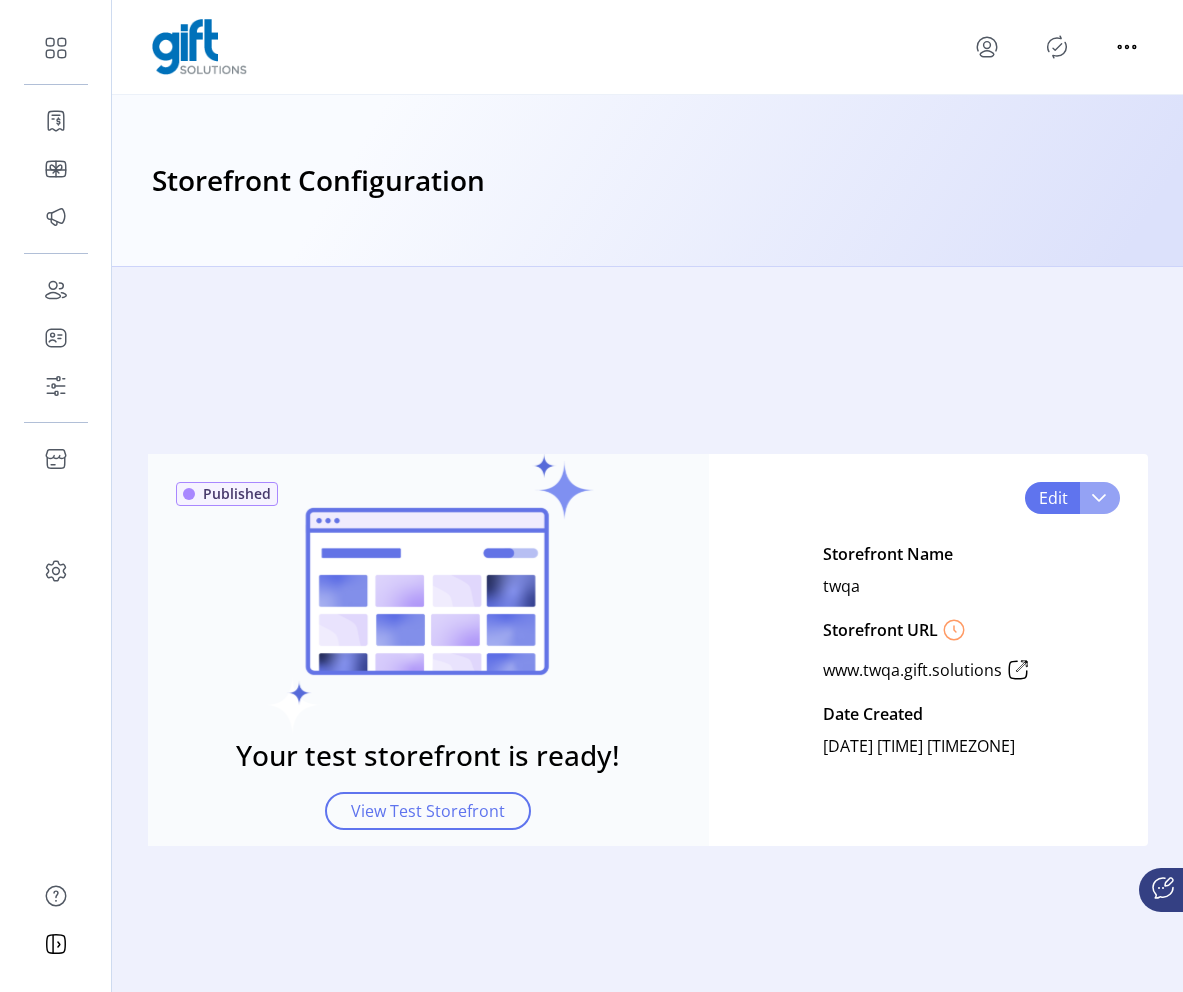 click 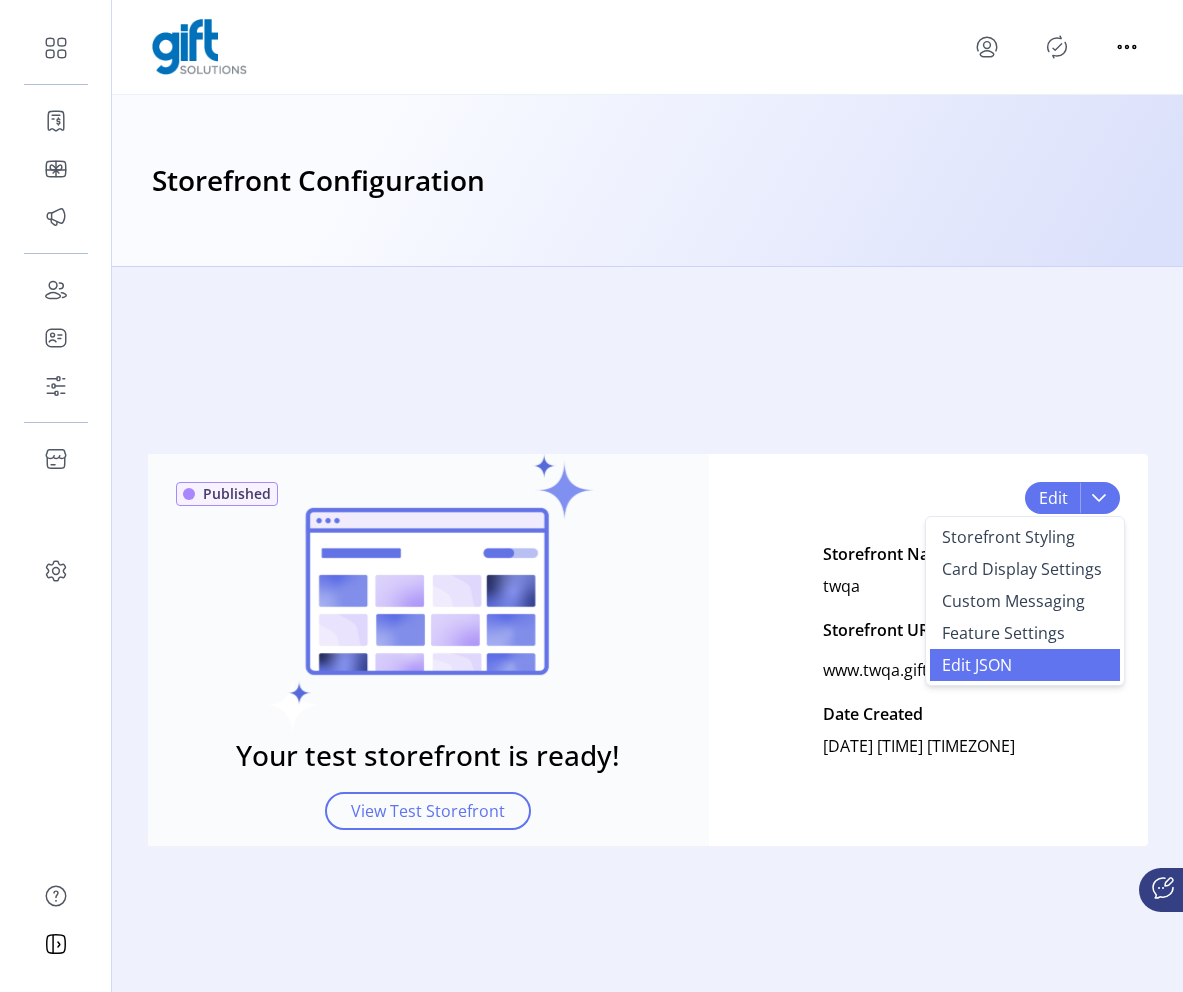 click on "Edit JSON" at bounding box center (1025, 665) 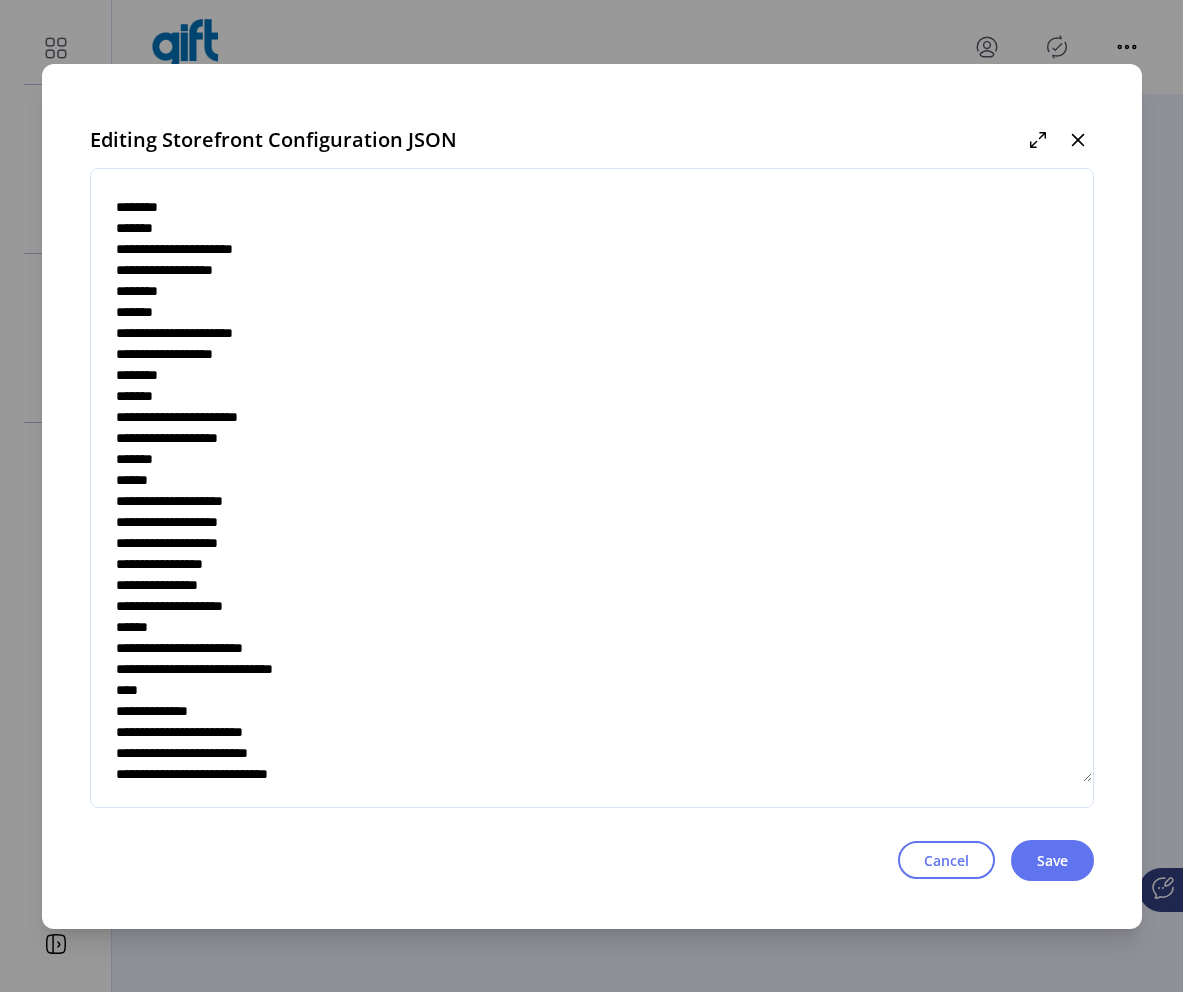 scroll, scrollTop: 4744, scrollLeft: 0, axis: vertical 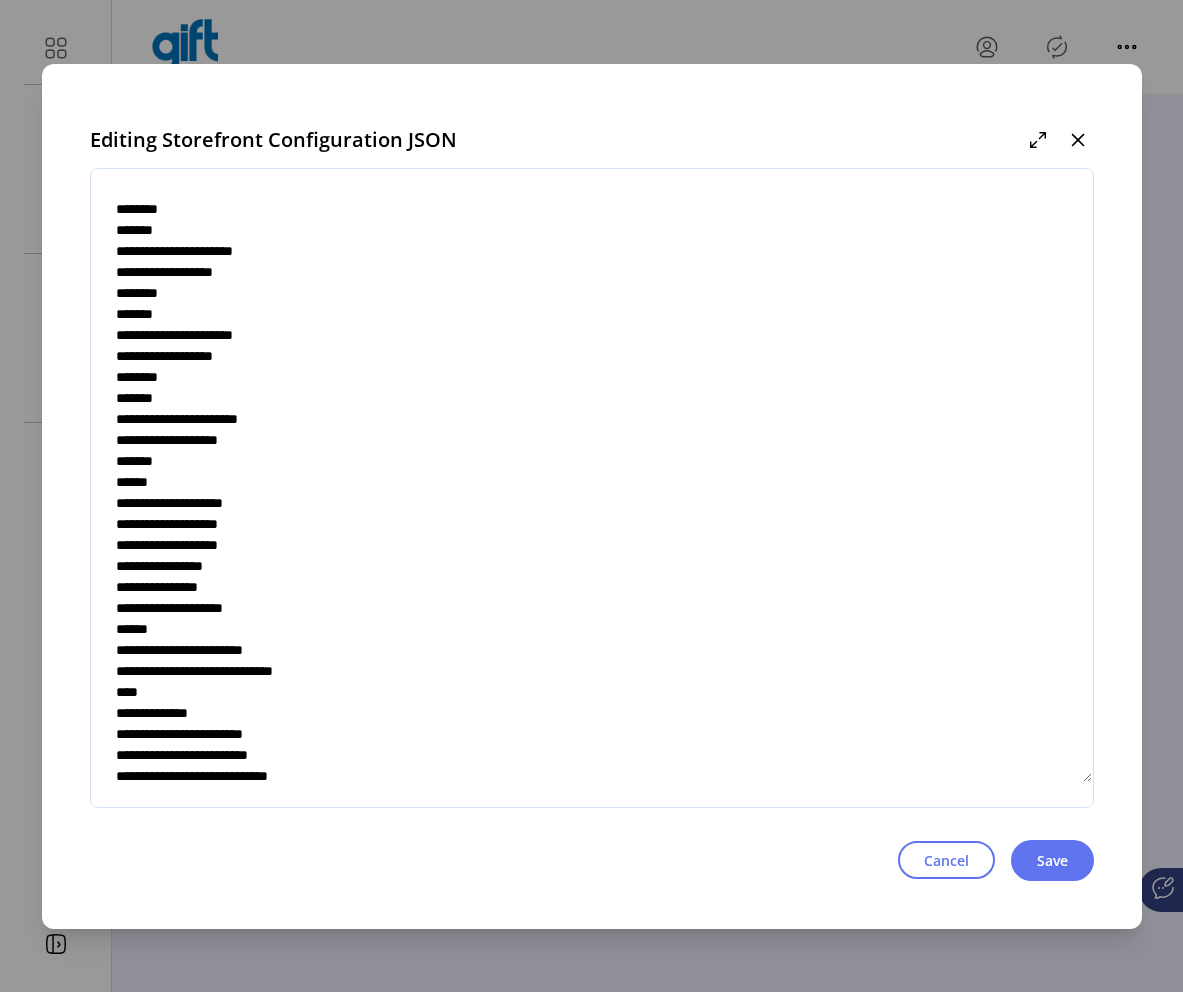 click 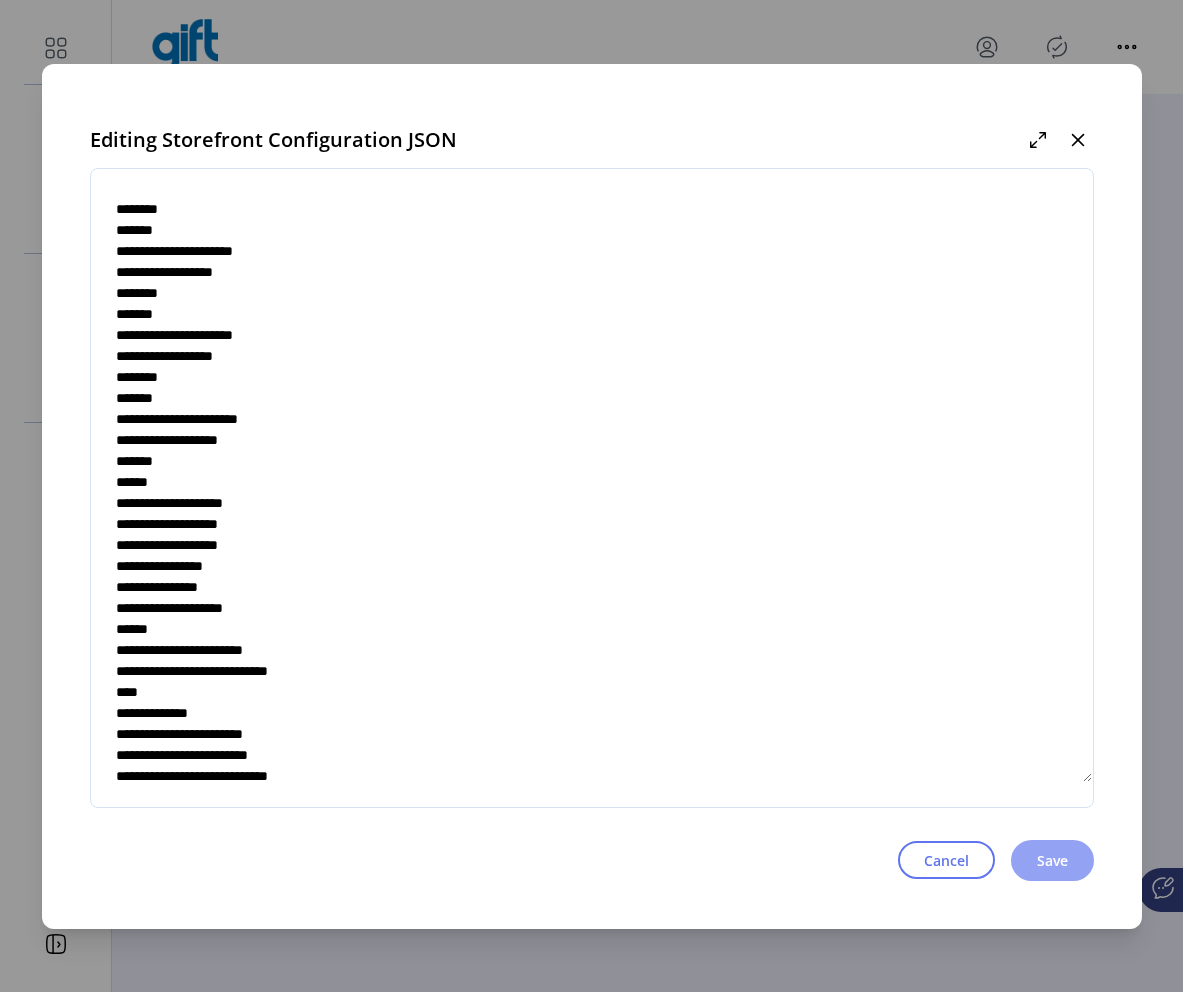 type on "**********" 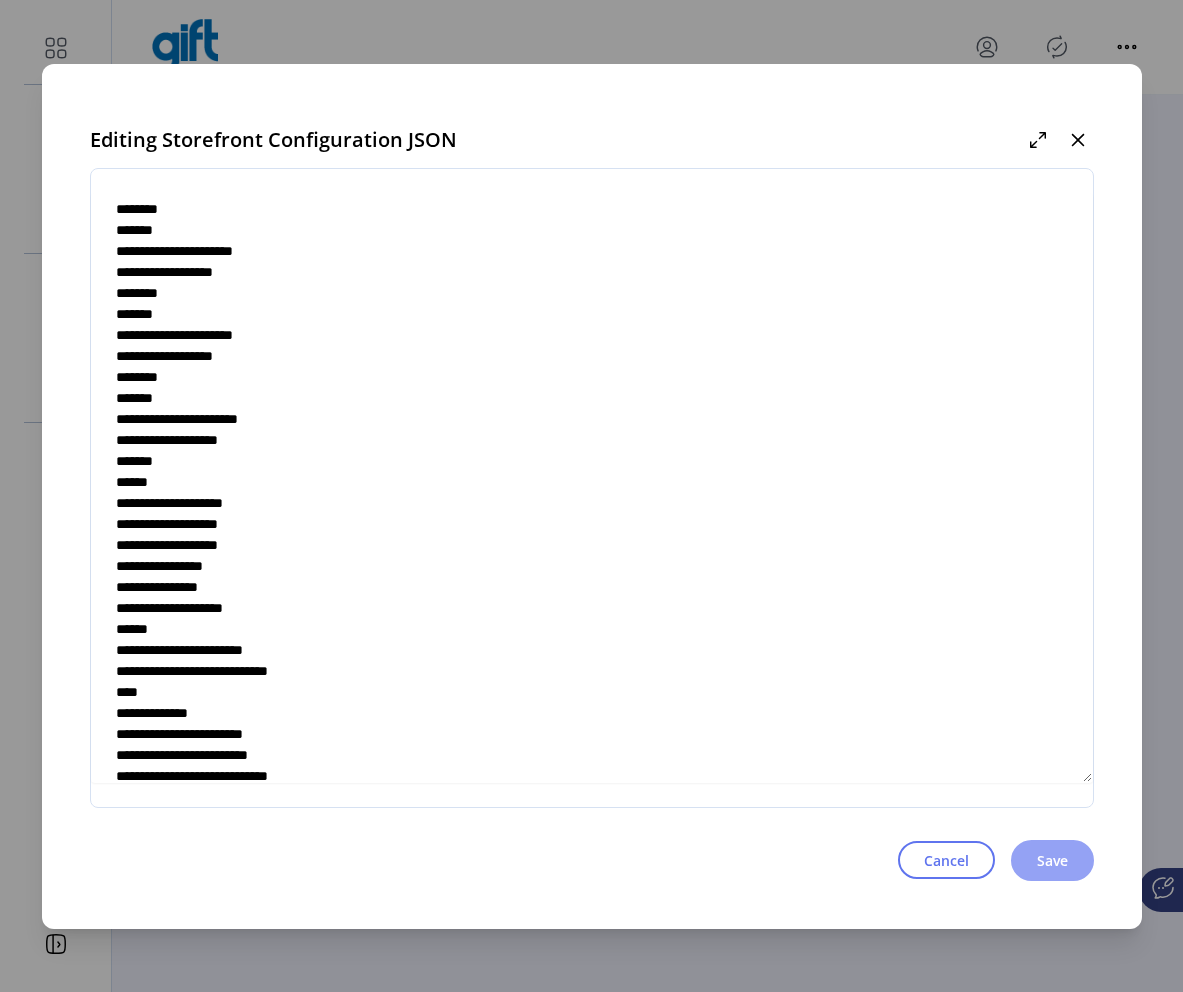 click on "Save" 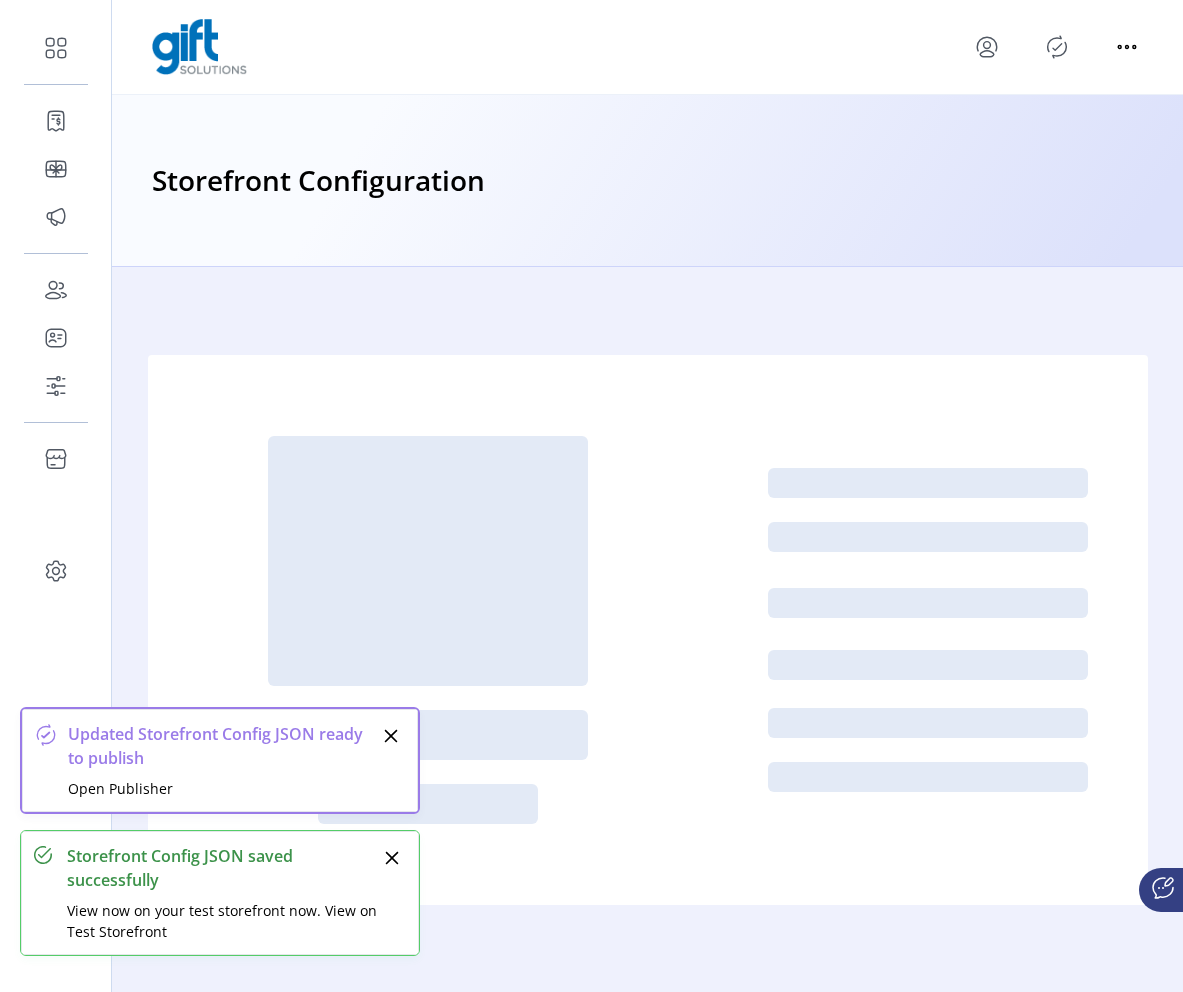 click 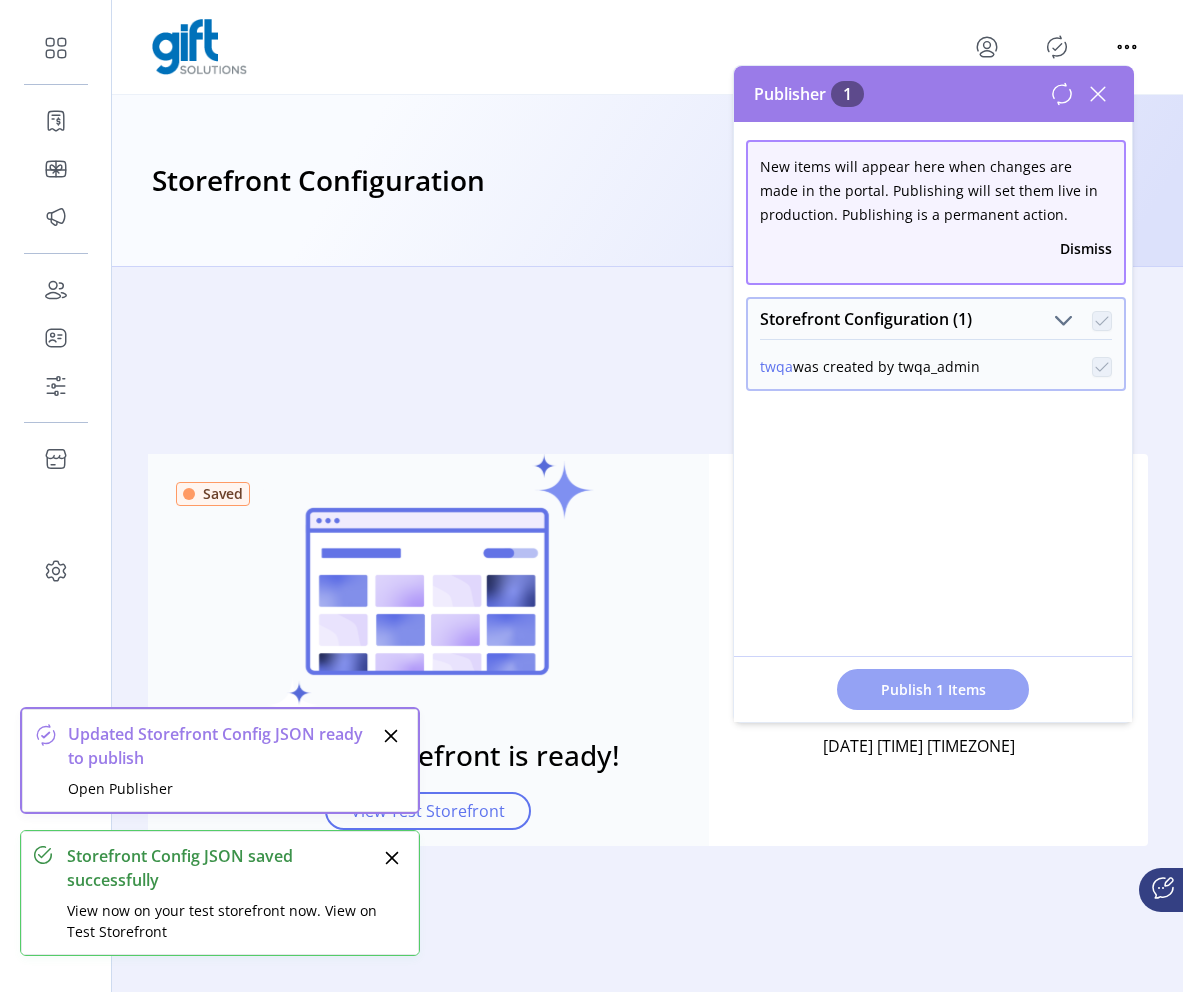 click on "Publish 1 Items" at bounding box center [933, 689] 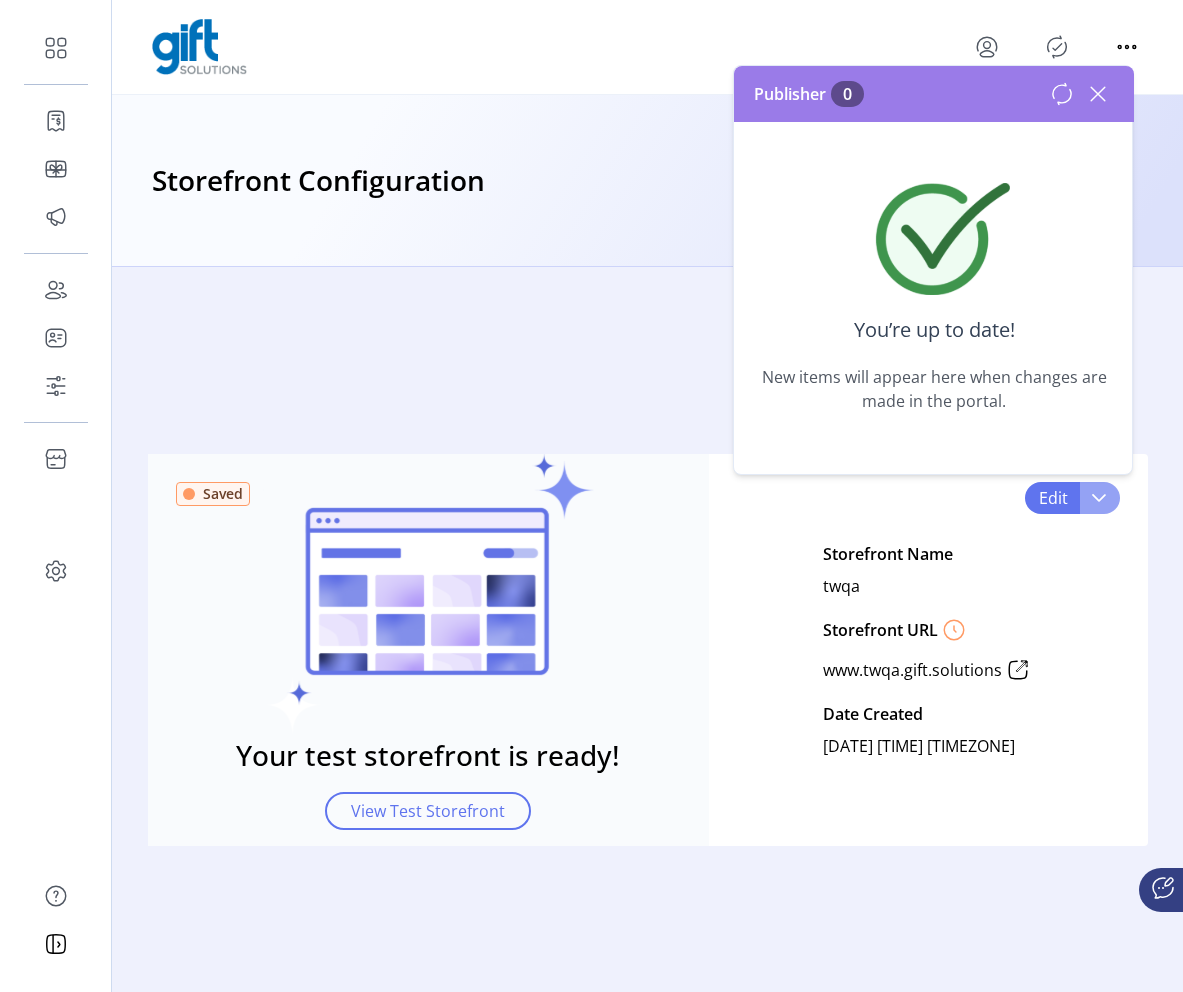 click 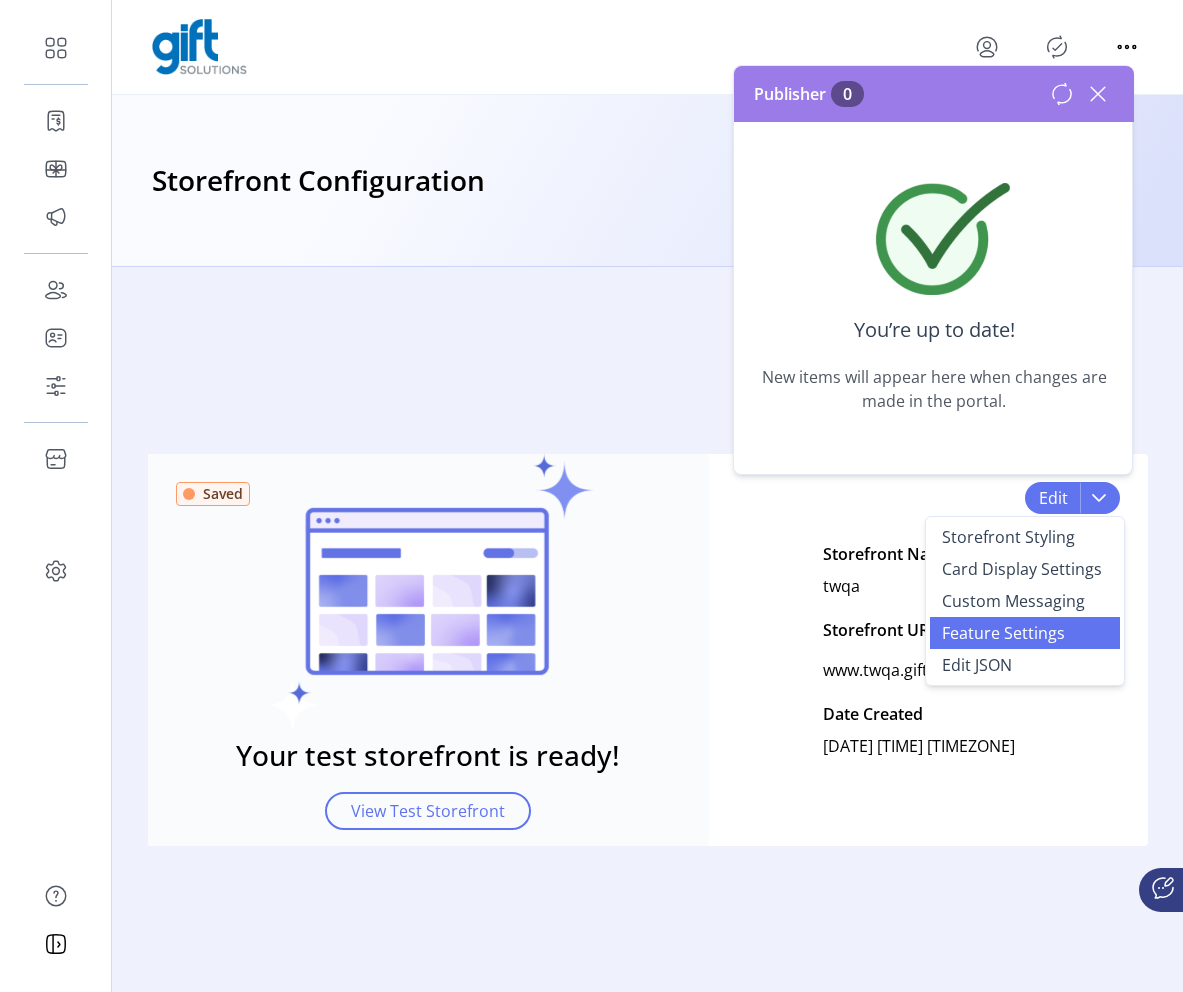 click on "Feature Settings" at bounding box center (1003, 633) 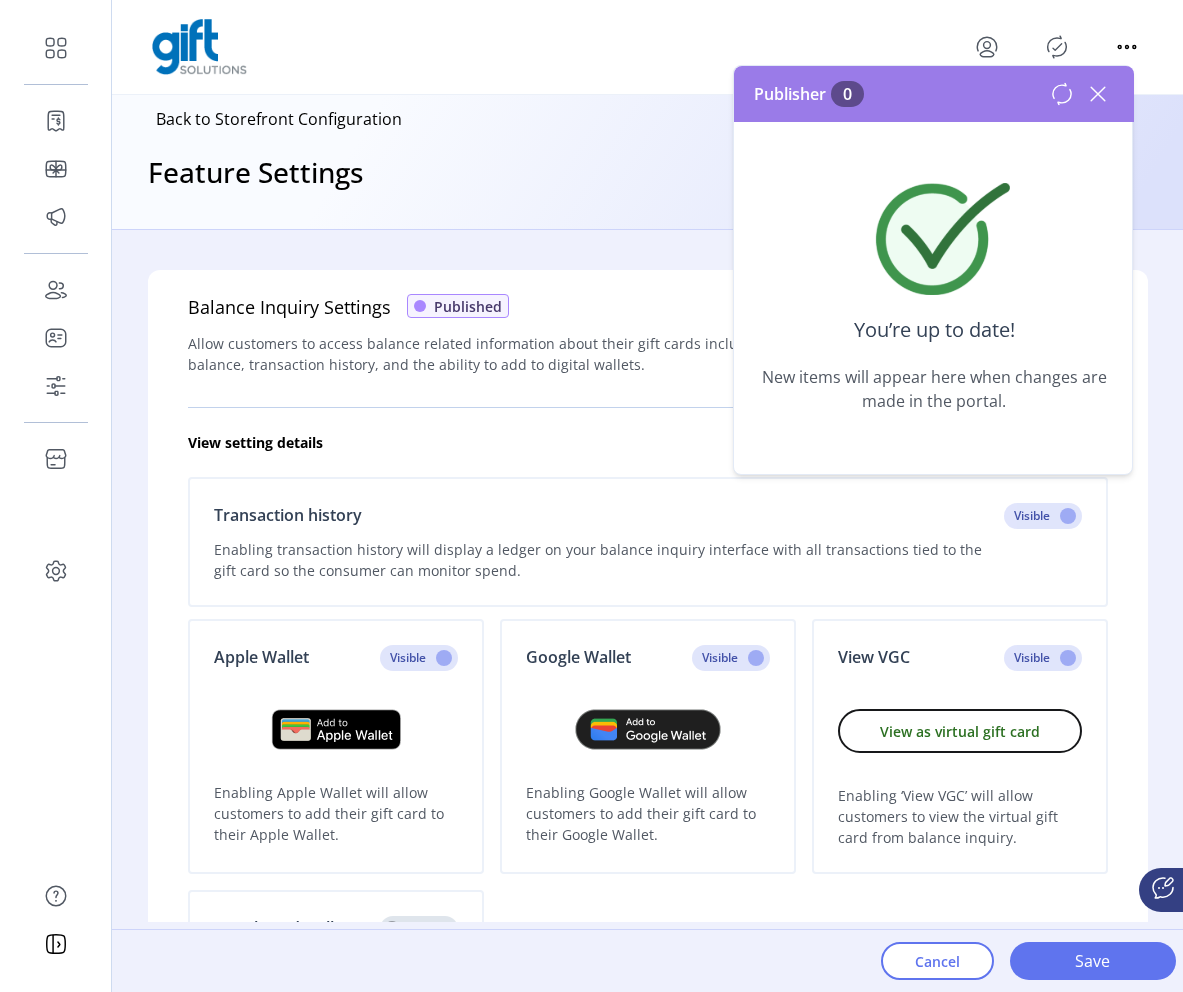 click 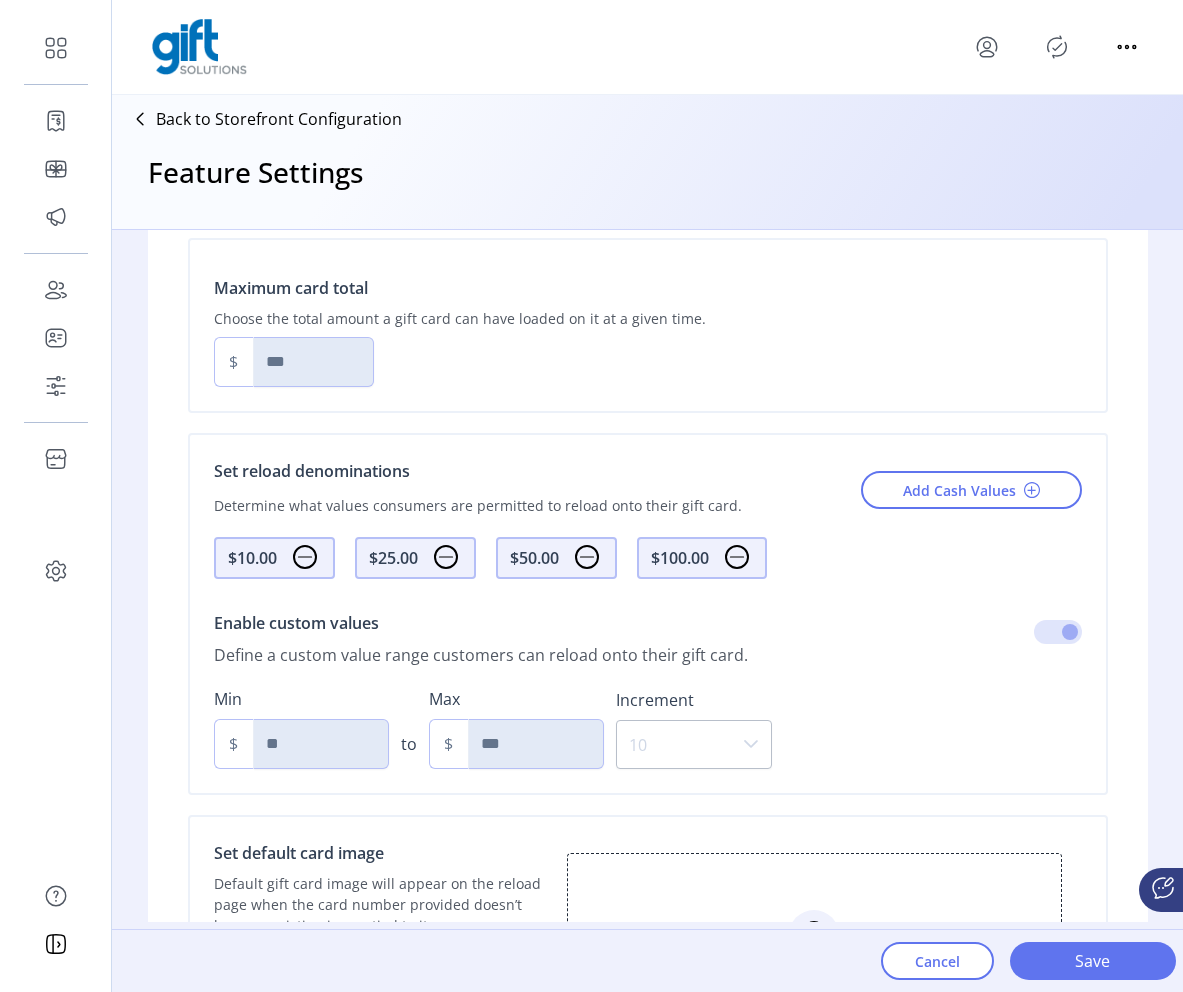 scroll, scrollTop: 1553, scrollLeft: 0, axis: vertical 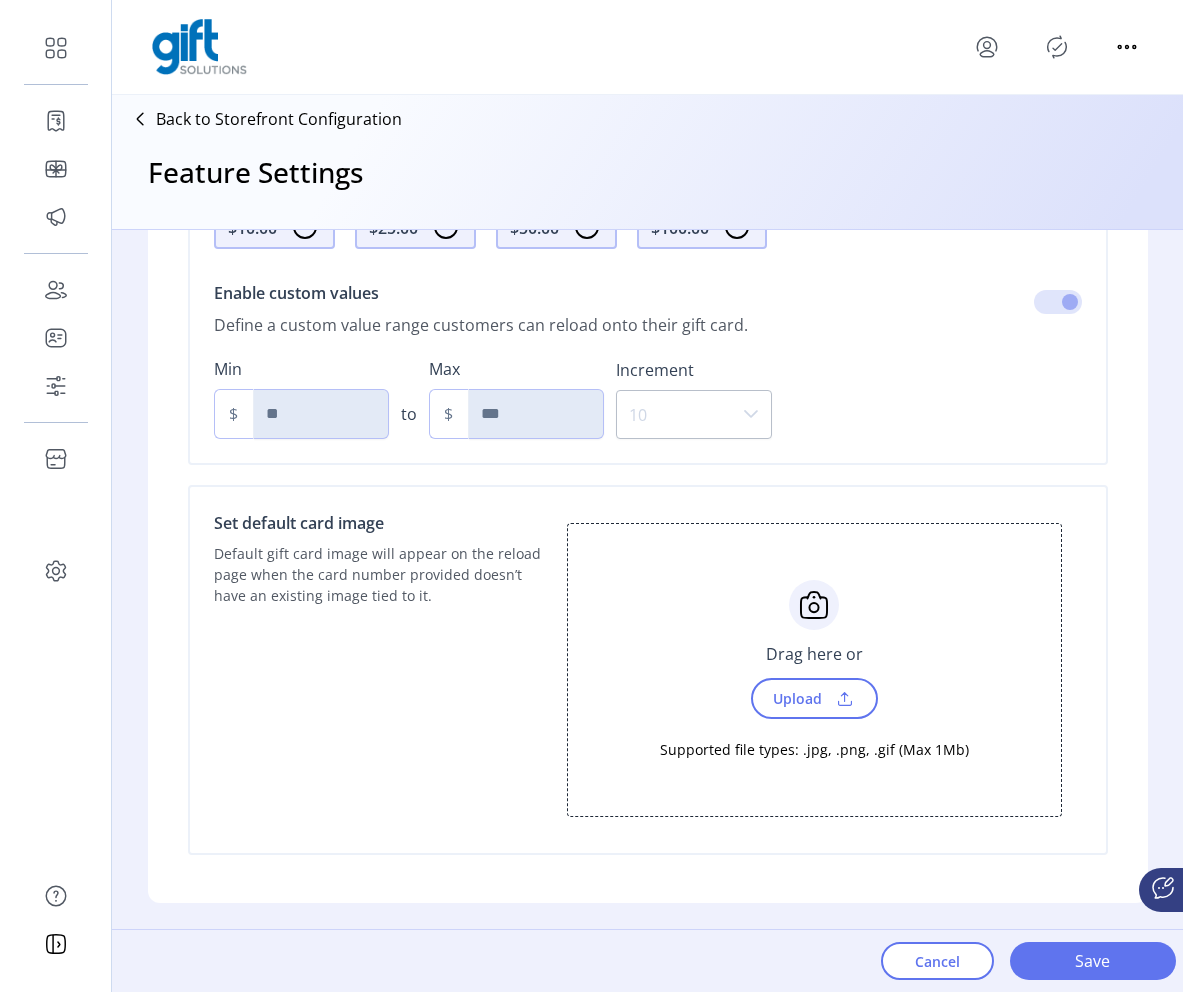 click on "Back to Storefront Configuration" 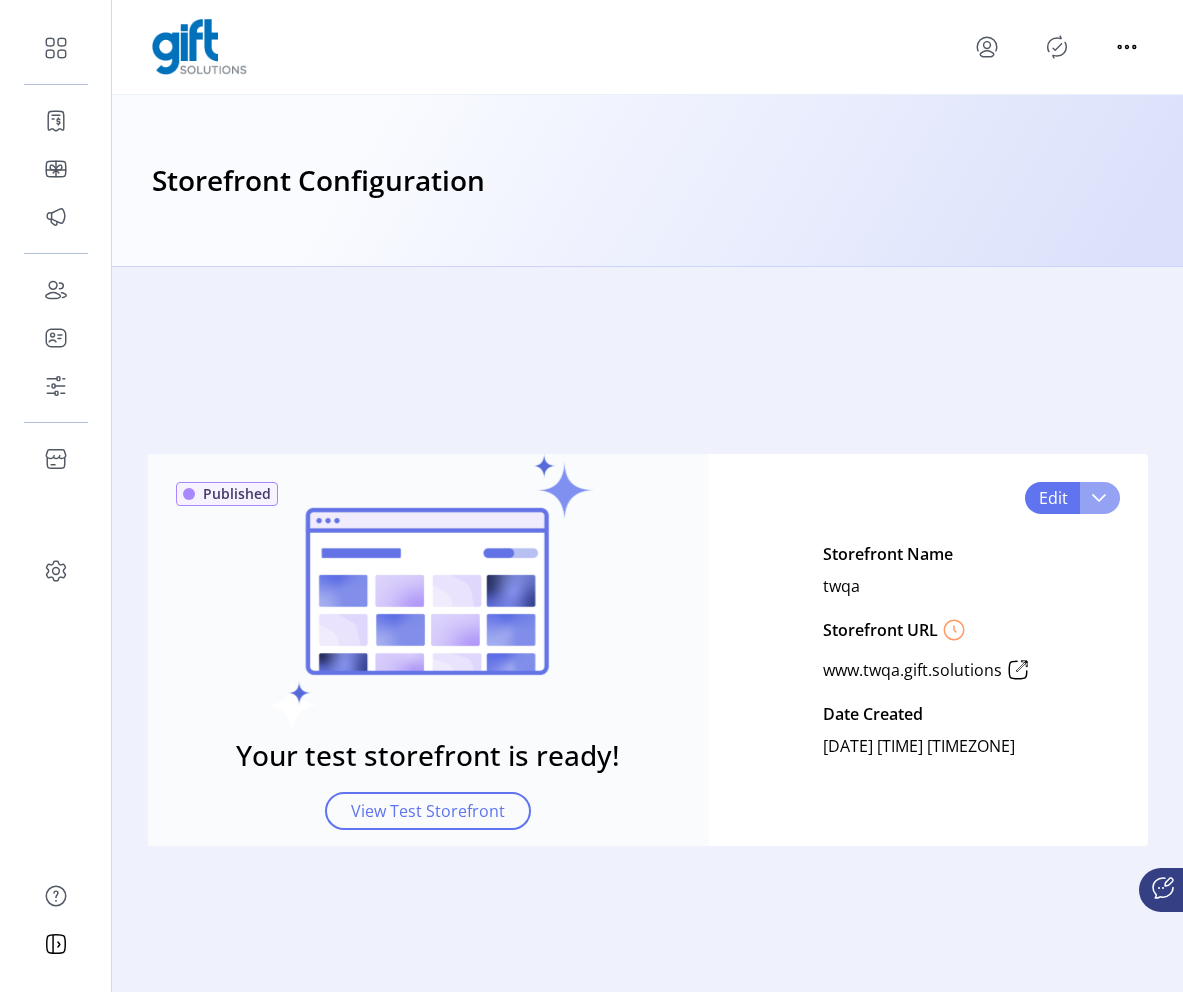 click 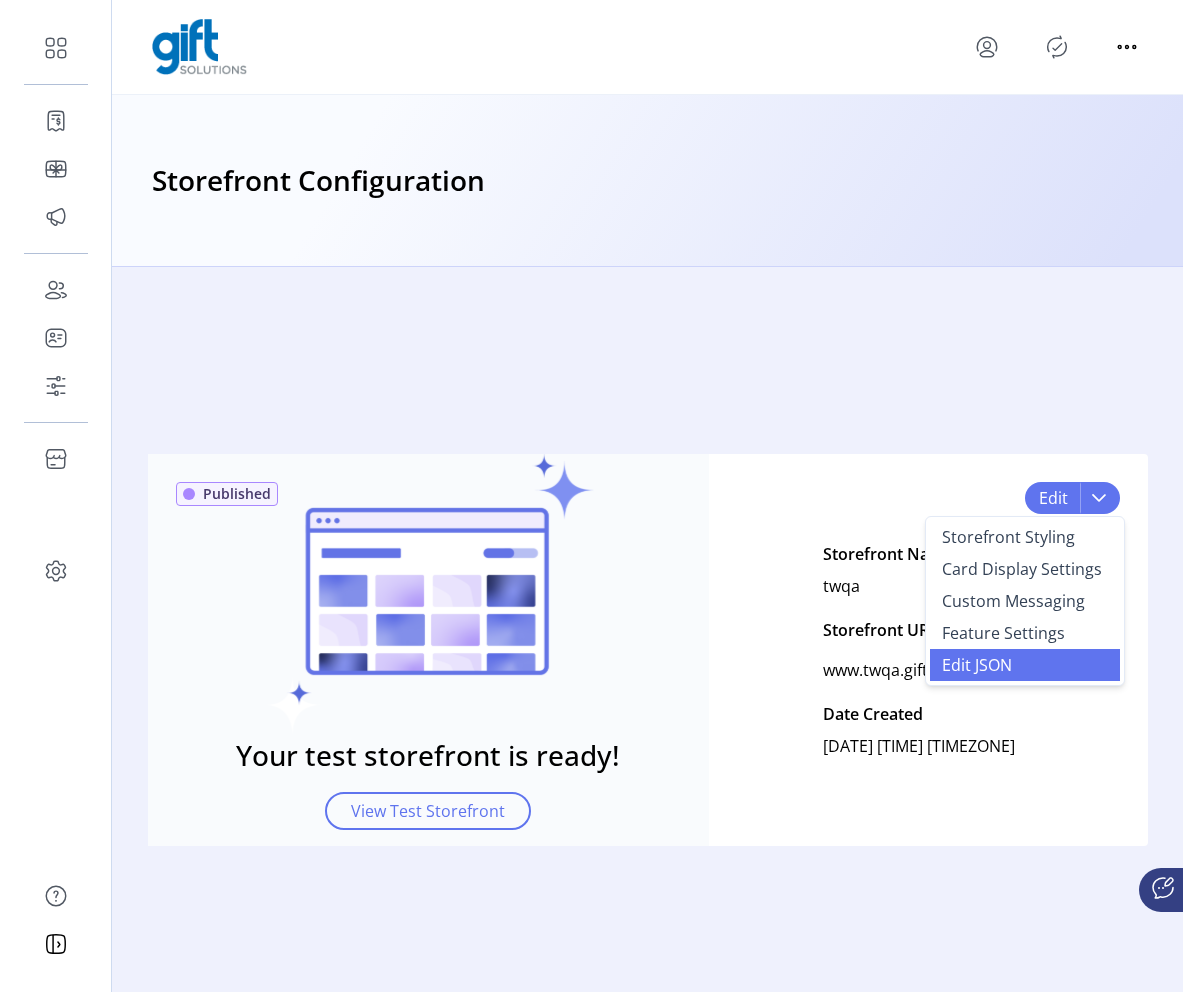 click on "Edit JSON" at bounding box center (1025, 665) 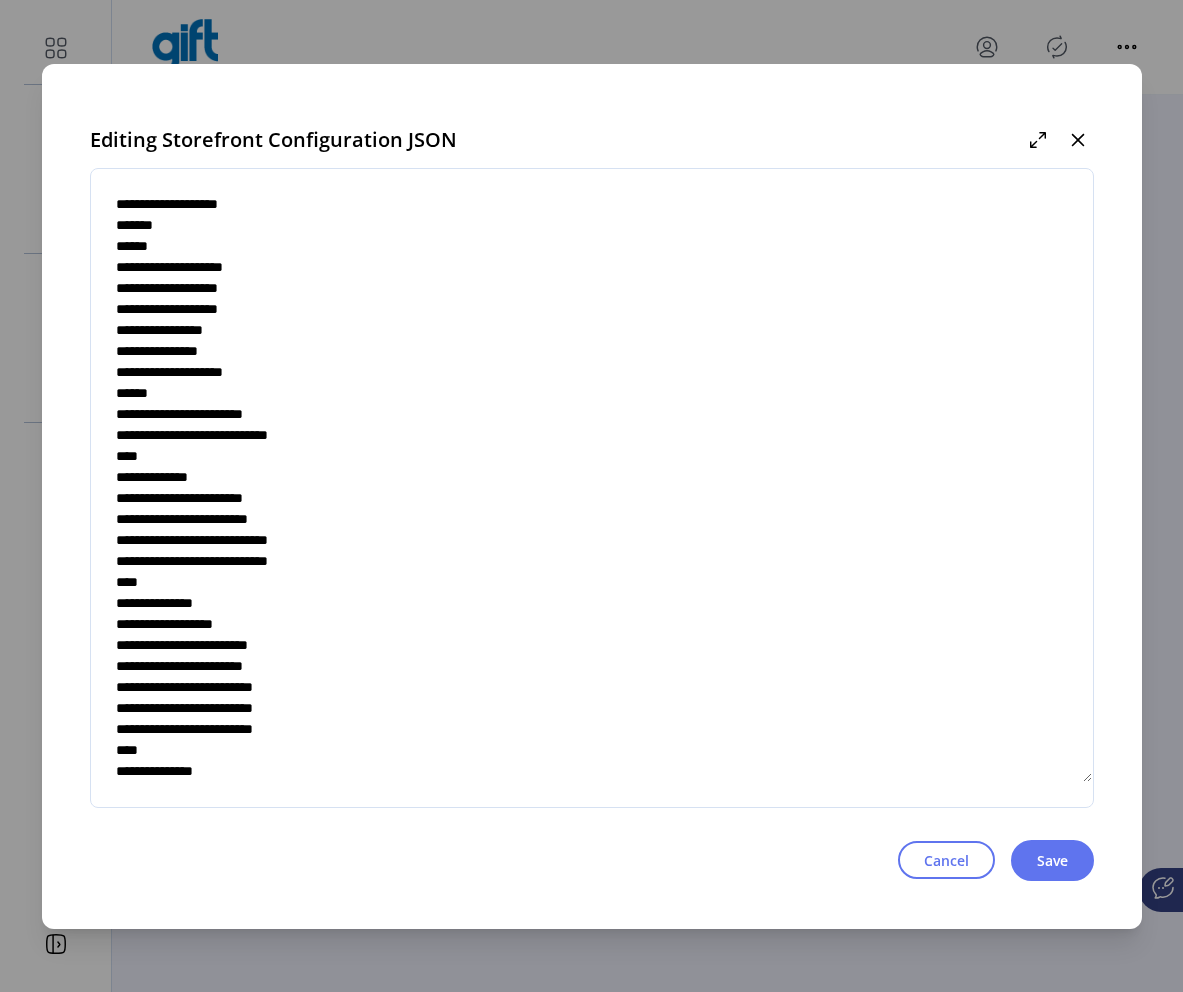 scroll, scrollTop: 5063, scrollLeft: 0, axis: vertical 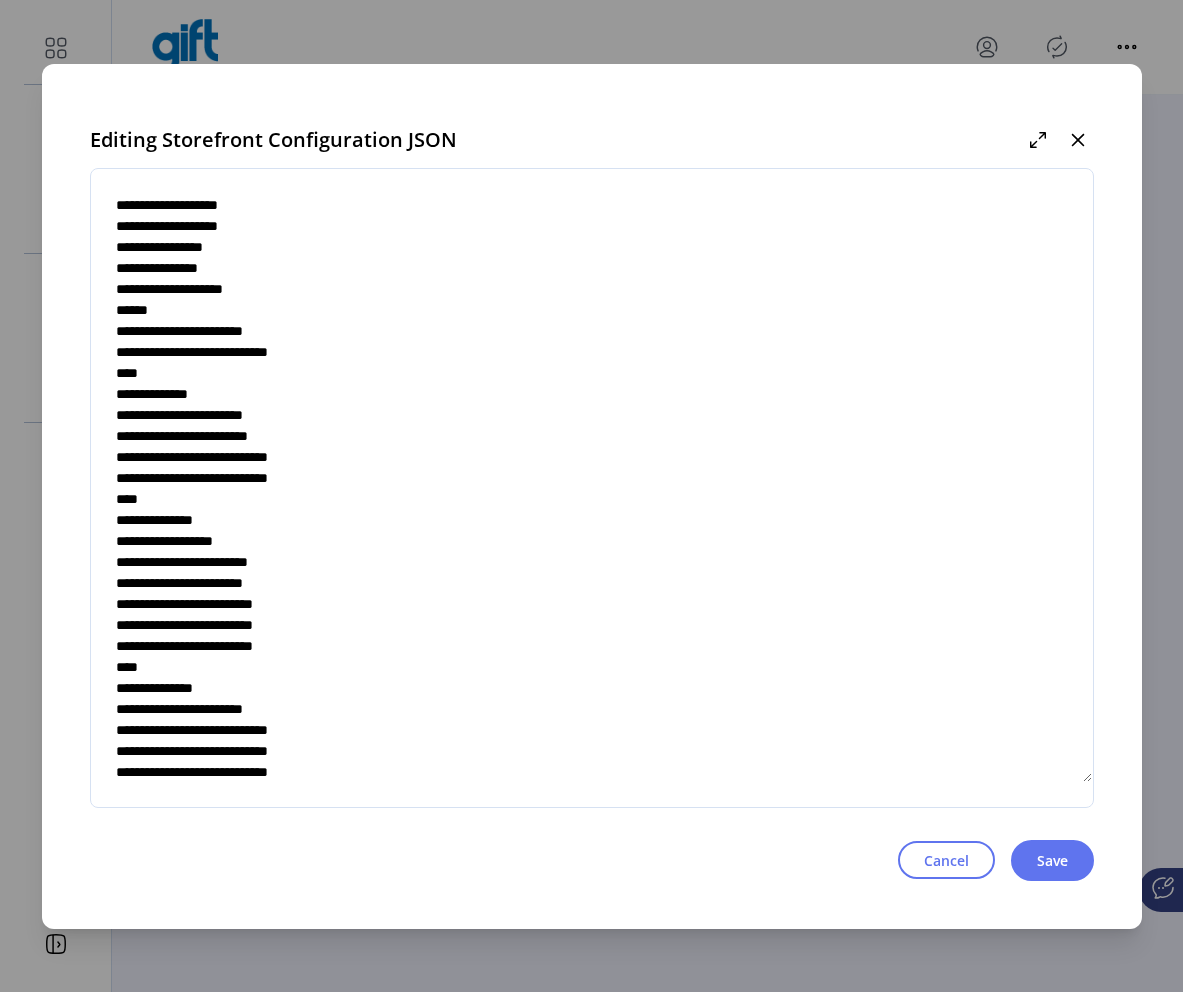 click 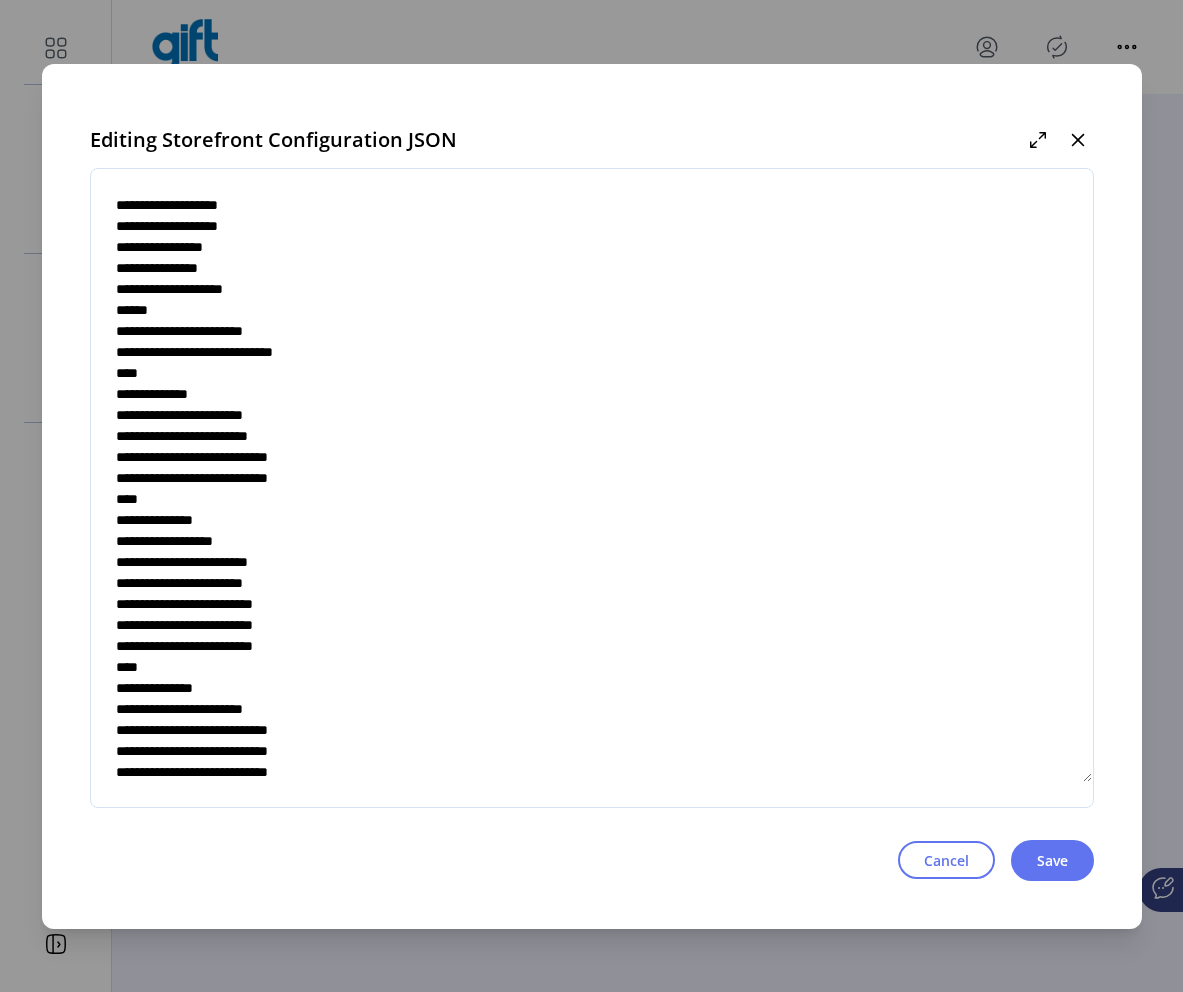 drag, startPoint x: 394, startPoint y: 410, endPoint x: 244, endPoint y: 414, distance: 150.05333 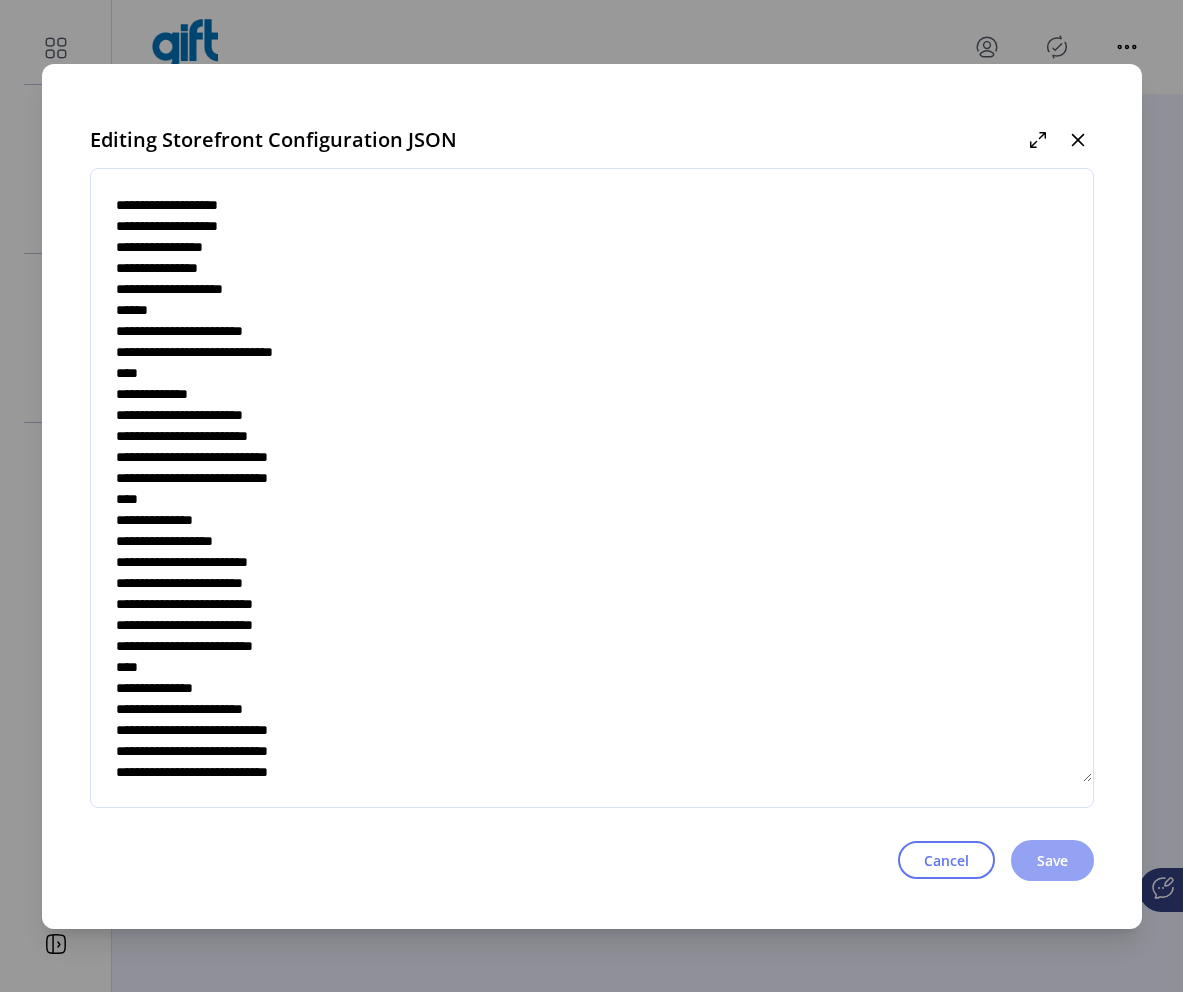 type on "**********" 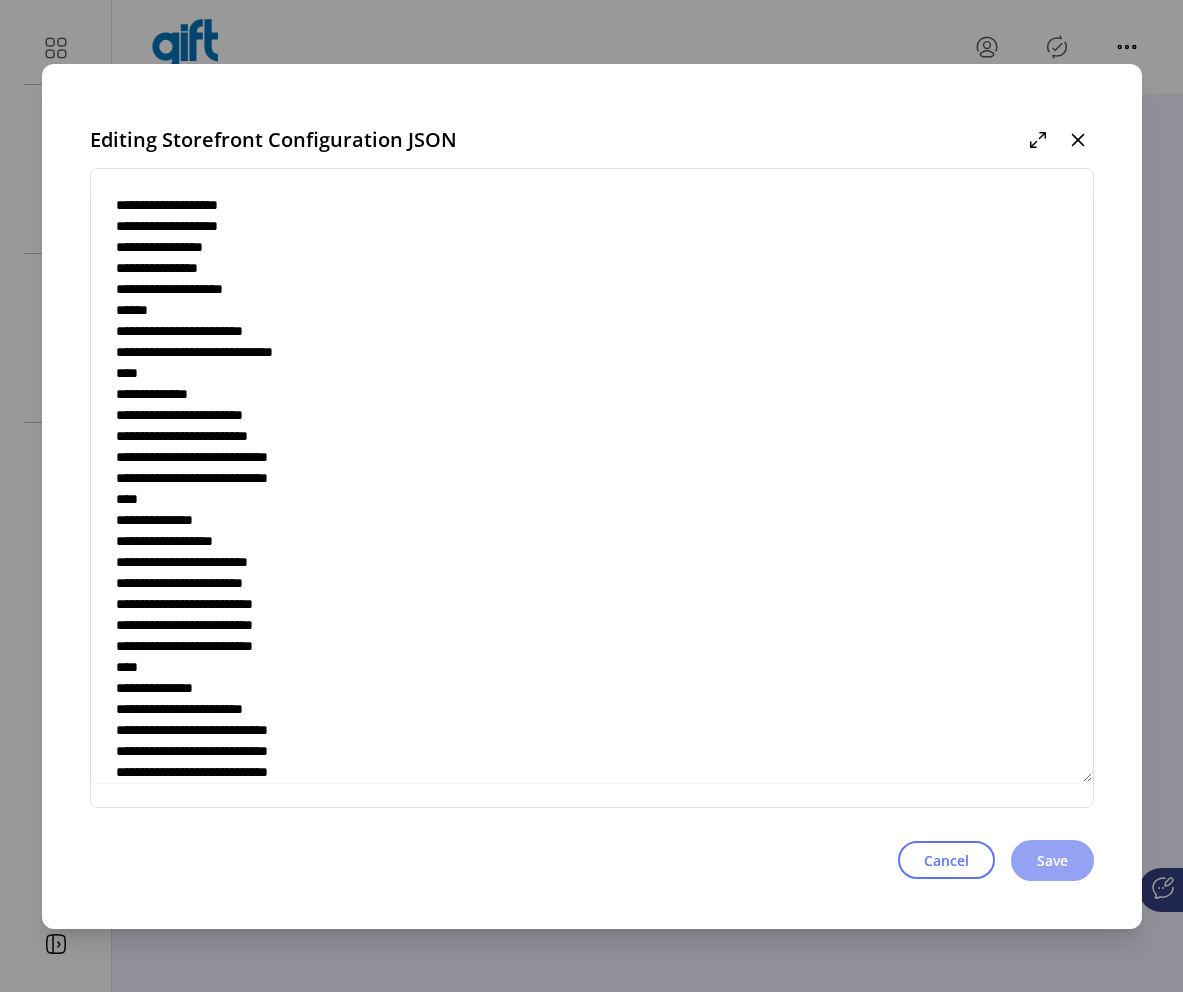 click on "Save" 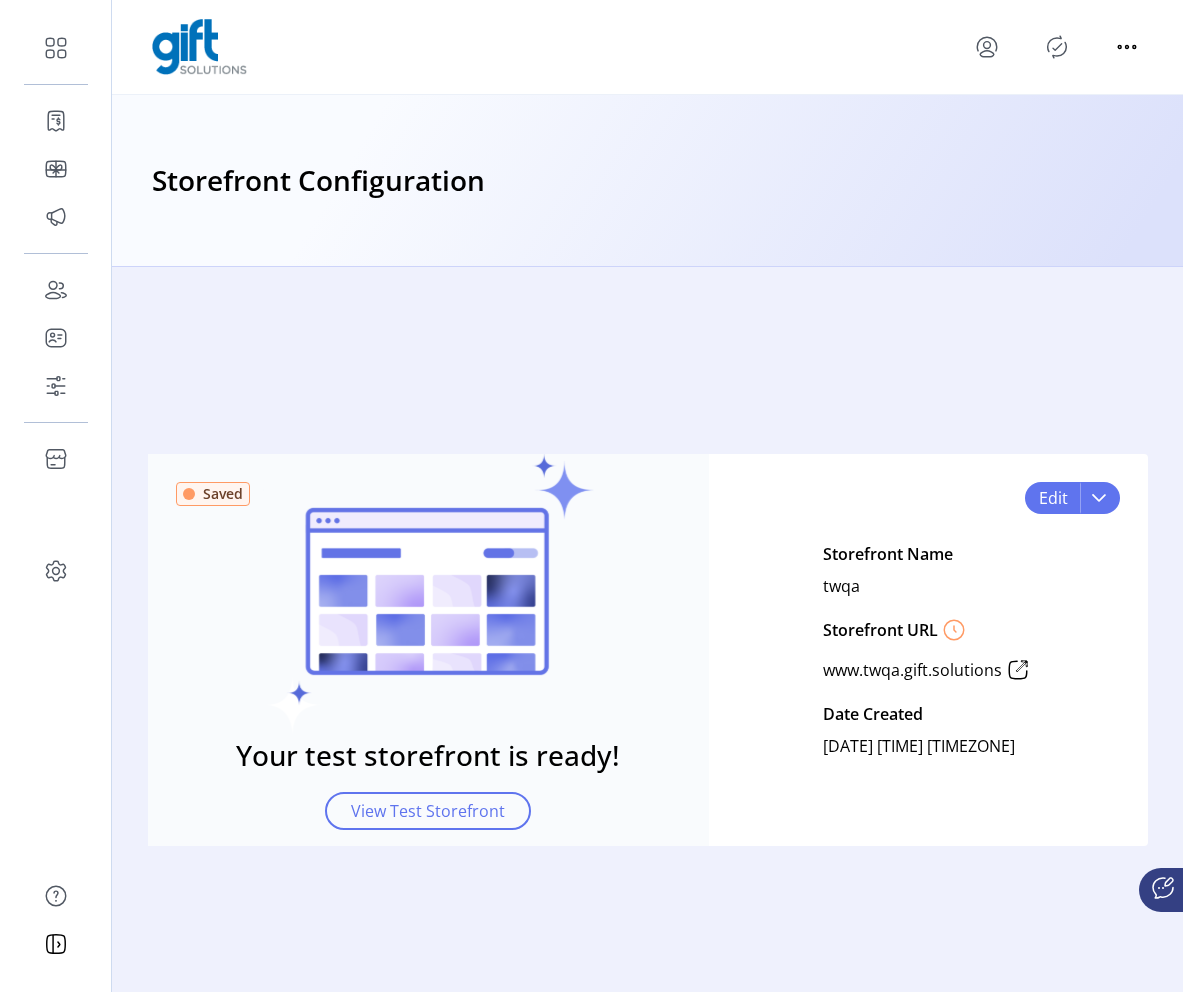 click 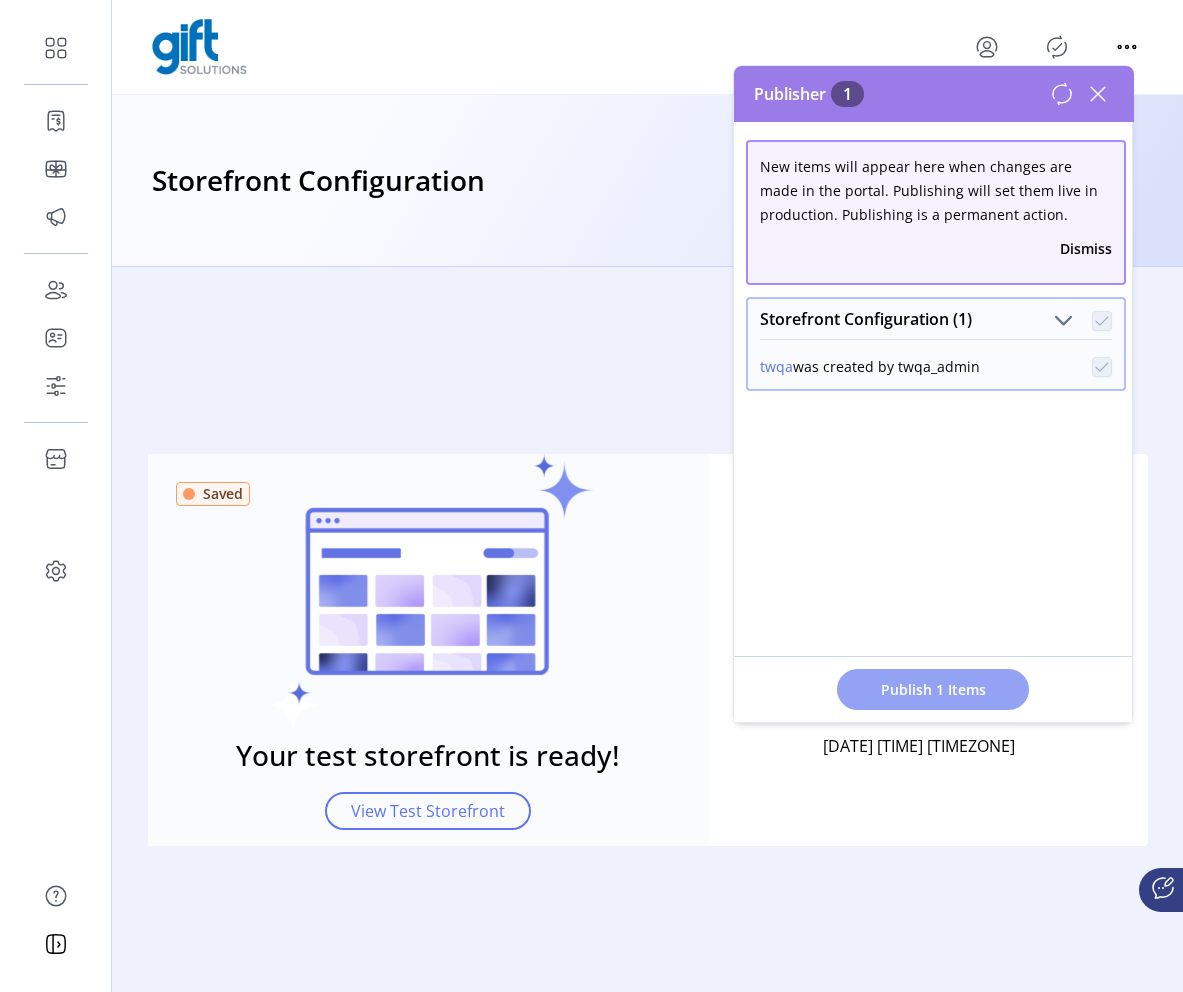 click on "Publish 1 Items" at bounding box center (933, 689) 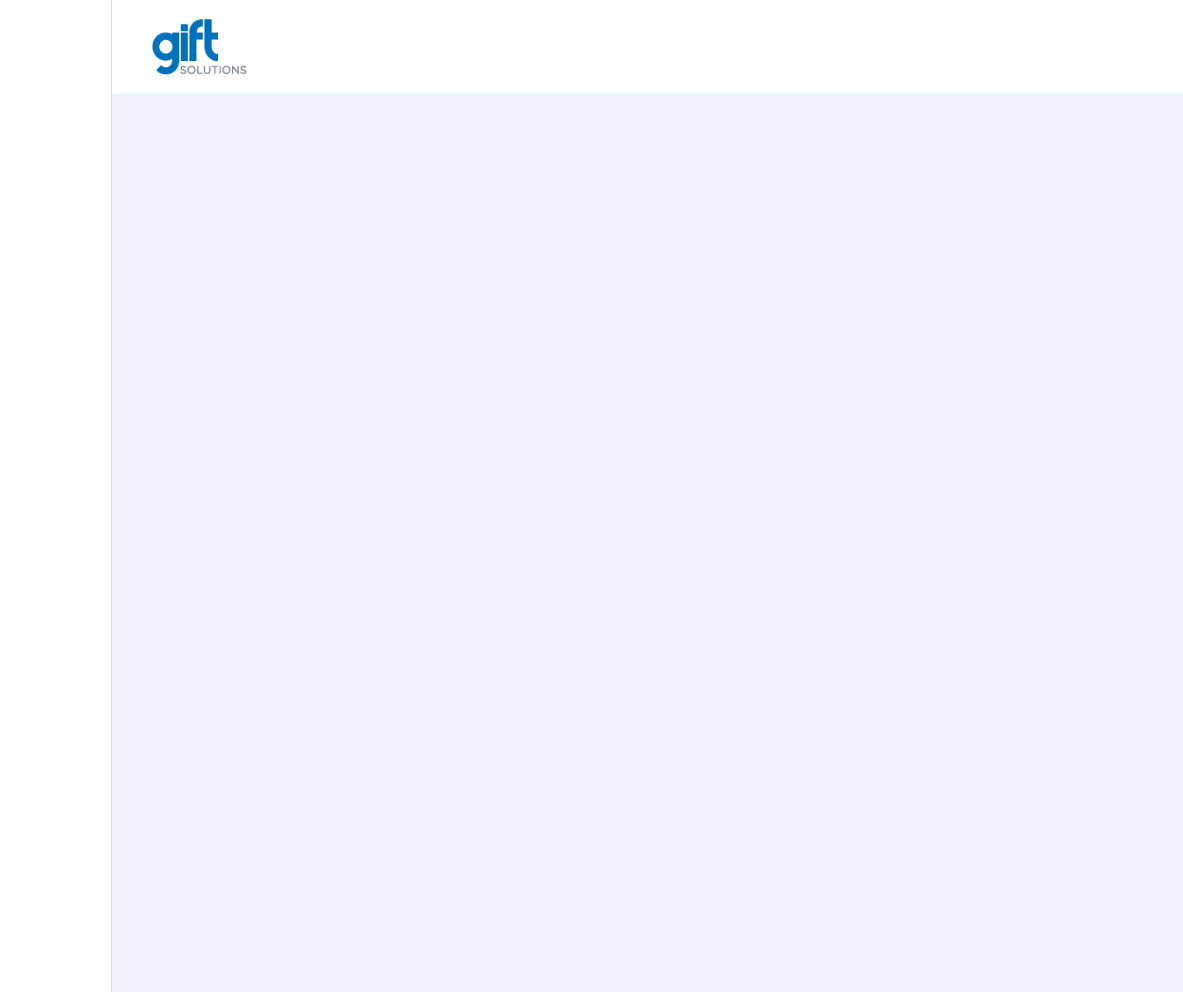 scroll, scrollTop: 0, scrollLeft: 0, axis: both 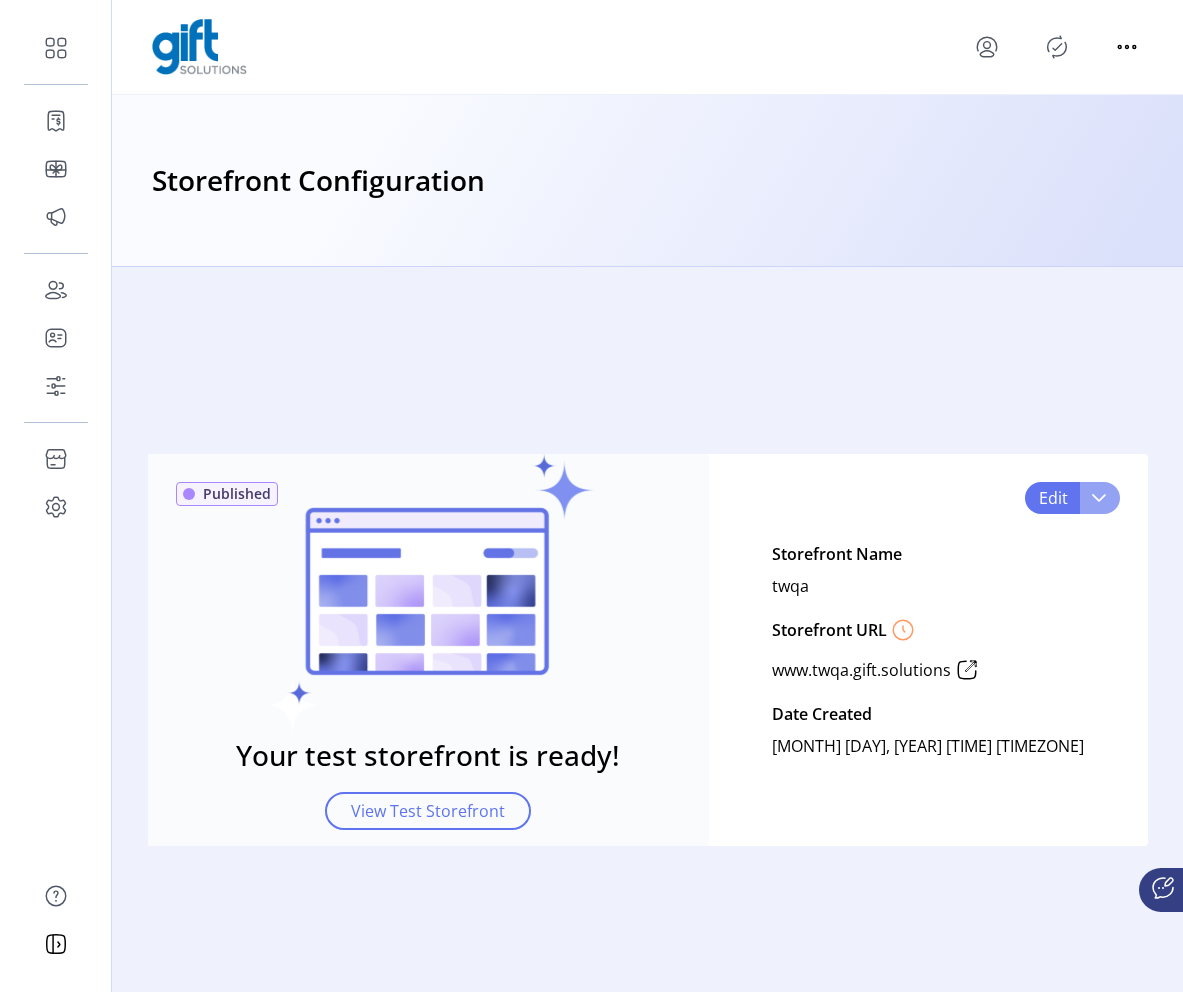 click 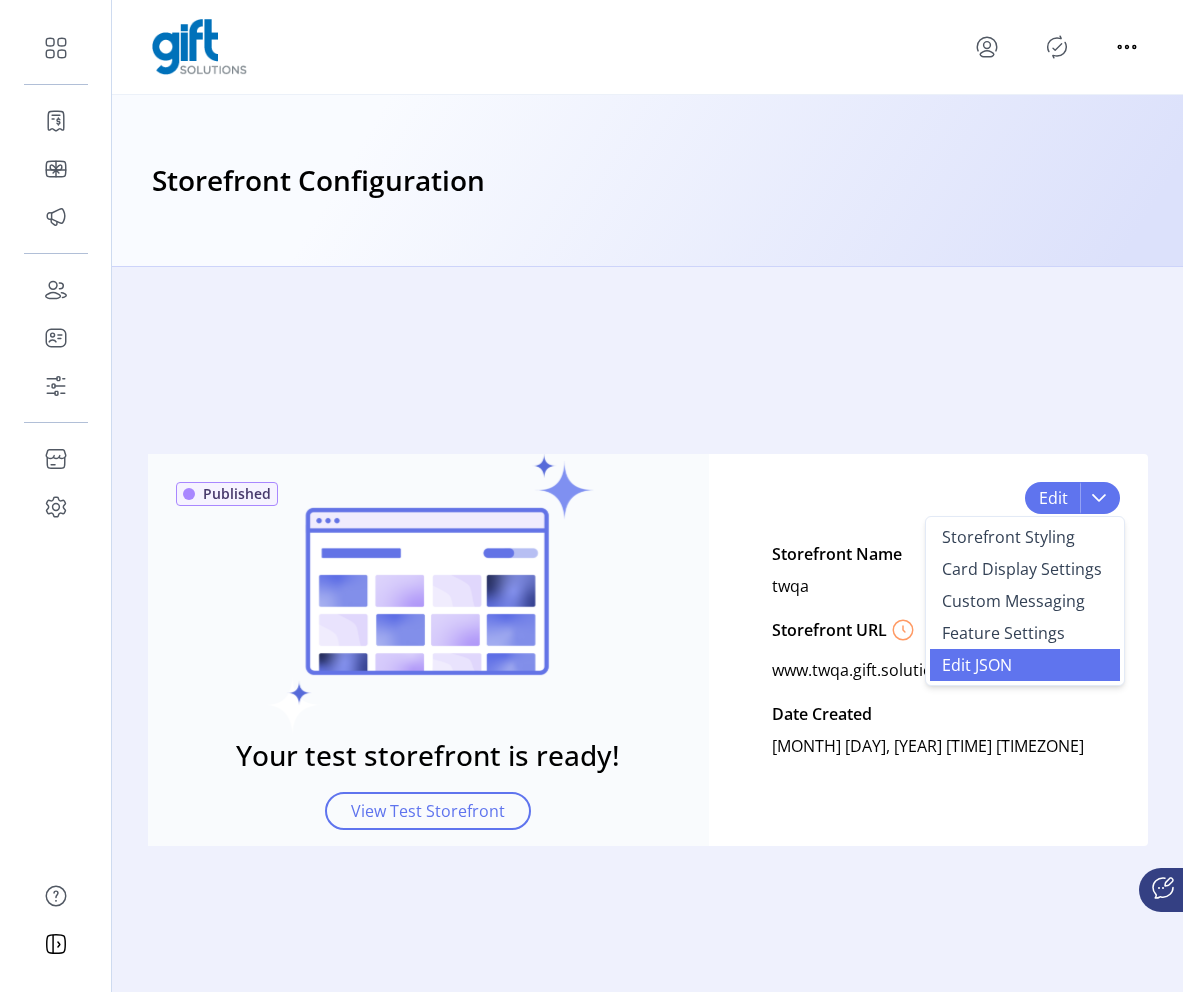 click on "Edit JSON" at bounding box center [977, 665] 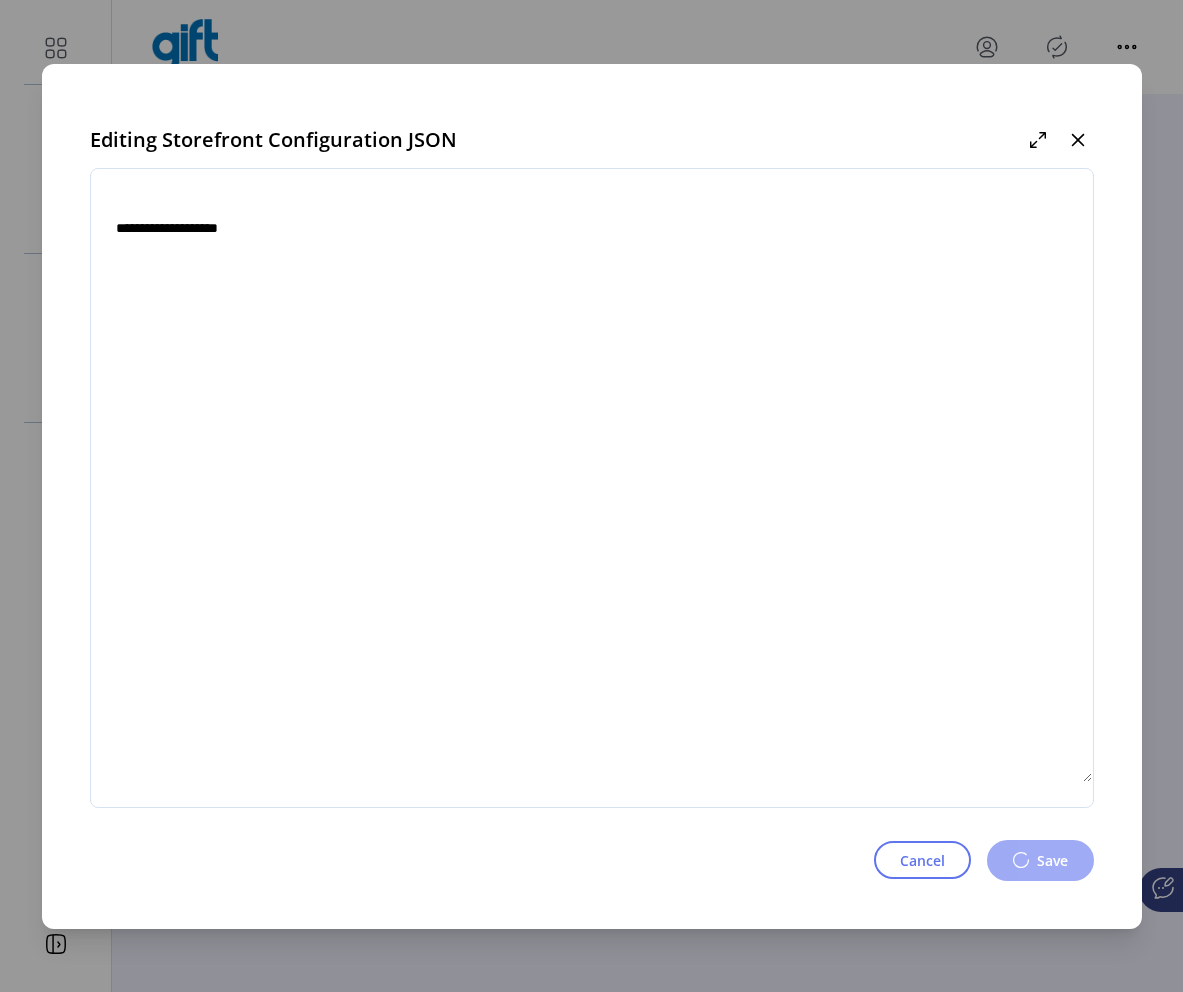 type on "**********" 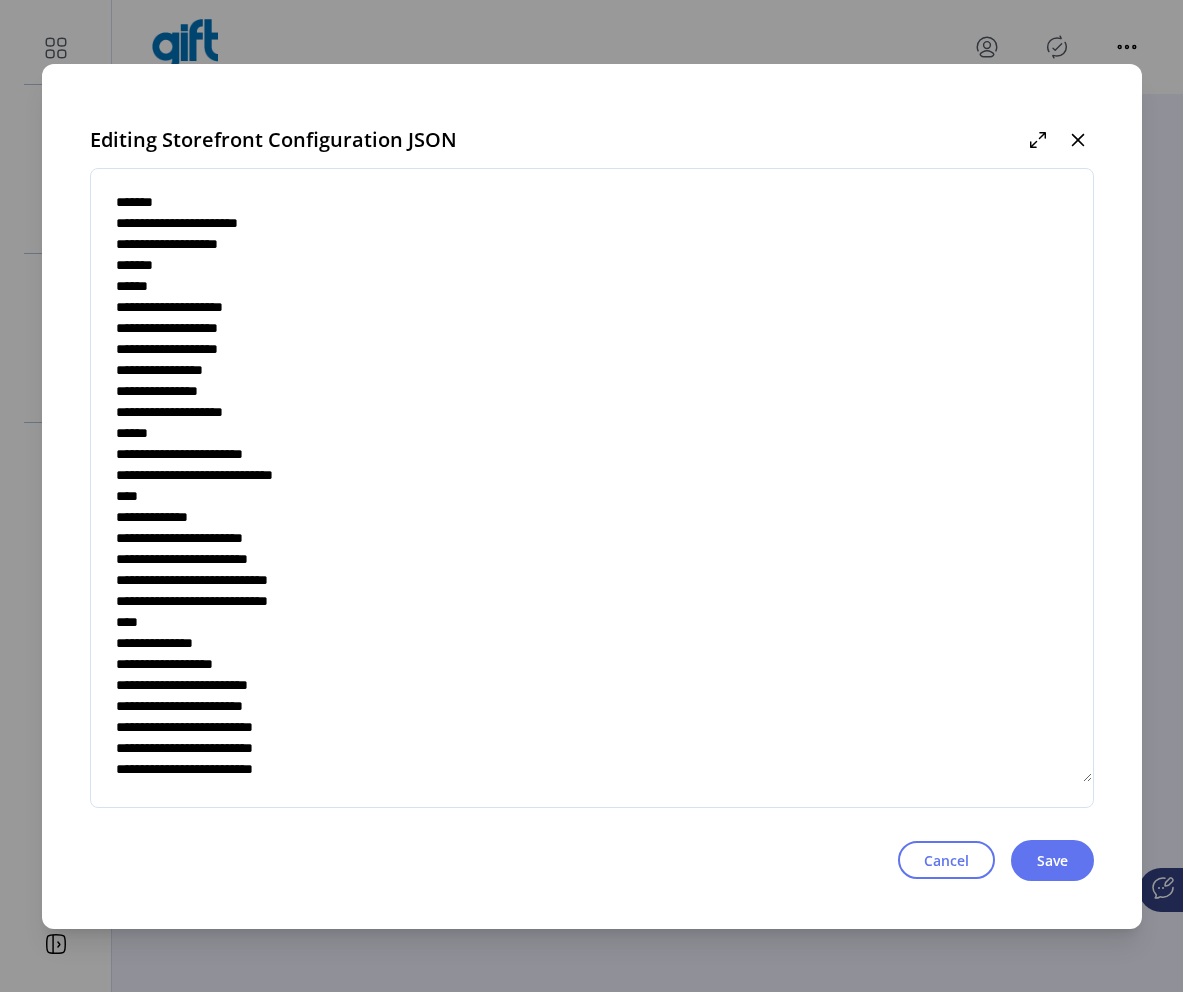 scroll, scrollTop: 4968, scrollLeft: 0, axis: vertical 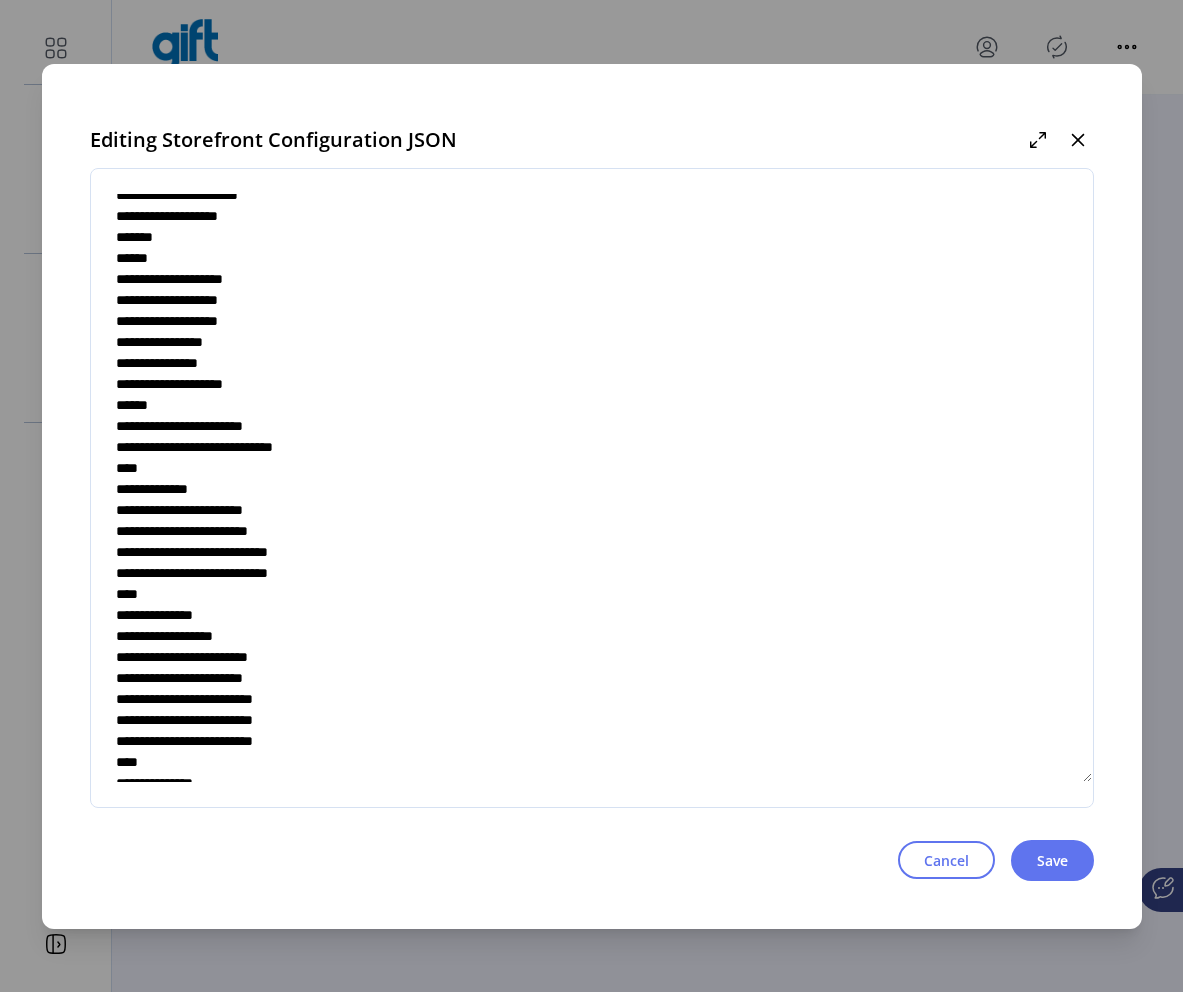 drag, startPoint x: 422, startPoint y: 516, endPoint x: 109, endPoint y: 511, distance: 313.03995 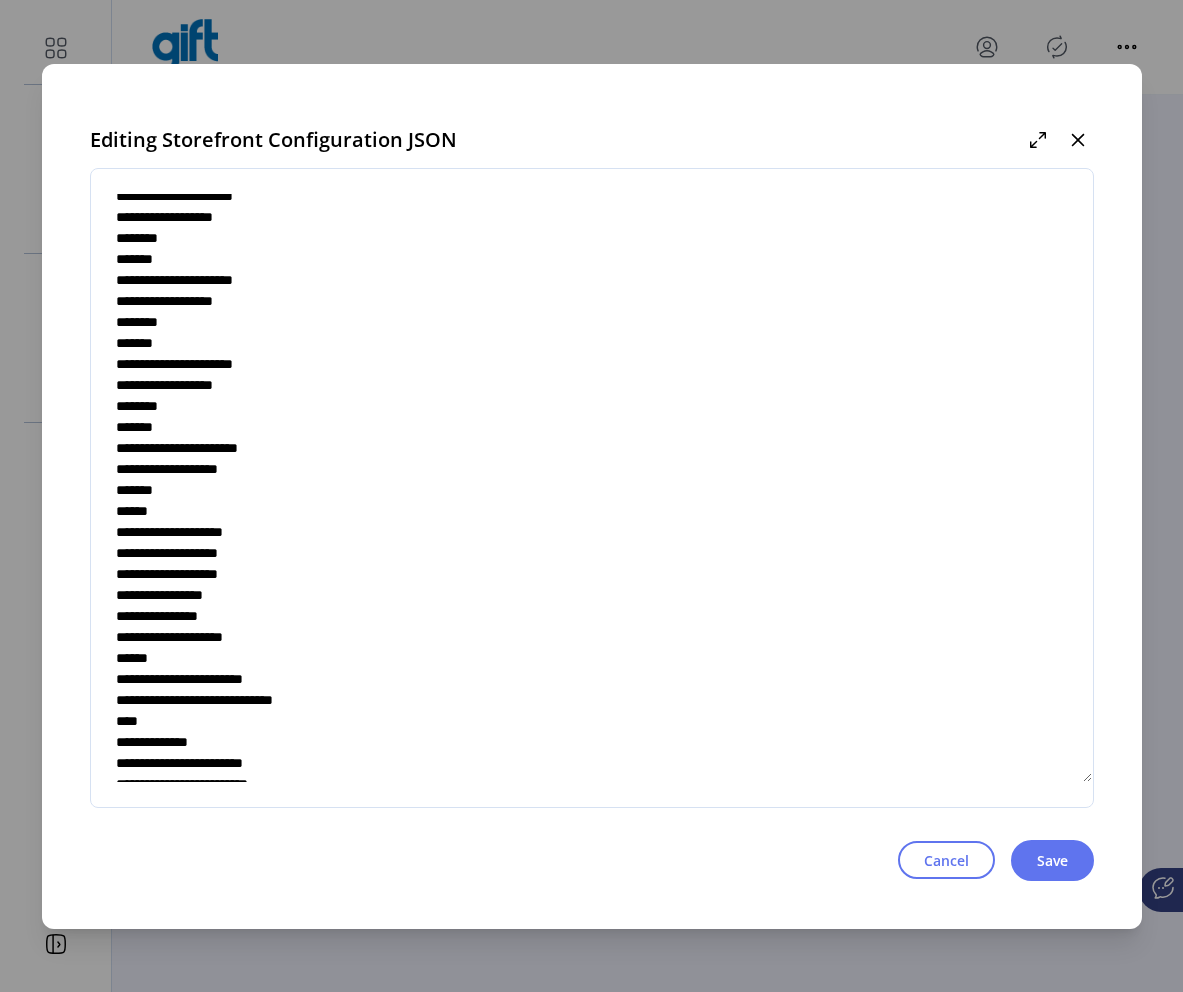 scroll, scrollTop: 4676, scrollLeft: 0, axis: vertical 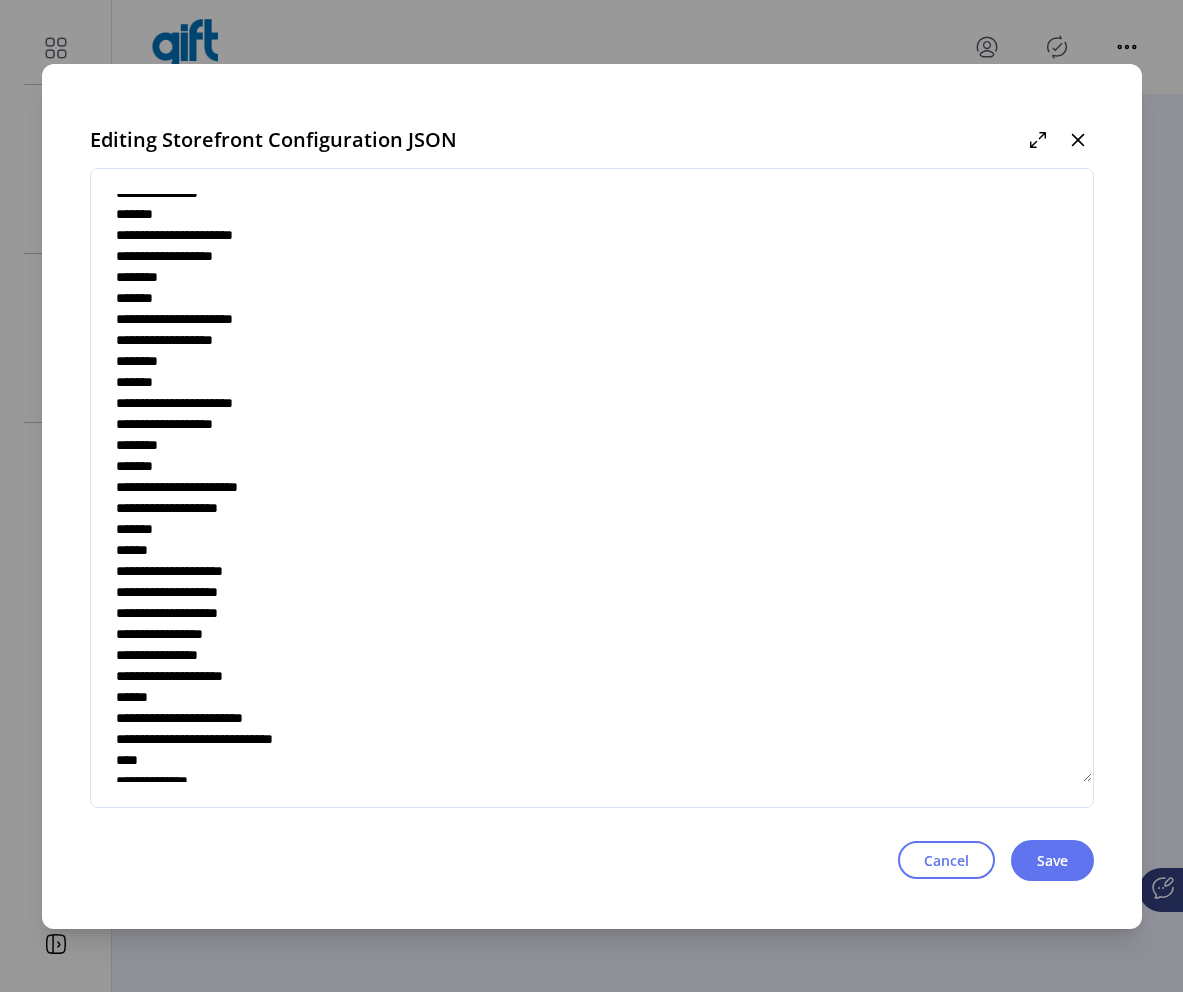 drag, startPoint x: 159, startPoint y: 529, endPoint x: 109, endPoint y: 229, distance: 304.13812 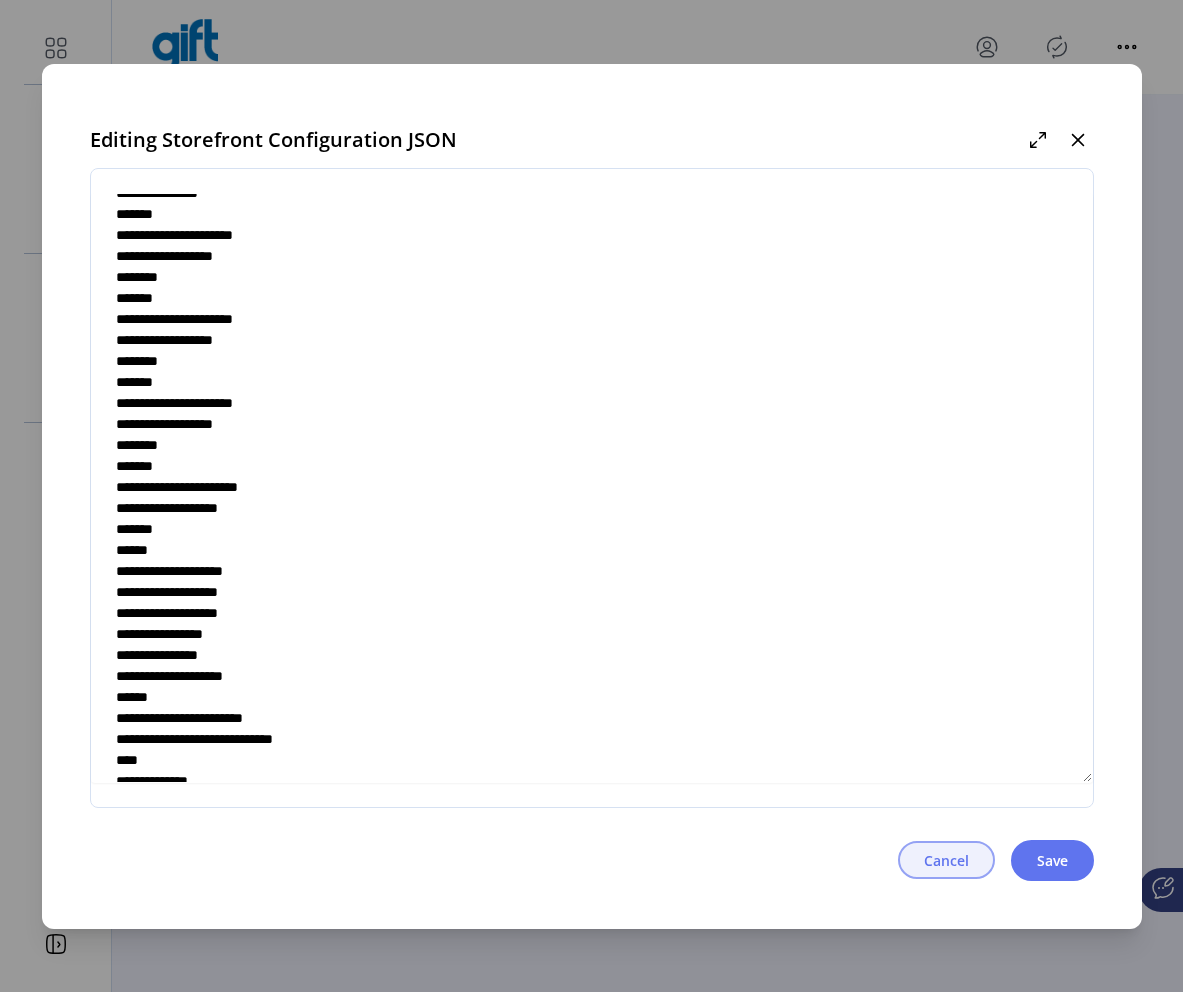 click on "Cancel" 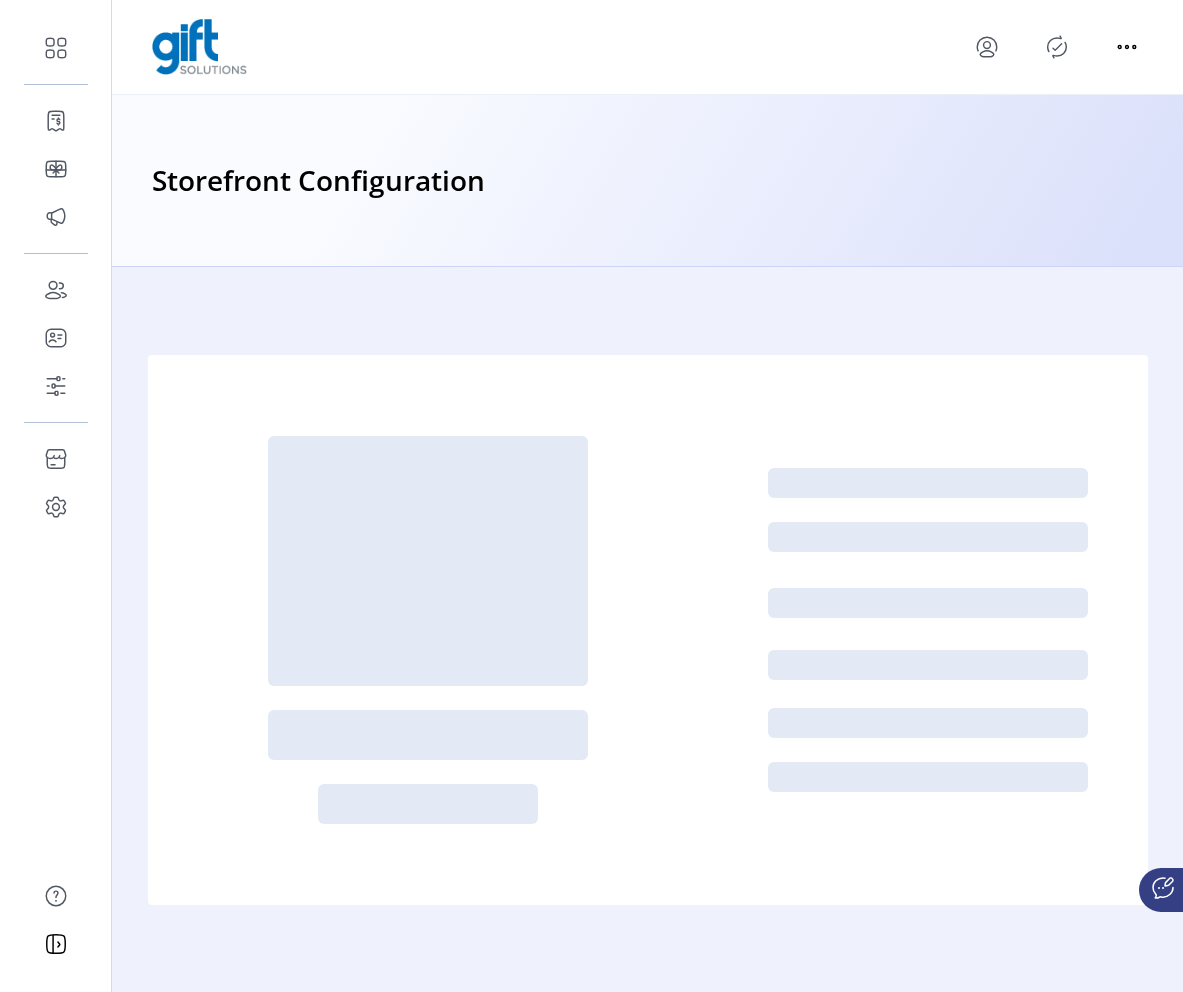 click 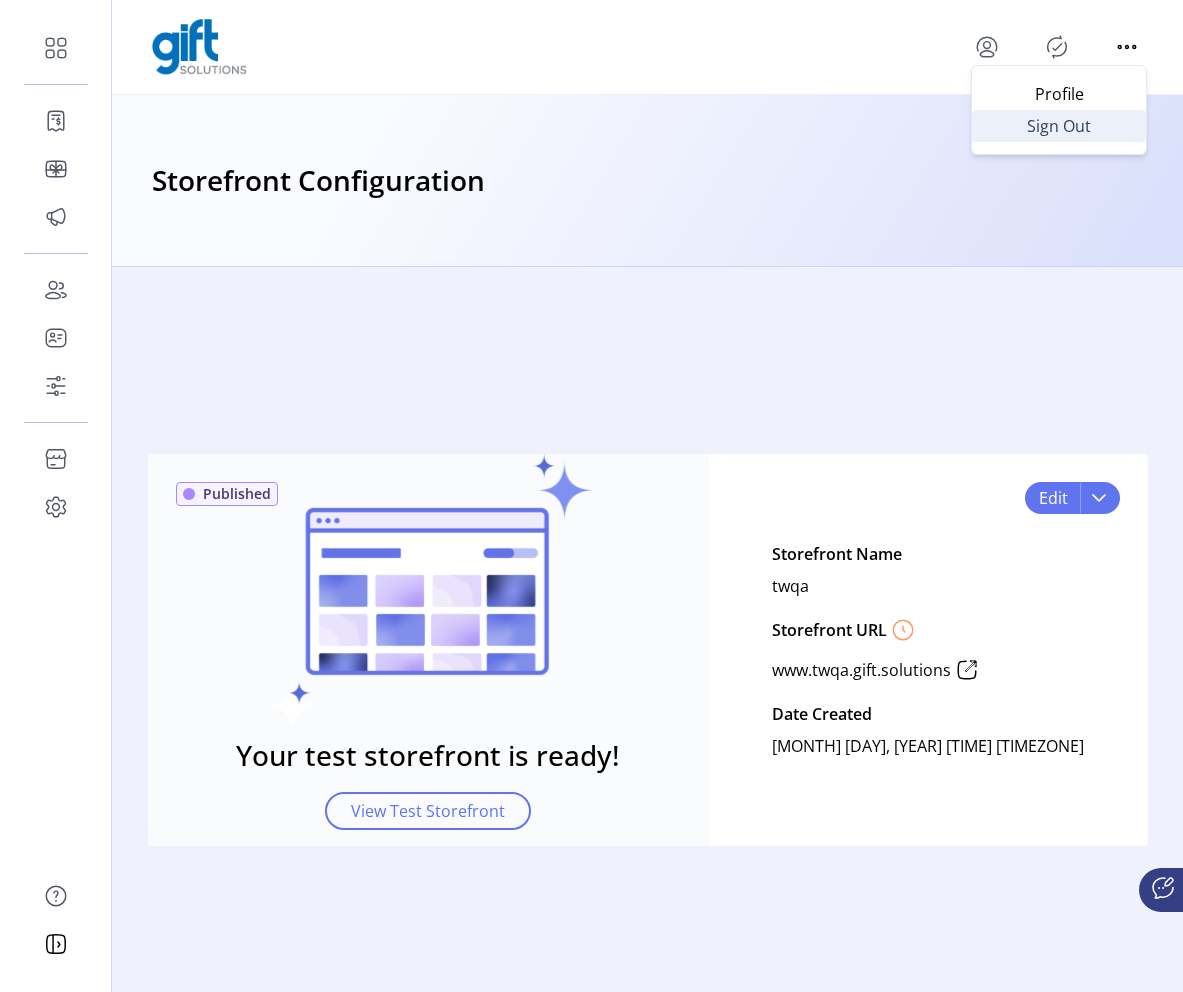click on "Sign Out" at bounding box center (1059, 126) 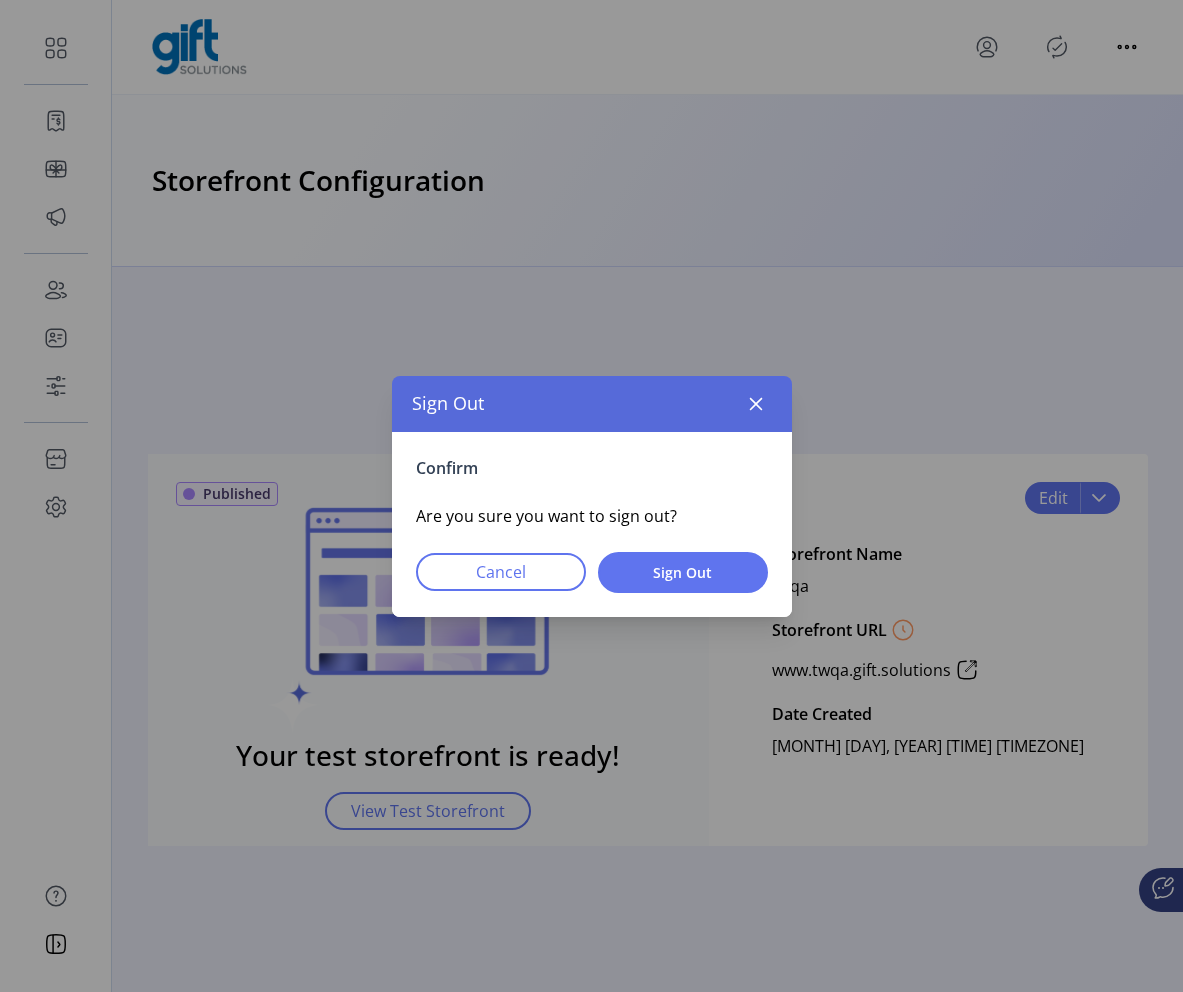 click on "Confirm Are you sure you want to sign out? Cancel Sign Out" at bounding box center (592, 524) 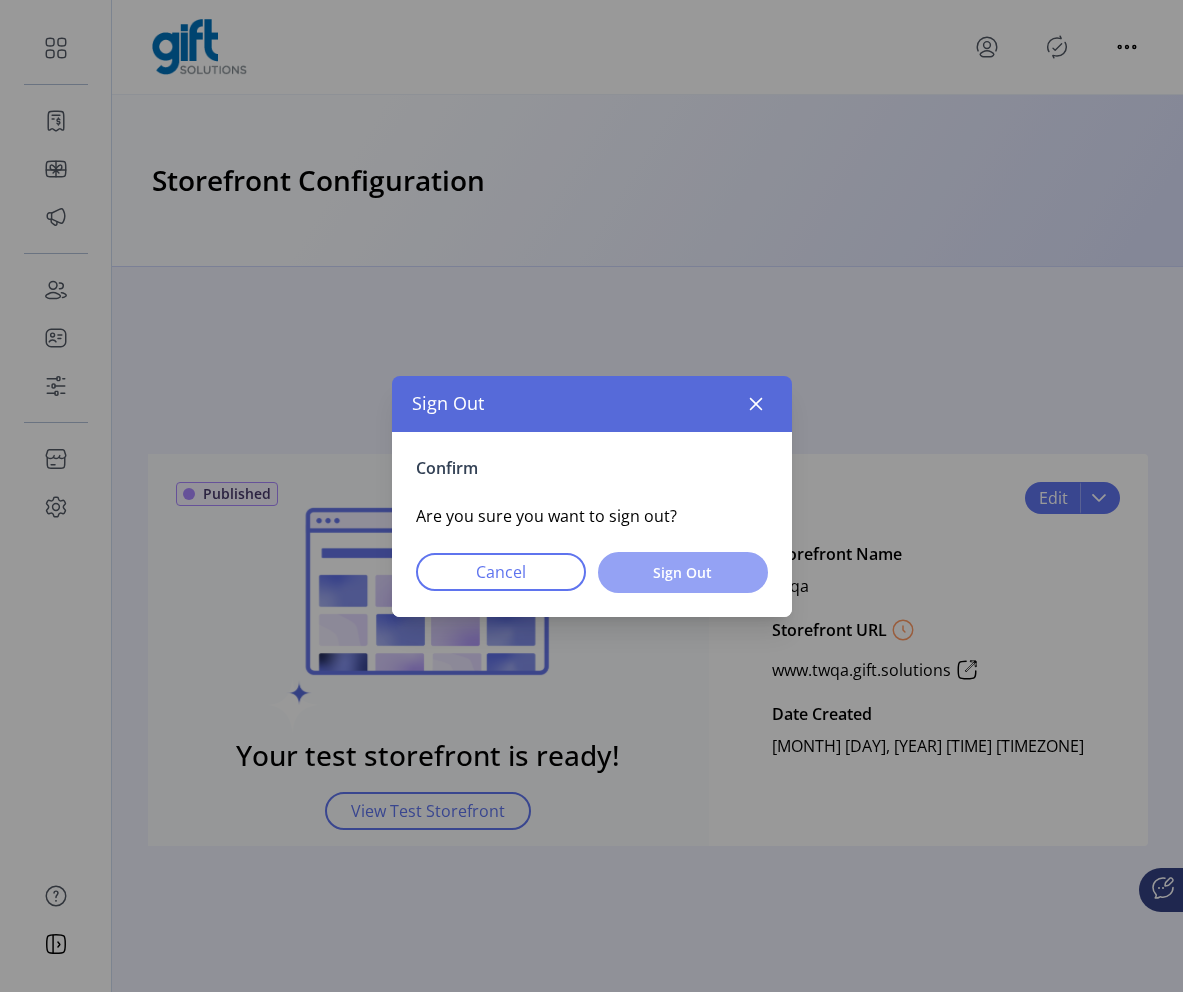 click on "Sign Out" at bounding box center [683, 572] 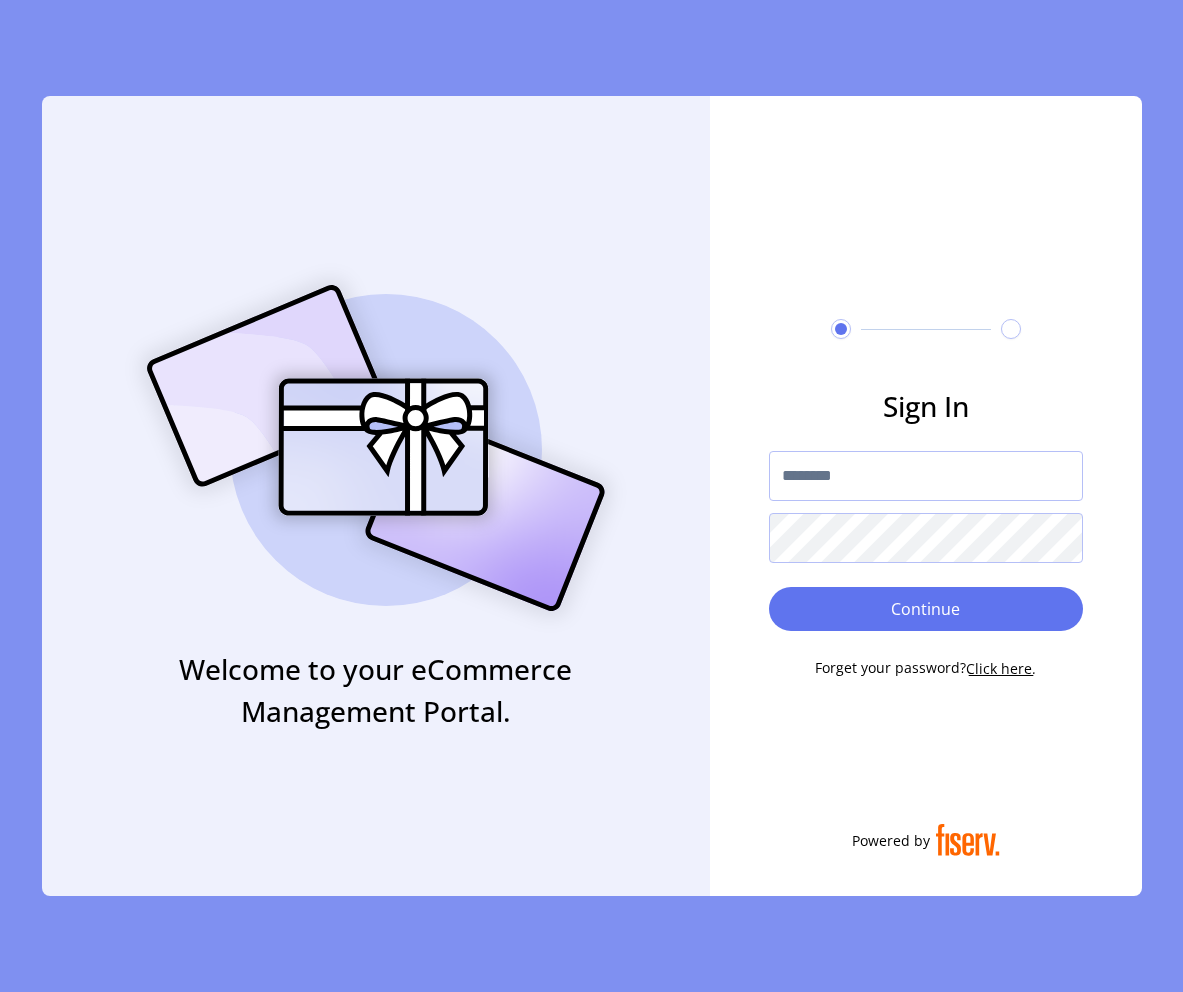 click at bounding box center (926, 476) 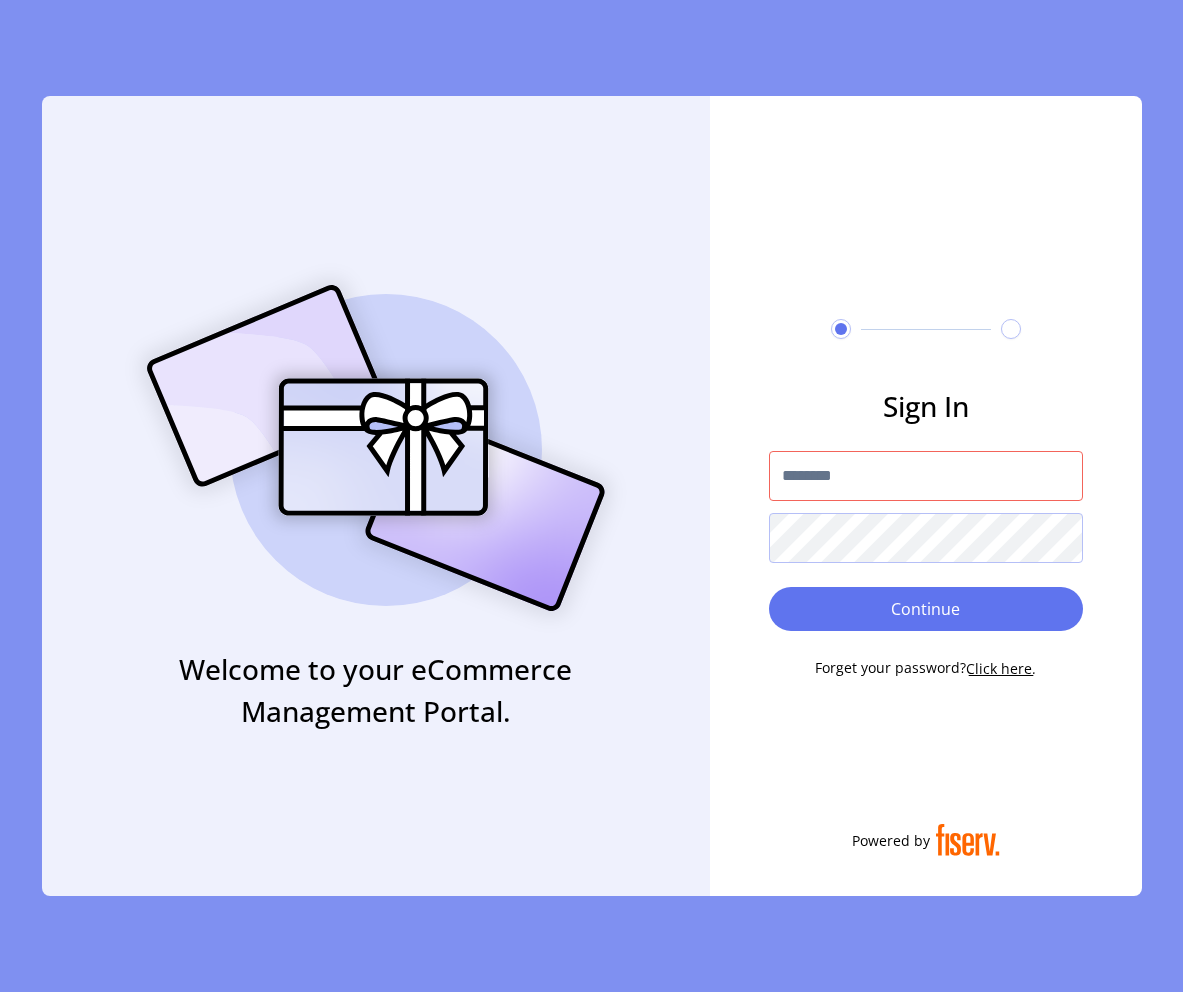 type on "**********" 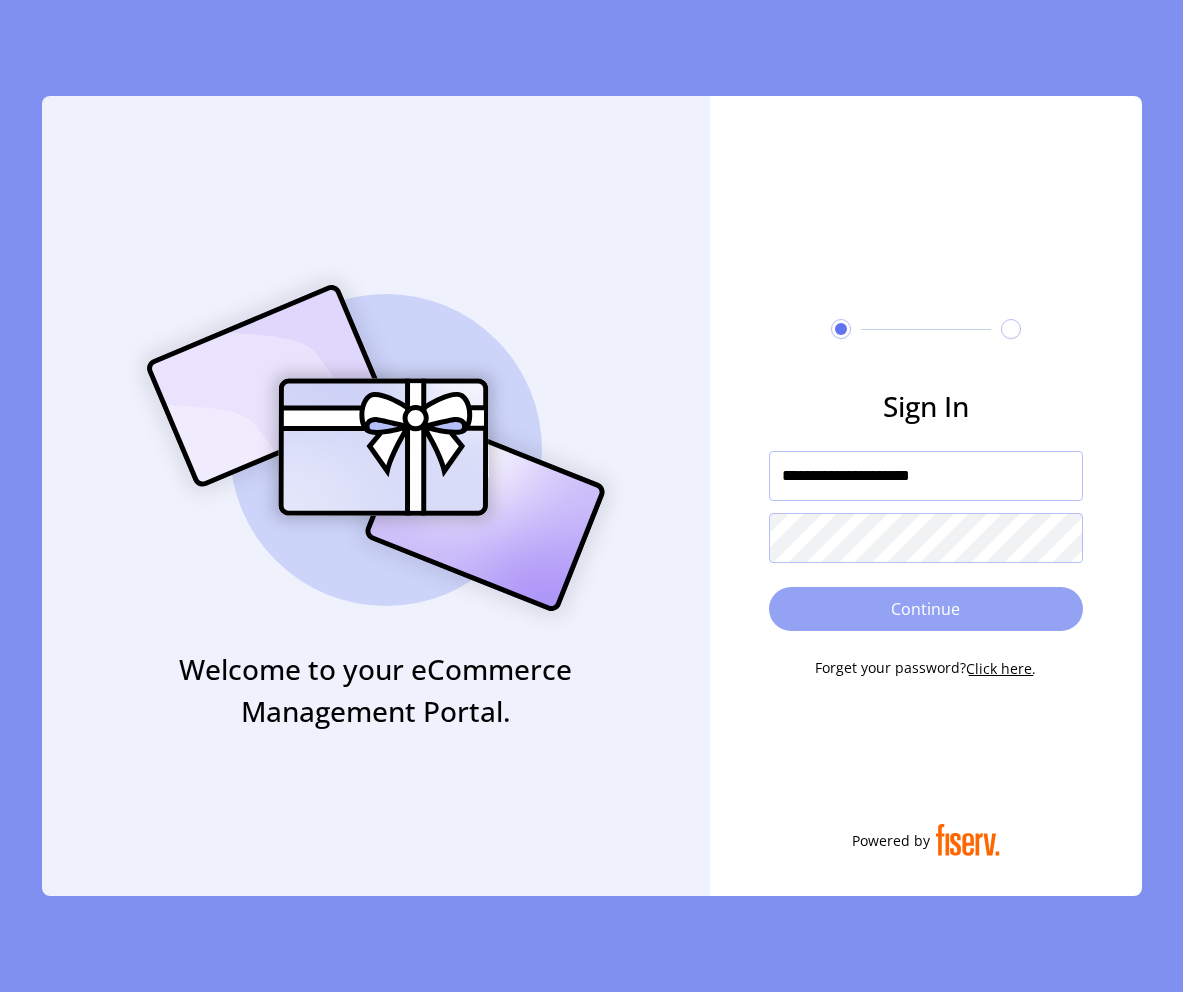 click on "Continue" at bounding box center [926, 609] 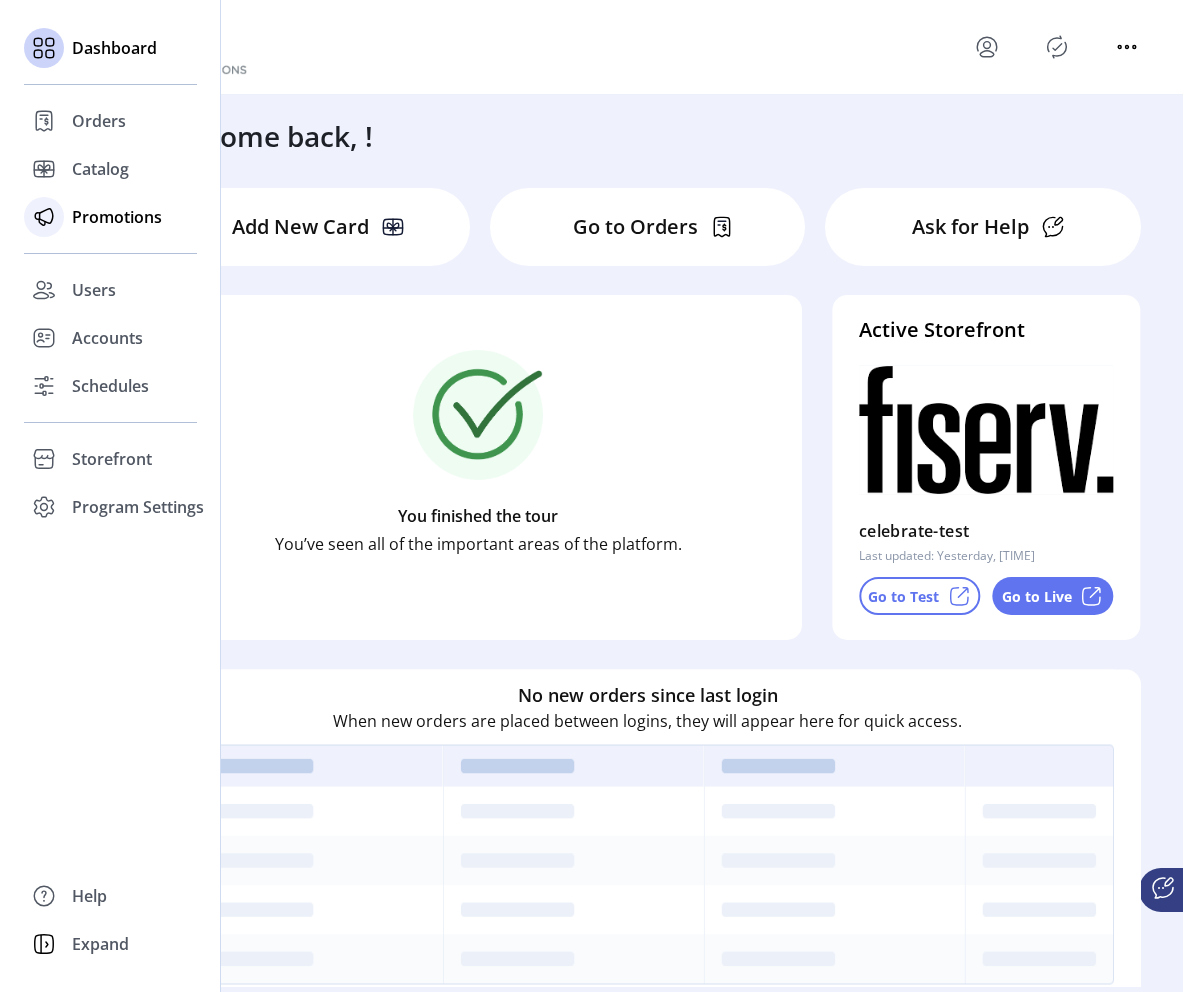click on "Promotions" 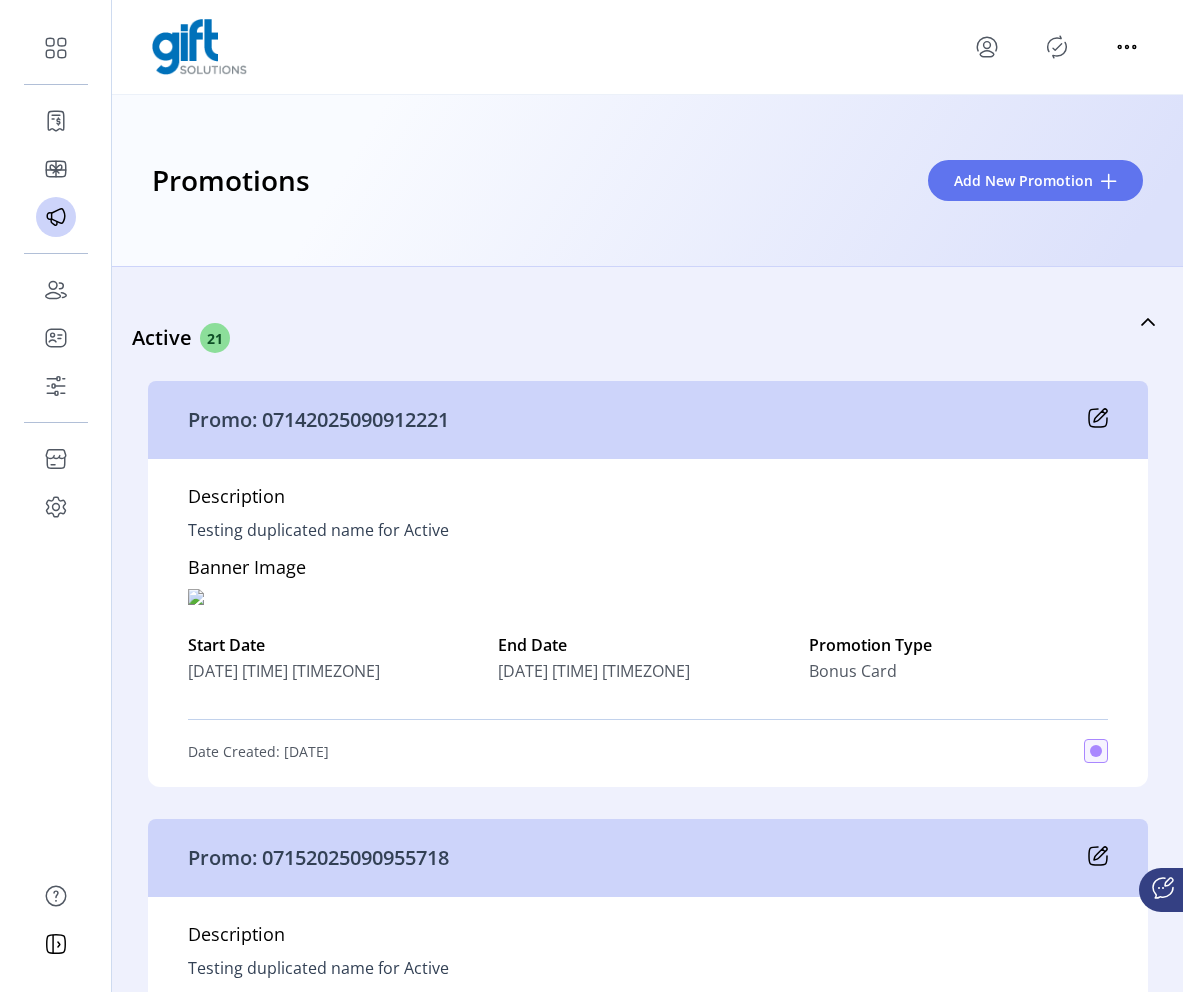 click 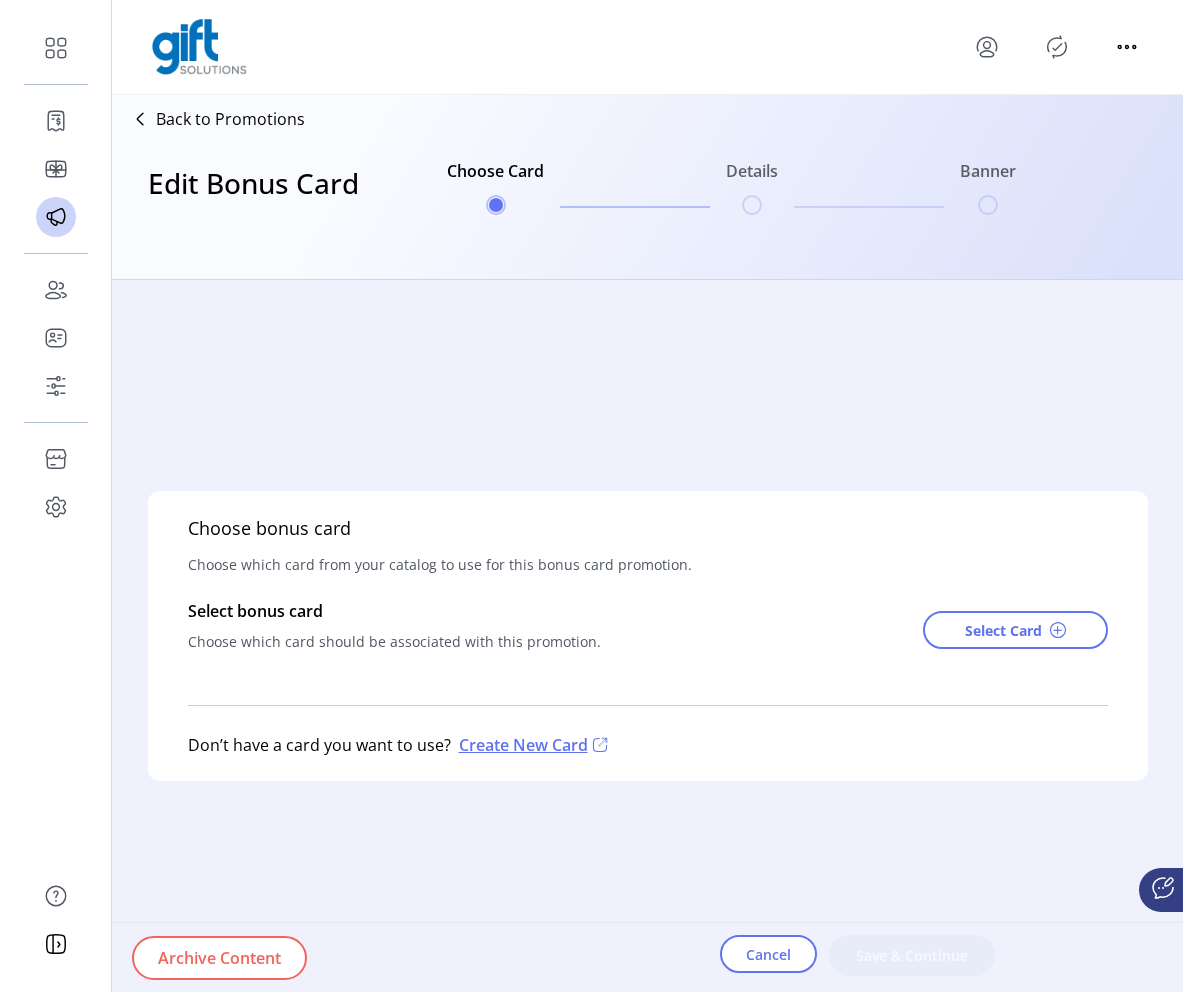 click on "Create New Card" 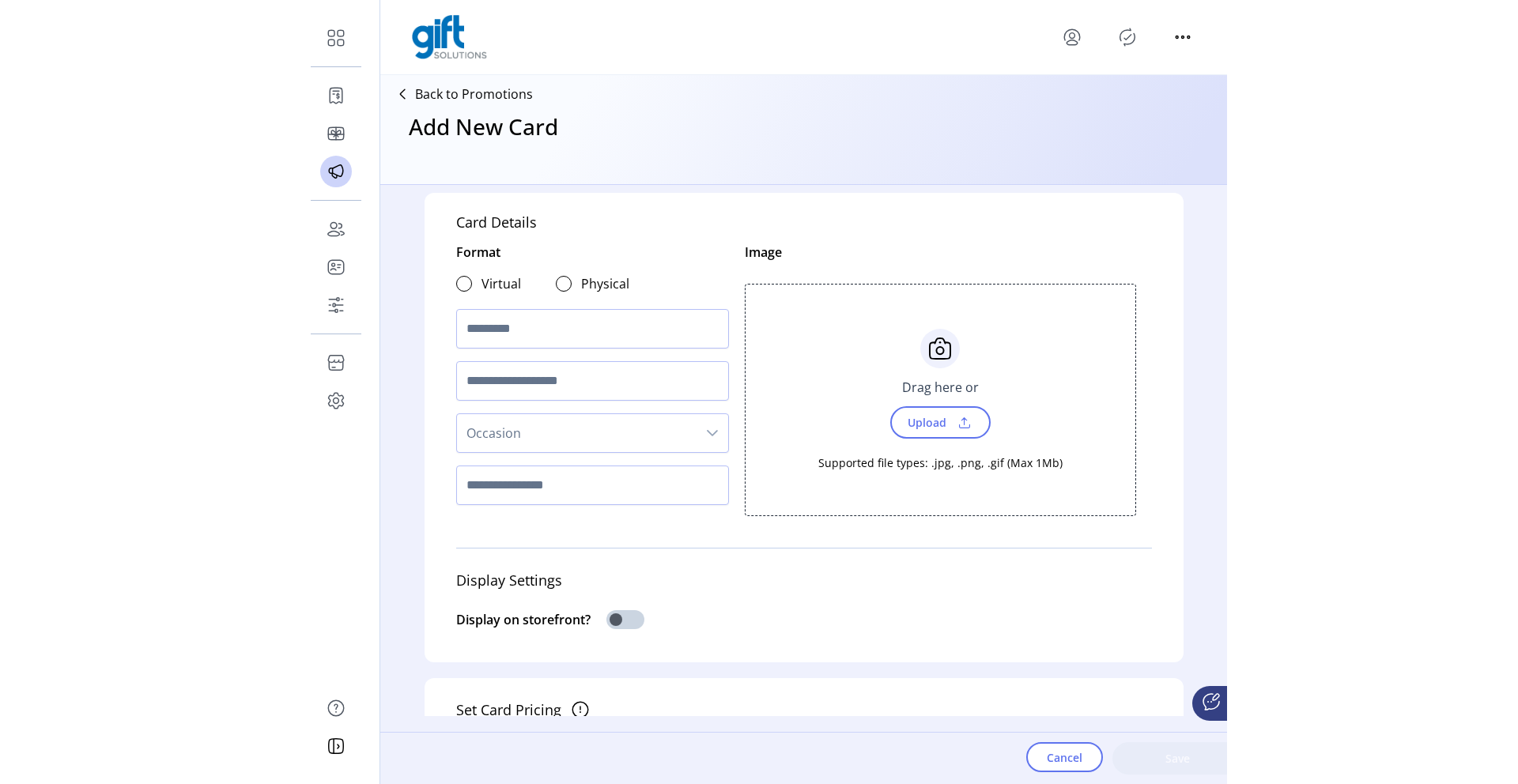 scroll, scrollTop: 0, scrollLeft: 0, axis: both 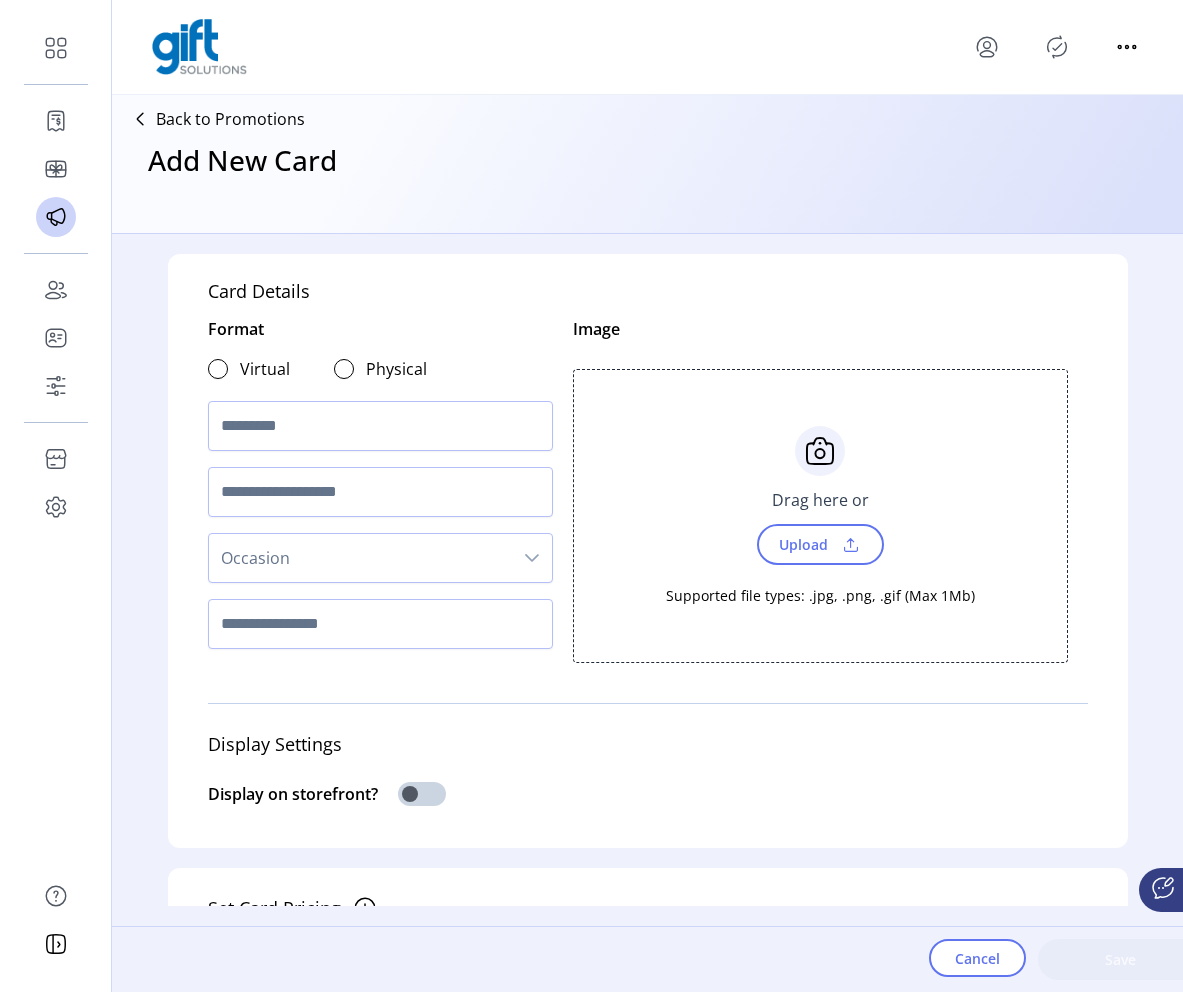 click on "Back to Promotions" 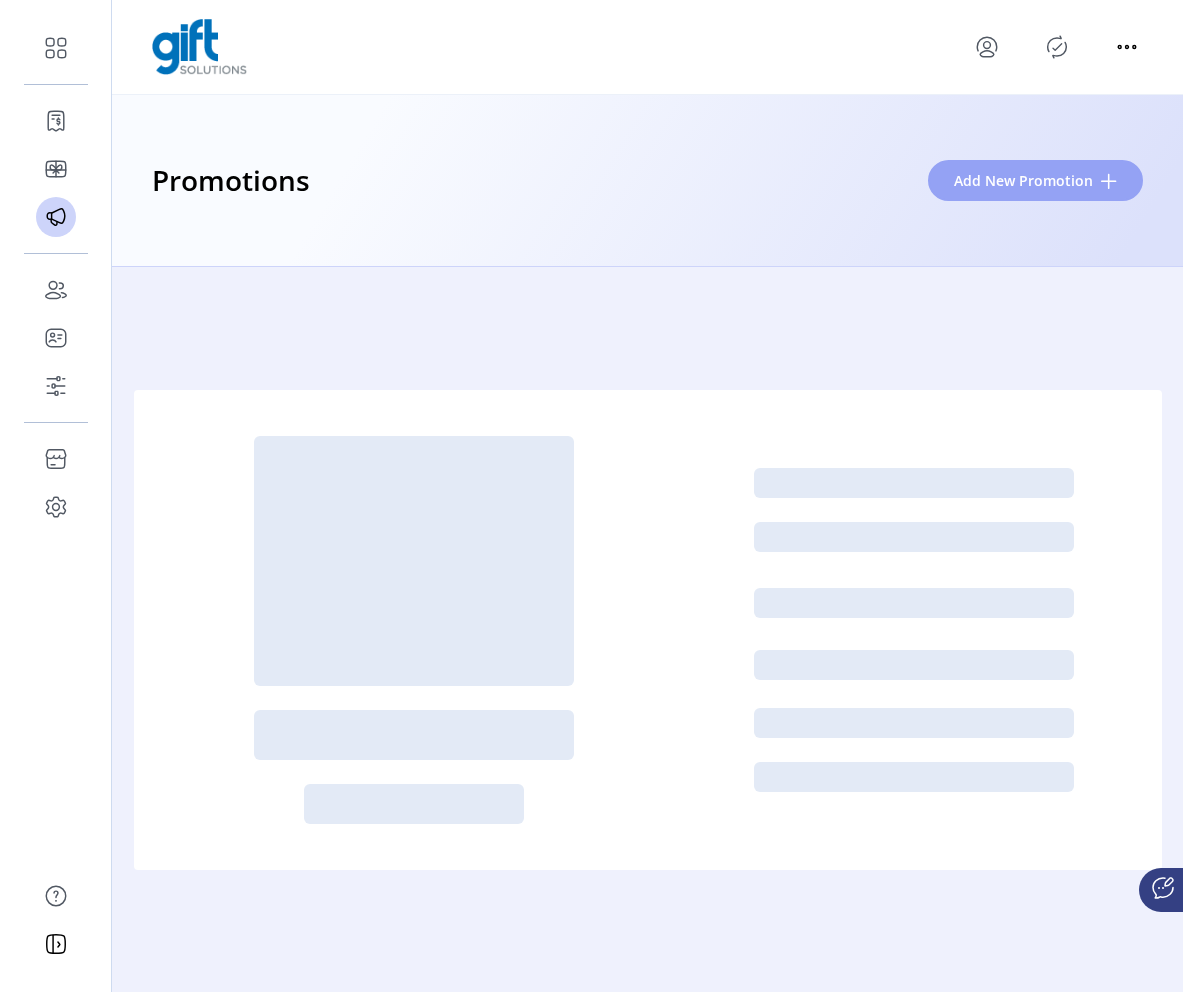 click on "Add New Promotion" 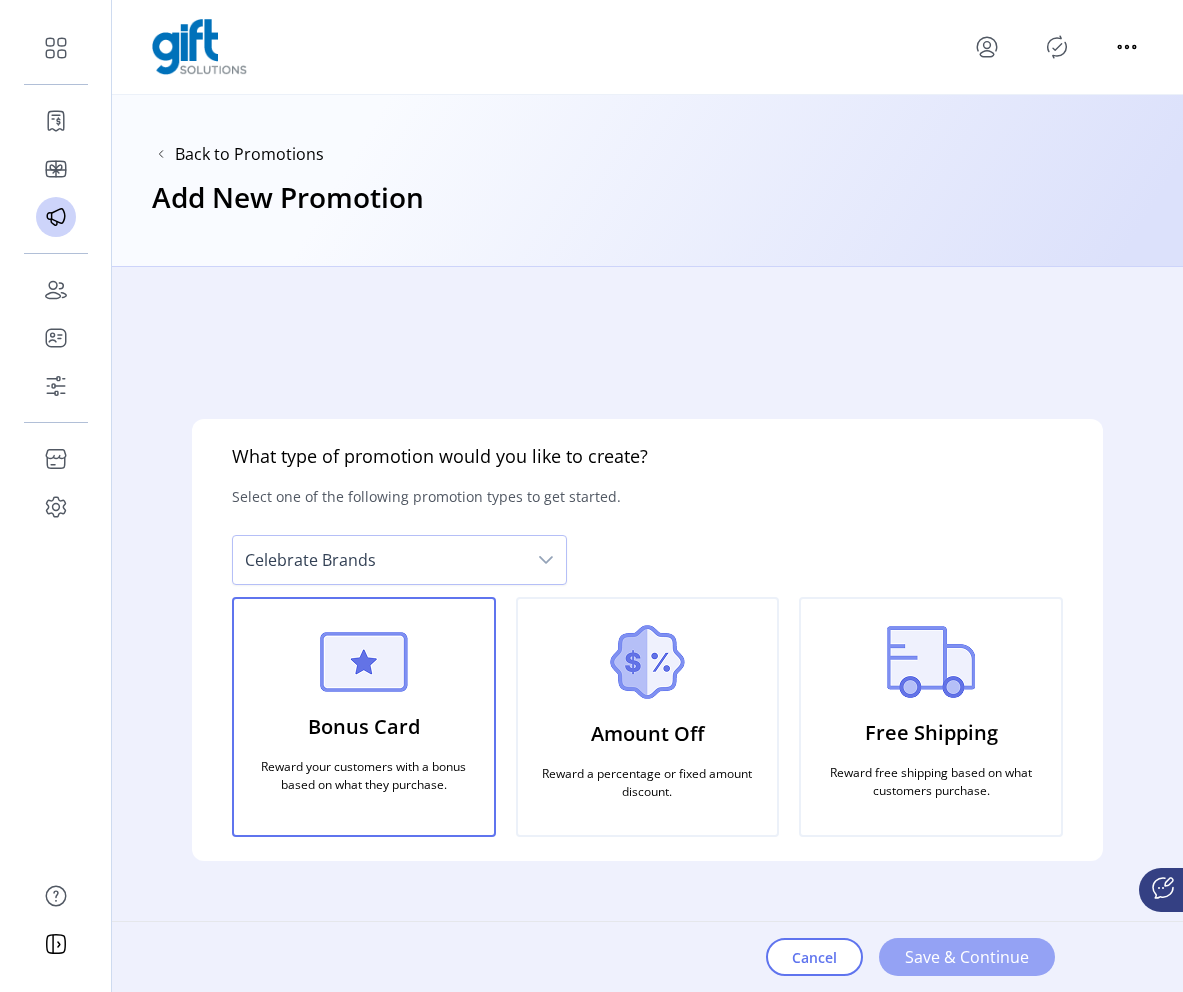click on "Save & Continue" 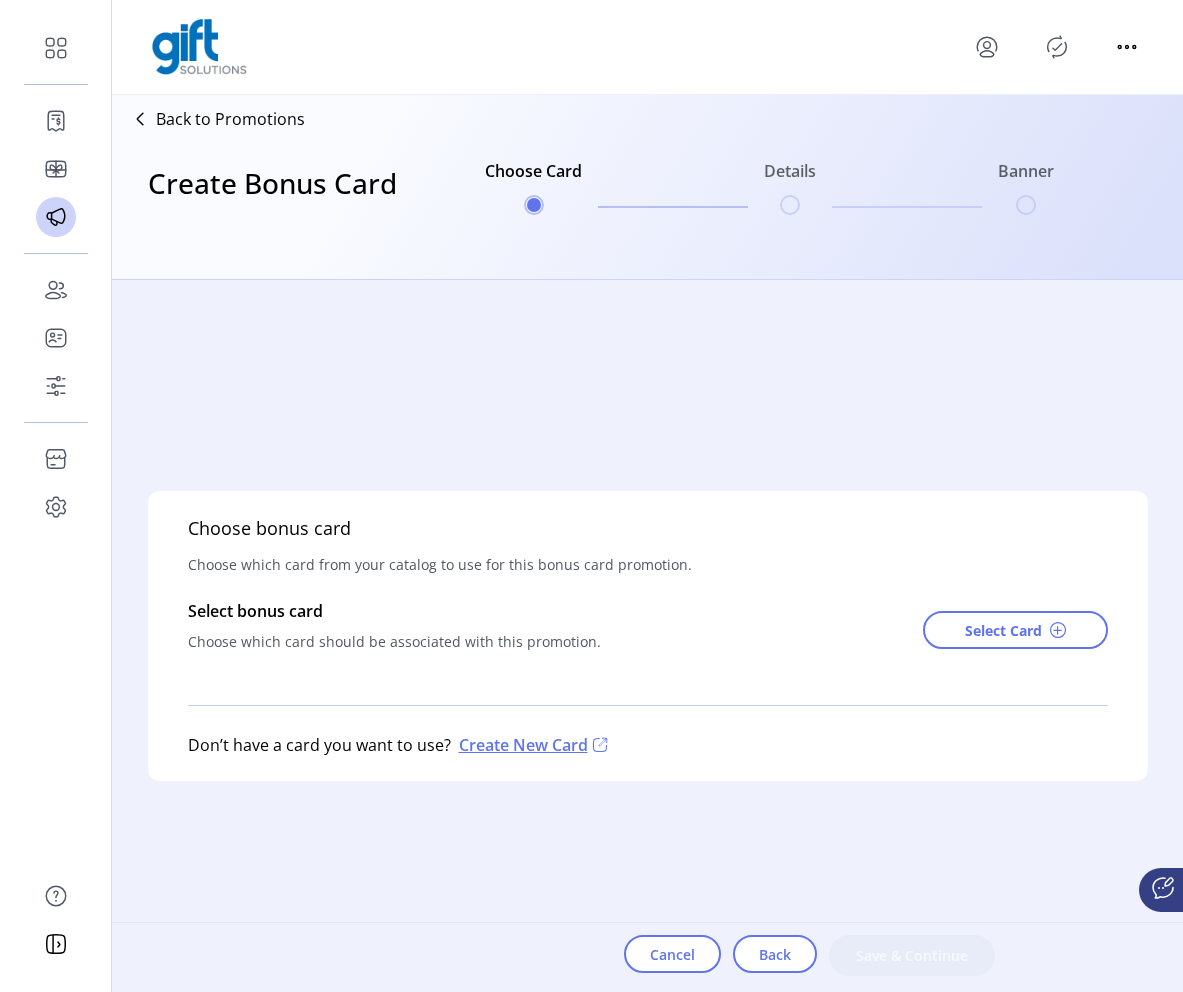 click on "Create New Card" 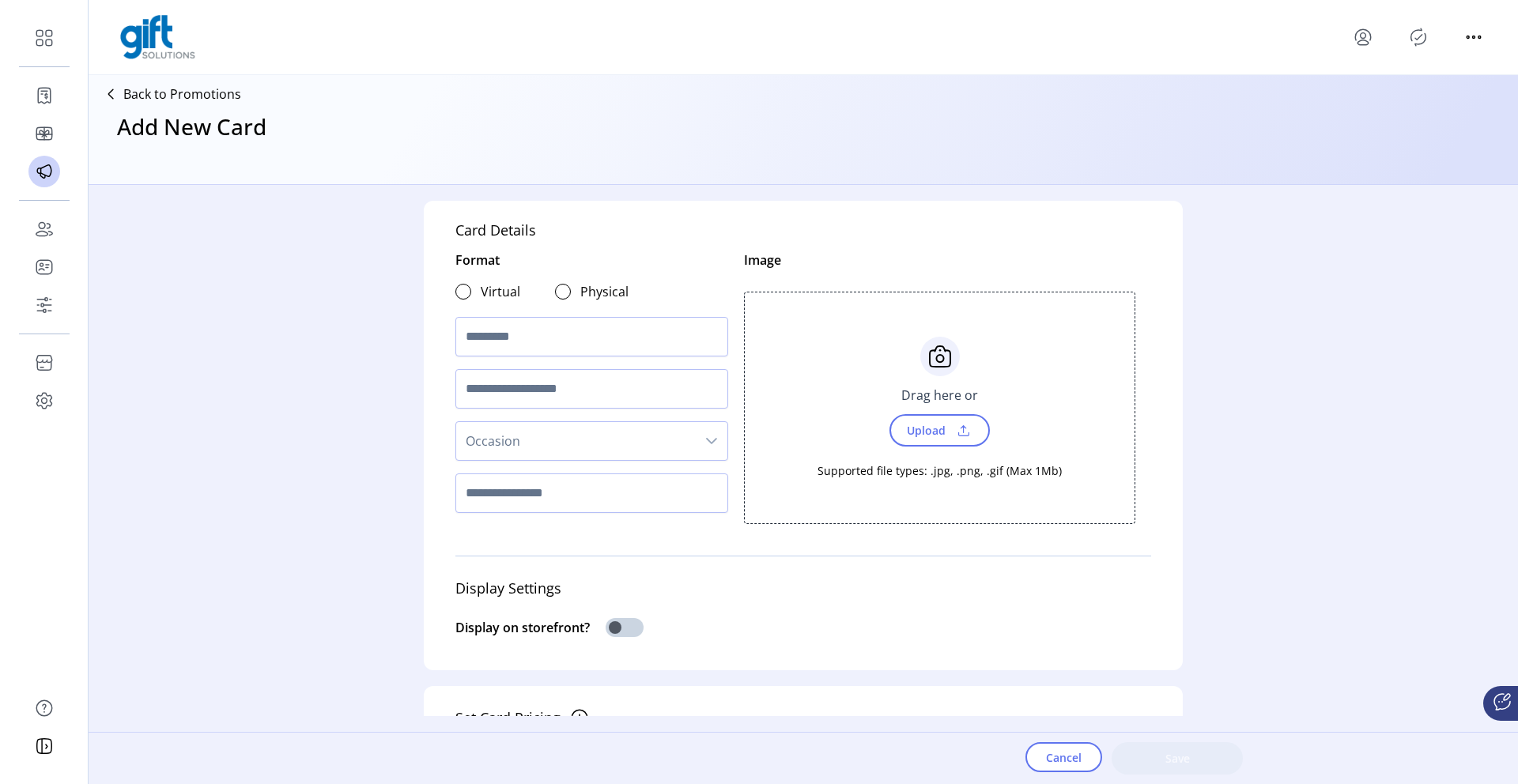 click on "Back to Promotions" 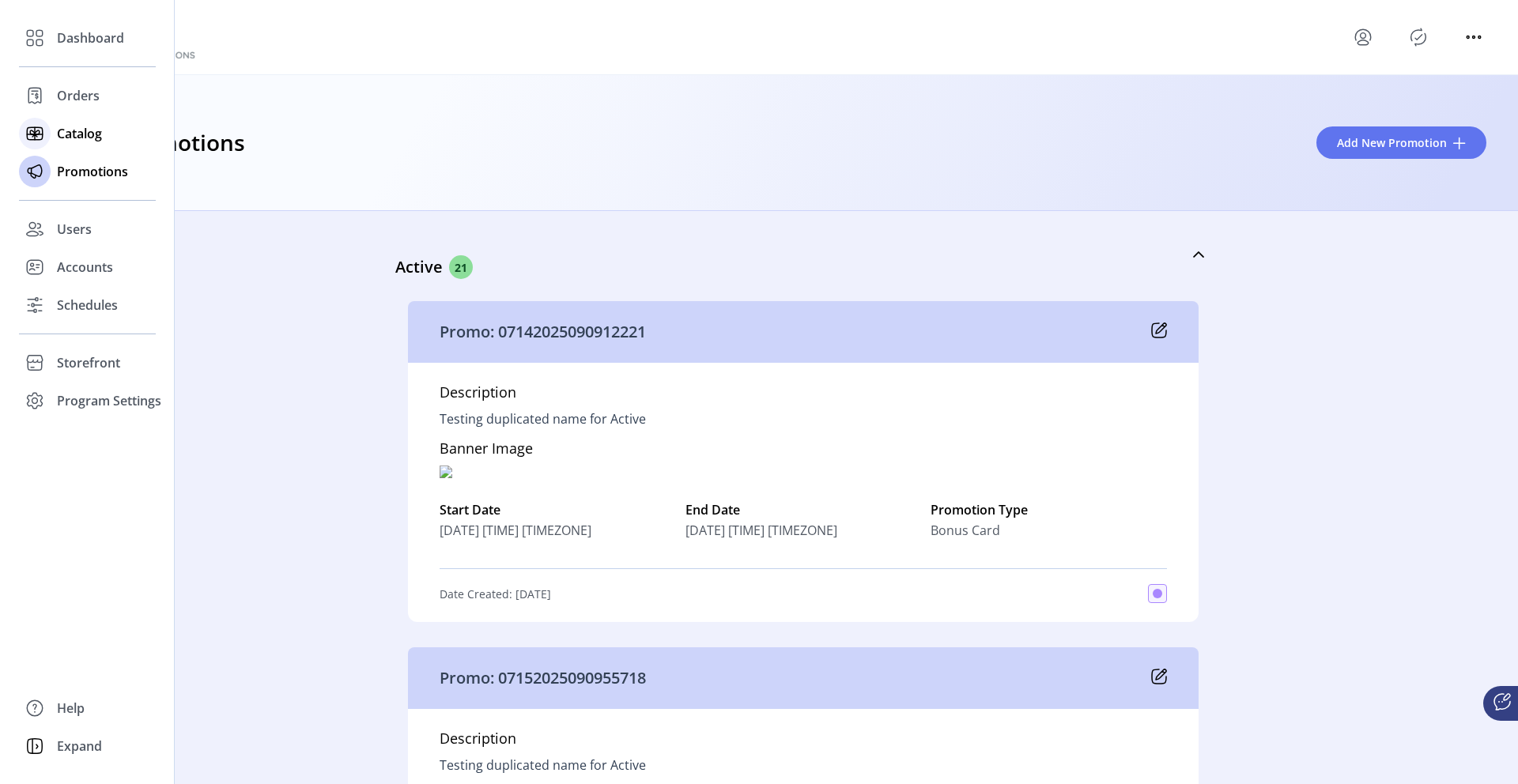 click on "Catalog" 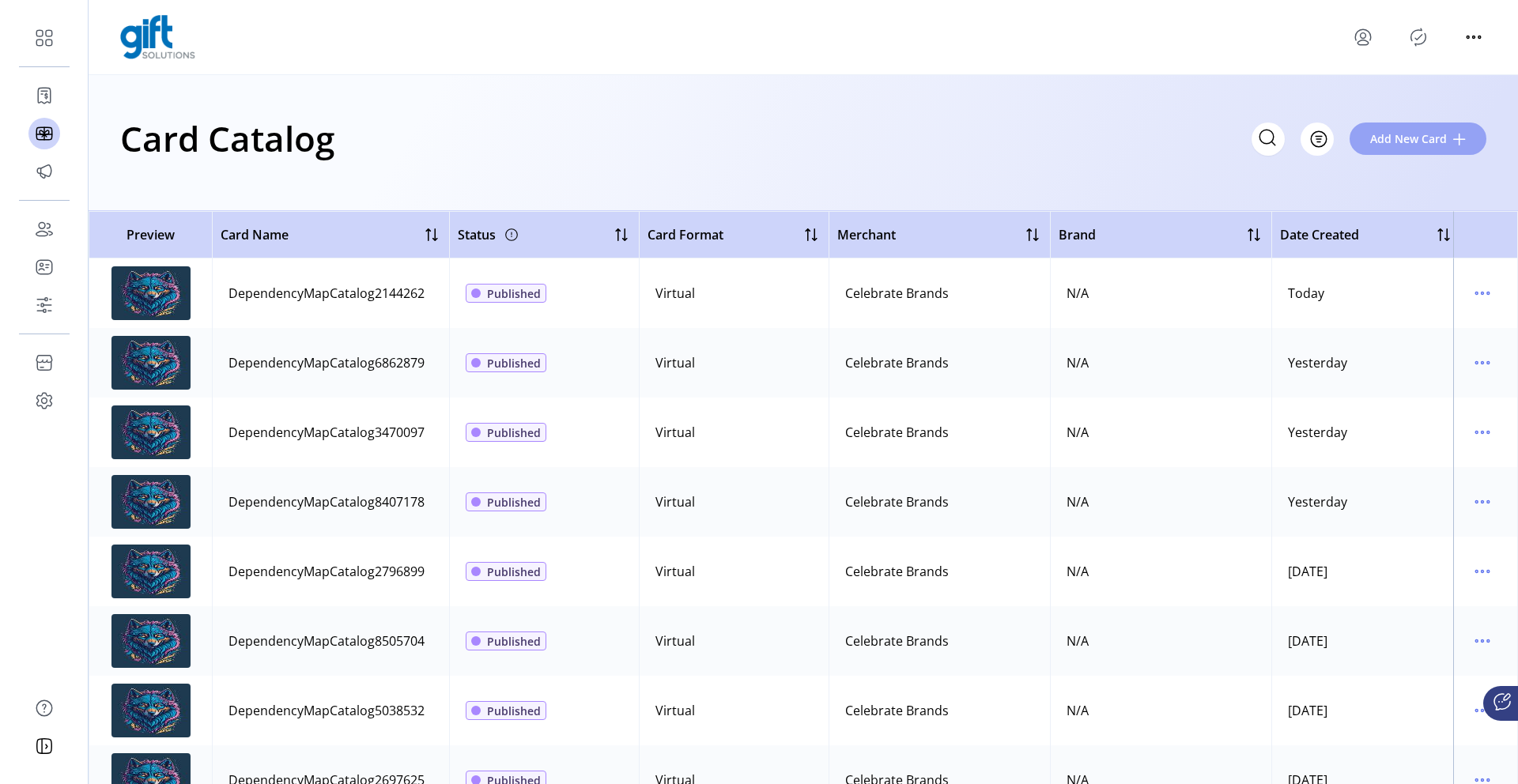 click on "Add New Card" 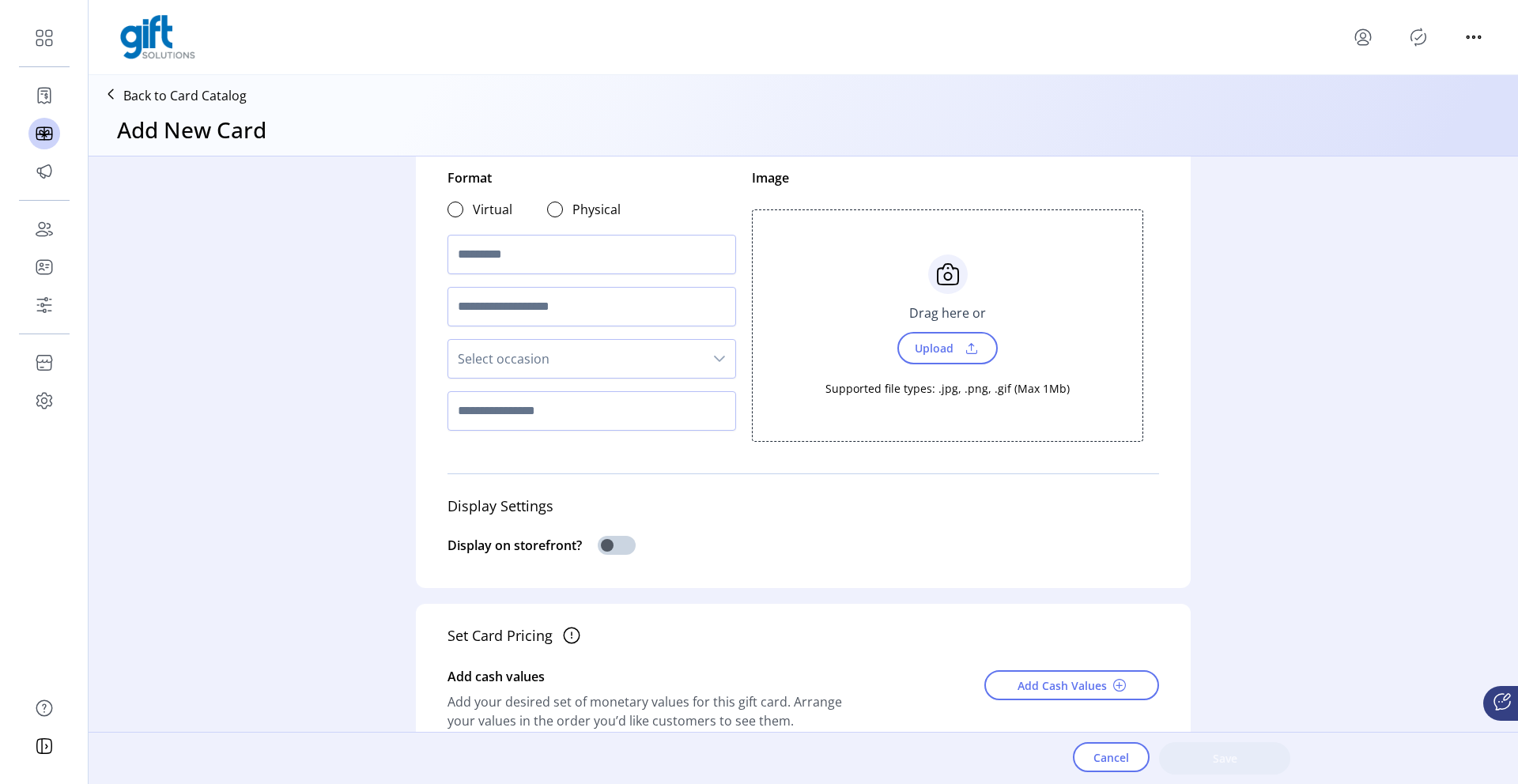 scroll, scrollTop: 92, scrollLeft: 0, axis: vertical 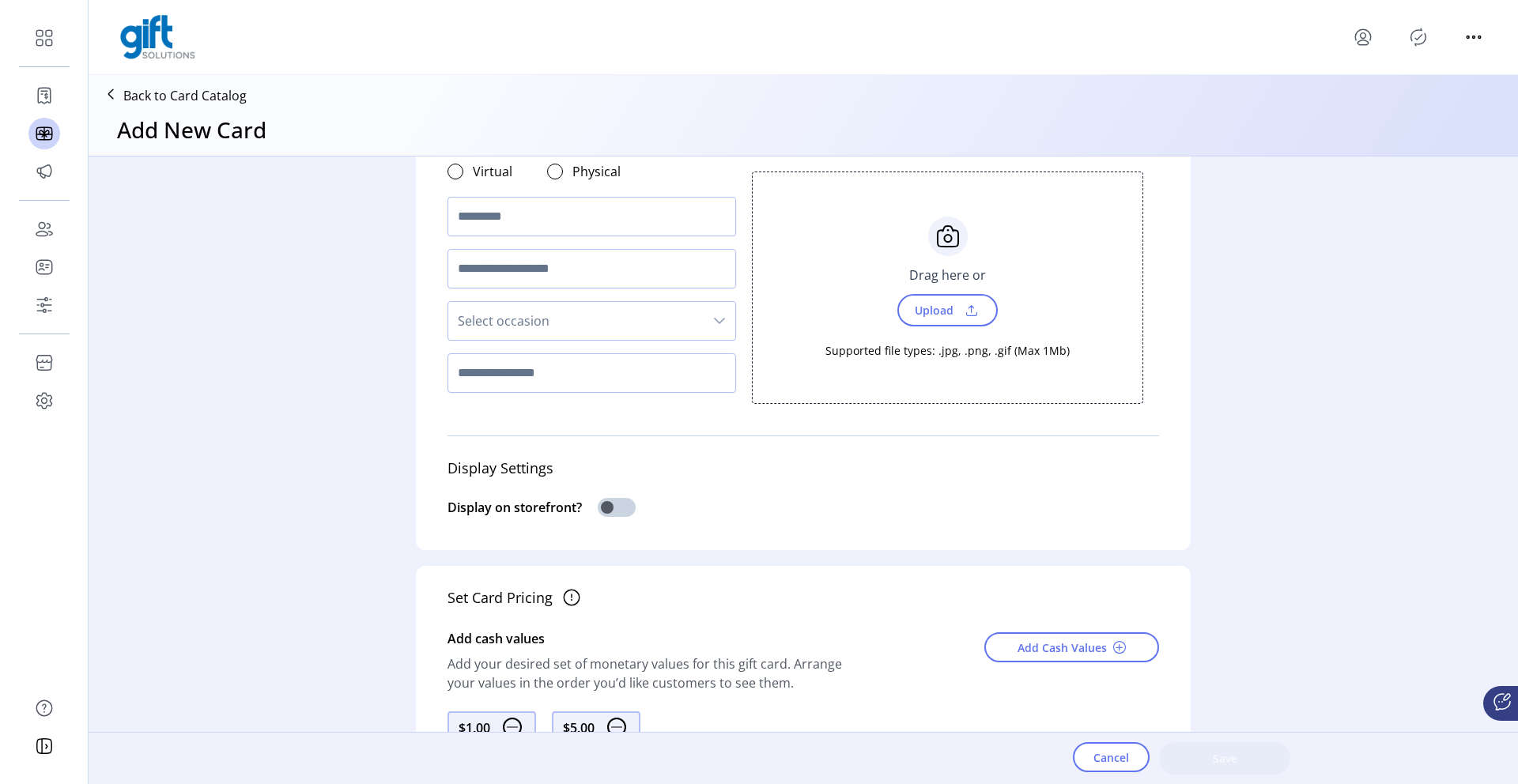 click on "Back to Card Catalog" 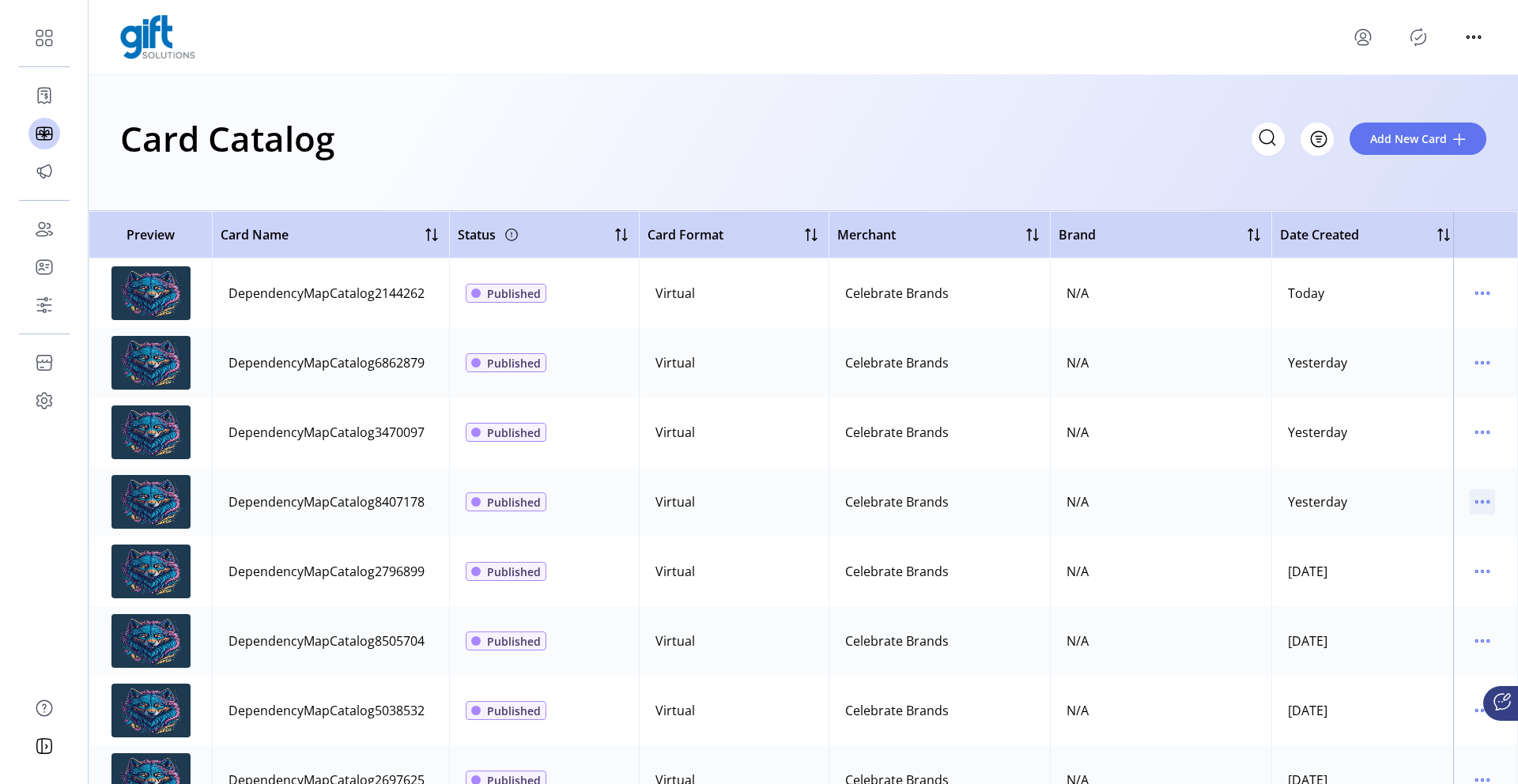 click 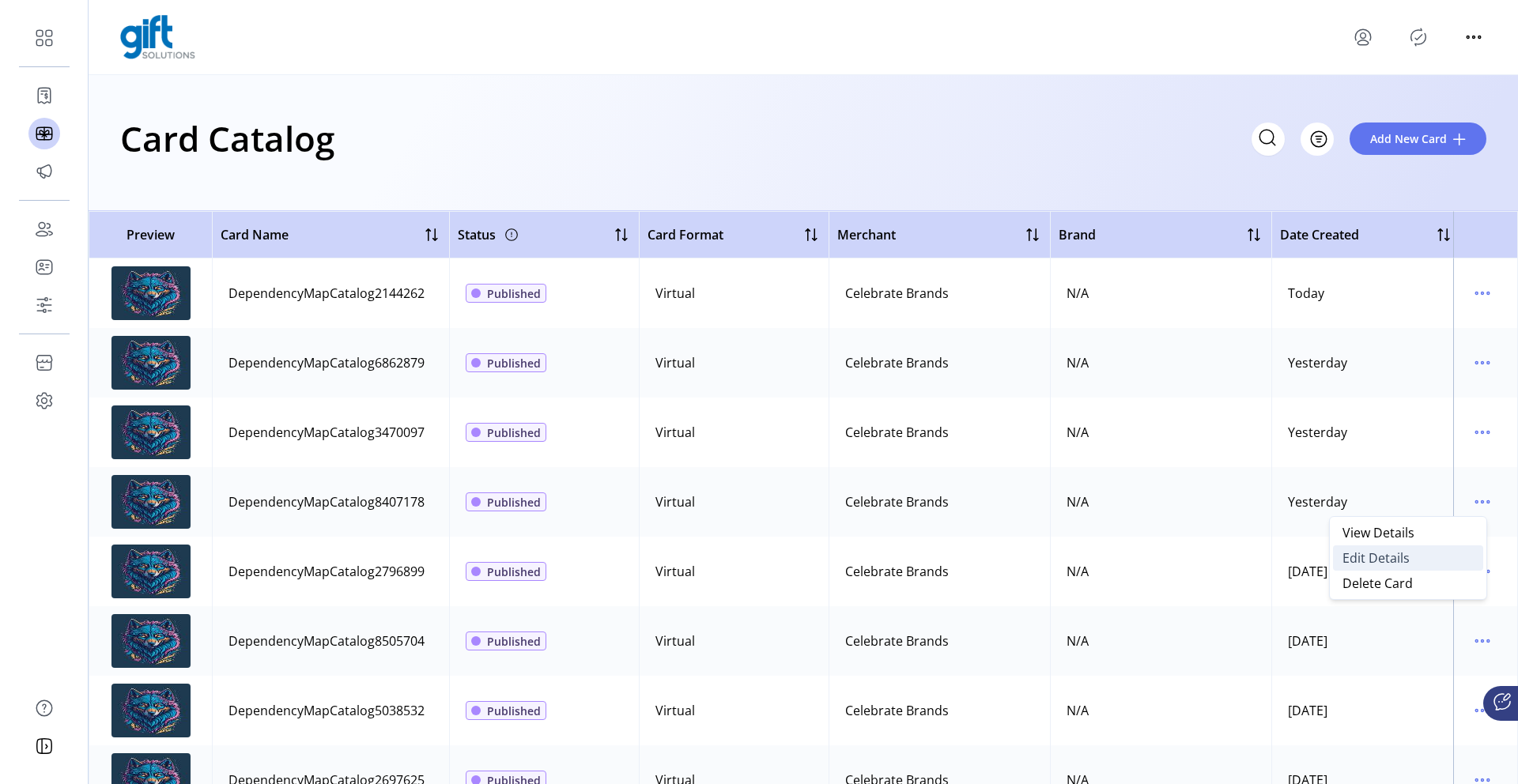 click on "Edit Details" at bounding box center (1376, 558) 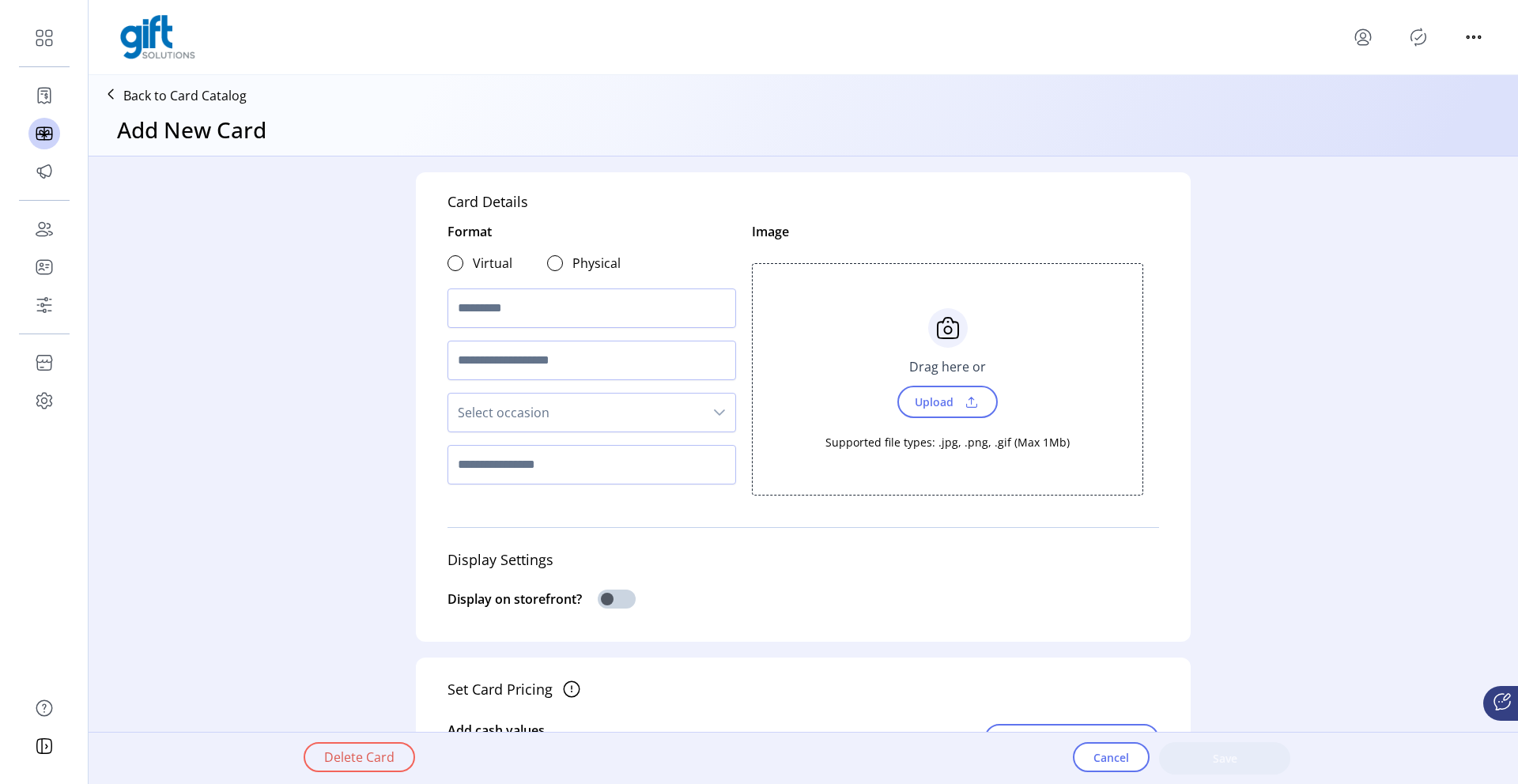 type on "**********" 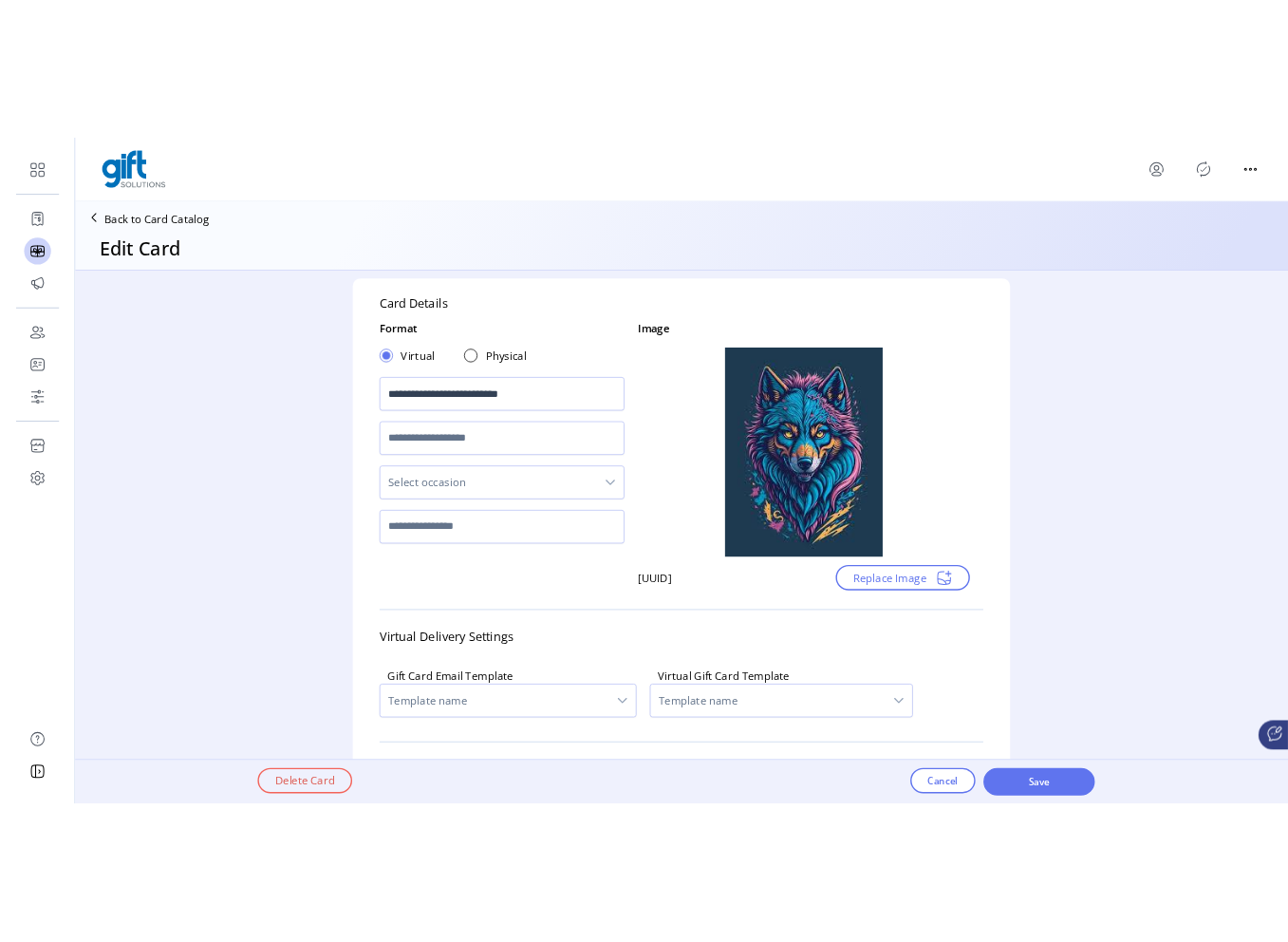 scroll, scrollTop: 0, scrollLeft: 0, axis: both 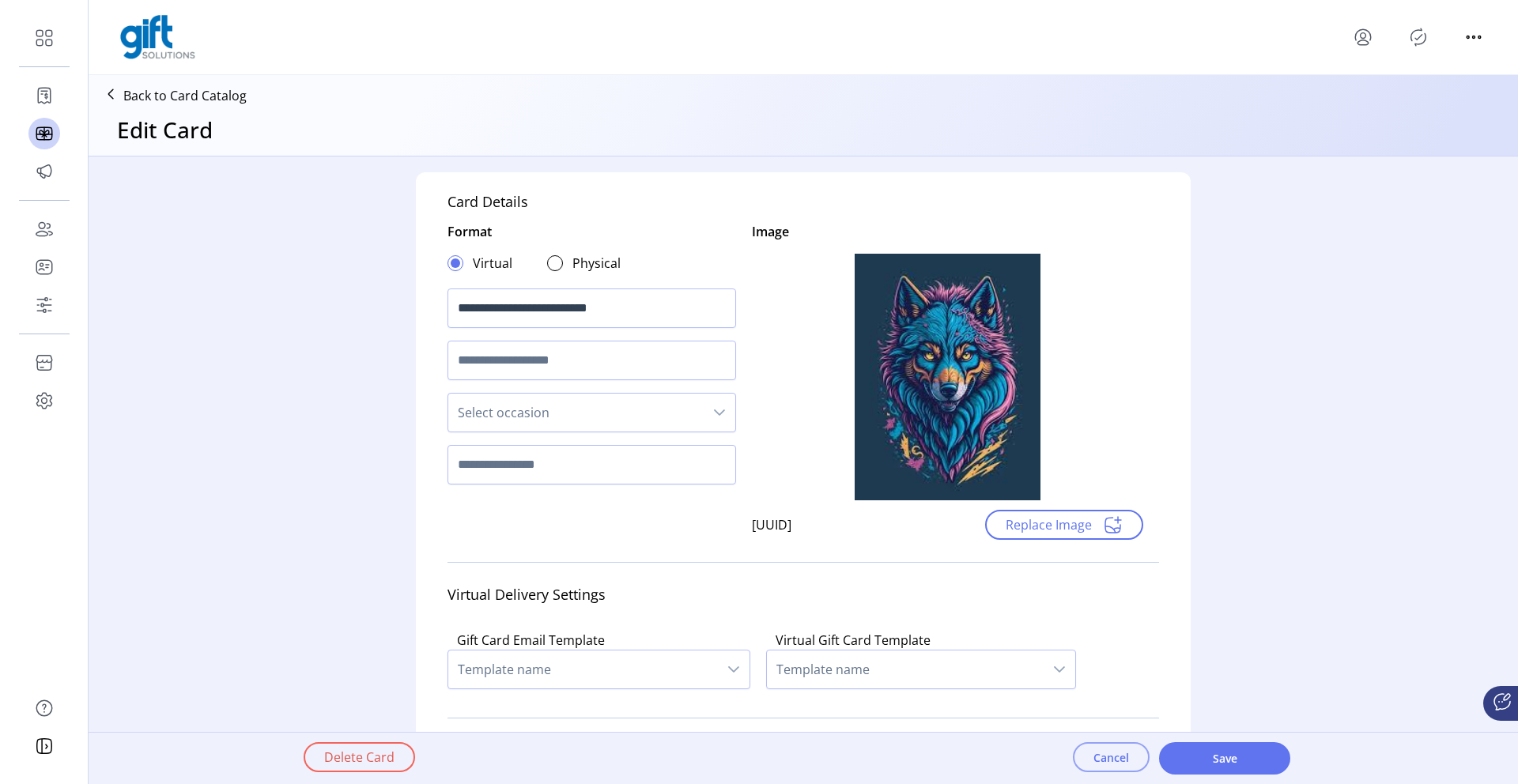 click on "Cancel" 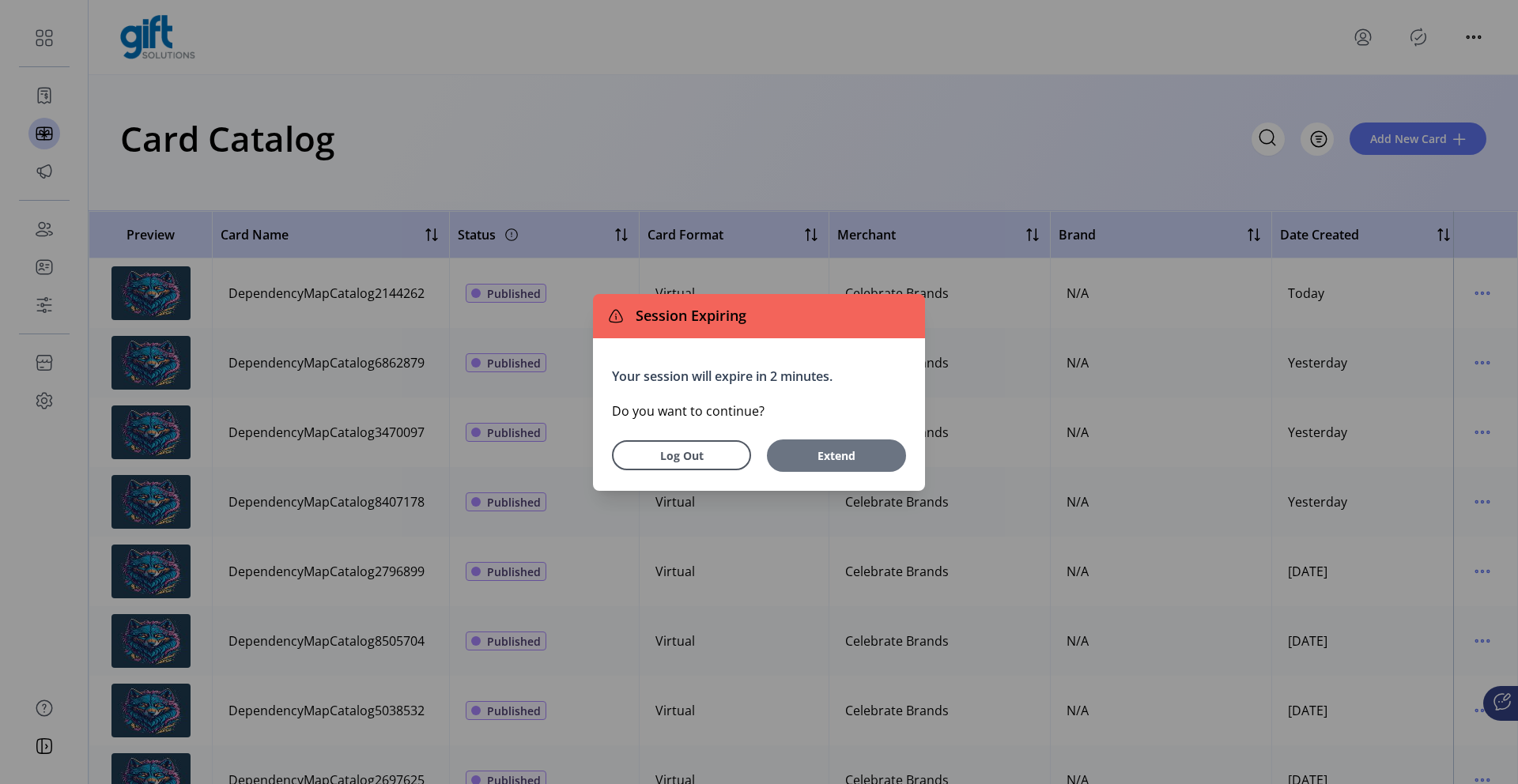 click on "Extend" at bounding box center (836, 455) 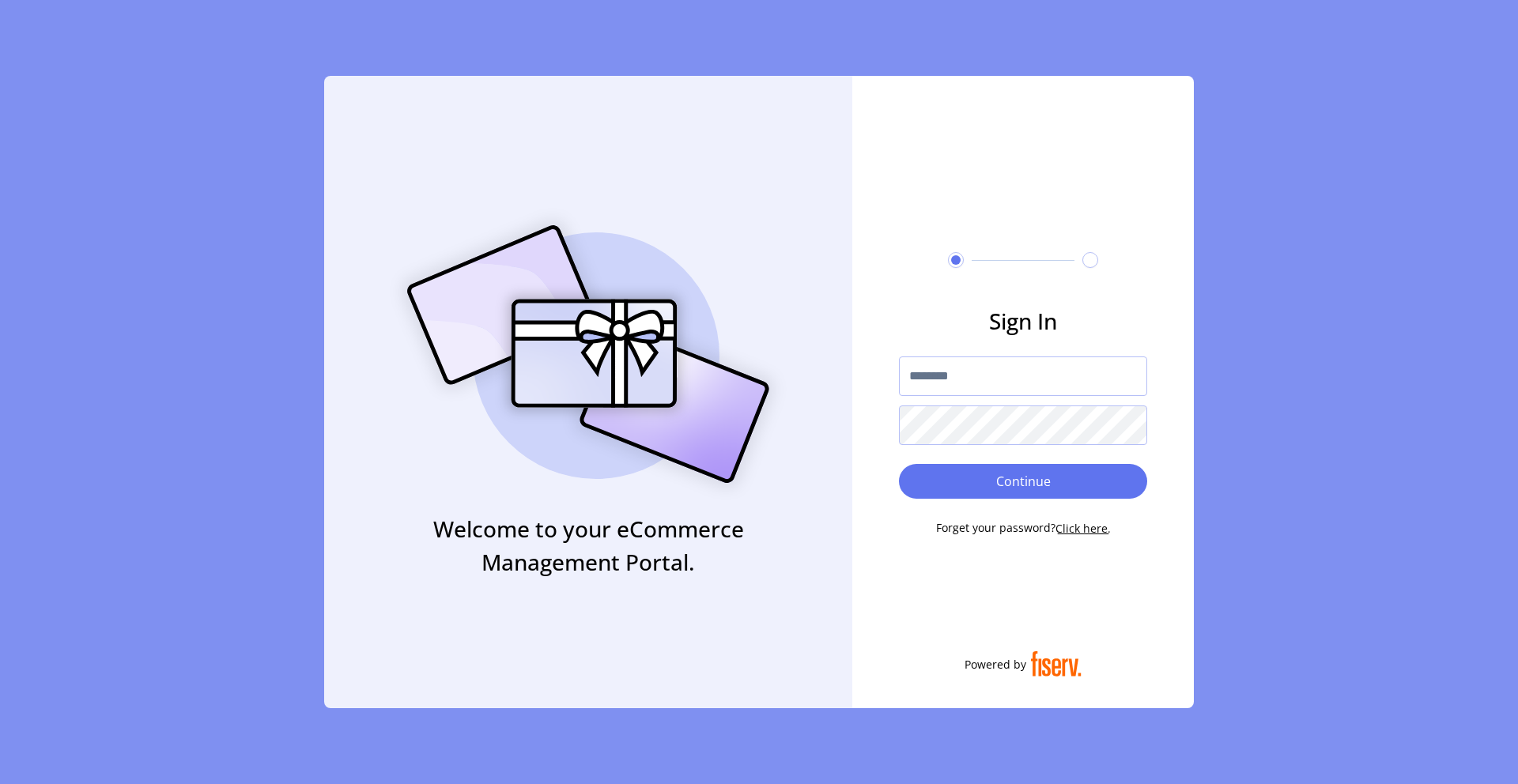 click at bounding box center (1023, 376) 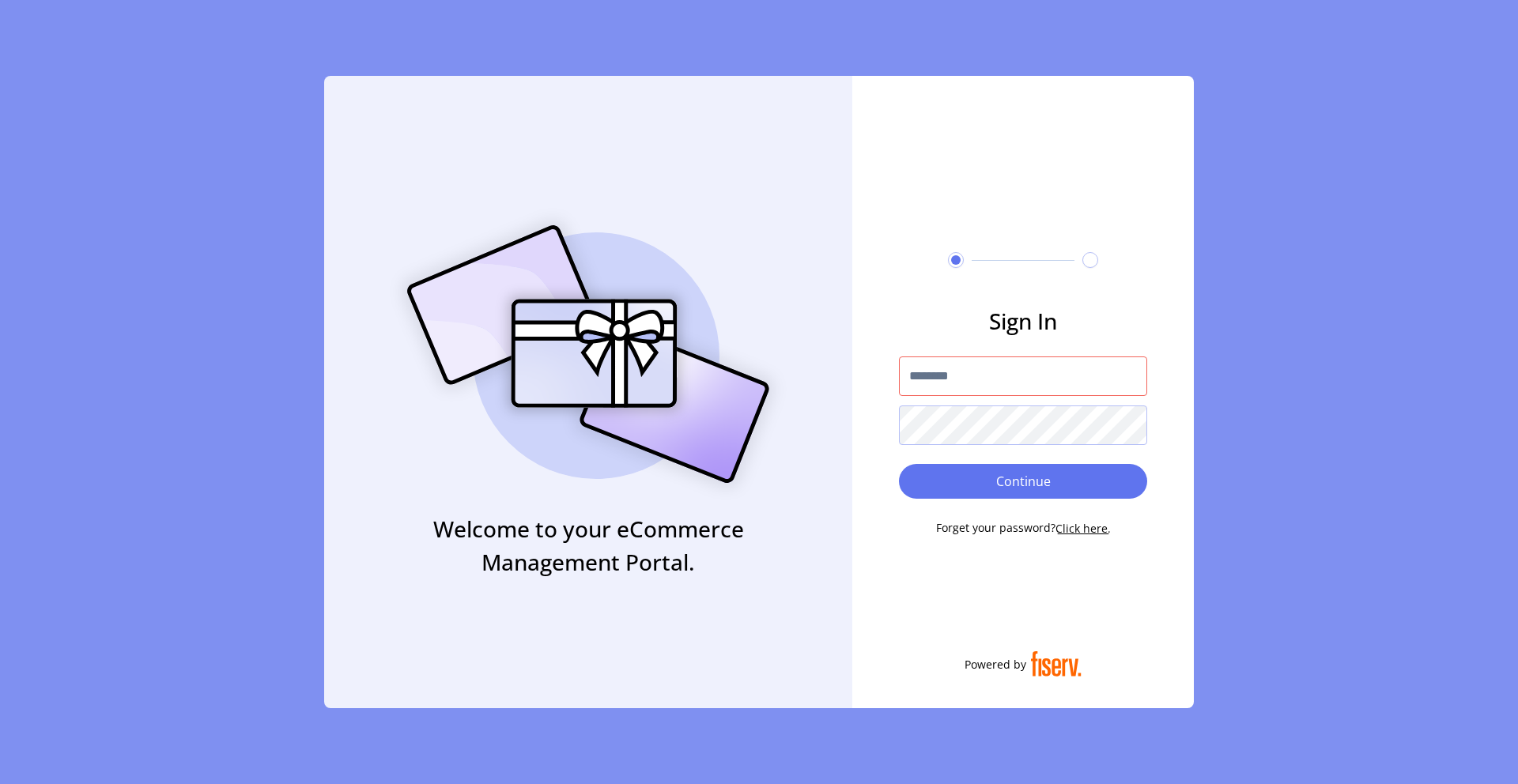 type on "**********" 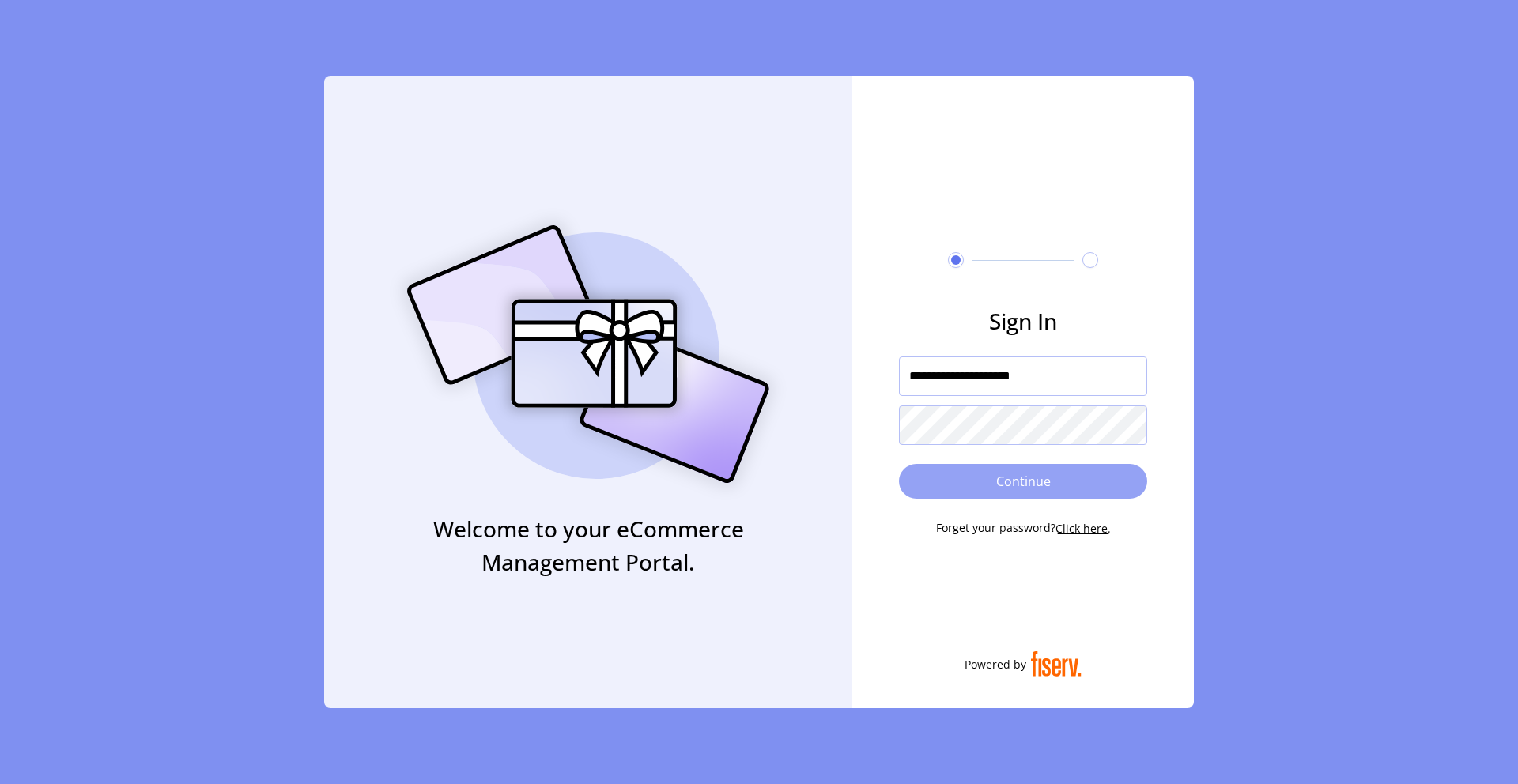 click on "Continue" at bounding box center (1023, 481) 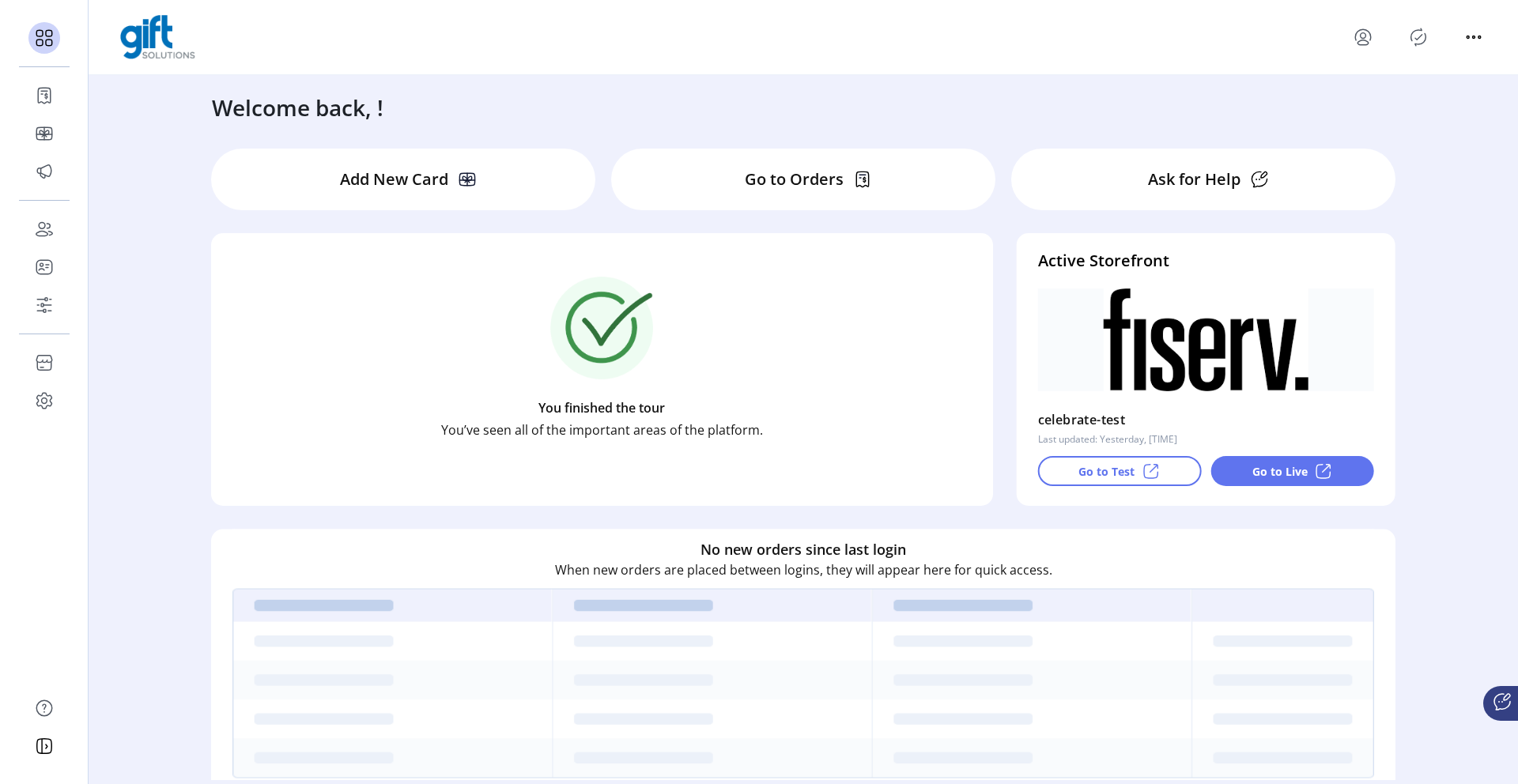 click on "Go to Test" 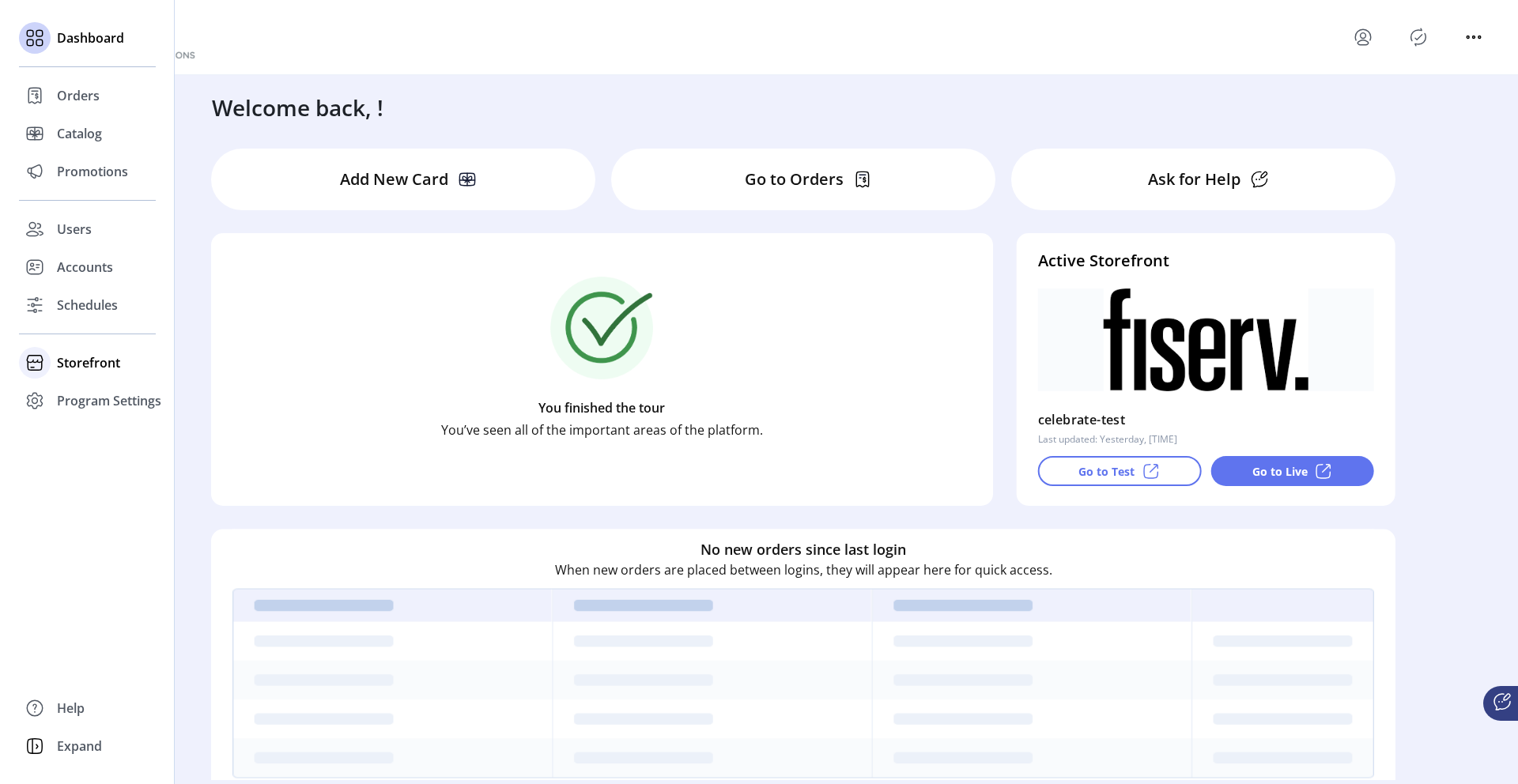 click on "Storefront" 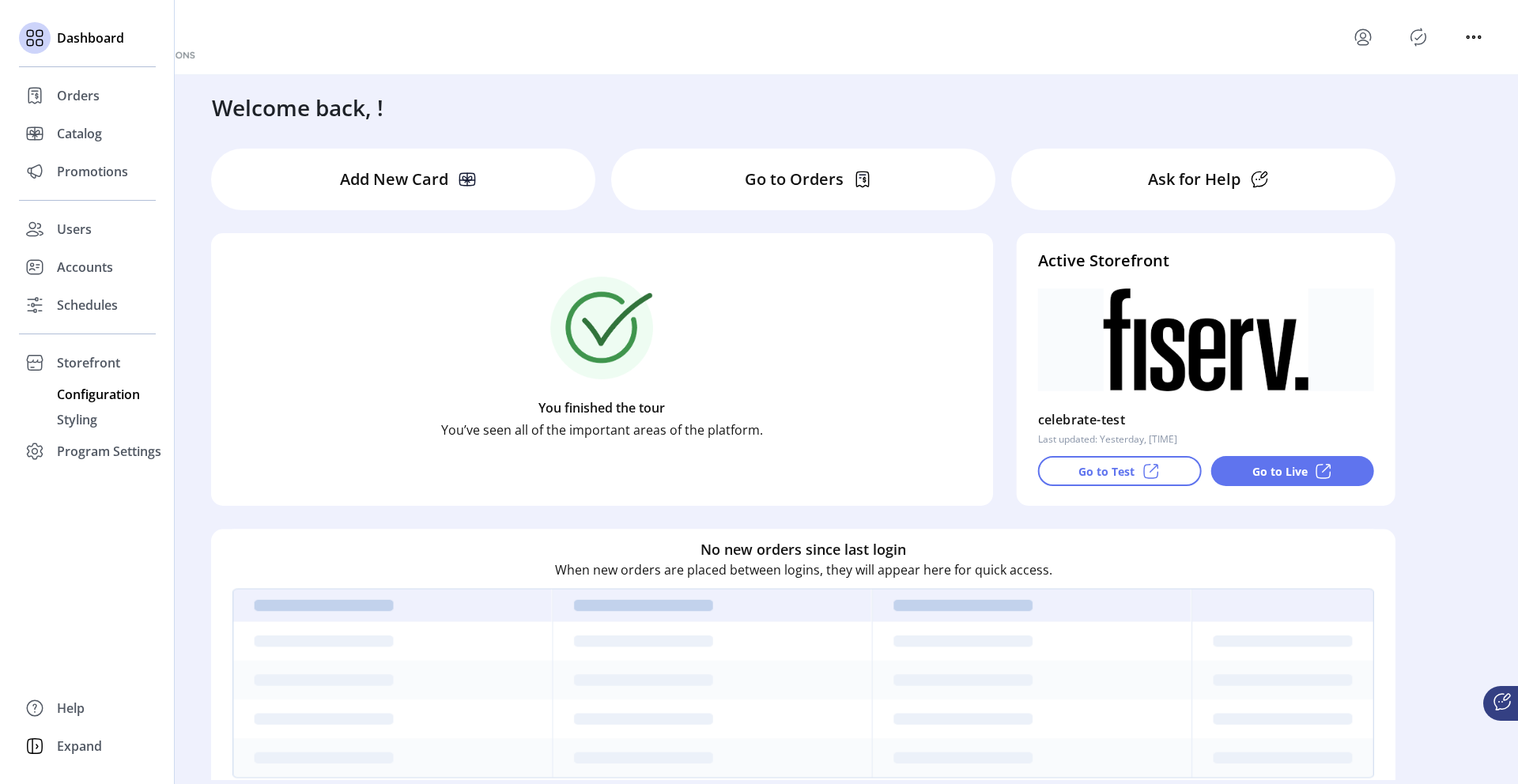 click on "Configuration" 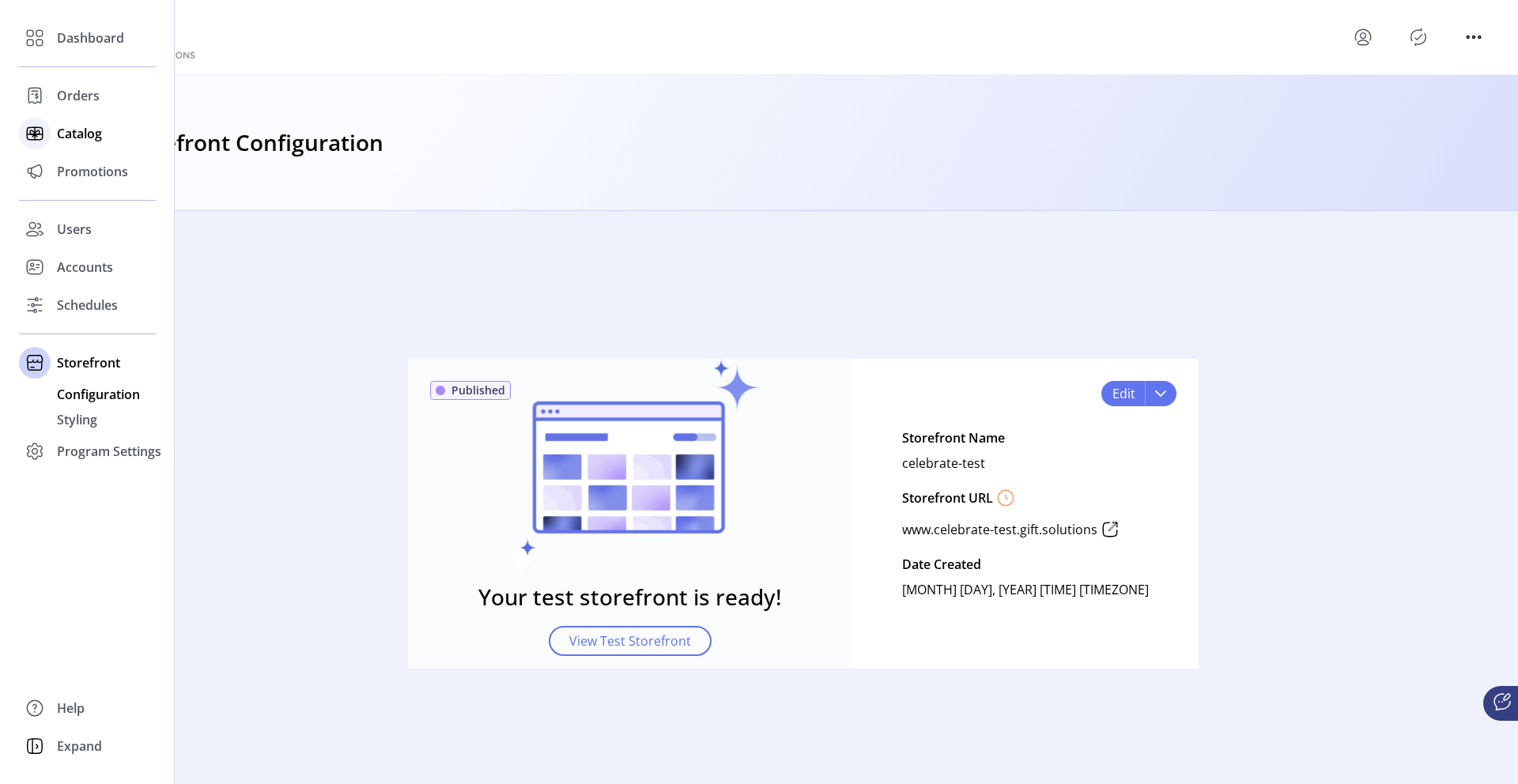 click 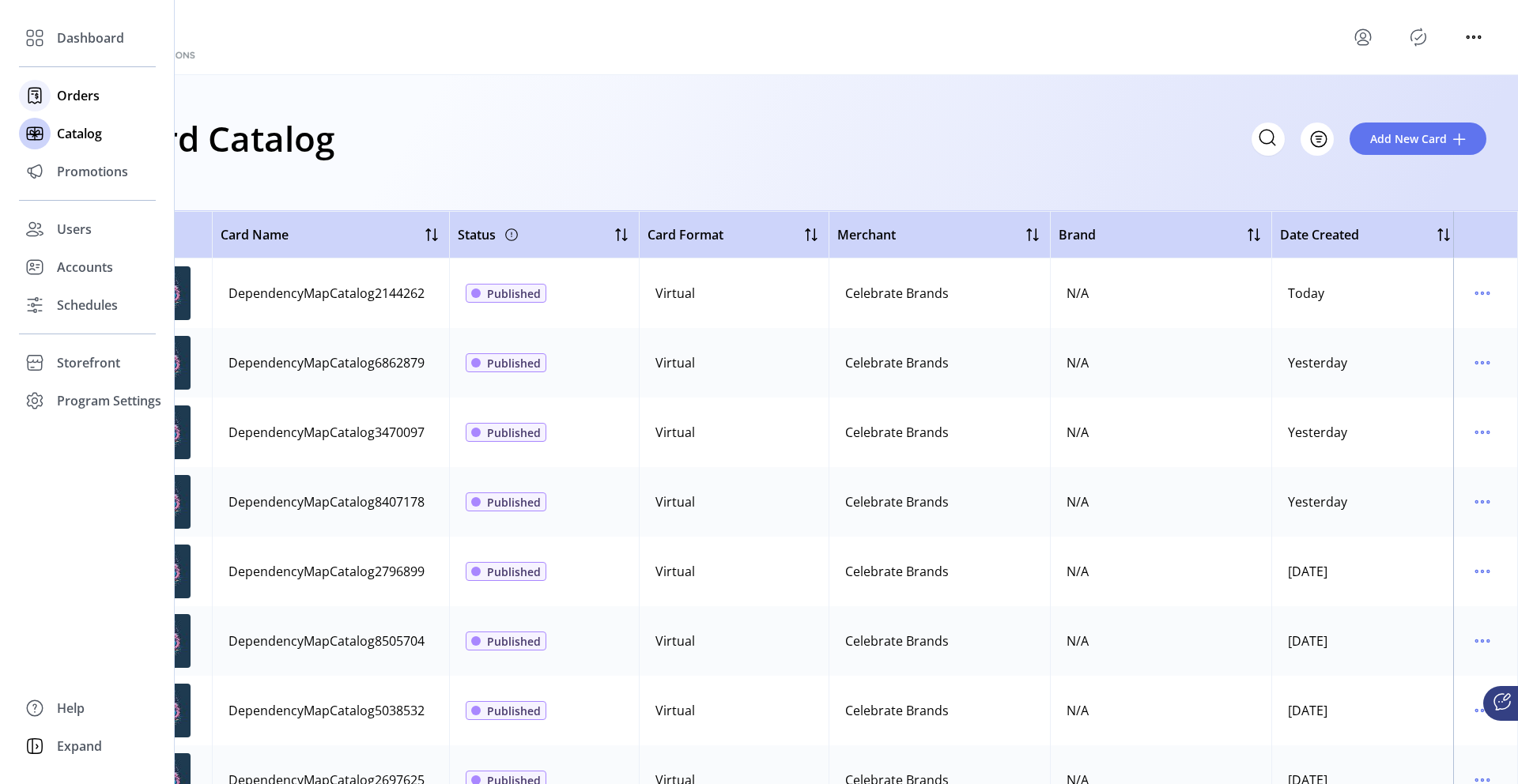 click 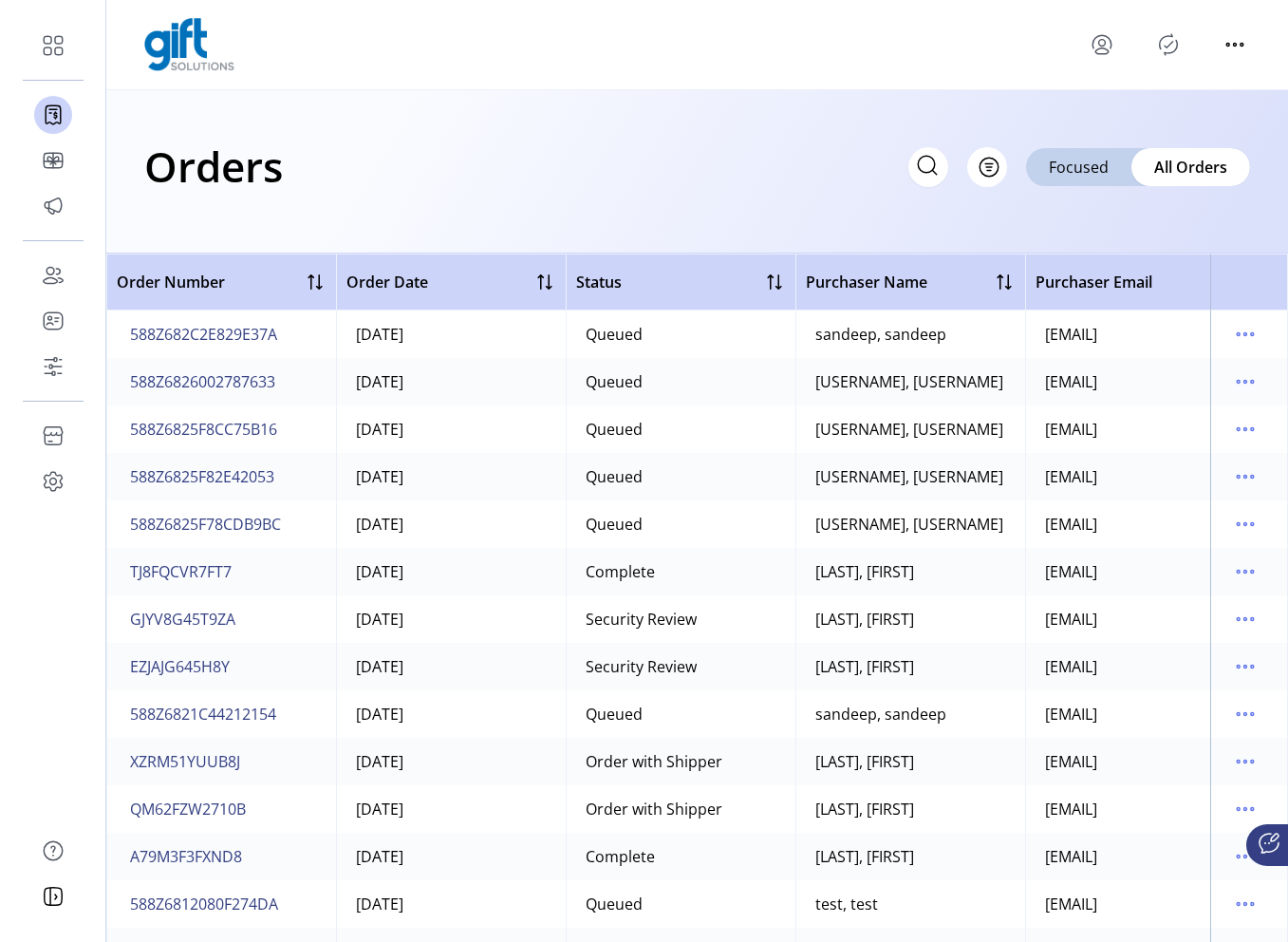 click 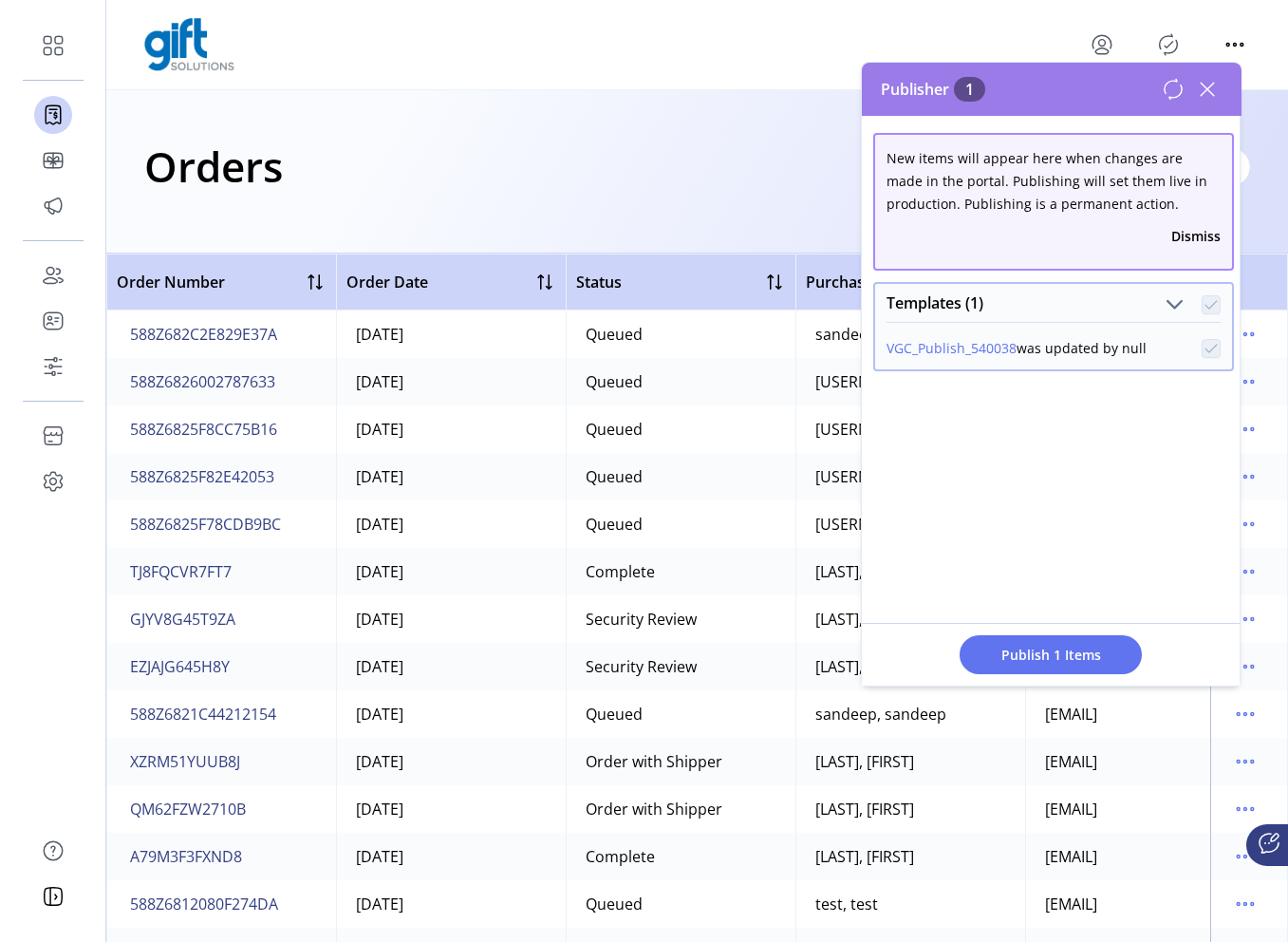 click 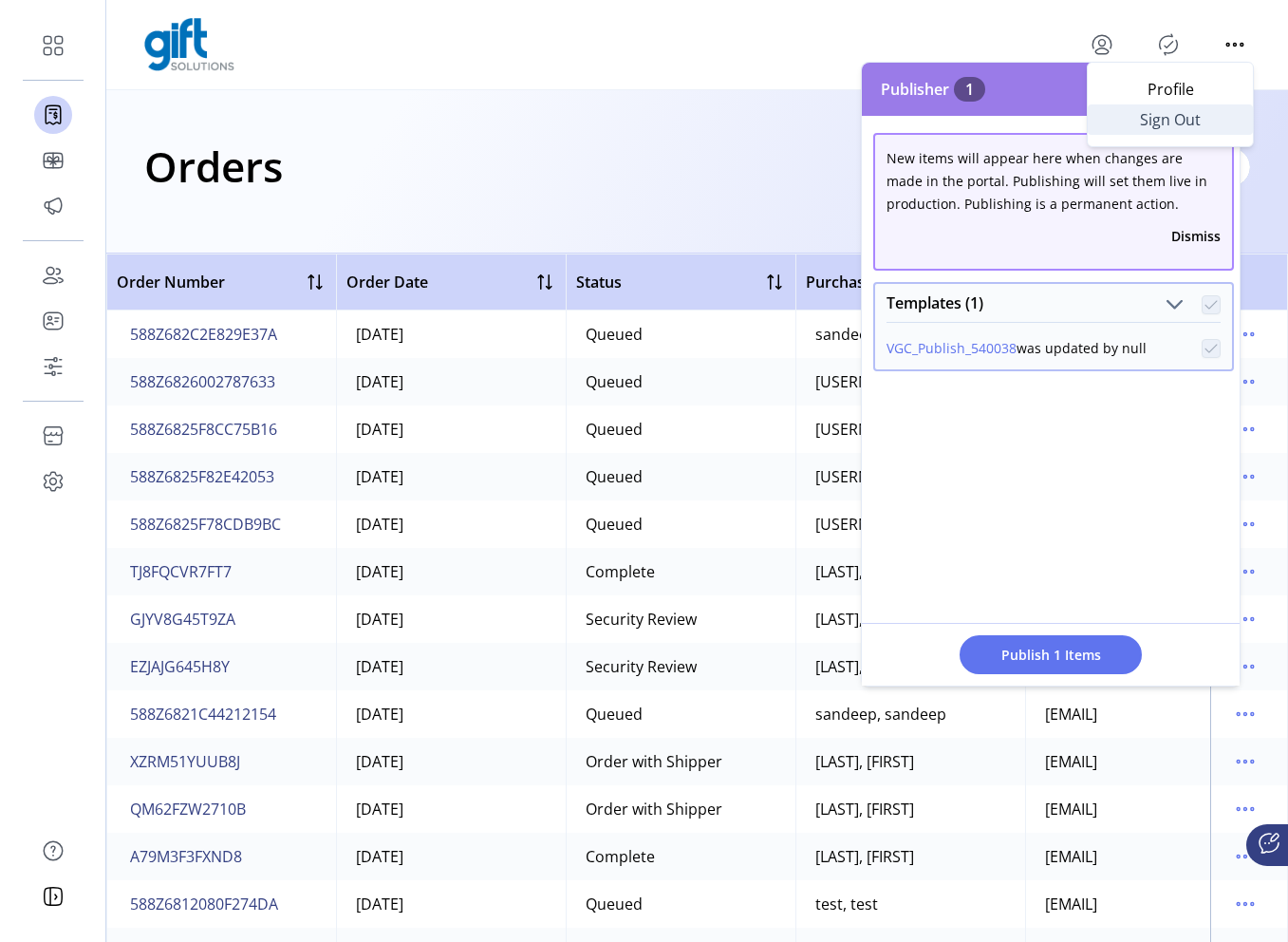 click on "Sign Out" at bounding box center (1170, 120) 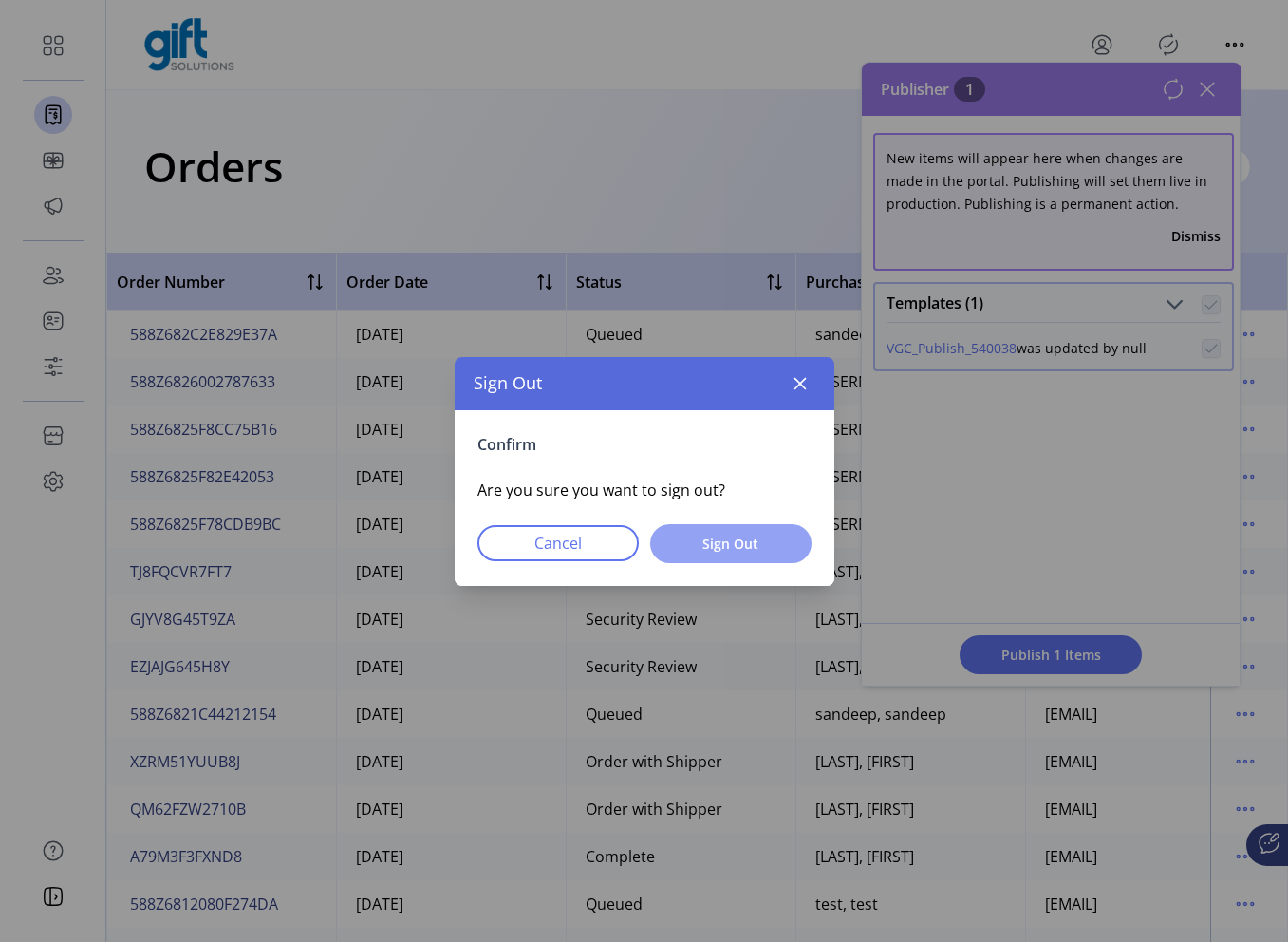 click on "Sign Out" at bounding box center (731, 543) 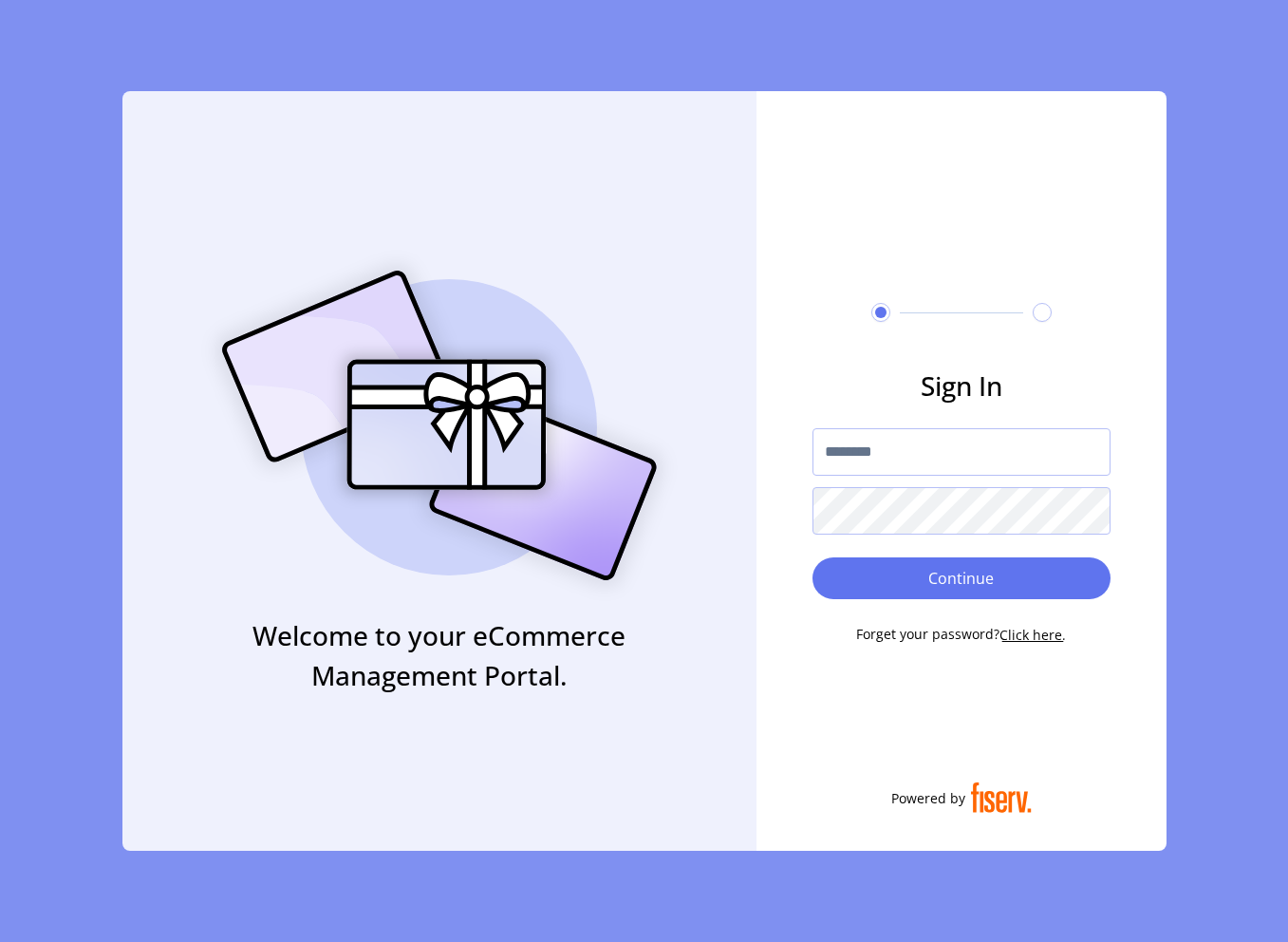click at bounding box center [961, 452] 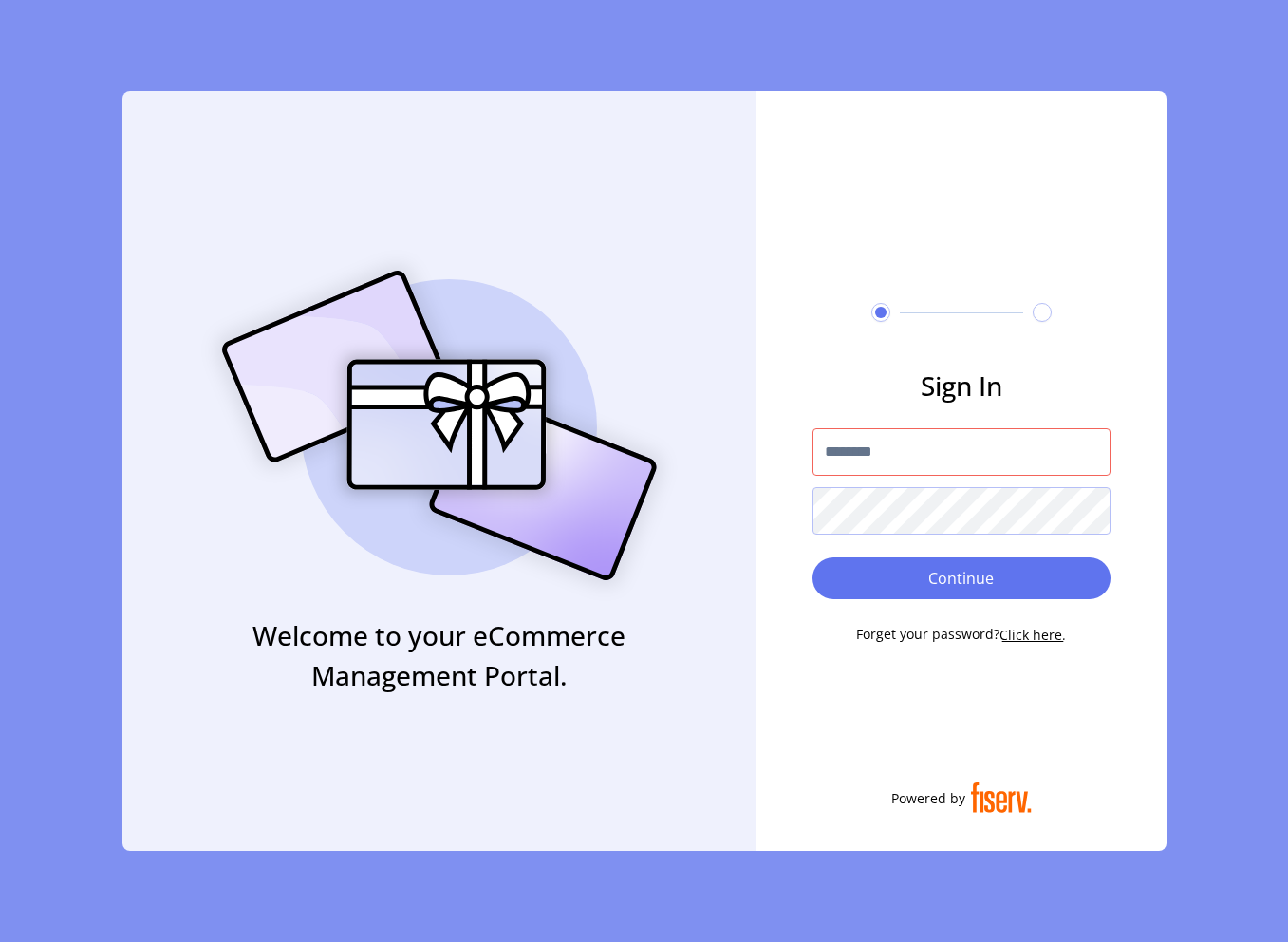 type on "**********" 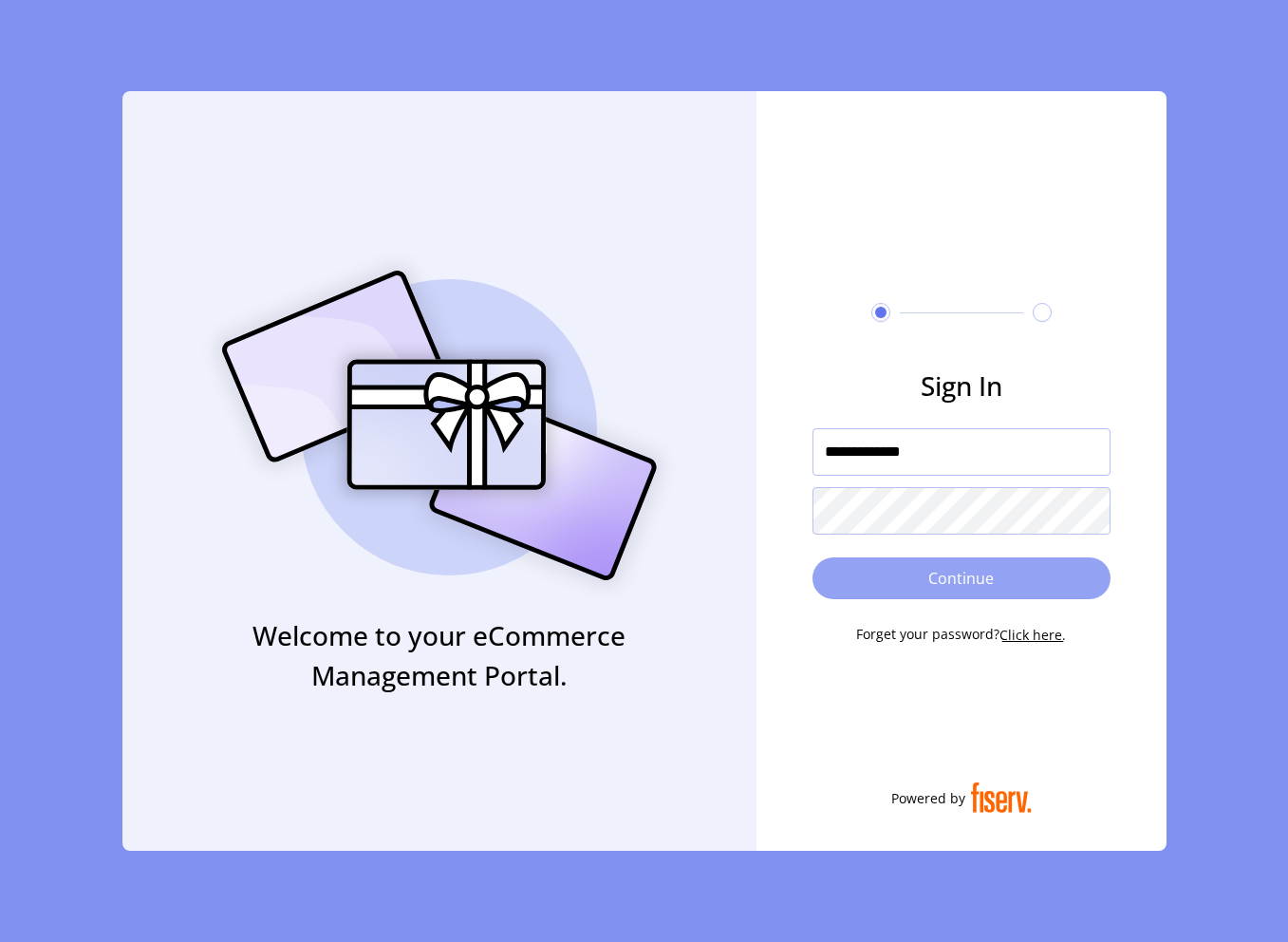 click on "Continue" at bounding box center [961, 578] 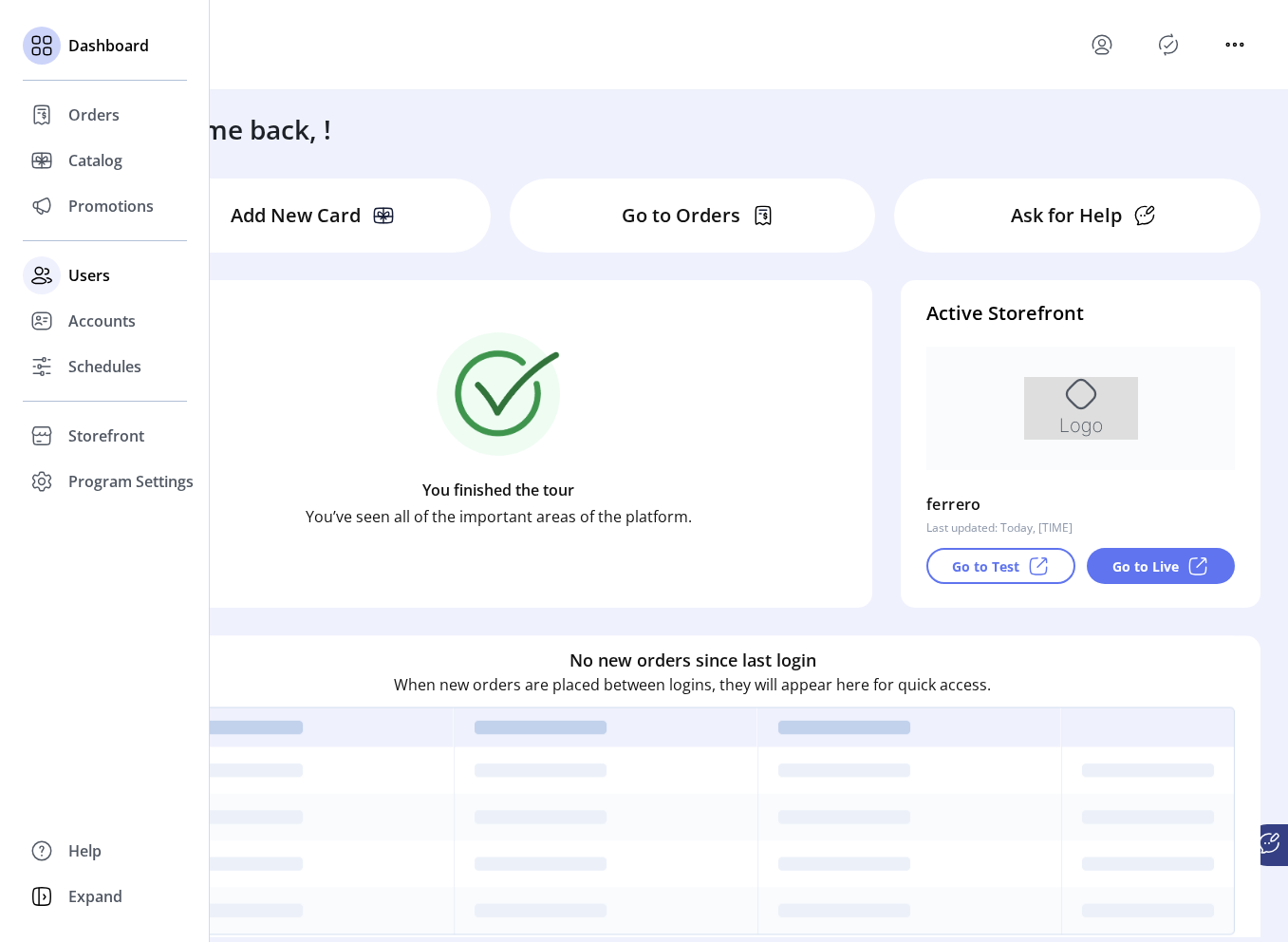 click on "Users" 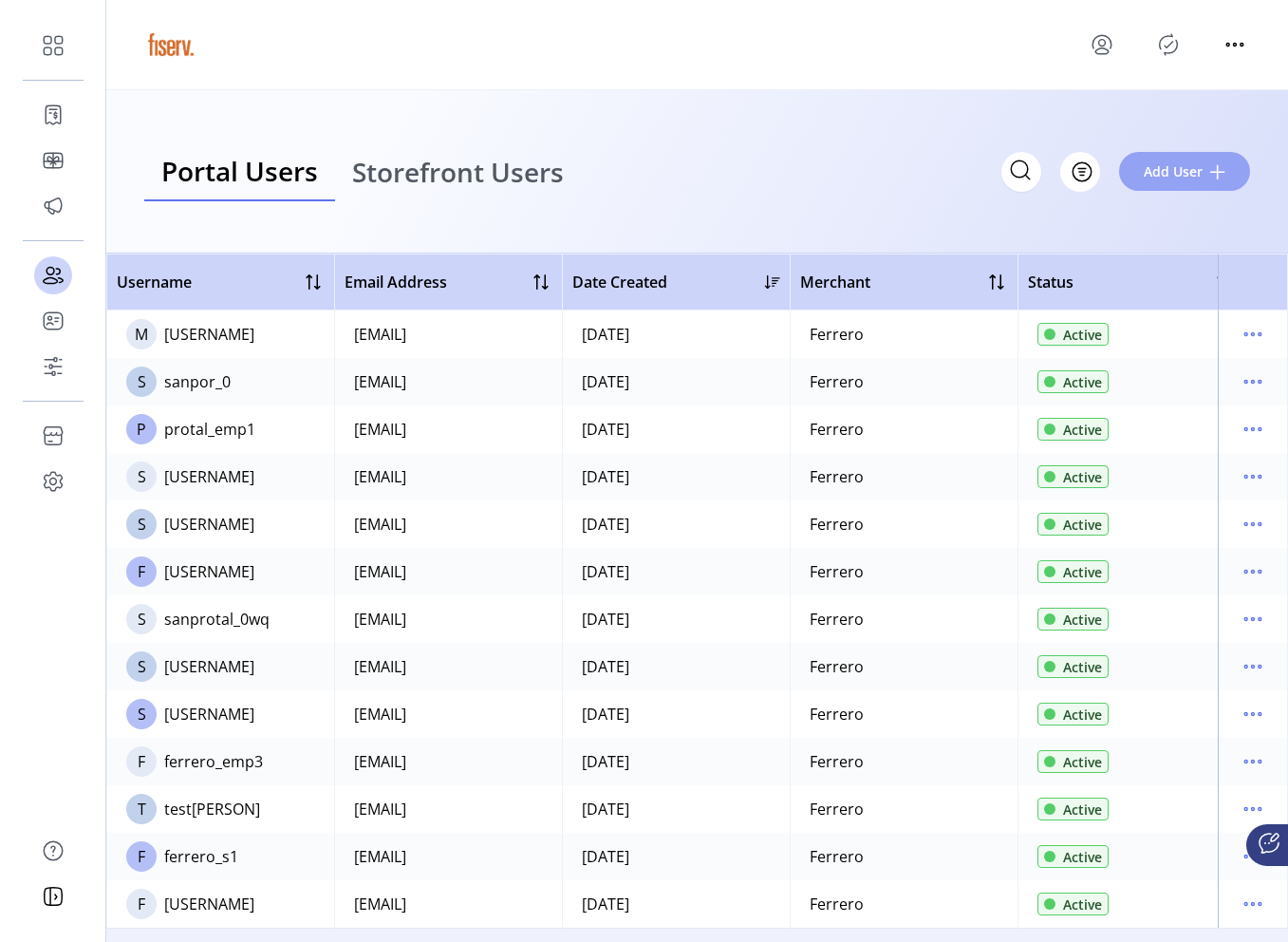click on "Add User" 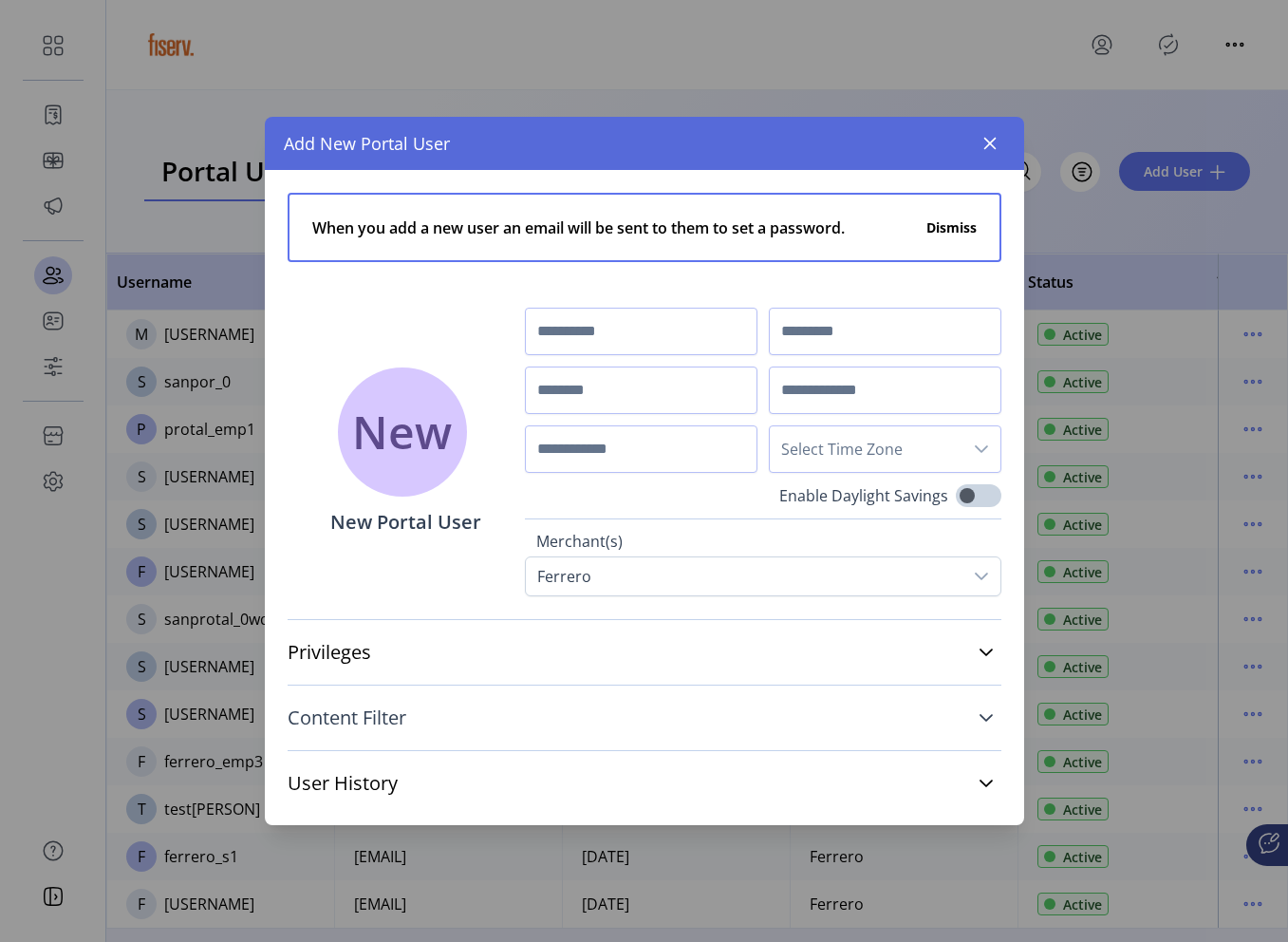 click on "Content Filter" at bounding box center [644, 718] 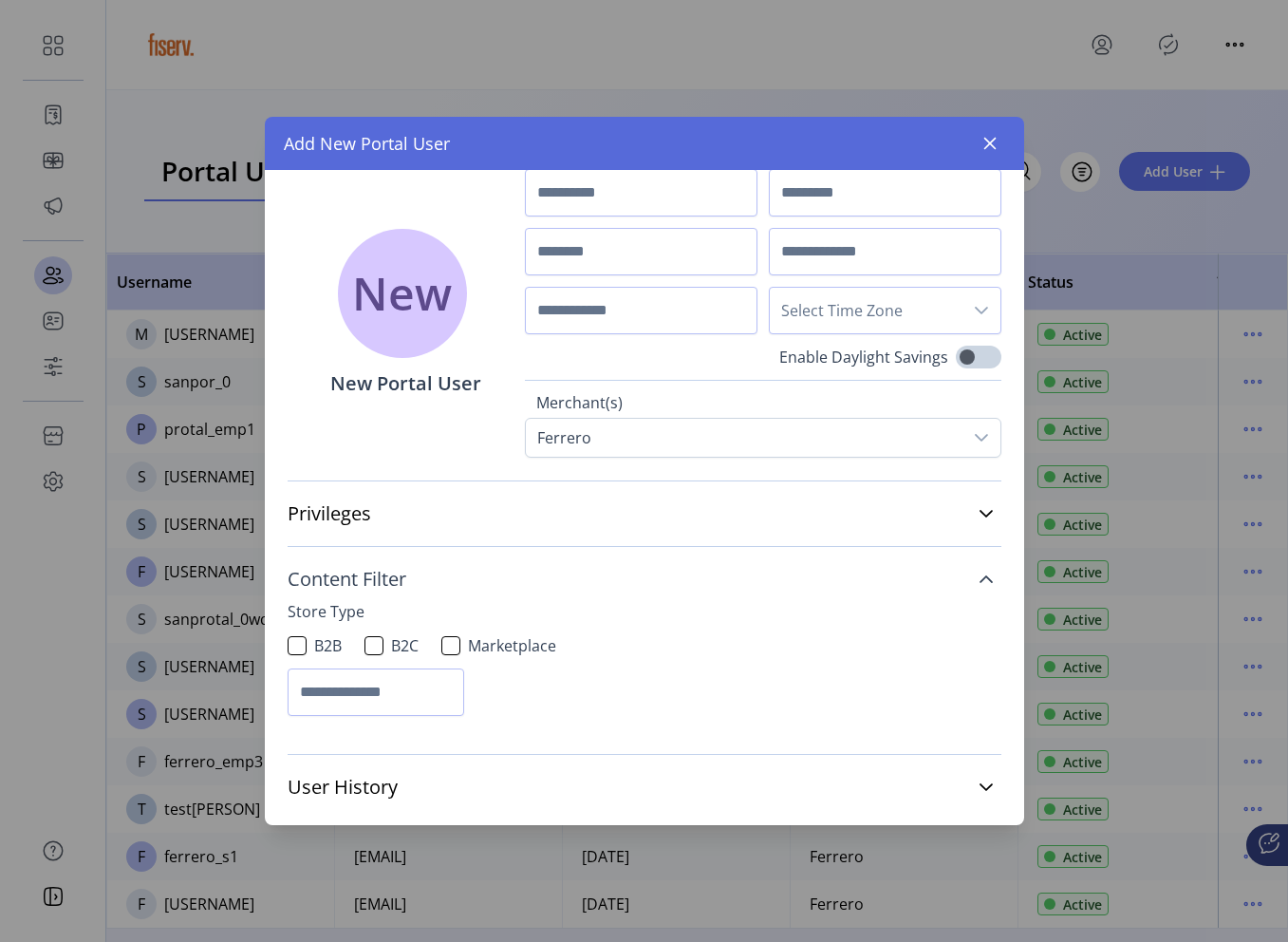 scroll, scrollTop: 145, scrollLeft: 0, axis: vertical 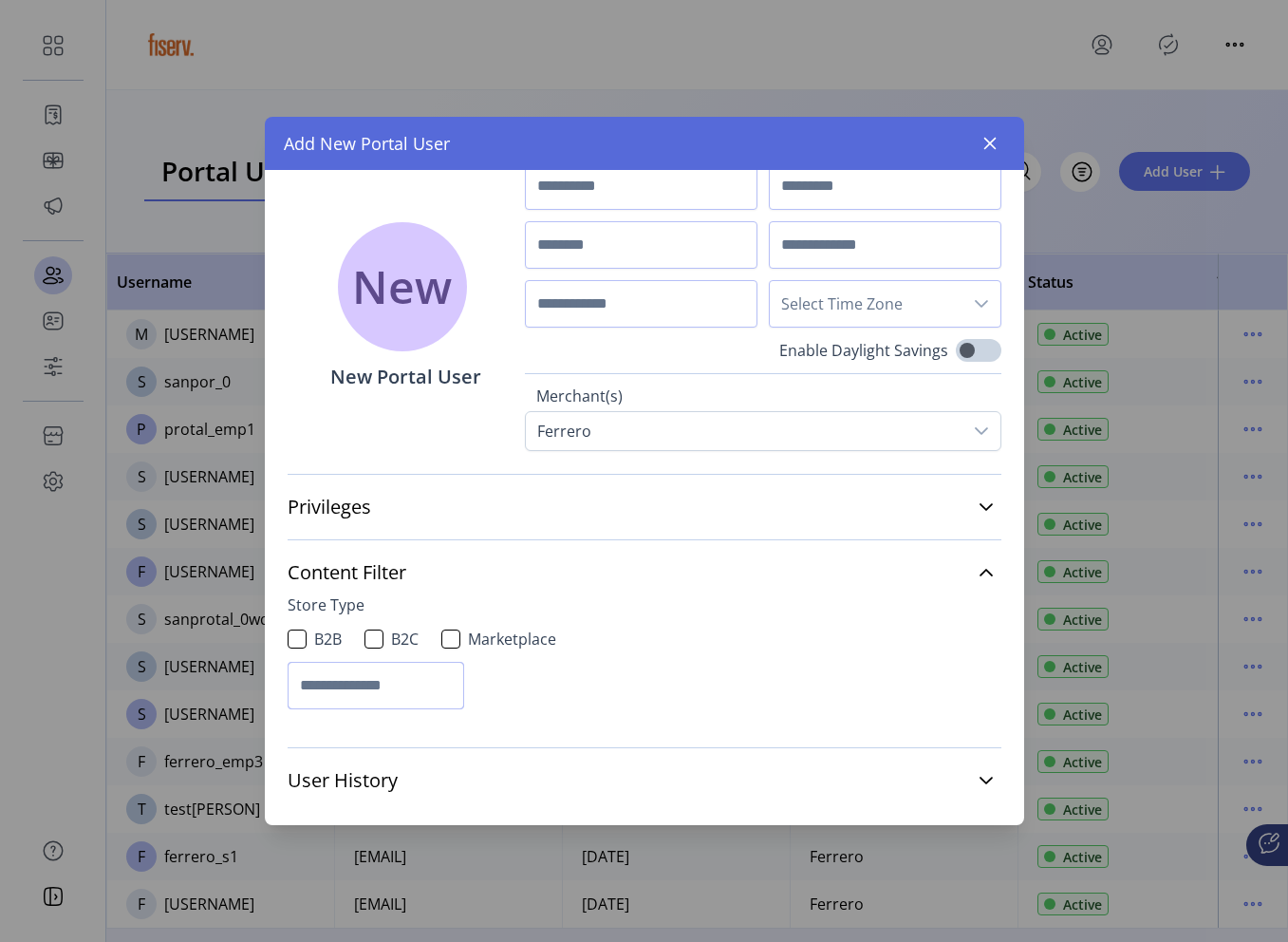 click at bounding box center [376, 686] 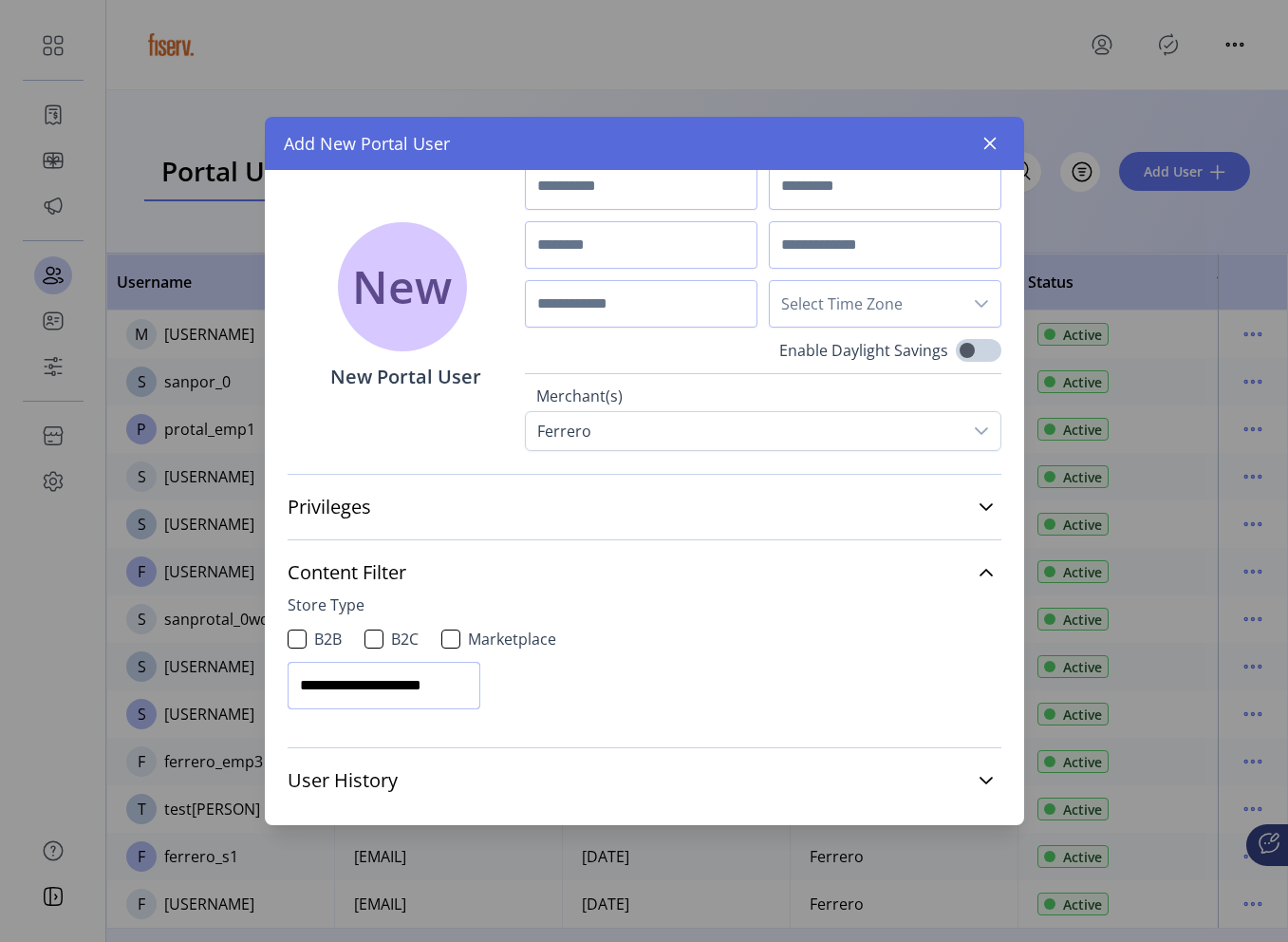 scroll, scrollTop: 0, scrollLeft: 0, axis: both 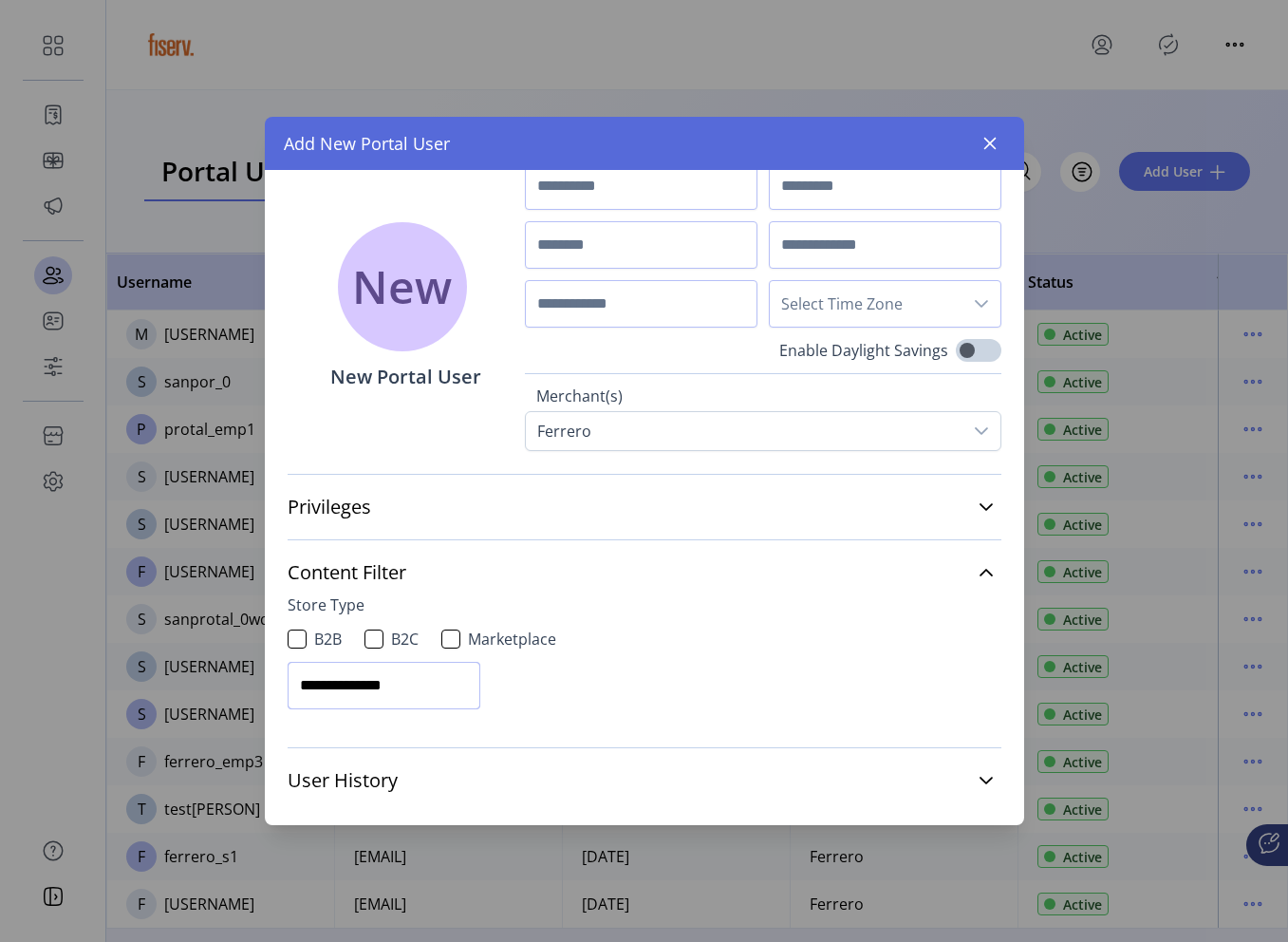 type on "**********" 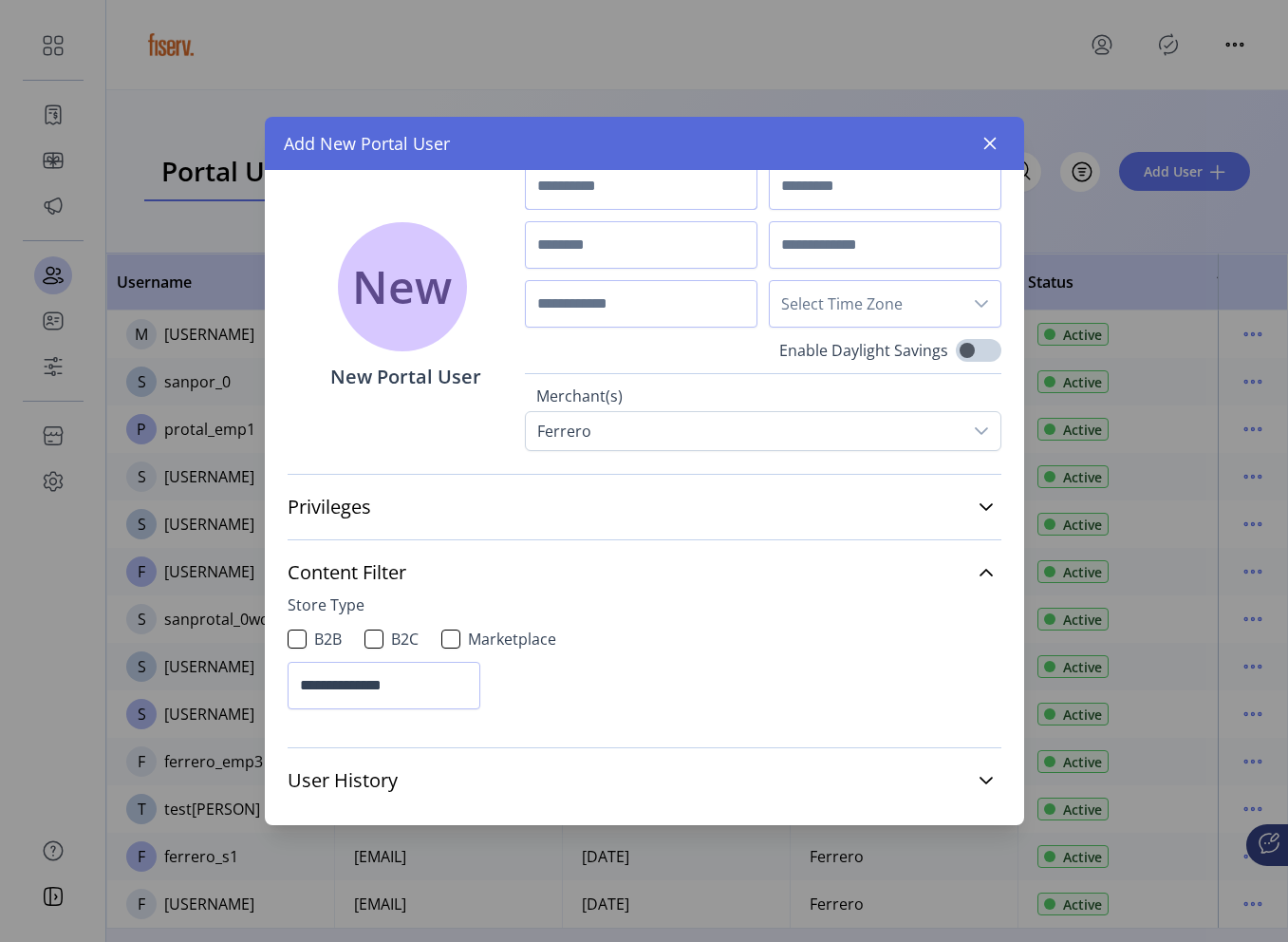 click at bounding box center (641, 186) 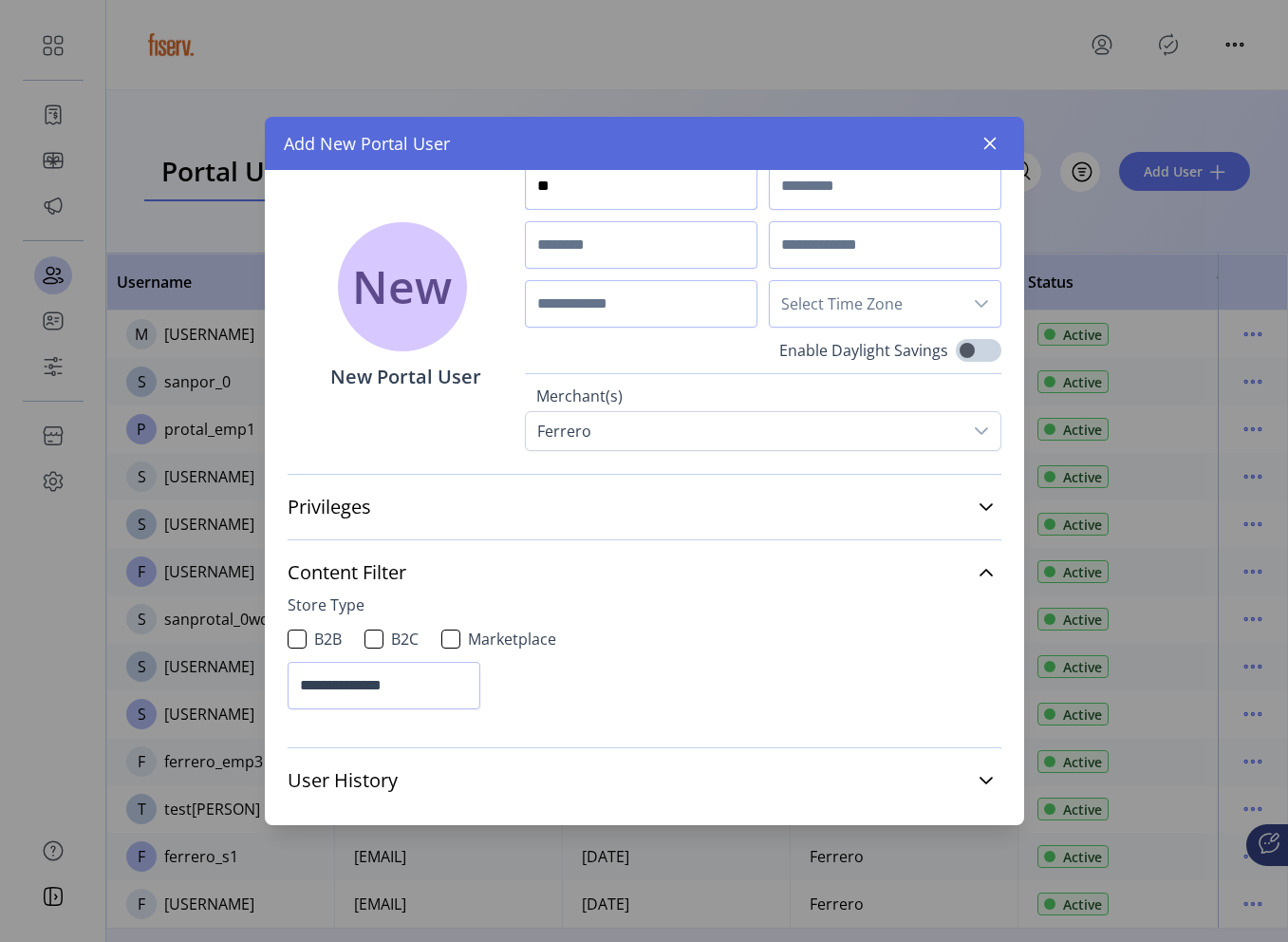 type on "*" 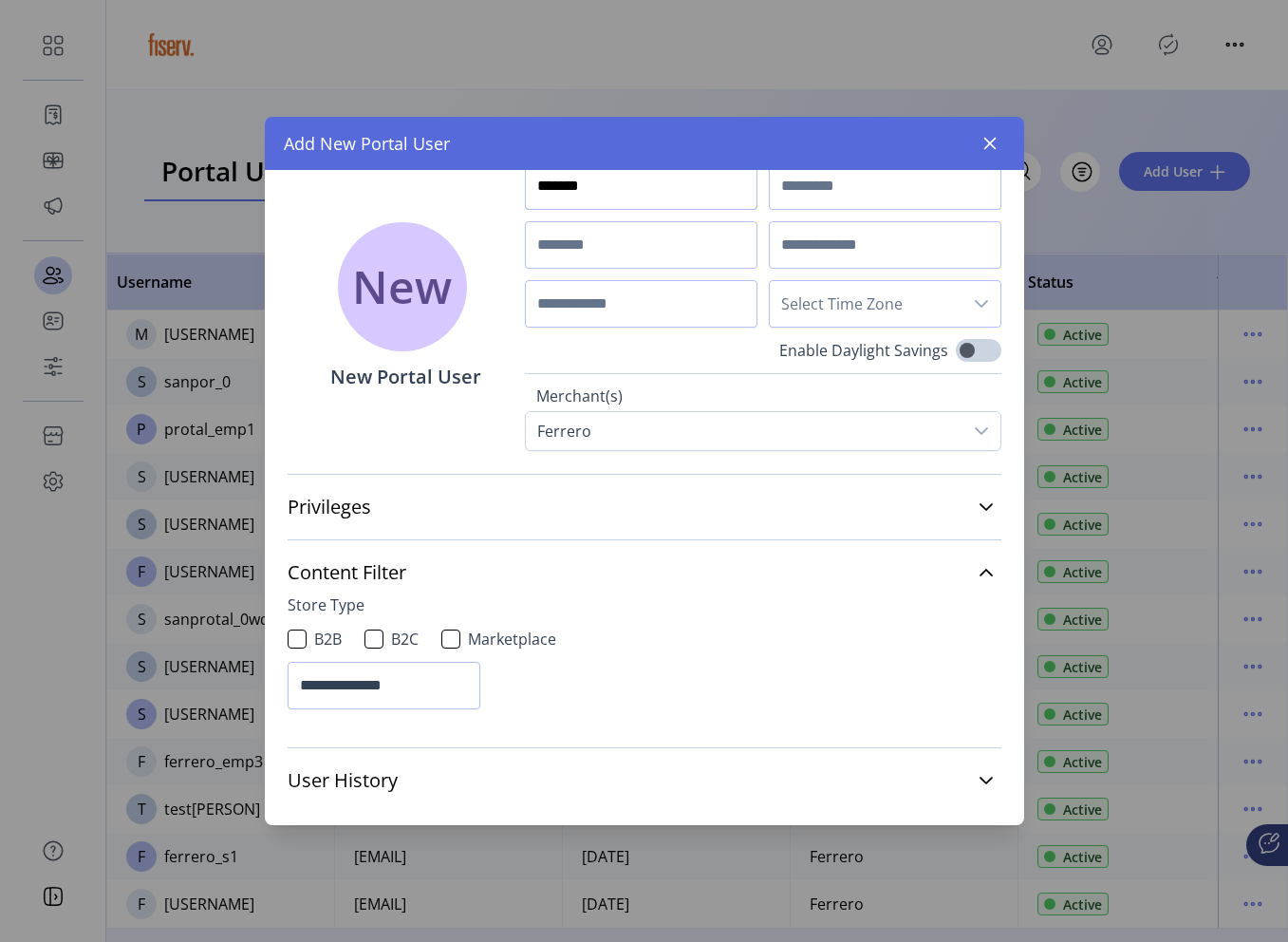 type on "*******" 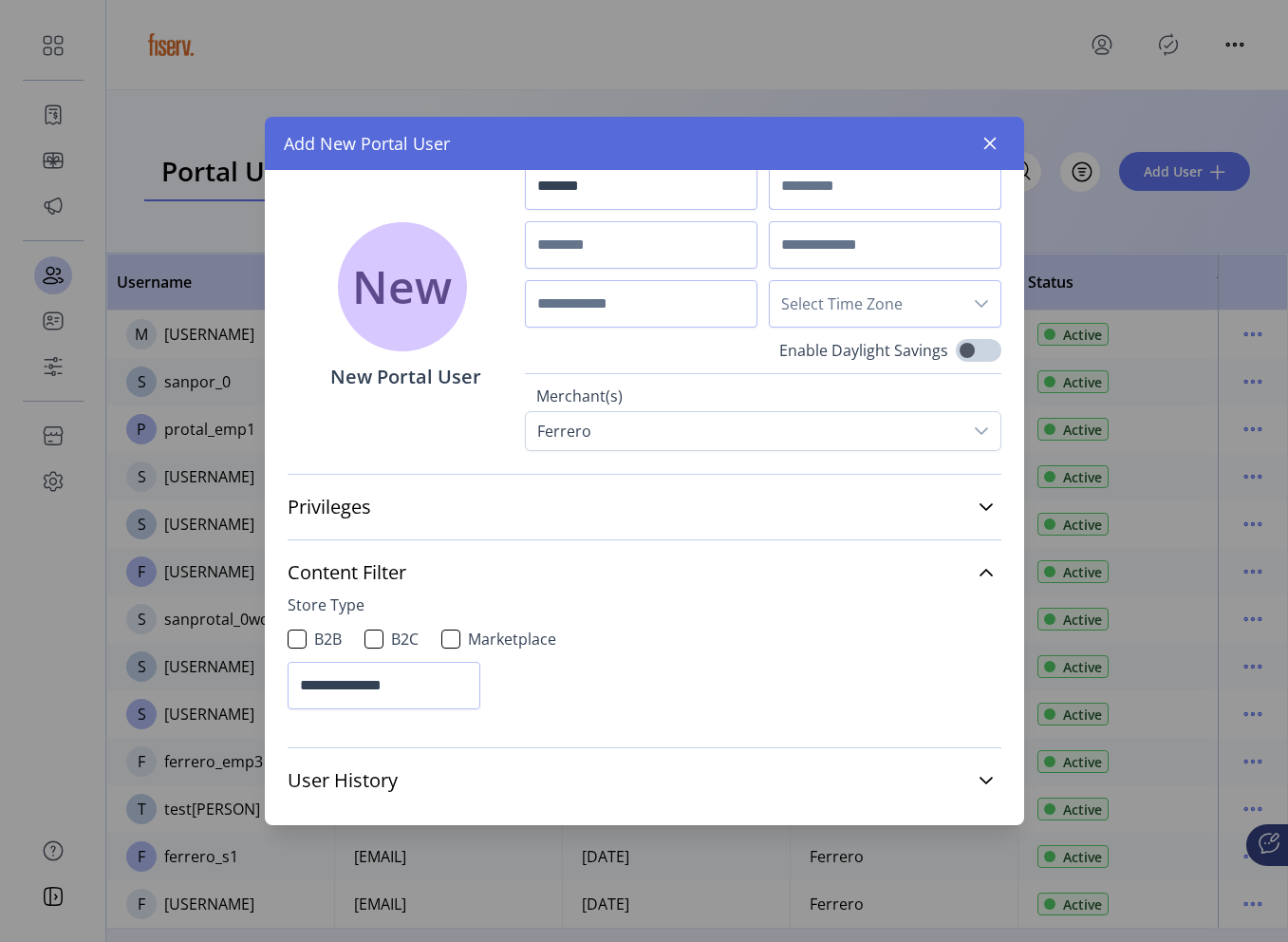 click at bounding box center (885, 186) 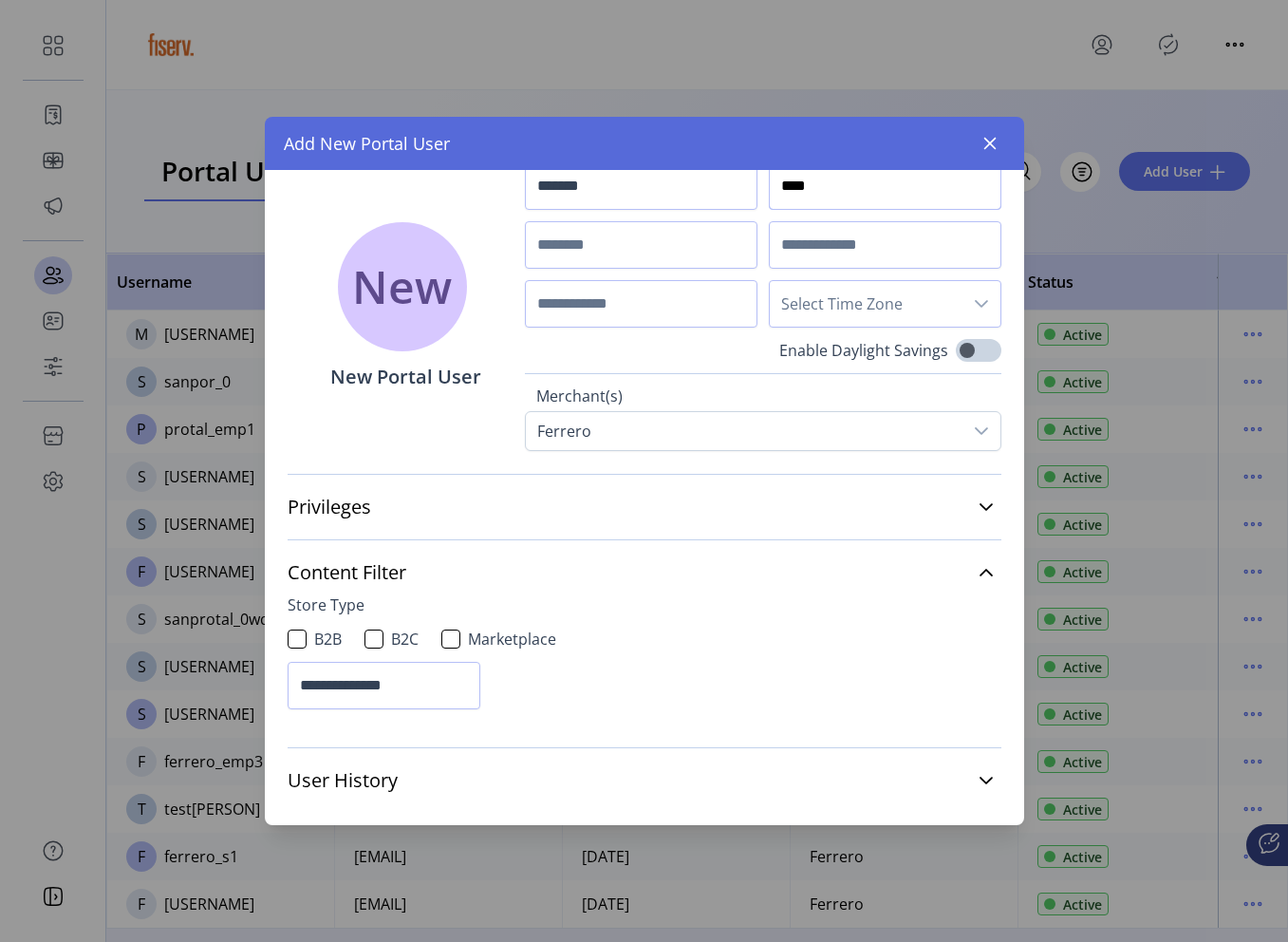 type on "****" 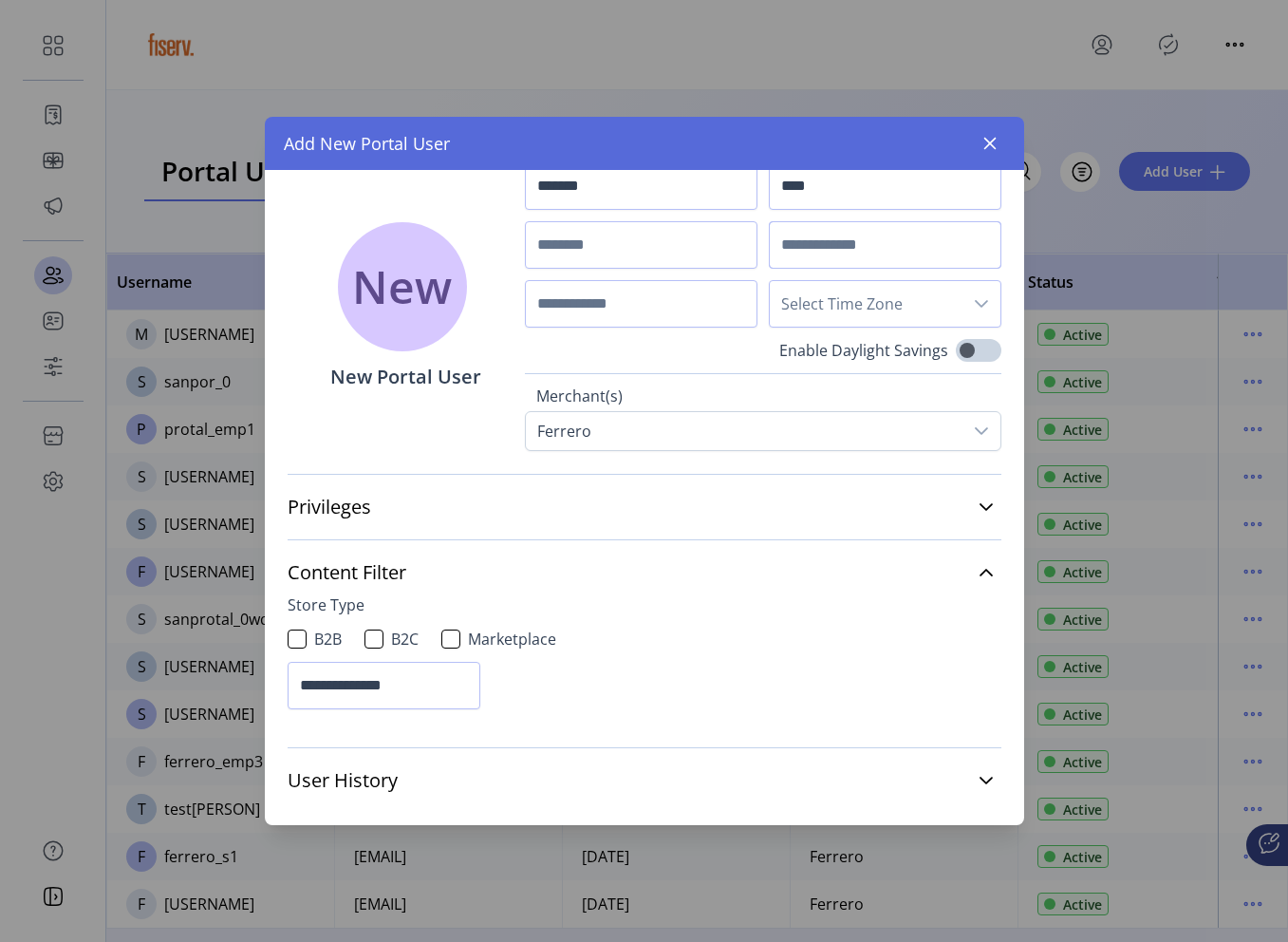 click at bounding box center [885, 245] 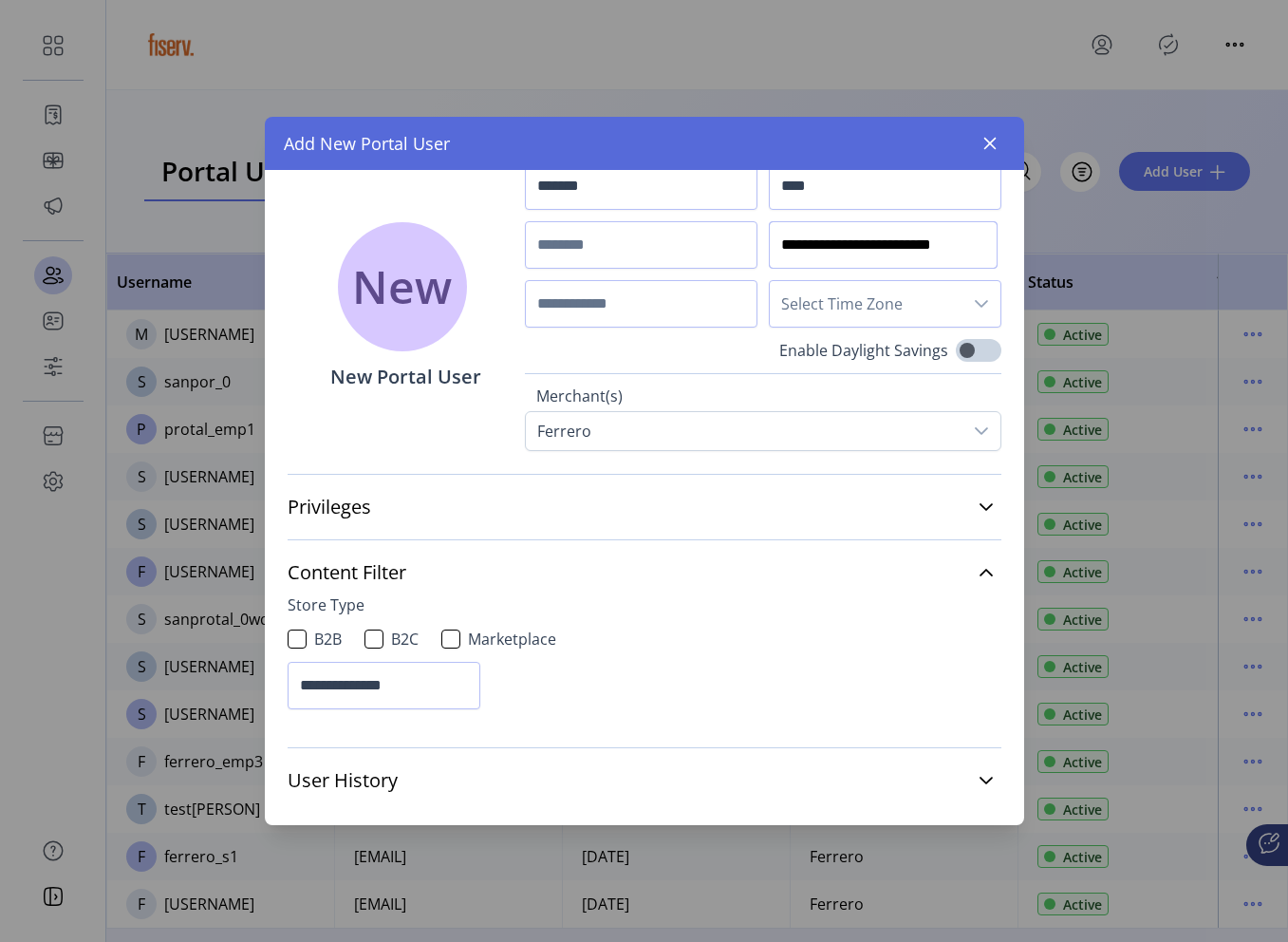 scroll, scrollTop: 0, scrollLeft: 15, axis: horizontal 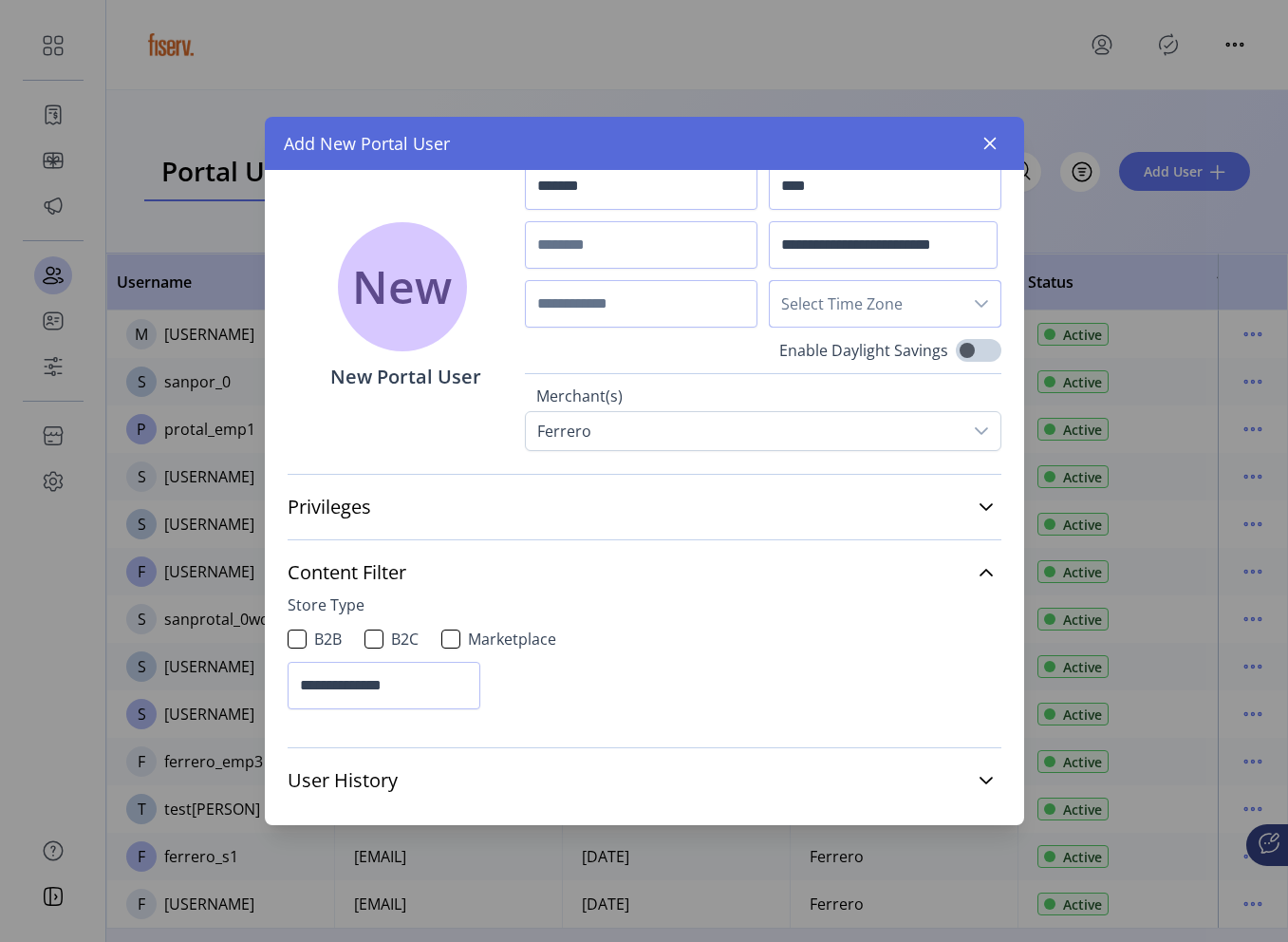 click on "Select Time Zone" at bounding box center [866, 304] 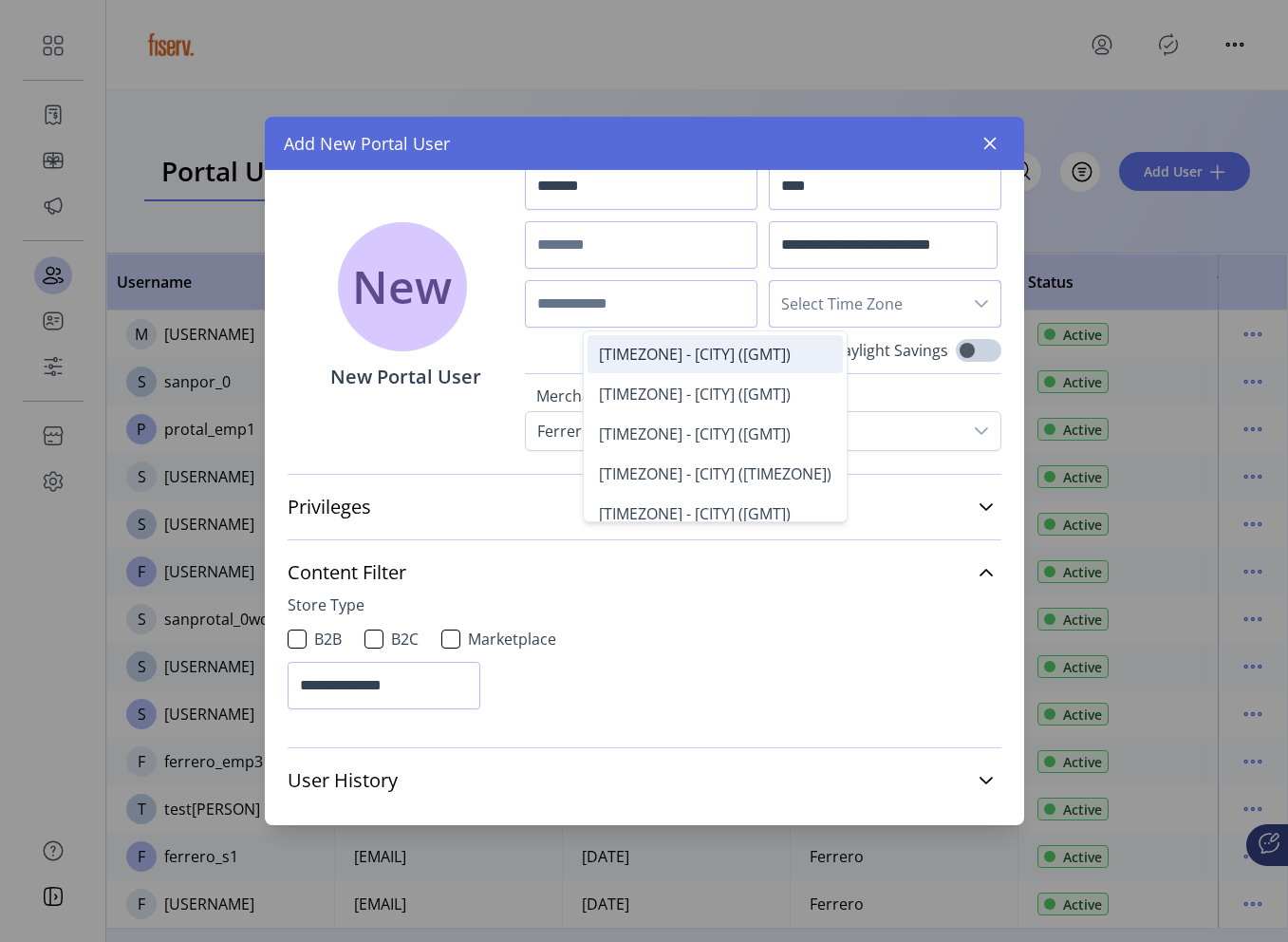 click on "Eastern Standard Time - New York (GMT-5)" at bounding box center (715, 354) 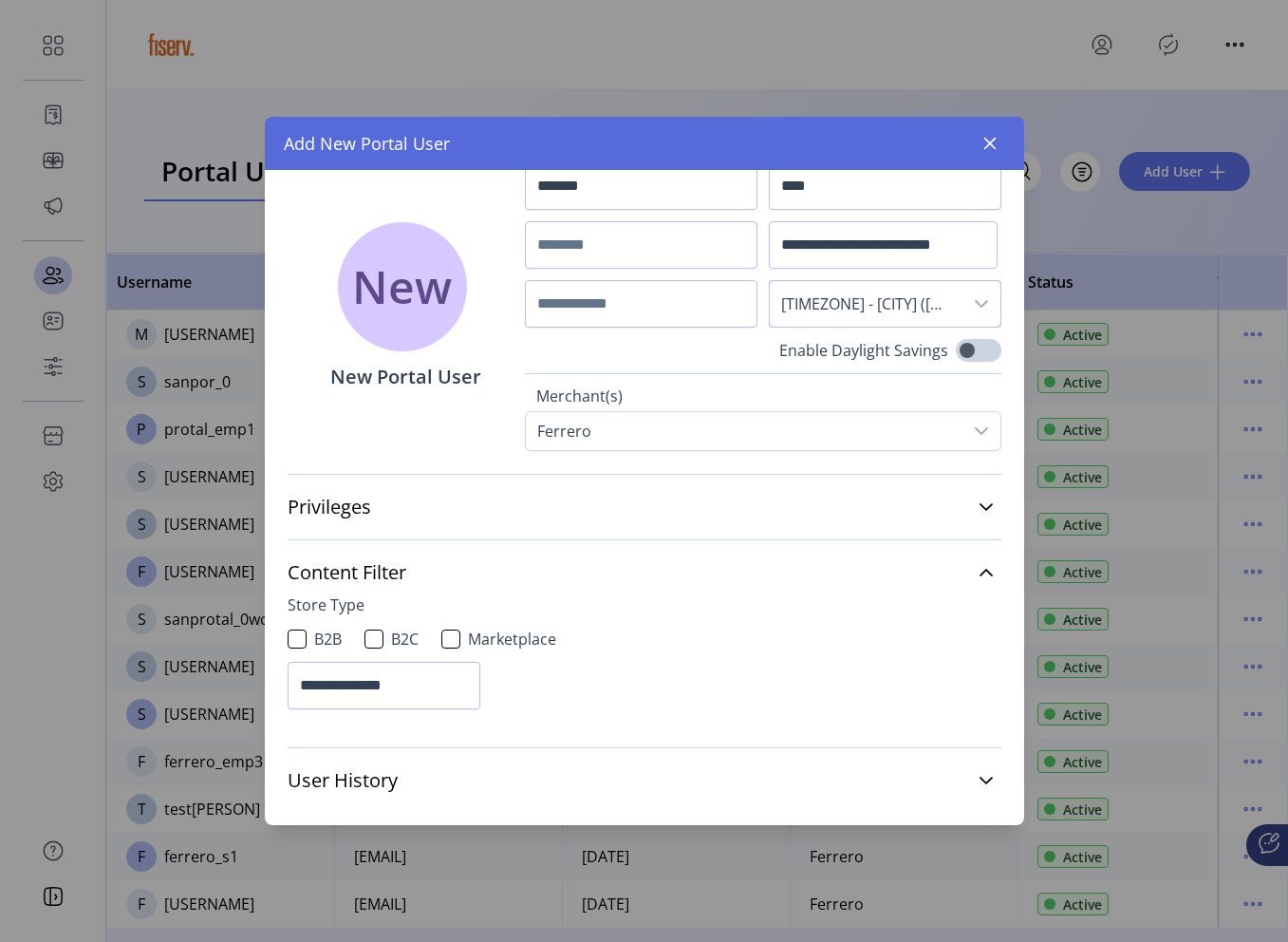 click on "**********" at bounding box center [762, 245] 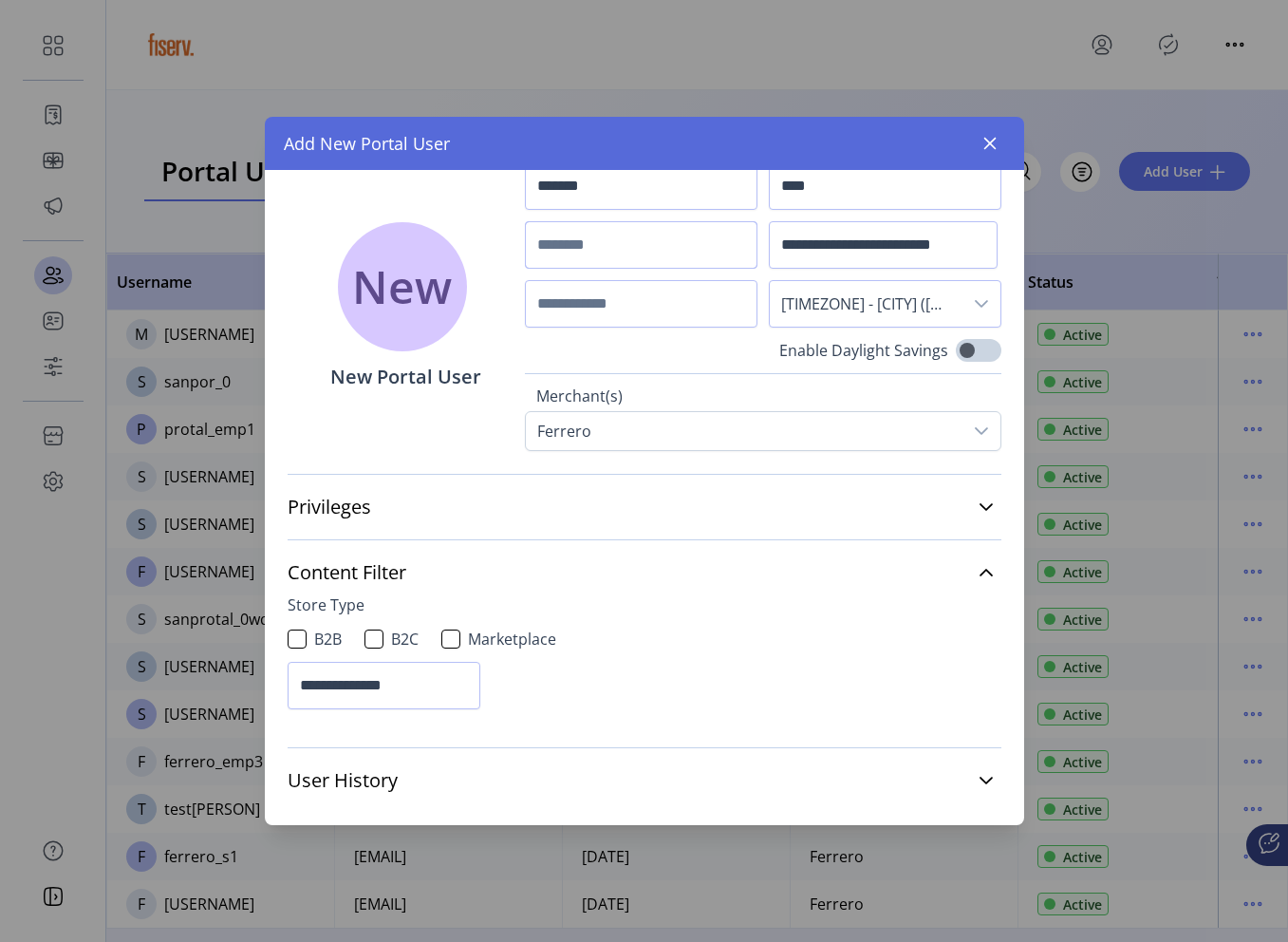 click at bounding box center [641, 245] 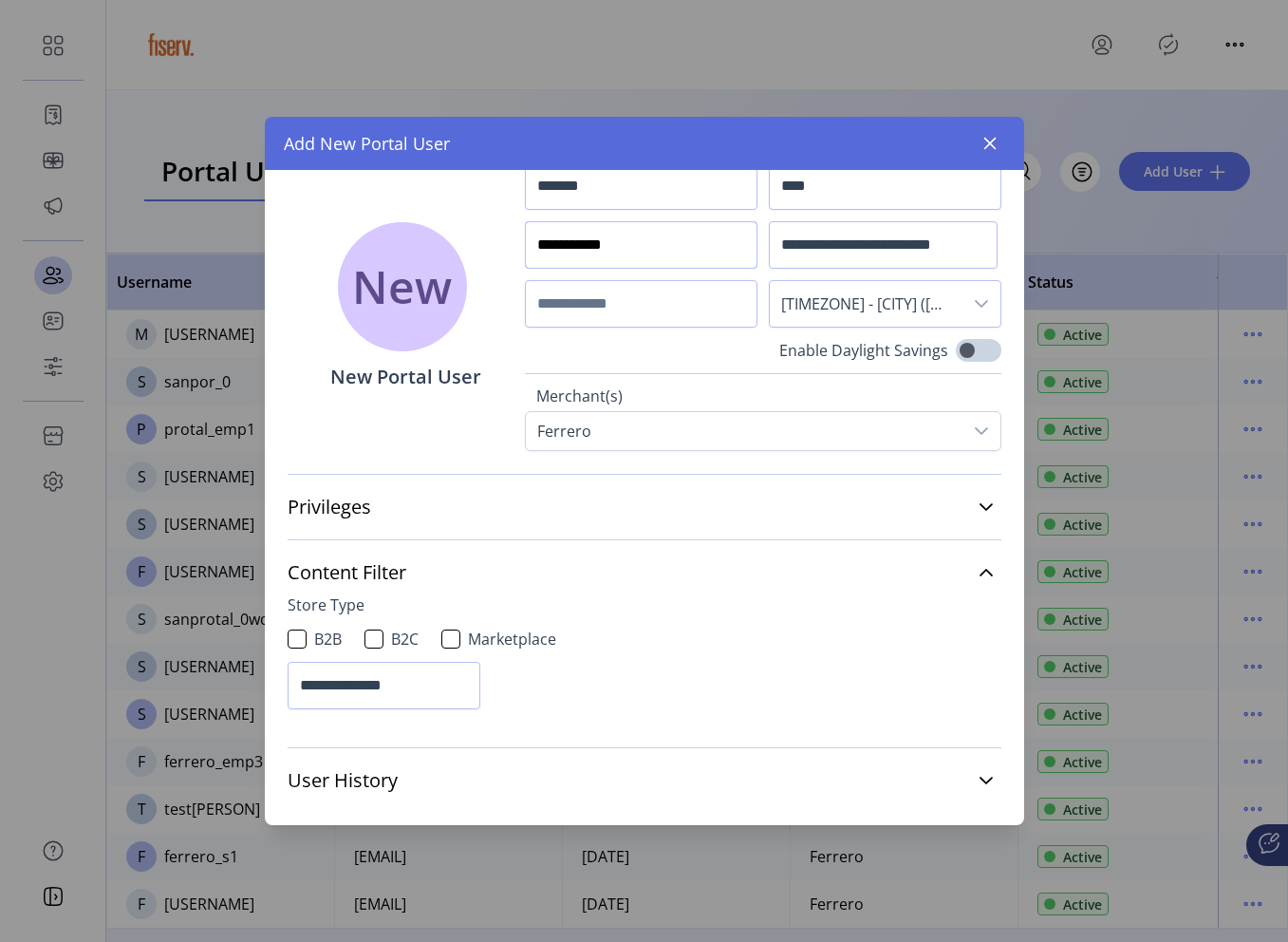 type on "**********" 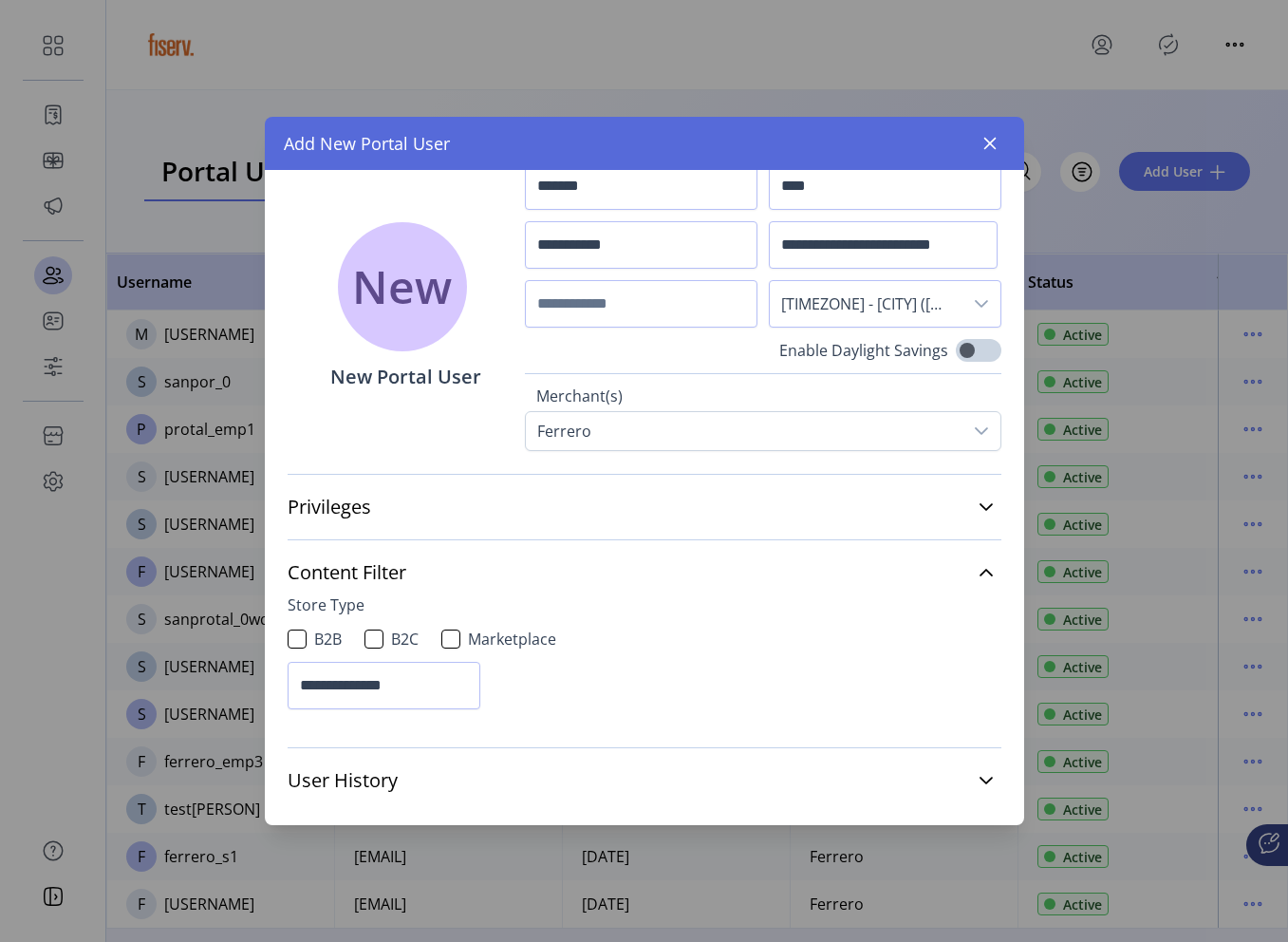 click on "Eastern Standard Time - New York (GMT-5)" at bounding box center (866, 304) 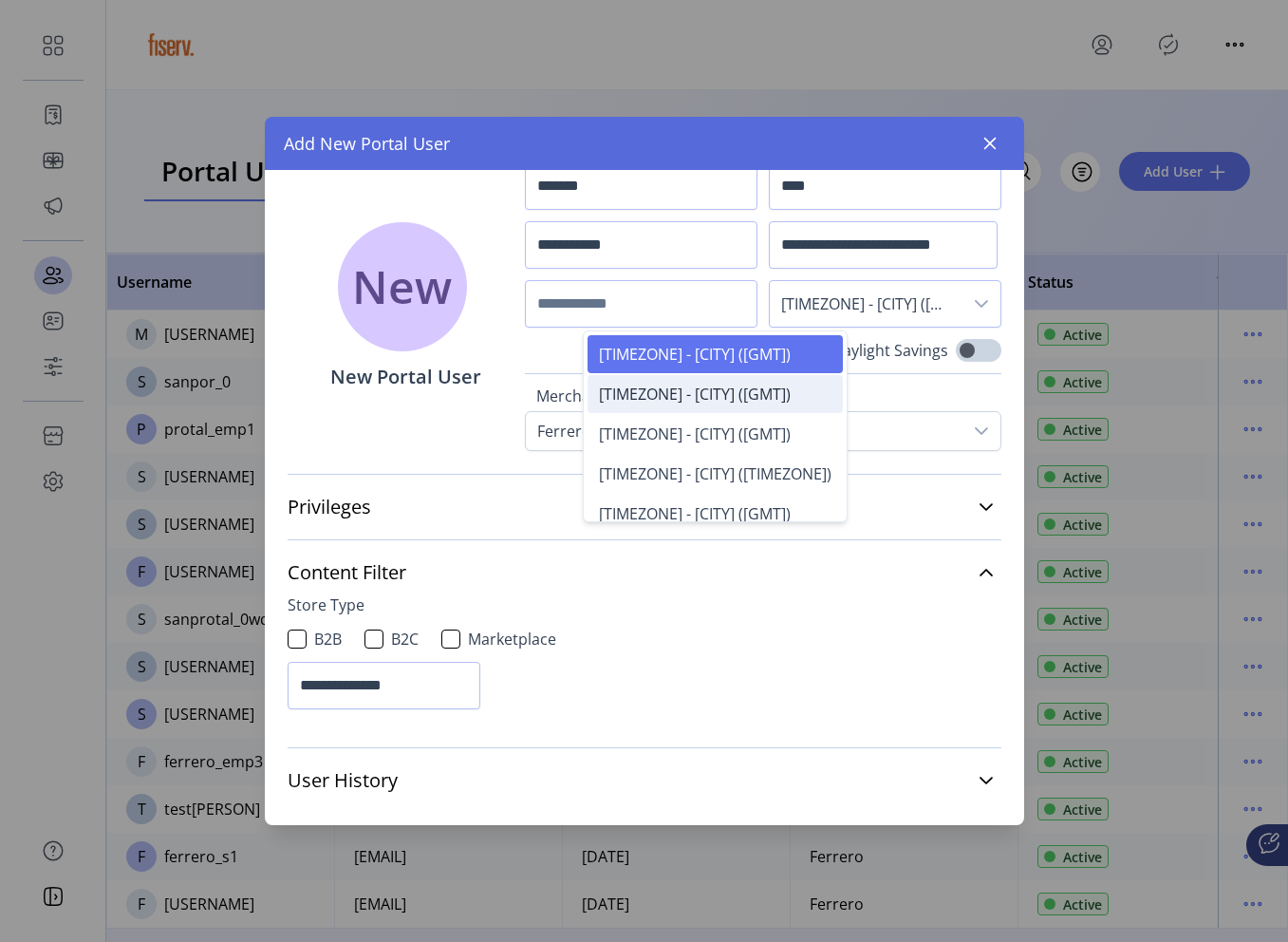 click on "Central Standard Time - Chicago (GMT-6)" at bounding box center (695, 394) 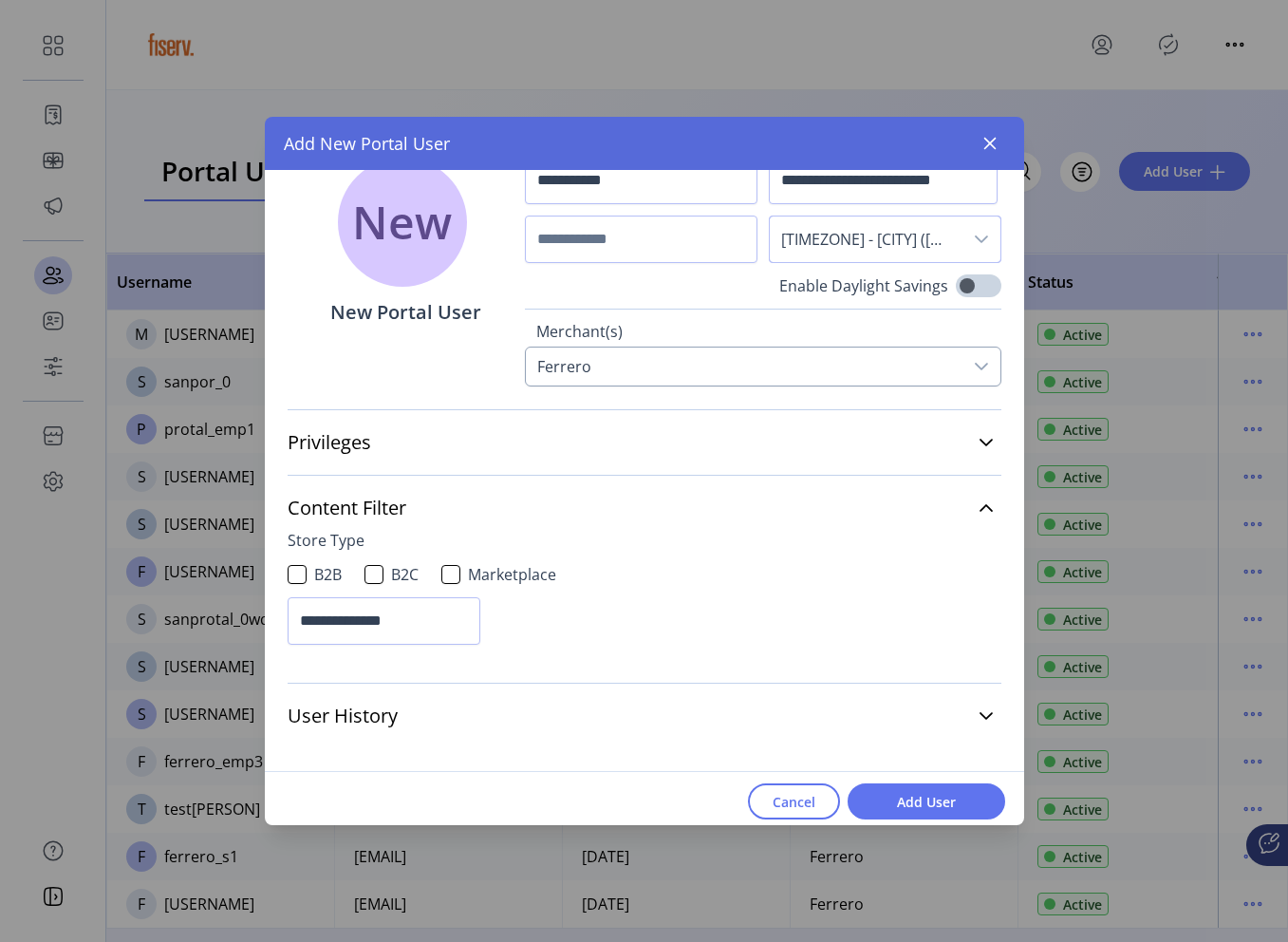 scroll, scrollTop: 216, scrollLeft: 0, axis: vertical 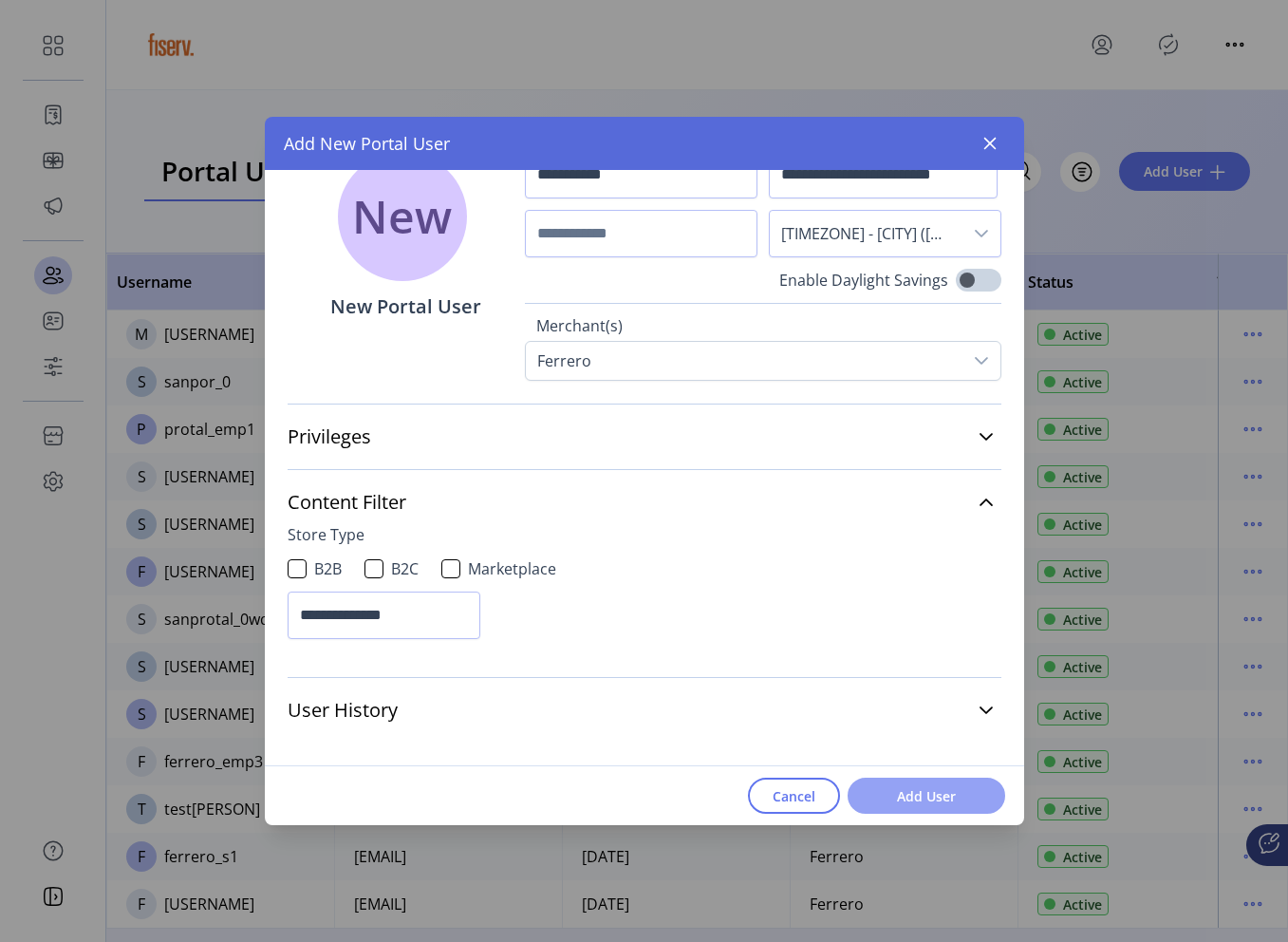 click on "Add User" at bounding box center (926, 796) 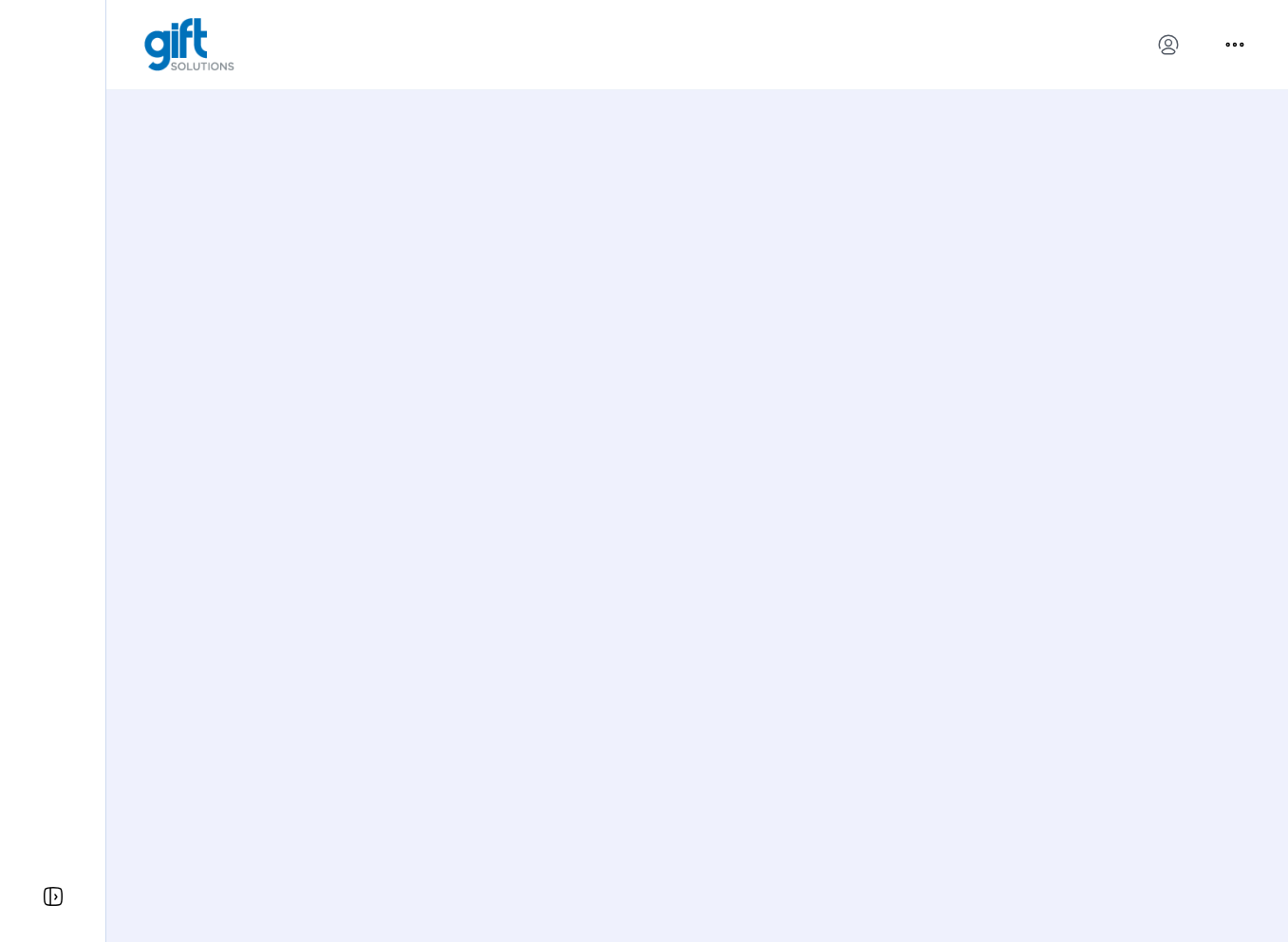 scroll, scrollTop: 0, scrollLeft: 0, axis: both 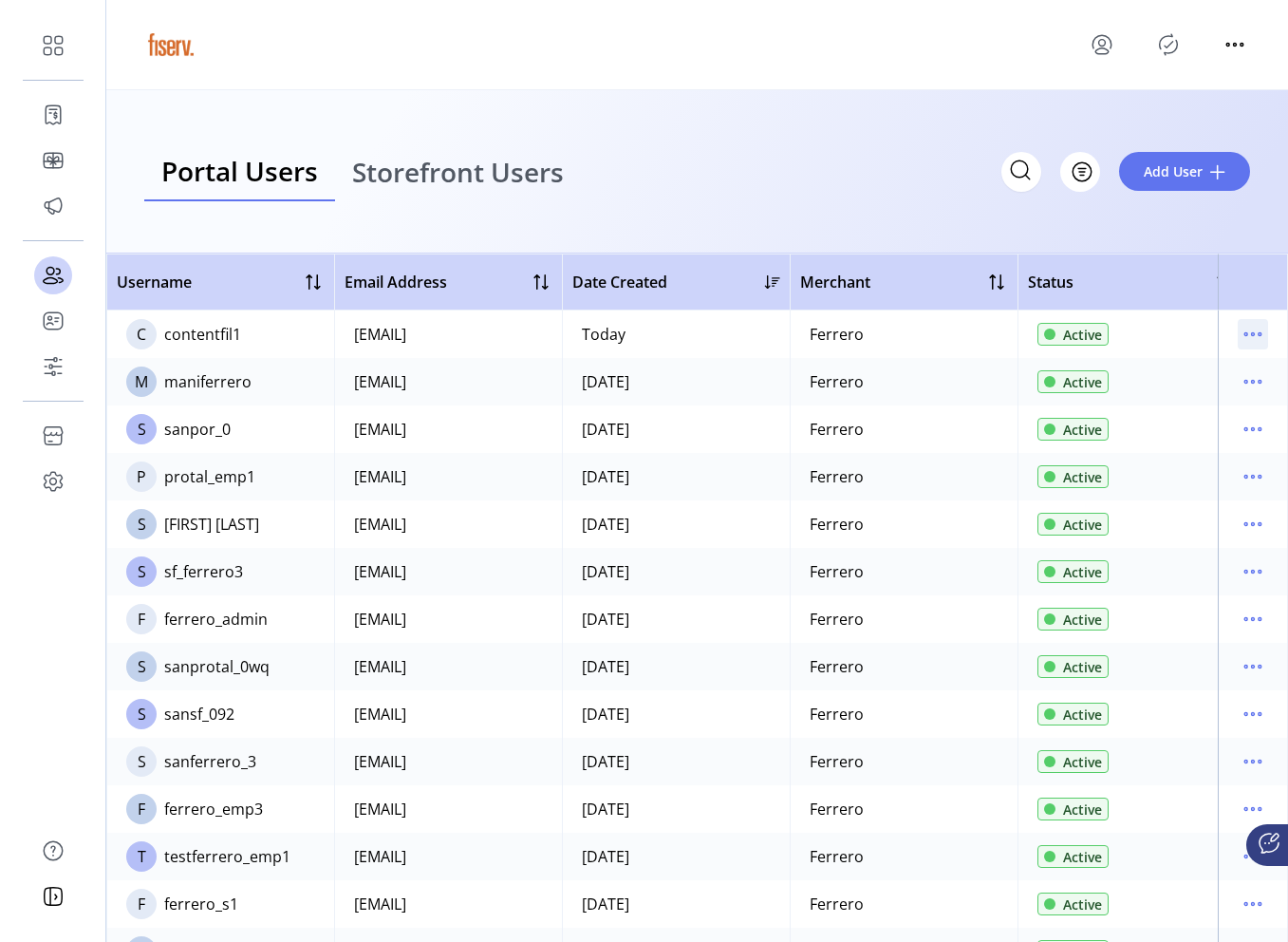 click 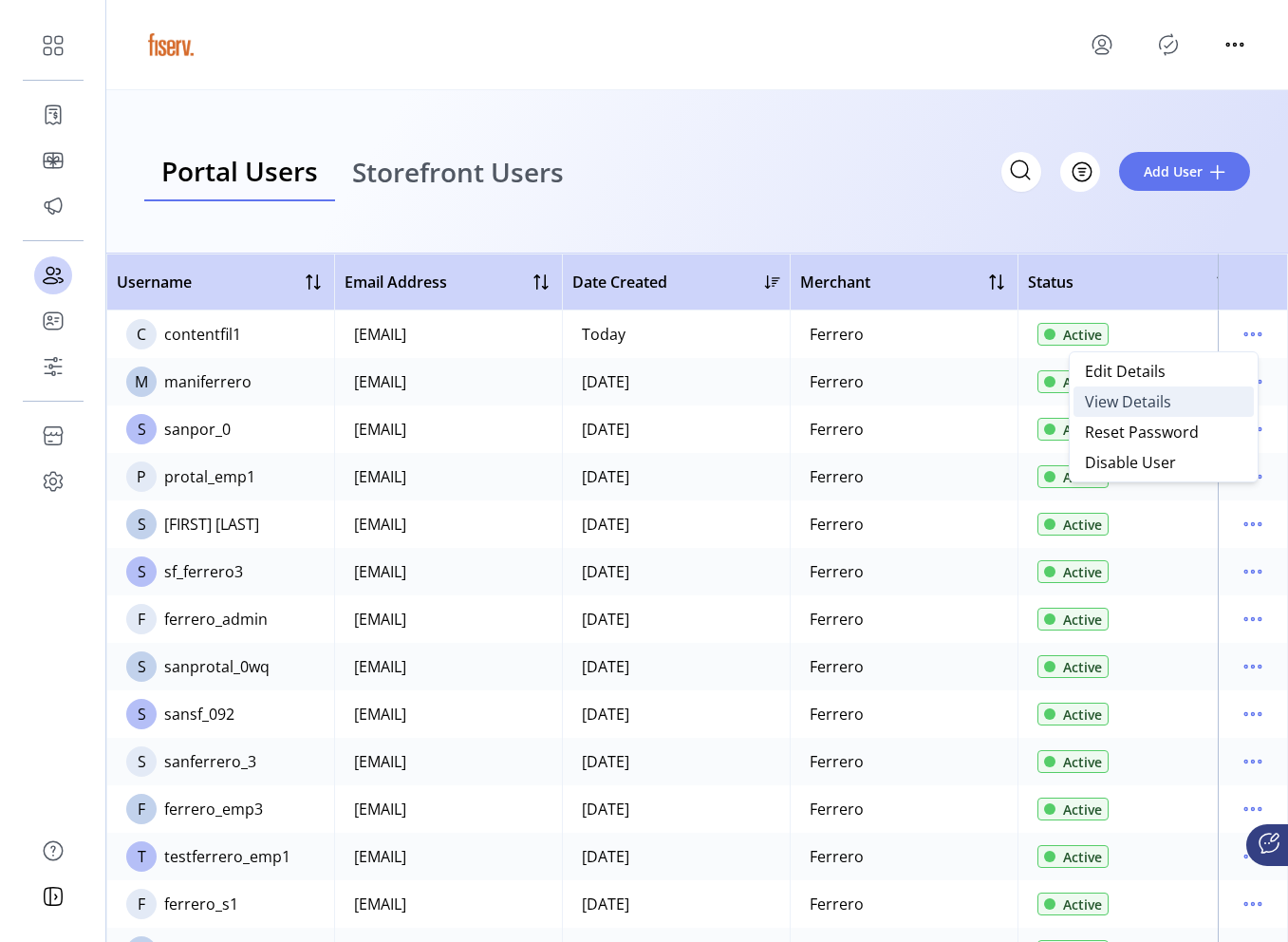 click on "View Details" at bounding box center [1128, 402] 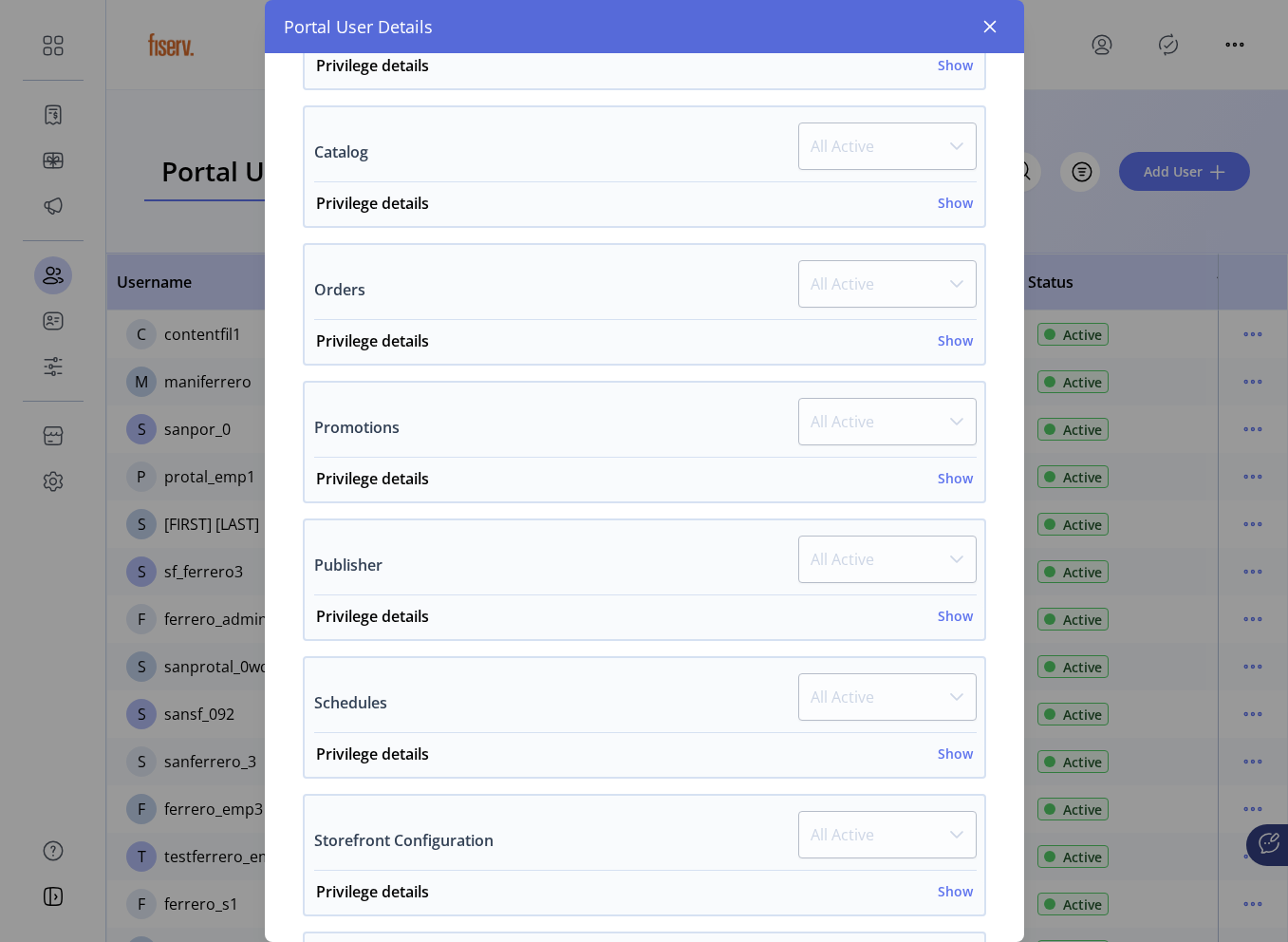 scroll, scrollTop: 0, scrollLeft: 0, axis: both 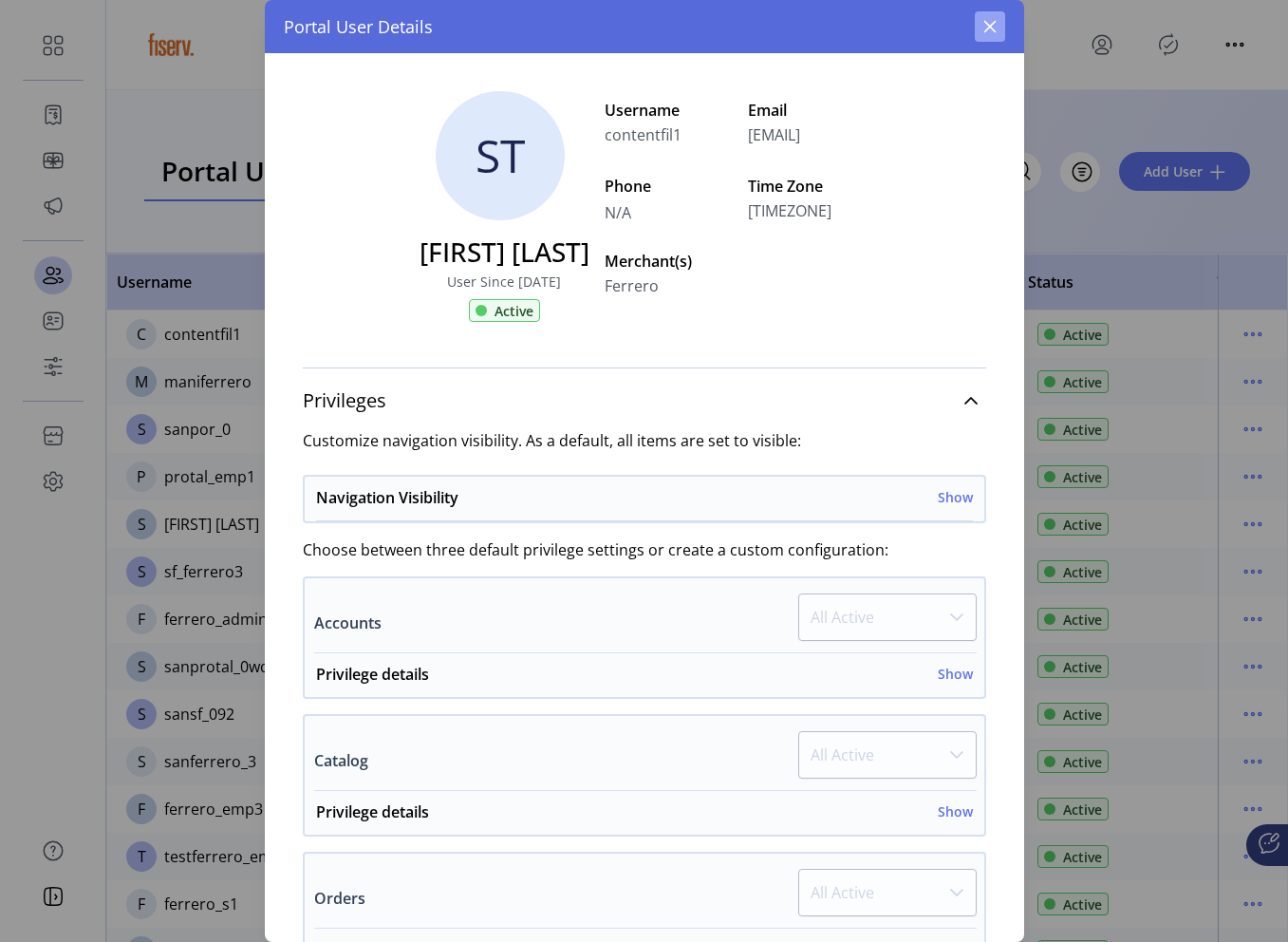 click 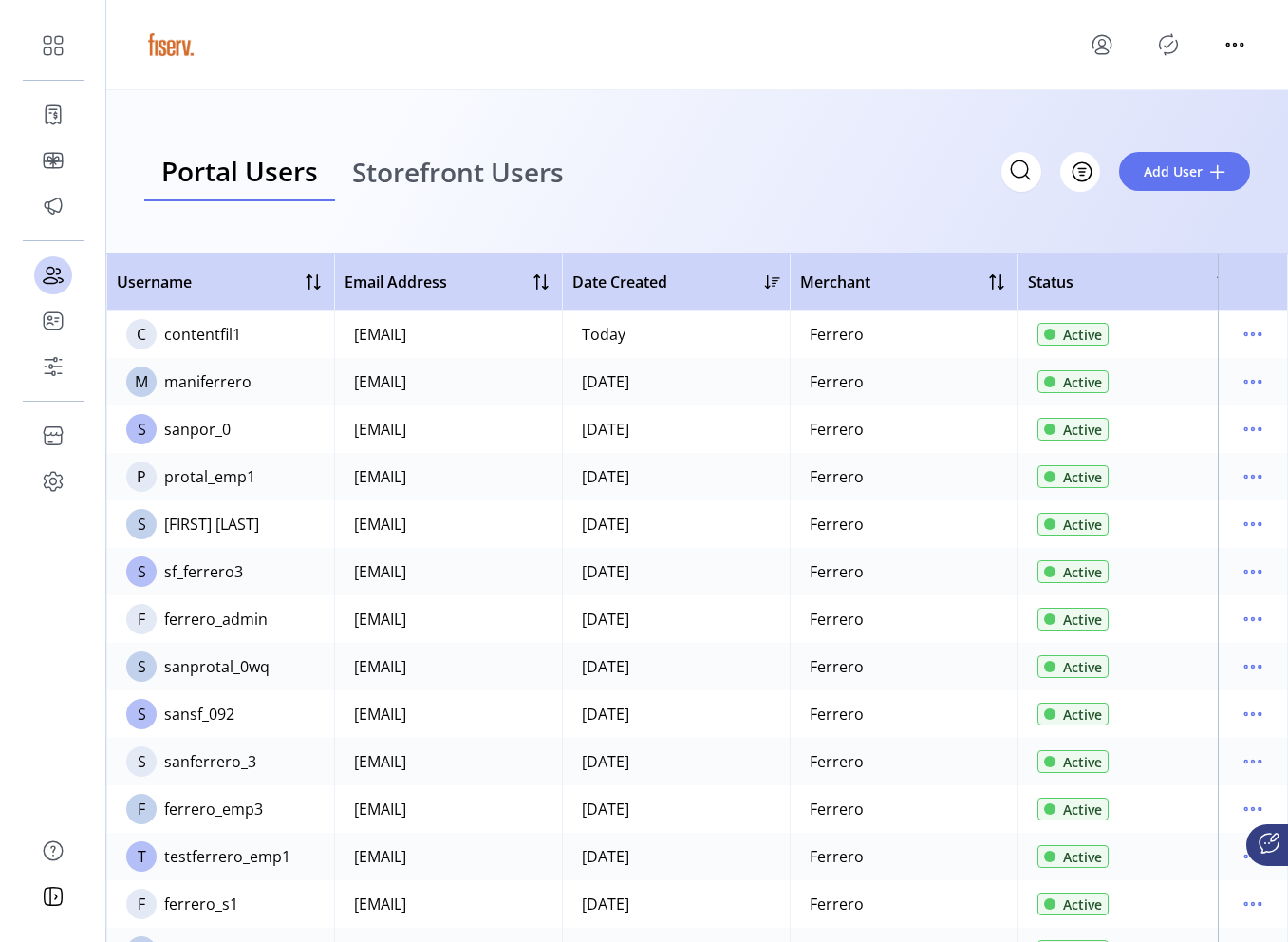 click 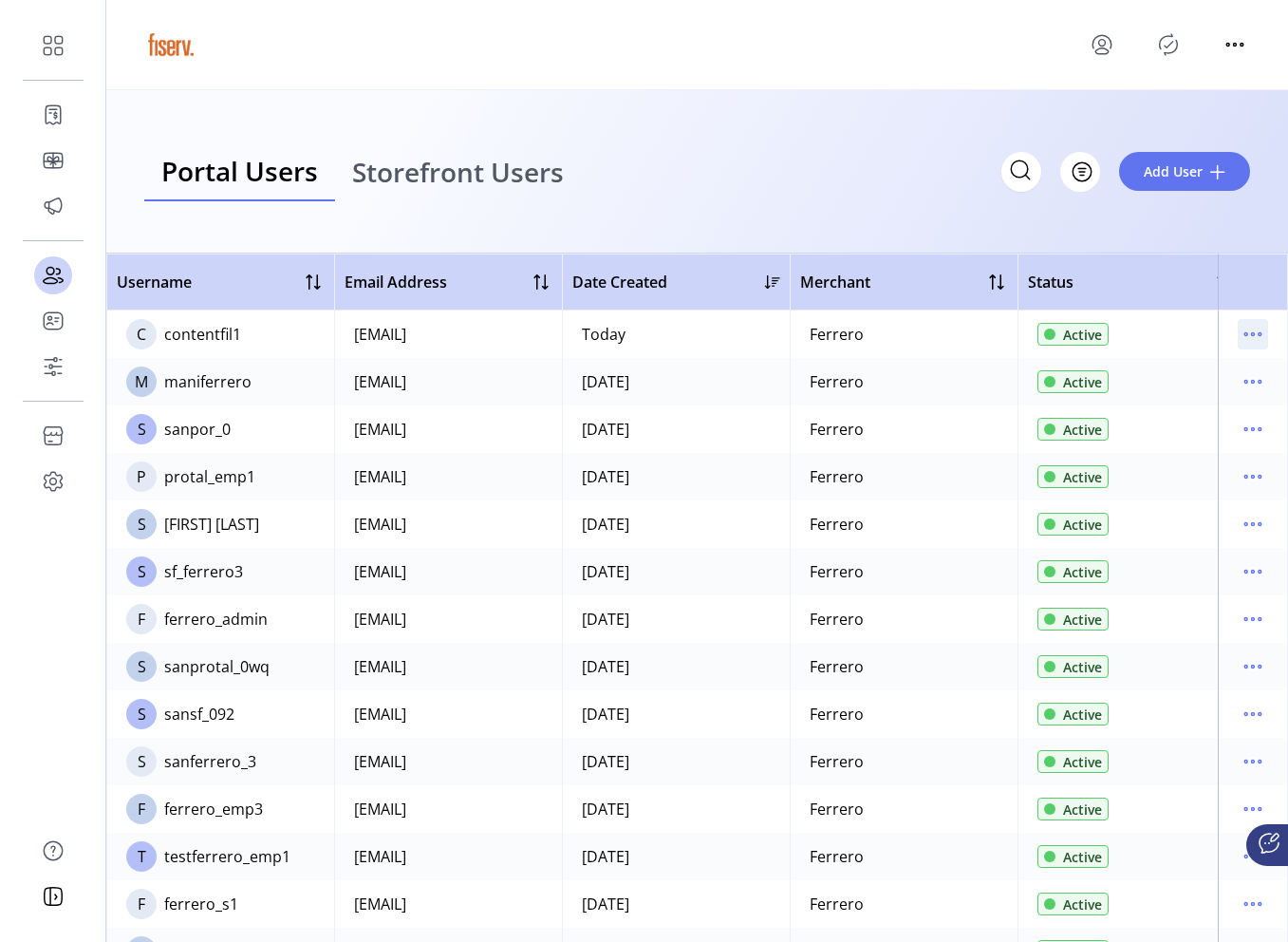 click 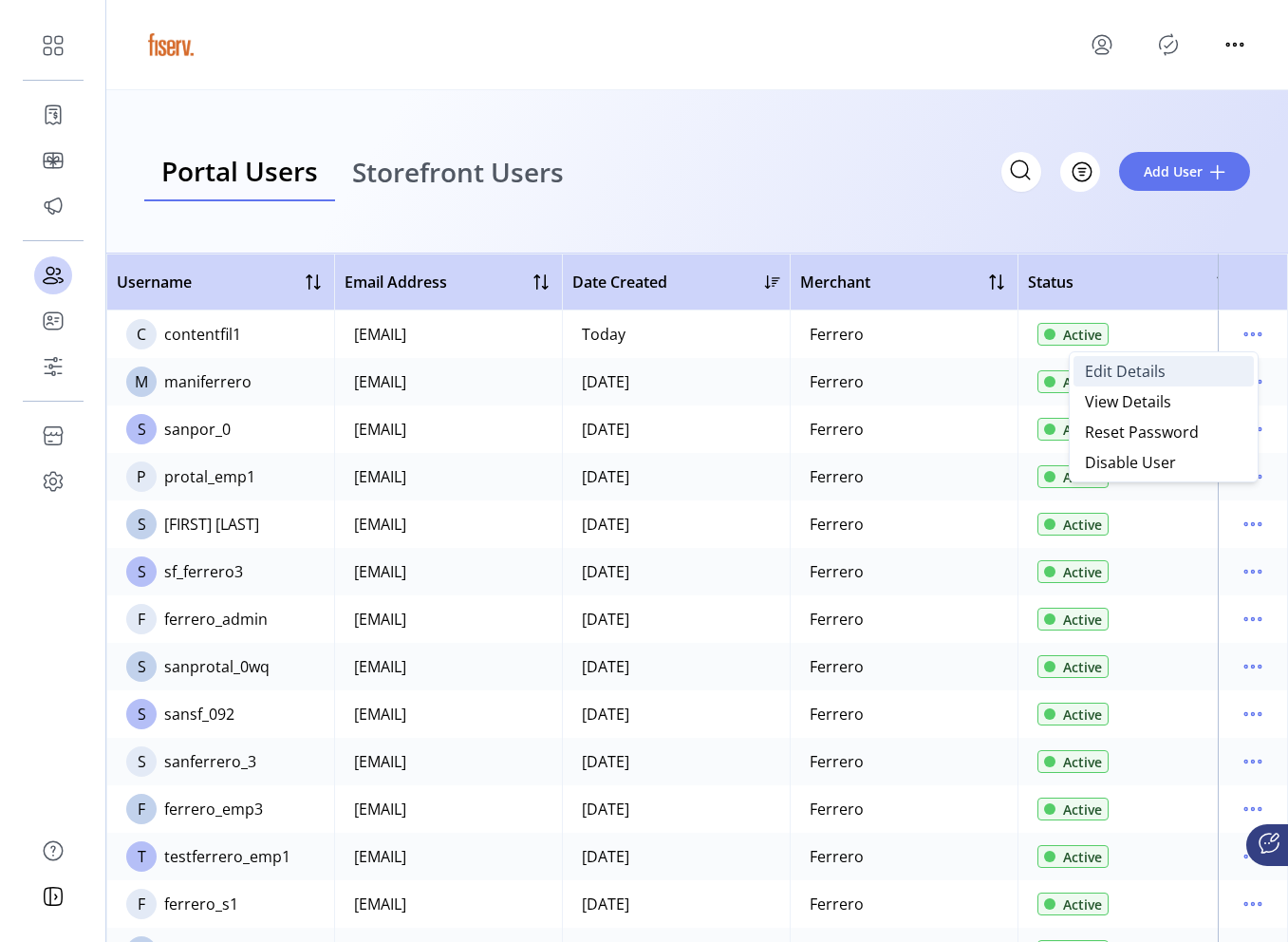 click on "Edit Details" at bounding box center (1164, 371) 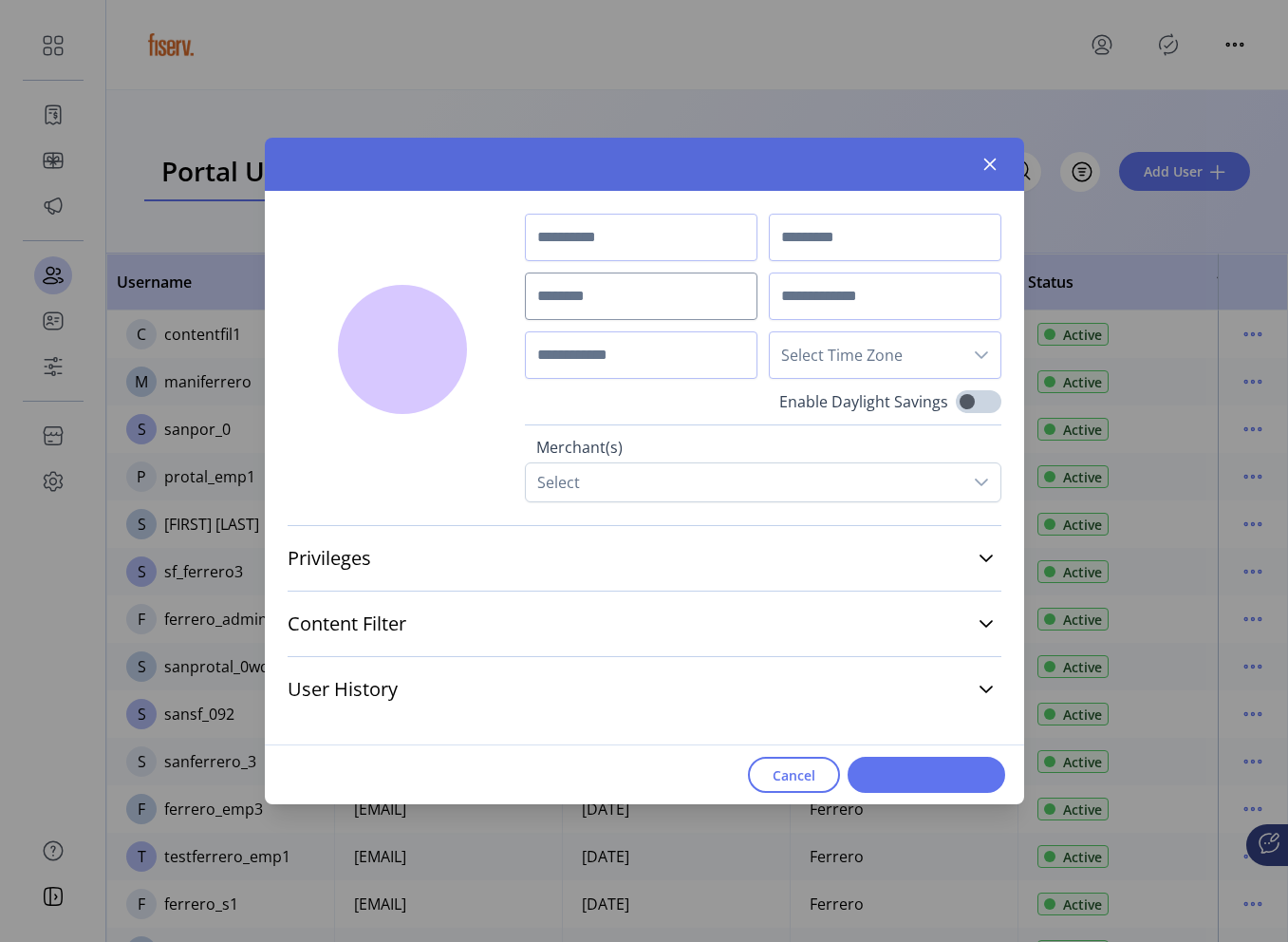 type on "*******" 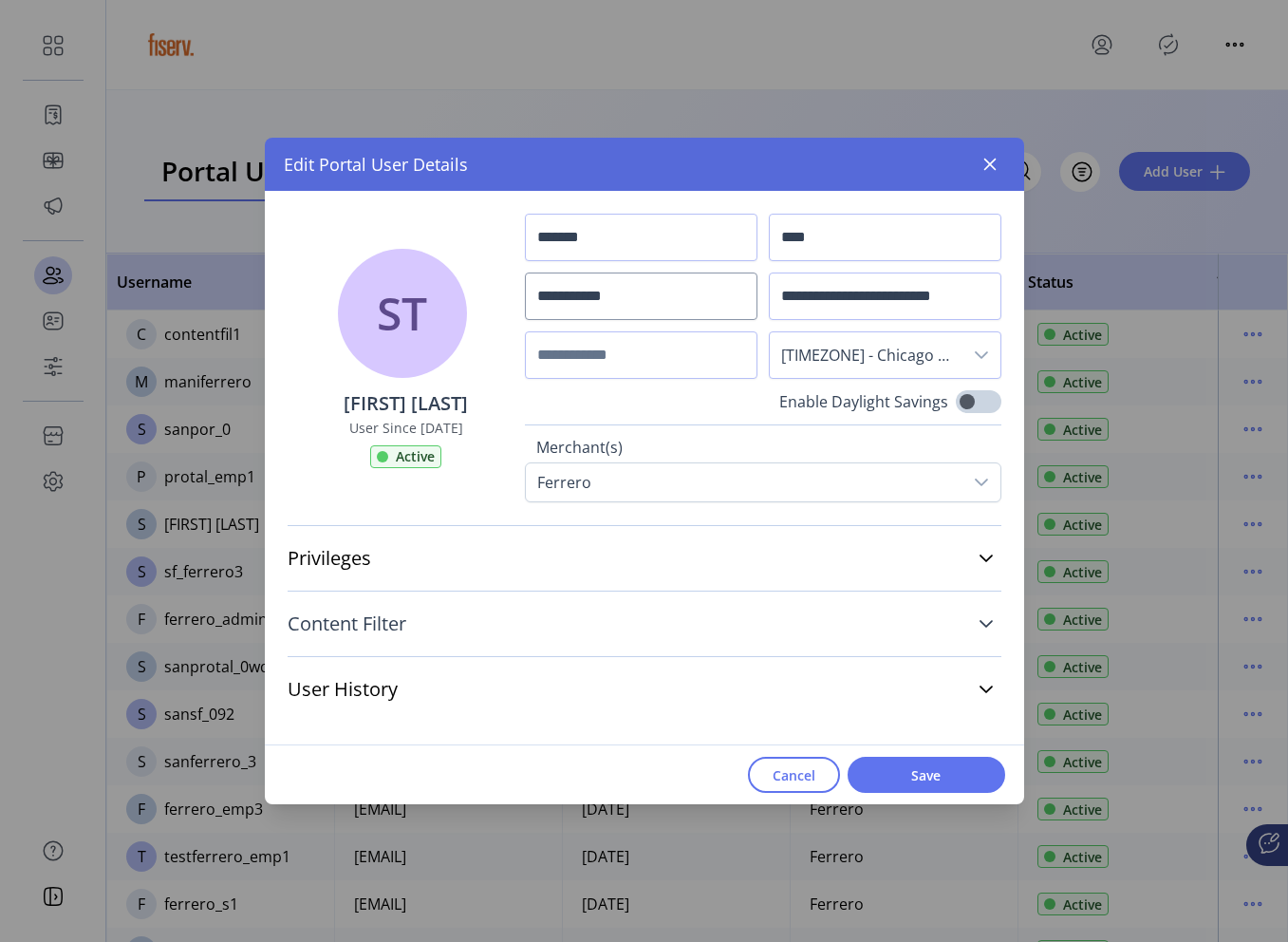 click on "Content Filter" at bounding box center [644, 624] 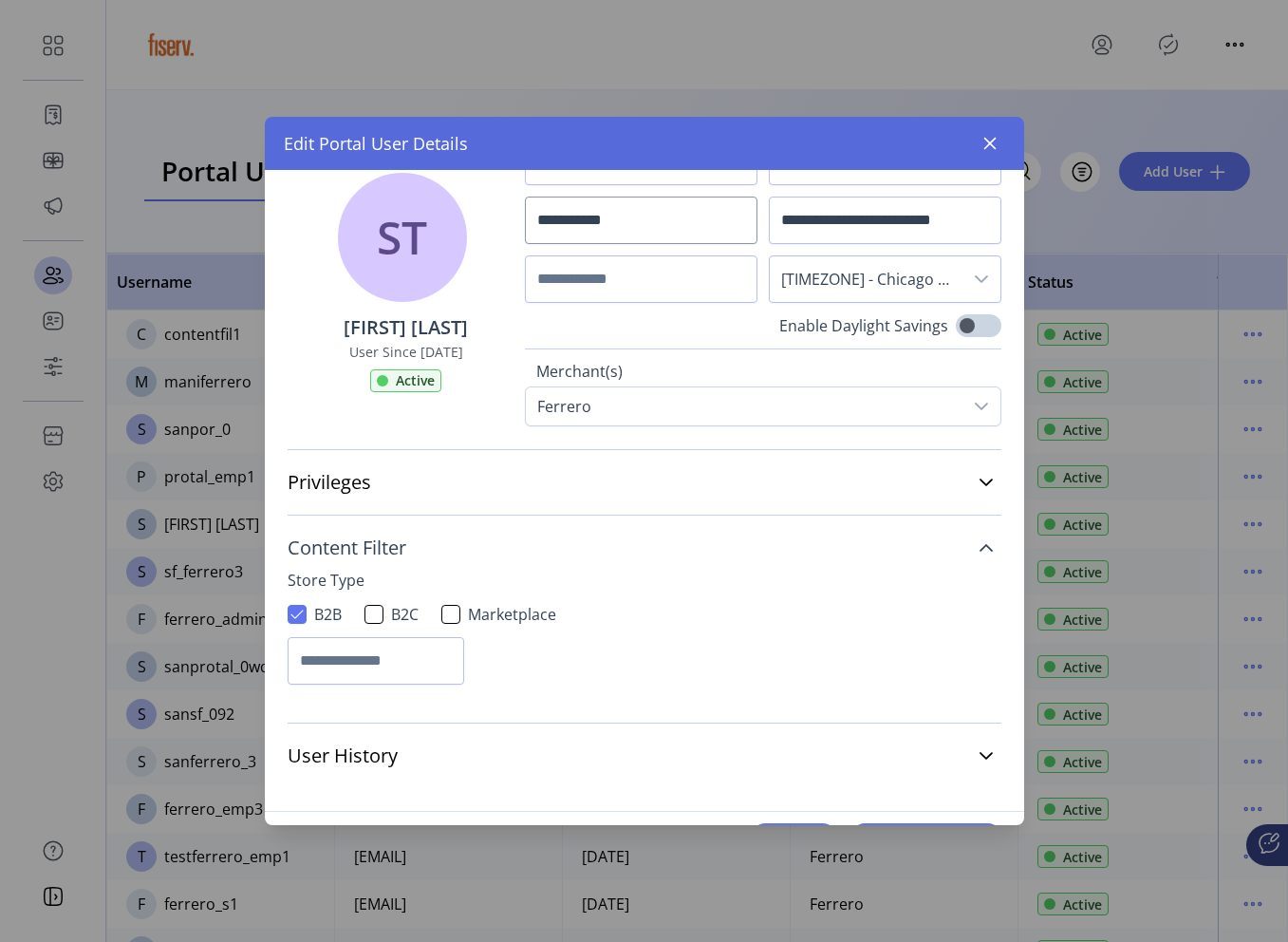 scroll, scrollTop: 0, scrollLeft: 0, axis: both 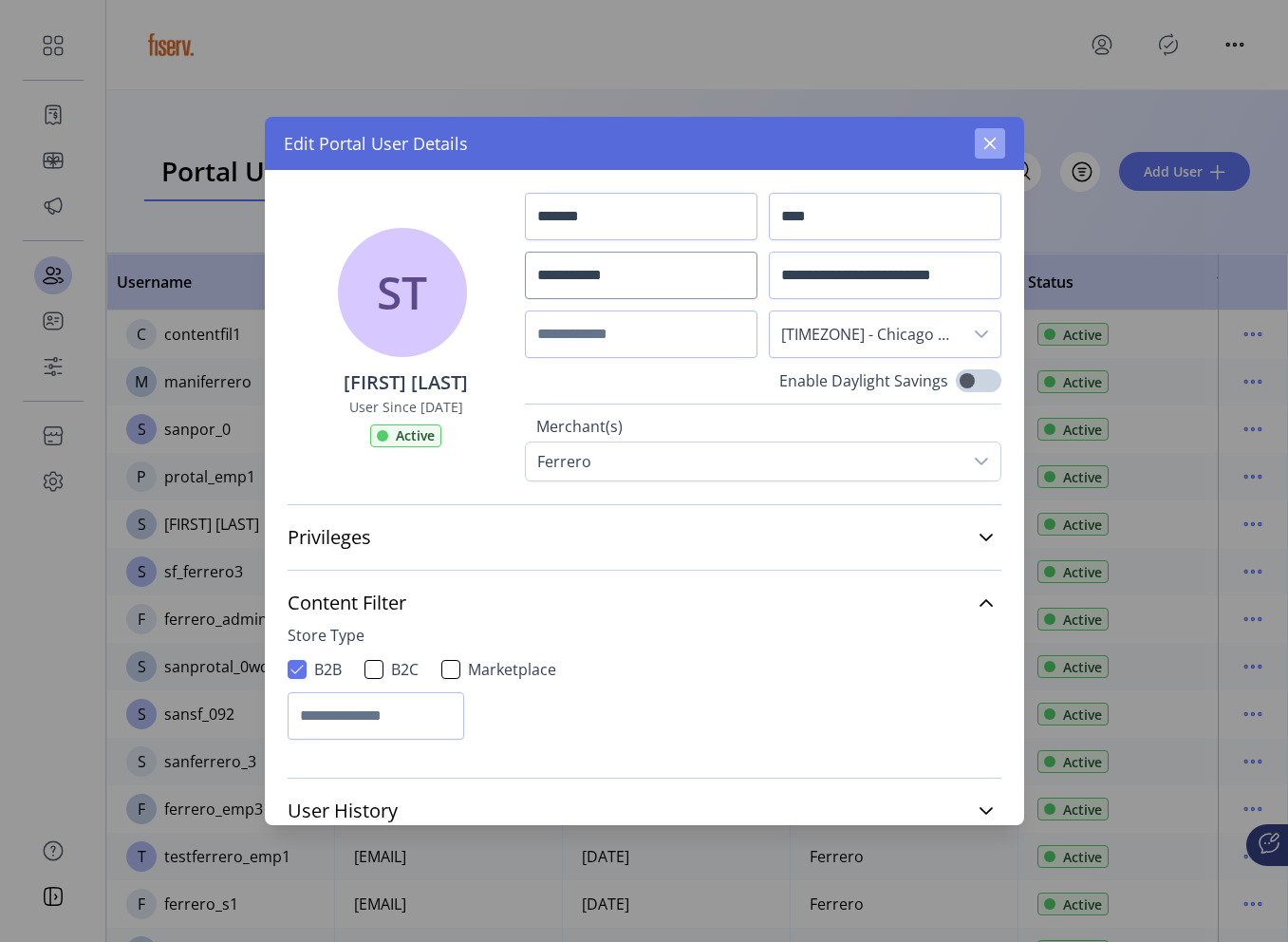 click 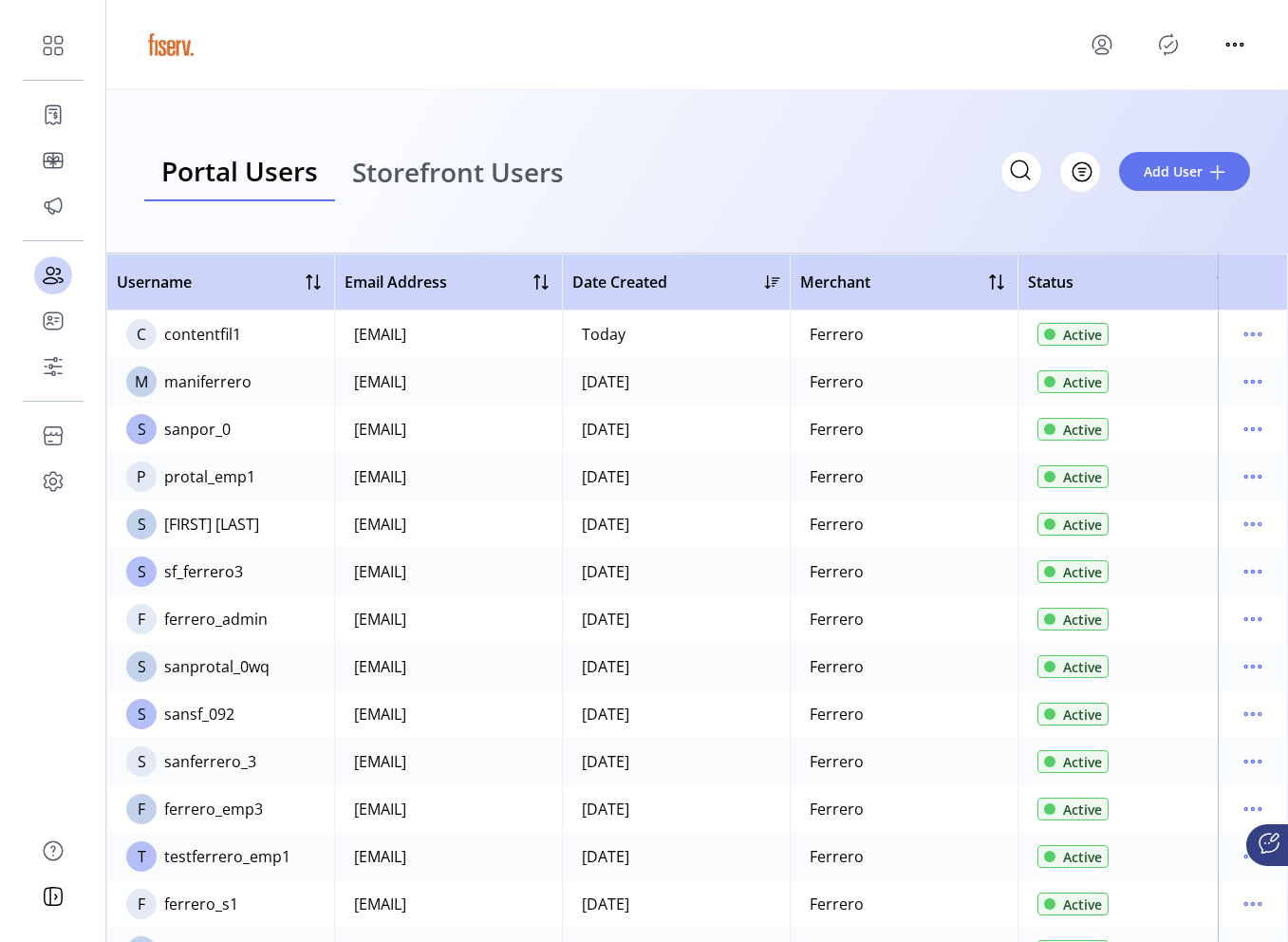 click on "contentfil1" 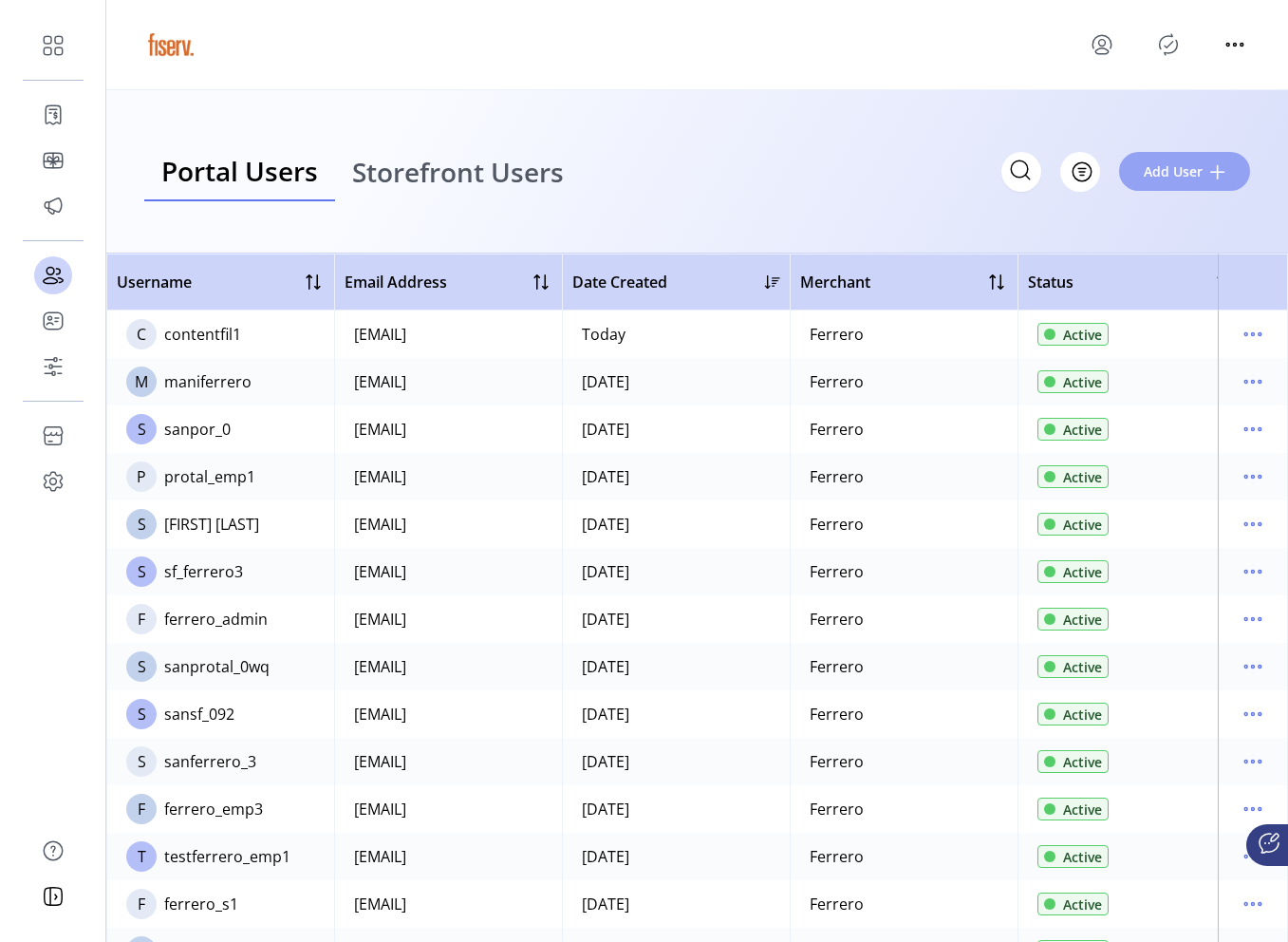 click on "Add User" 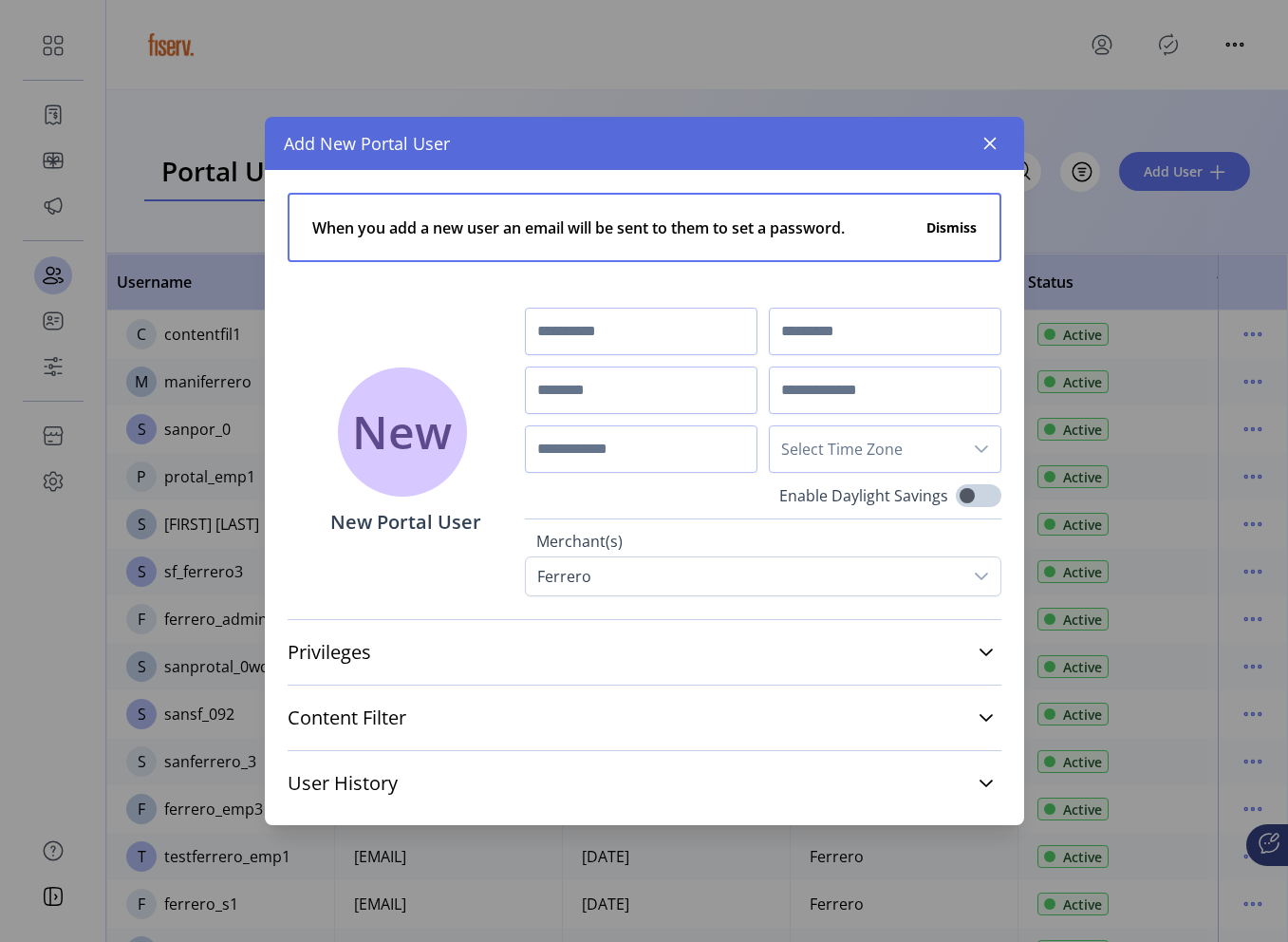 scroll, scrollTop: 73, scrollLeft: 0, axis: vertical 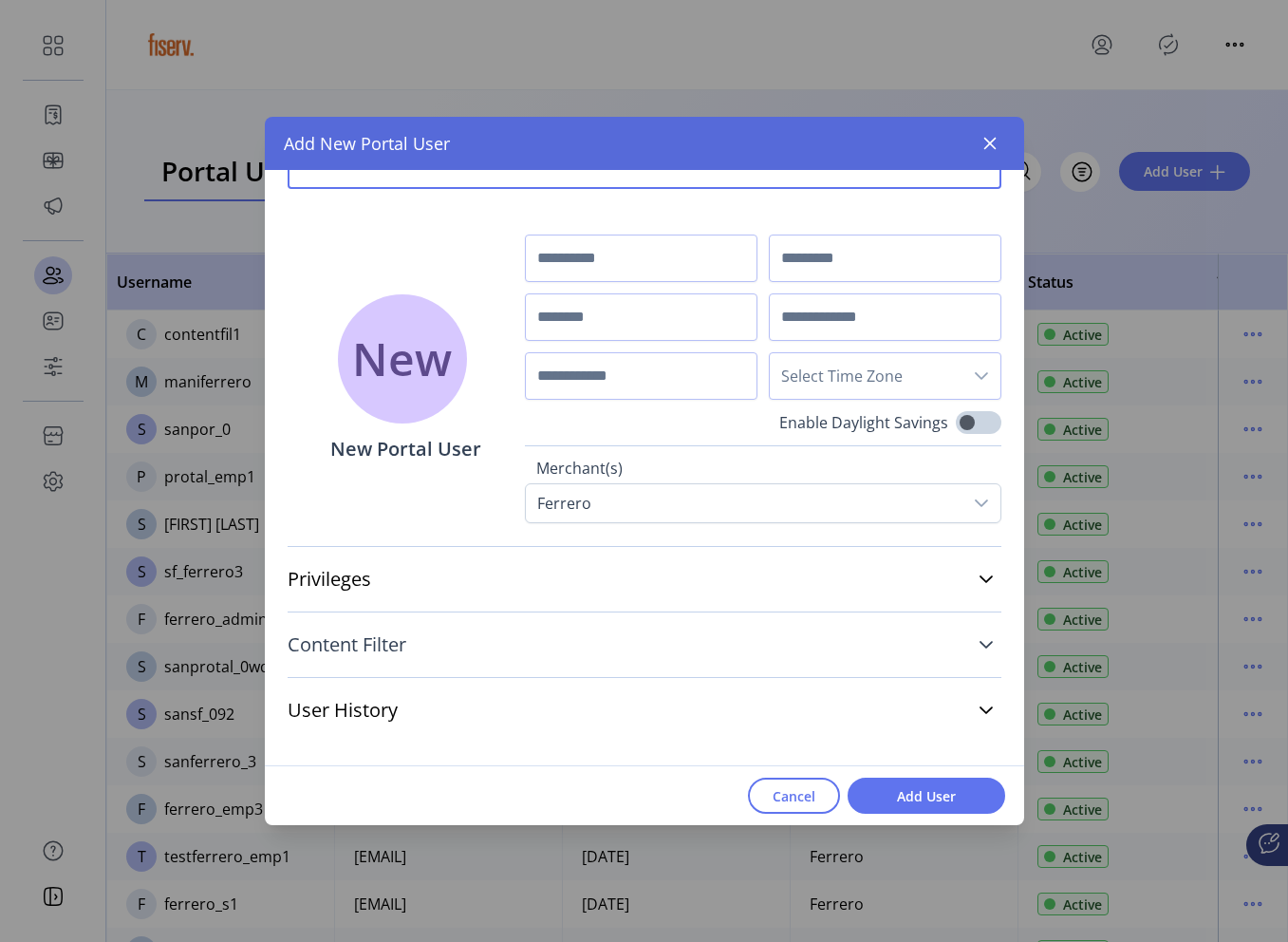 click on "Content Filter" at bounding box center (644, 645) 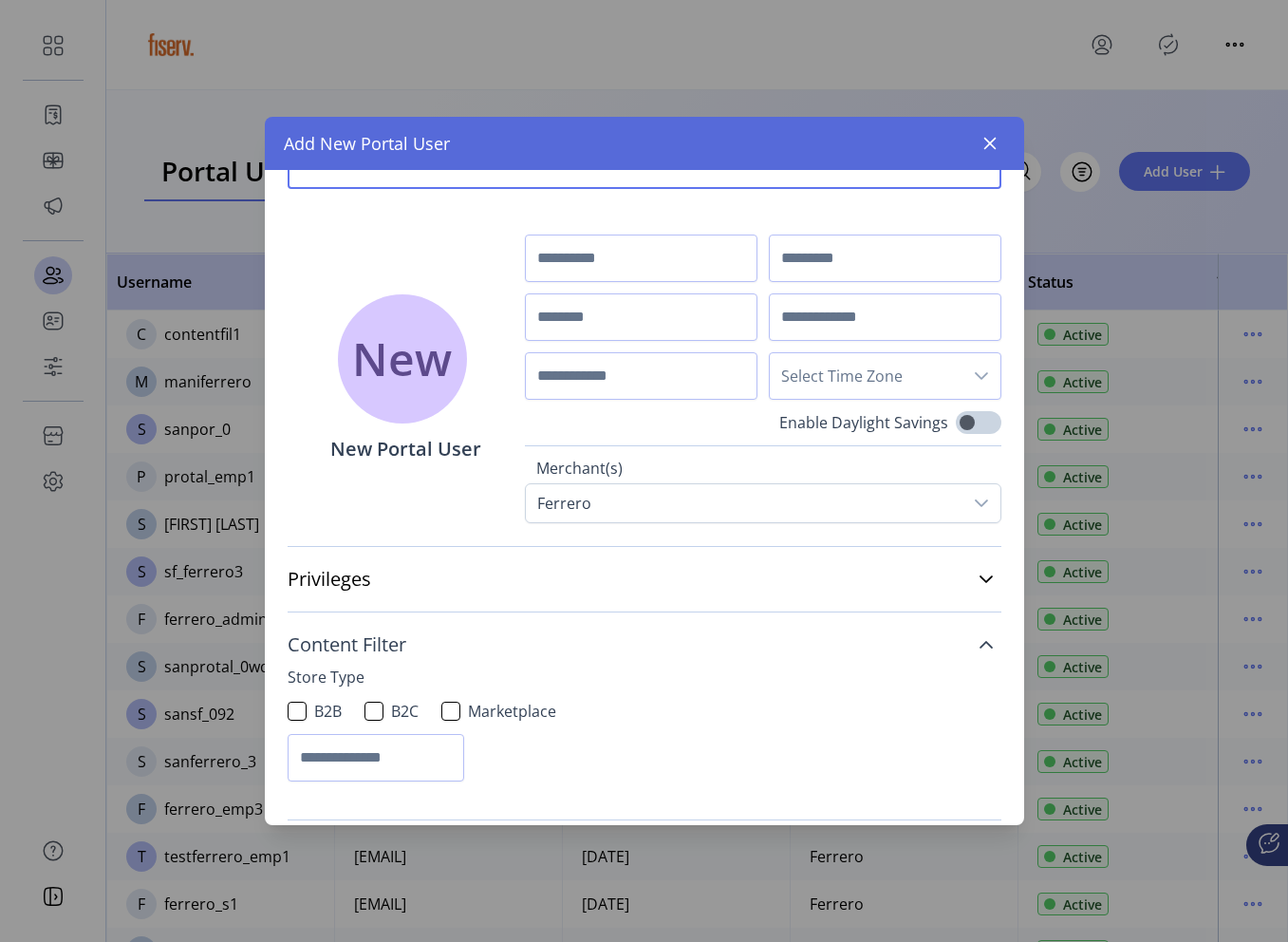 scroll, scrollTop: 216, scrollLeft: 0, axis: vertical 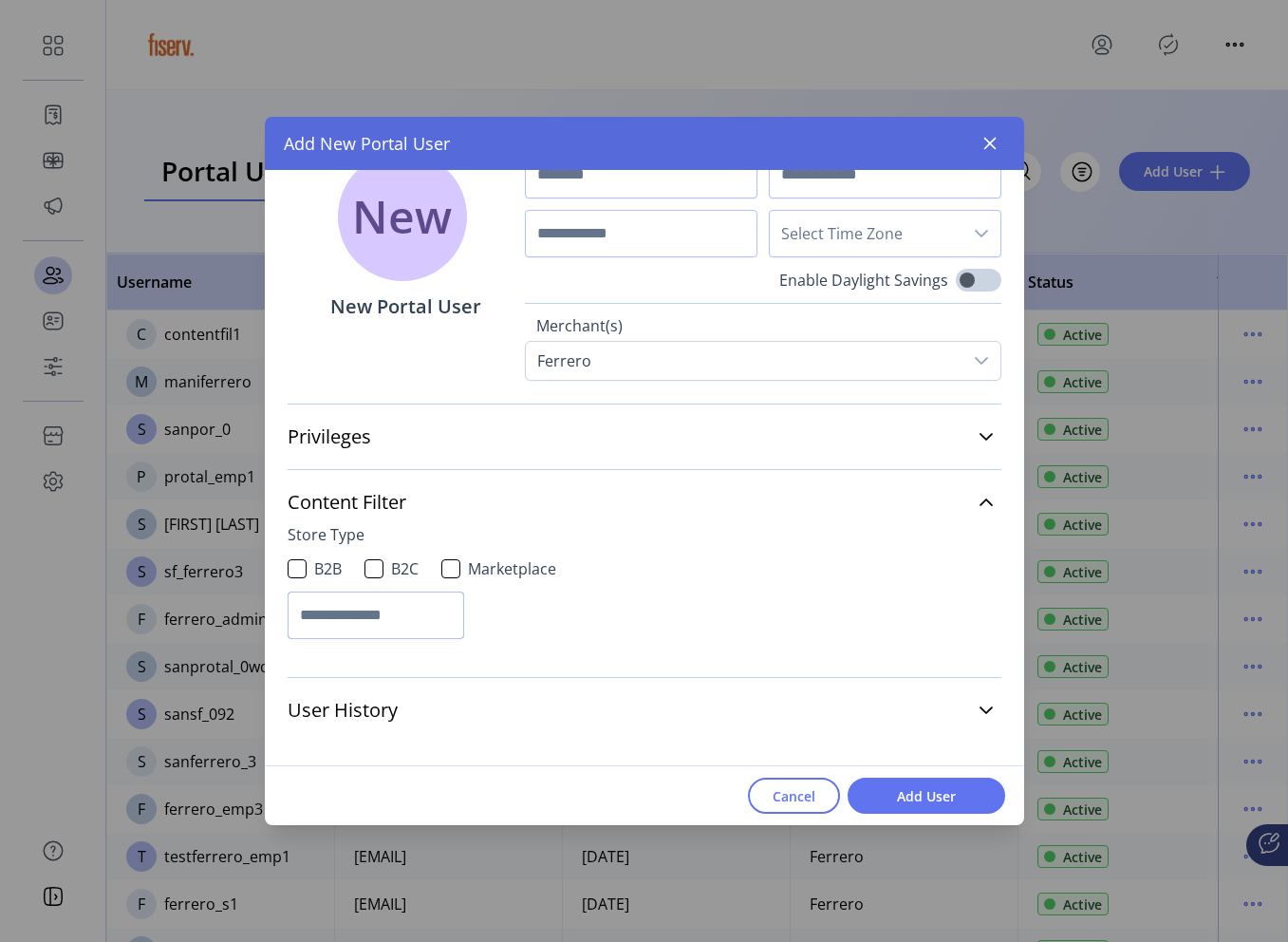 click at bounding box center (376, 615) 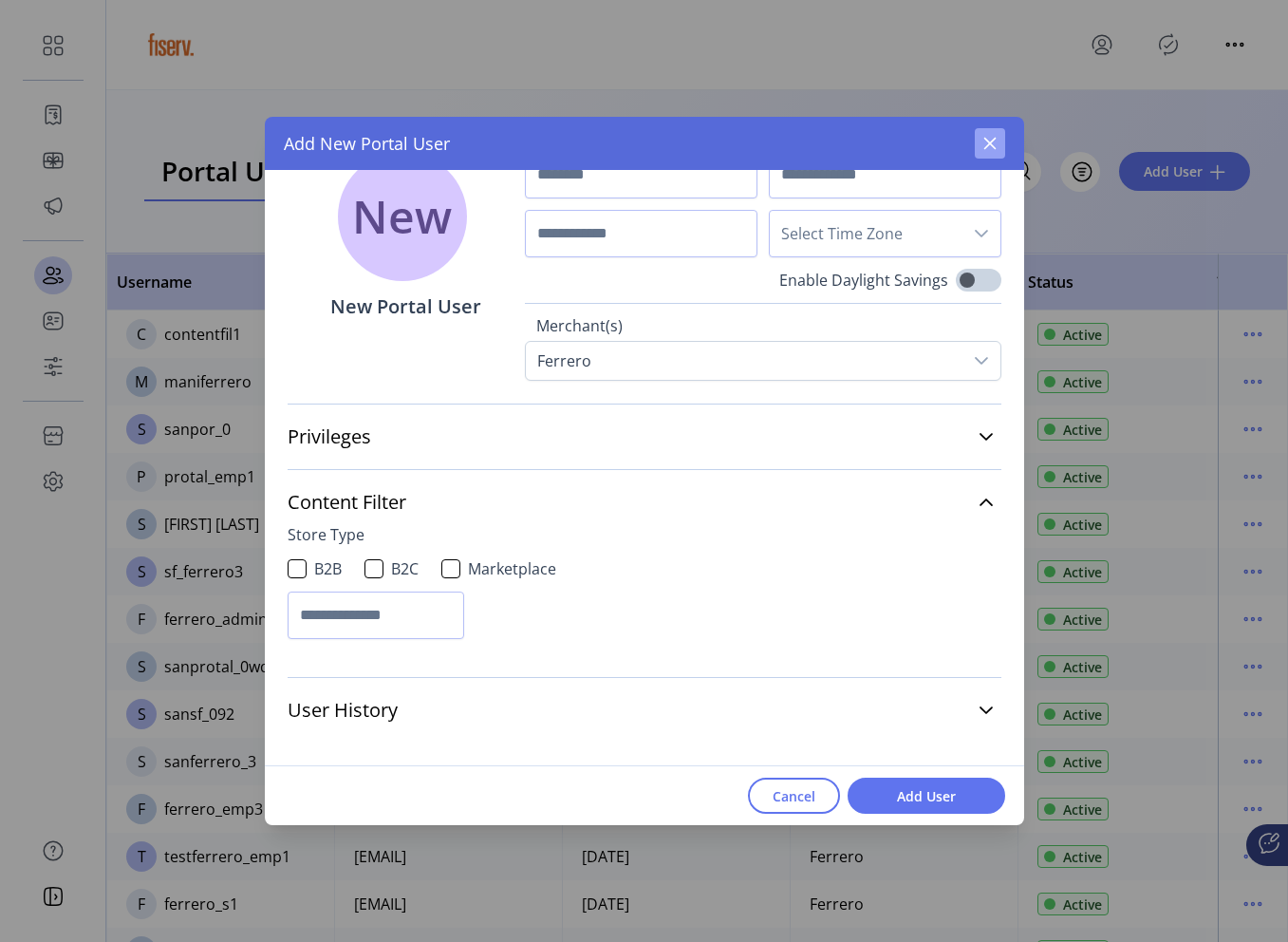 click 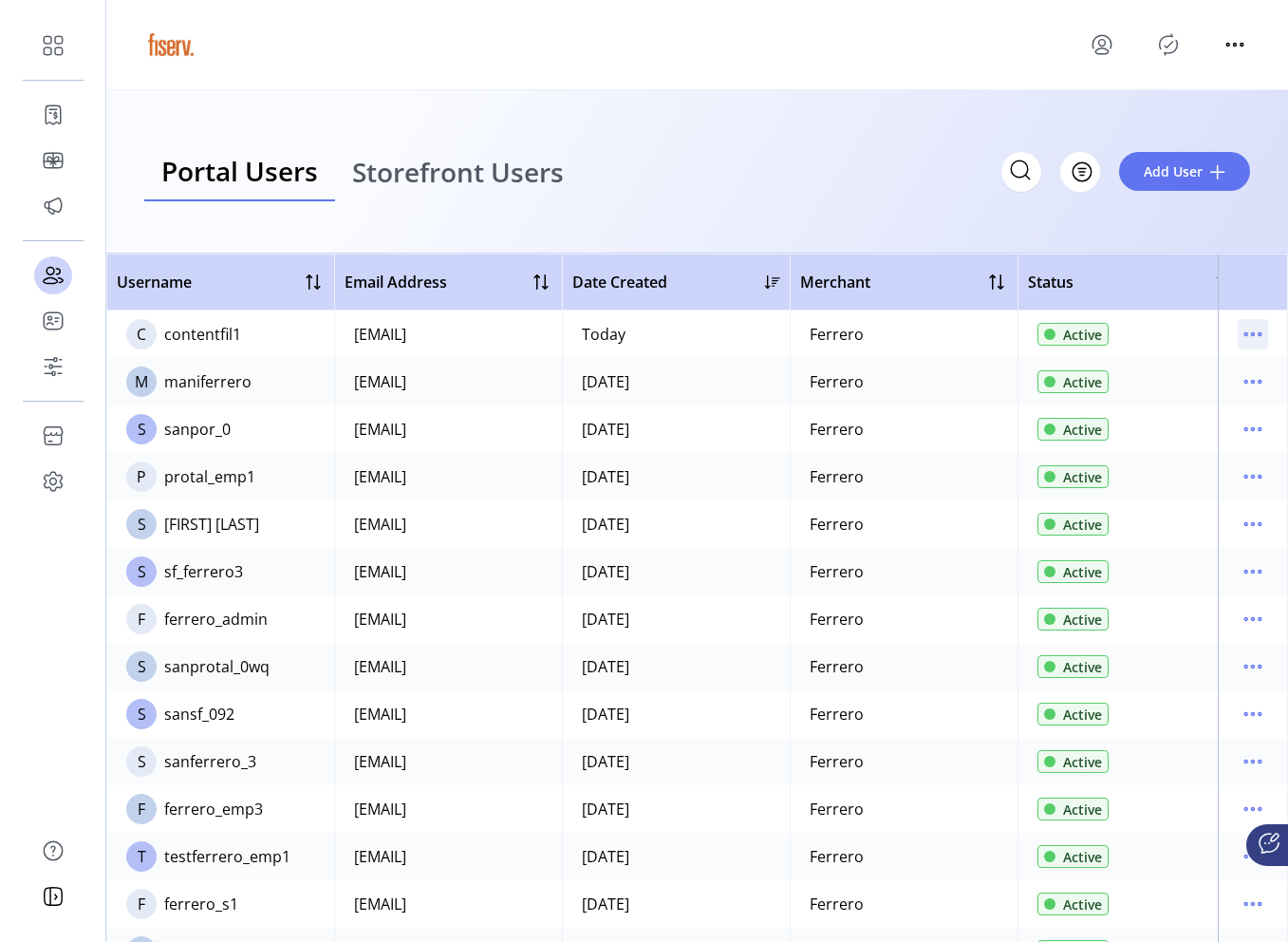 click 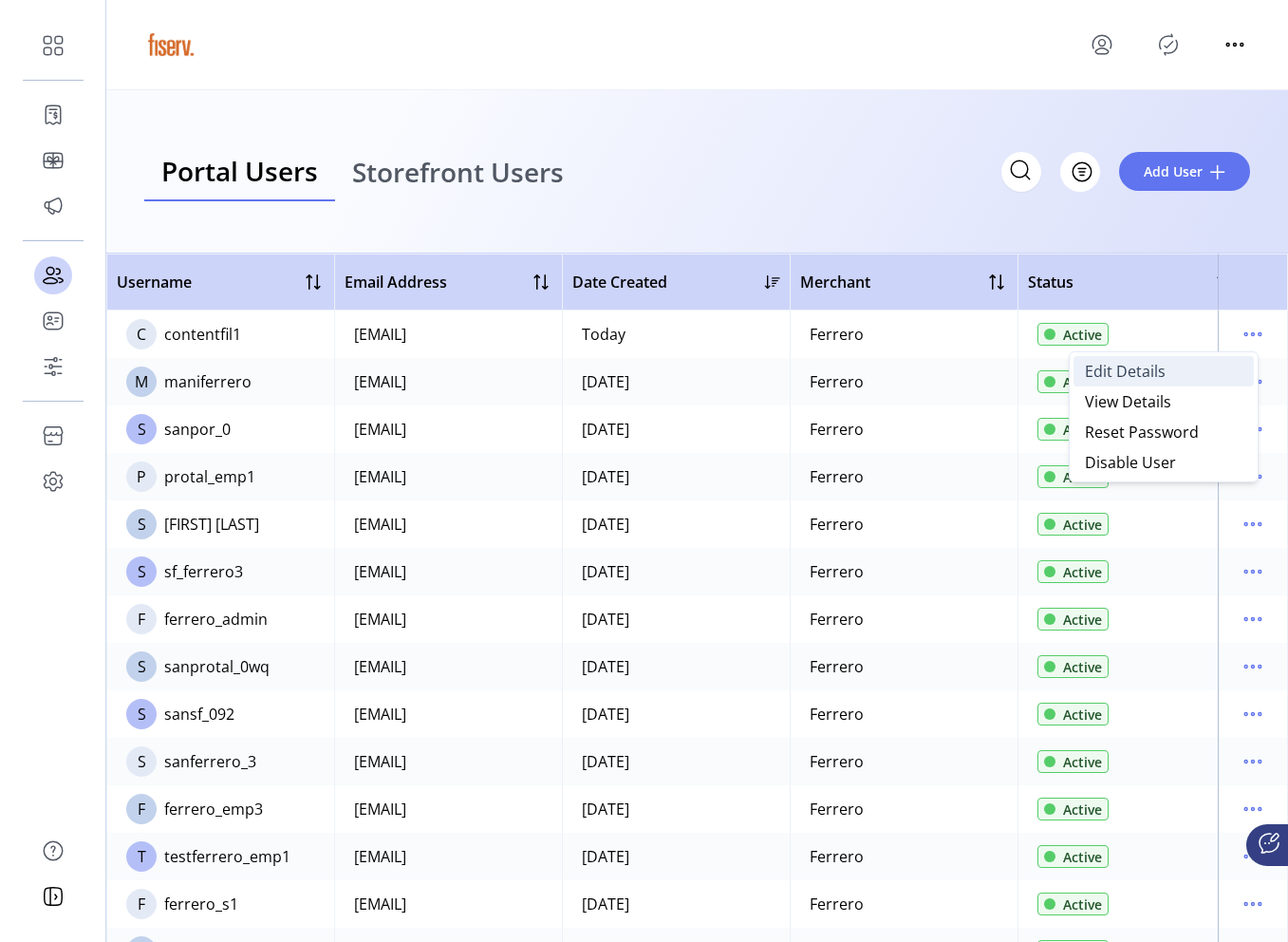 click on "Edit Details" at bounding box center [1164, 371] 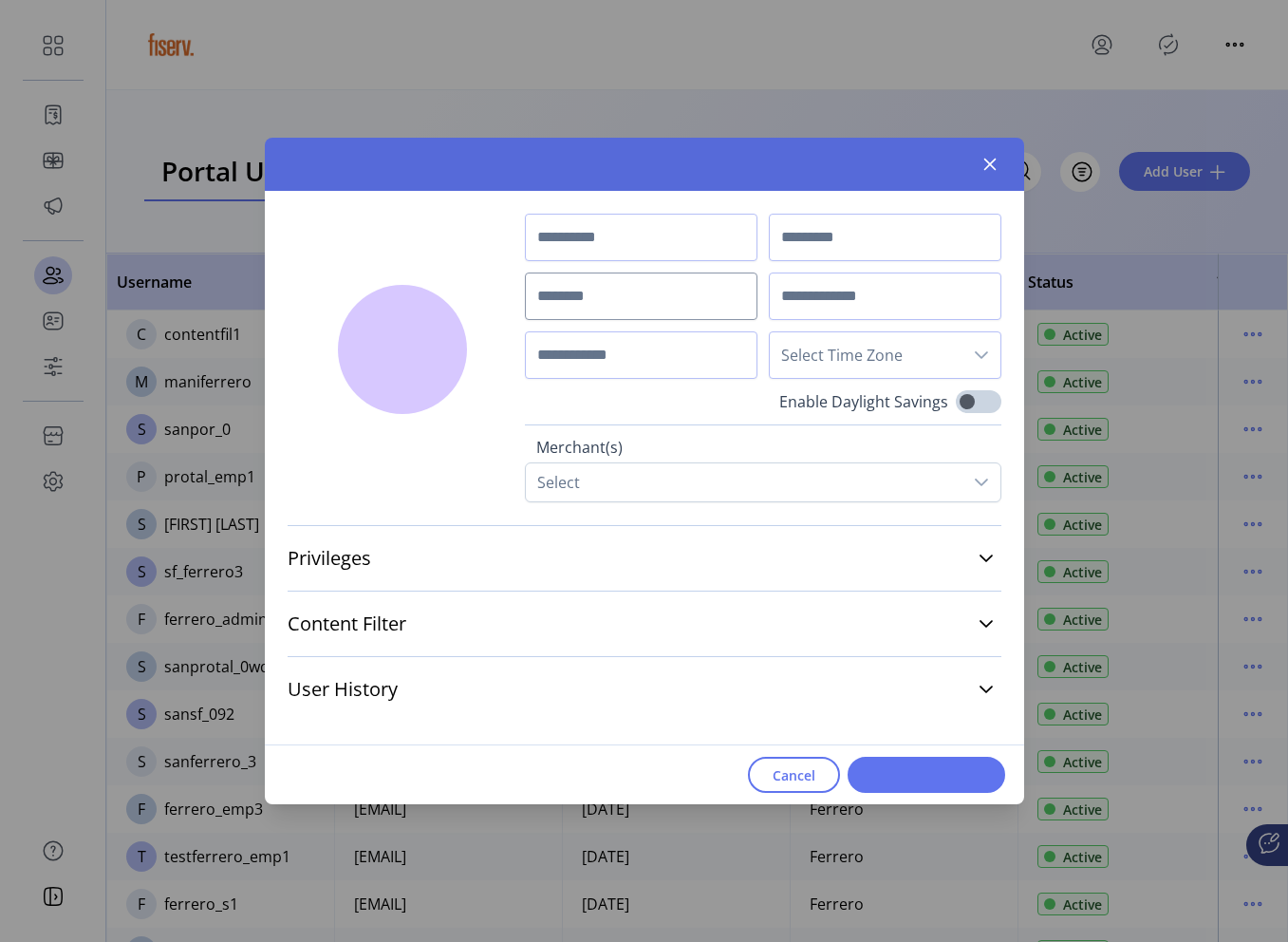 type on "*******" 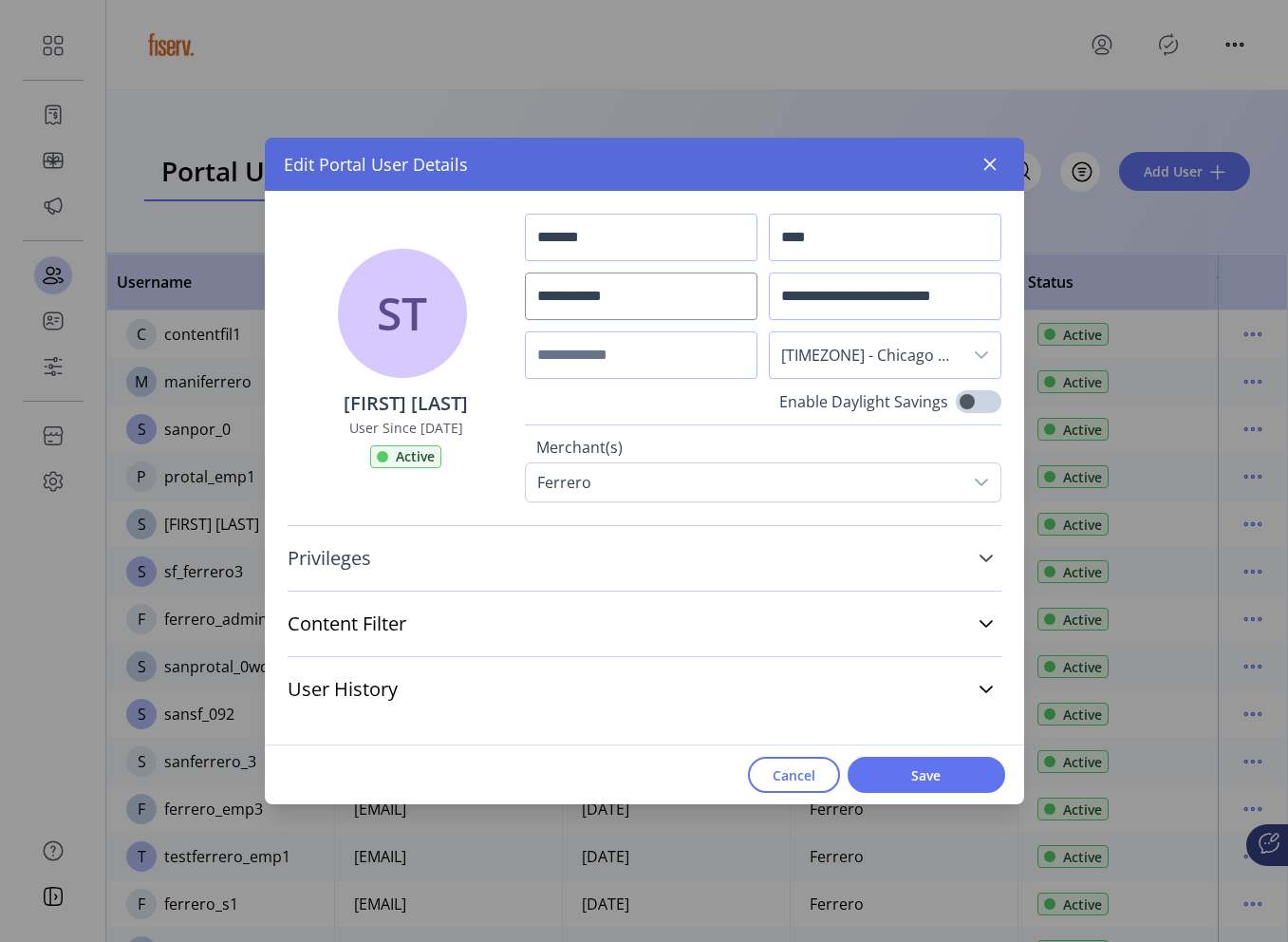 click on "Privileges" at bounding box center (644, 558) 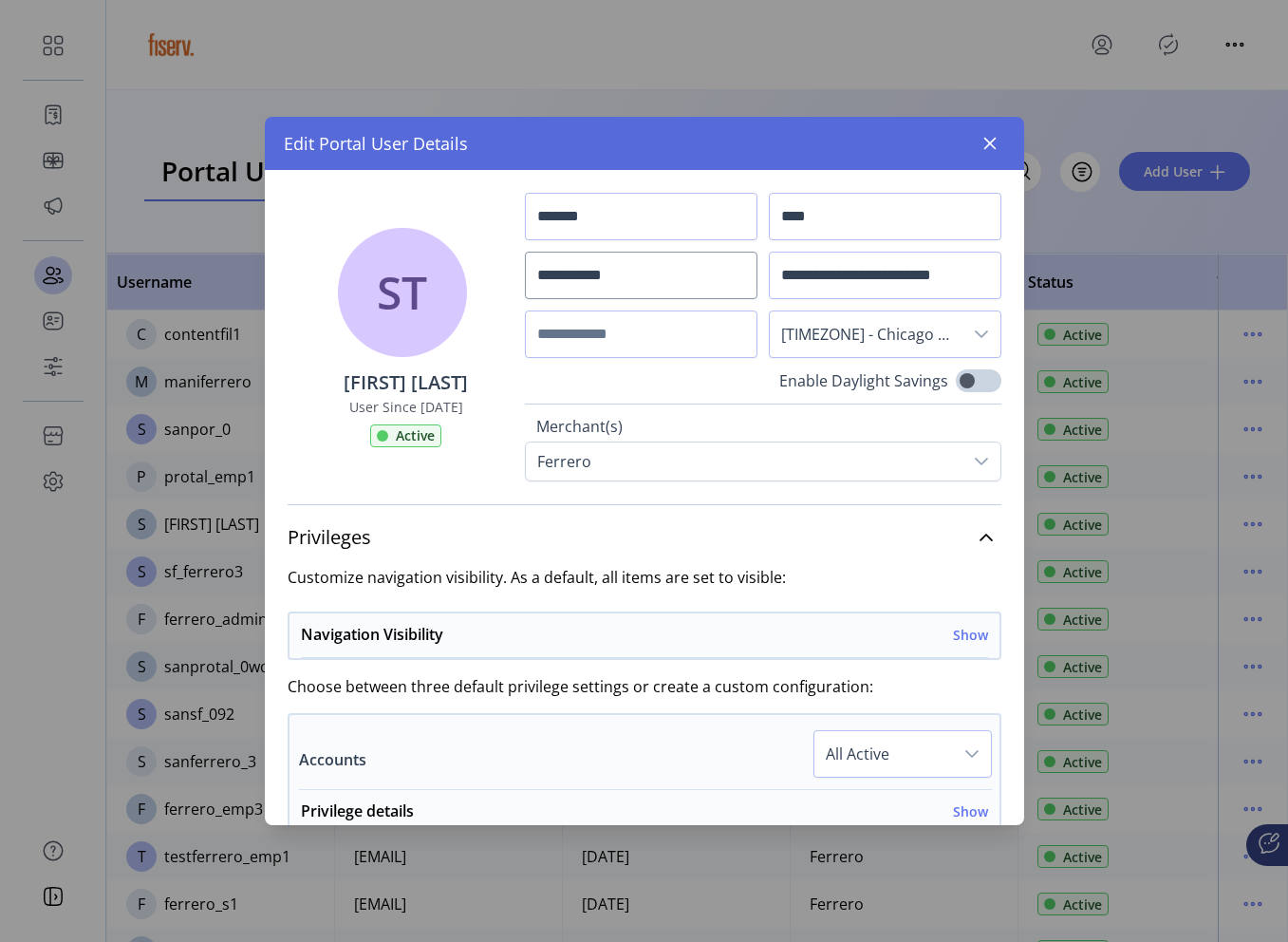 click on "Privileges  Customize navigation visibility. As a default, all items are set to visible:     Navigation Visibility   Show  Accounts Visible Catalog Visible Connie Chatbot Visible Dashboard Visible Help Center Visible Orders Visible Promotions Visible Publisher Visible Schedules Visible Storefront Configuration Visible Template Management Visible Users Visible Choose between three default privilege settings or create a custom configuration: Accounts All Active    Privilege details  Show  Deactivate Account  Active   Read Only   Hidden  Add New Account  Active   Read Only   Hidden  Decision Account  Active   Read Only   Hidden  View & Edit Account Details  Active   Read Only   Hidden  View As User  Active   Read Only   Hidden  View Cards  Active   Read Only   Hidden  View Users  Active   Read Only   Hidden  Catalog All Active    Privilege details  Show  Add New Card  Active   Read Only   Hidden  Additional Information  Active   Read Only   Hidden  Advanced Settings  Active   Read Only   Hidden  Delete Card" at bounding box center (644, 1312) 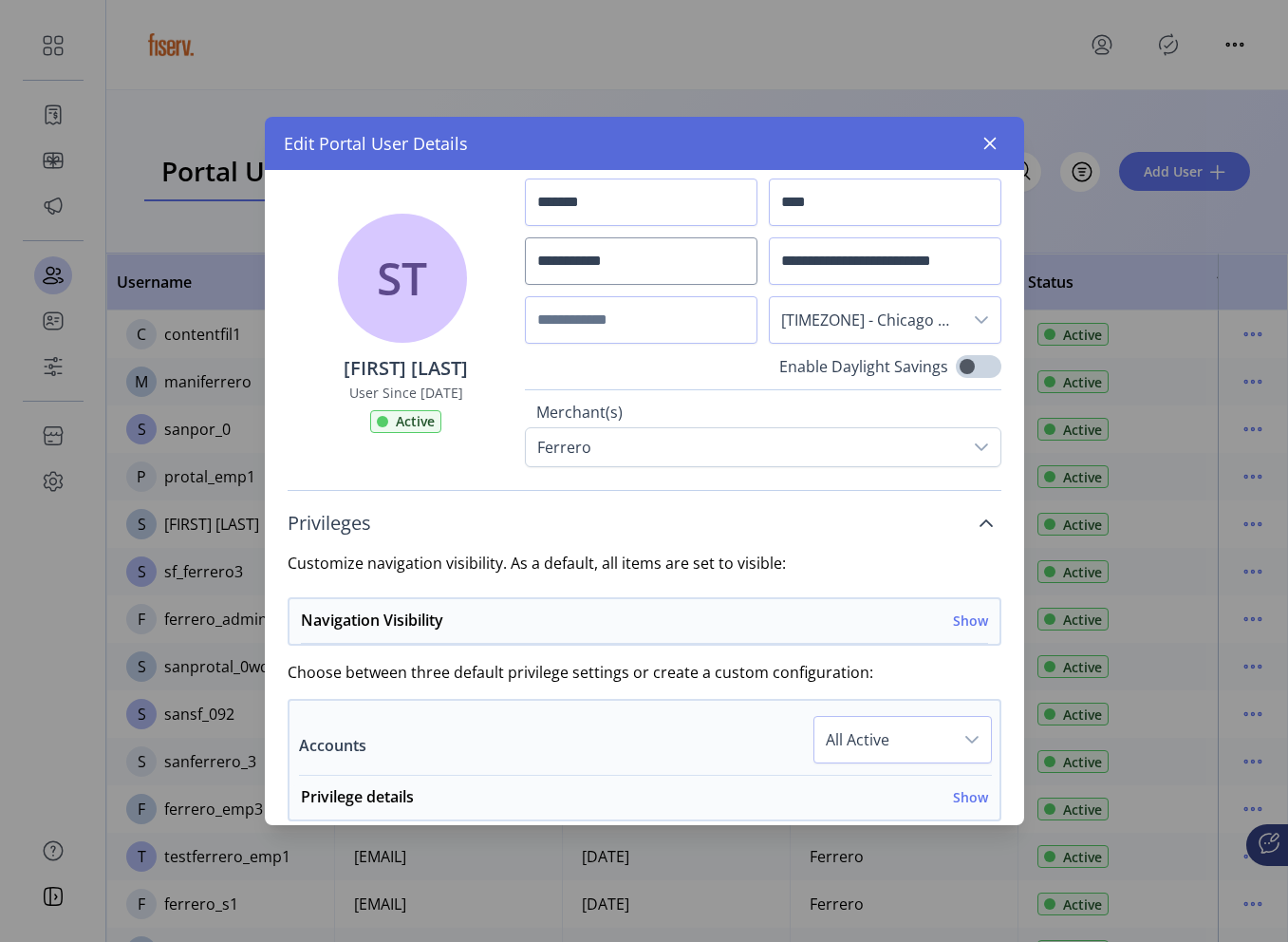 scroll, scrollTop: 0, scrollLeft: 0, axis: both 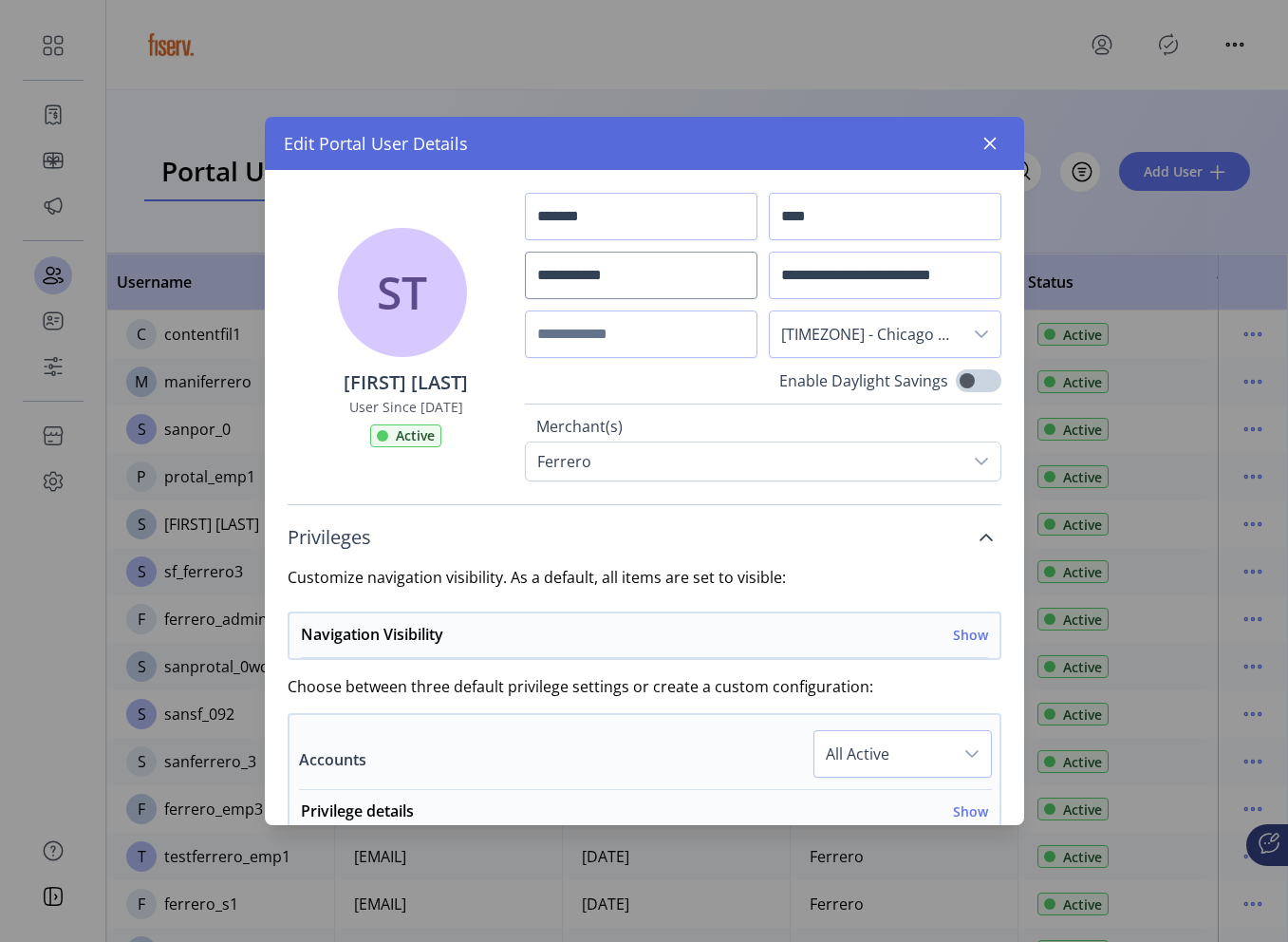 click 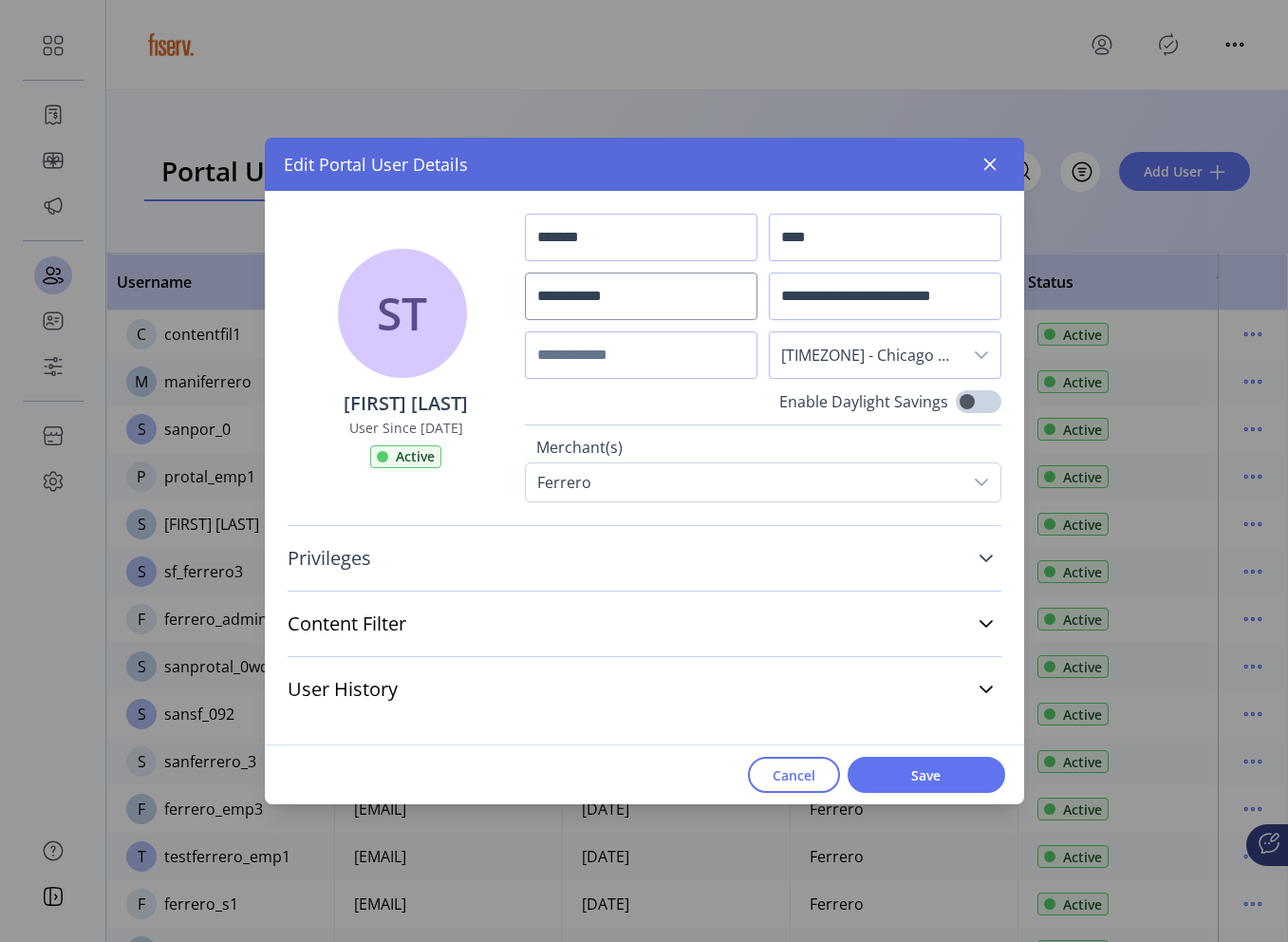 click on "Content Filter  Store Type B2B B2C Marketplace" at bounding box center (644, 623) 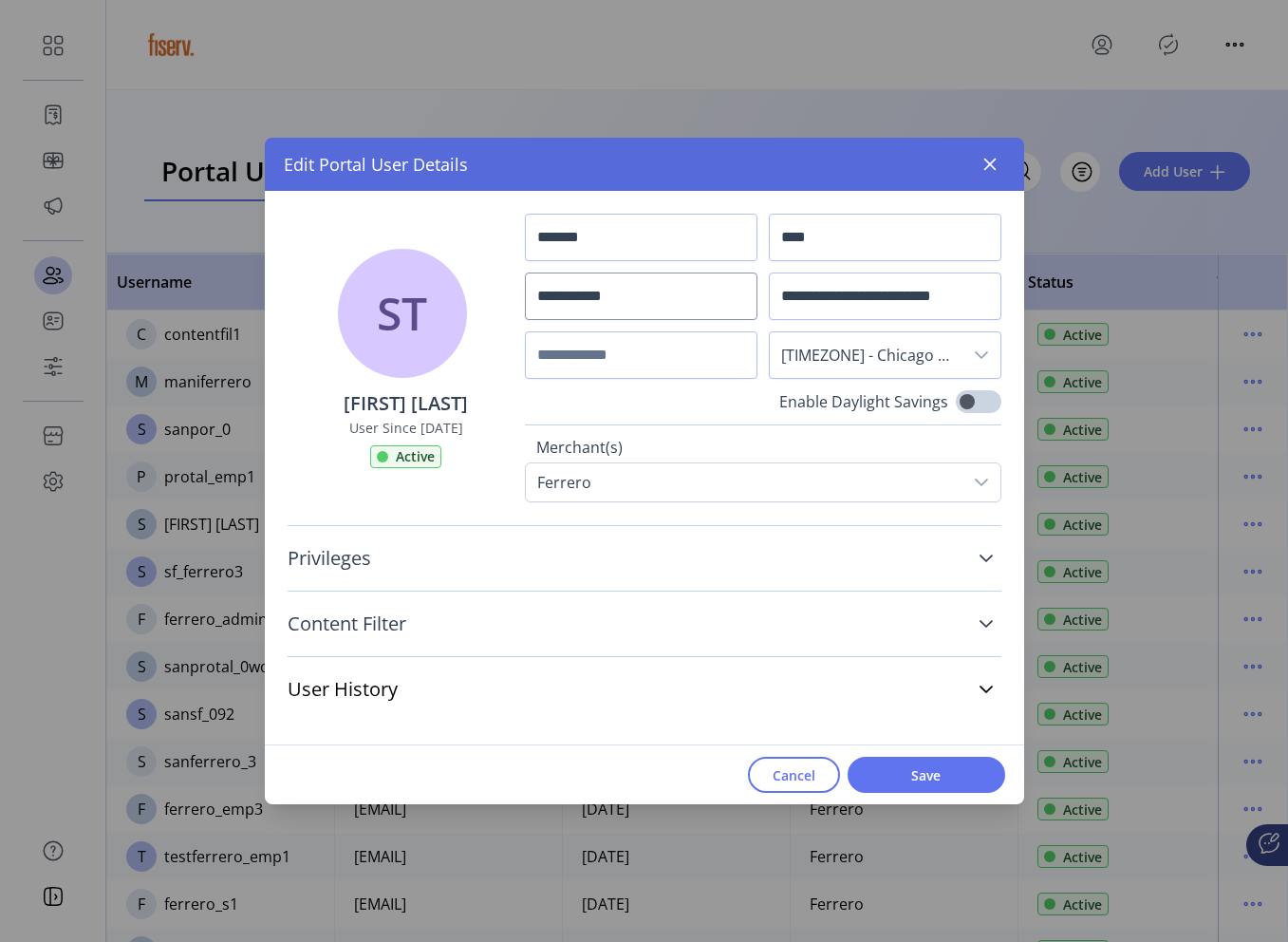 click on "Content Filter" at bounding box center [644, 624] 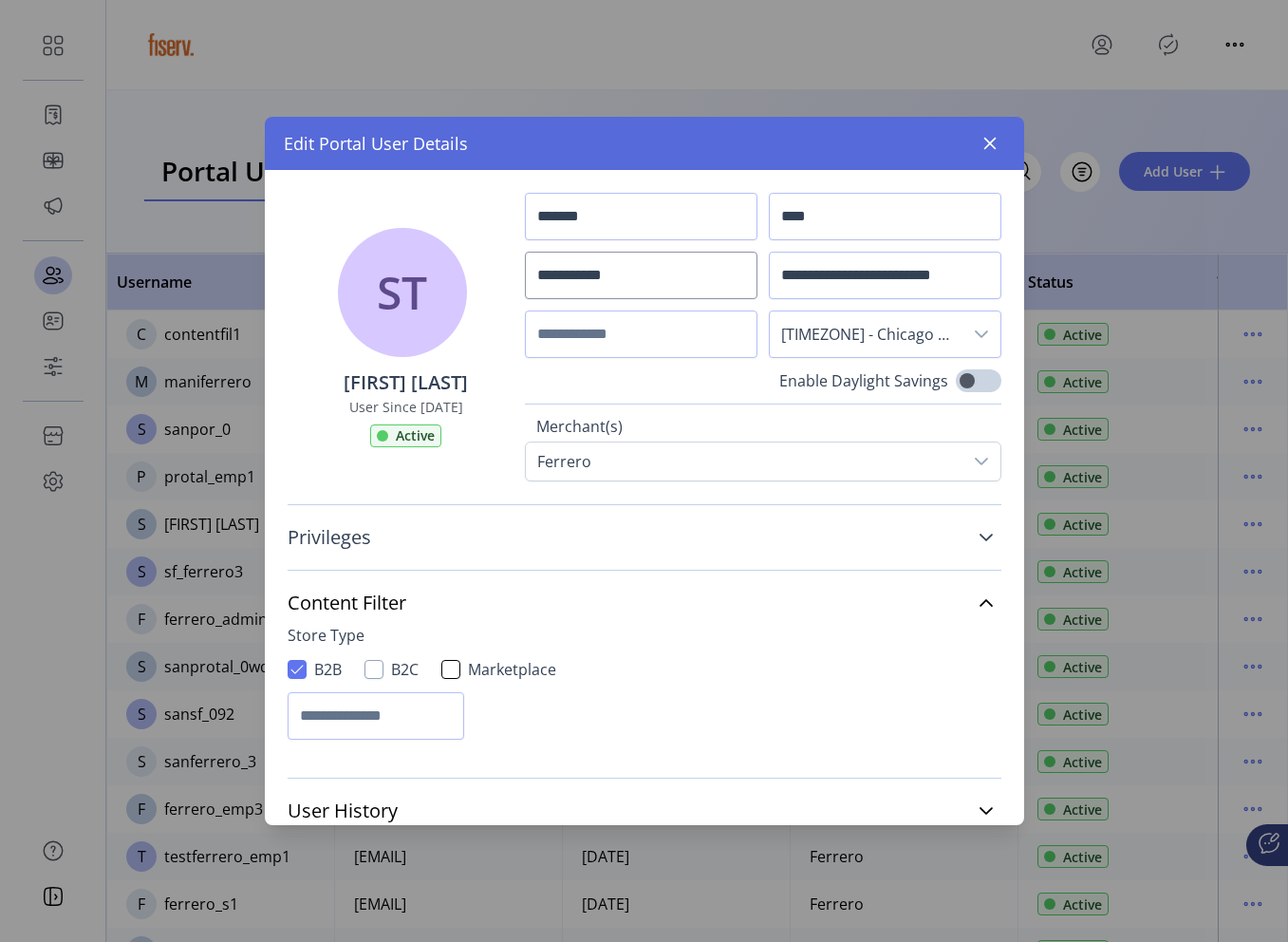 click at bounding box center [374, 669] 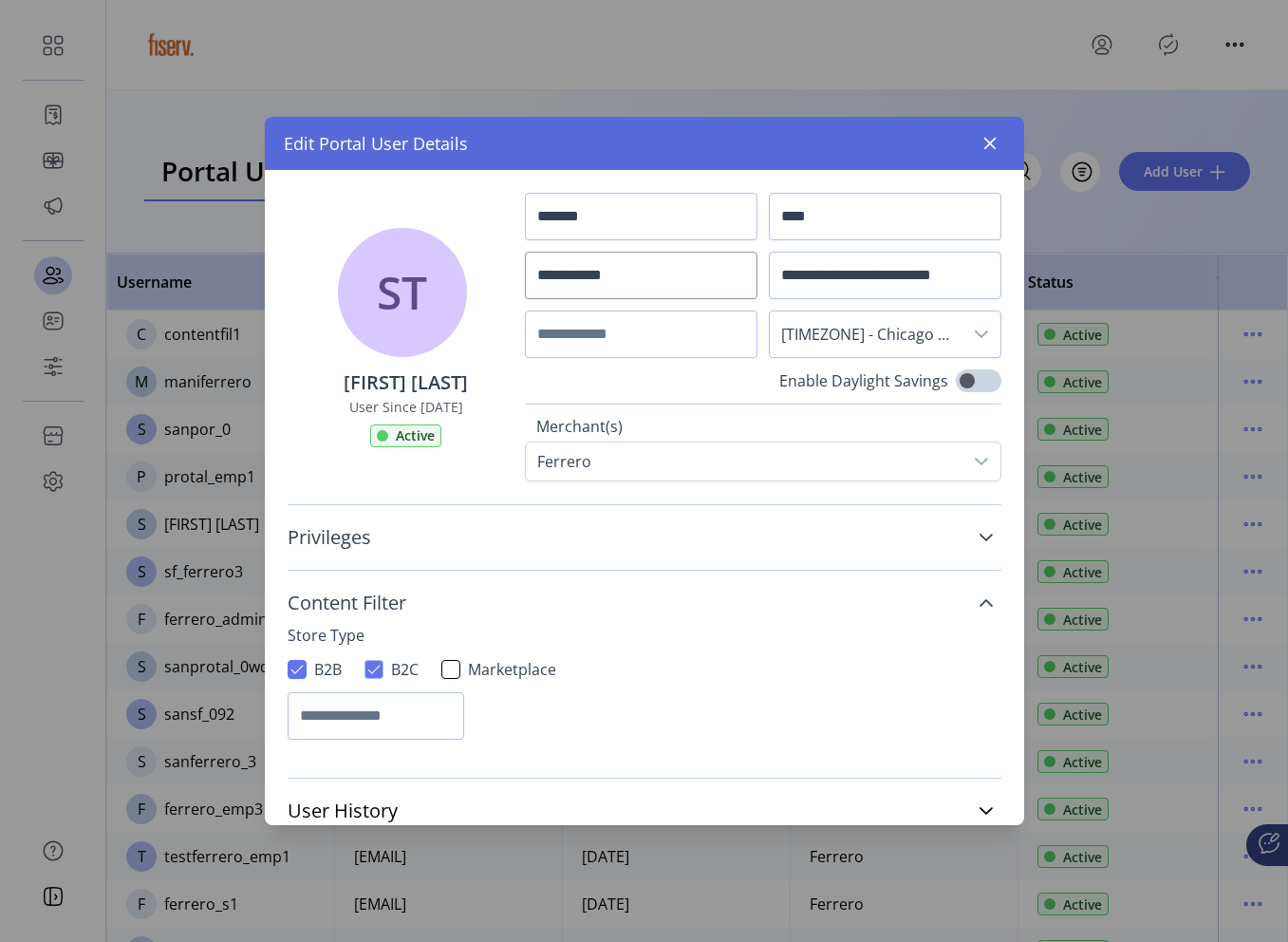 scroll, scrollTop: 101, scrollLeft: 0, axis: vertical 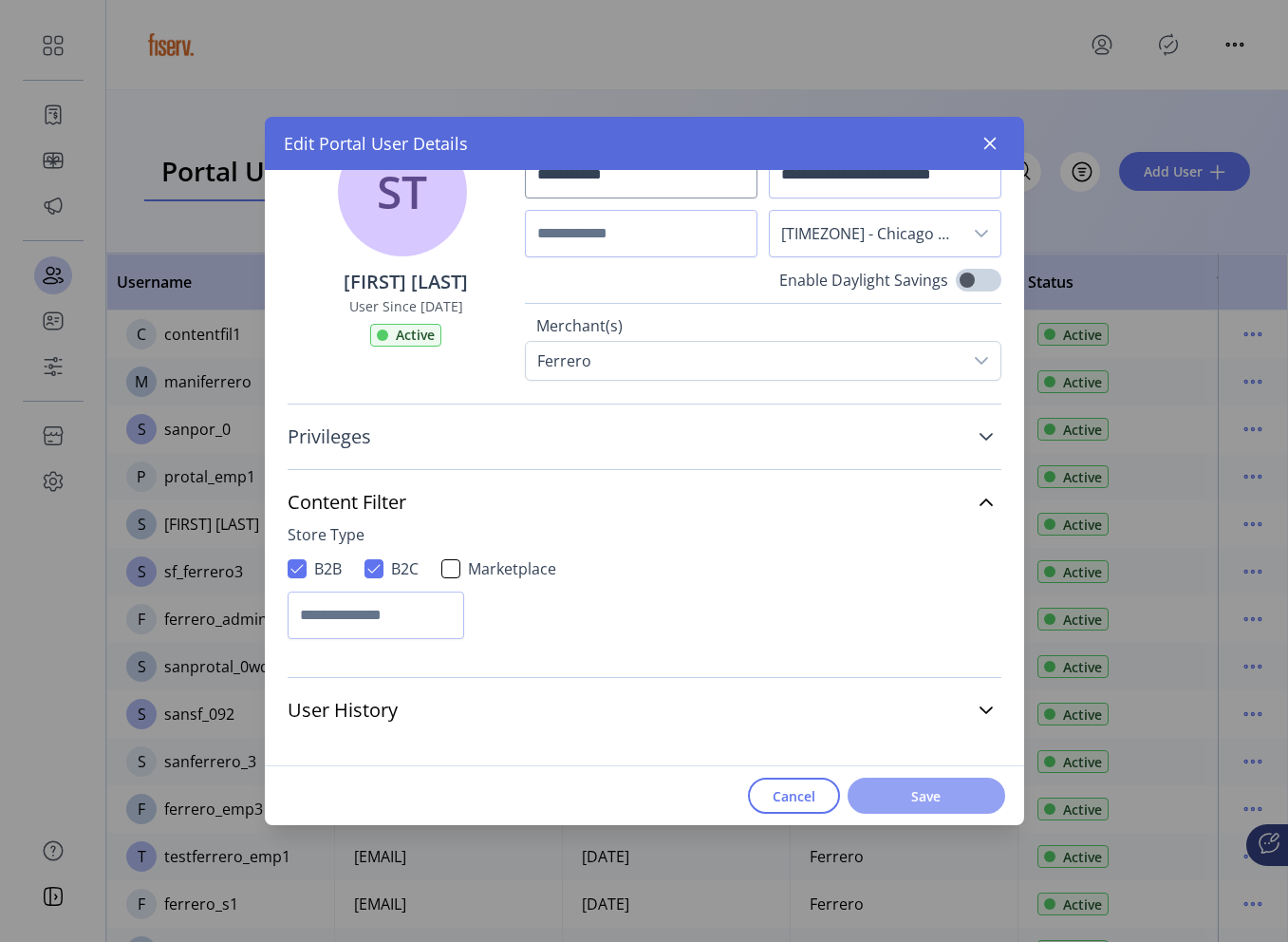 click on "Save" at bounding box center [926, 796] 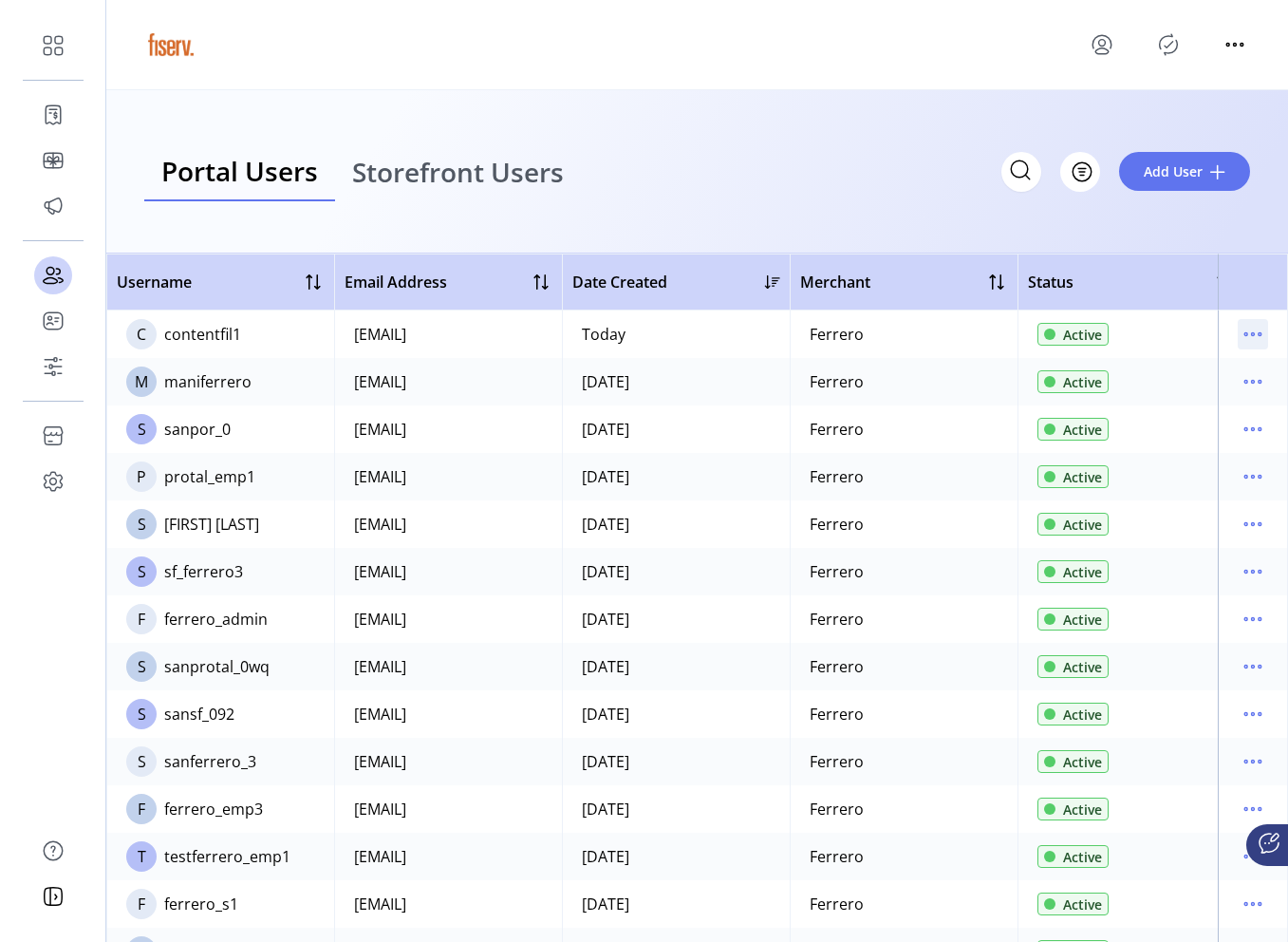 click 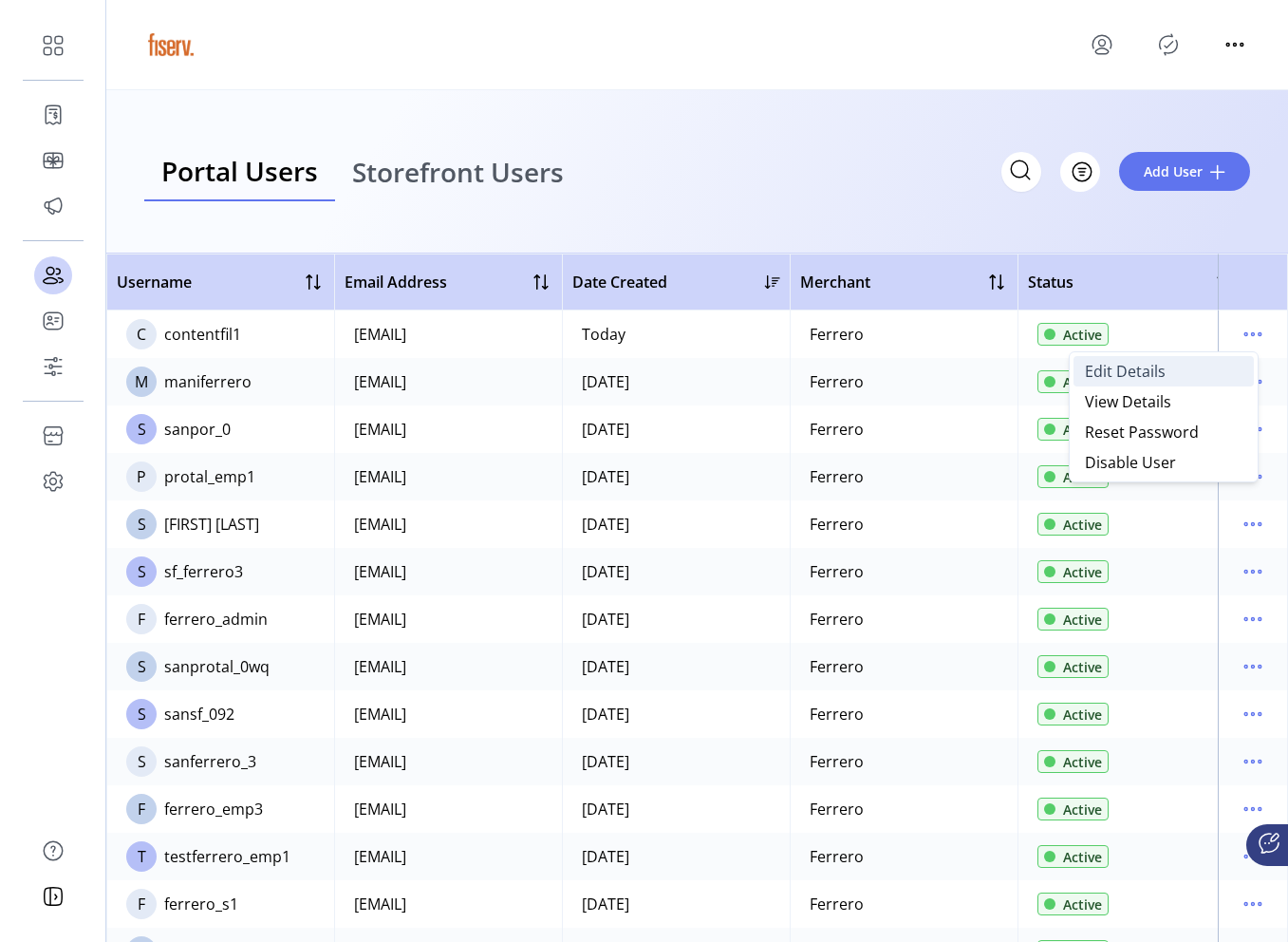 click on "Edit Details" at bounding box center (1164, 371) 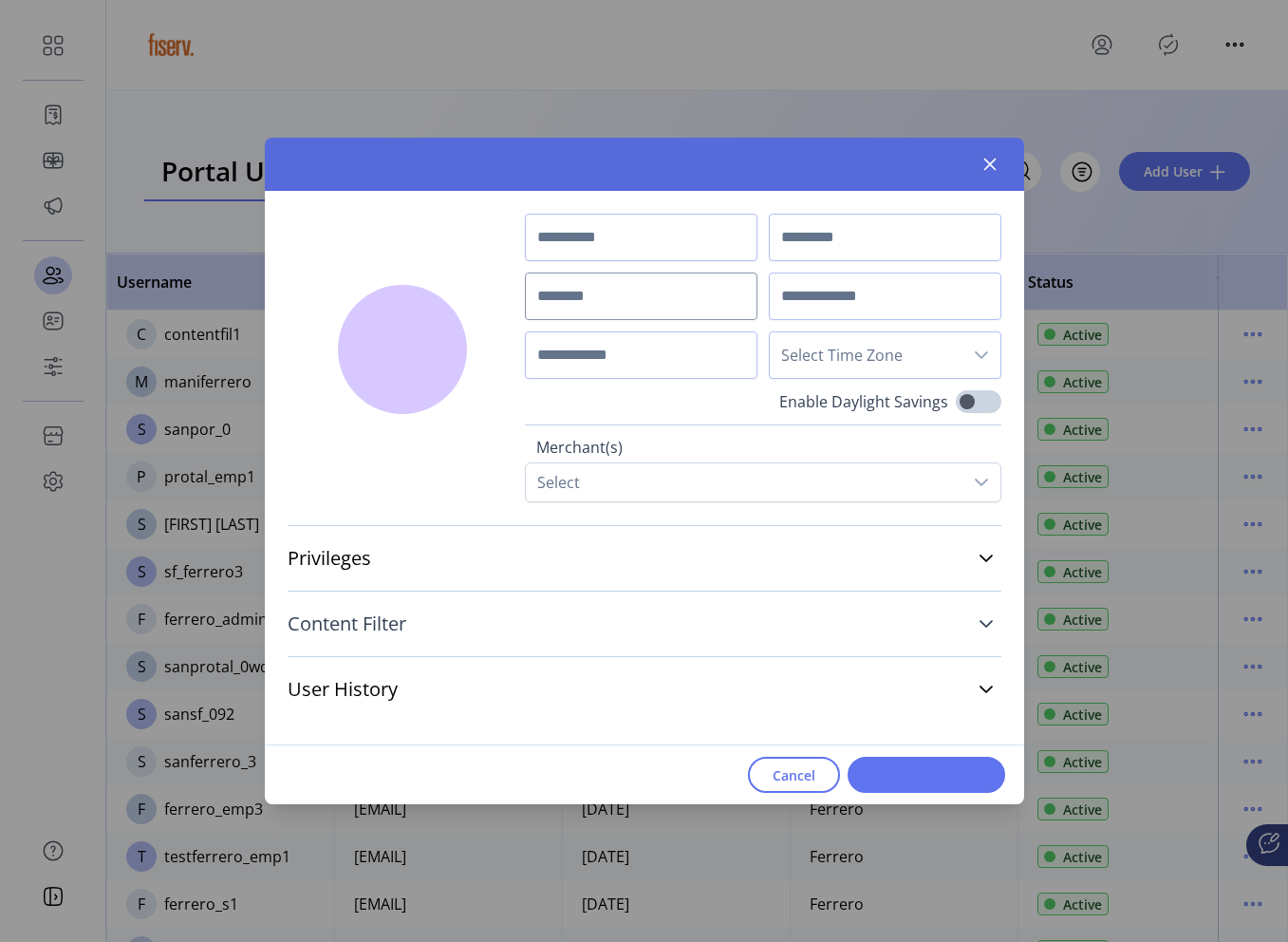 type on "*******" 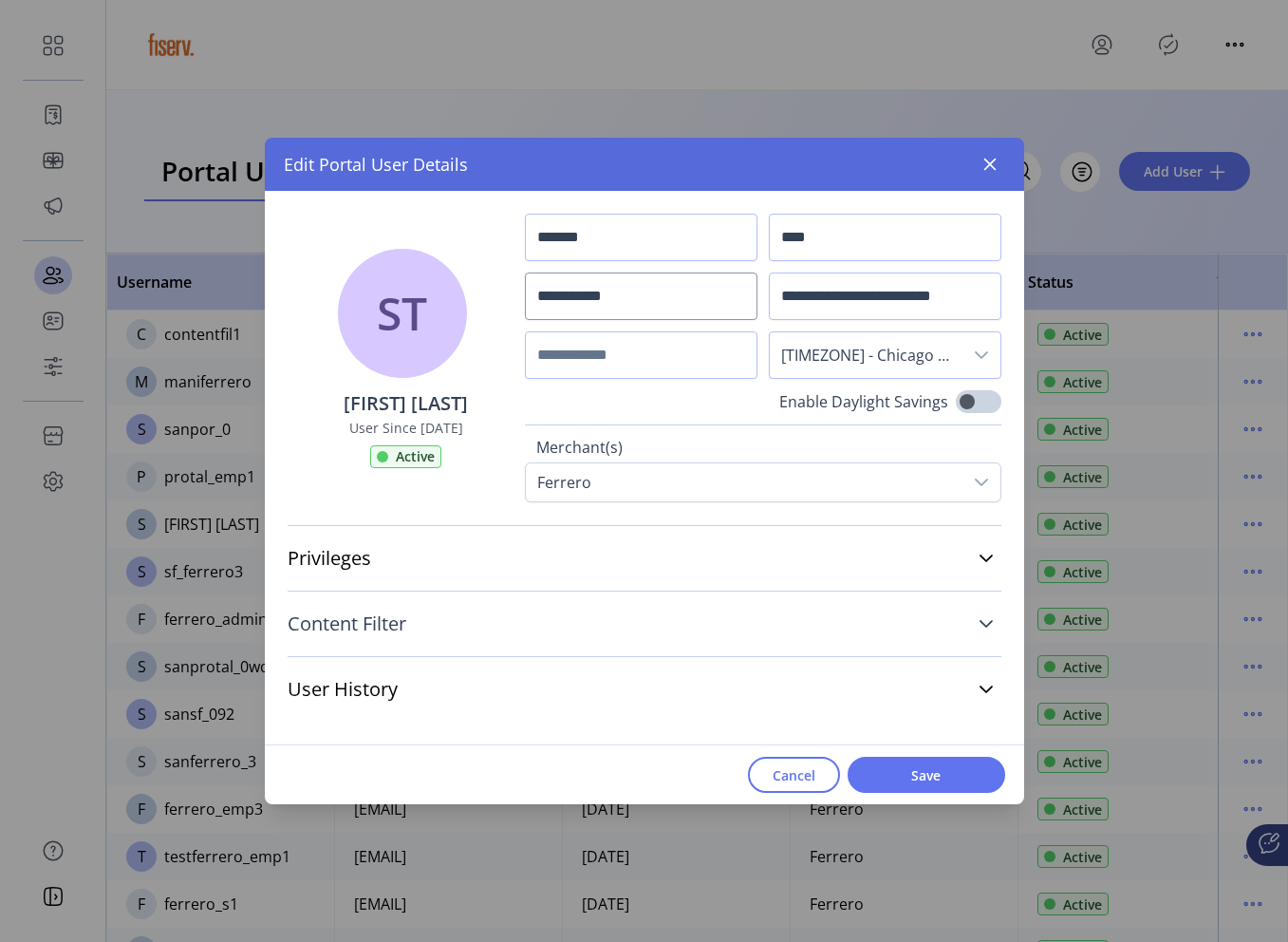 click on "Content Filter" at bounding box center (644, 624) 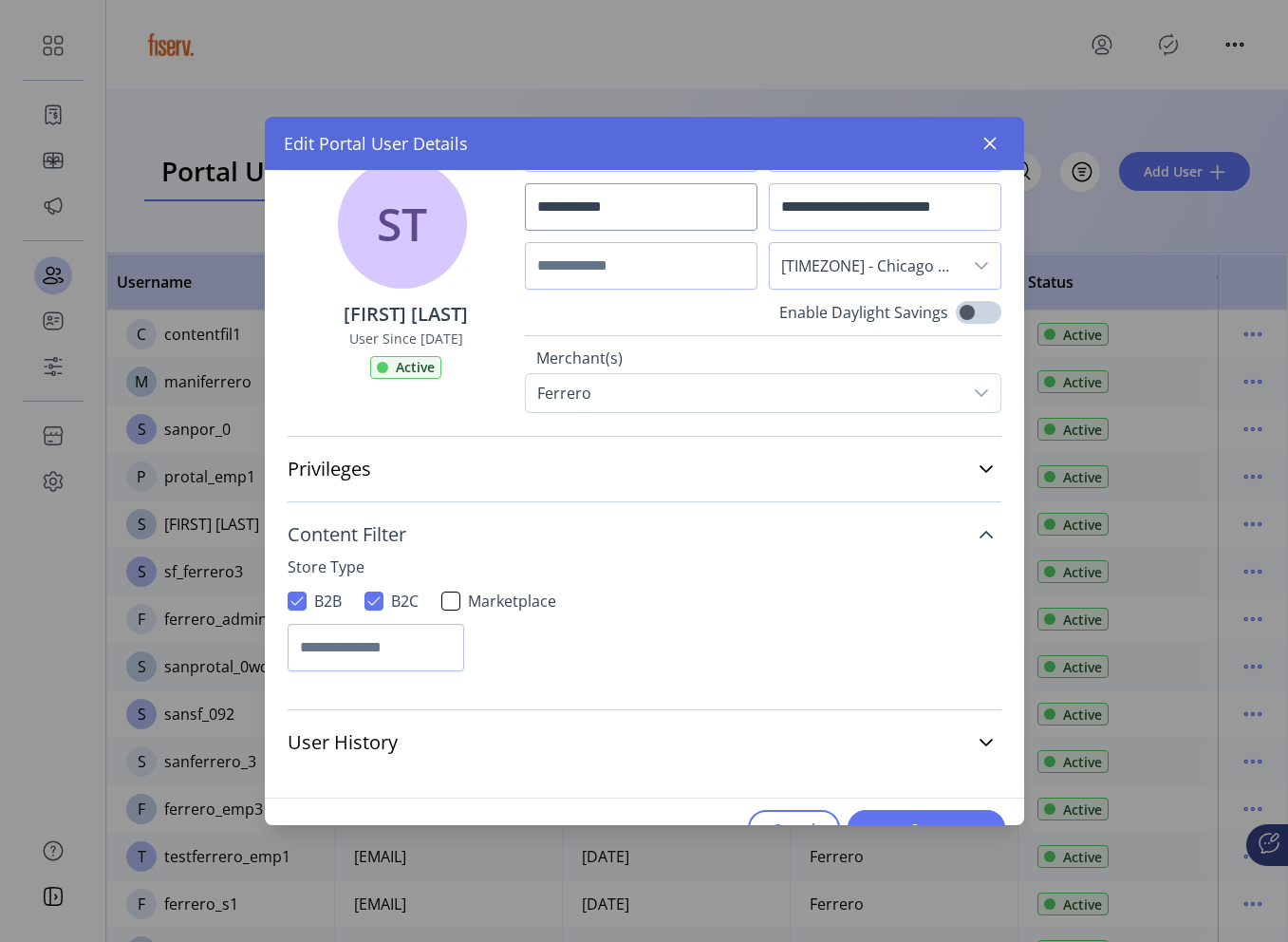 scroll, scrollTop: 101, scrollLeft: 0, axis: vertical 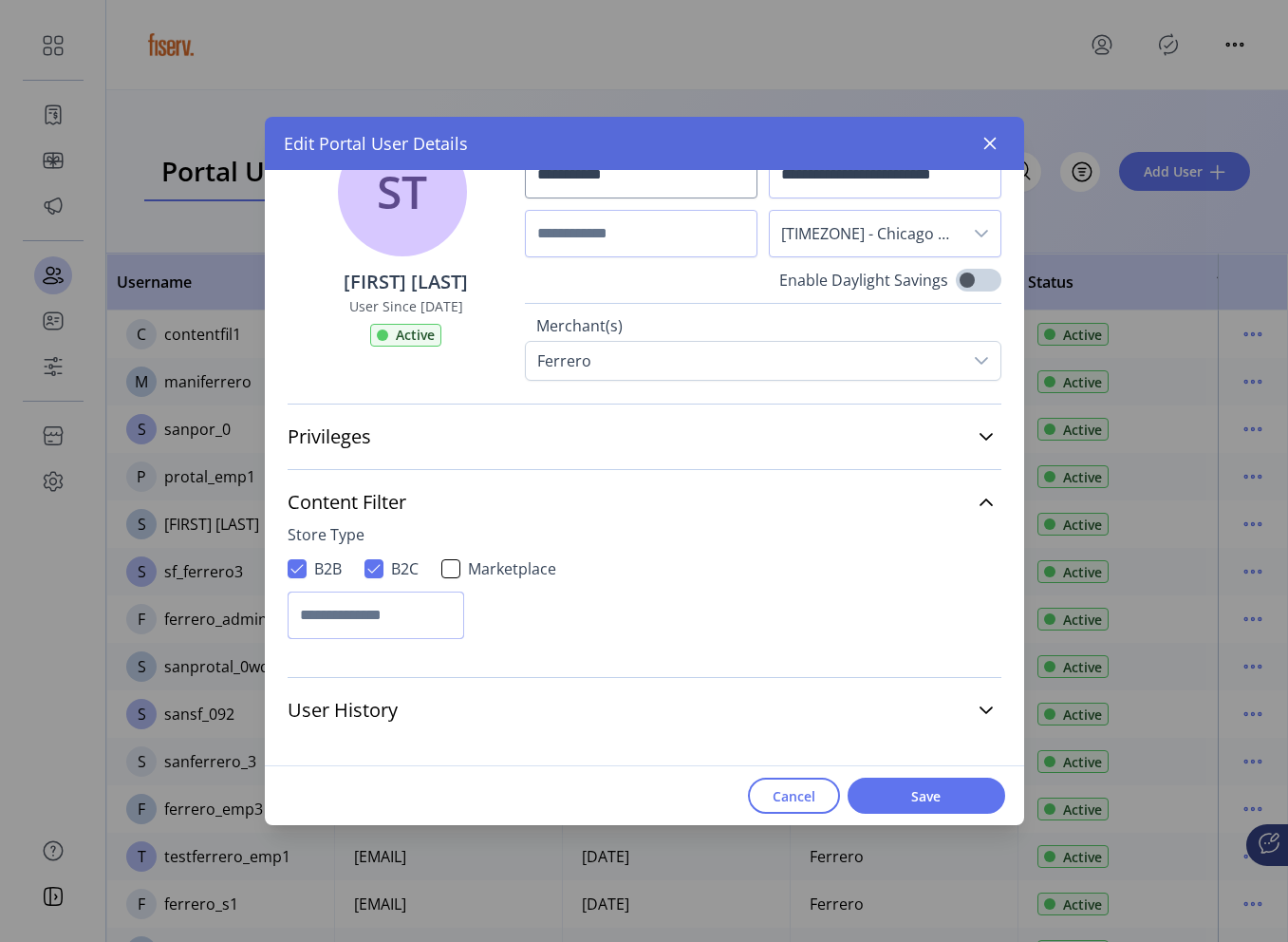 click at bounding box center (376, 615) 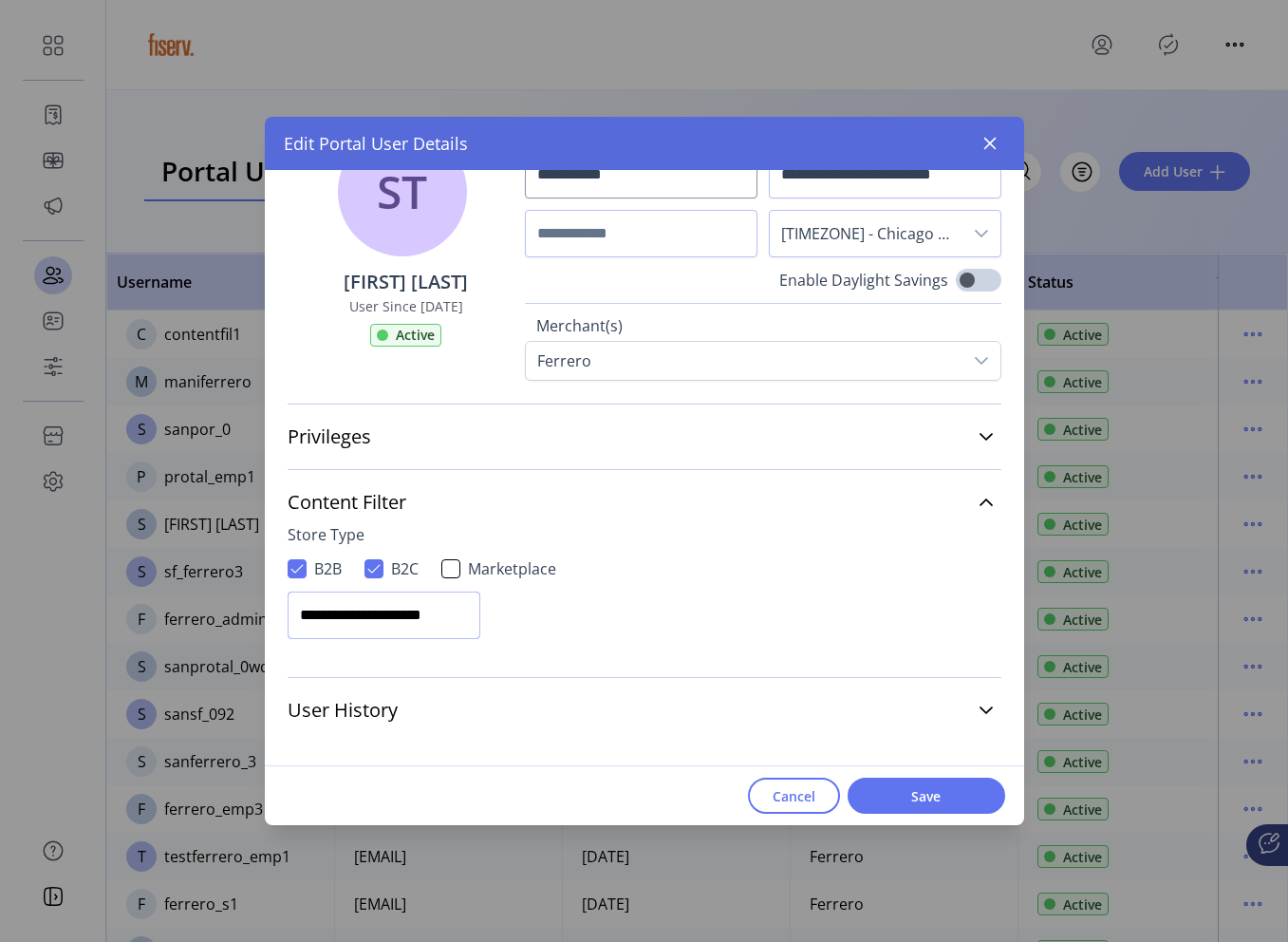 scroll, scrollTop: 0, scrollLeft: 0, axis: both 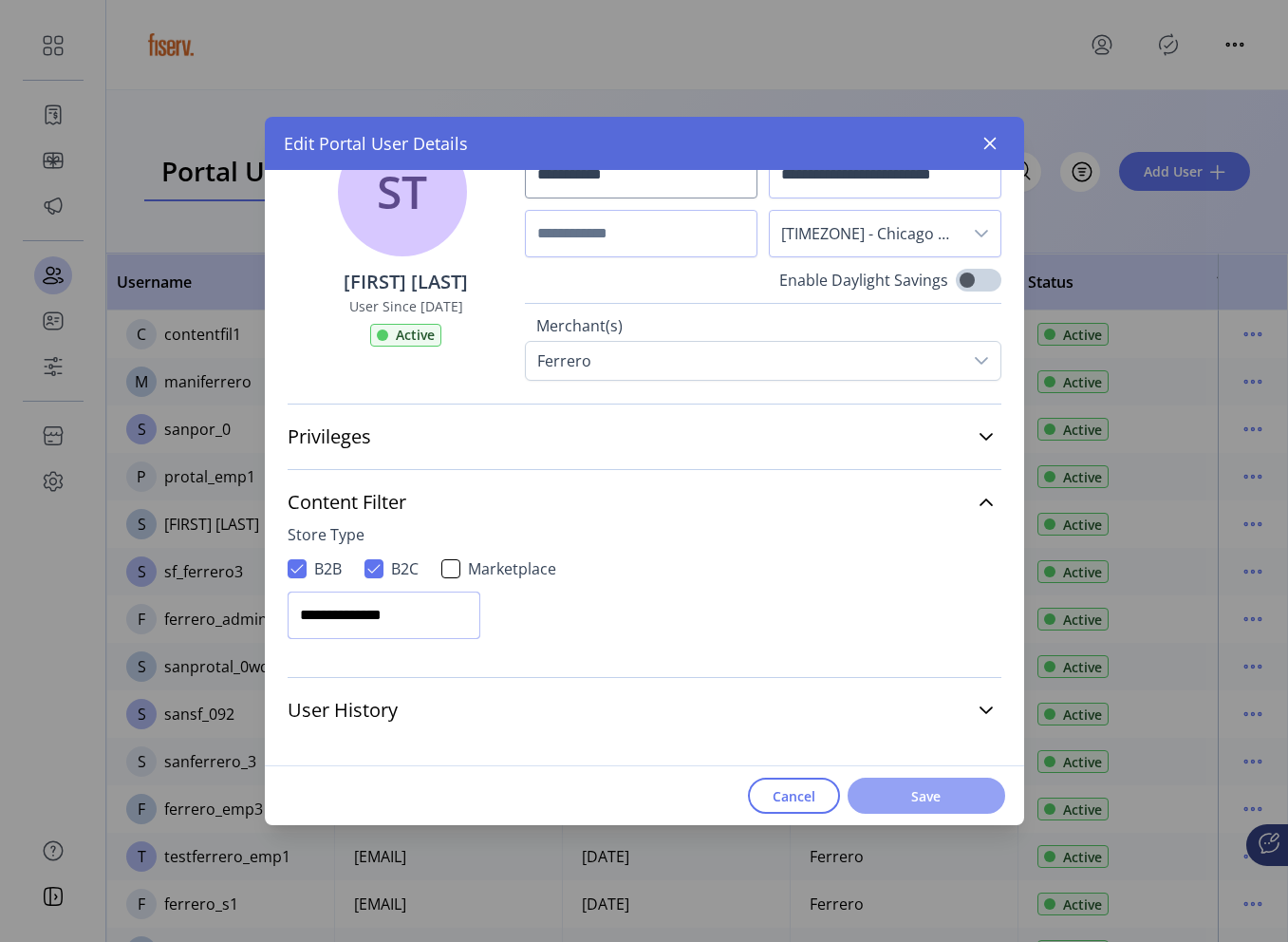 type on "**********" 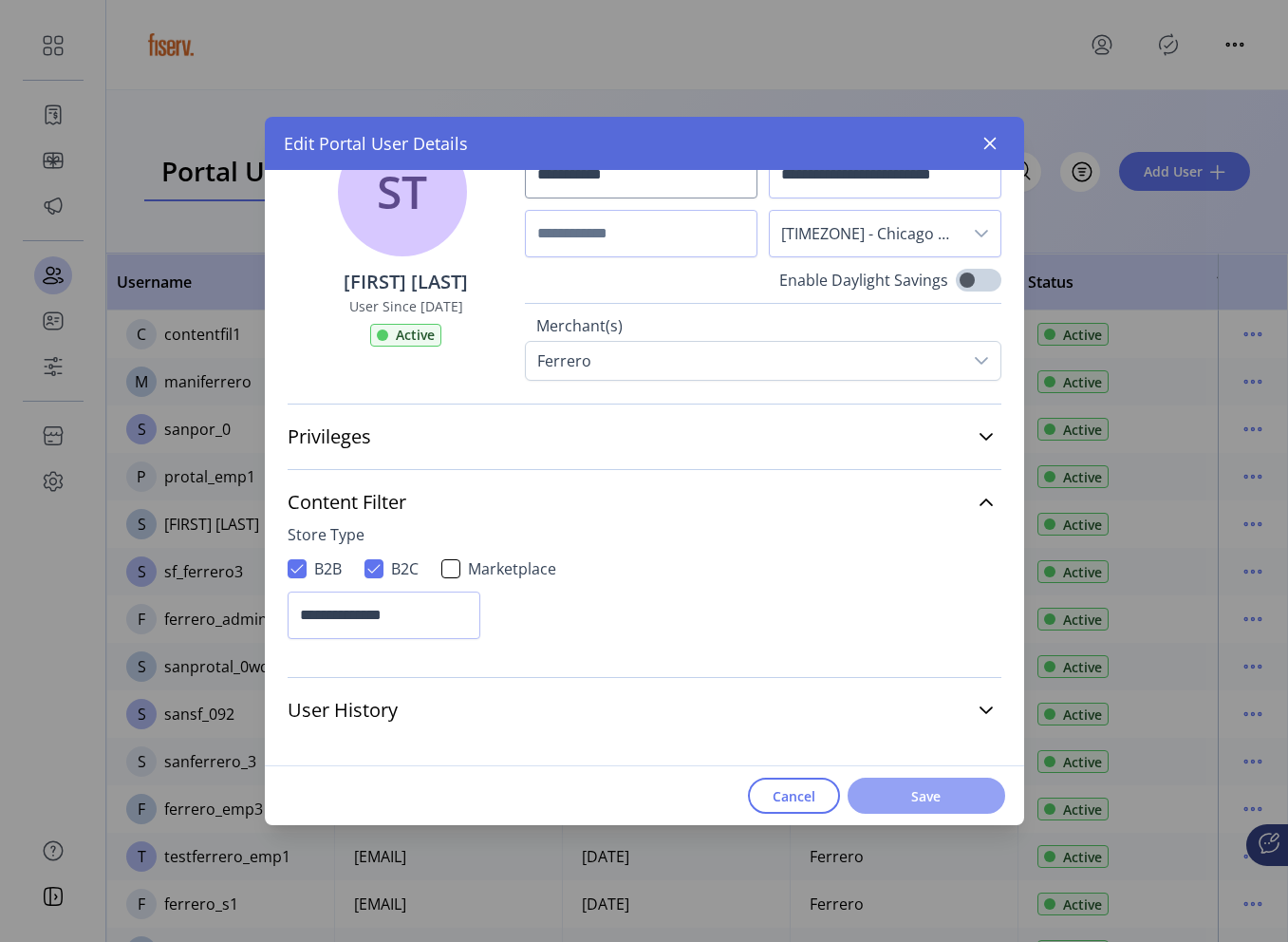 click on "Save" at bounding box center (926, 796) 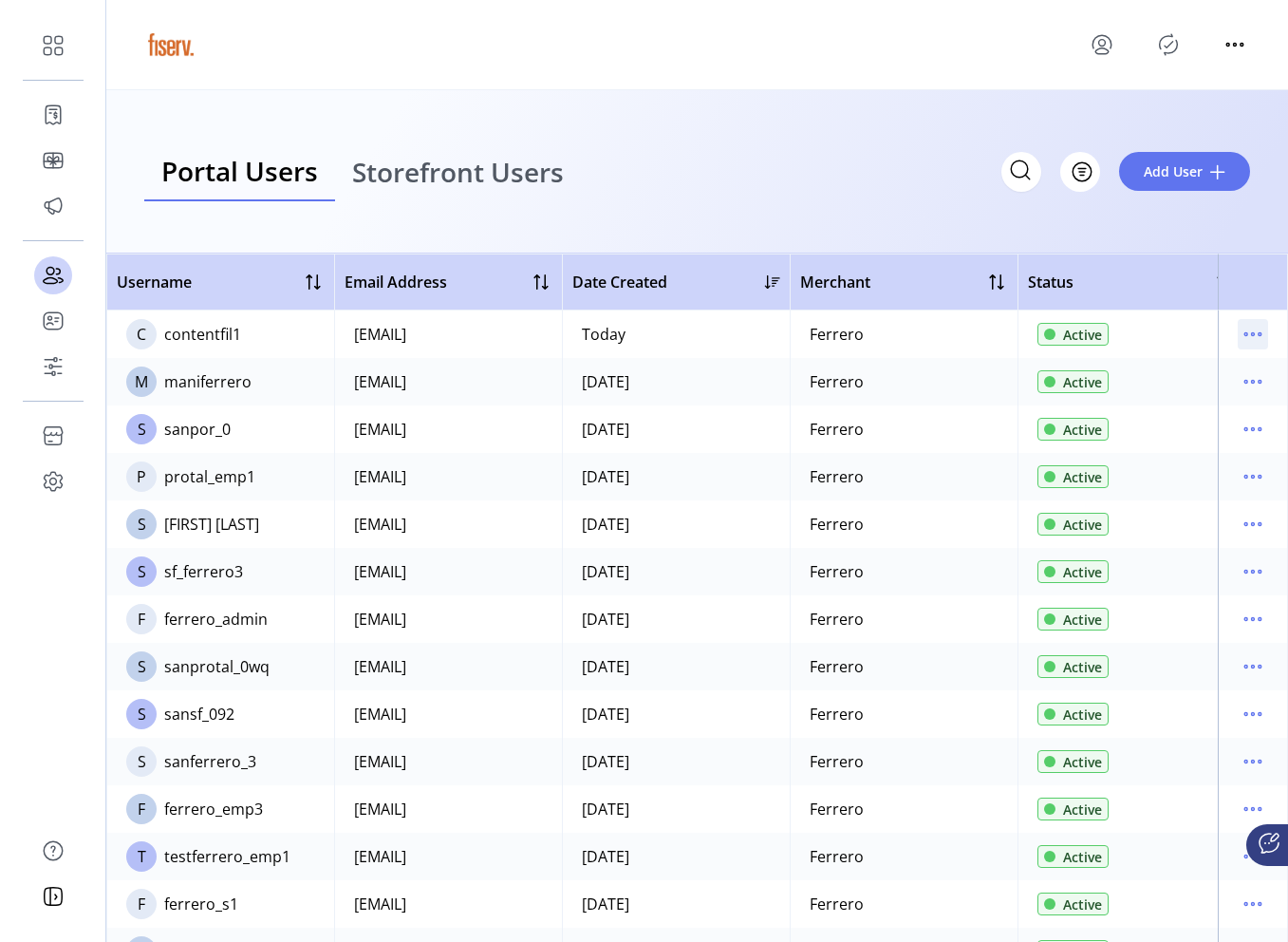 click 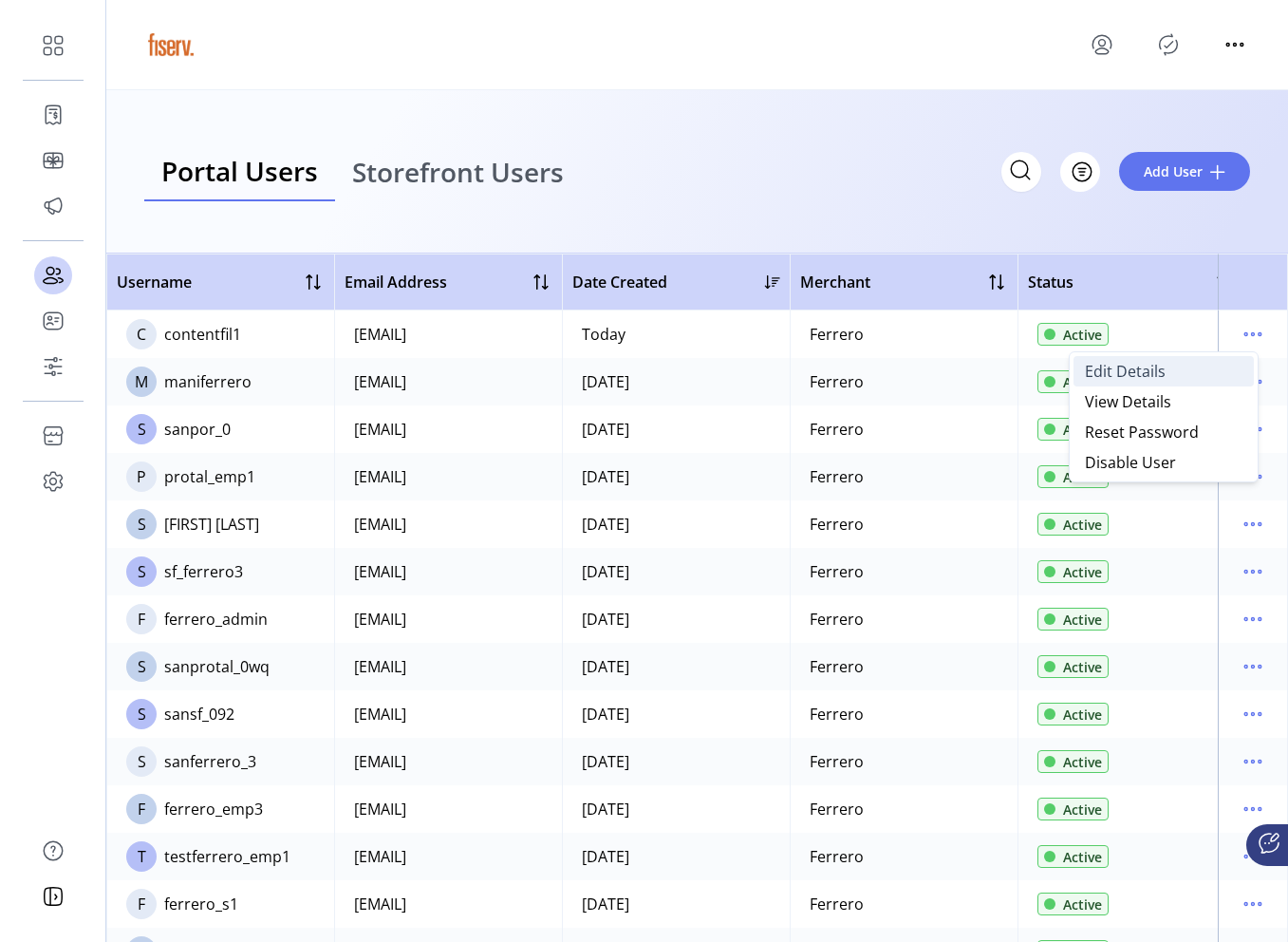 click on "Edit Details" at bounding box center (1164, 371) 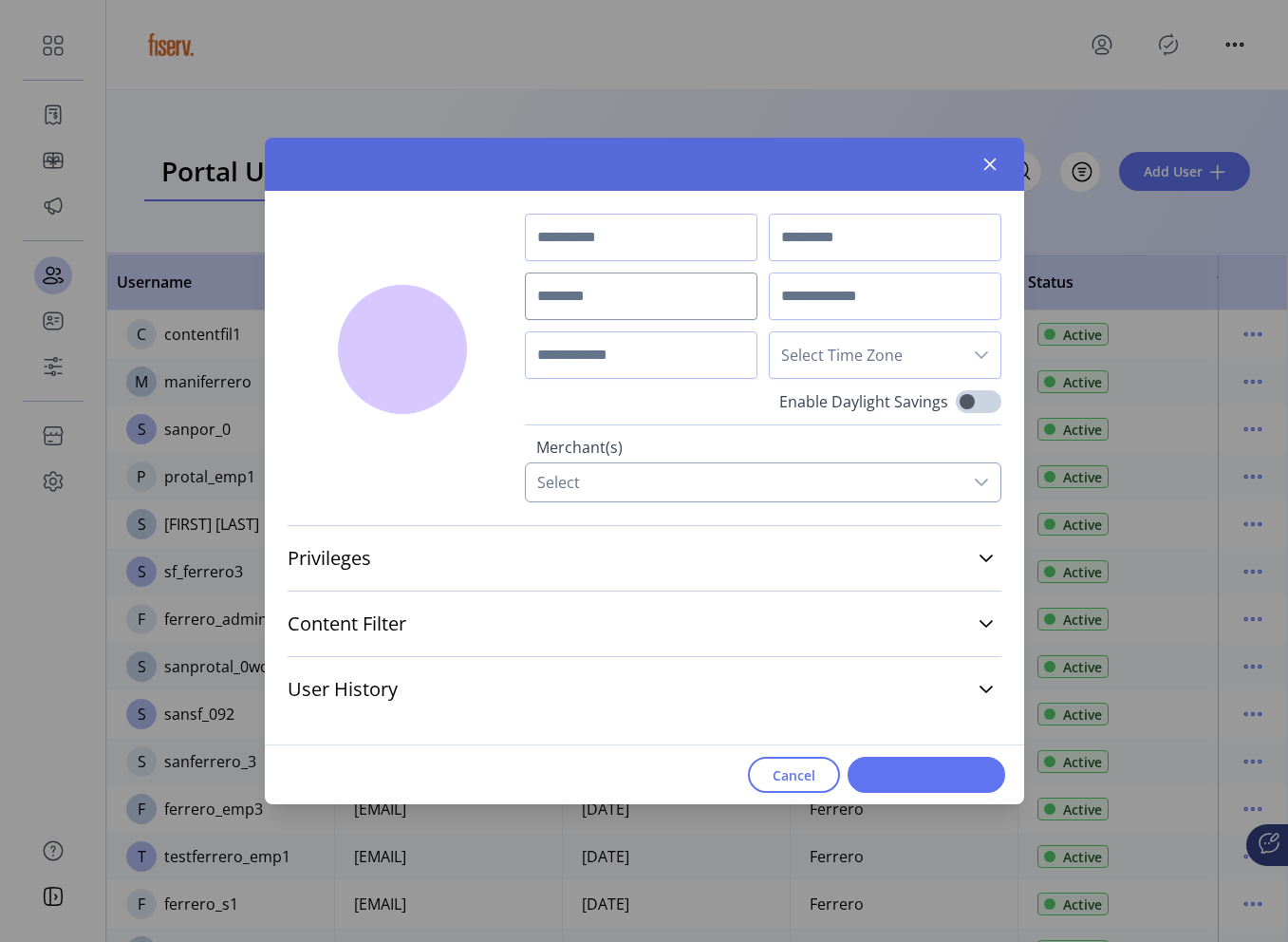 type on "*******" 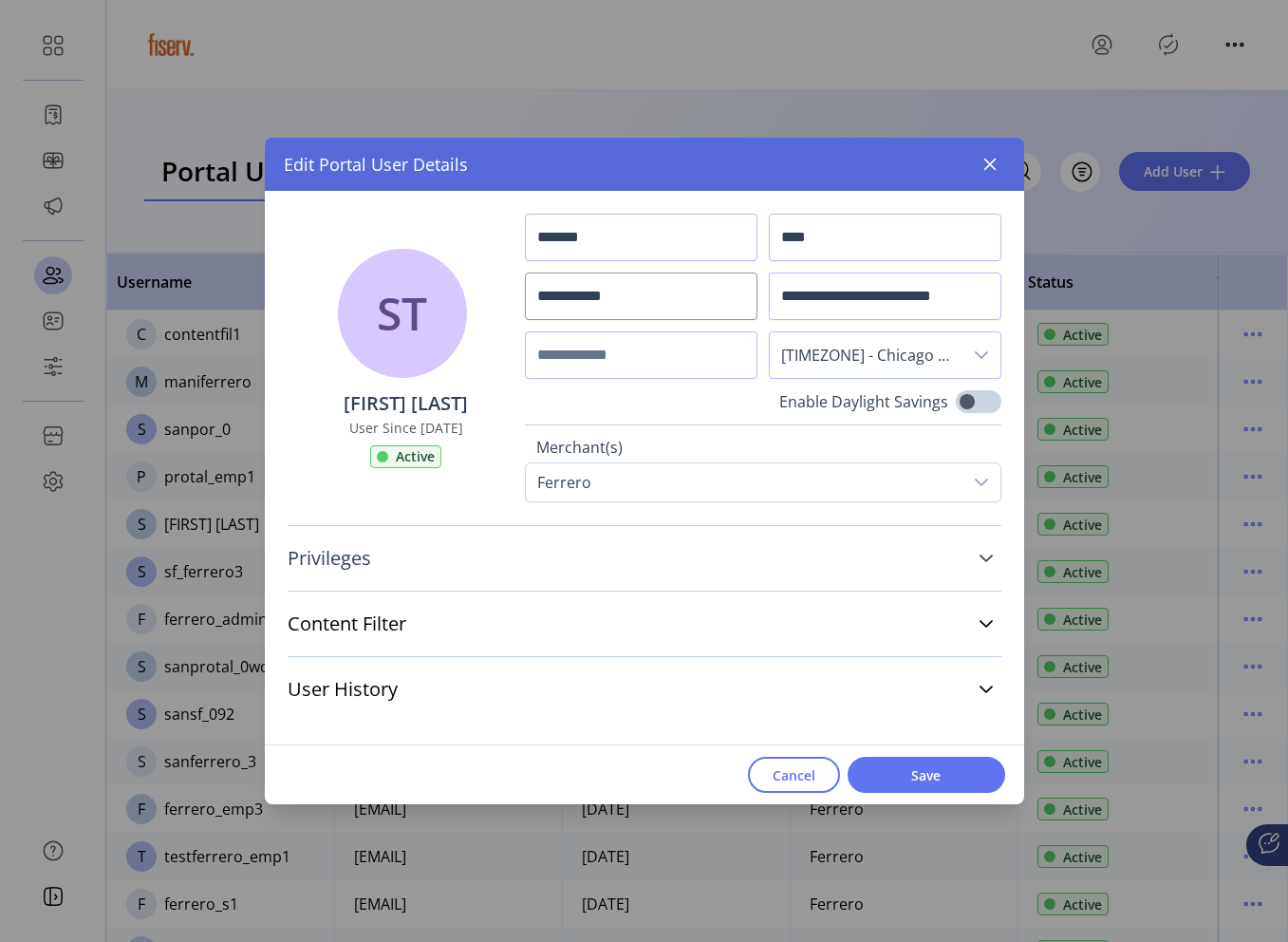 click on "Privileges" at bounding box center (644, 558) 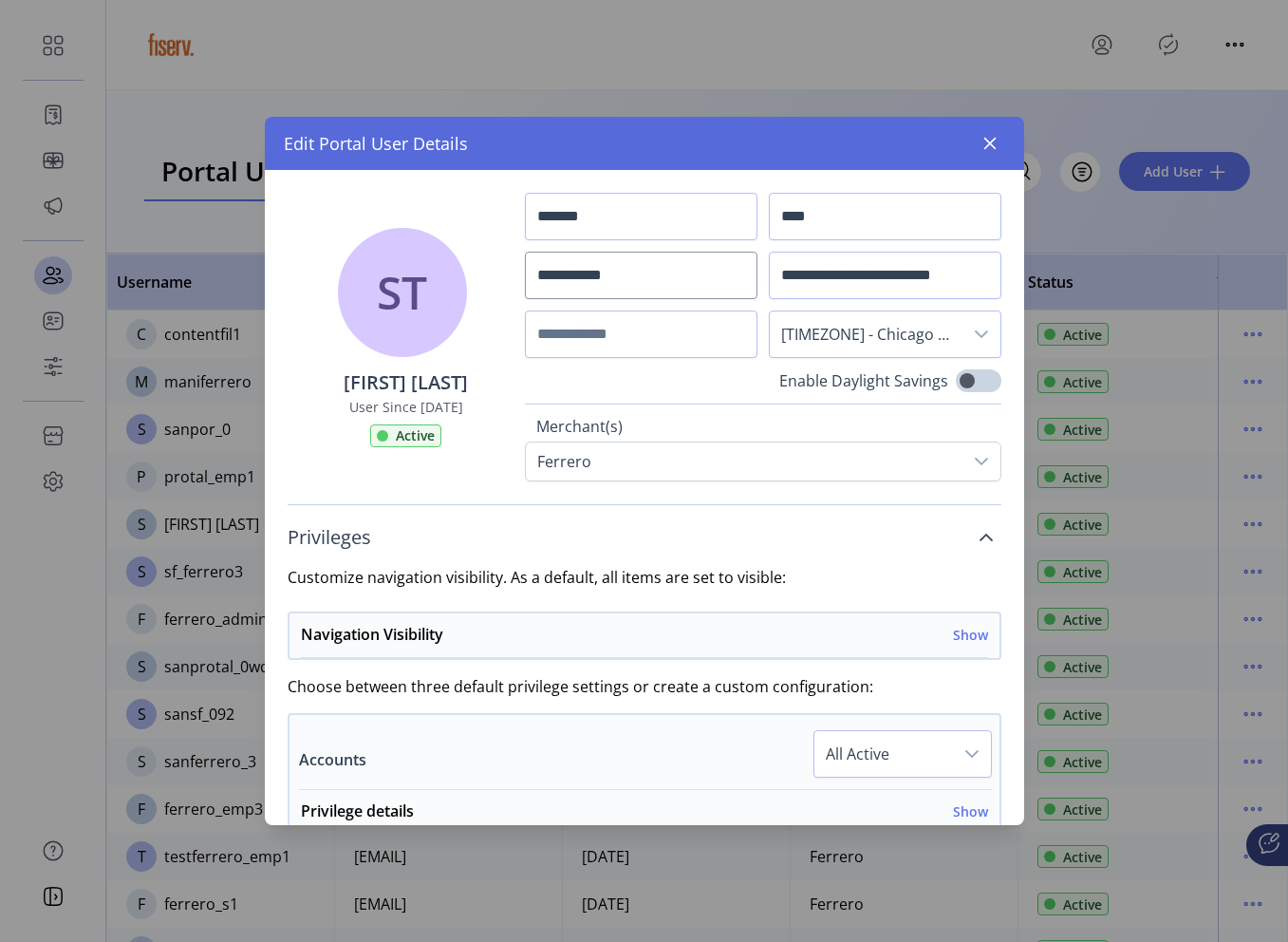 click on "Privileges" at bounding box center (644, 537) 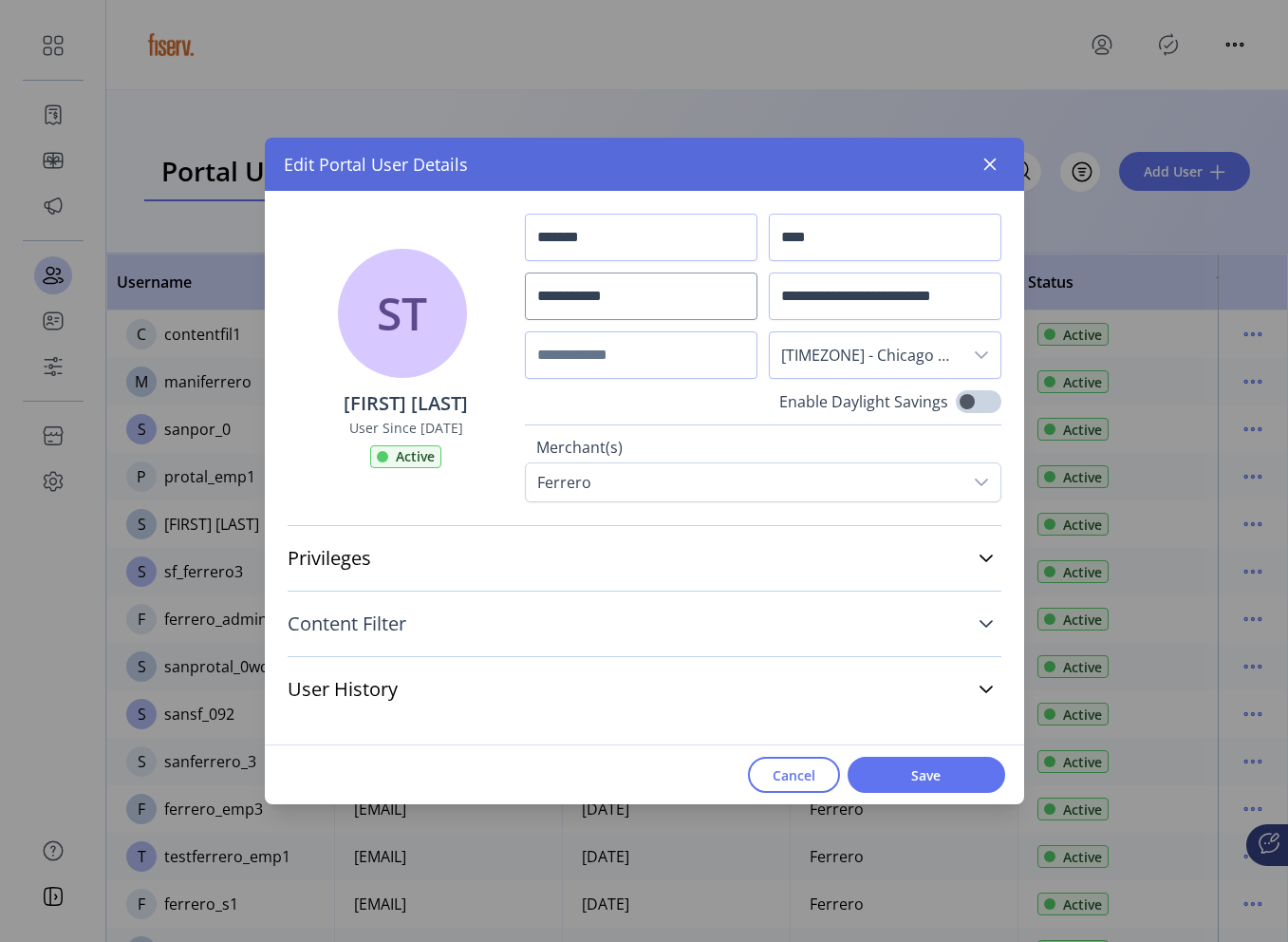 click on "Content Filter" at bounding box center [644, 624] 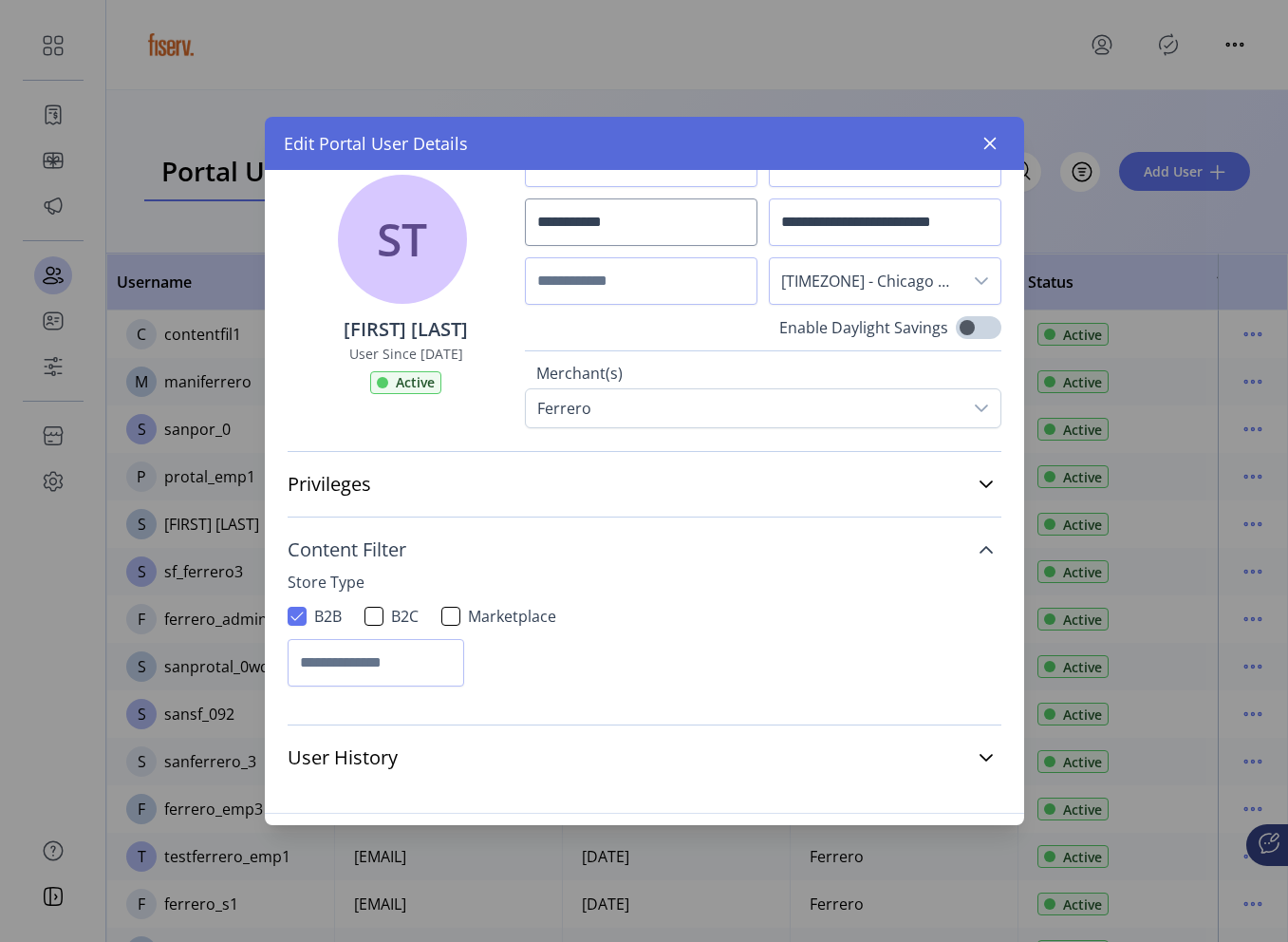 scroll, scrollTop: 101, scrollLeft: 0, axis: vertical 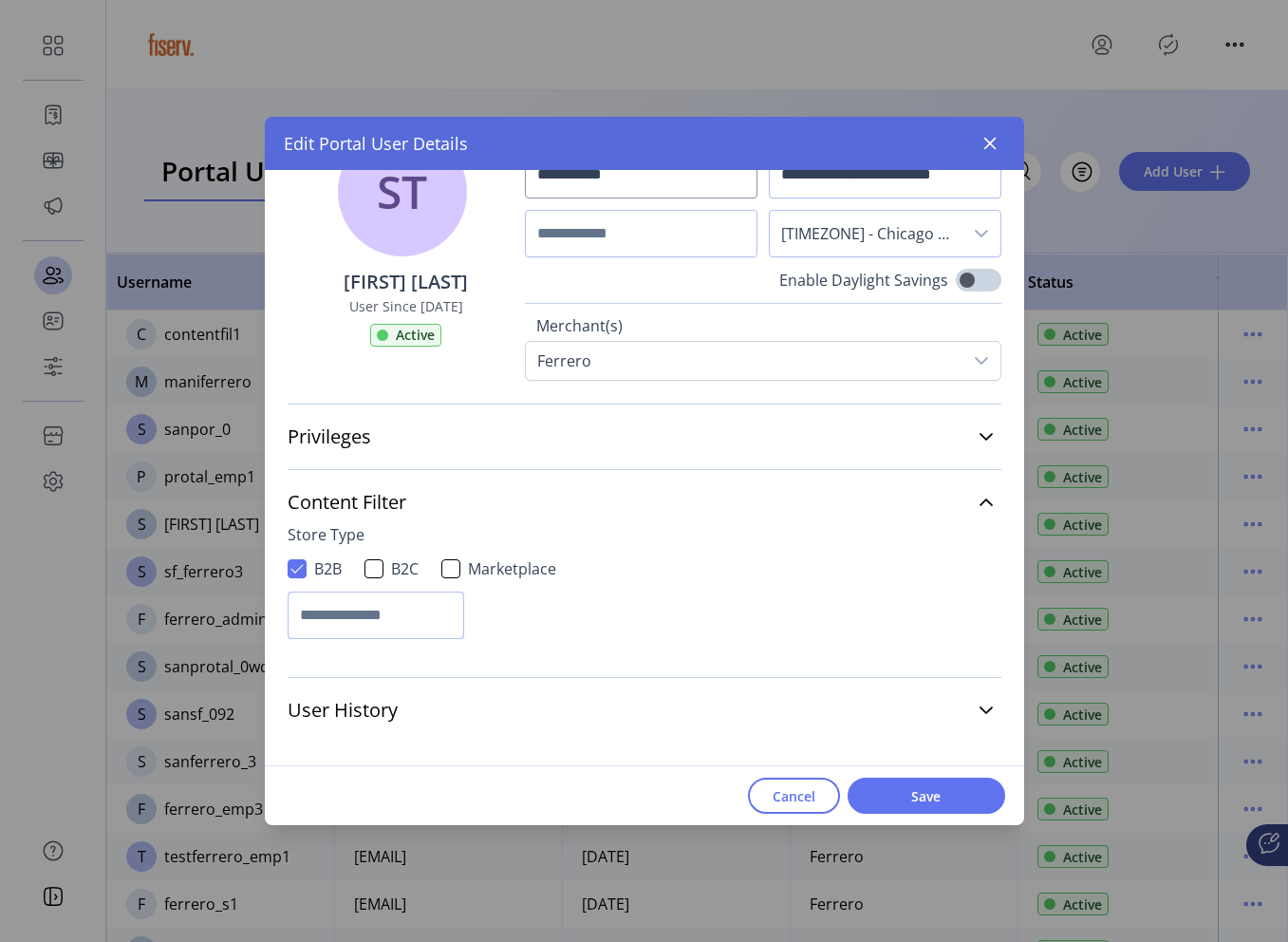 click at bounding box center [376, 615] 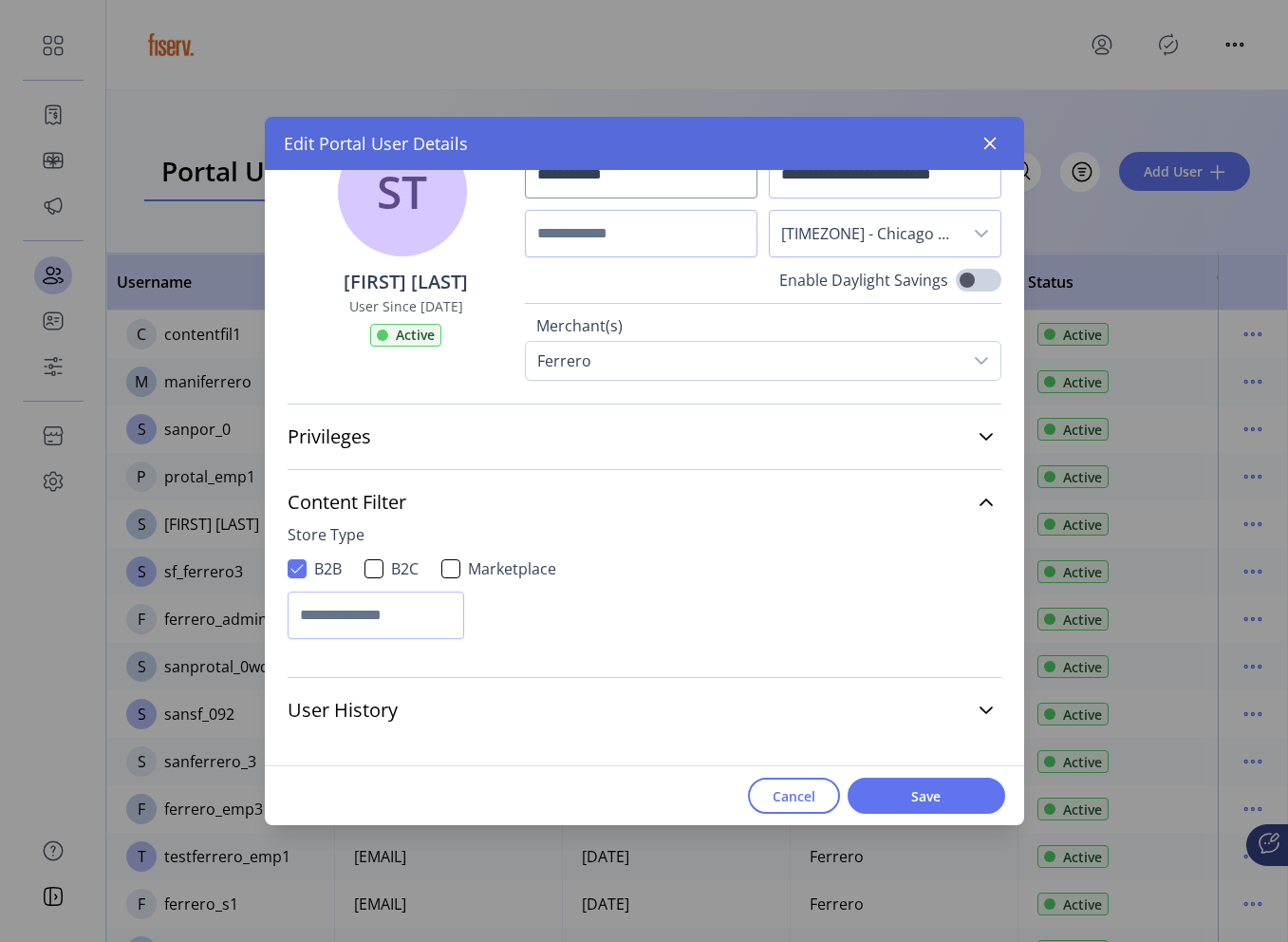 click on "B2B B2C Marketplace" at bounding box center (644, 569) 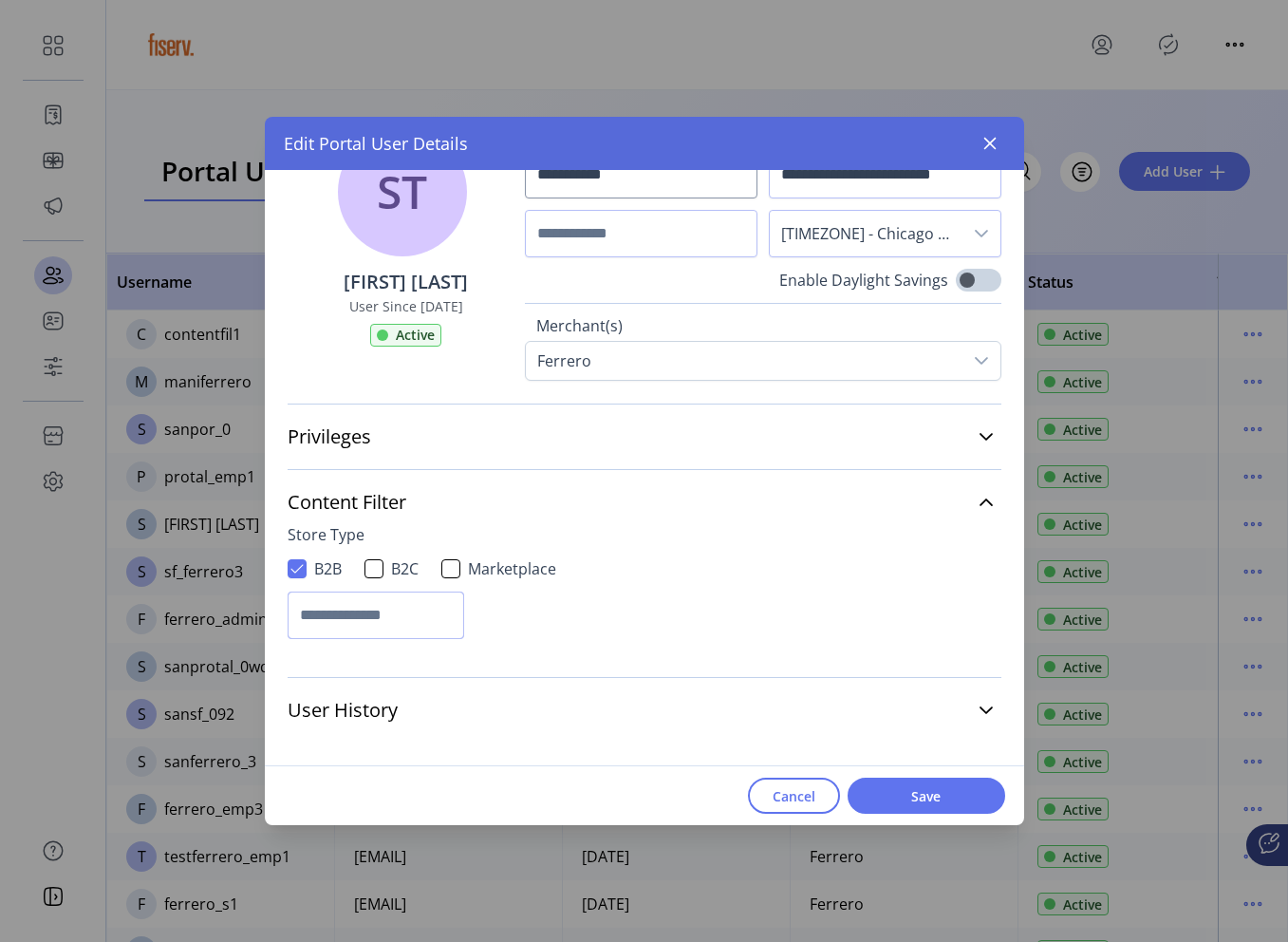 click at bounding box center [376, 615] 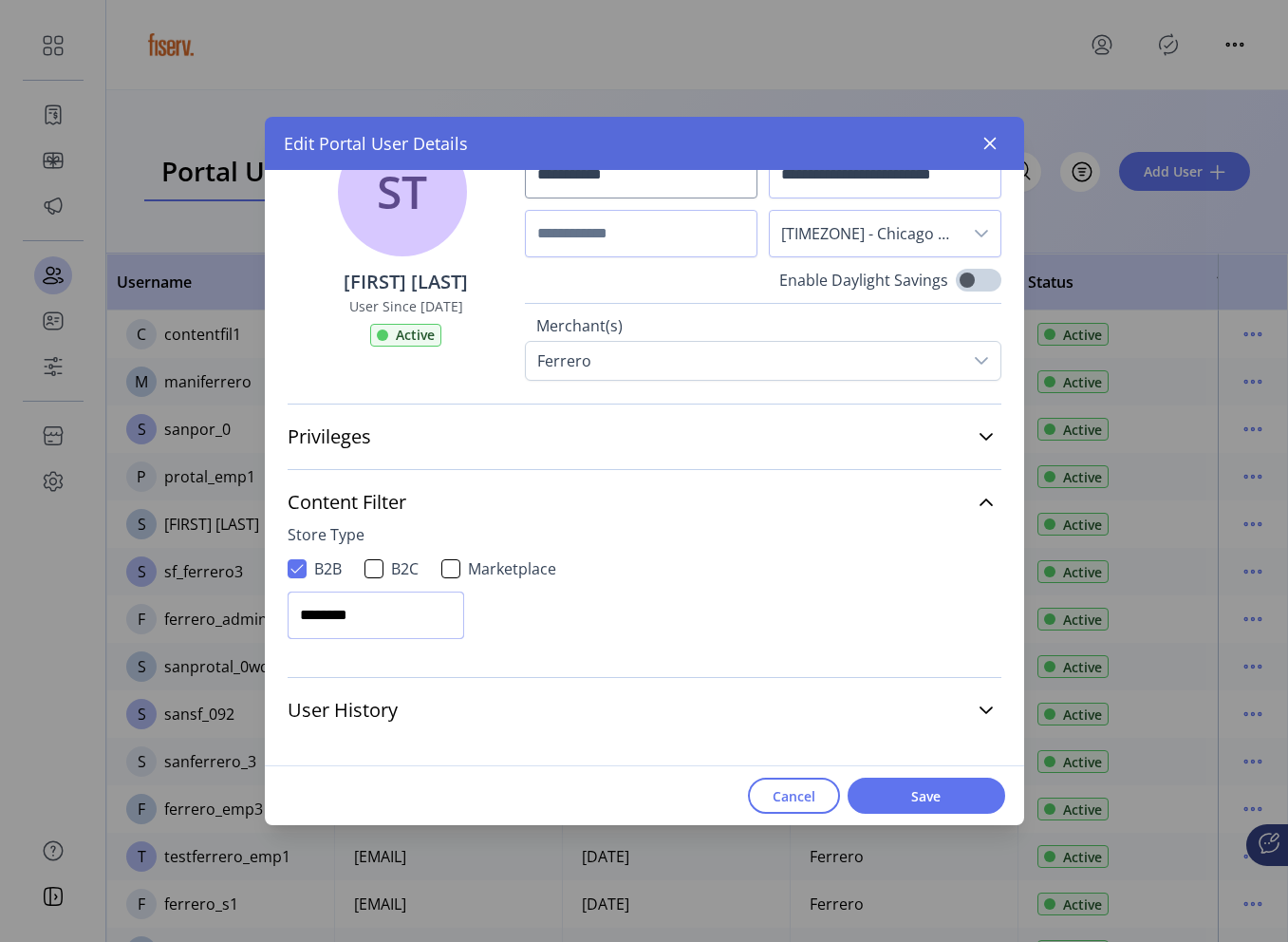 click on "********" at bounding box center [376, 615] 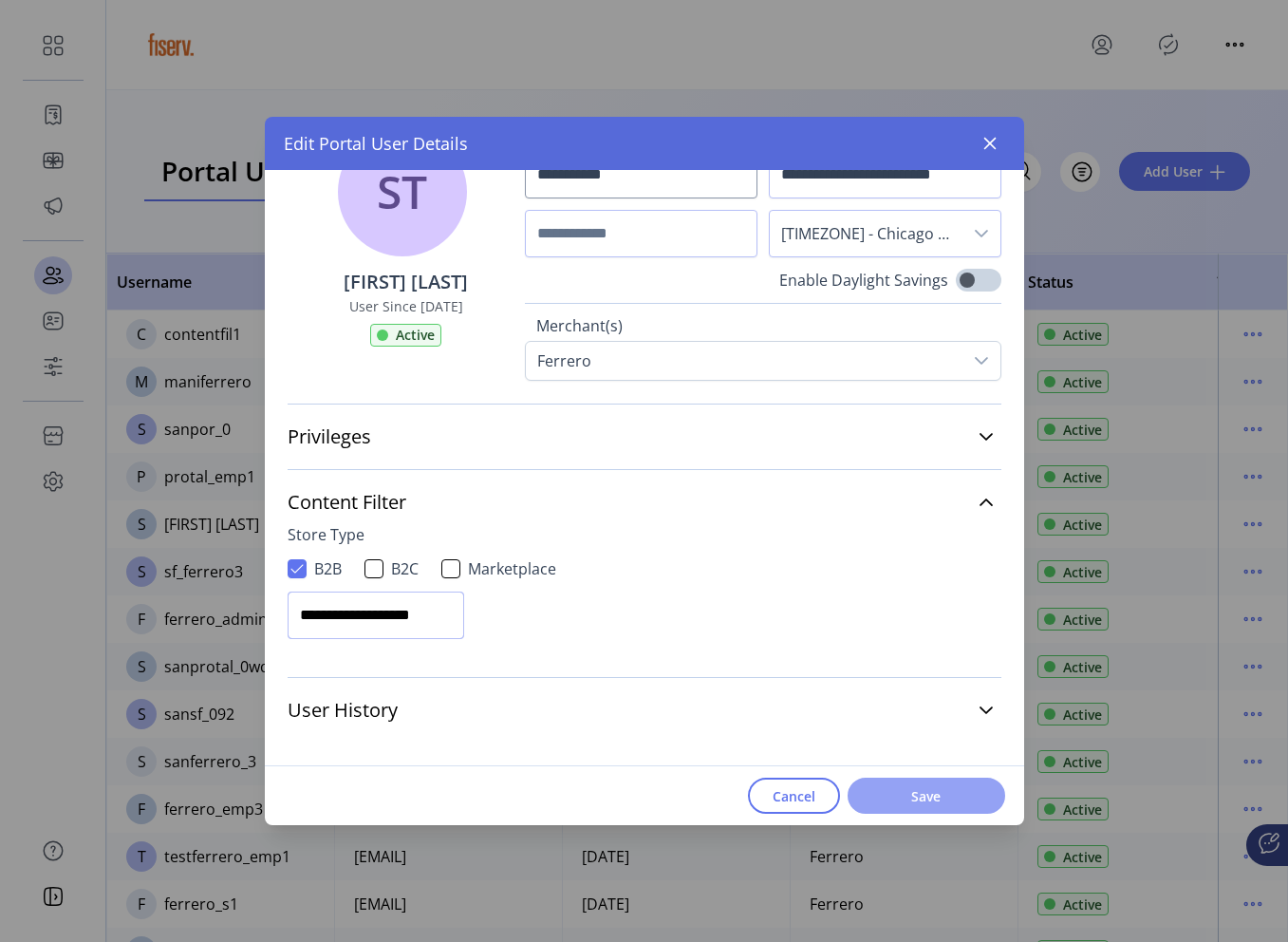 type on "**********" 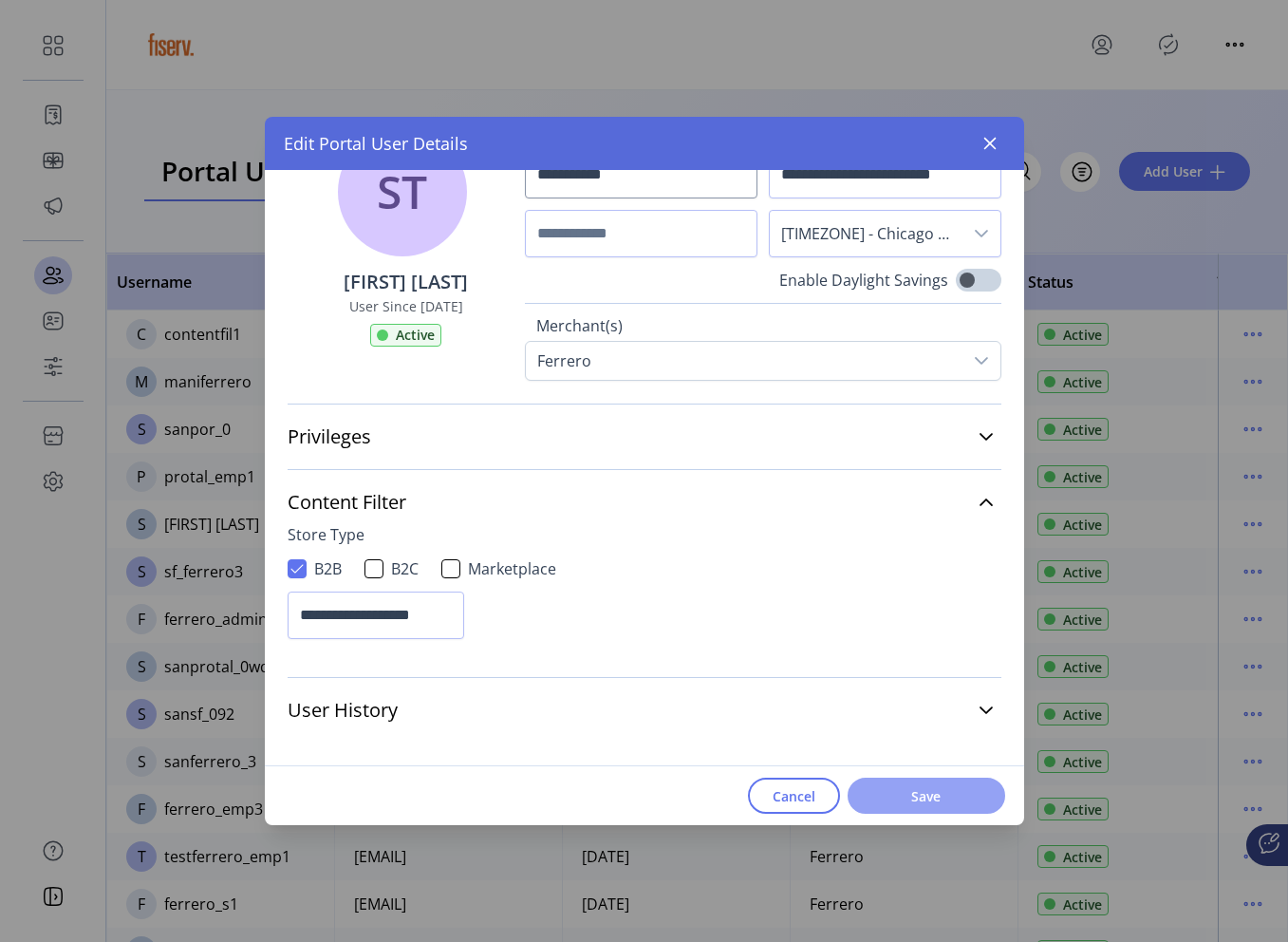 click on "Save" at bounding box center (926, 796) 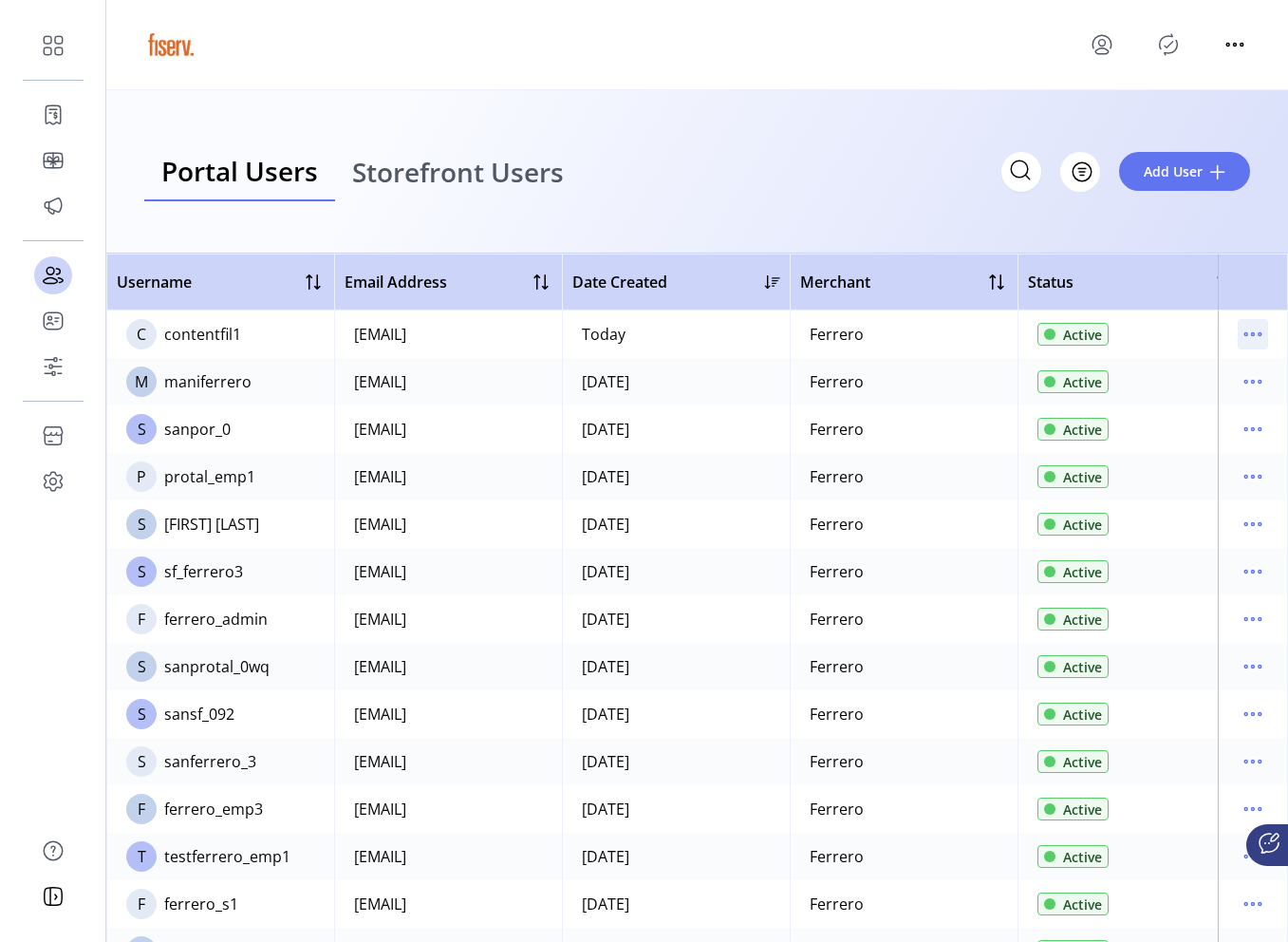 click 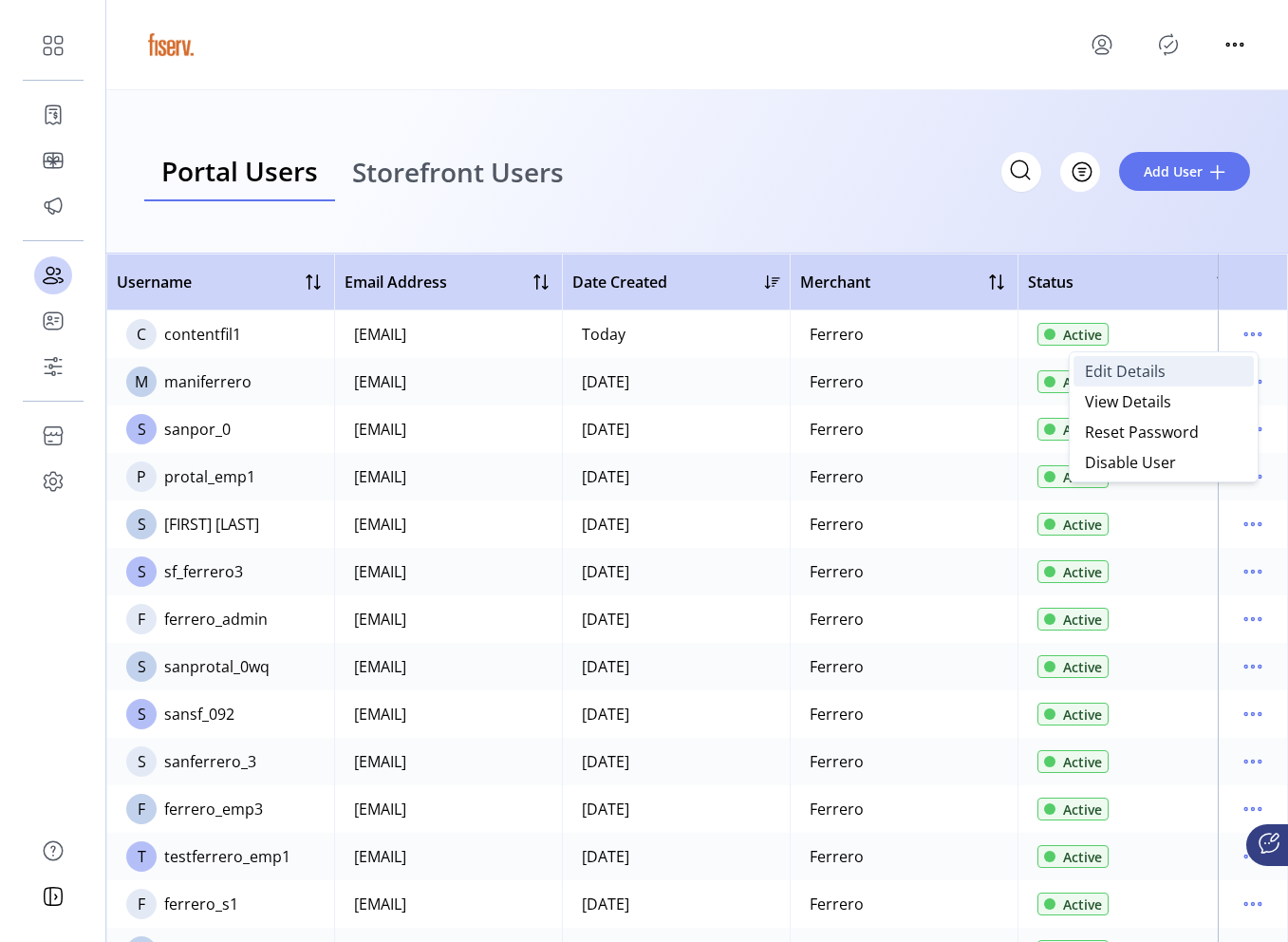 click on "Edit Details" at bounding box center [1164, 371] 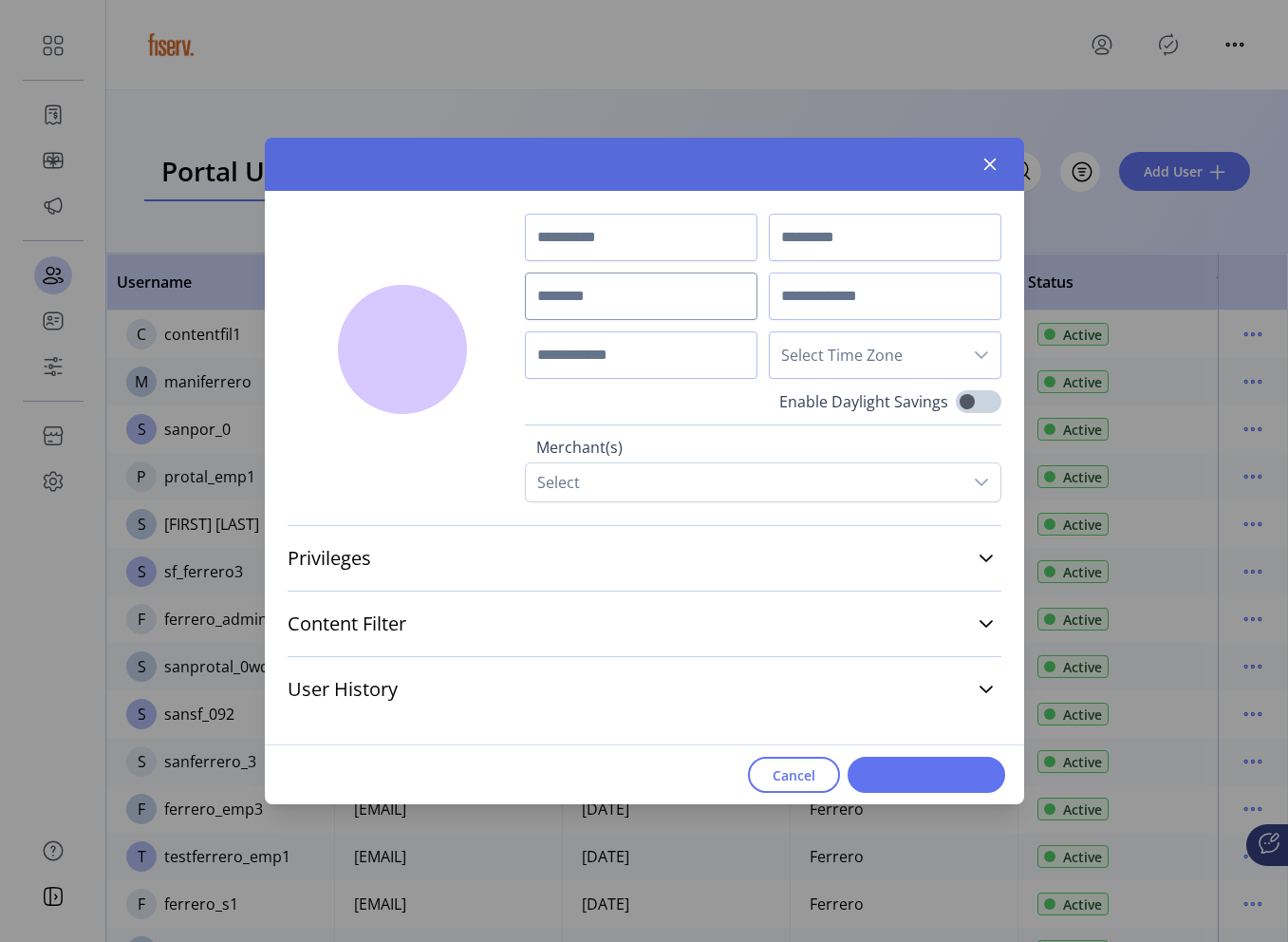 type on "*******" 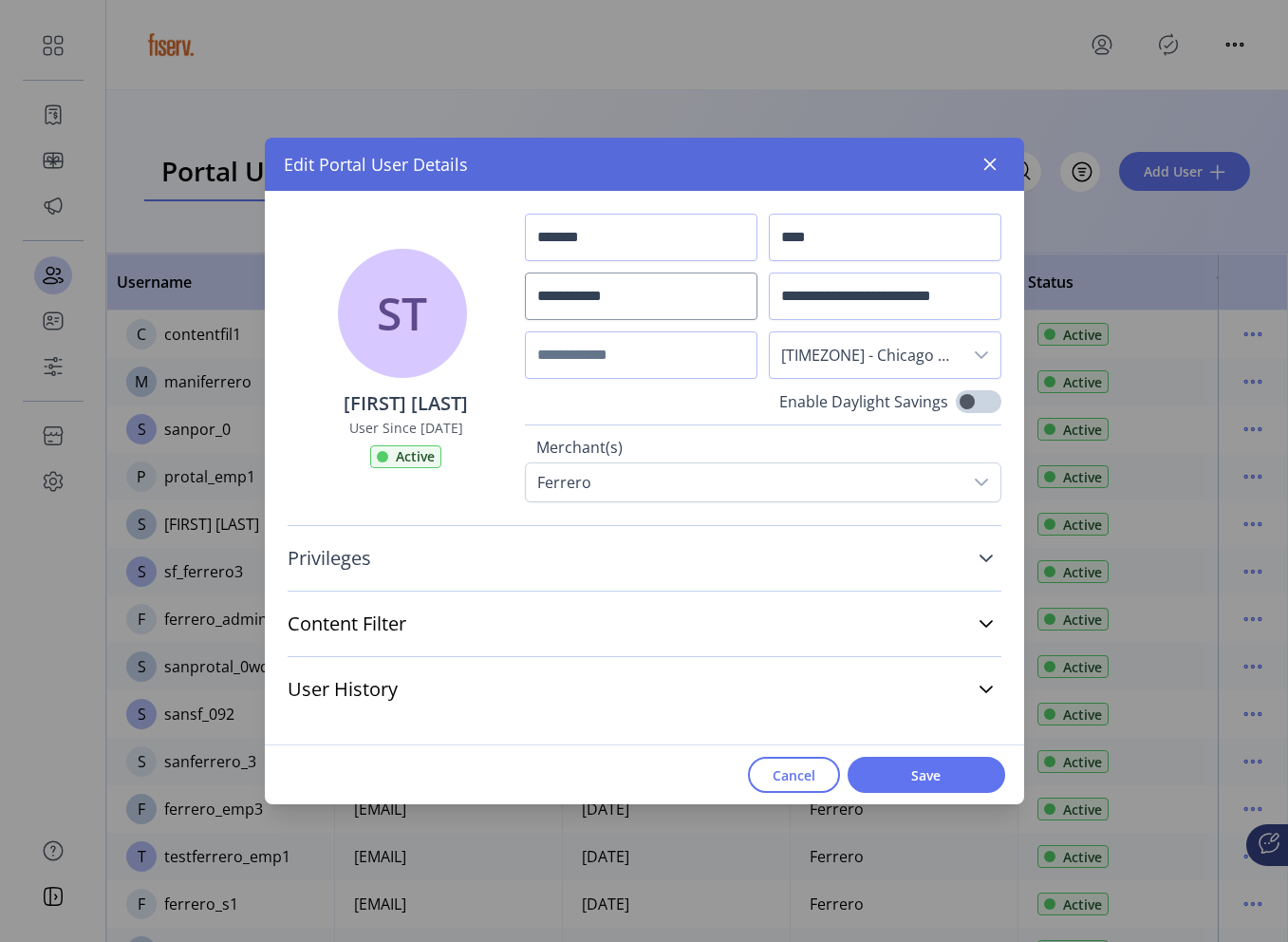 click on "Privileges" at bounding box center [644, 558] 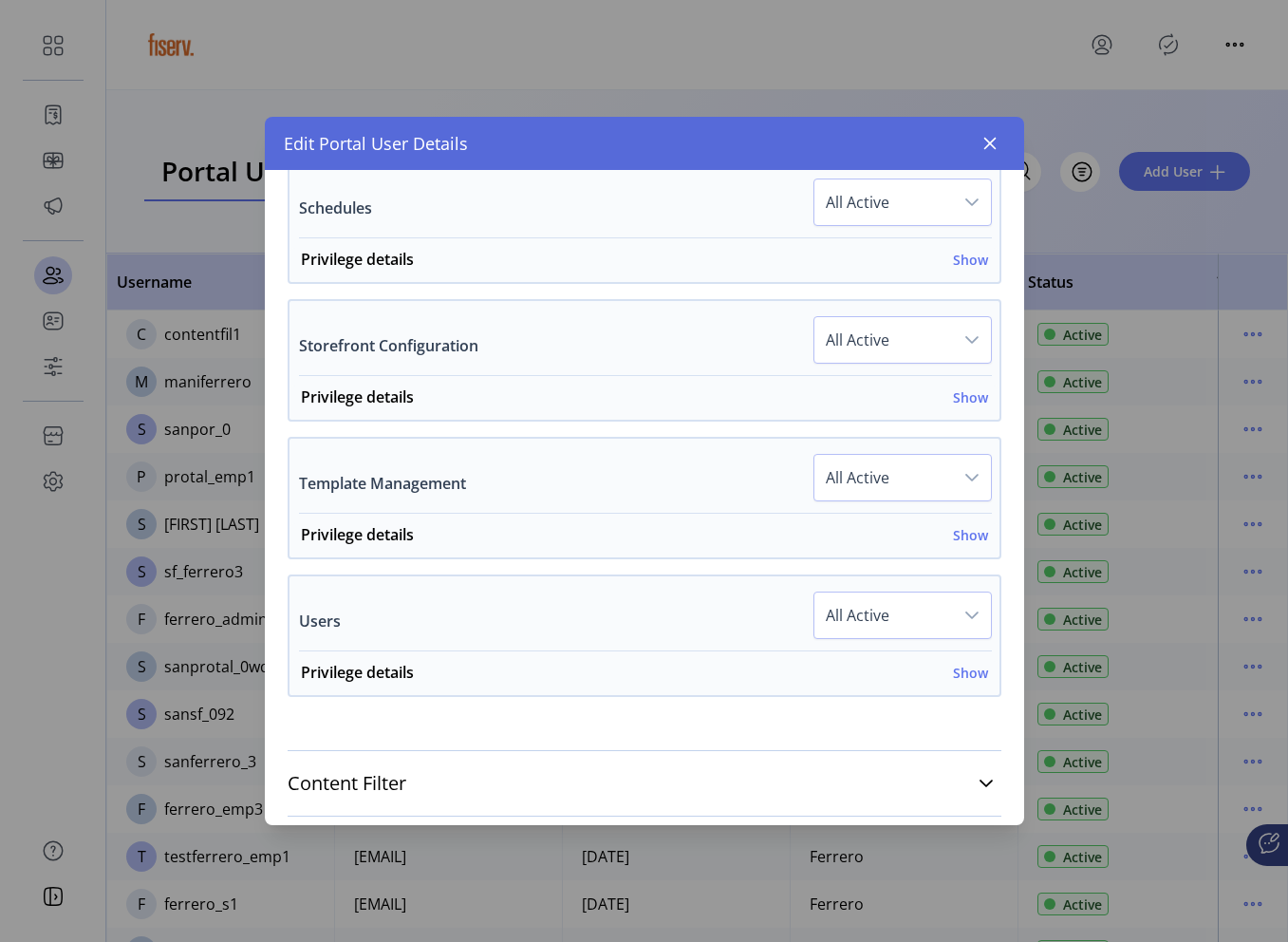 scroll, scrollTop: 1379, scrollLeft: 0, axis: vertical 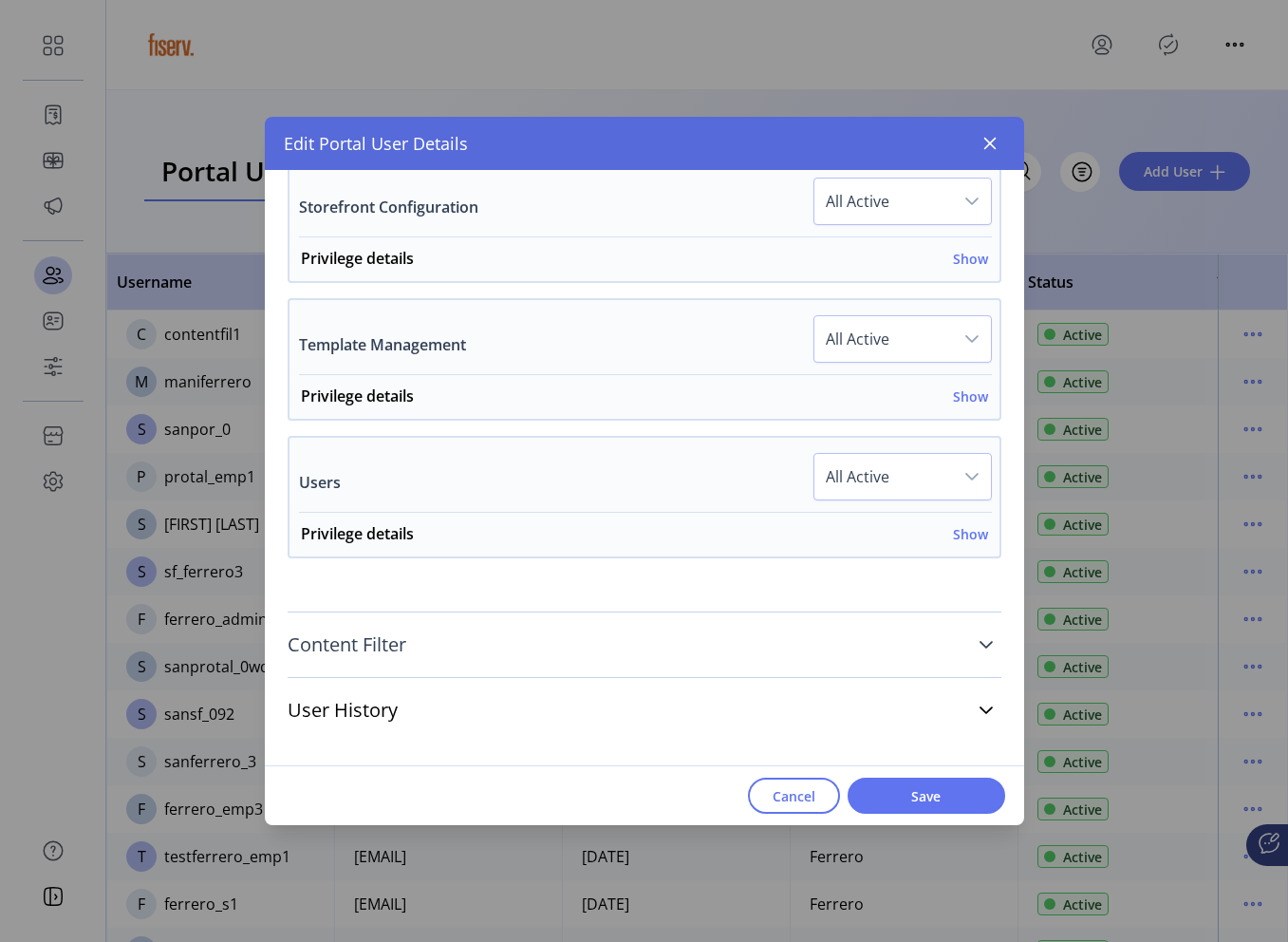 click on "Content Filter" at bounding box center (644, 645) 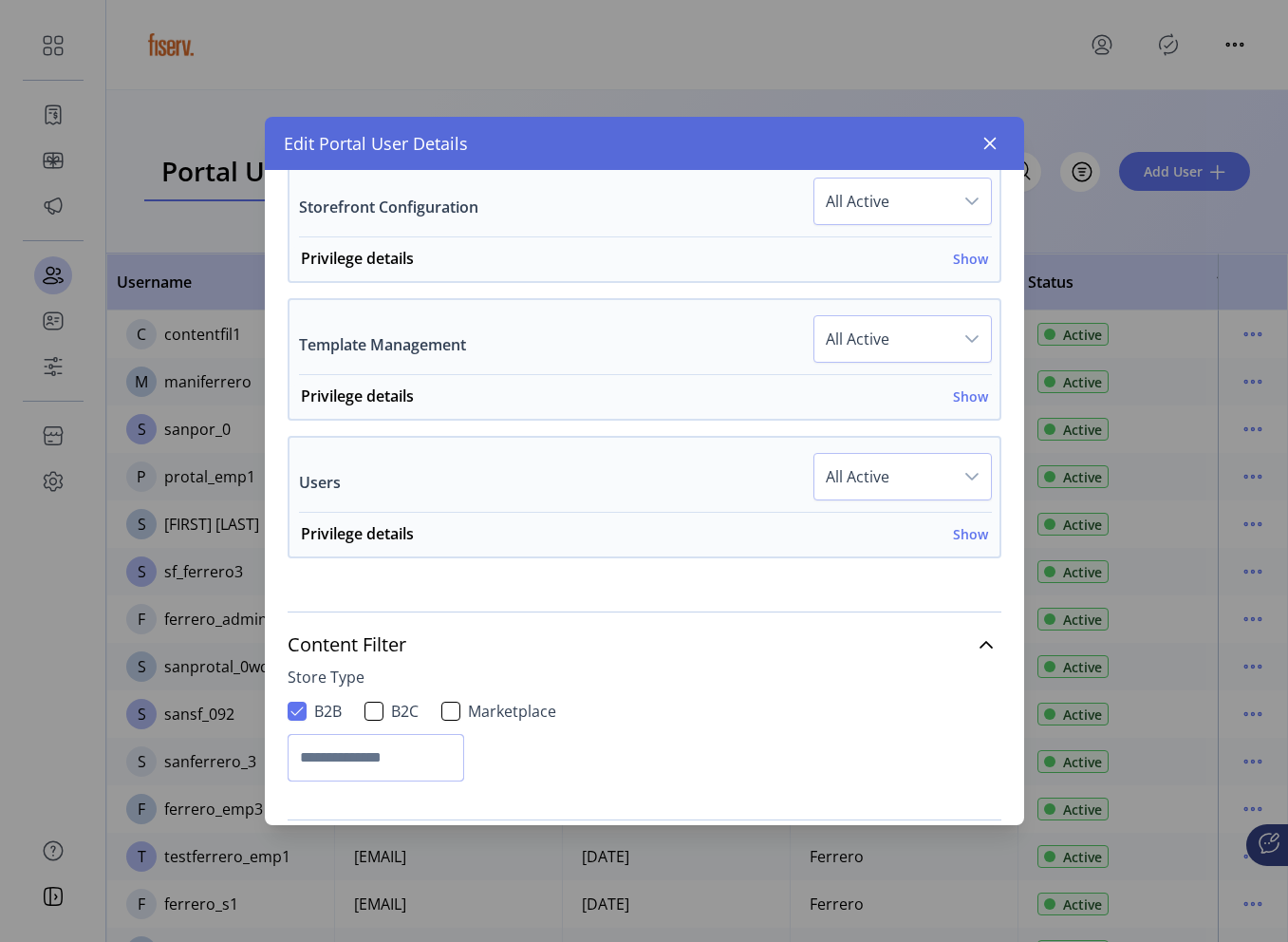 click at bounding box center (376, 758) 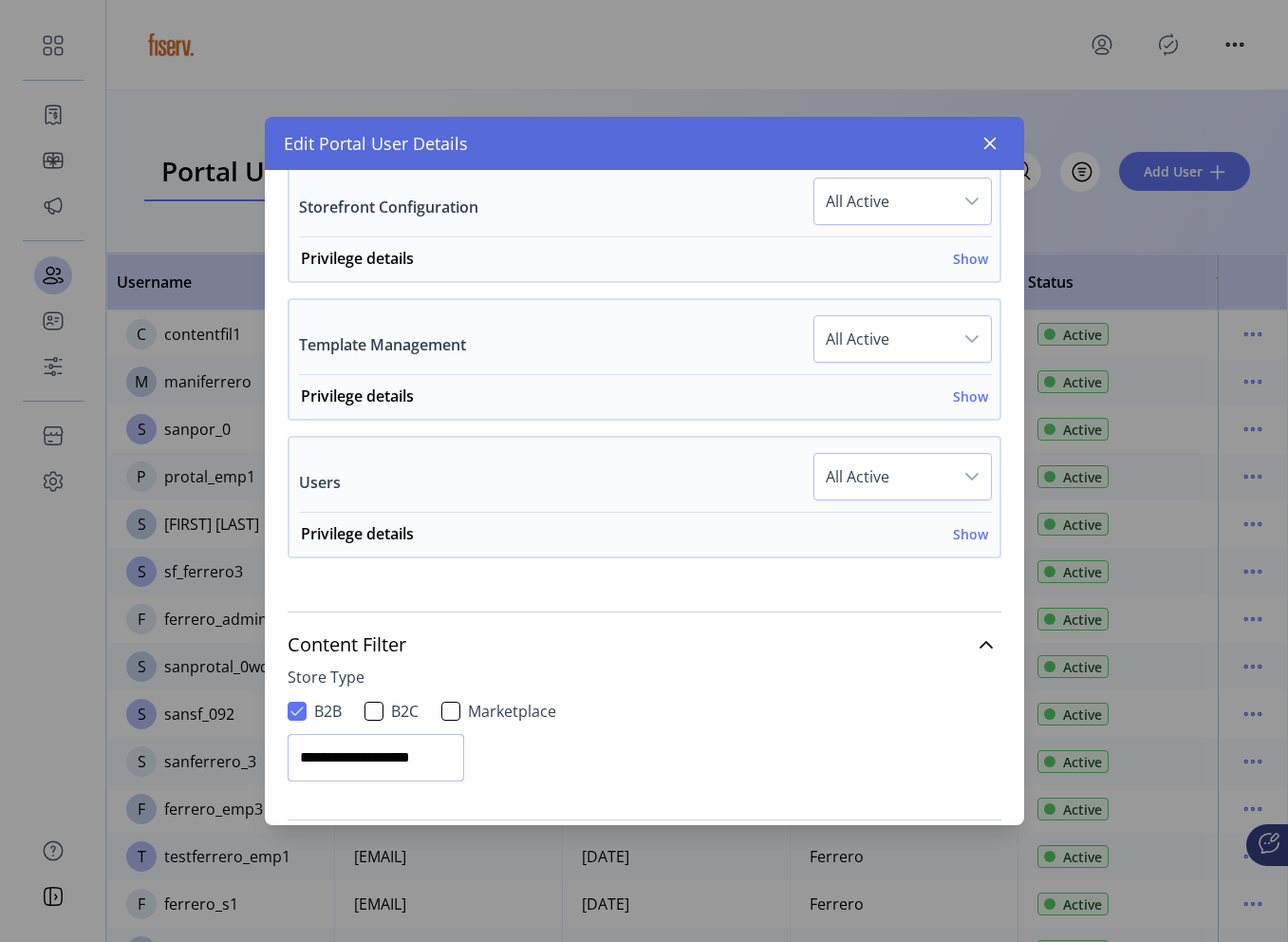 scroll, scrollTop: 1521, scrollLeft: 0, axis: vertical 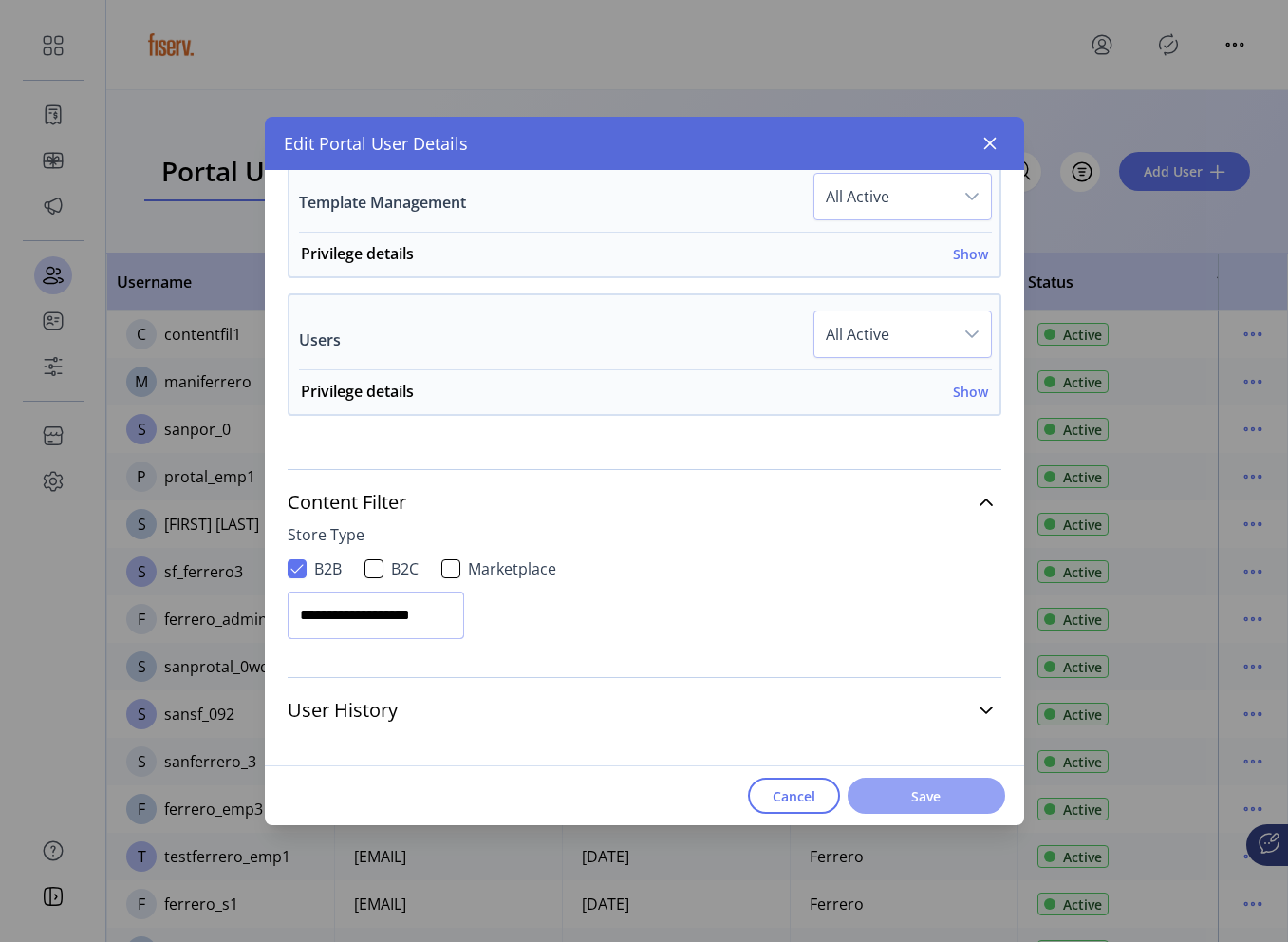 type on "**********" 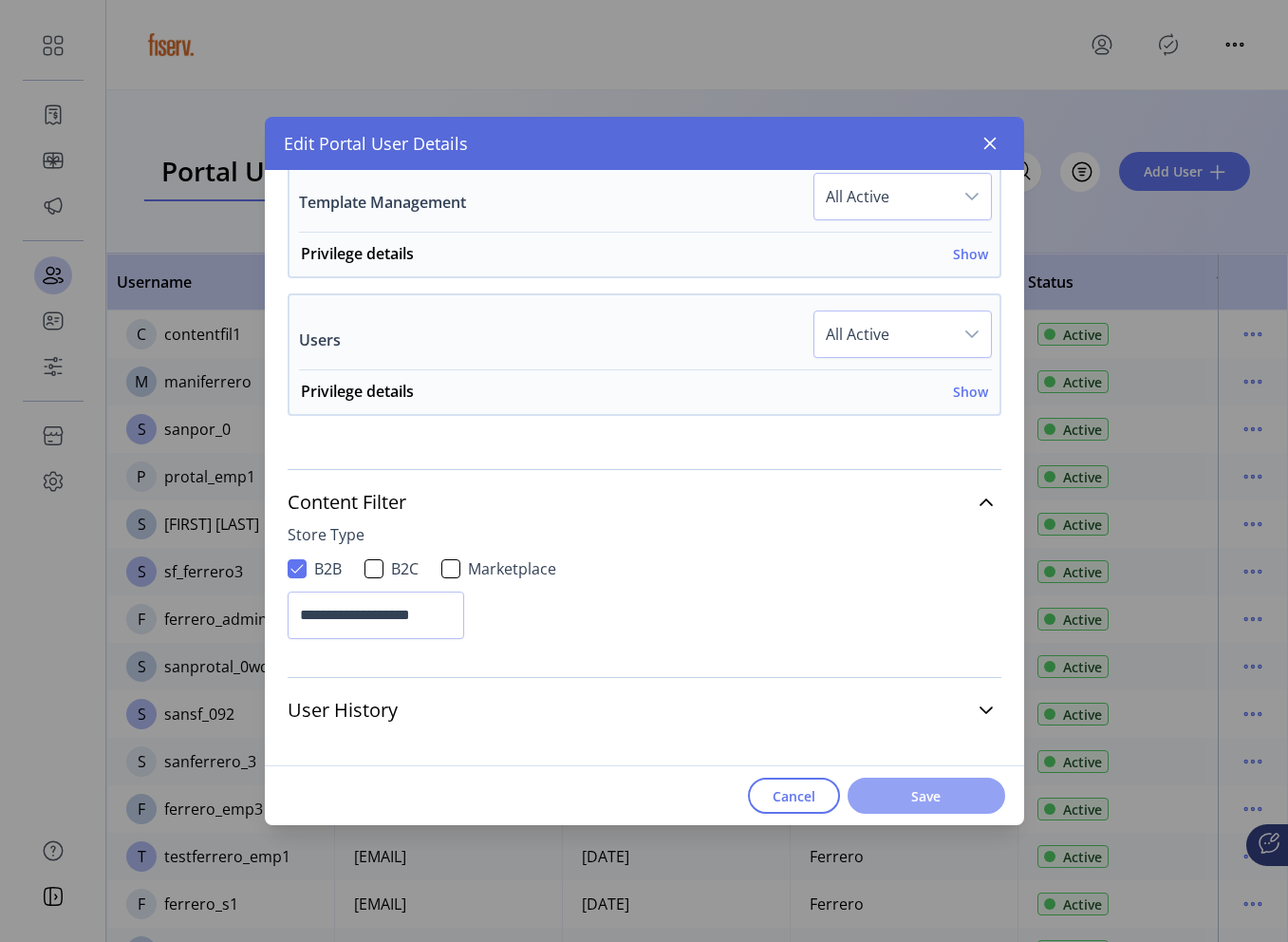 click on "Save" at bounding box center [926, 796] 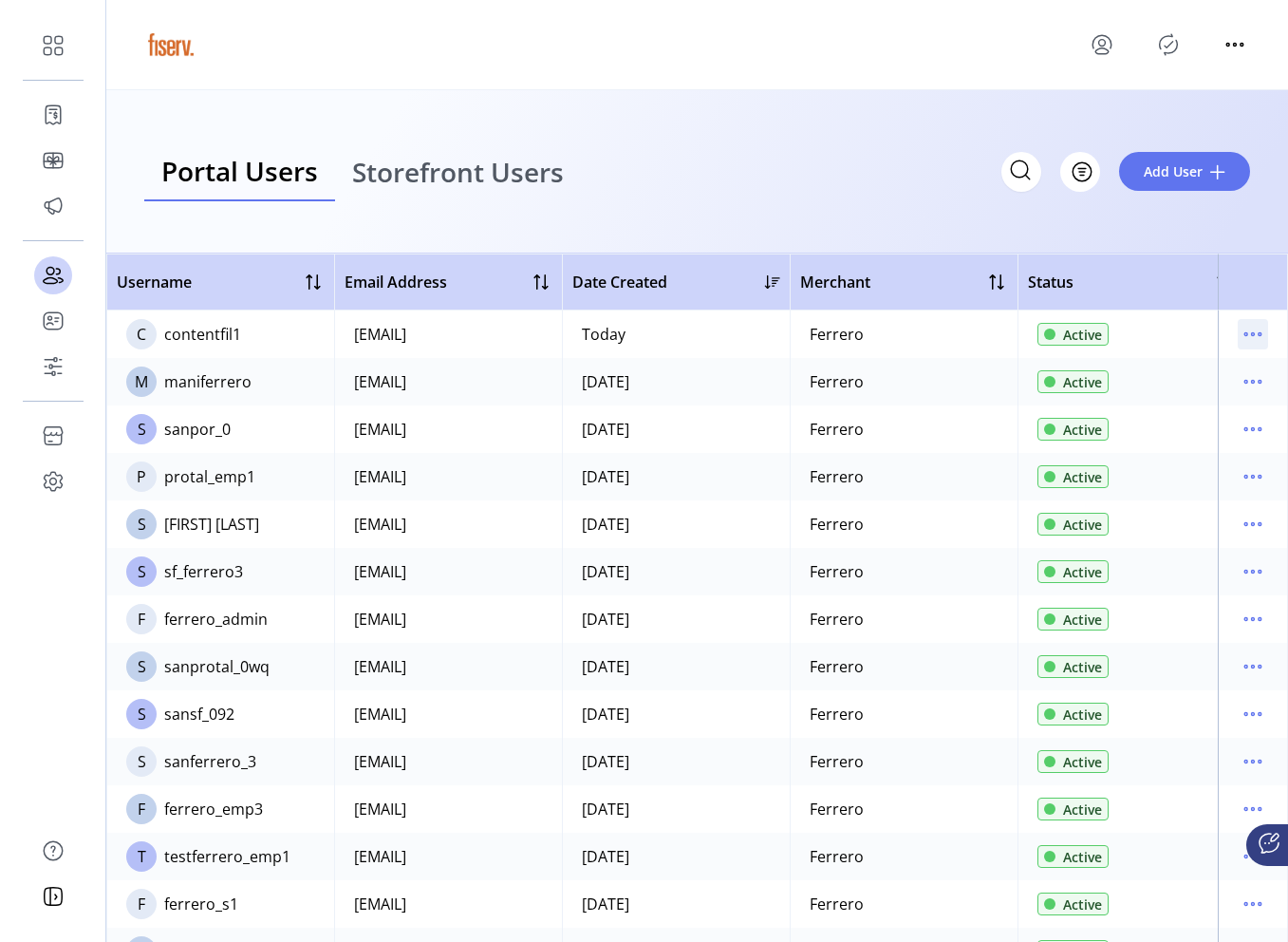 click 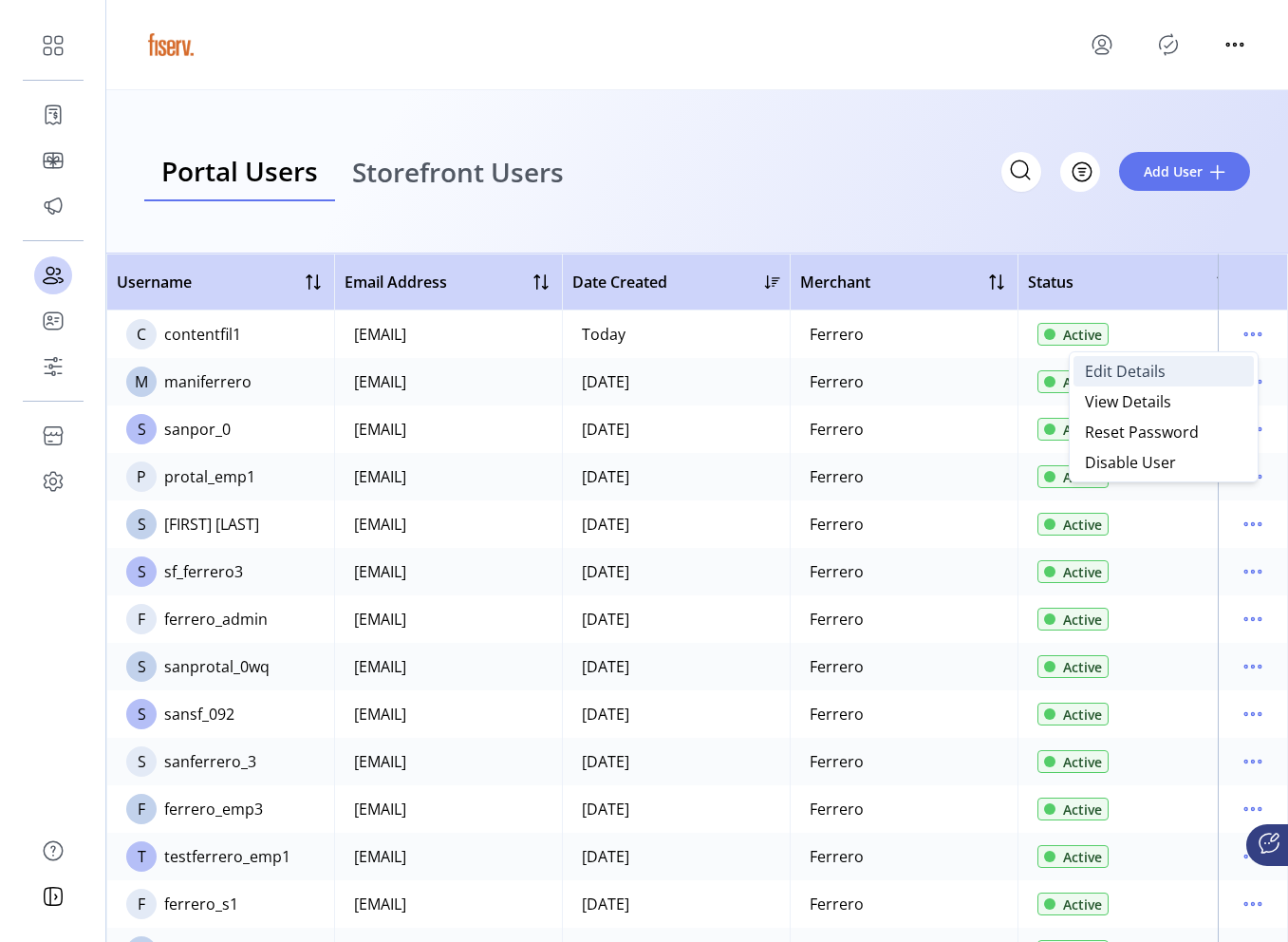 click on "Edit Details" at bounding box center (1164, 371) 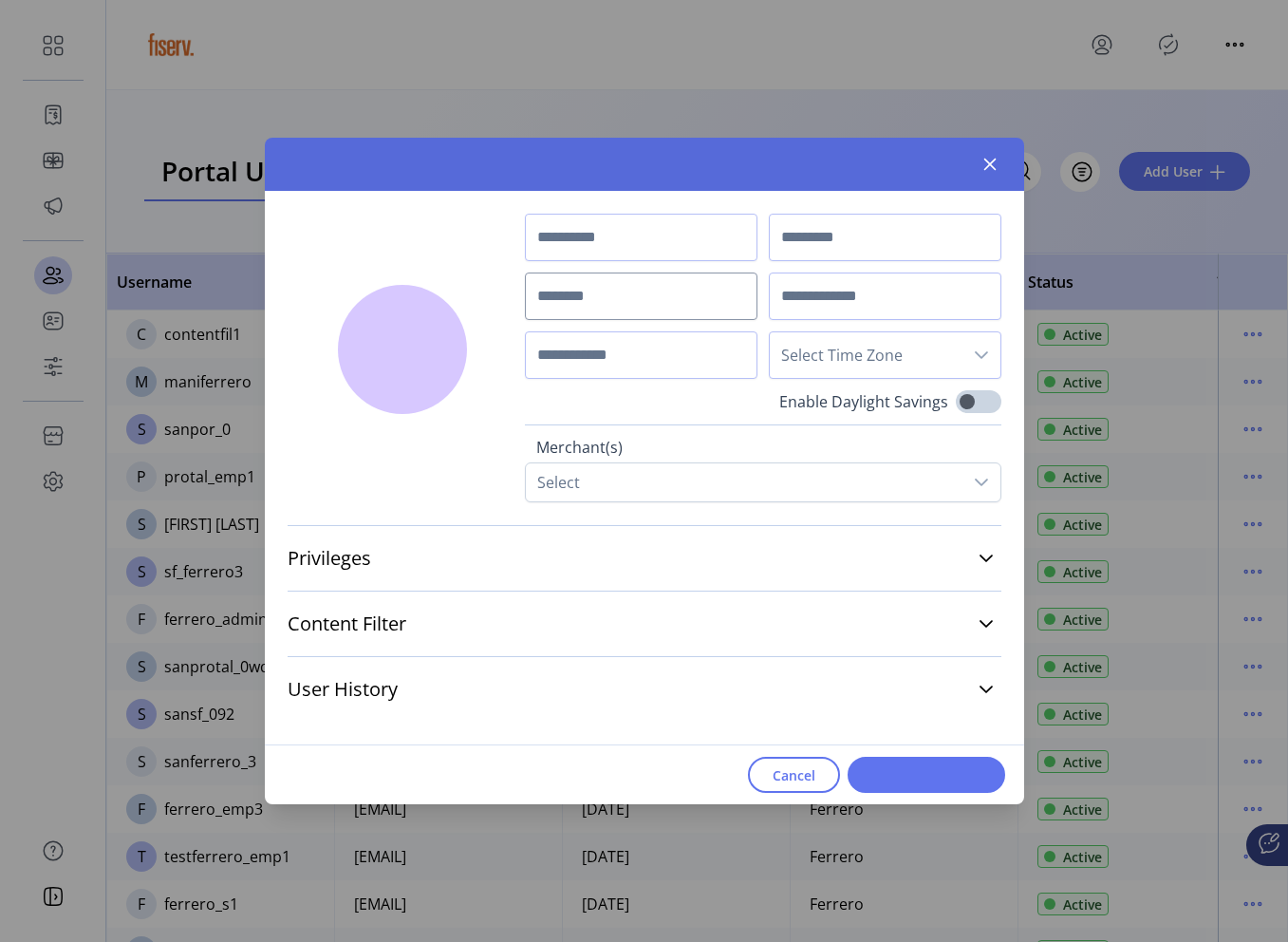 type on "*******" 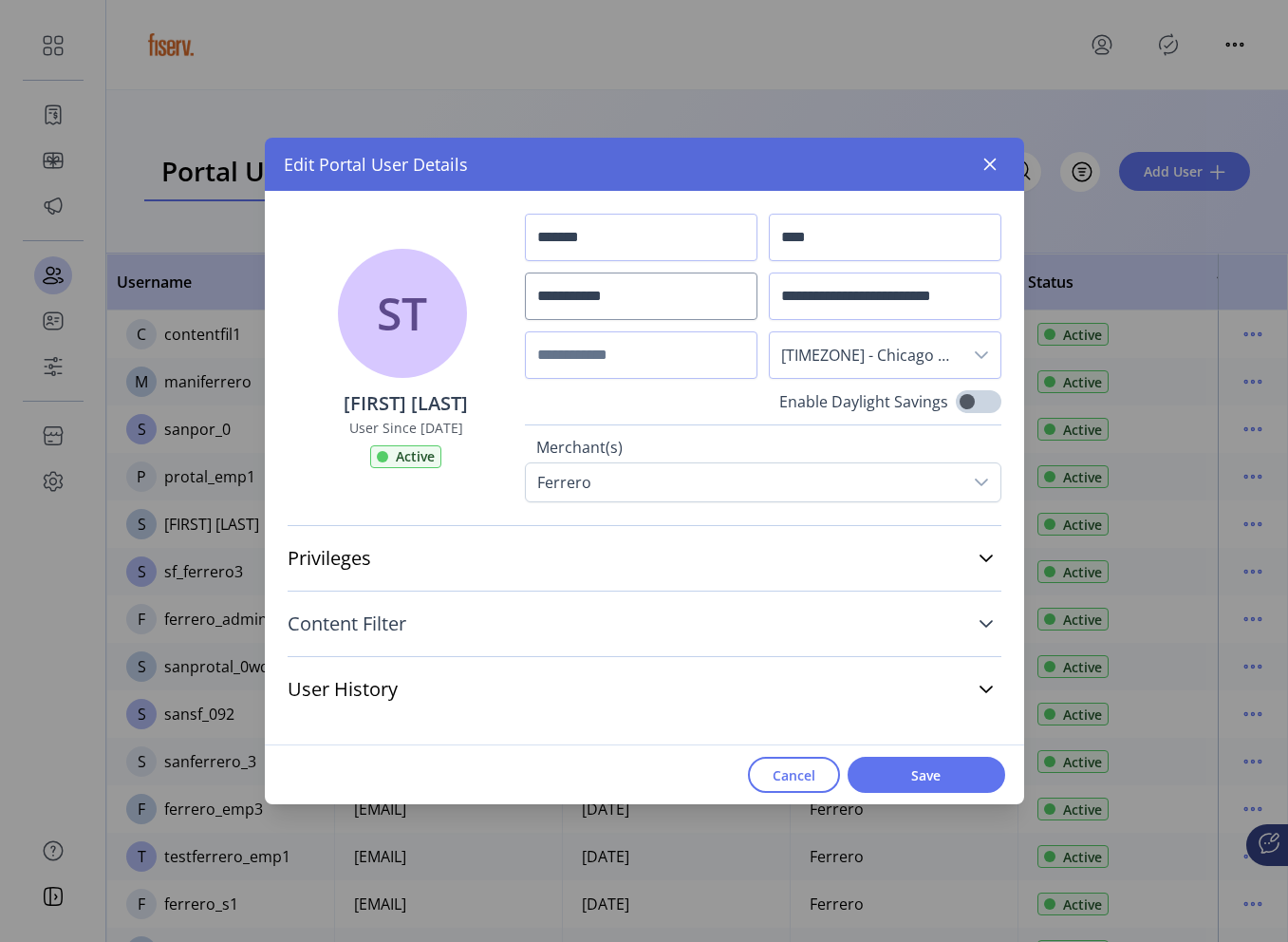 click on "Content Filter" at bounding box center (644, 624) 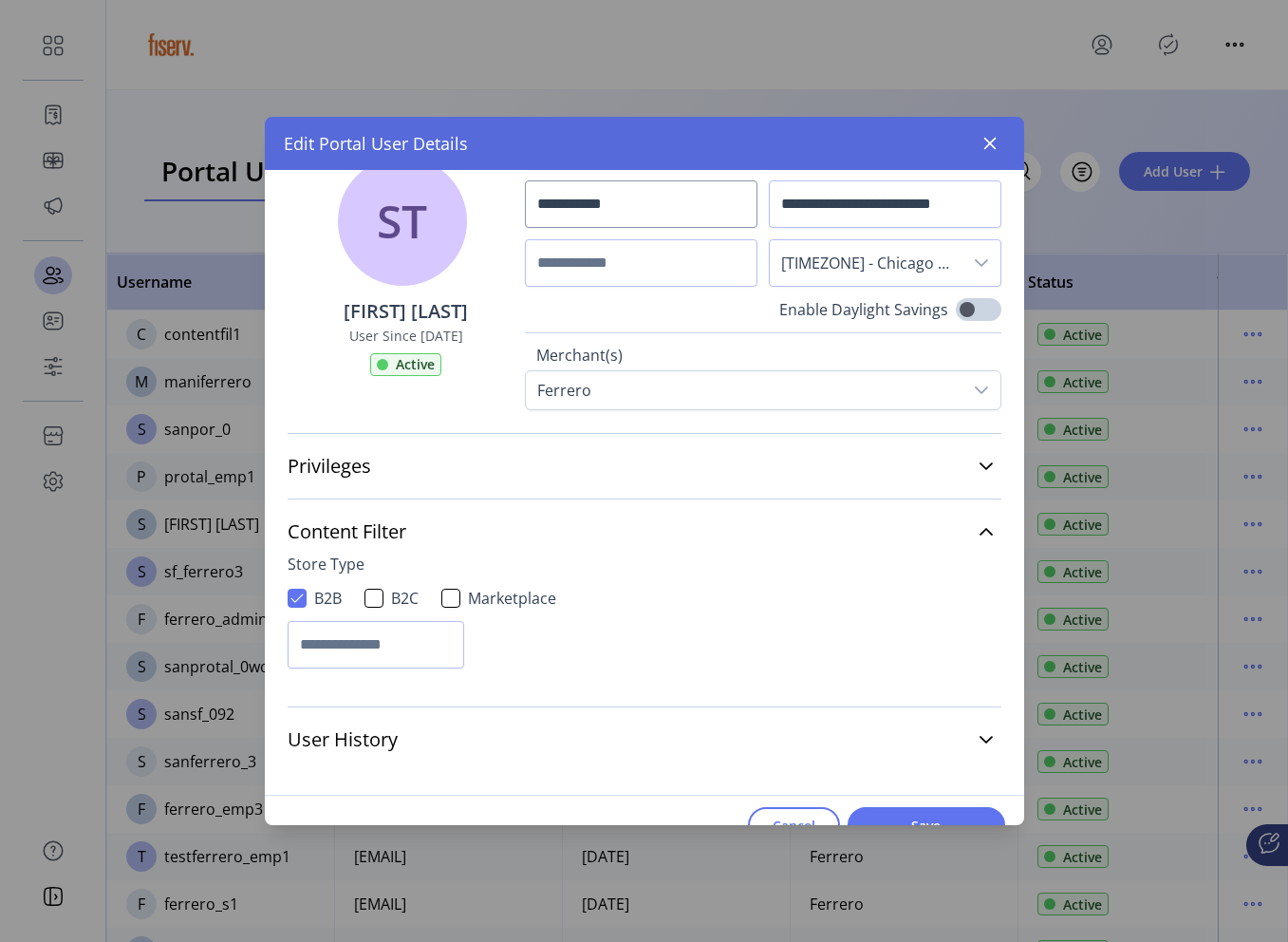 scroll, scrollTop: 80, scrollLeft: 0, axis: vertical 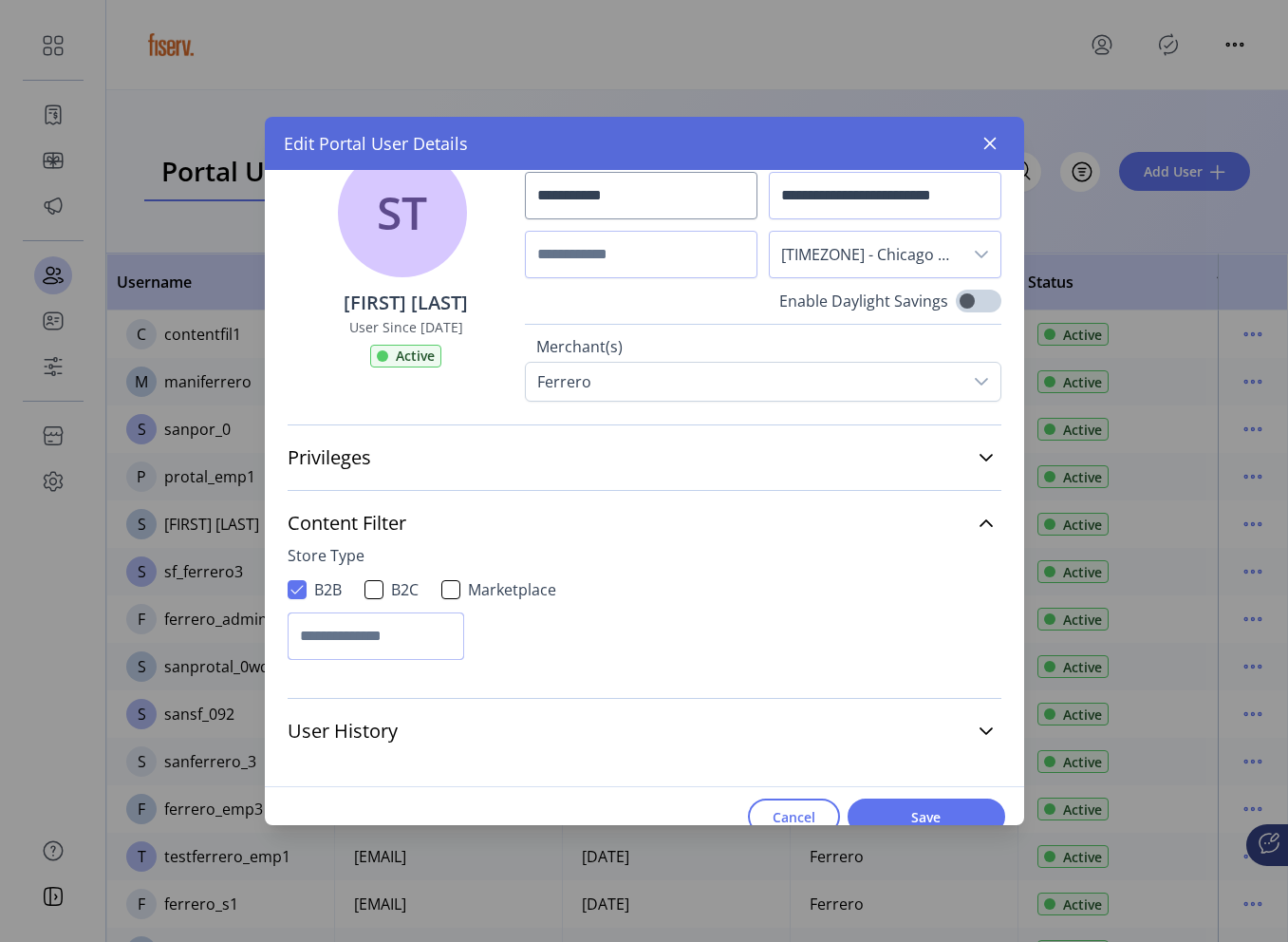 click at bounding box center [376, 636] 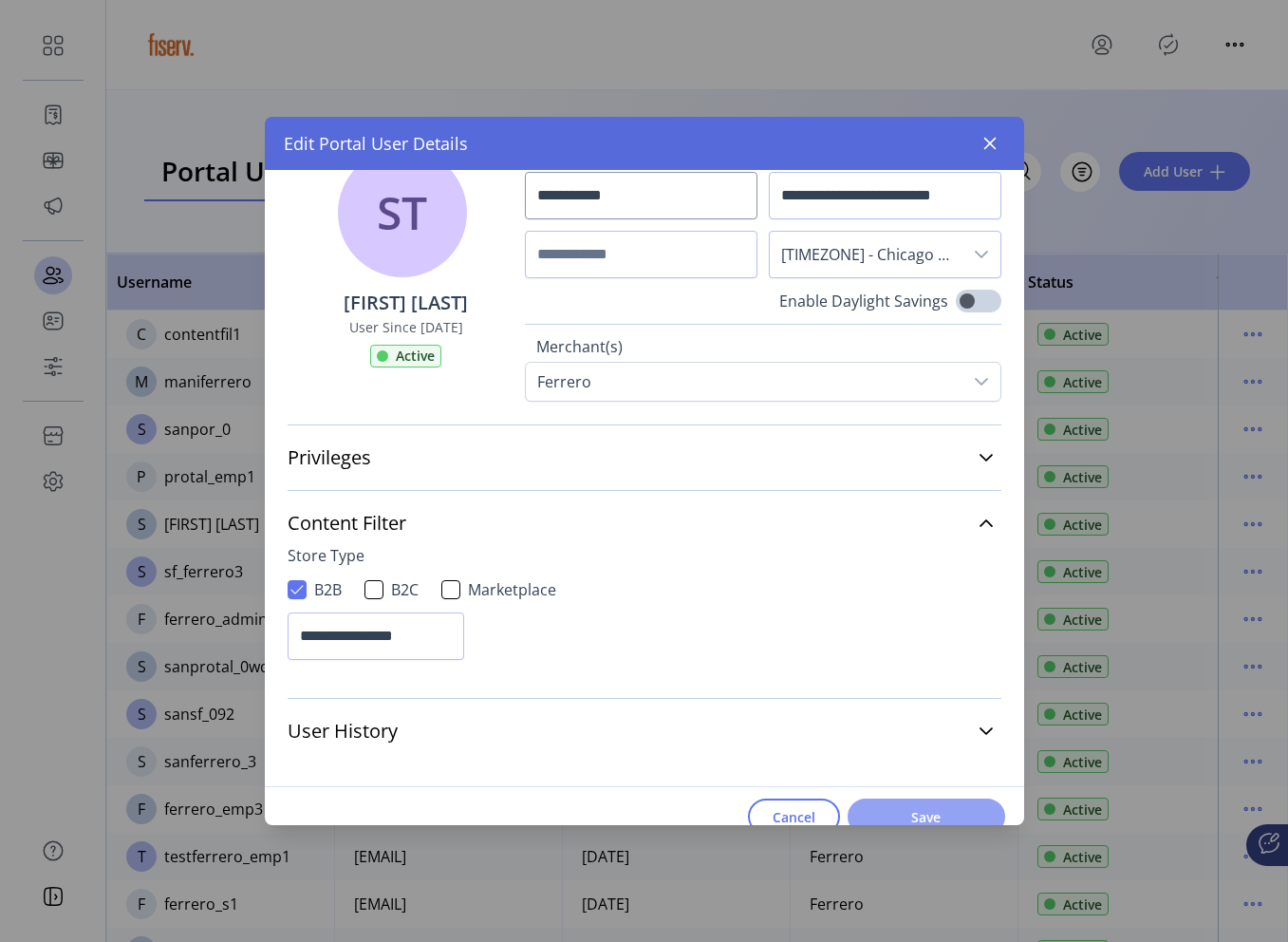 click on "Save" at bounding box center [926, 817] 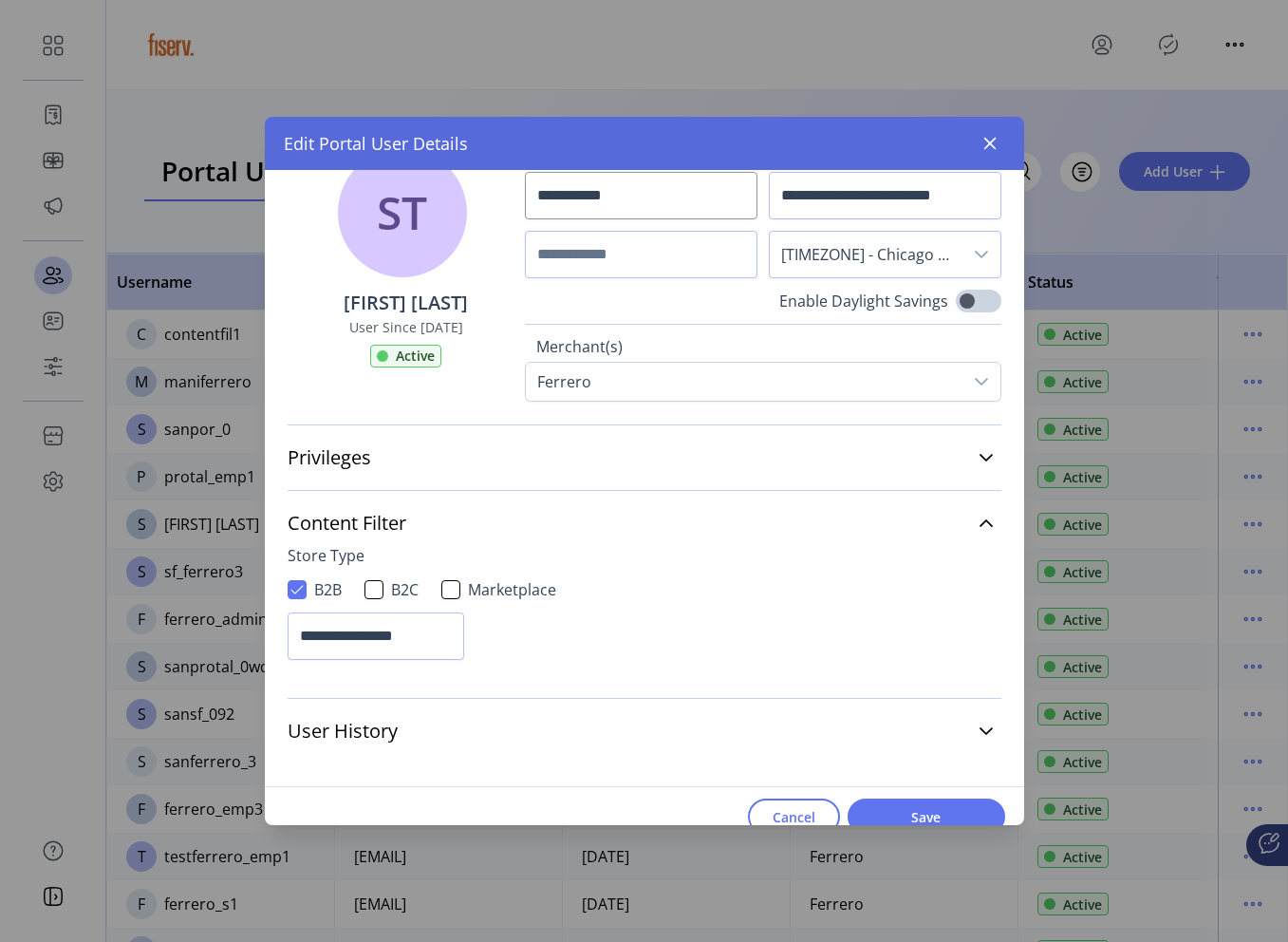 scroll, scrollTop: 101, scrollLeft: 0, axis: vertical 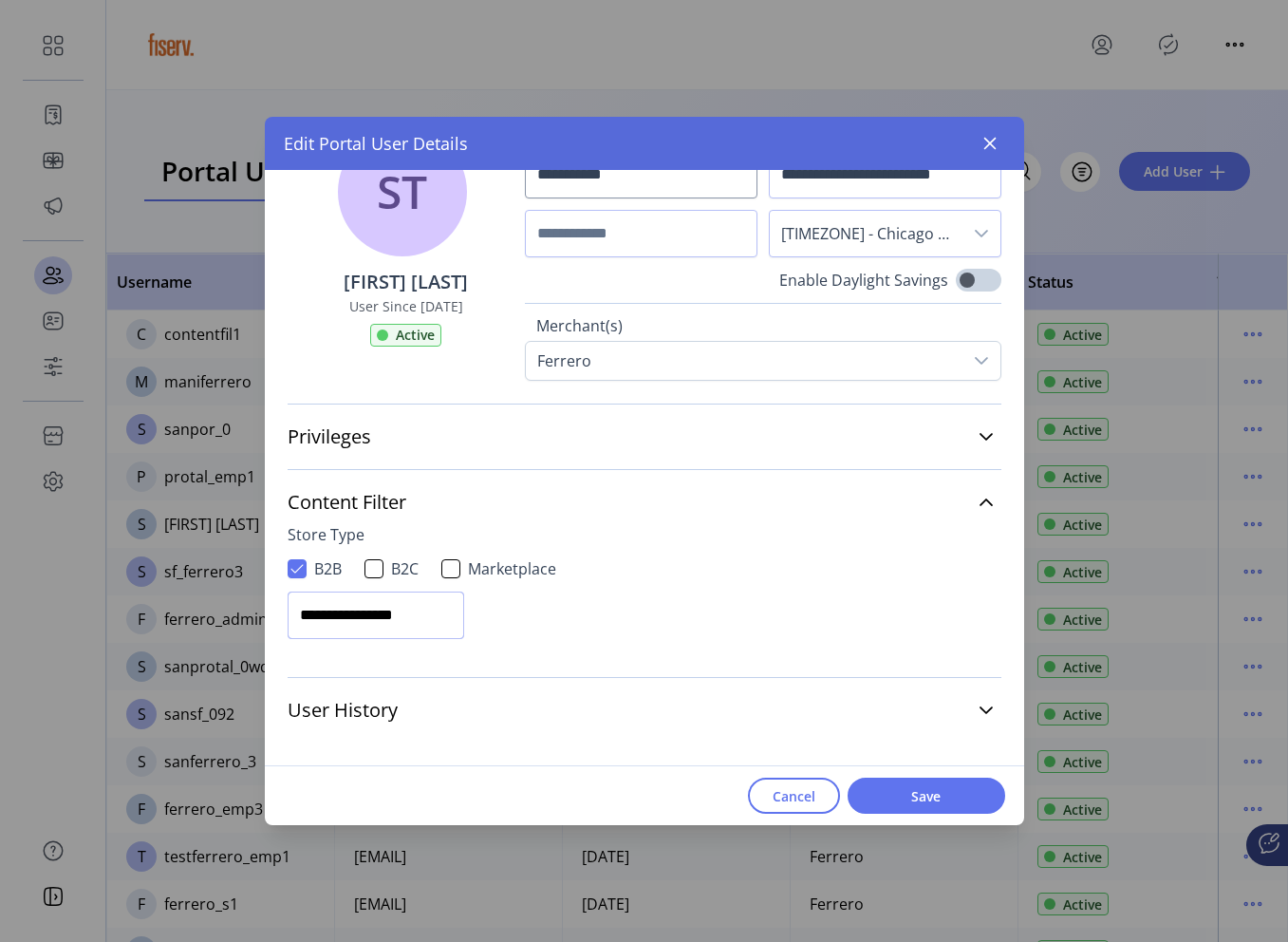 click on "**********" at bounding box center [376, 615] 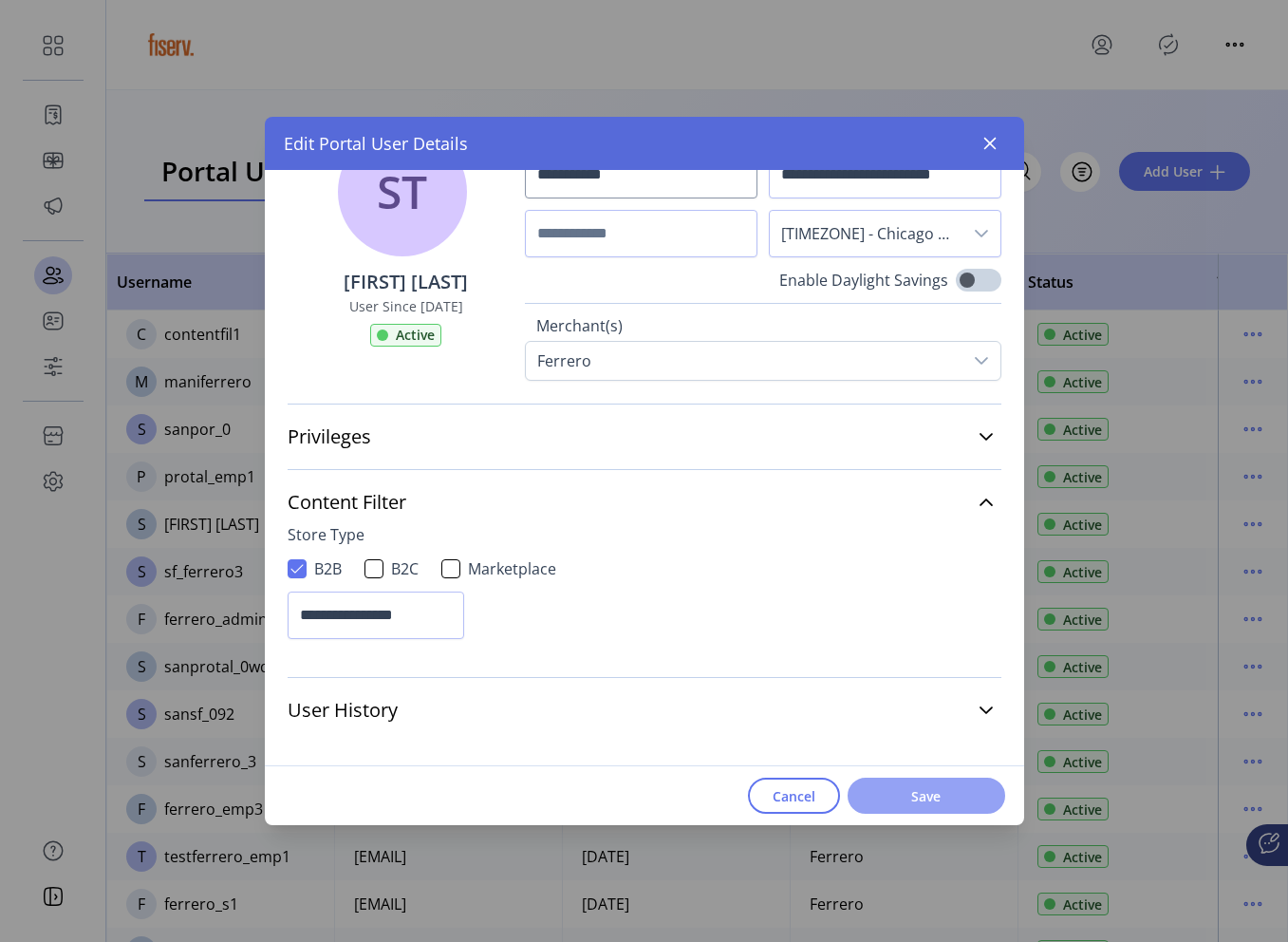 click on "Save" at bounding box center [926, 796] 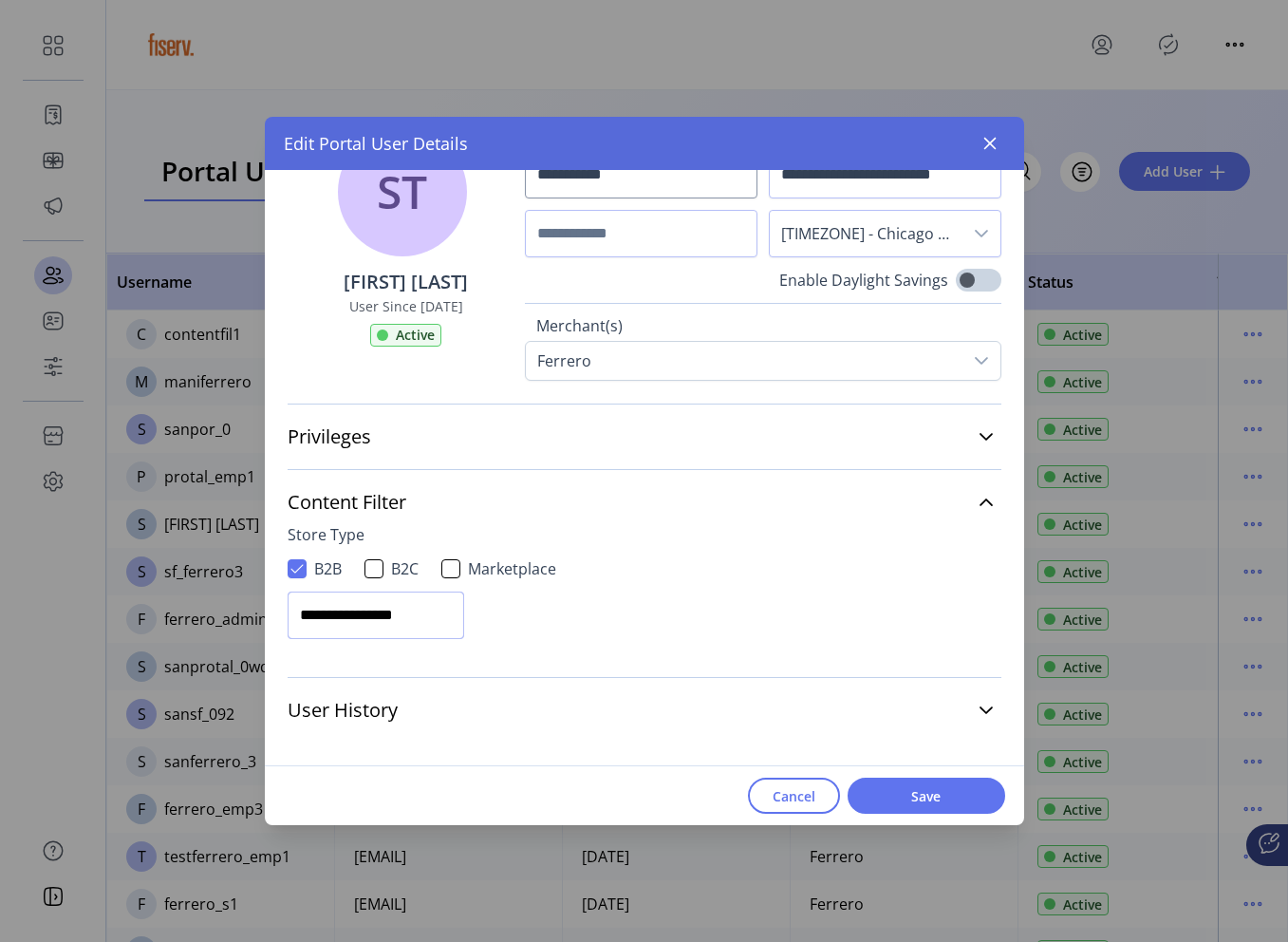 click on "**********" at bounding box center (376, 615) 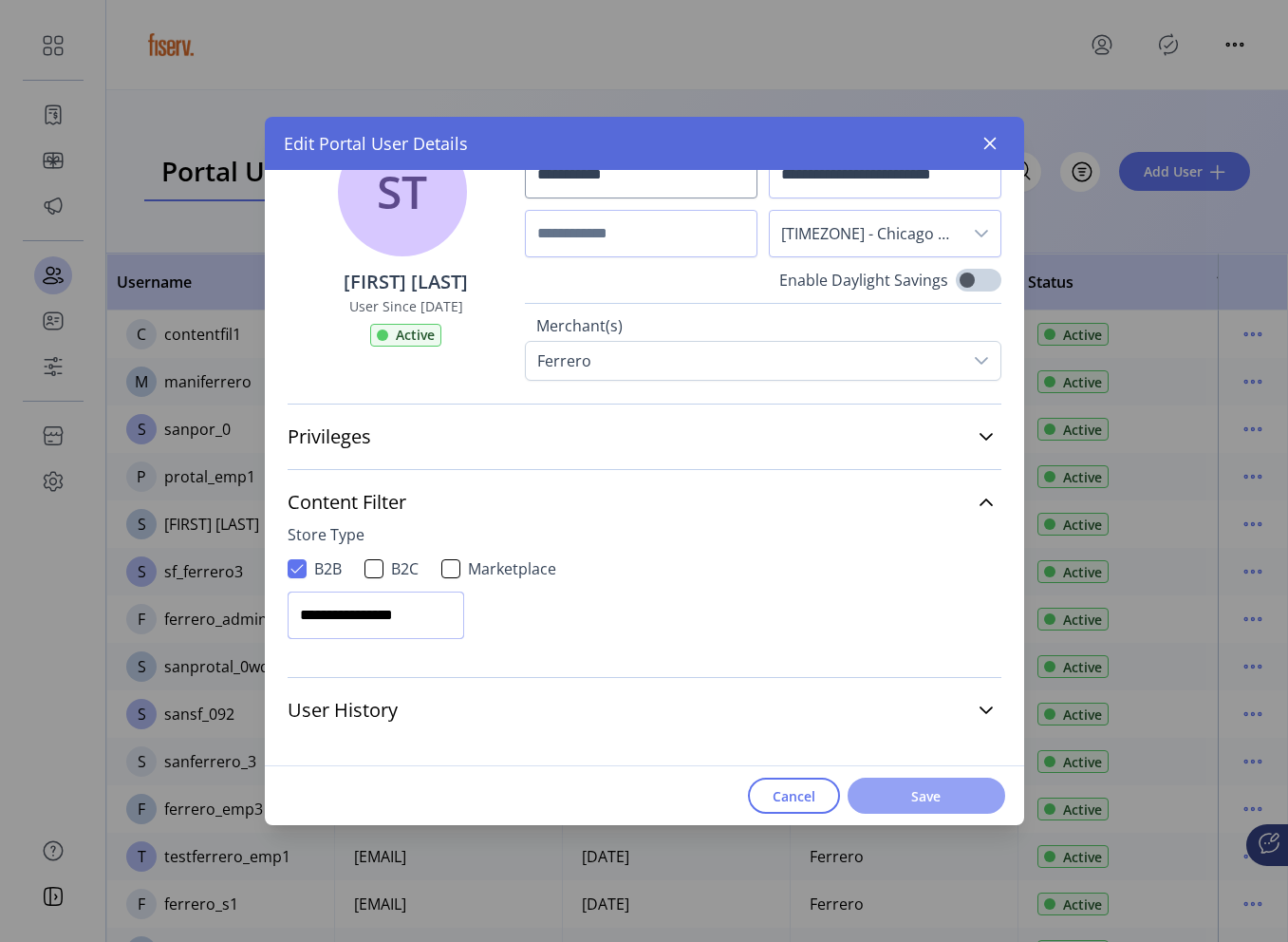 type on "**********" 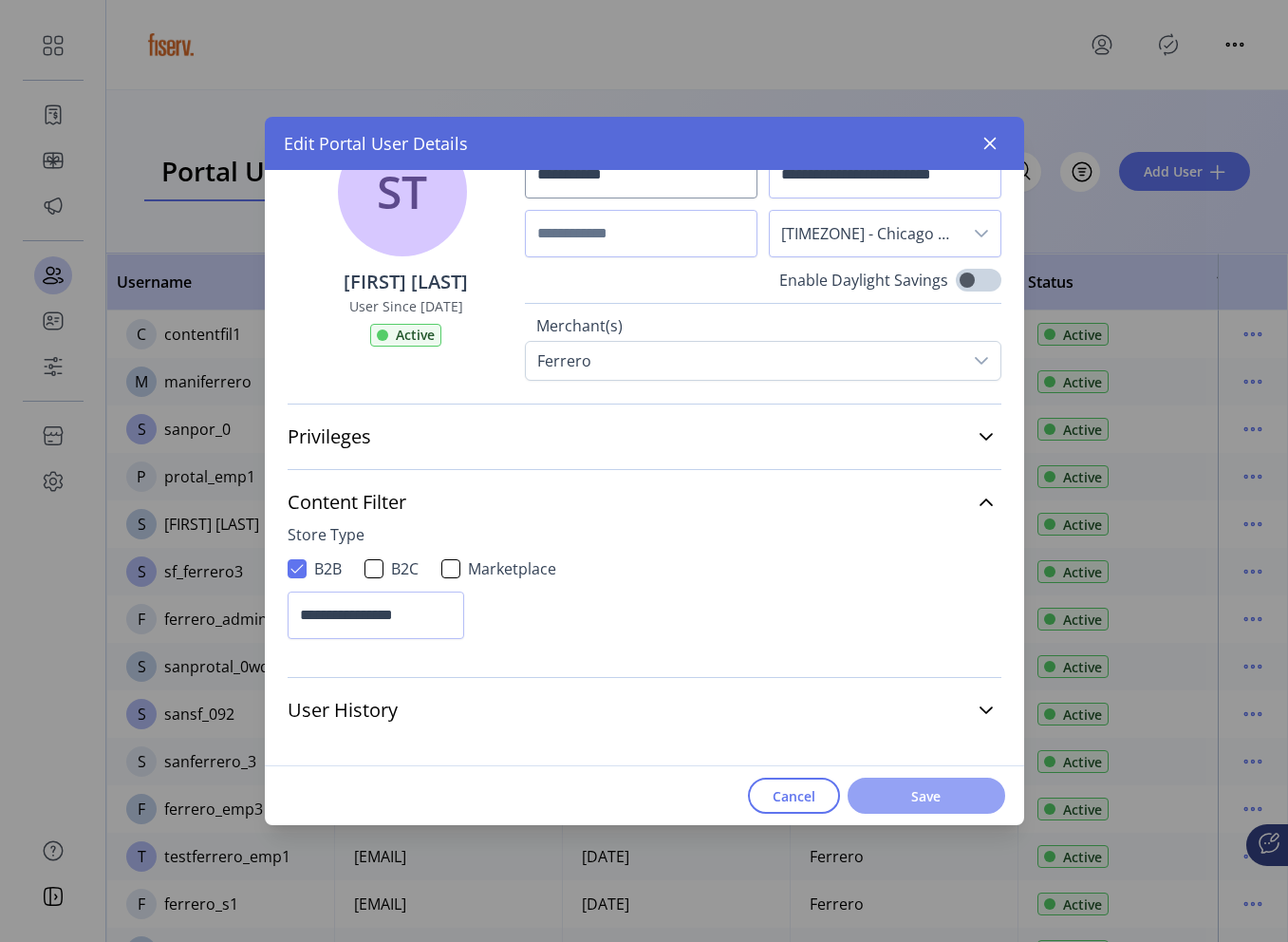 click on "Save" at bounding box center (926, 796) 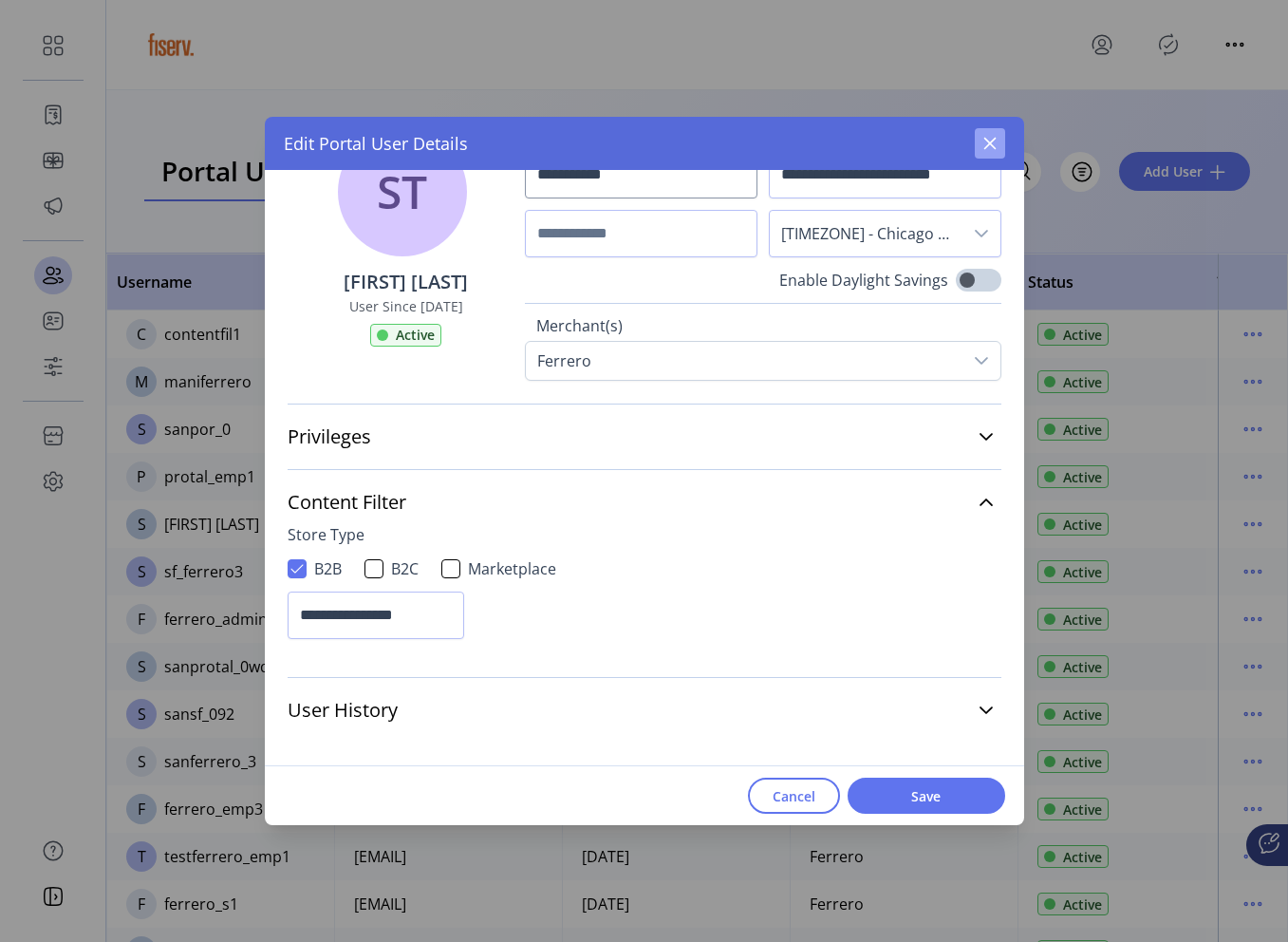 click 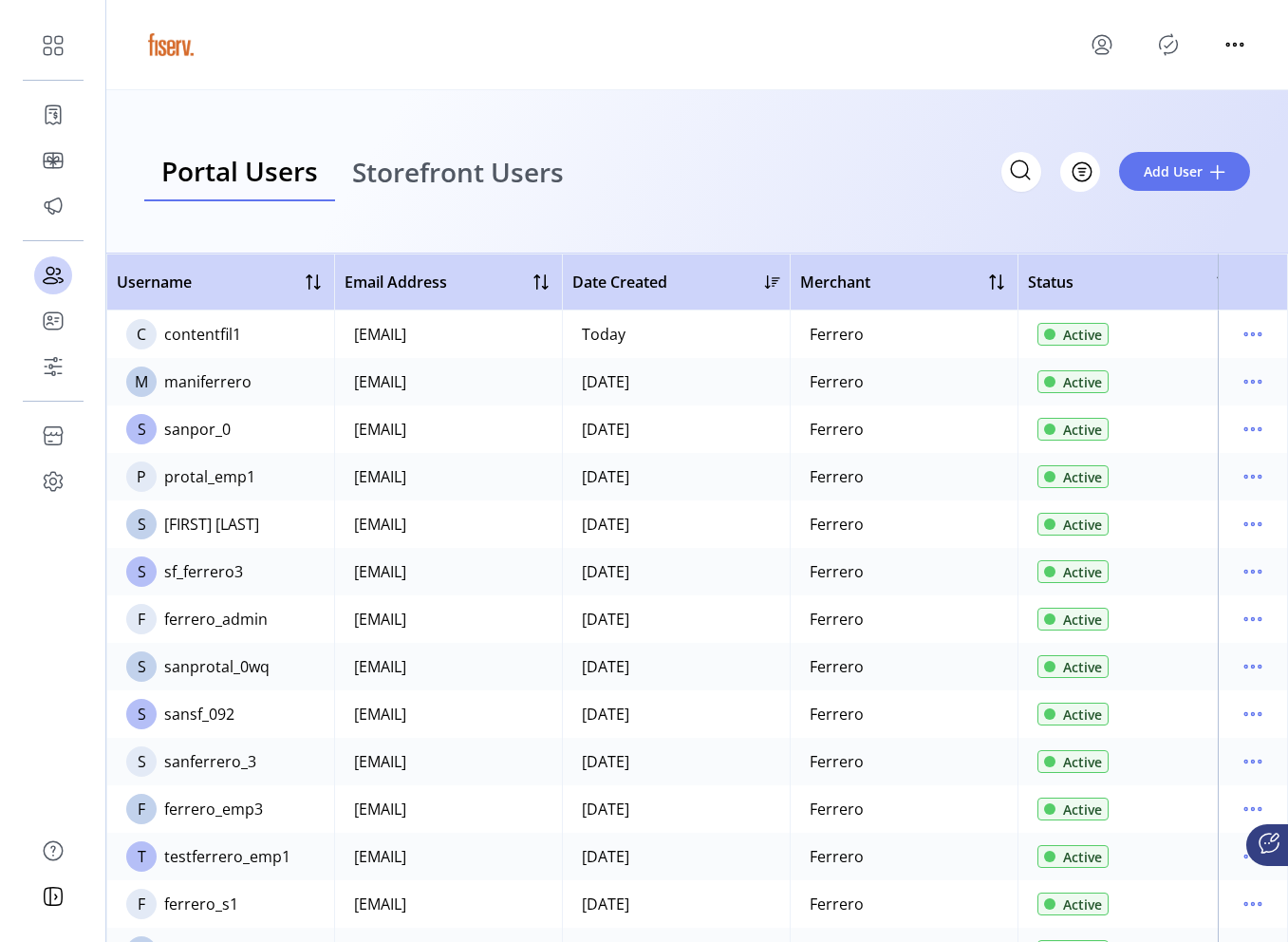 click 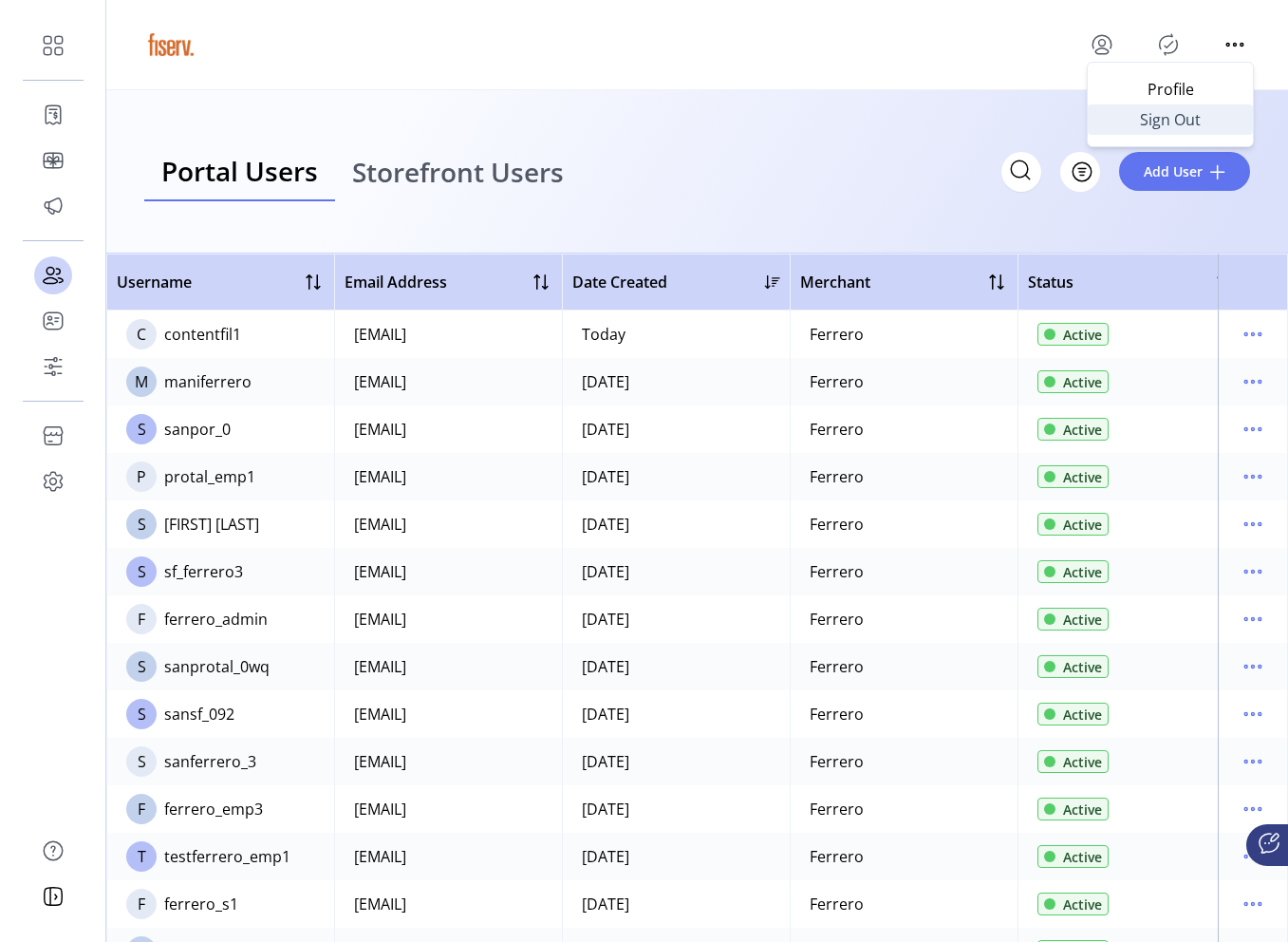 click on "Sign Out" at bounding box center [1170, 120] 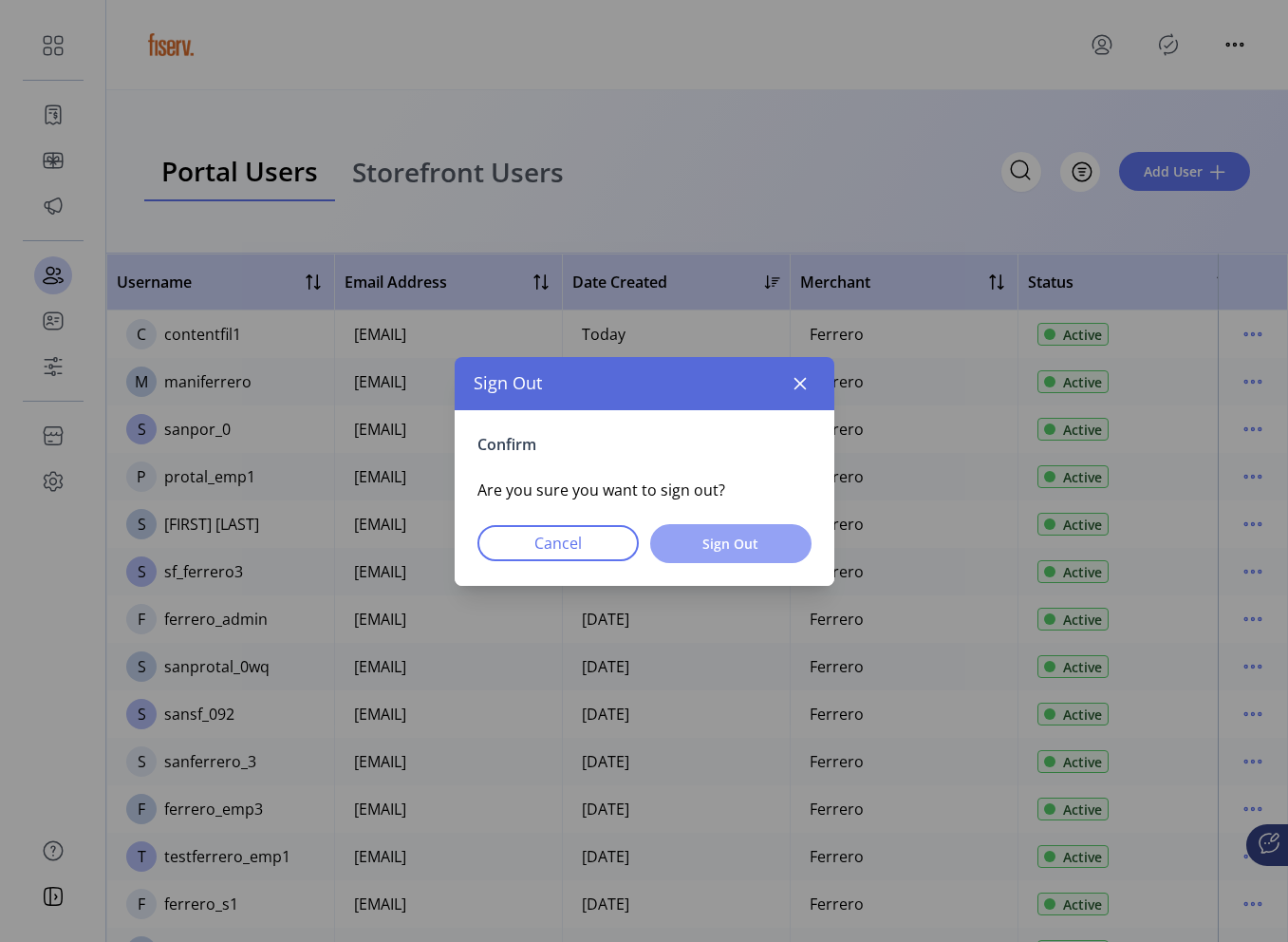 click on "Sign Out" at bounding box center [731, 543] 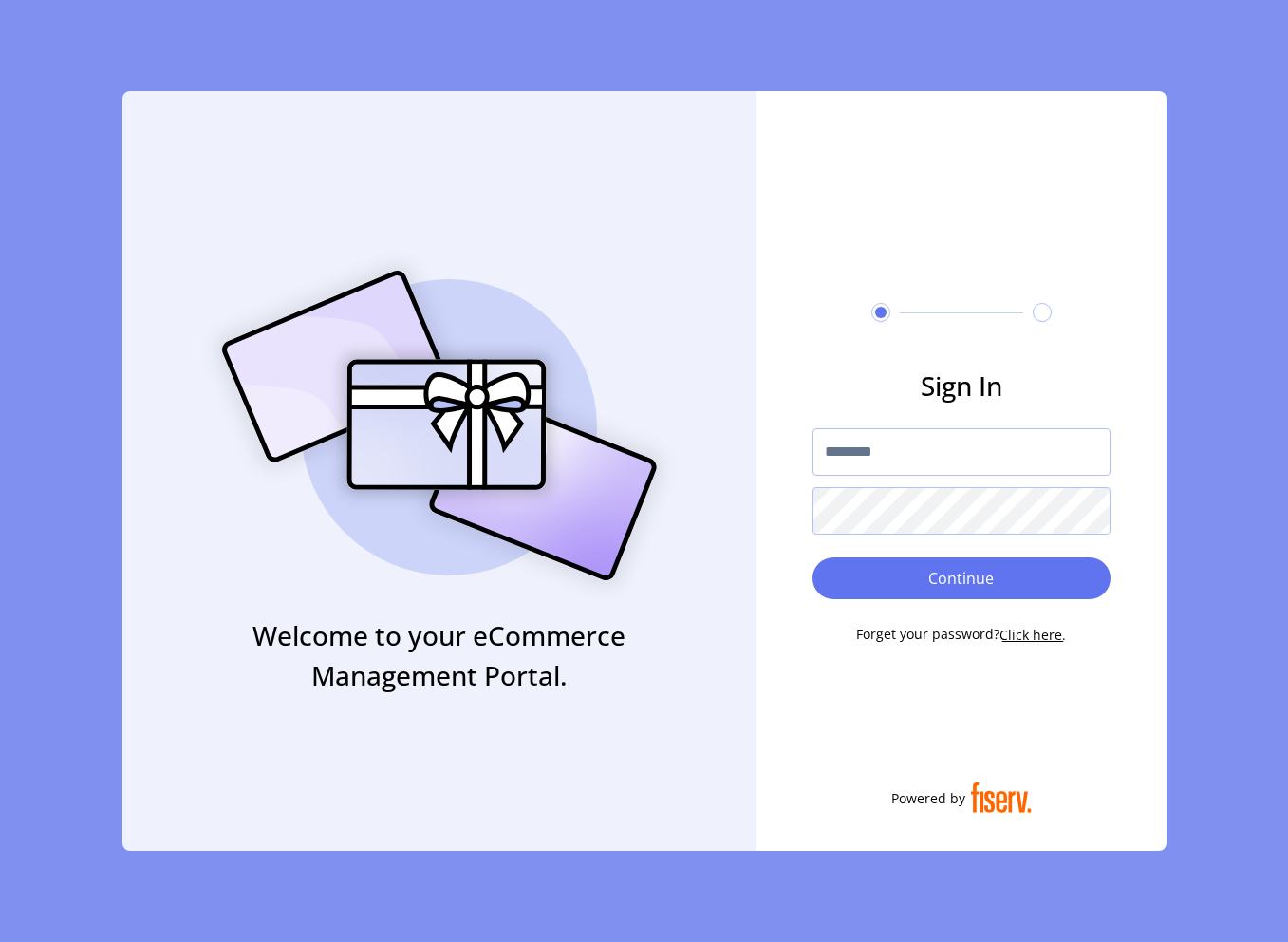 click at bounding box center (961, 452) 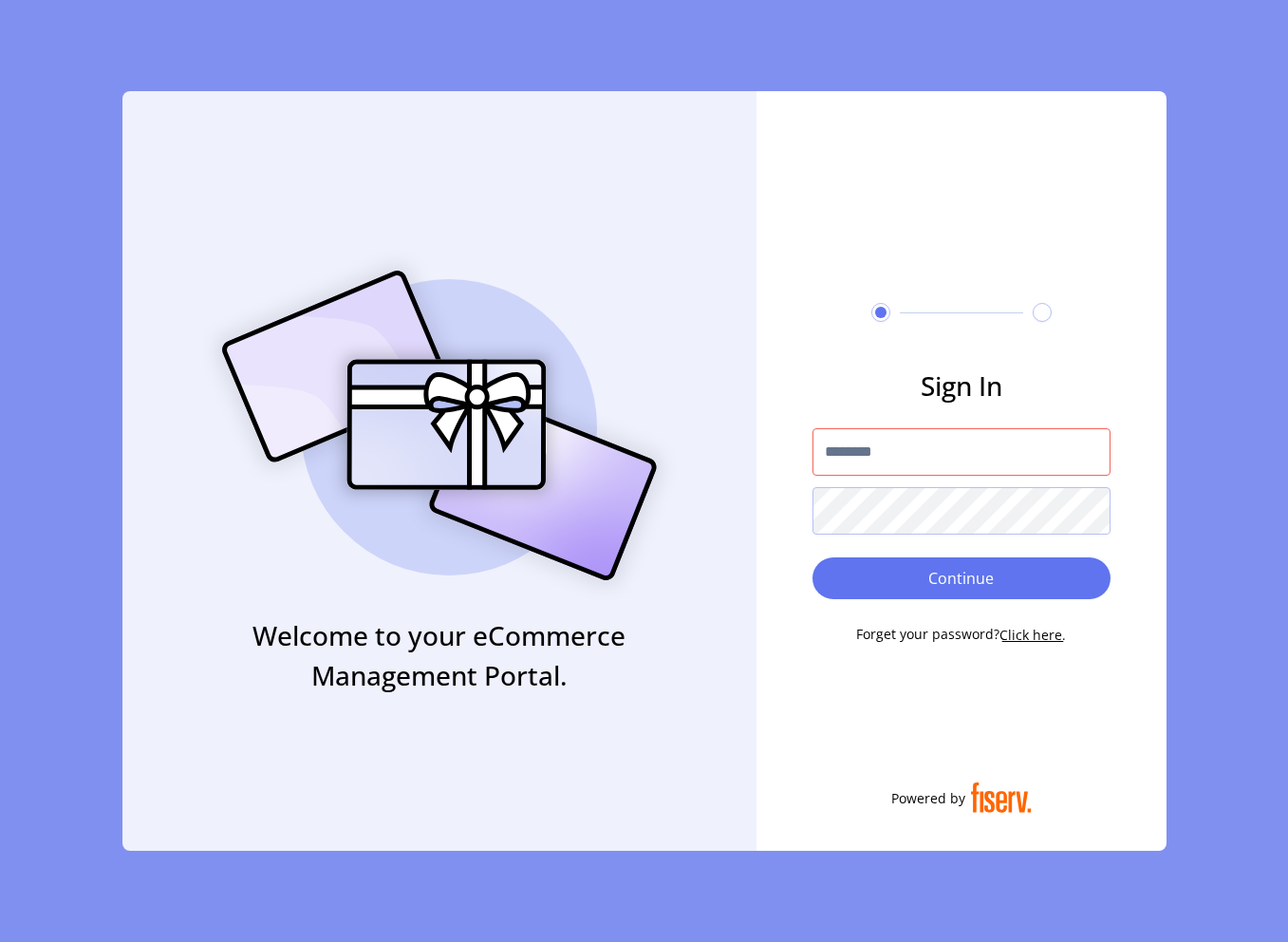 type on "**********" 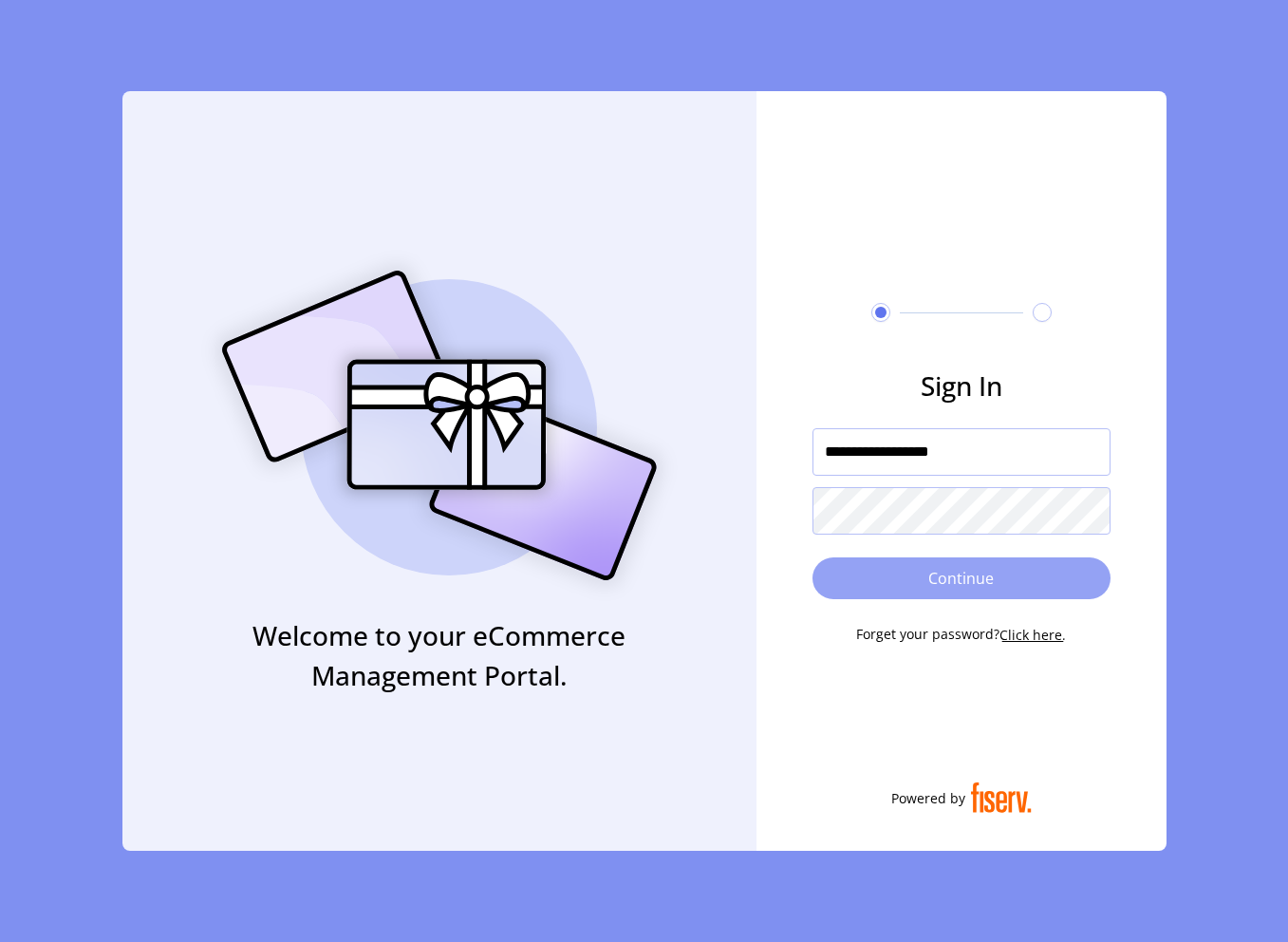 click on "Continue" at bounding box center (961, 578) 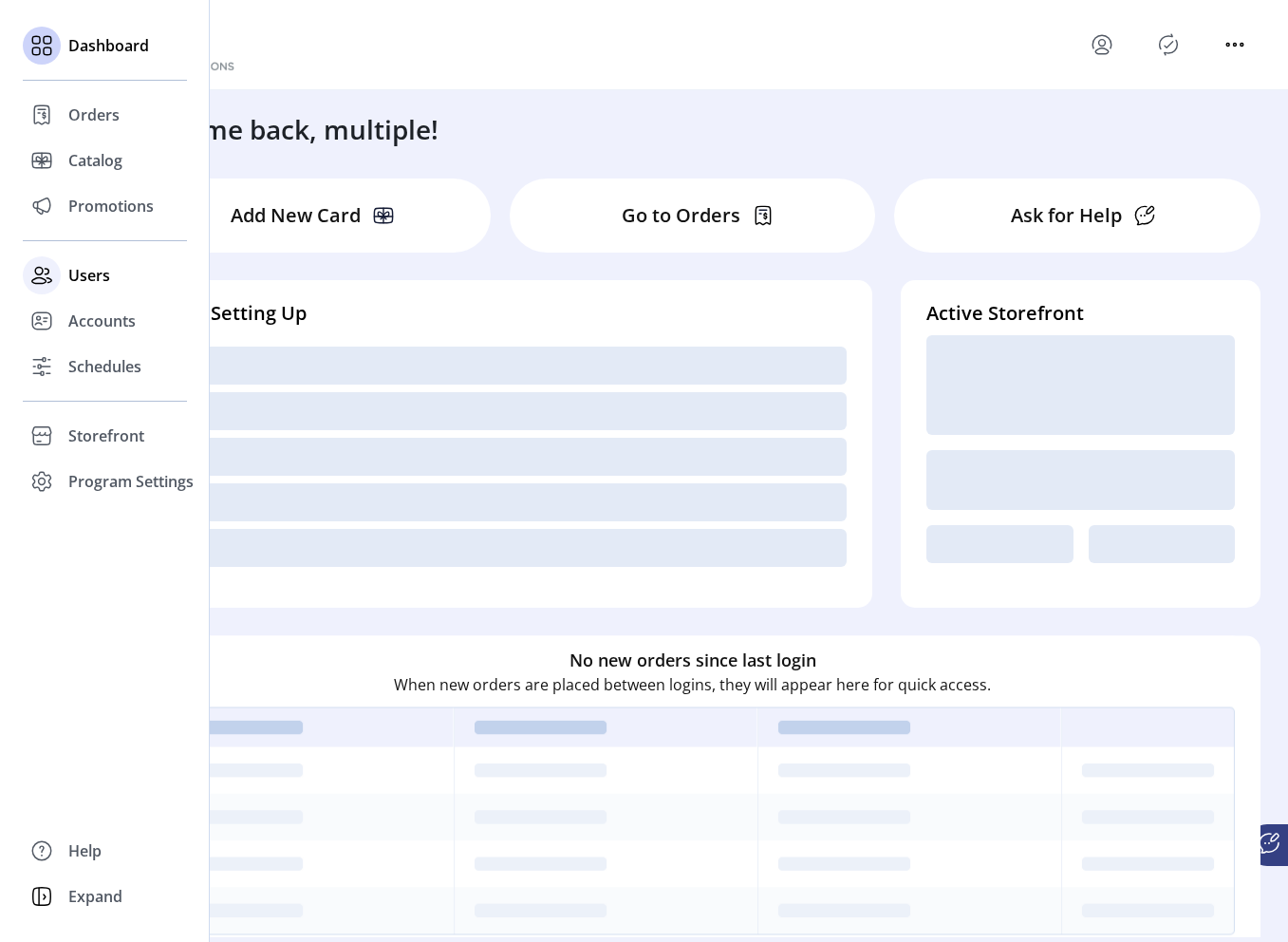click 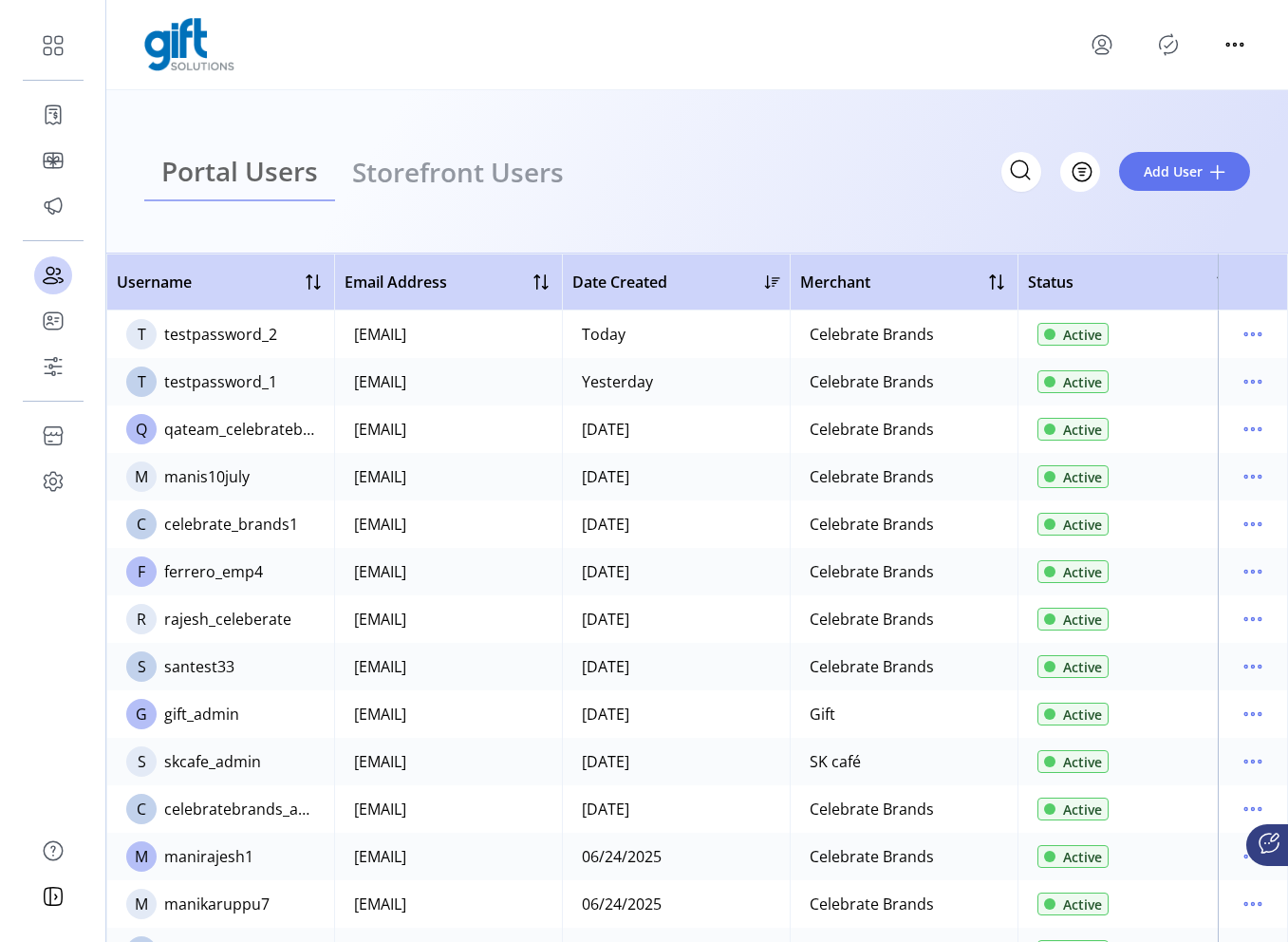 click on "Portal Users Storefront Users" 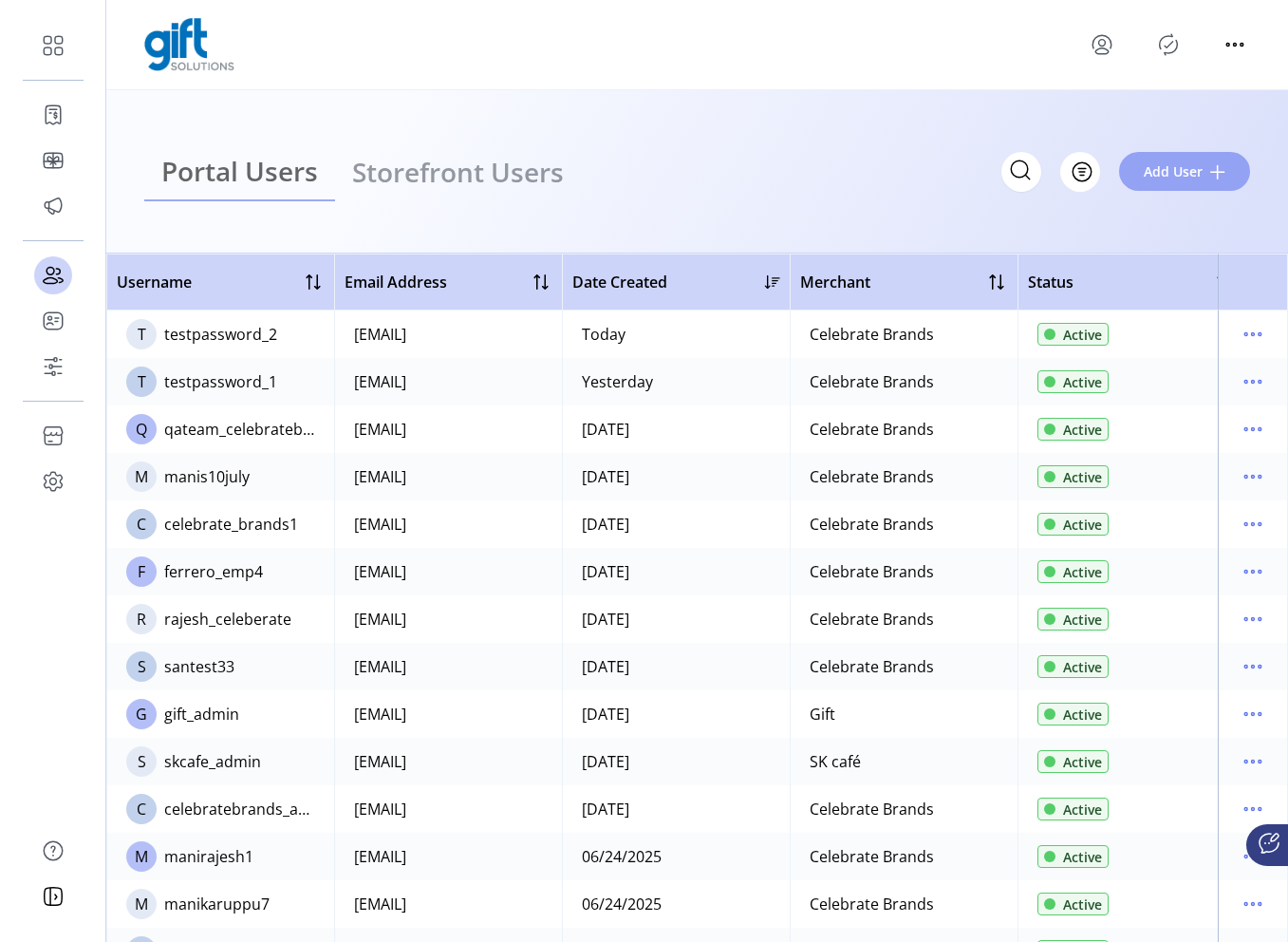 click on "Add User" 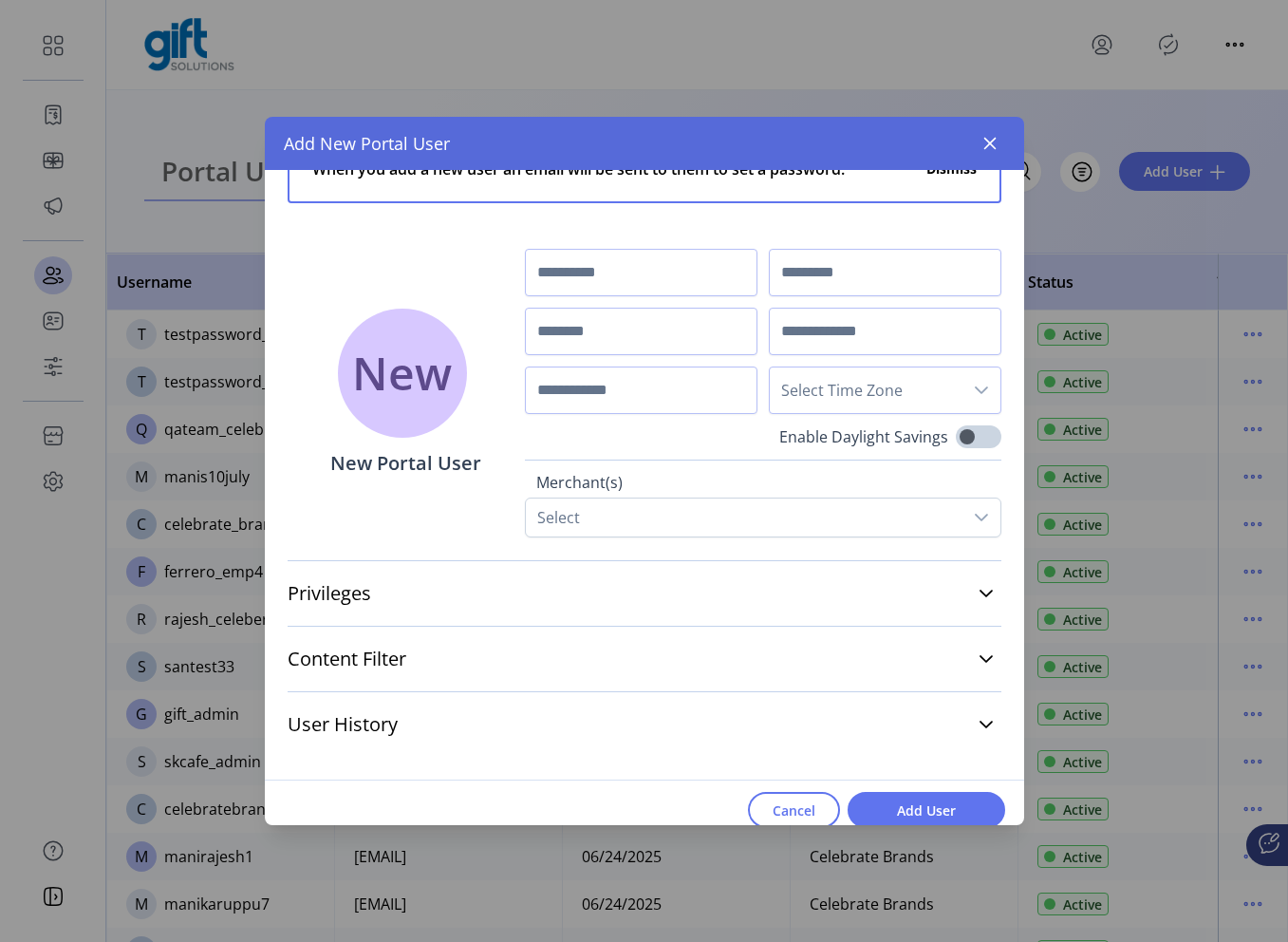 scroll, scrollTop: 73, scrollLeft: 0, axis: vertical 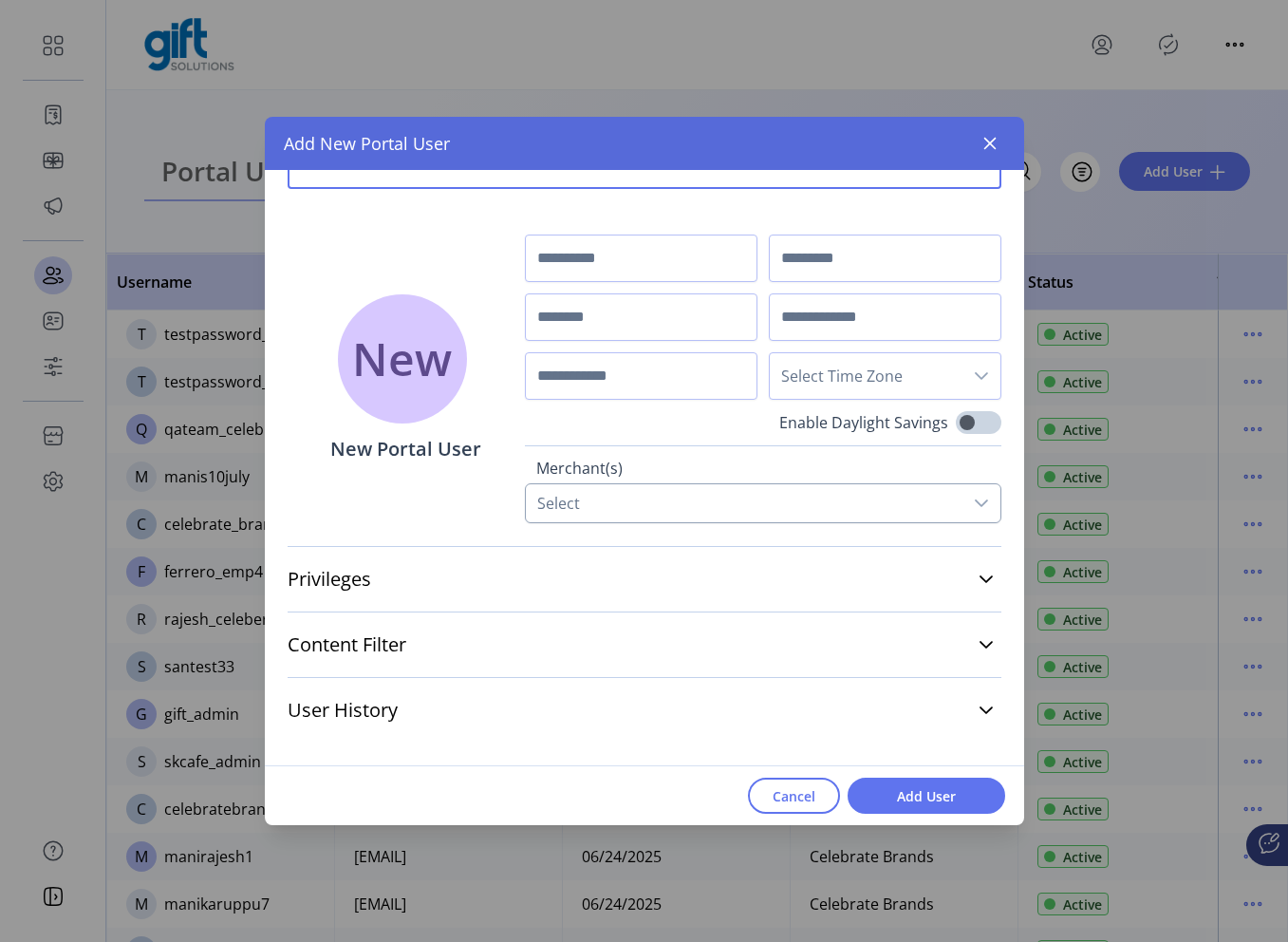 click on "Select" at bounding box center [558, 503] 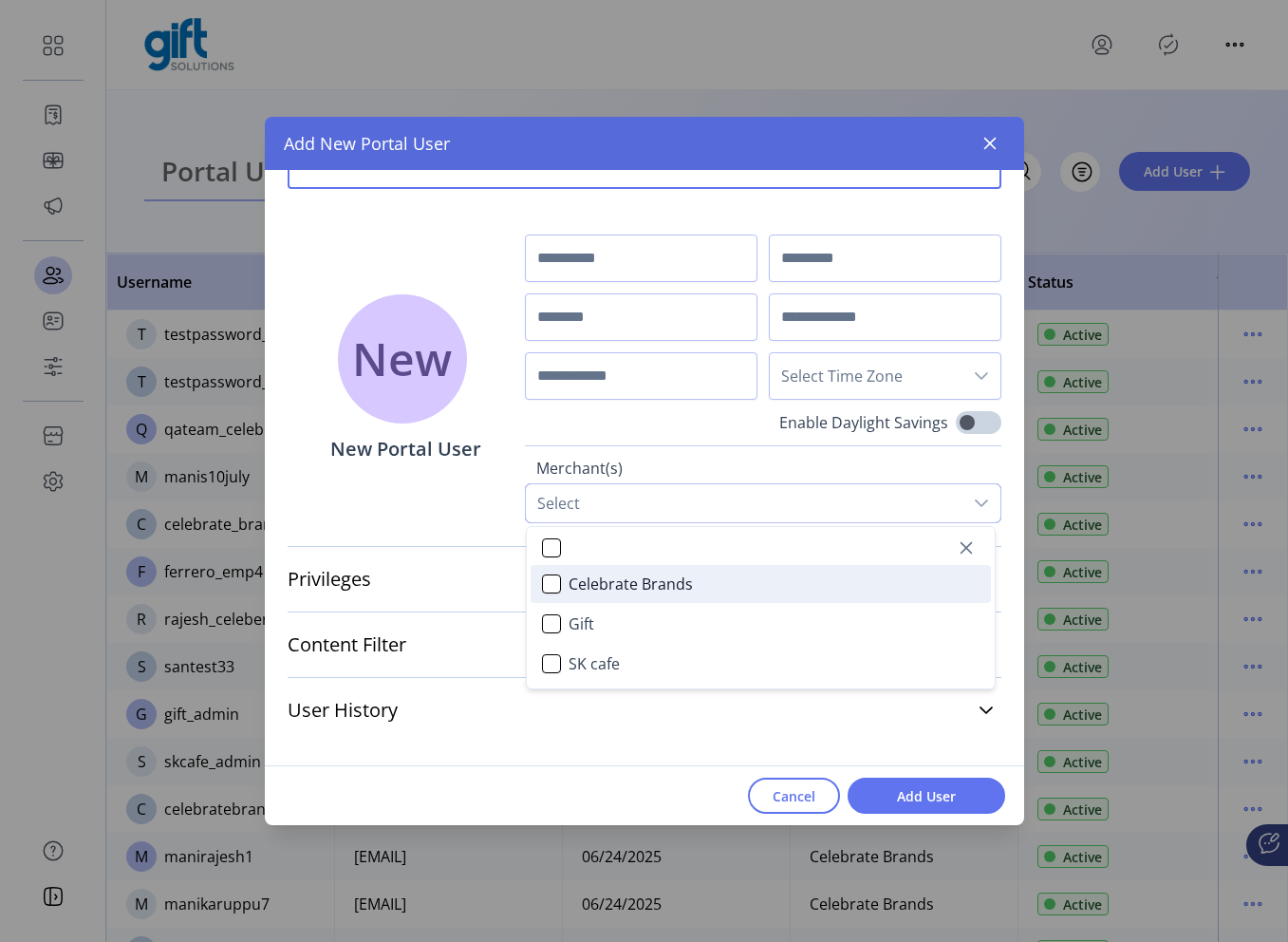 click on "New New Portal User" at bounding box center [406, 379] 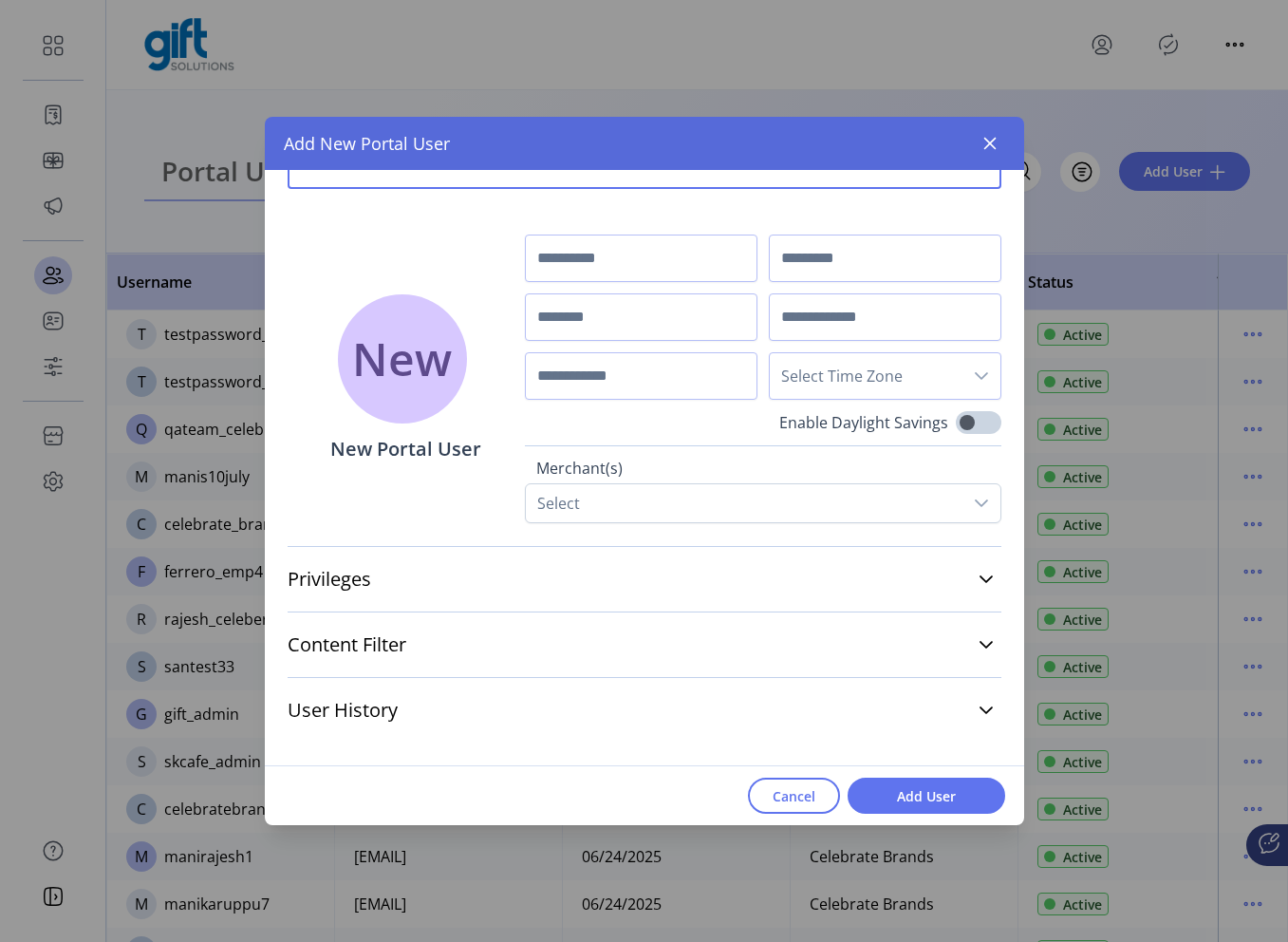 click on "Content Filter  Store Type B2B B2C Marketplace" at bounding box center (644, 644) 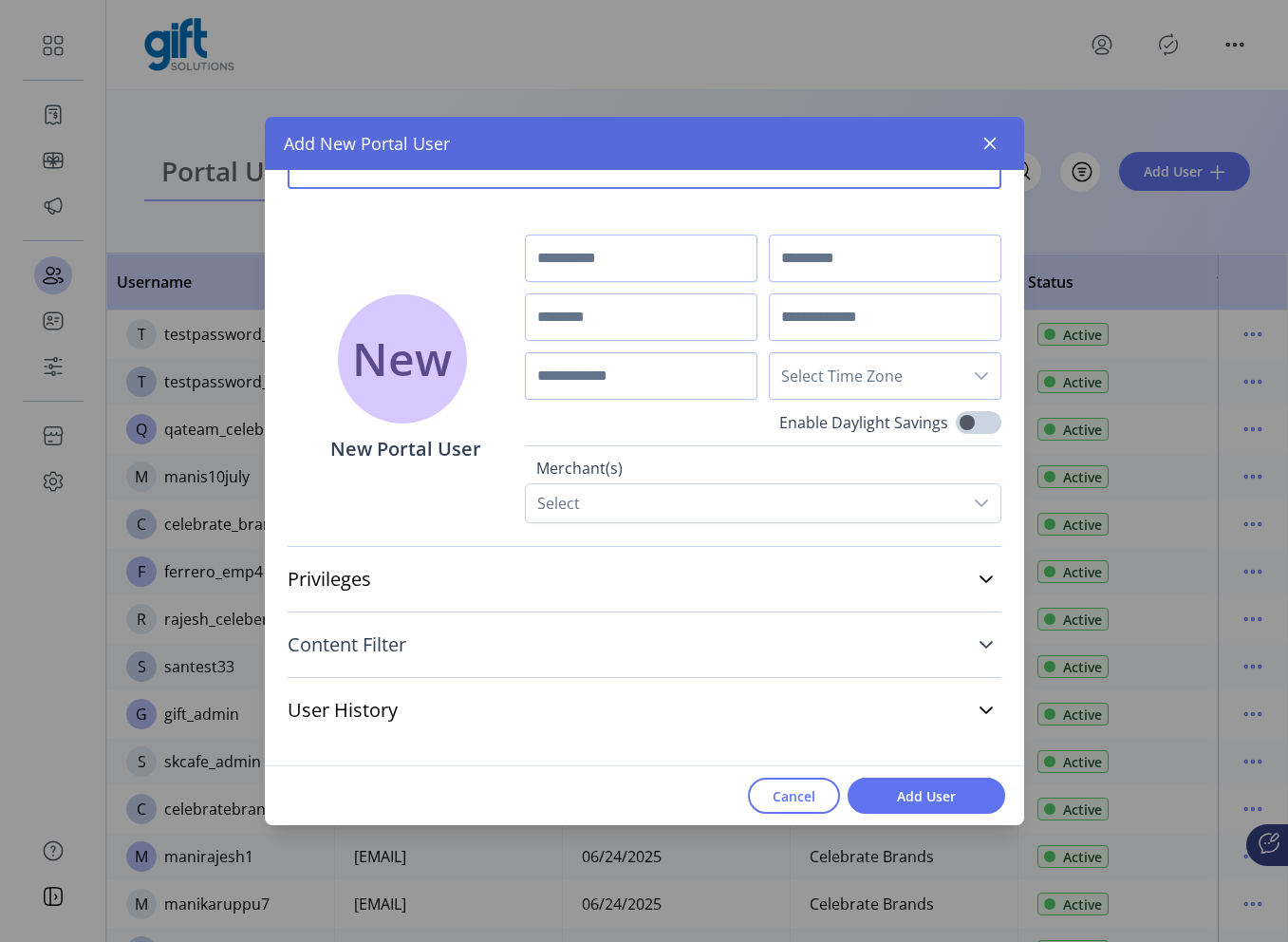 click on "Content Filter" at bounding box center [644, 645] 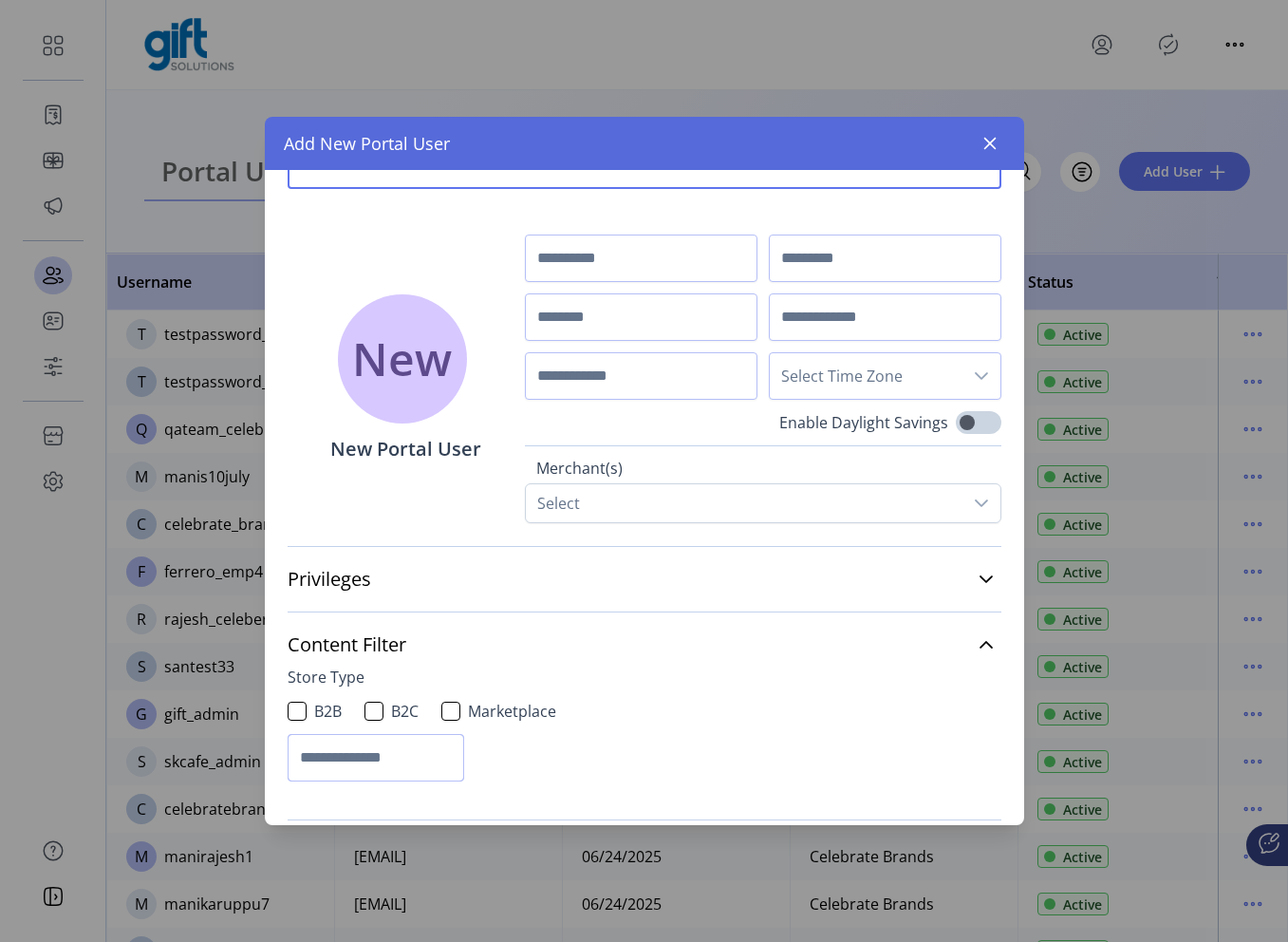 click at bounding box center (376, 758) 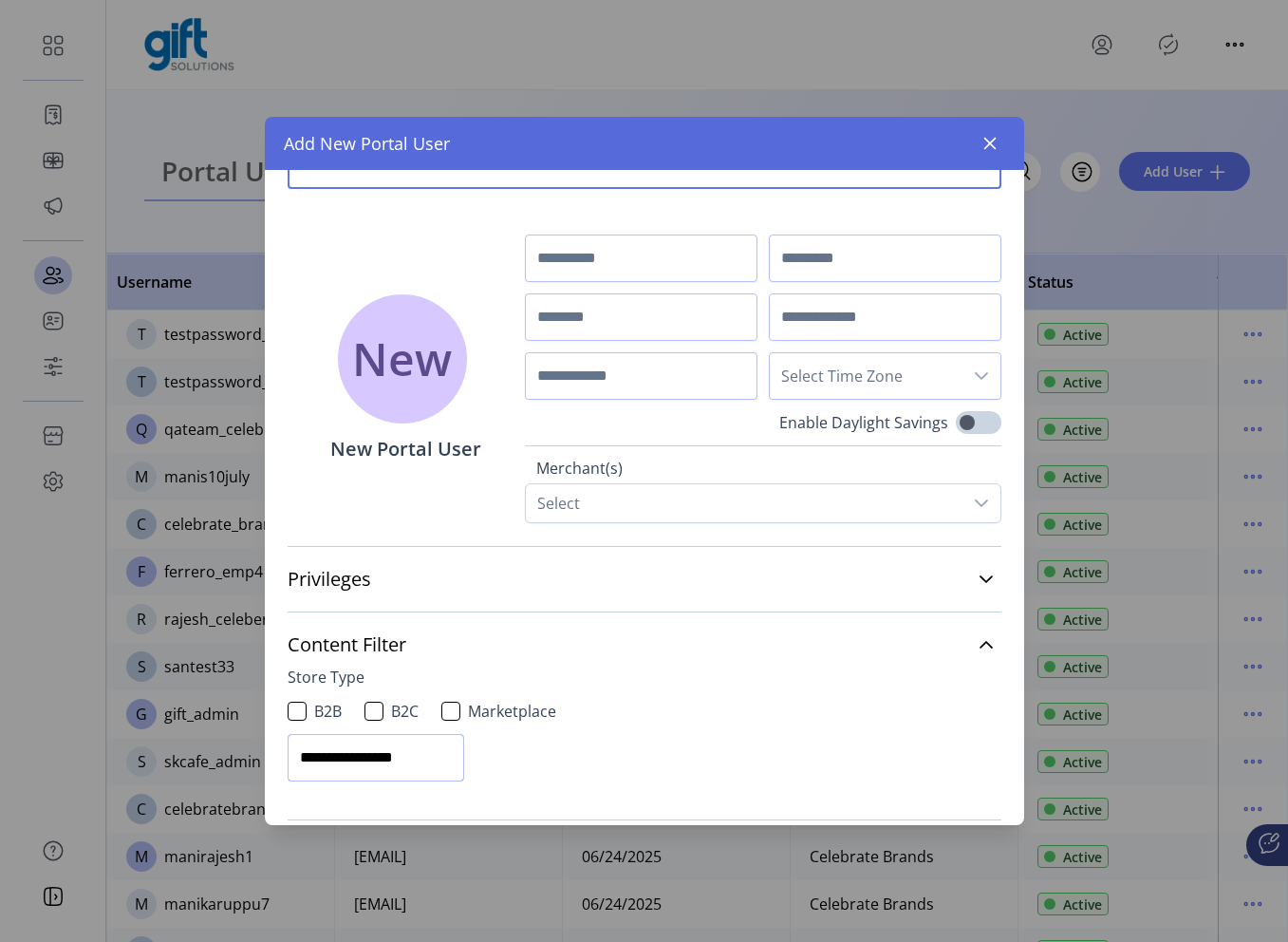 type on "**********" 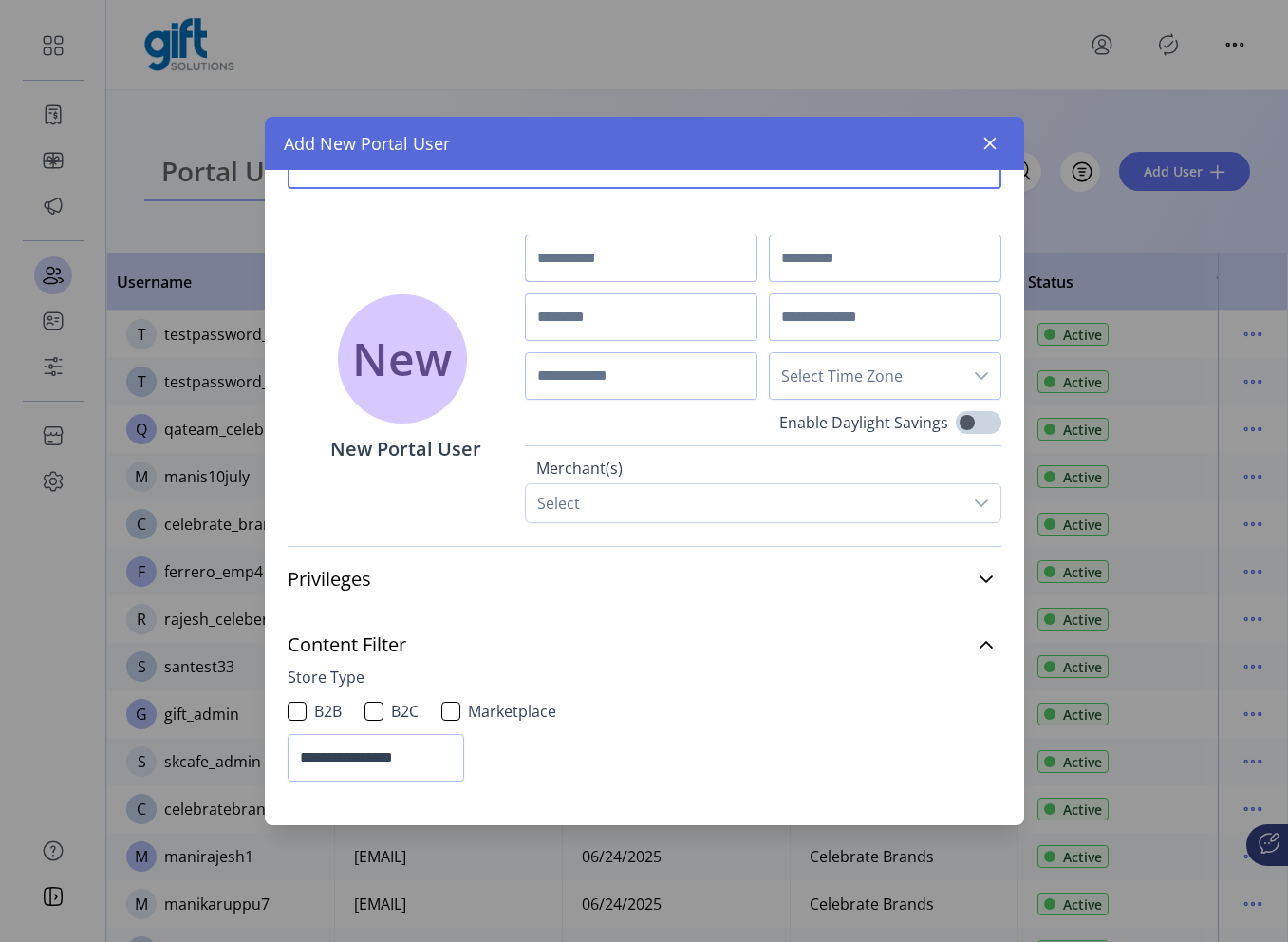 click at bounding box center [641, 258] 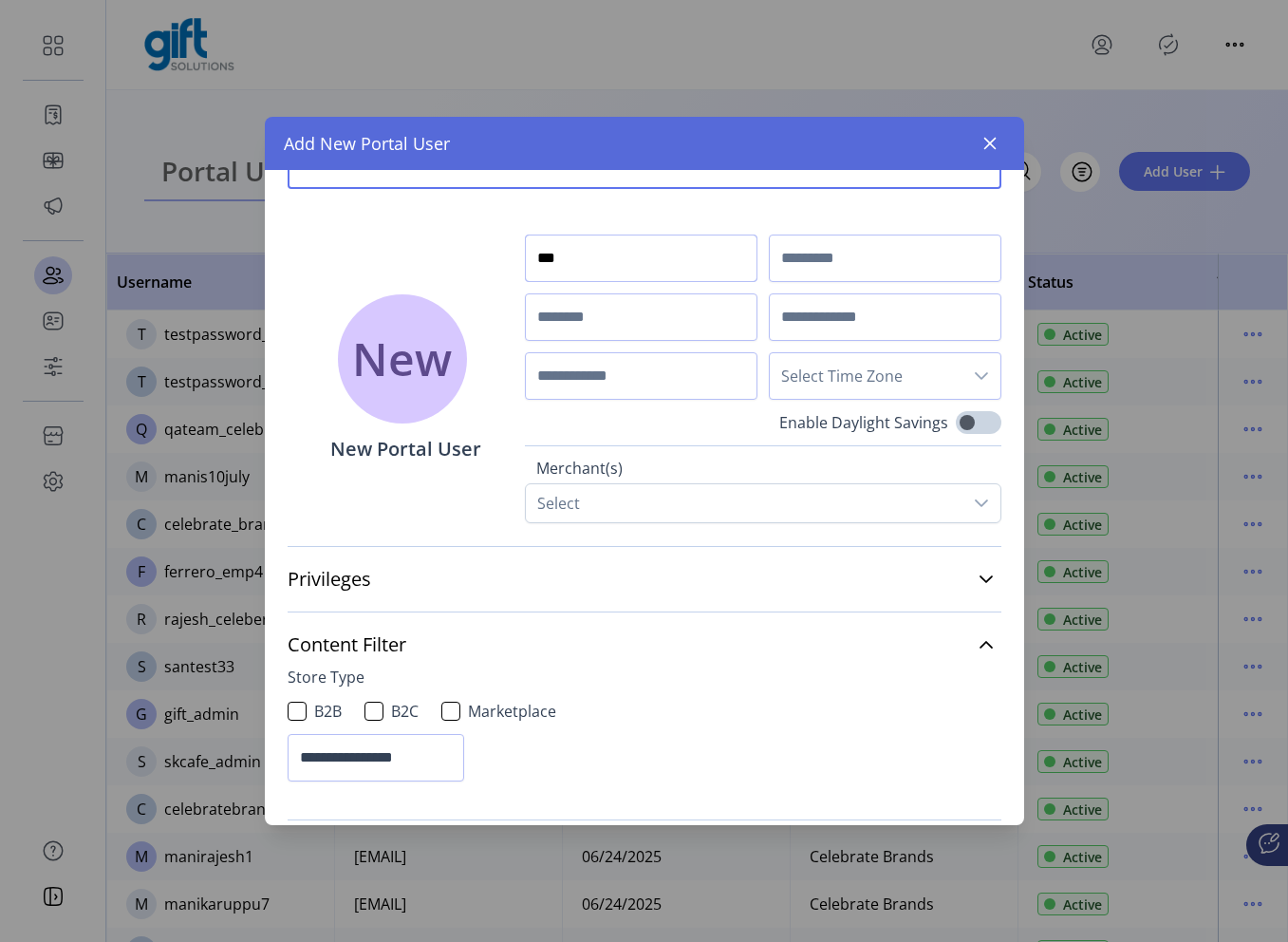type on "***" 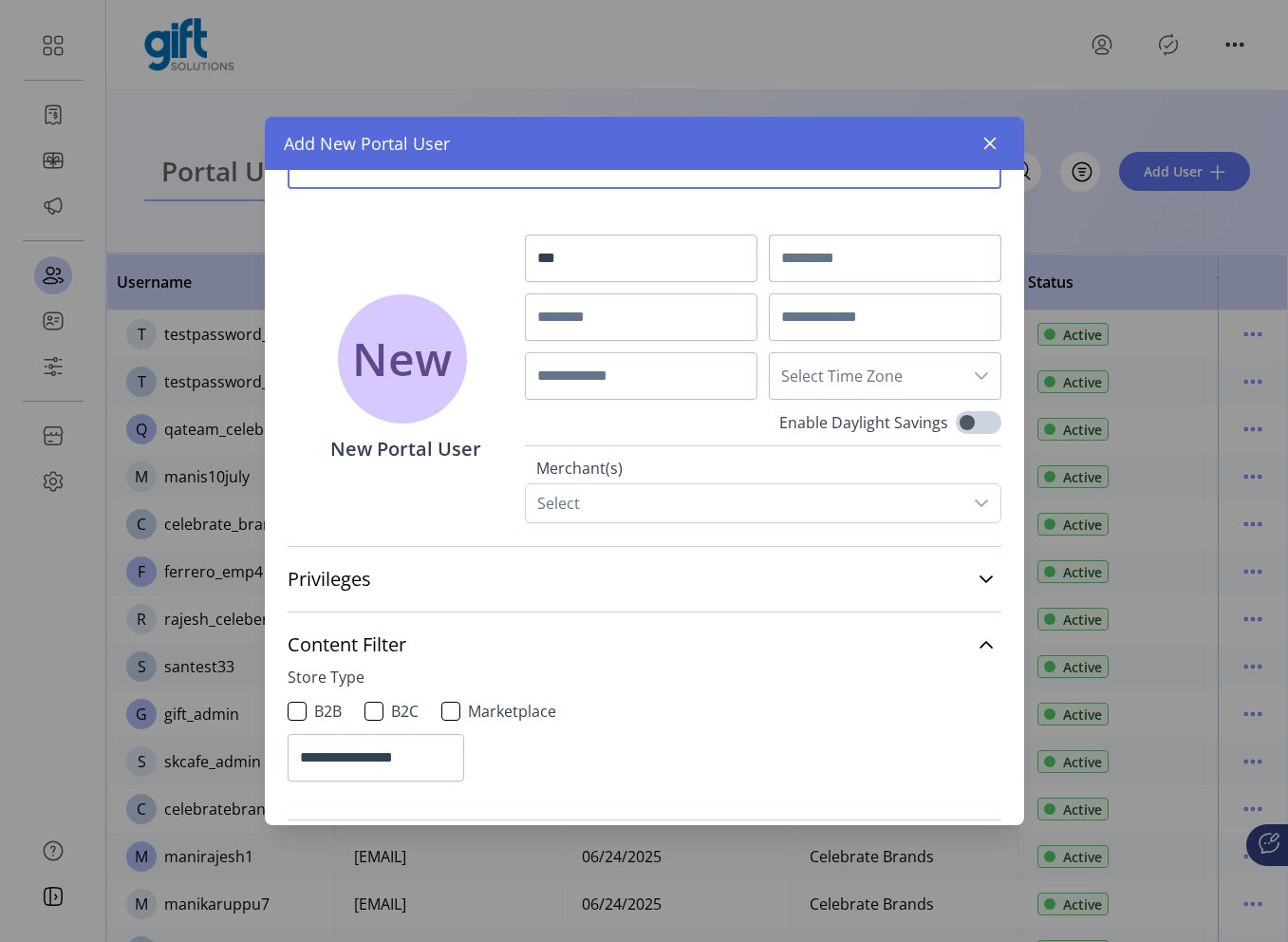 click at bounding box center (885, 258) 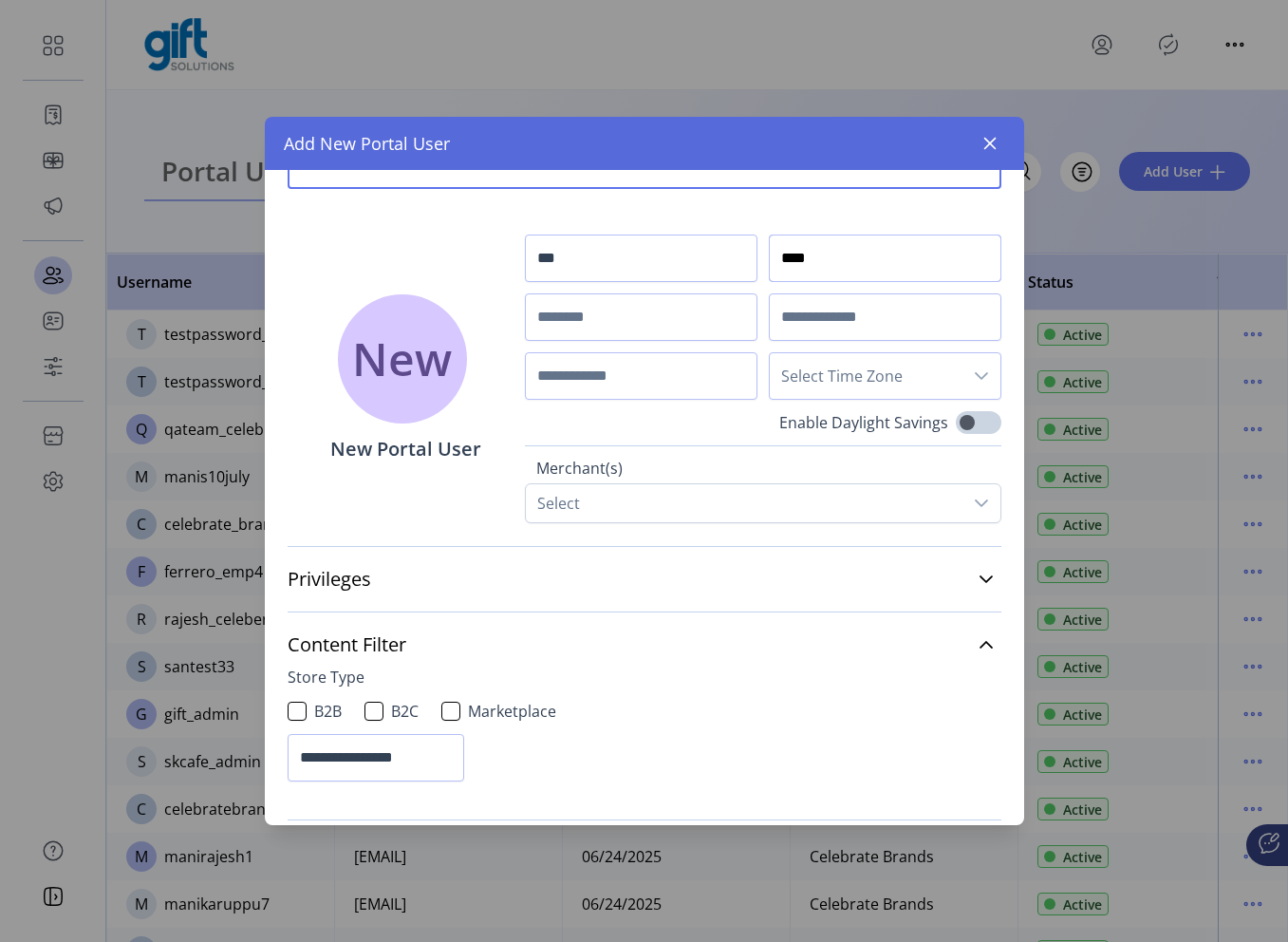 type on "****" 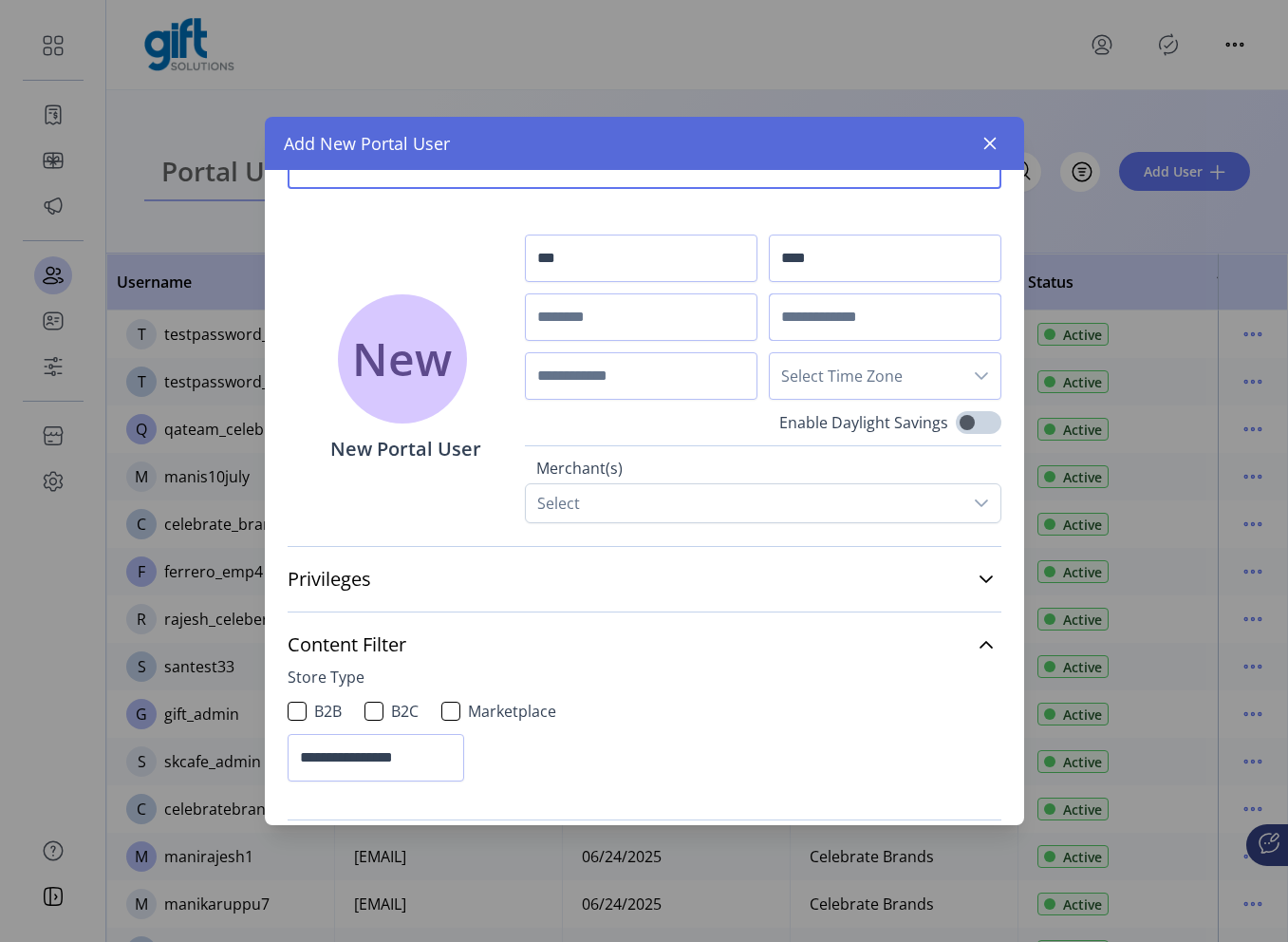 click at bounding box center (885, 317) 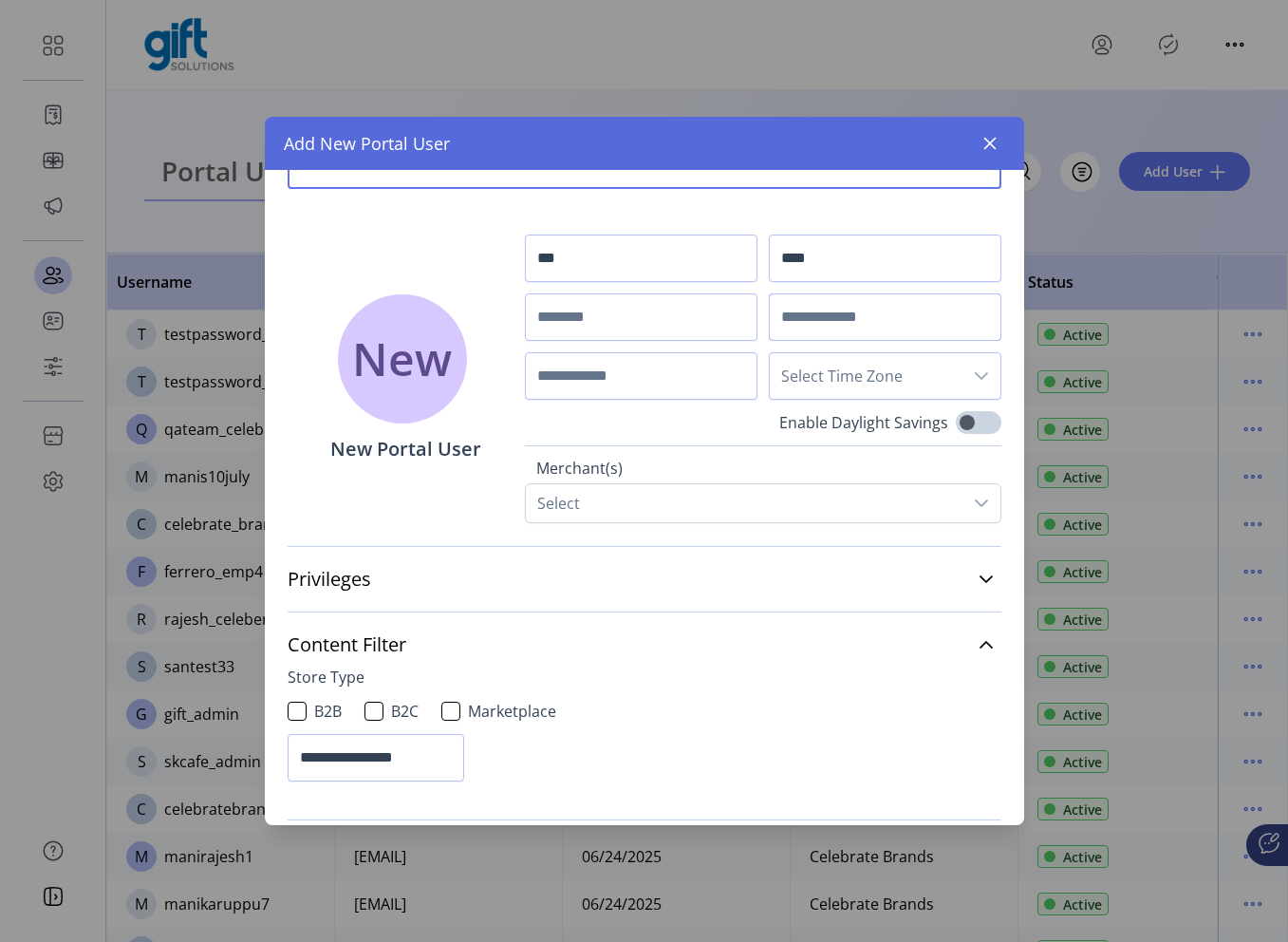 type on "*" 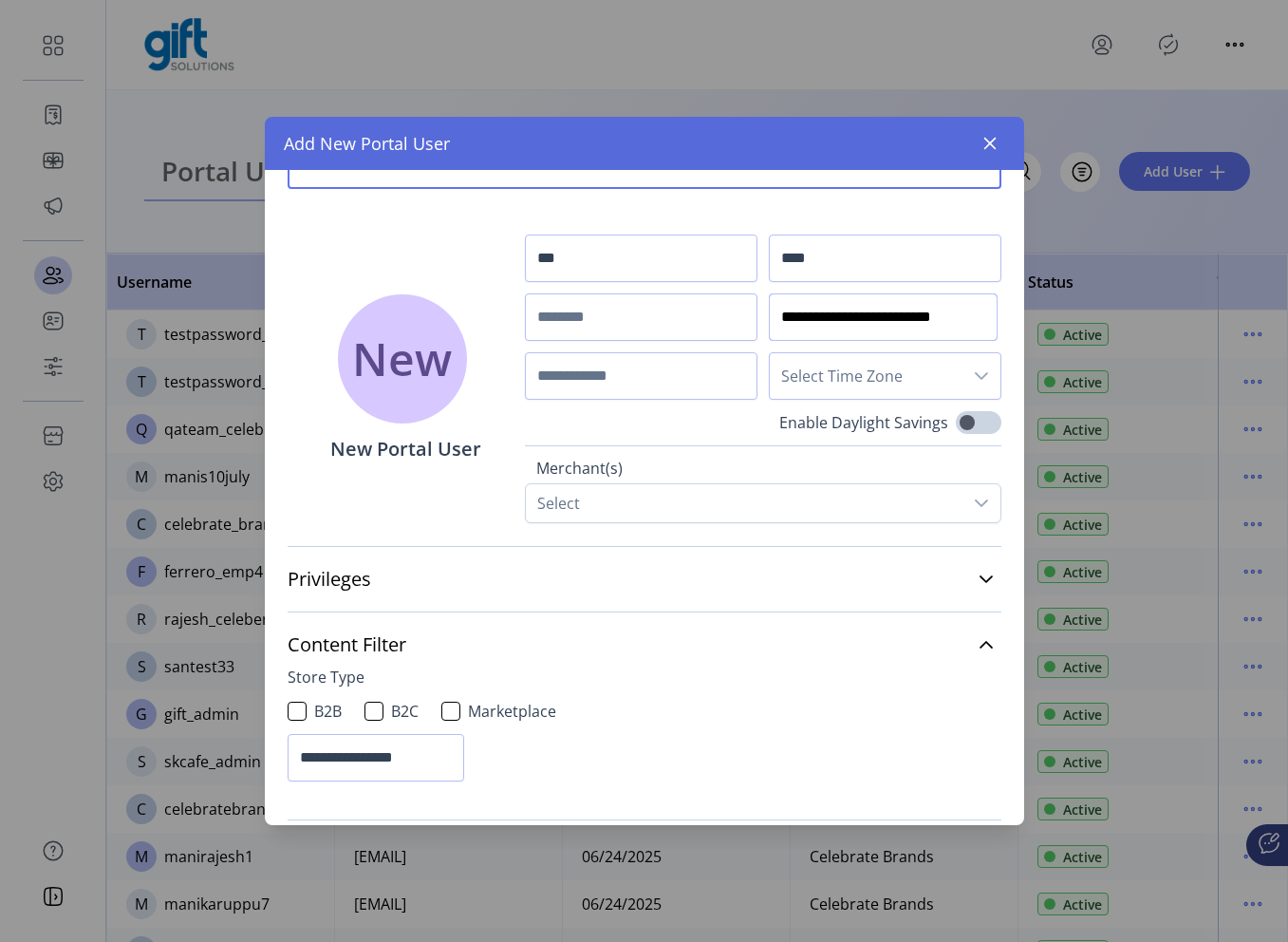 scroll, scrollTop: 0, scrollLeft: 15, axis: horizontal 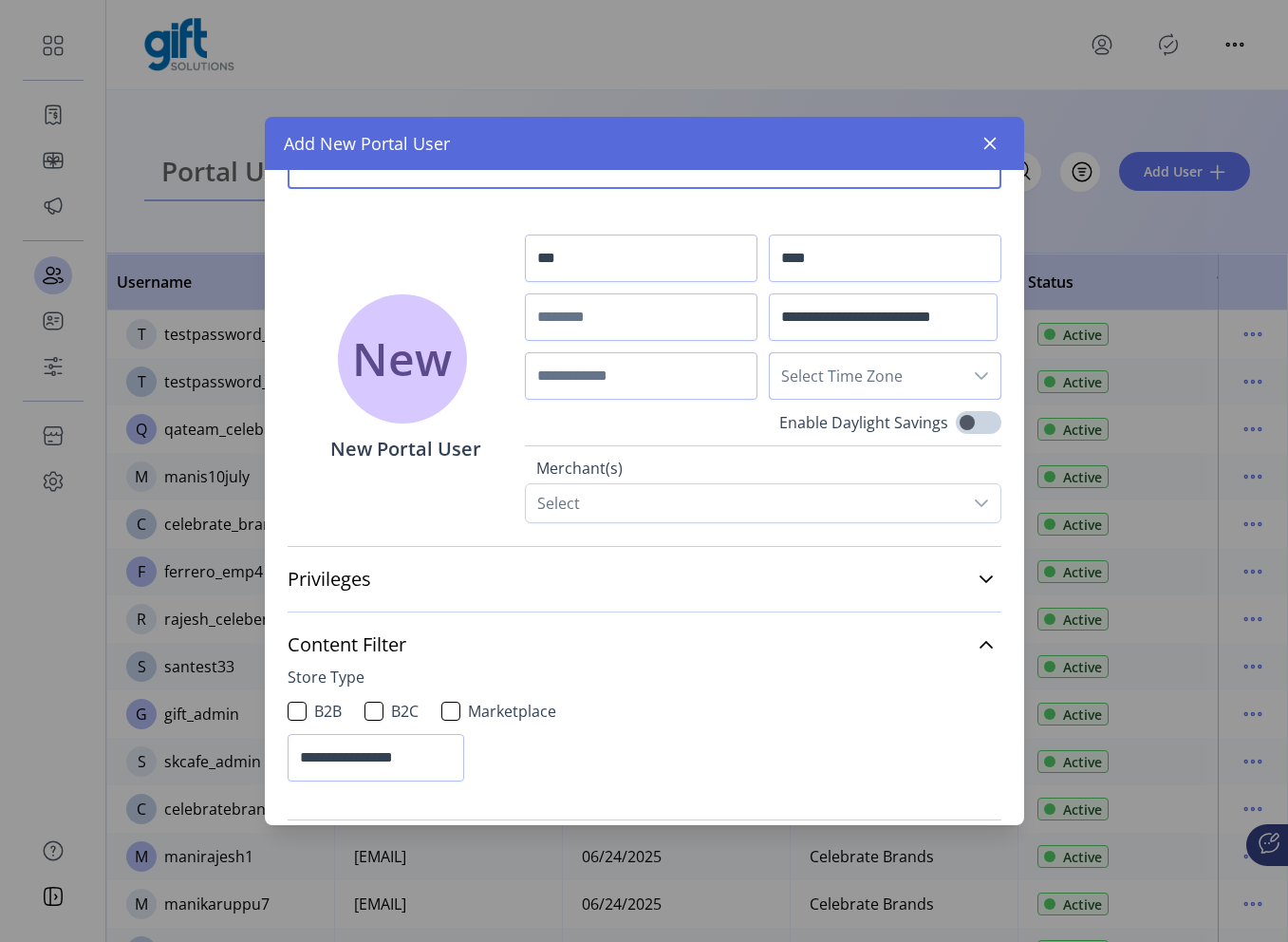 click on "Select Time Zone" at bounding box center (866, 376) 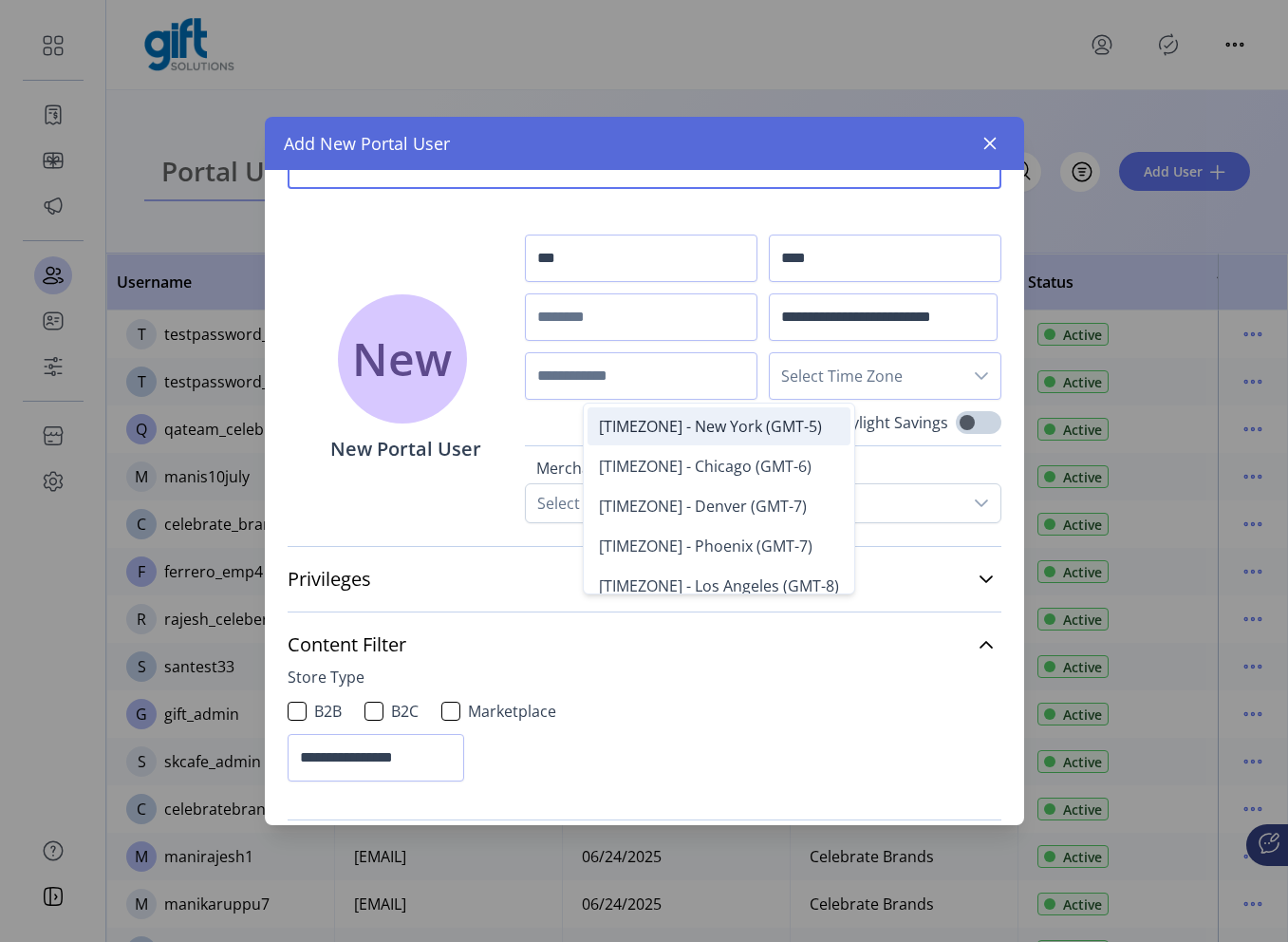 click on "Eastern Standard Time - New York (GMT-5)" at bounding box center [719, 426] 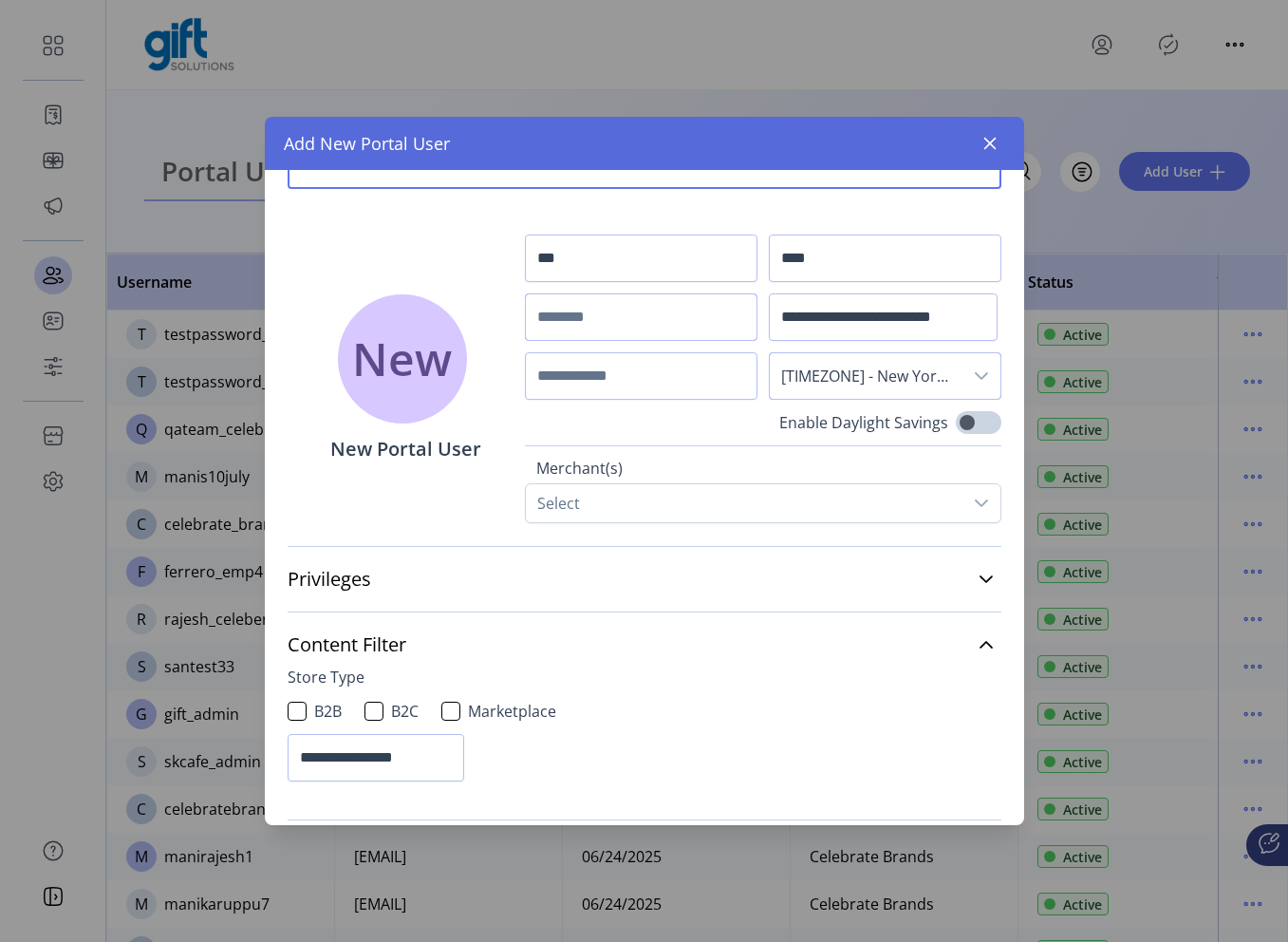 click at bounding box center [641, 317] 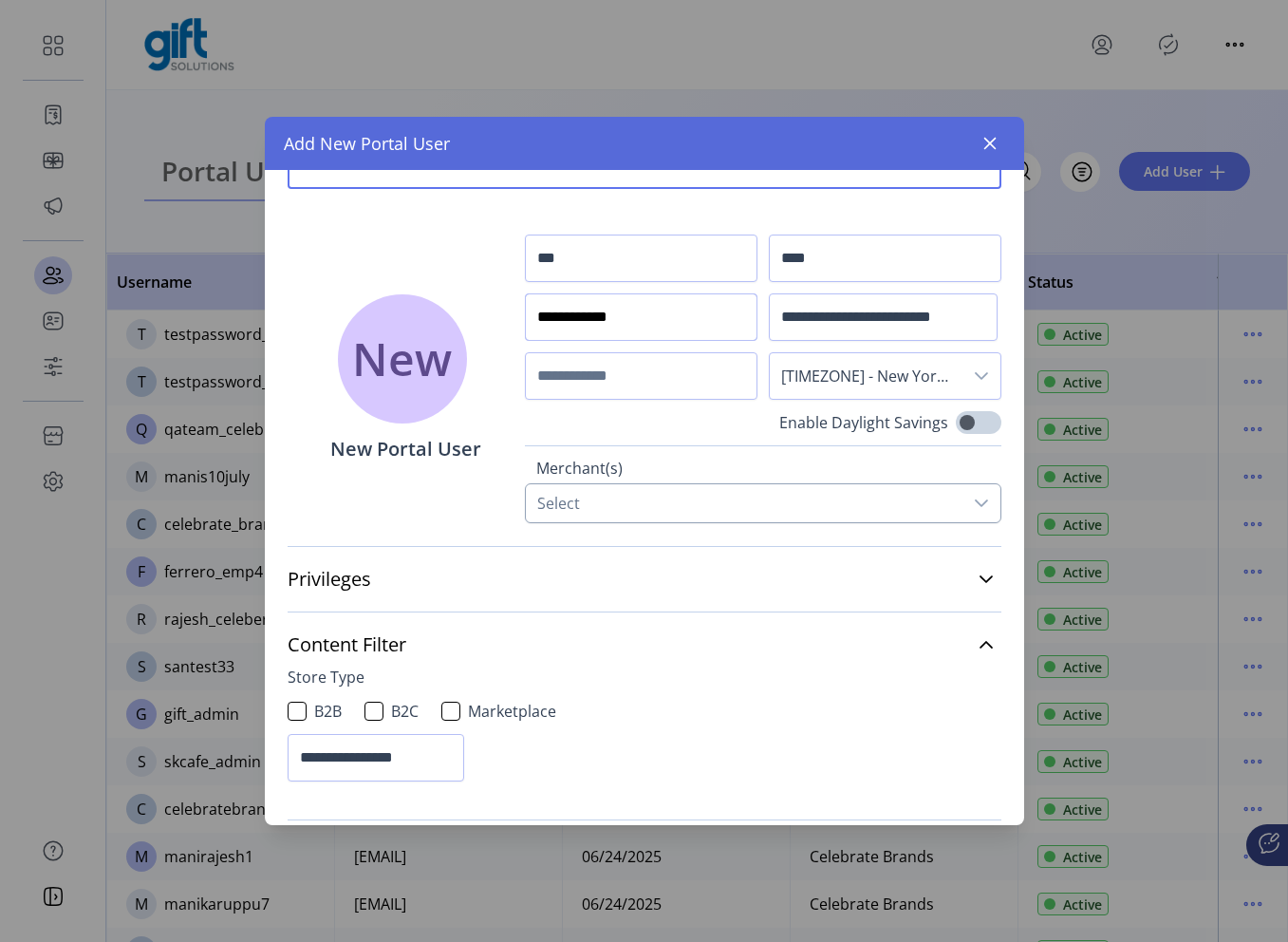 type on "**********" 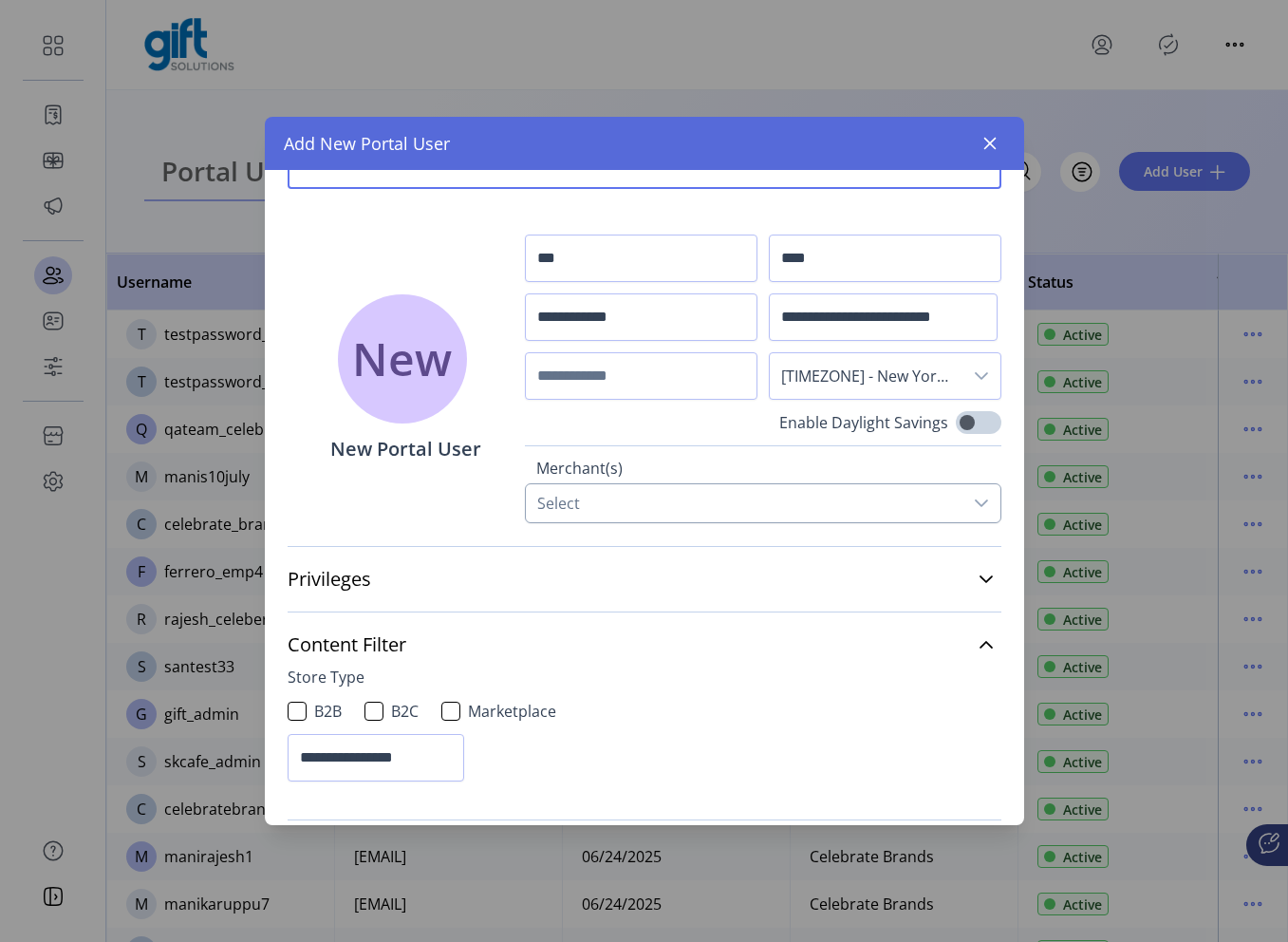click on "Select" at bounding box center [743, 503] 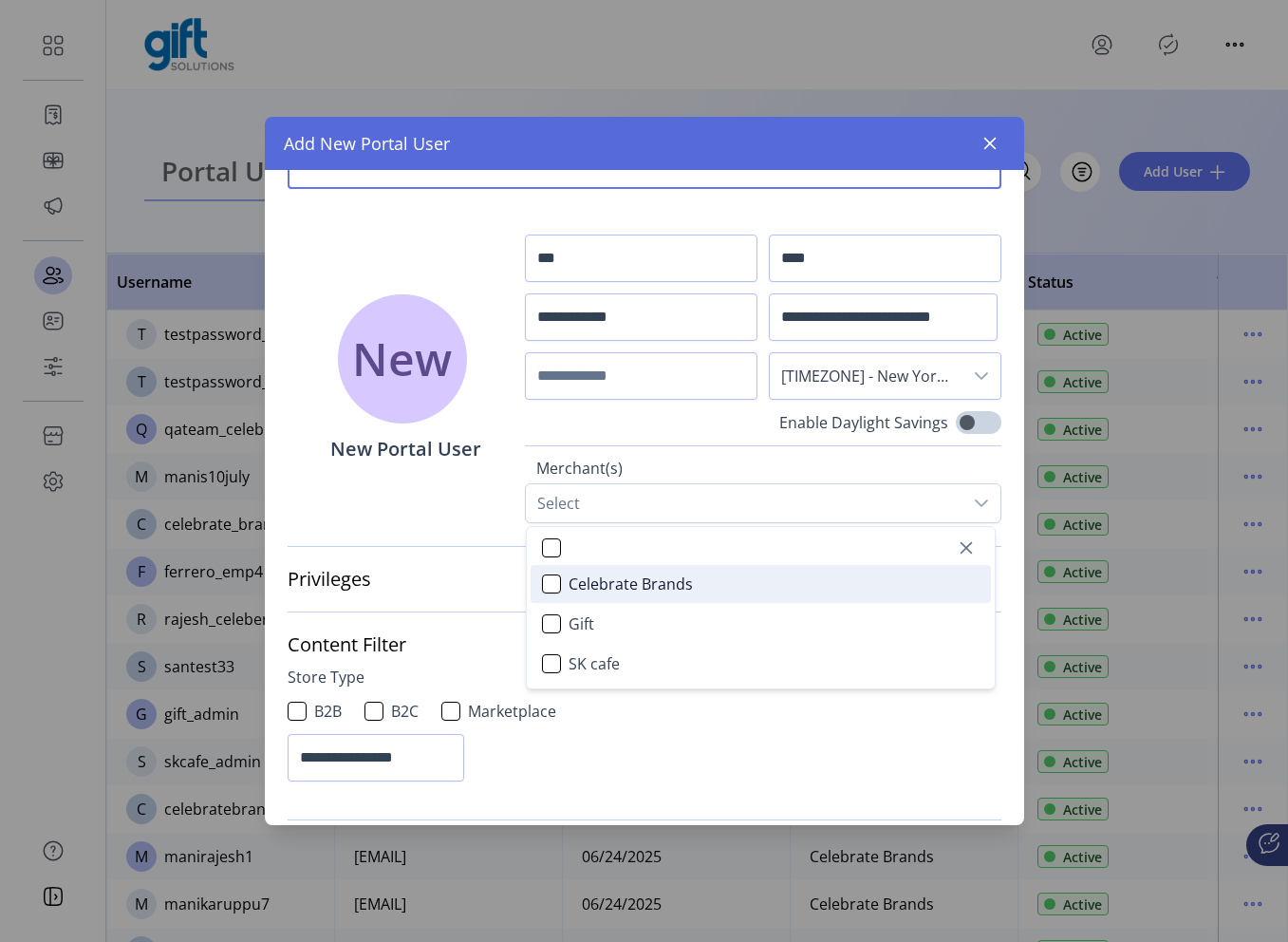 click on "Merchant(s)" at bounding box center (762, 470) 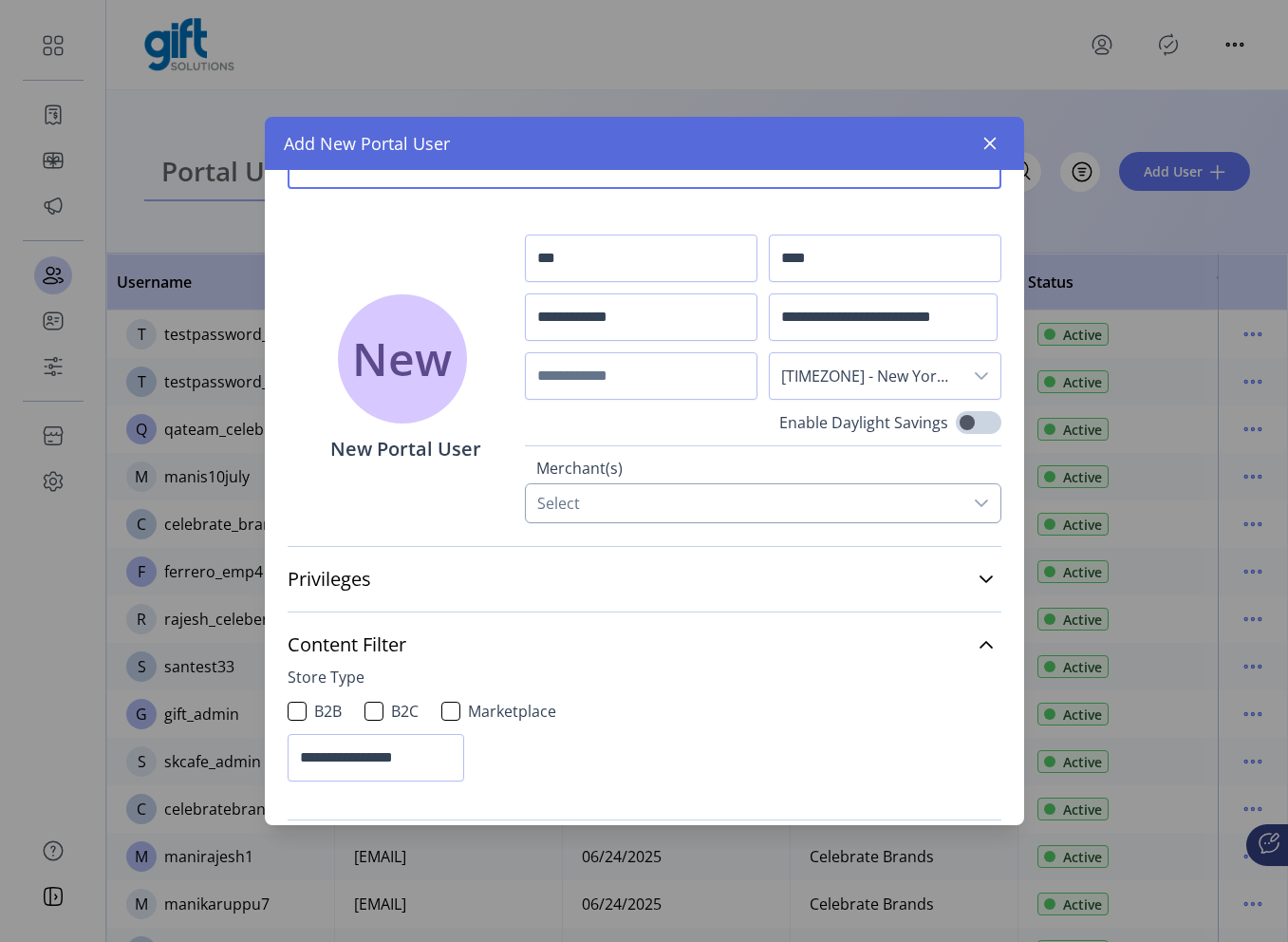 click on "Select" at bounding box center (743, 503) 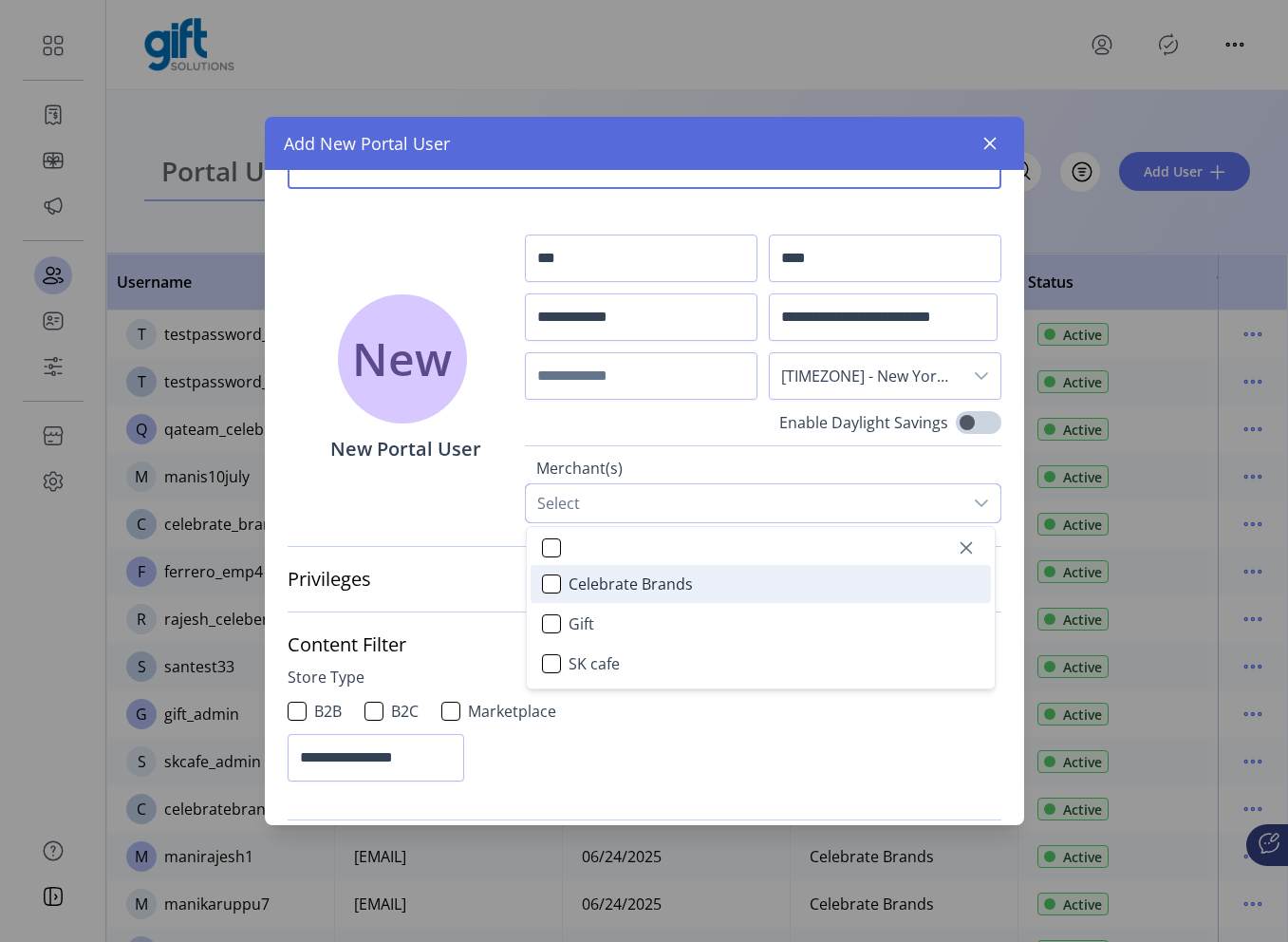 click on "Celebrate Brands" at bounding box center (630, 584) 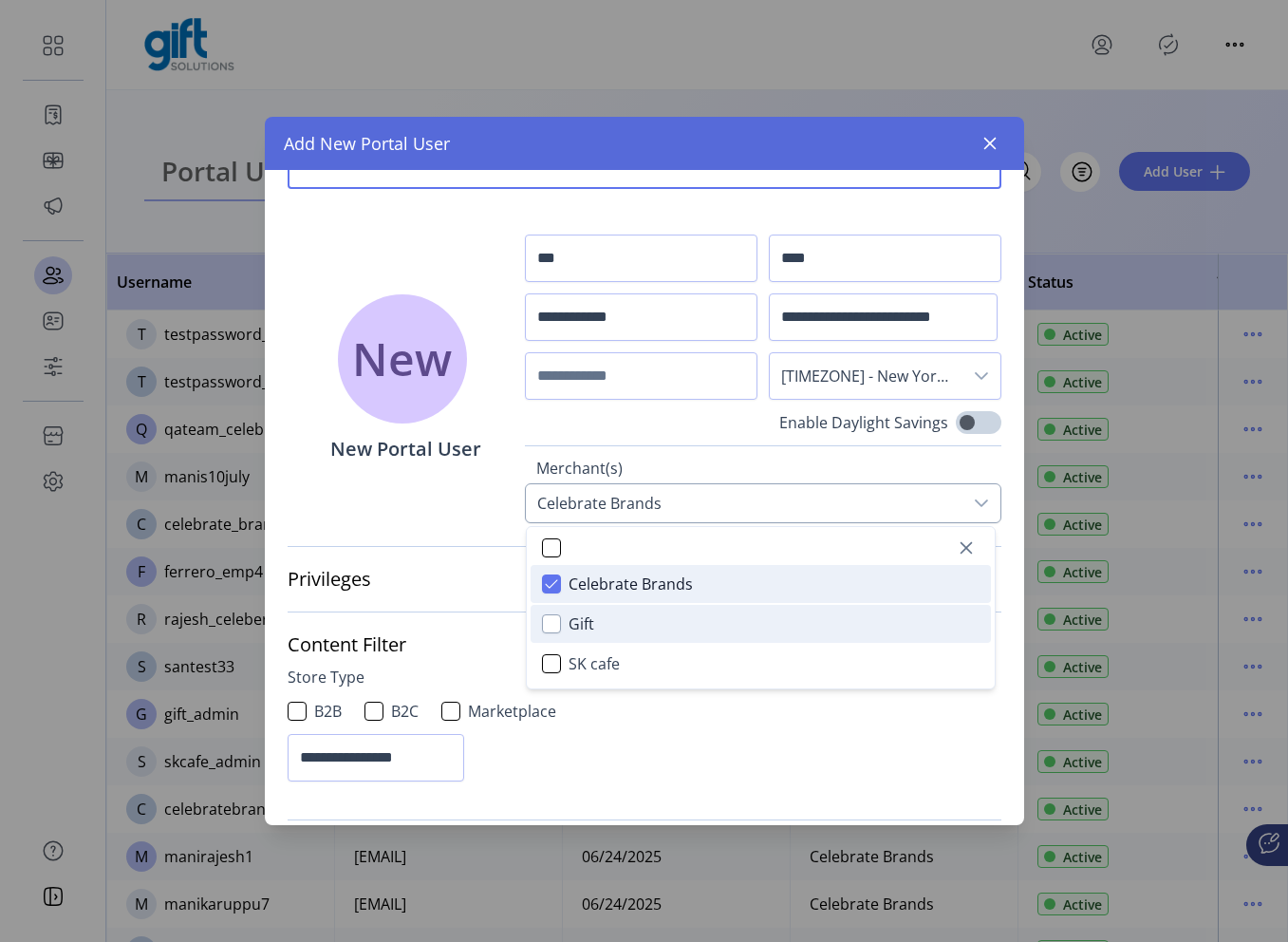 click at bounding box center (551, 624) 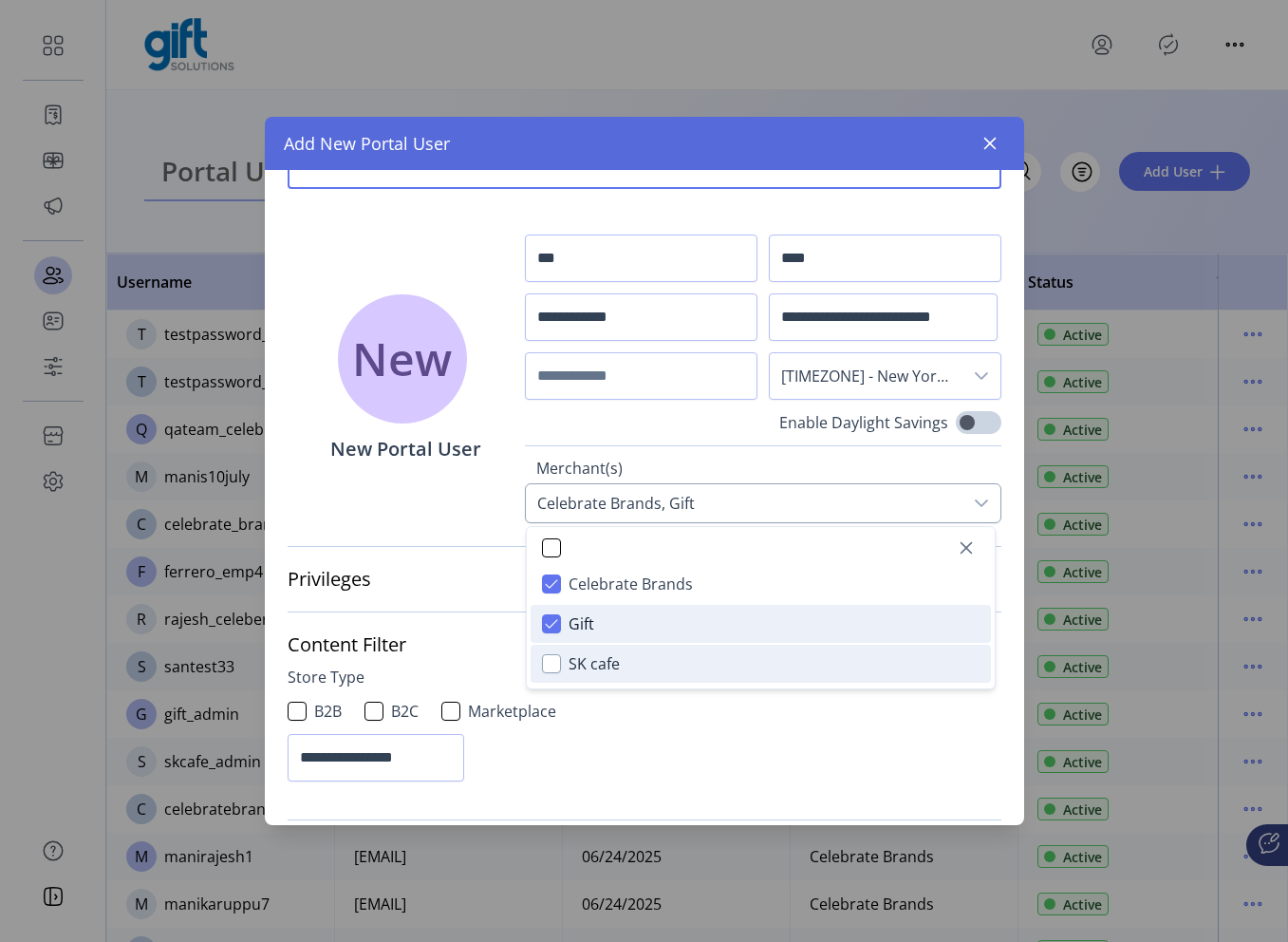click at bounding box center (551, 664) 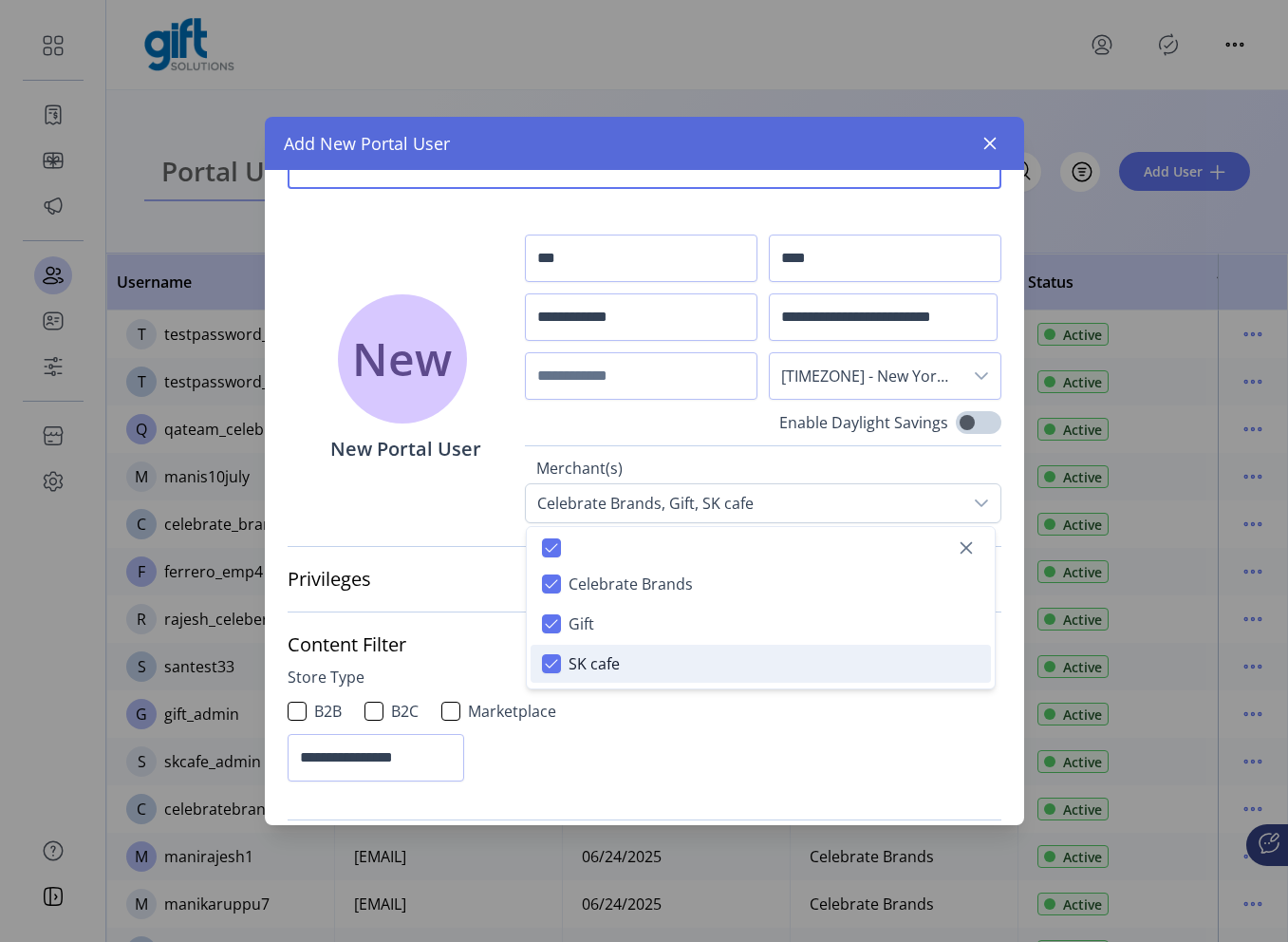 click on "New New Portal User" at bounding box center [406, 379] 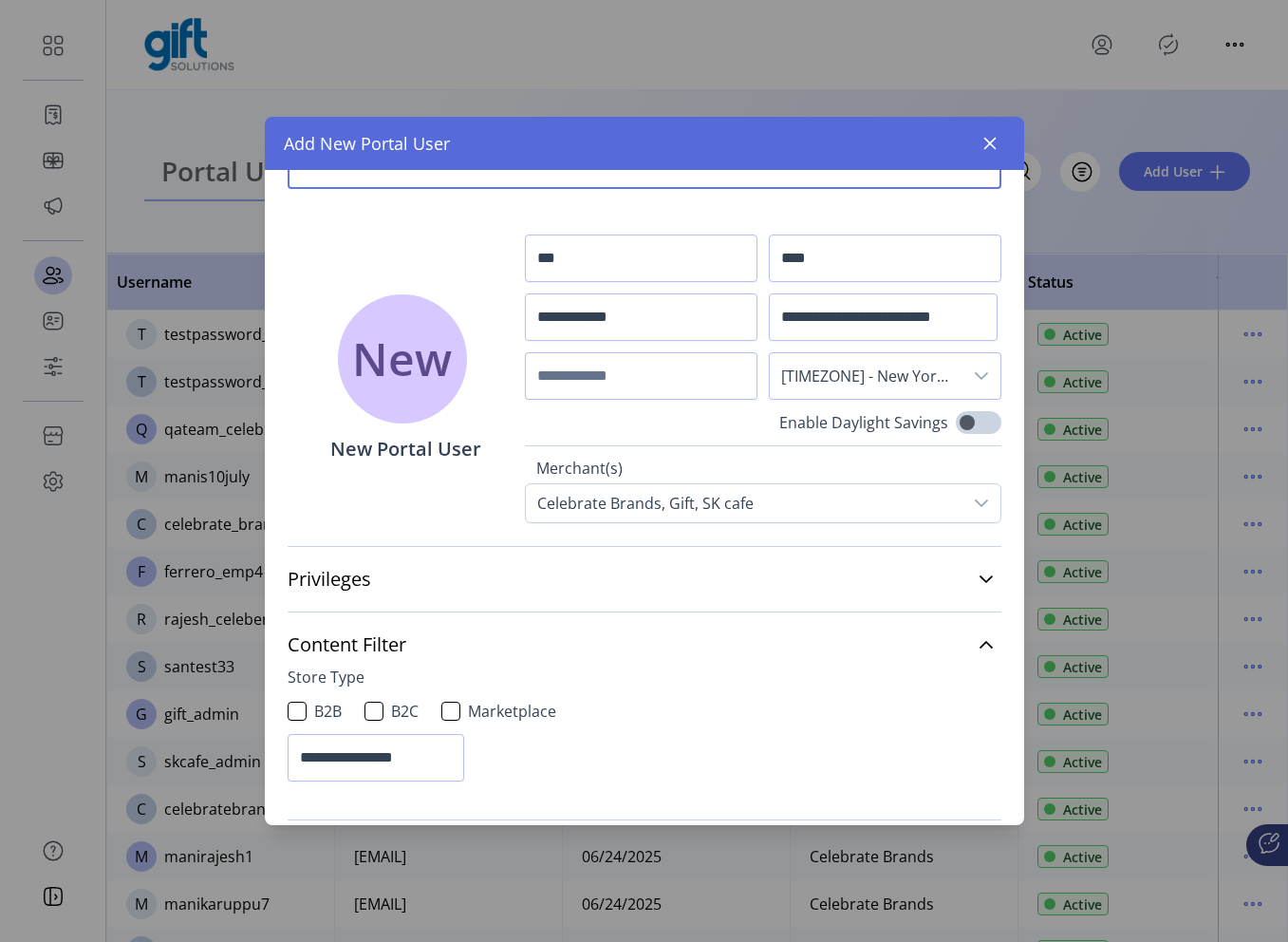 scroll, scrollTop: 216, scrollLeft: 0, axis: vertical 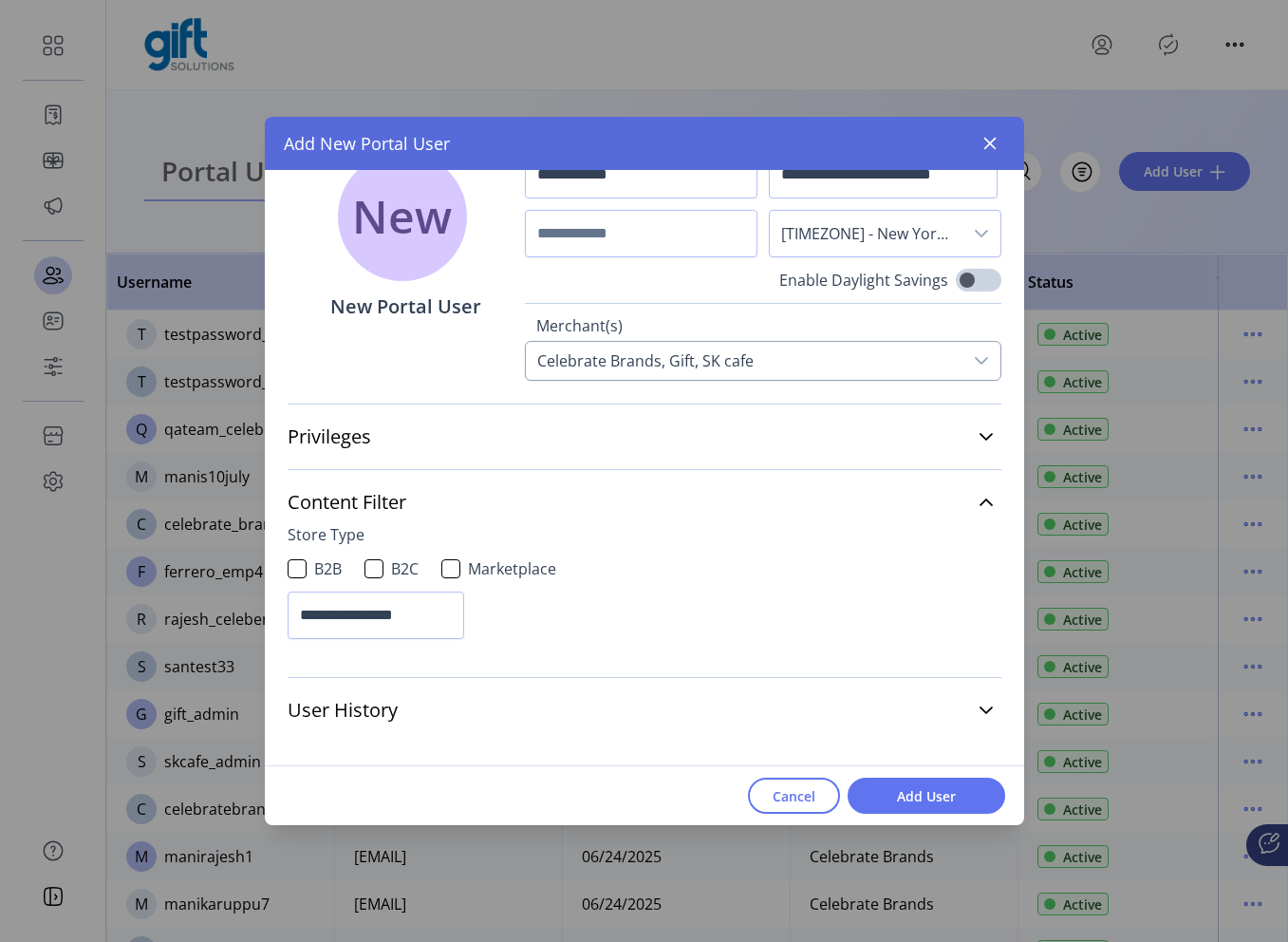 click on "Celebrate Brands, Gift, SK cafe" at bounding box center [645, 361] 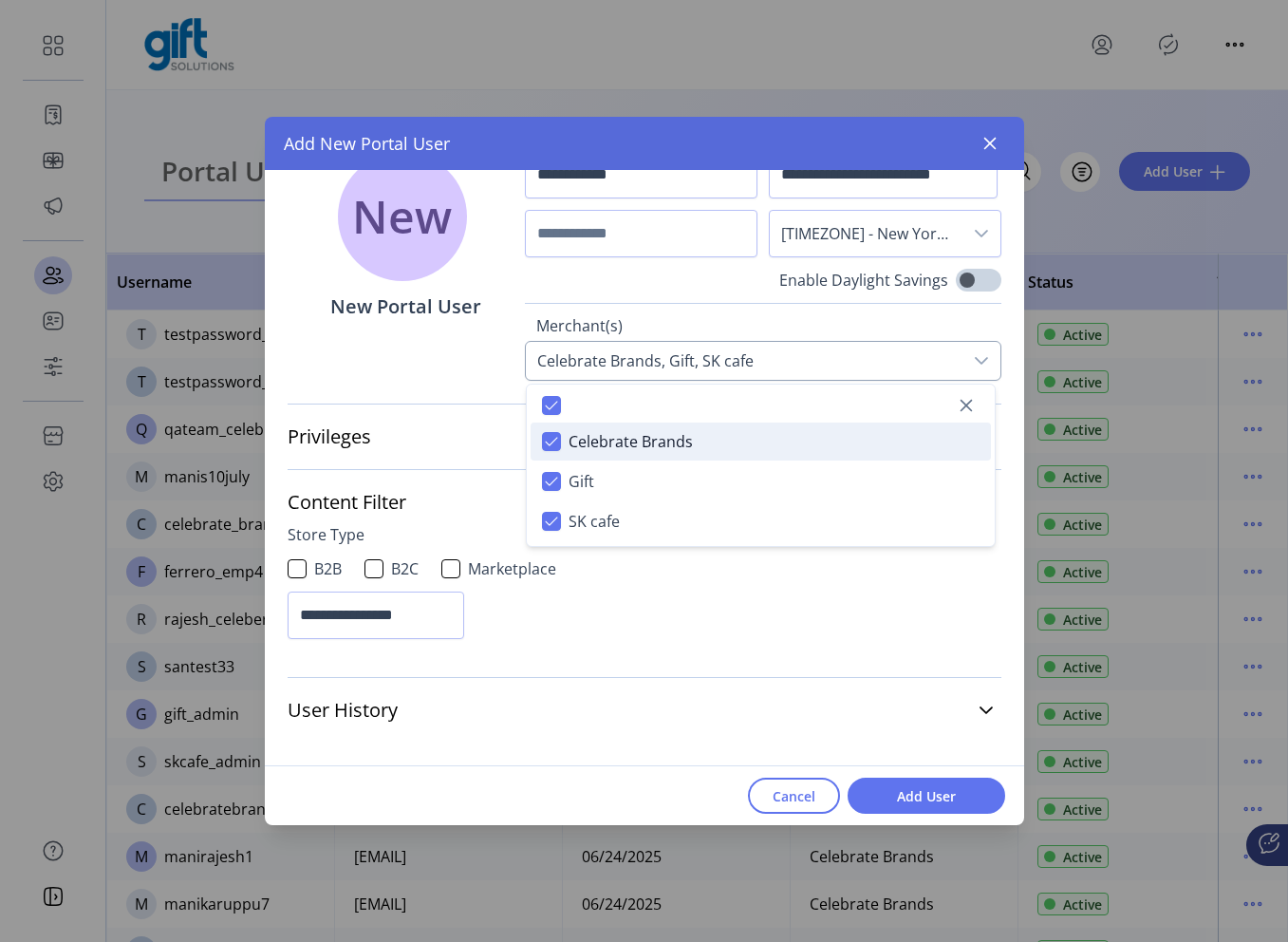 click 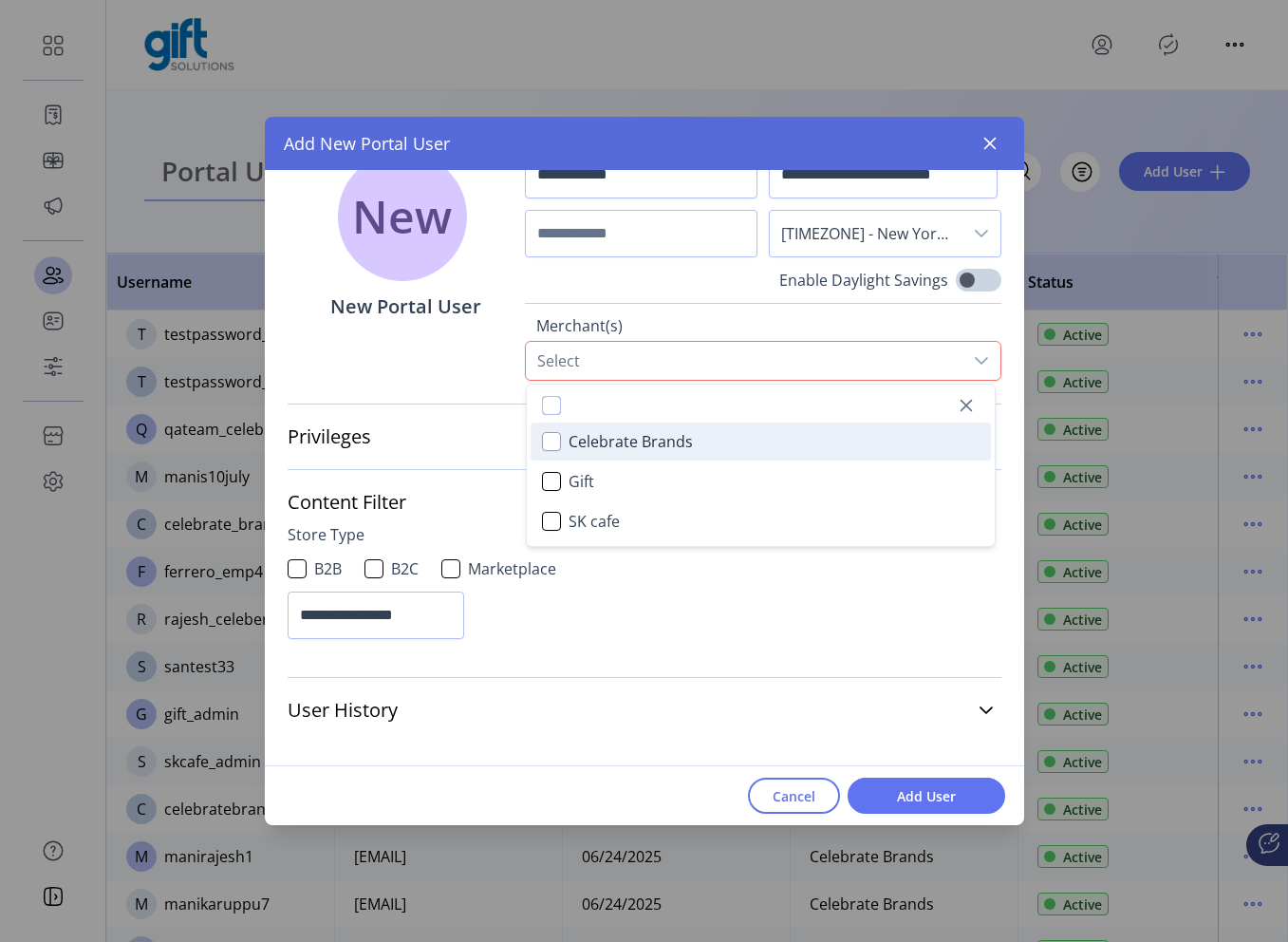 click at bounding box center [551, 442] 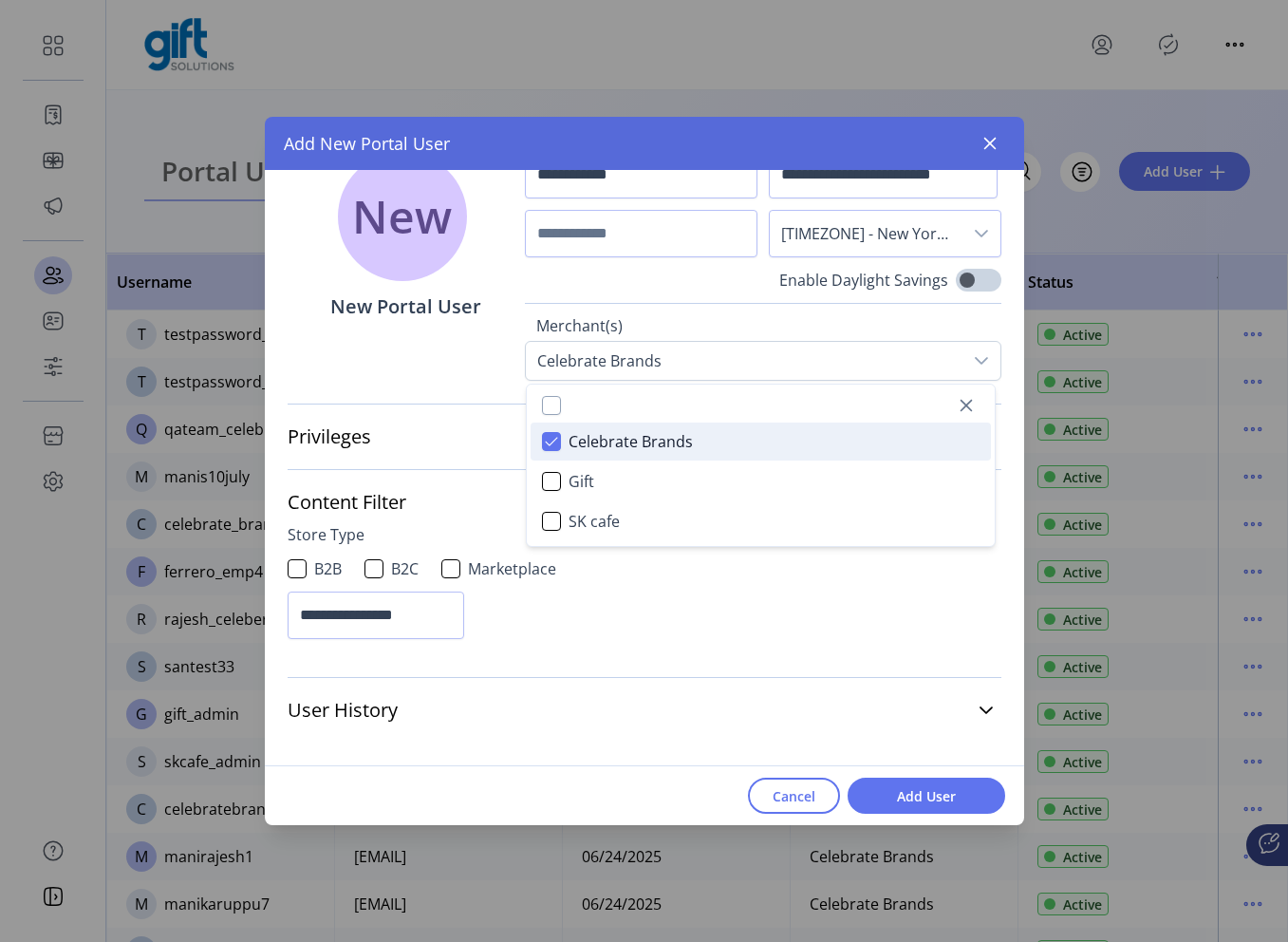 click on "B2B B2C Marketplace" at bounding box center [644, 569] 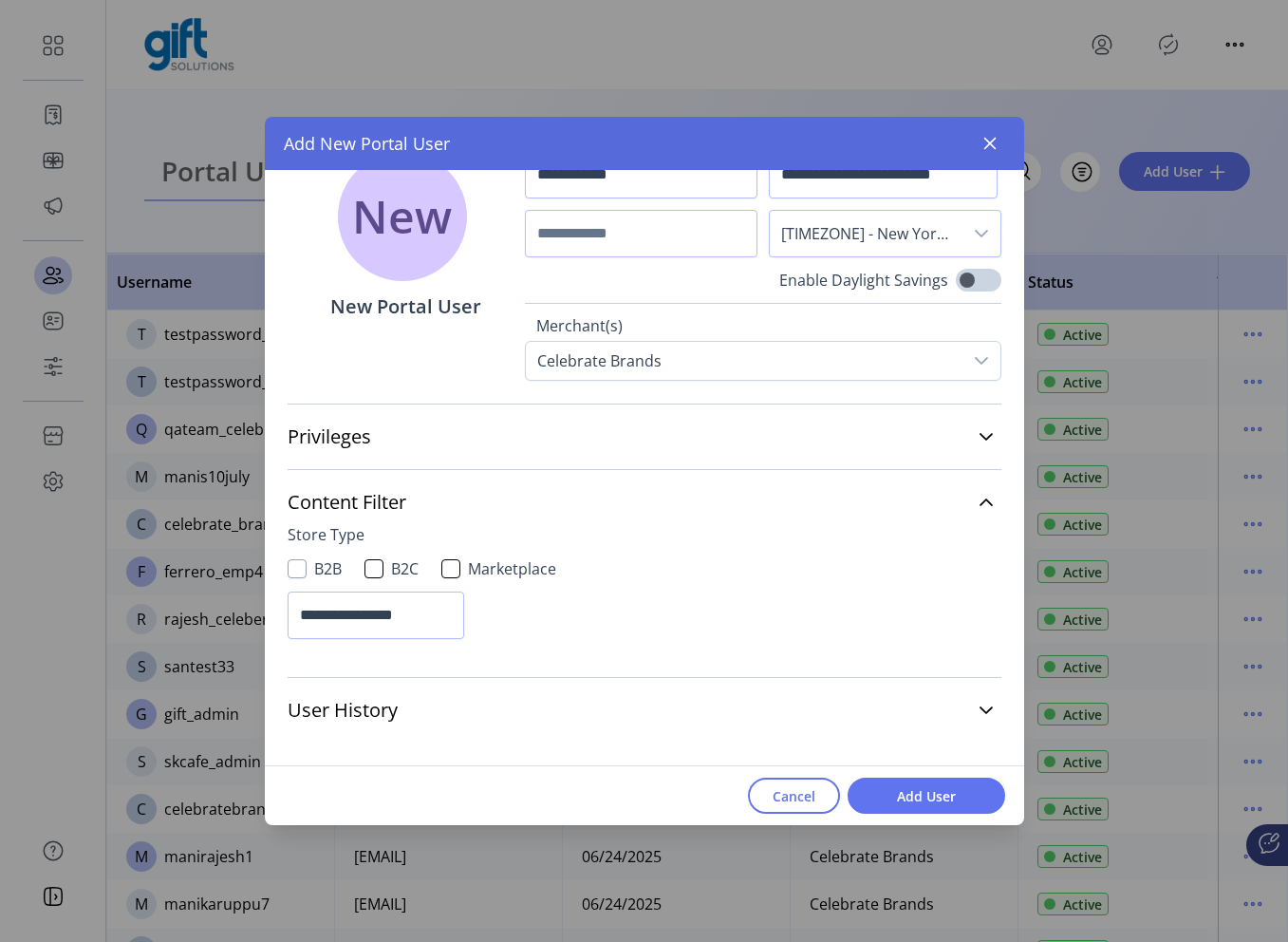 click at bounding box center [297, 569] 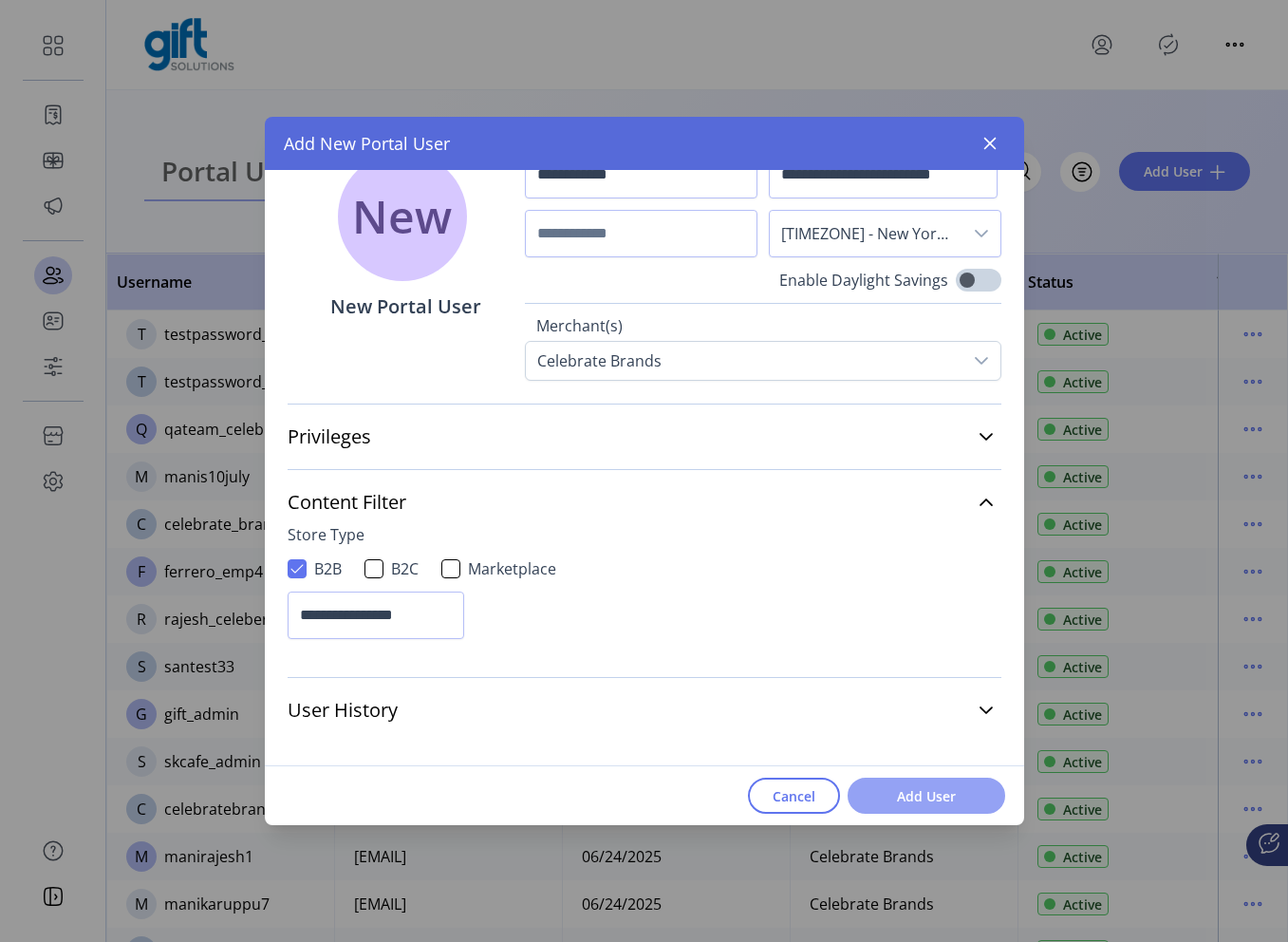 click on "Add User" at bounding box center (926, 796) 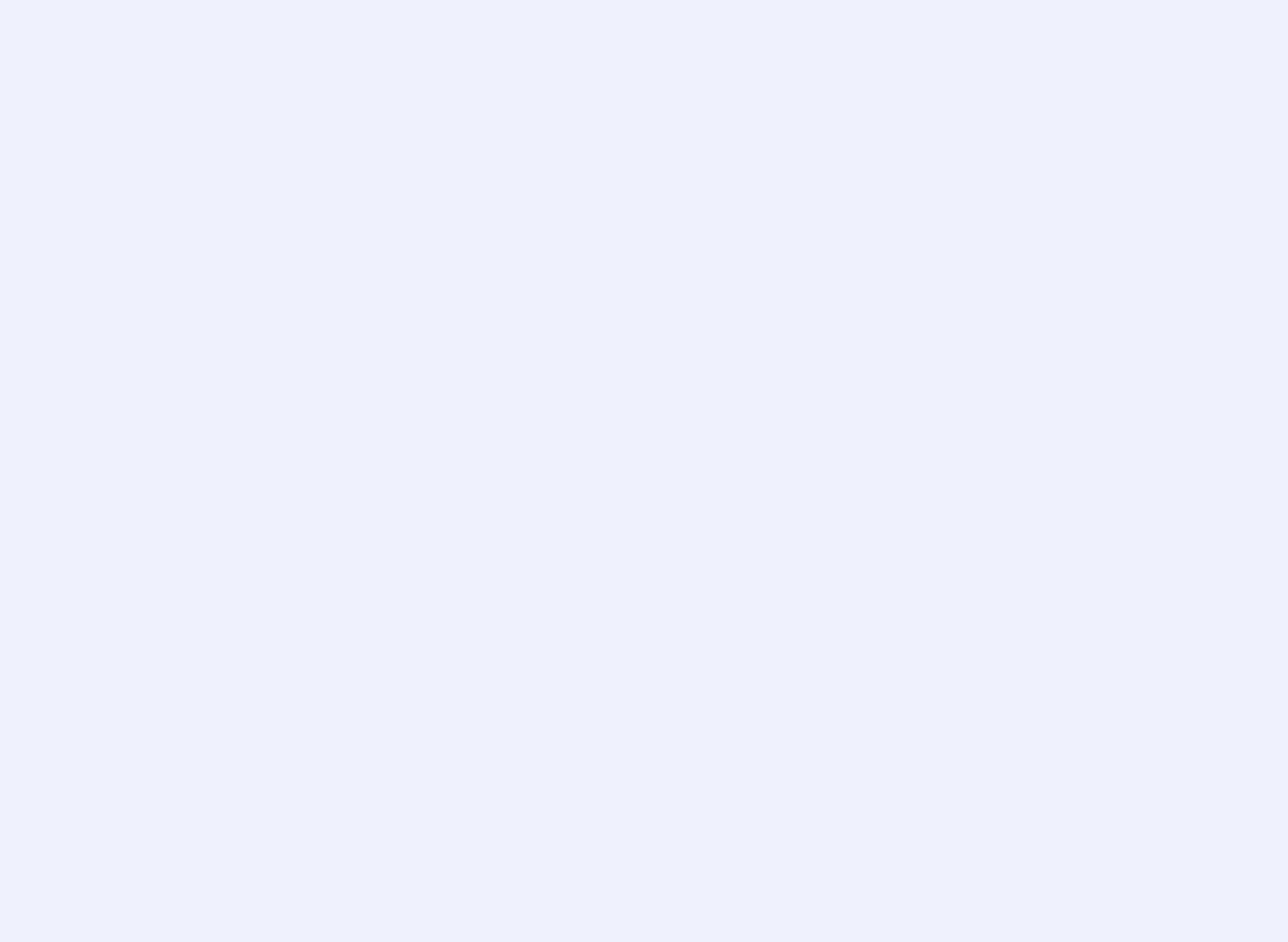 scroll, scrollTop: 0, scrollLeft: 0, axis: both 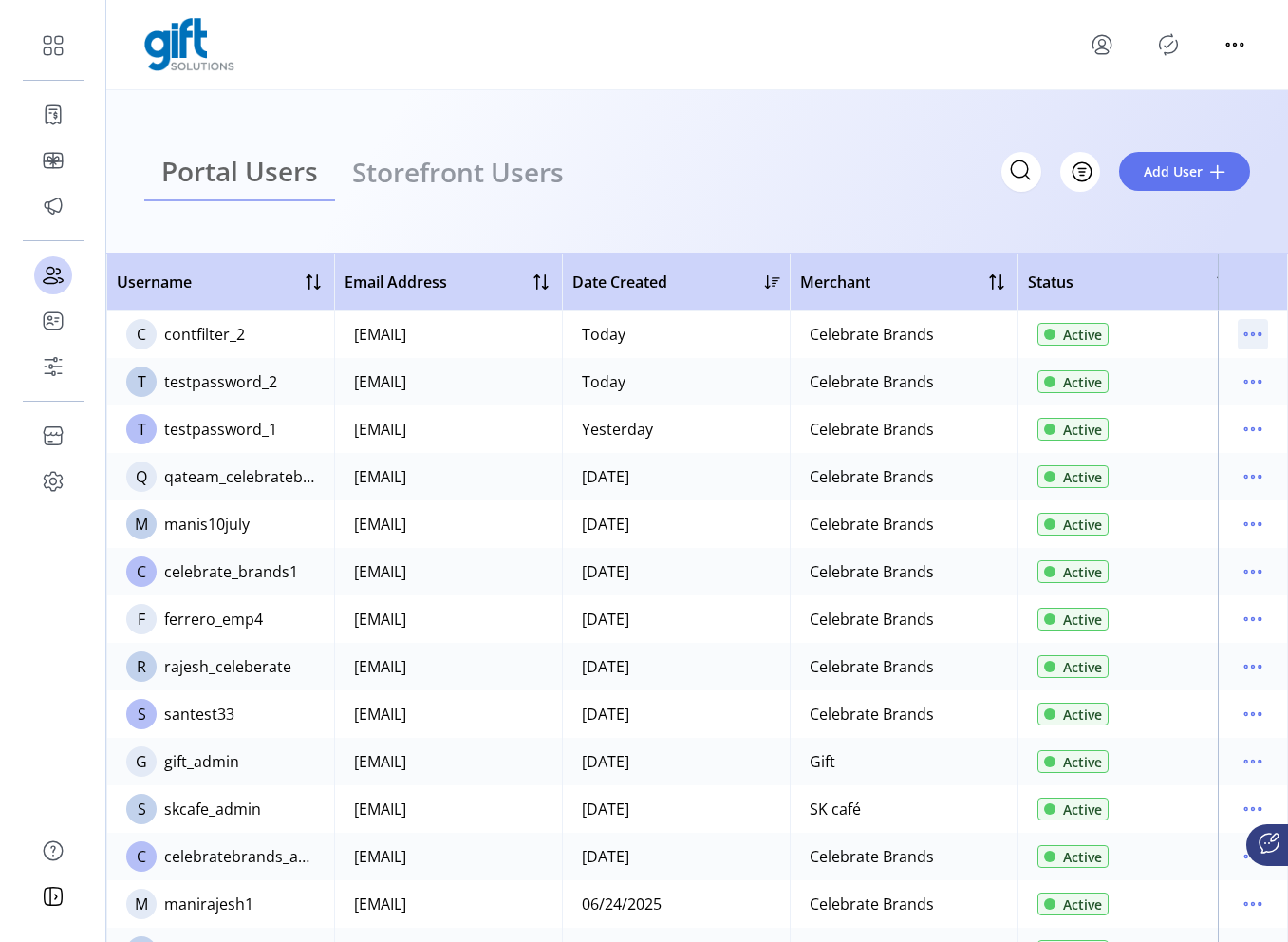 click 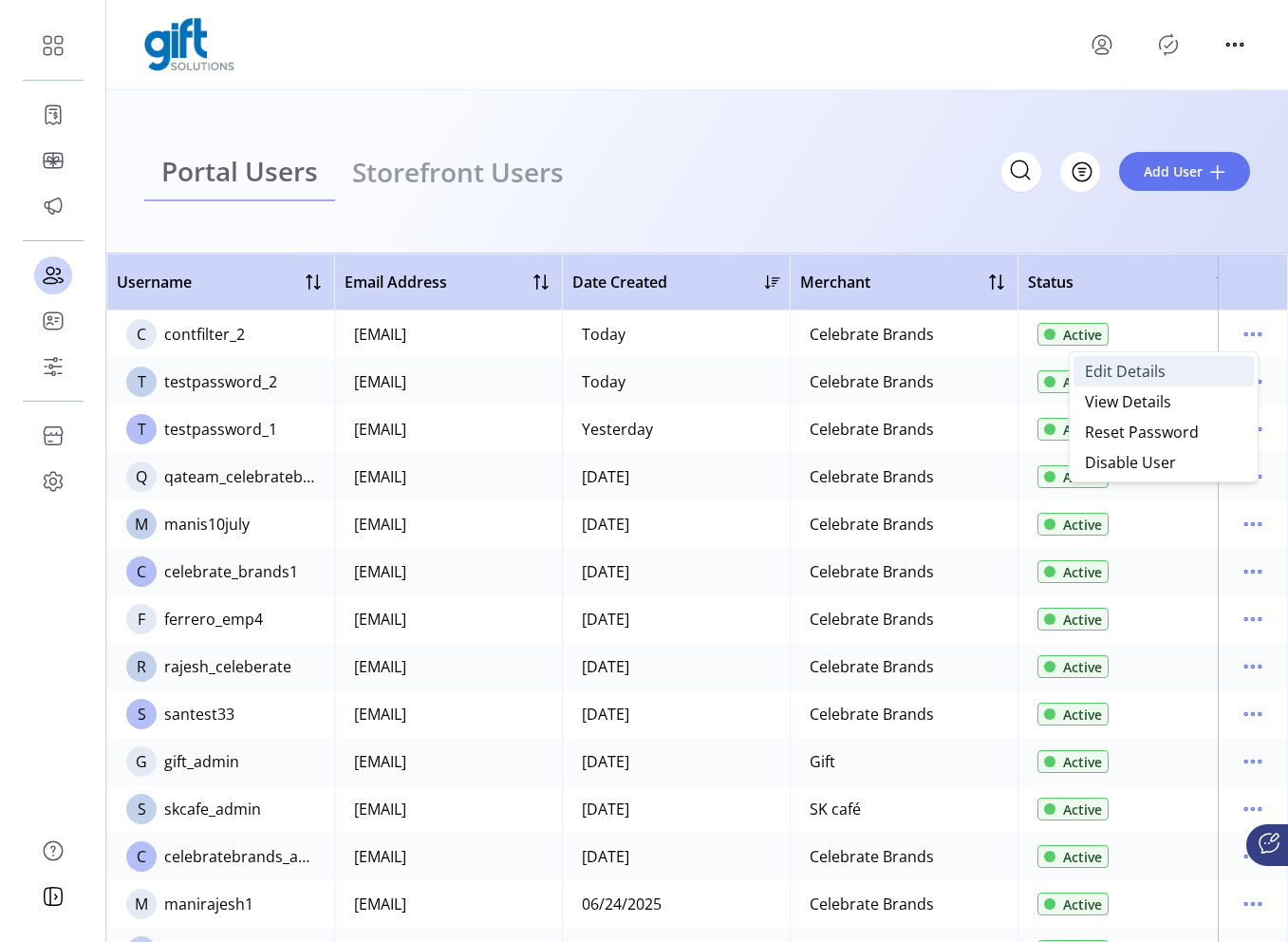 click on "Edit Details" at bounding box center [1164, 371] 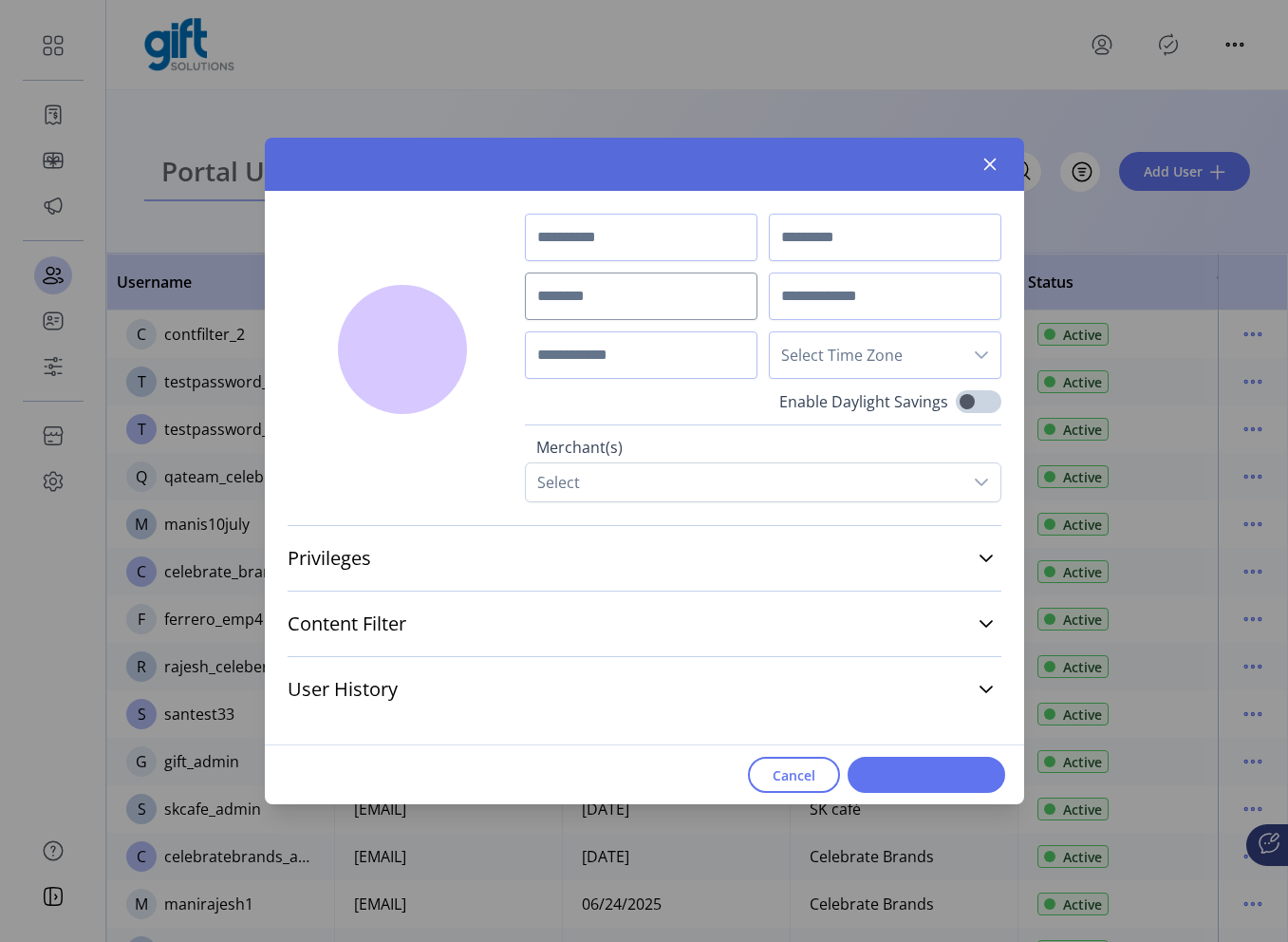 type on "***" 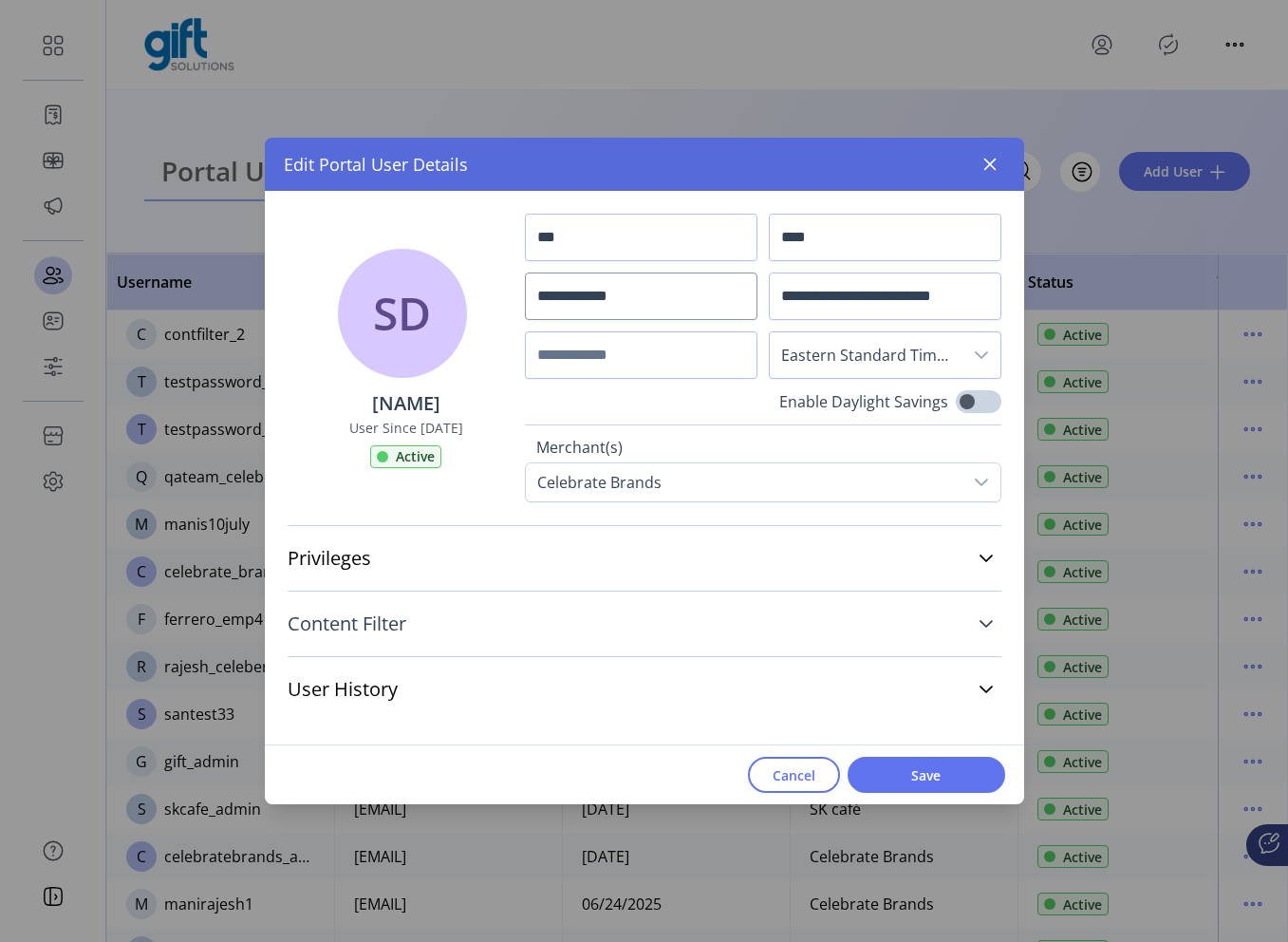 click on "Content Filter" at bounding box center (644, 624) 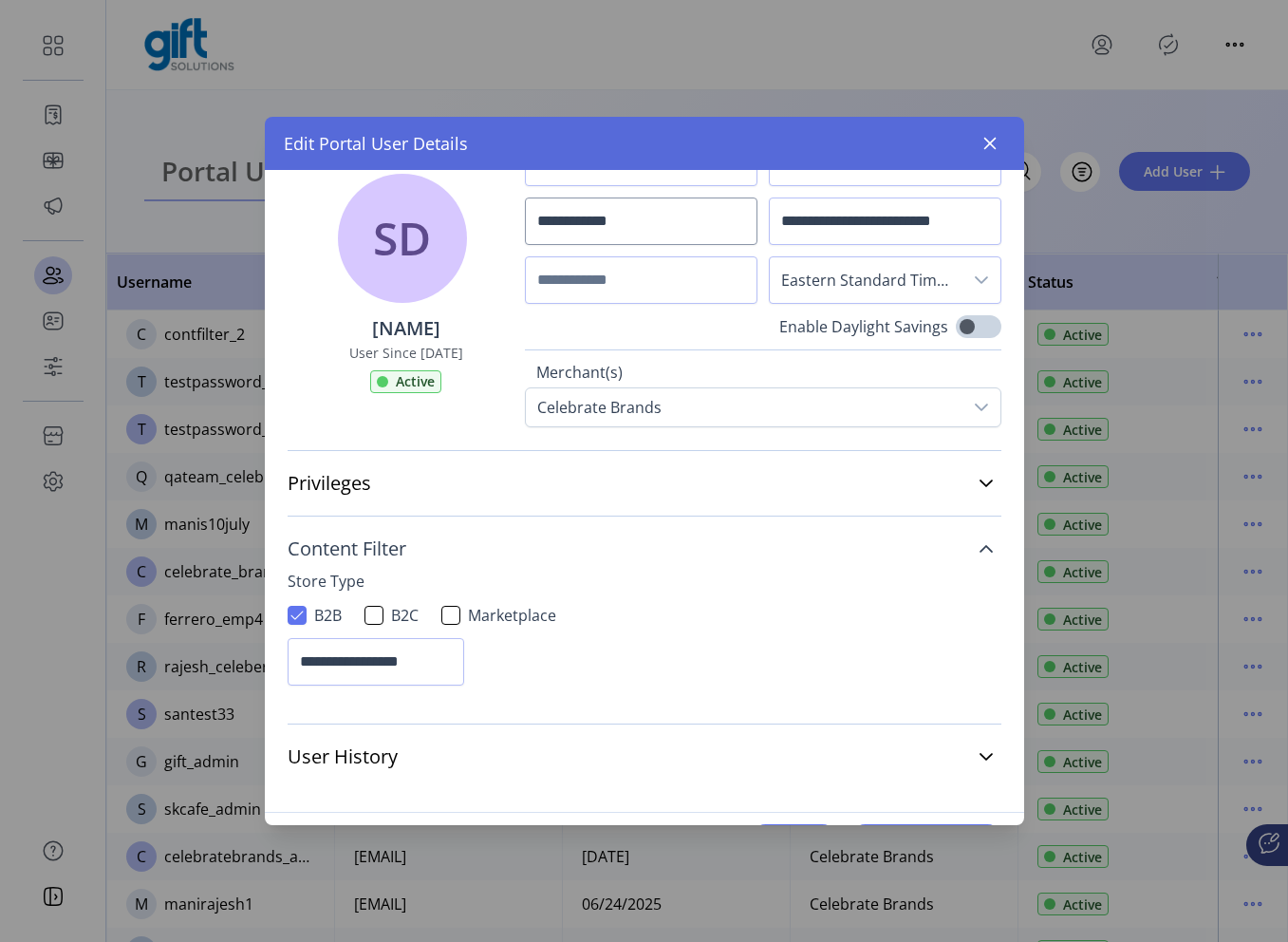scroll, scrollTop: 57, scrollLeft: 0, axis: vertical 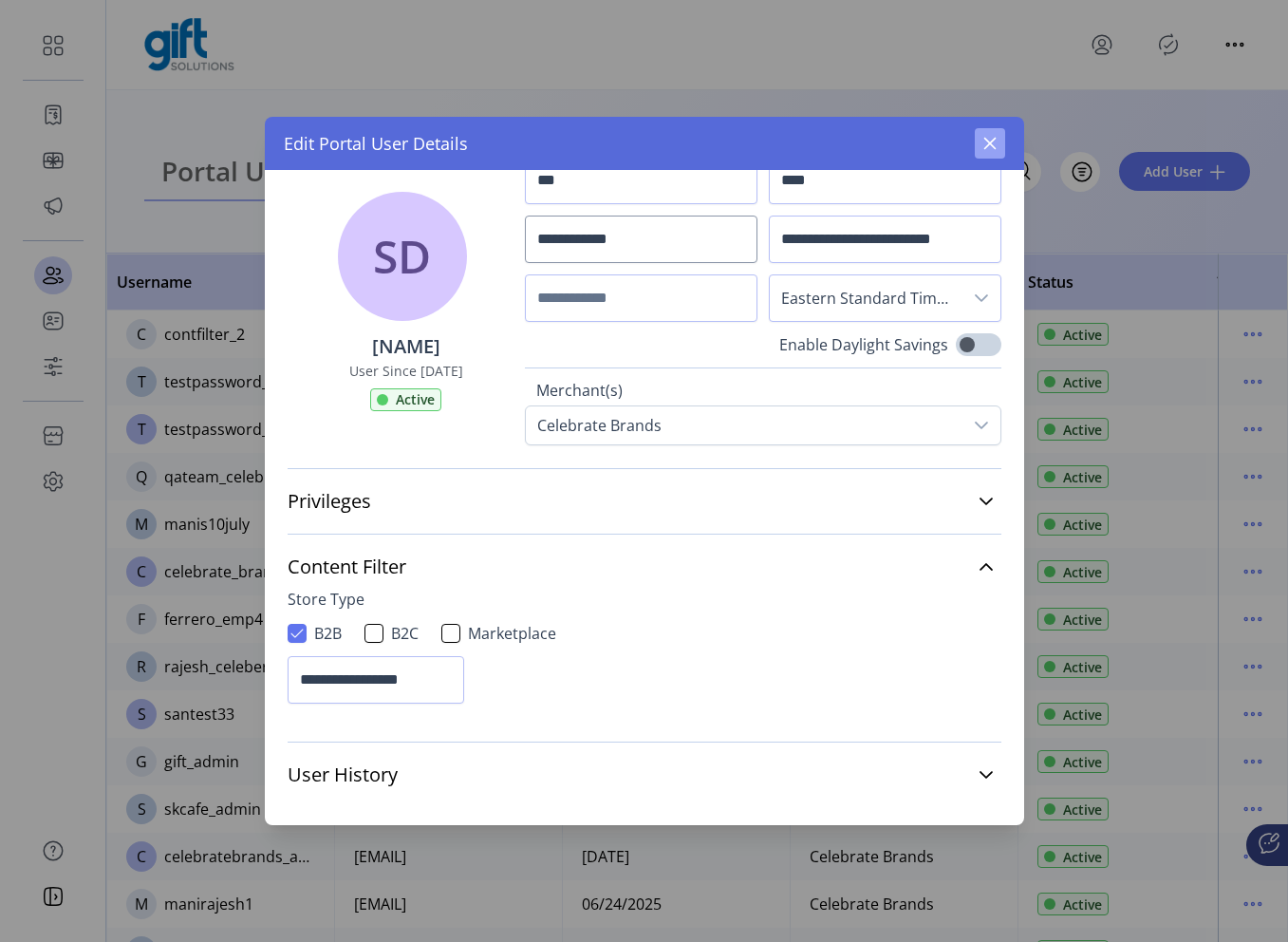 click 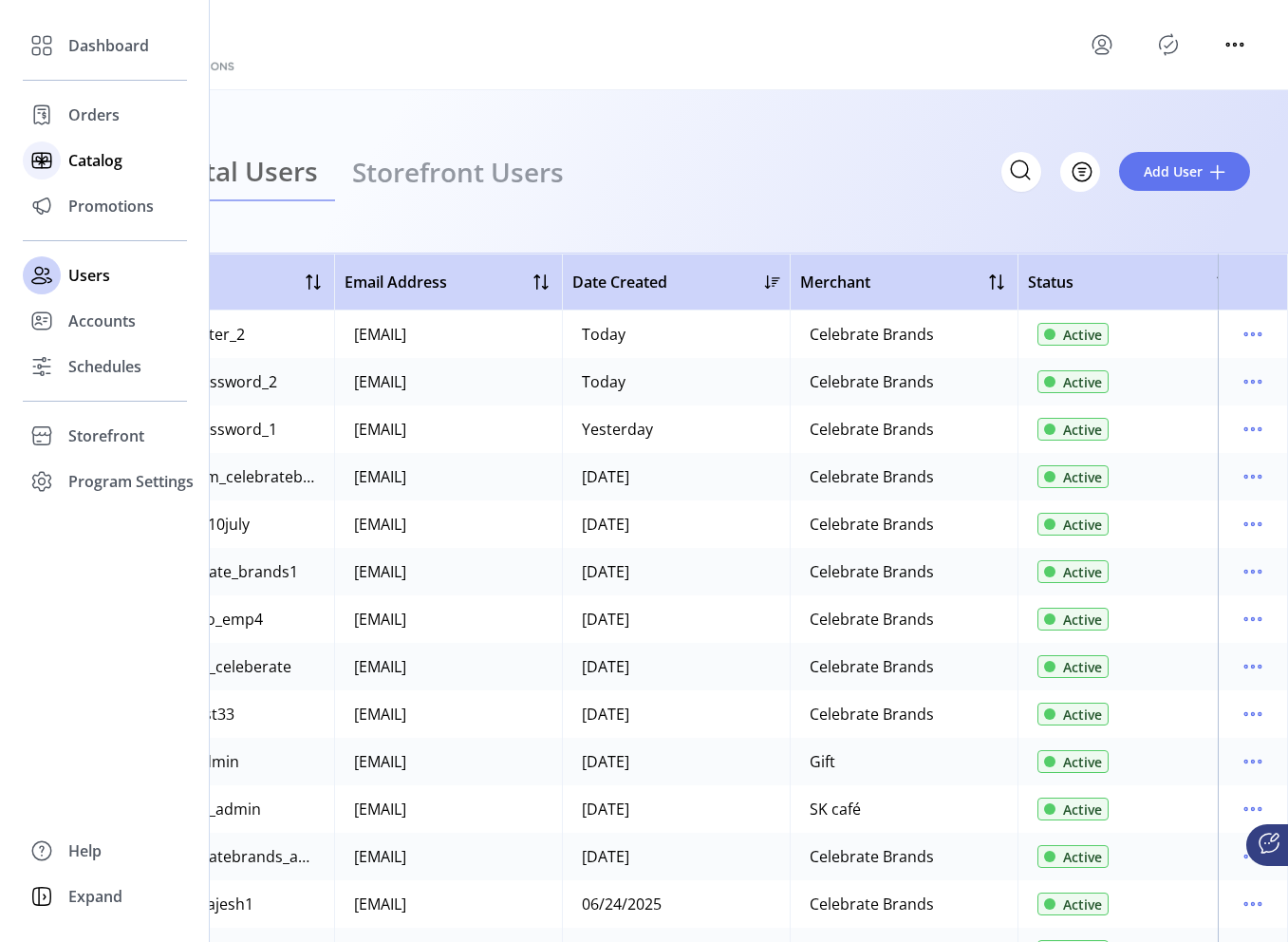 click on "Catalog" 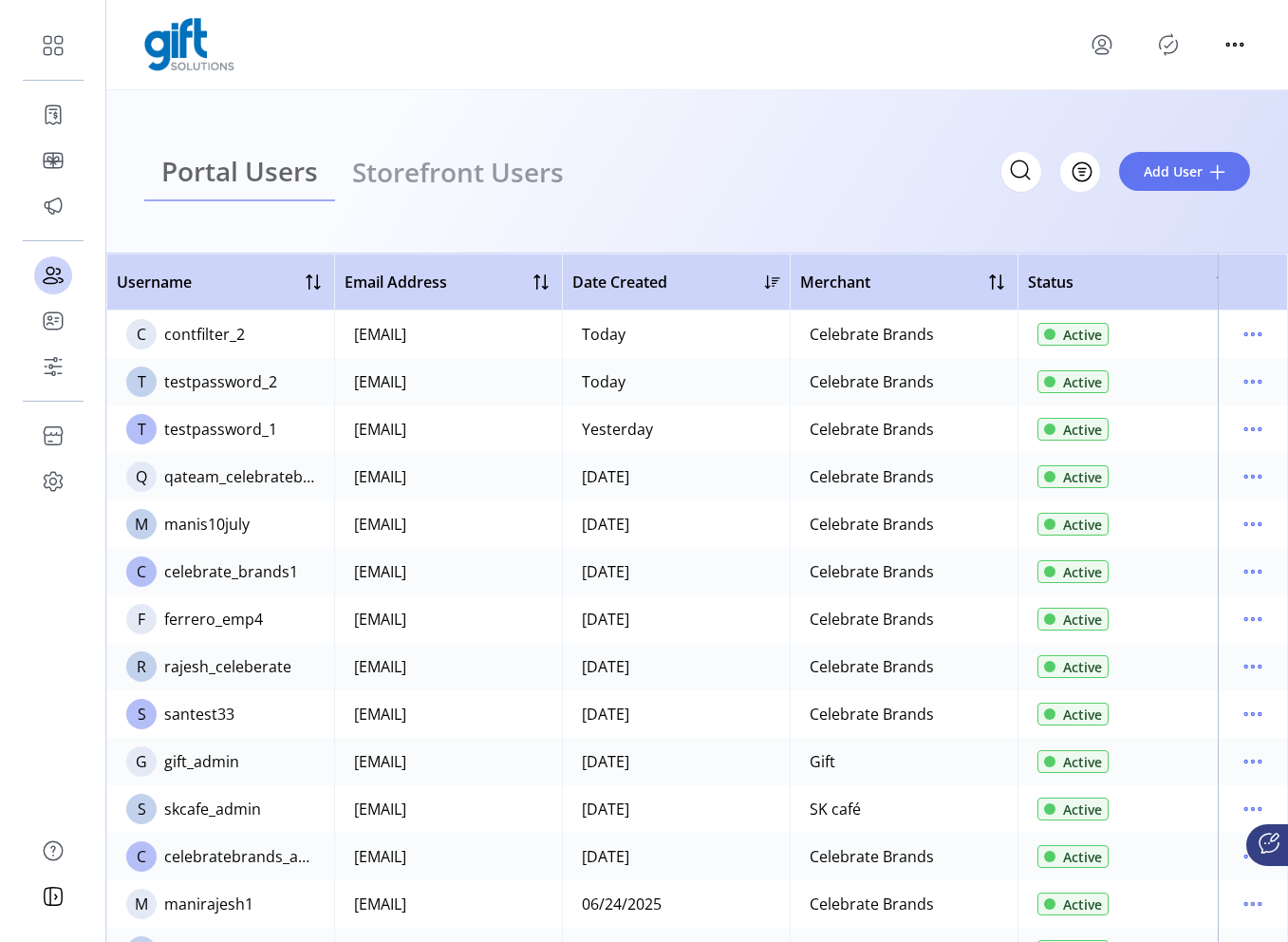 click 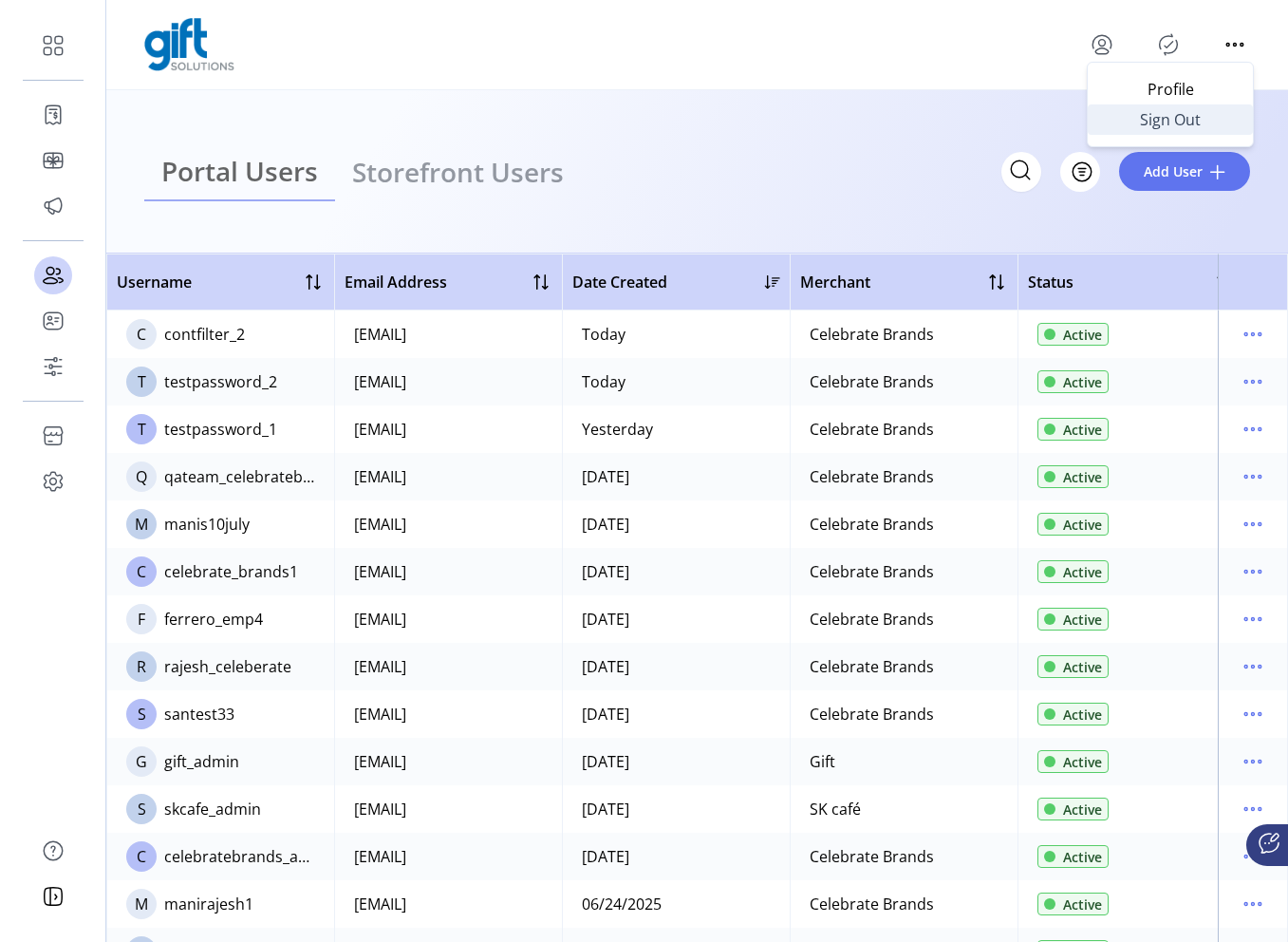 click on "Sign Out" at bounding box center (1170, 120) 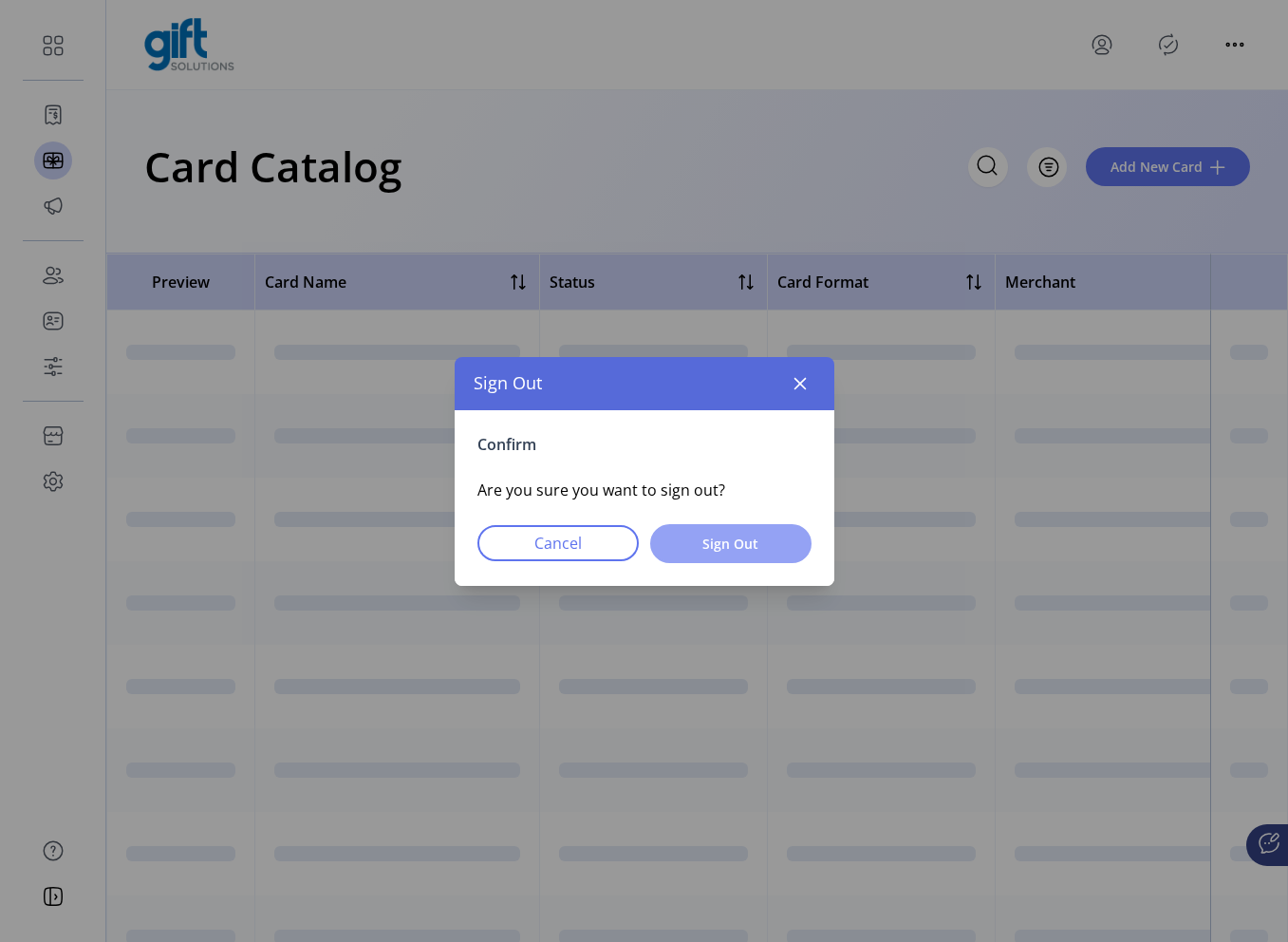 click on "Sign Out" at bounding box center (731, 543) 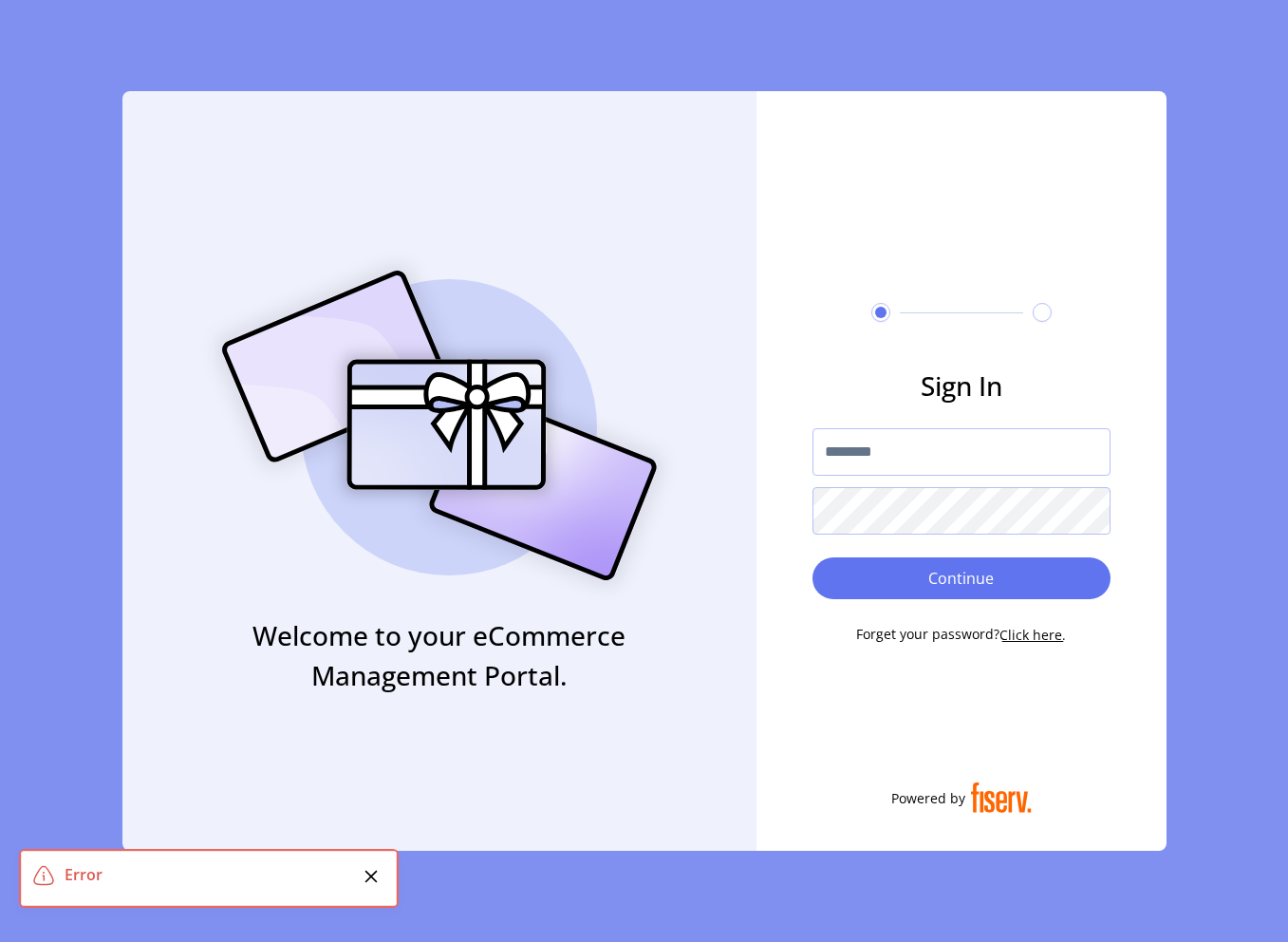 click at bounding box center [961, 452] 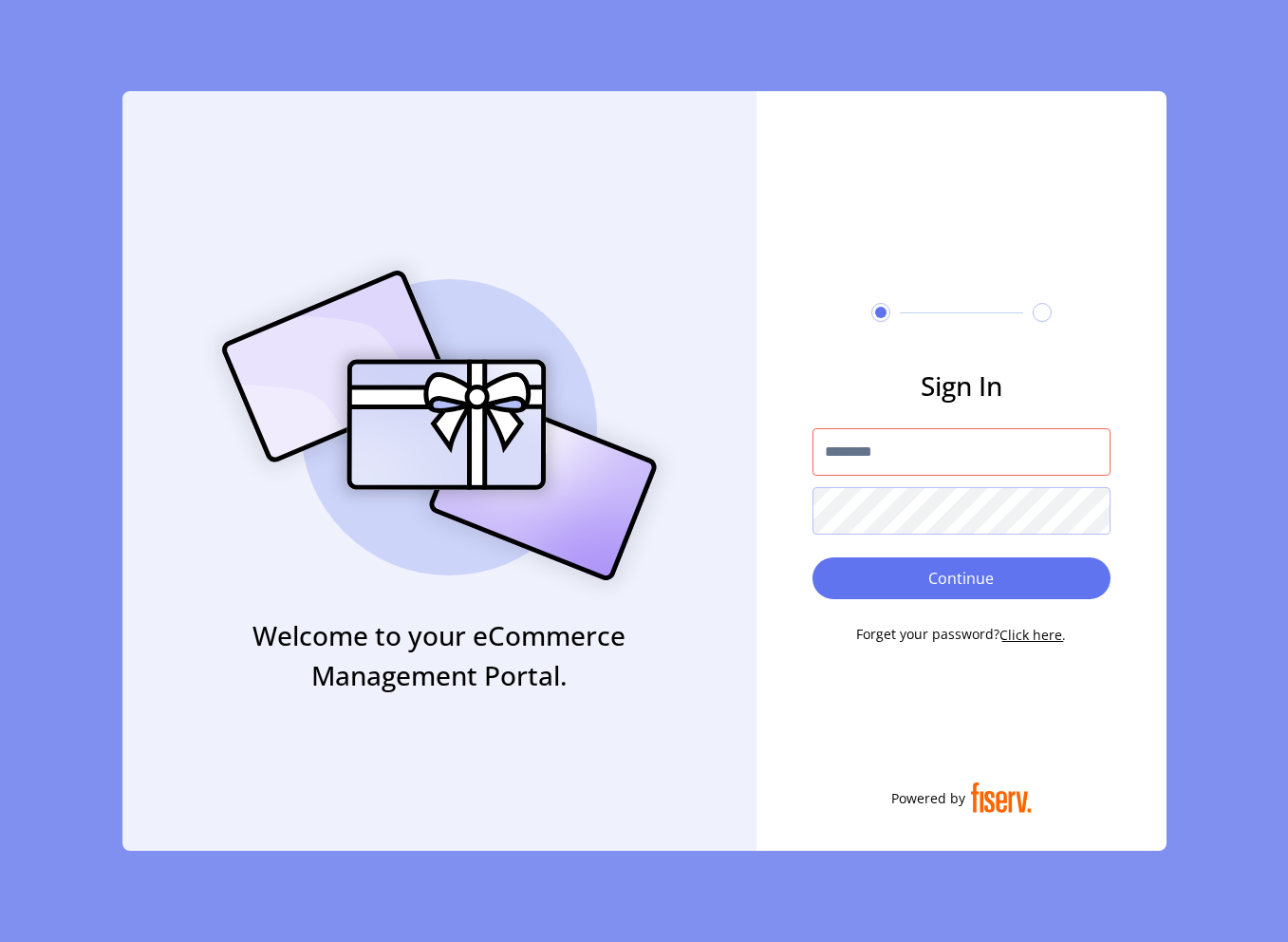 click at bounding box center (961, 452) 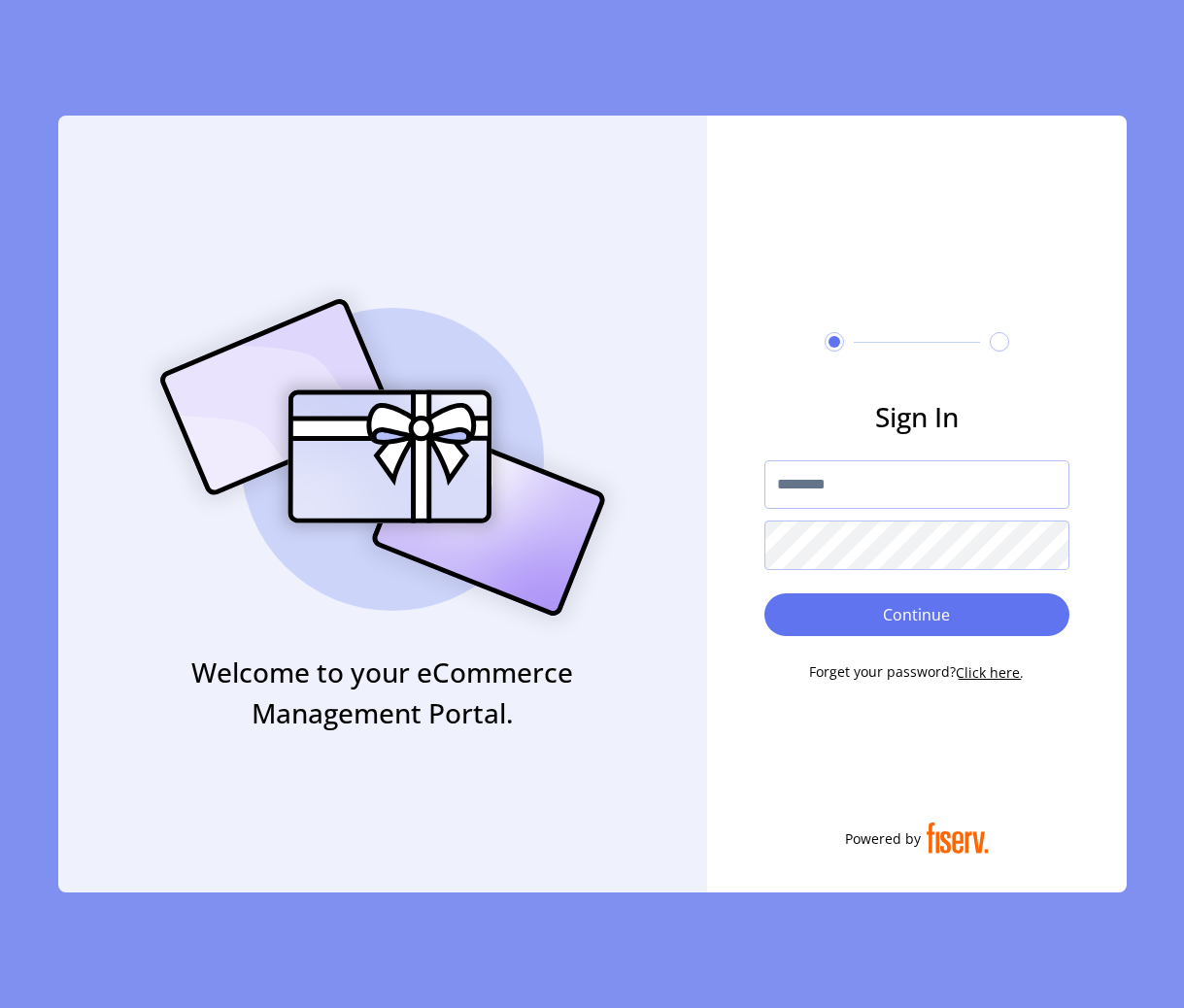 scroll, scrollTop: 0, scrollLeft: 0, axis: both 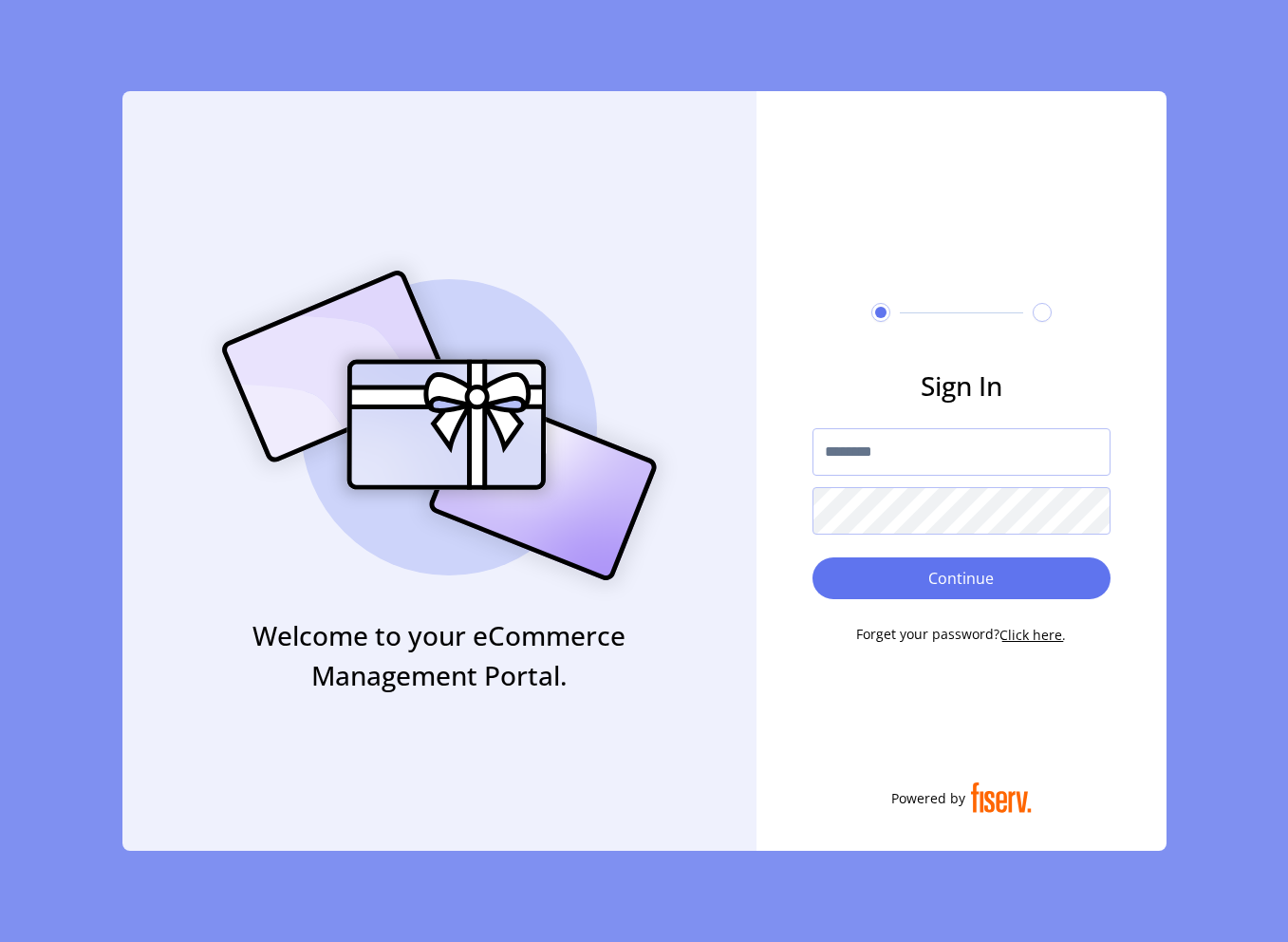 click at bounding box center (961, 452) 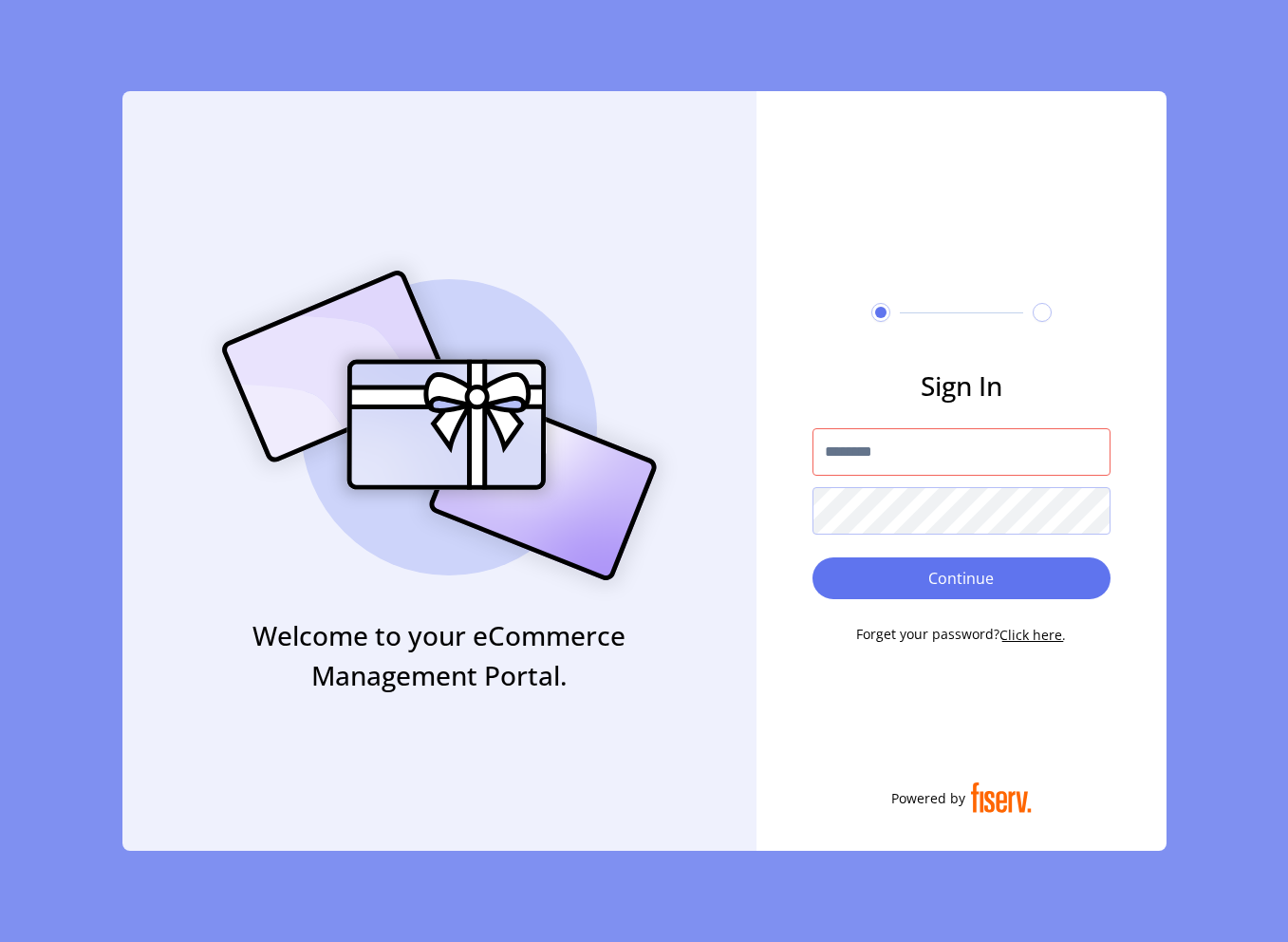 type on "**********" 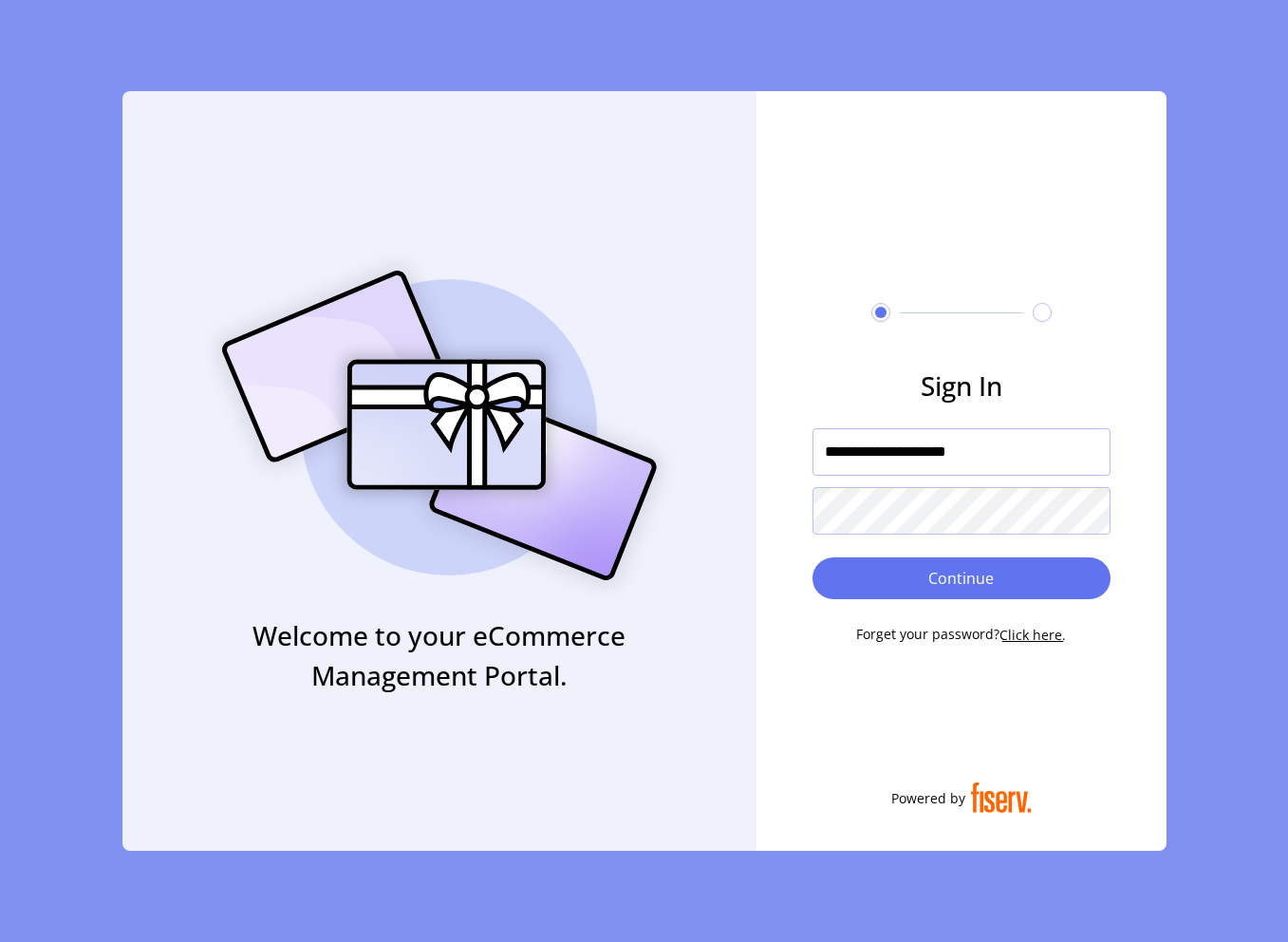click on "Continue" at bounding box center [961, 578] 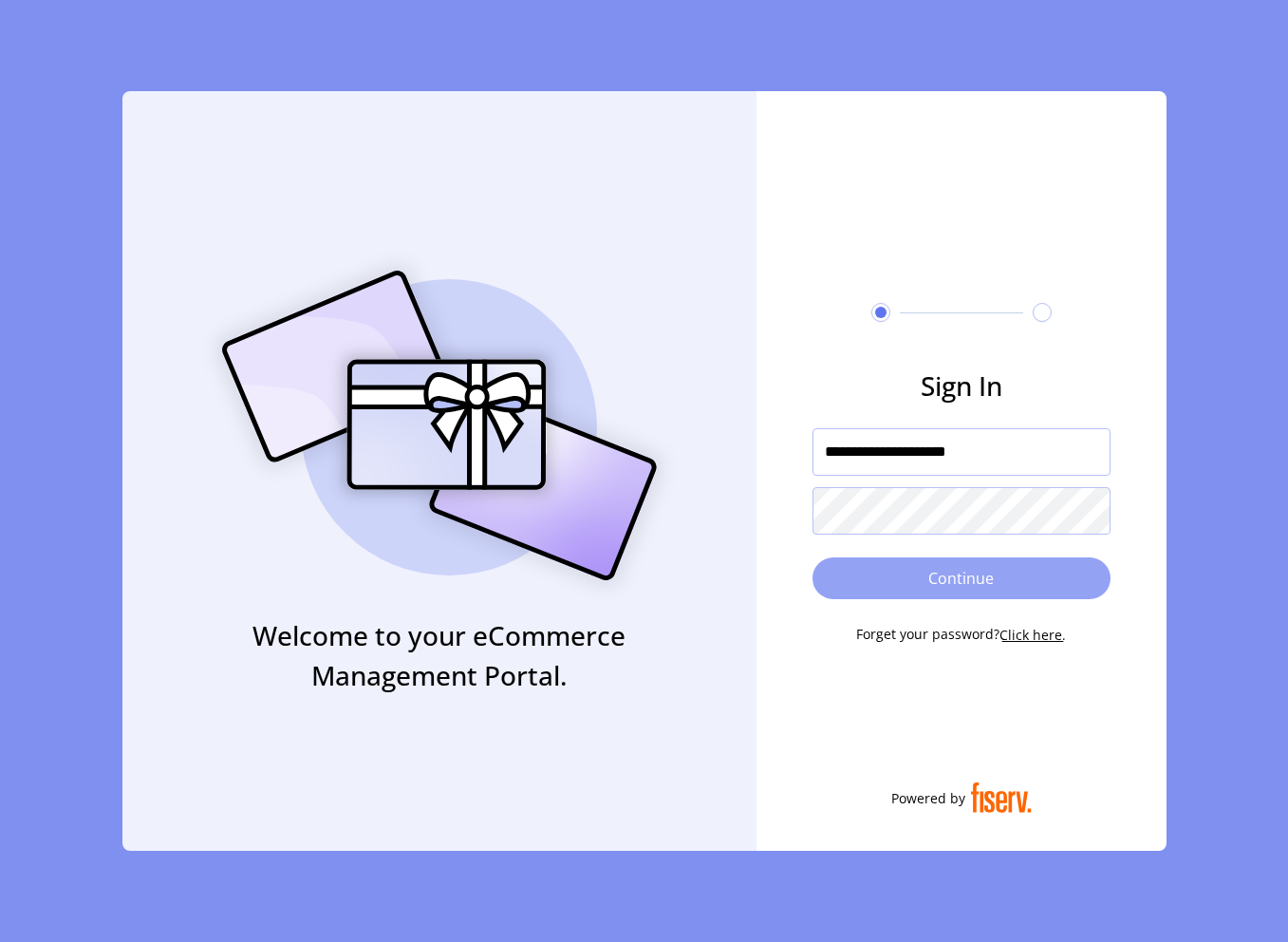 click on "Continue" at bounding box center (961, 578) 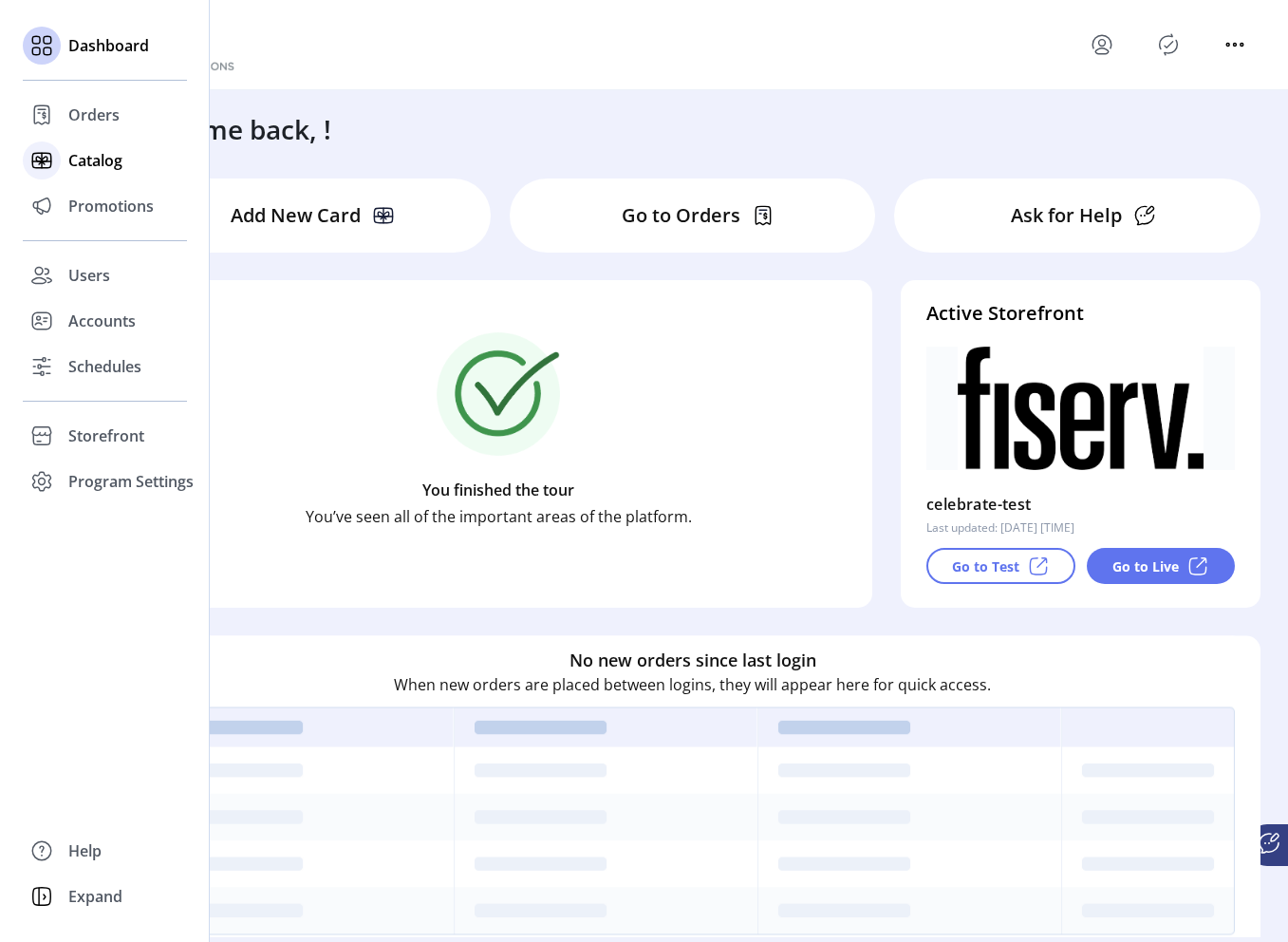 click on "Catalog" 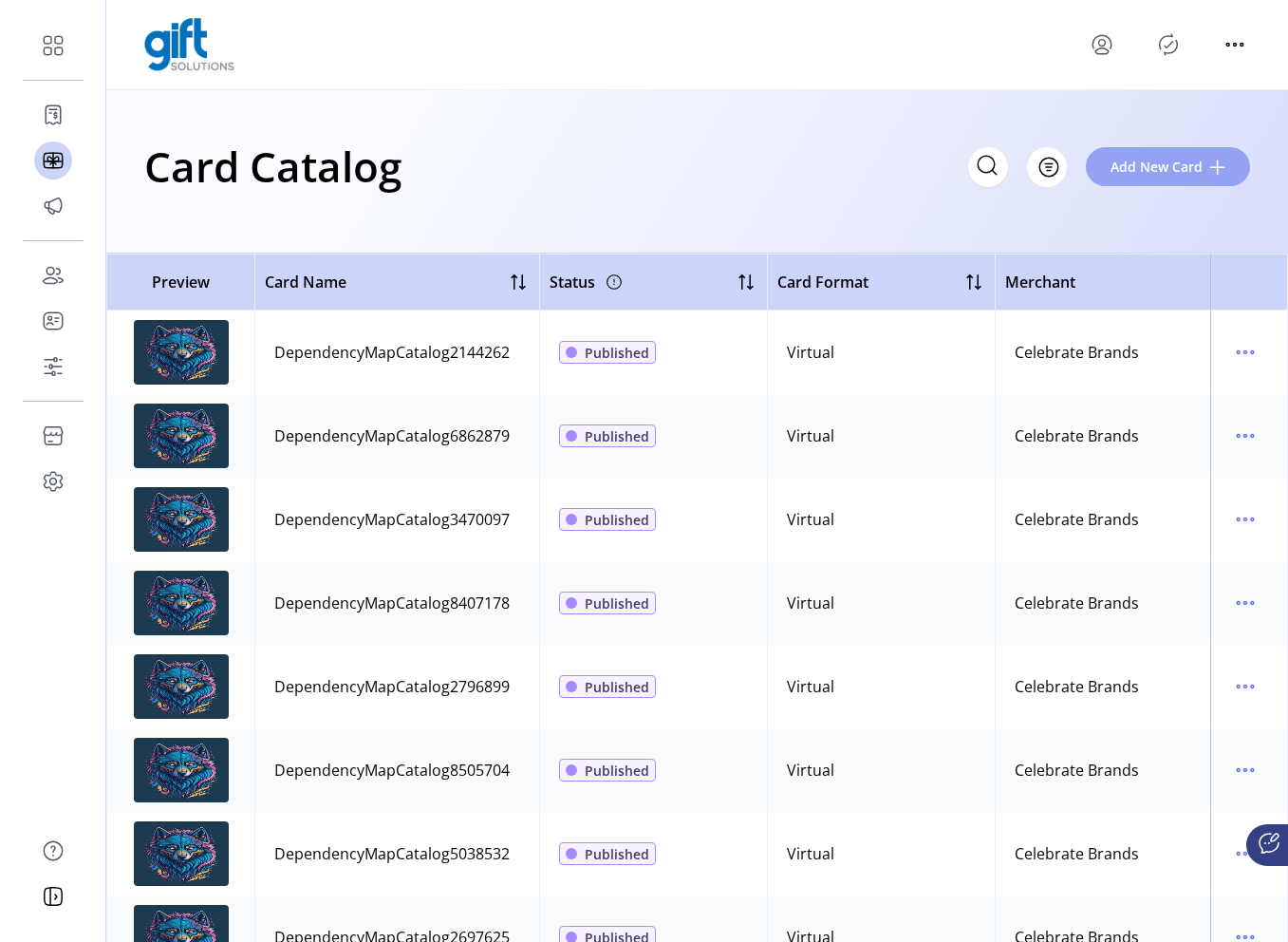 click on "Add New Card" 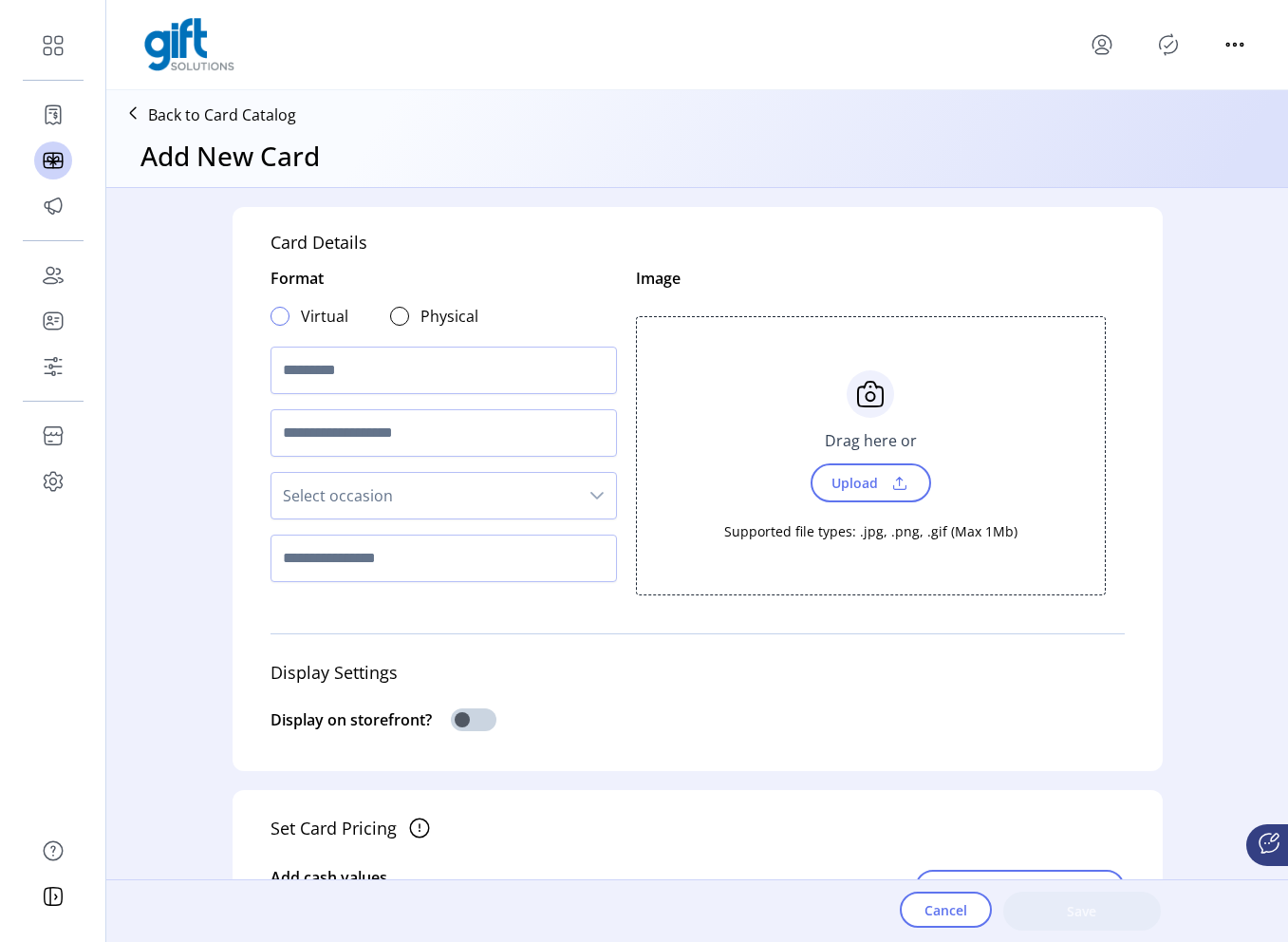 click 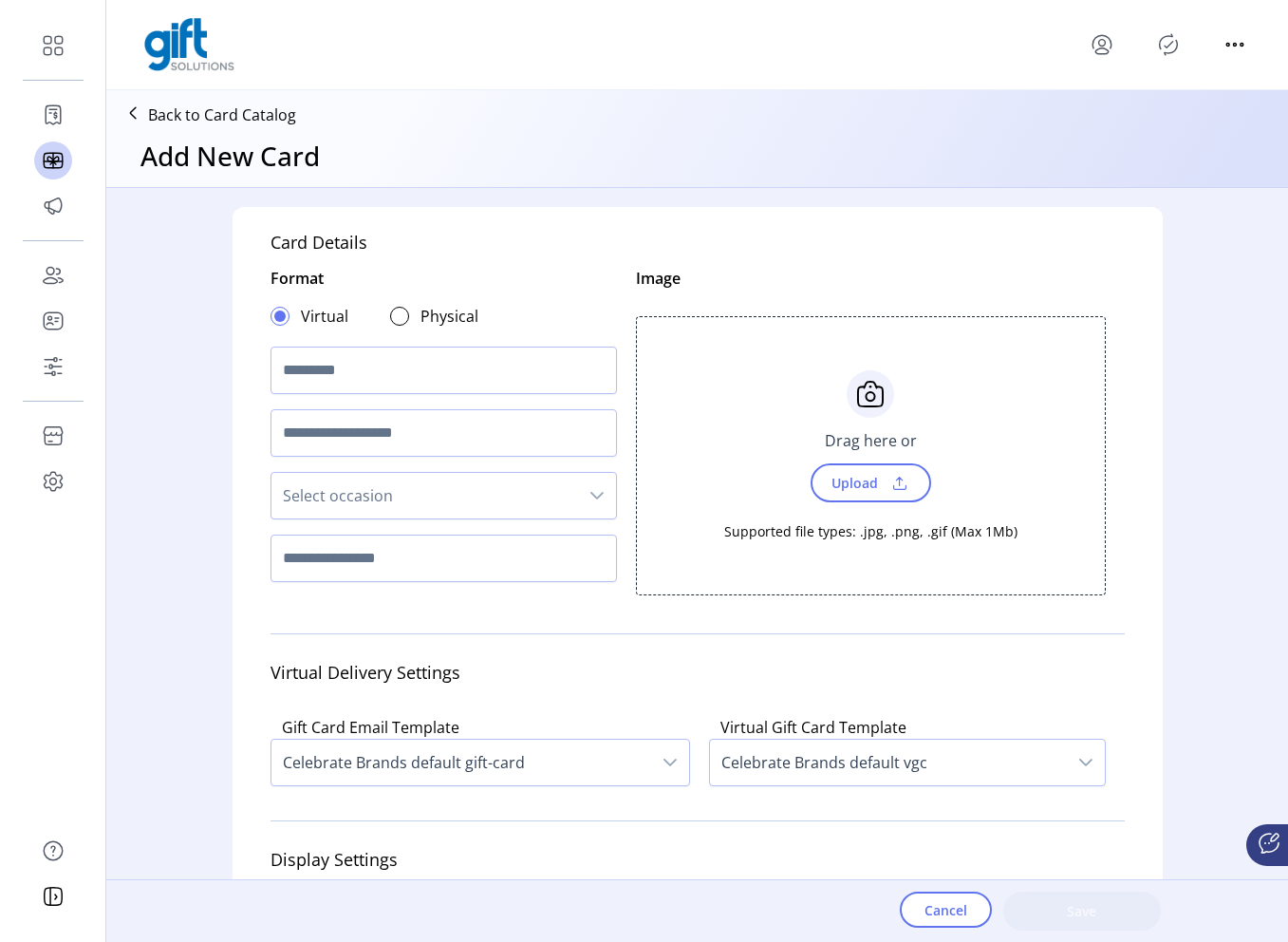 click 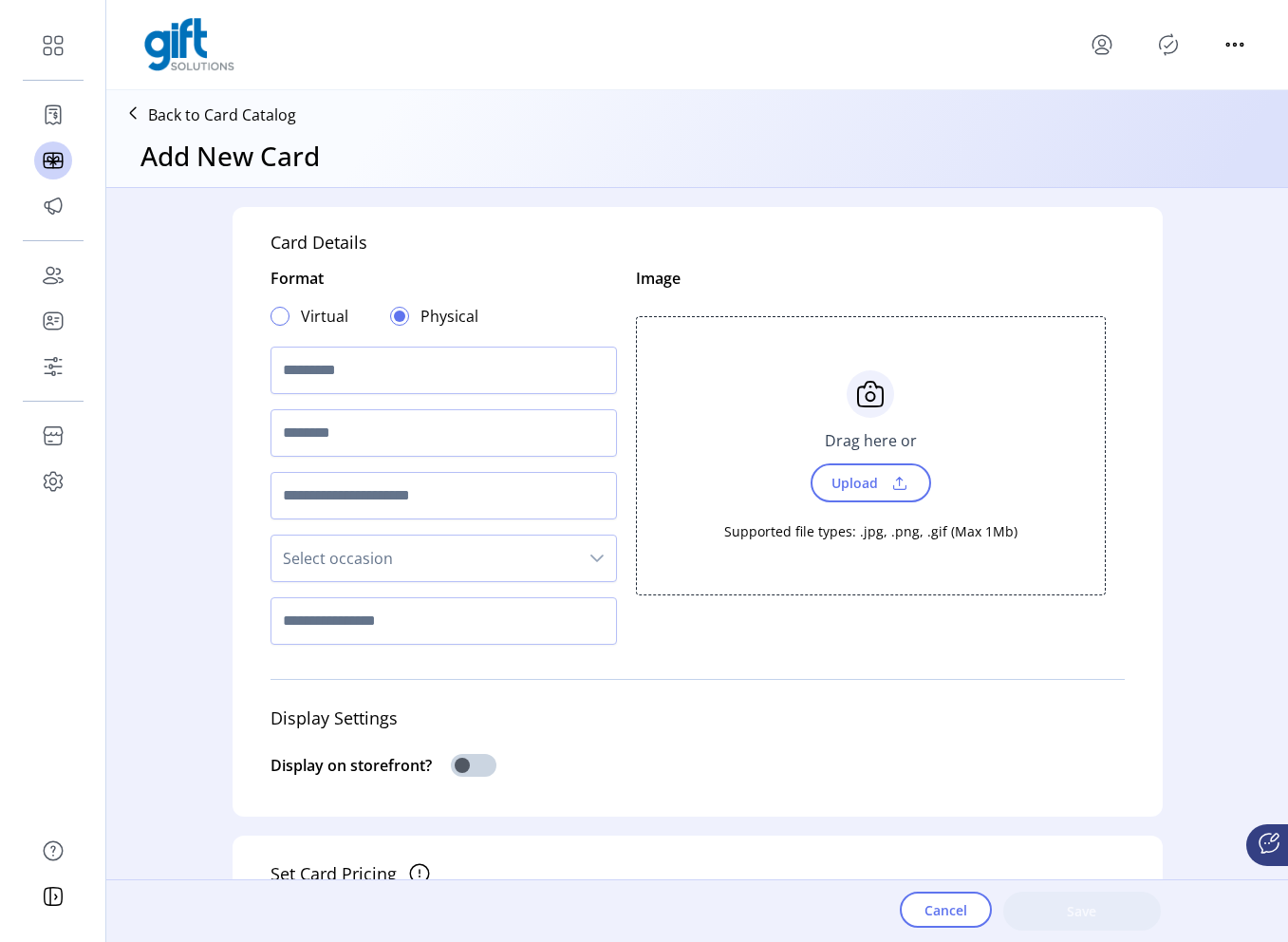 click 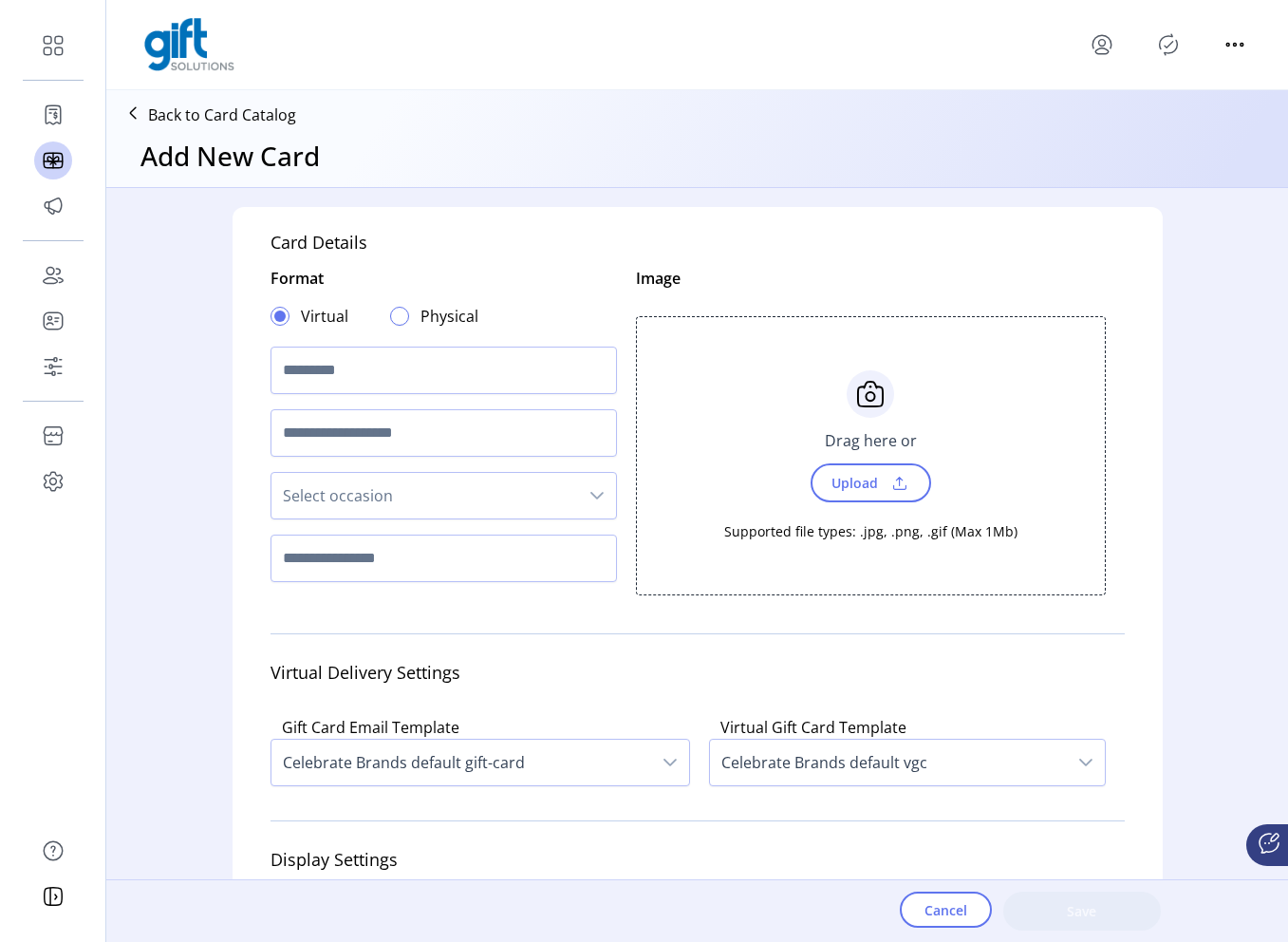 click 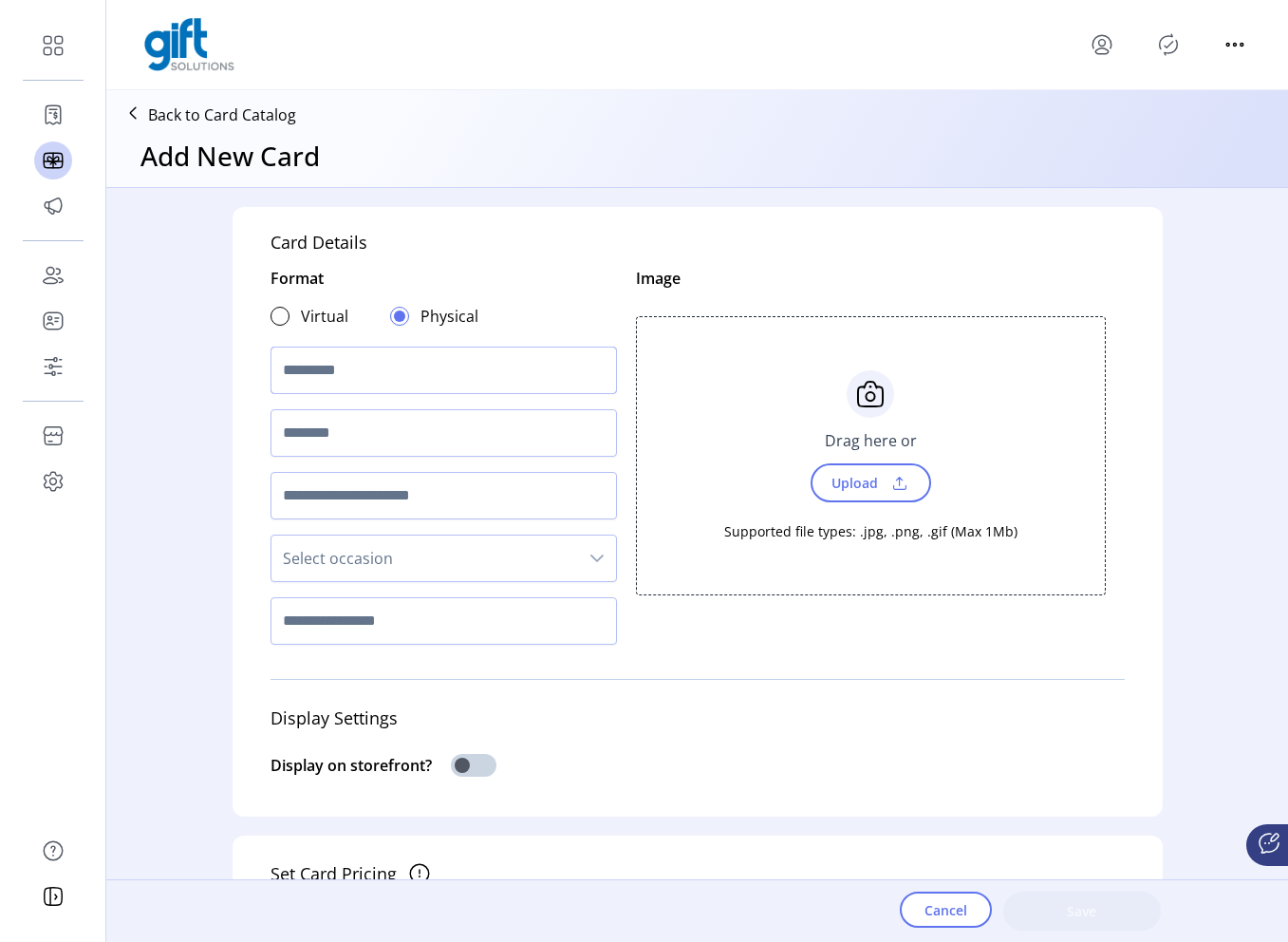 click 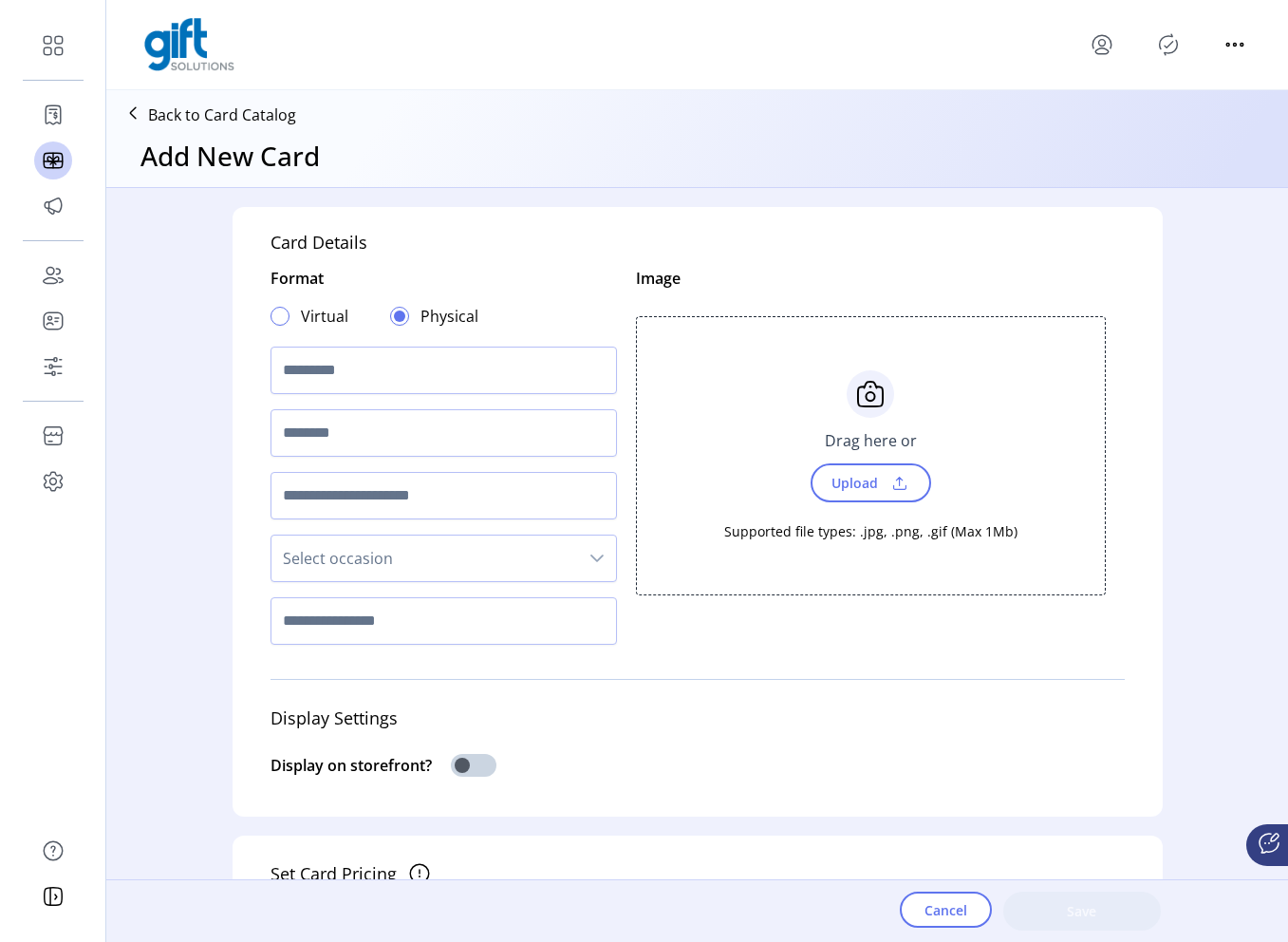 click 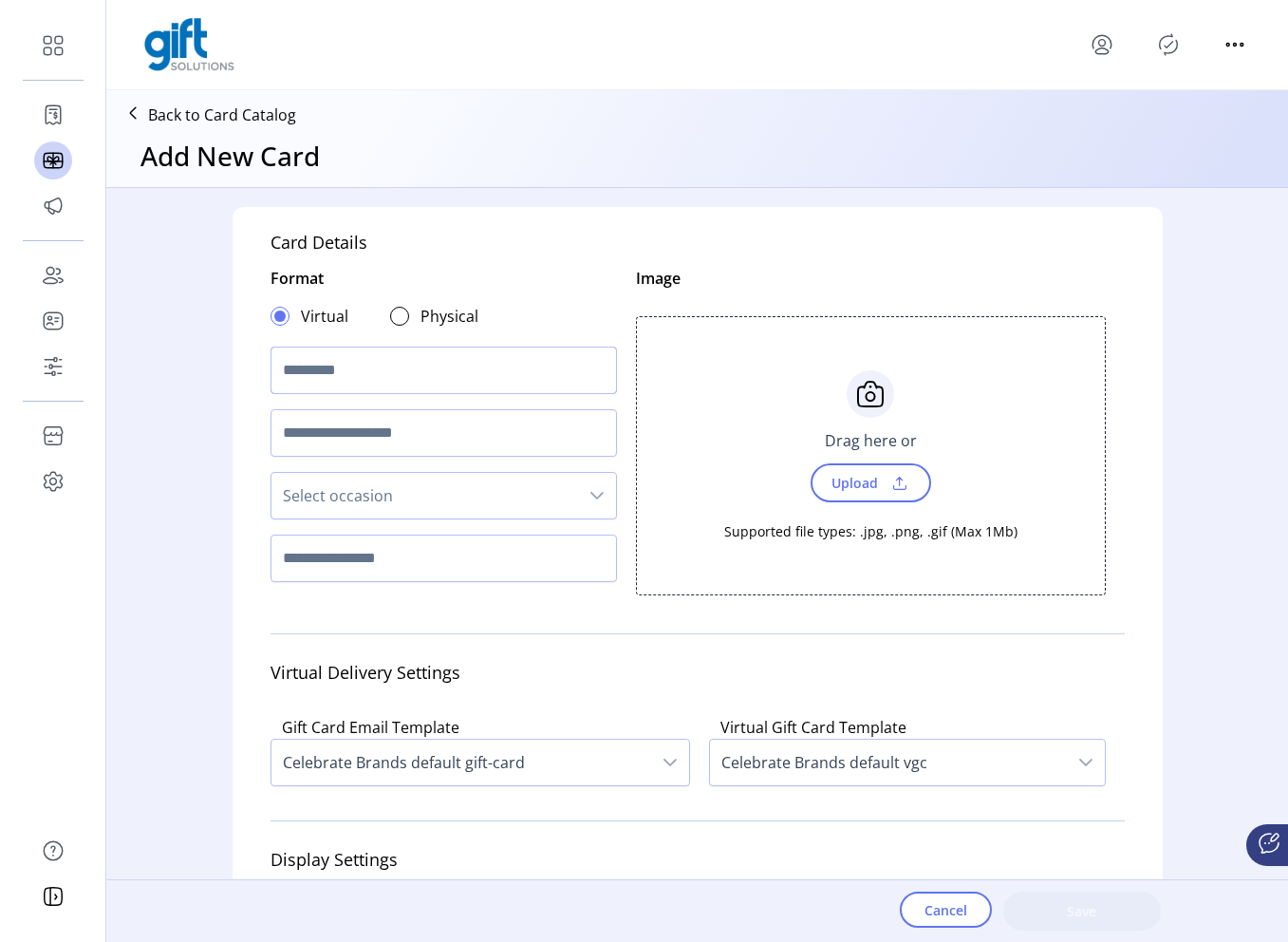 click 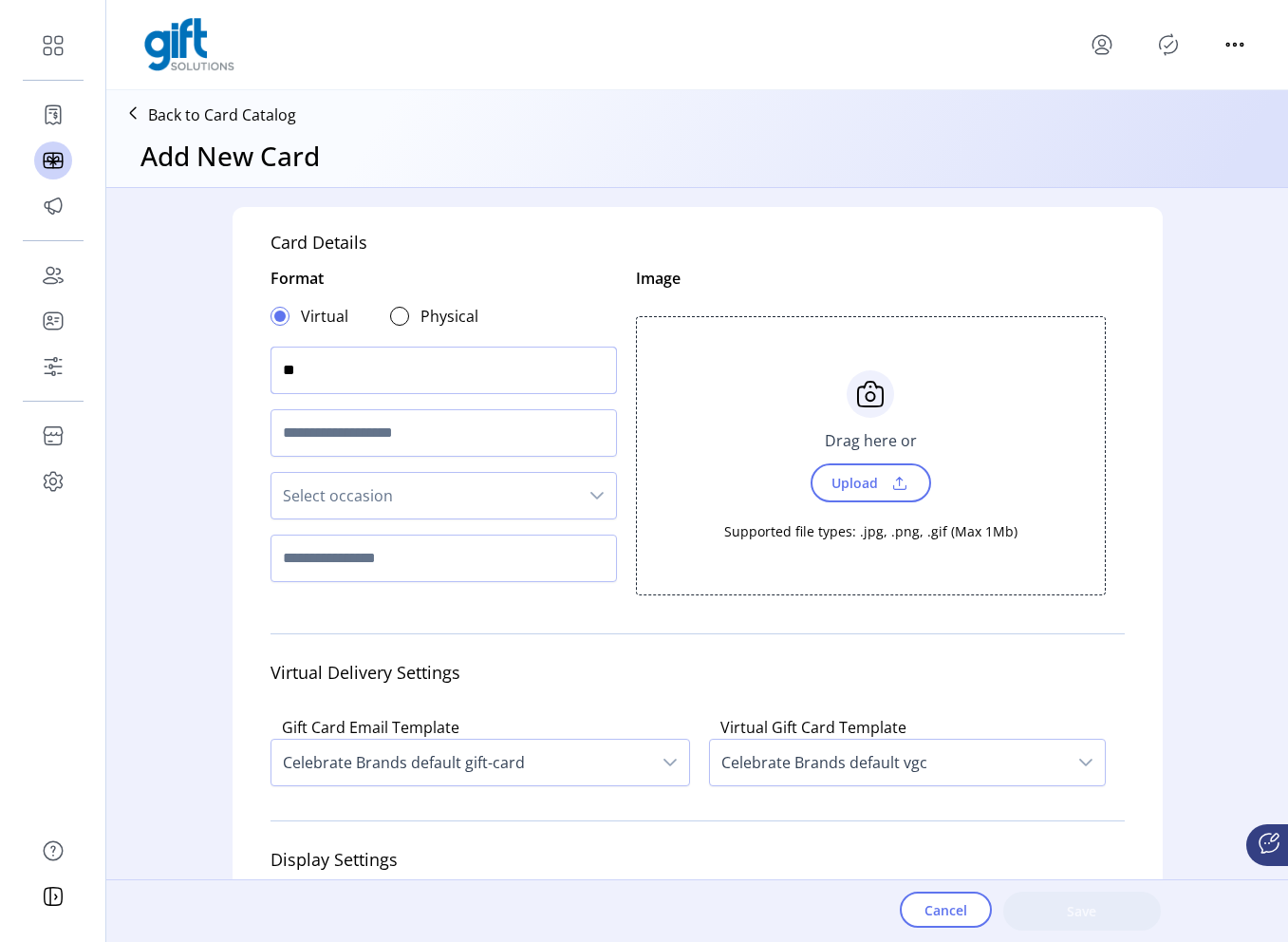 click on "**" 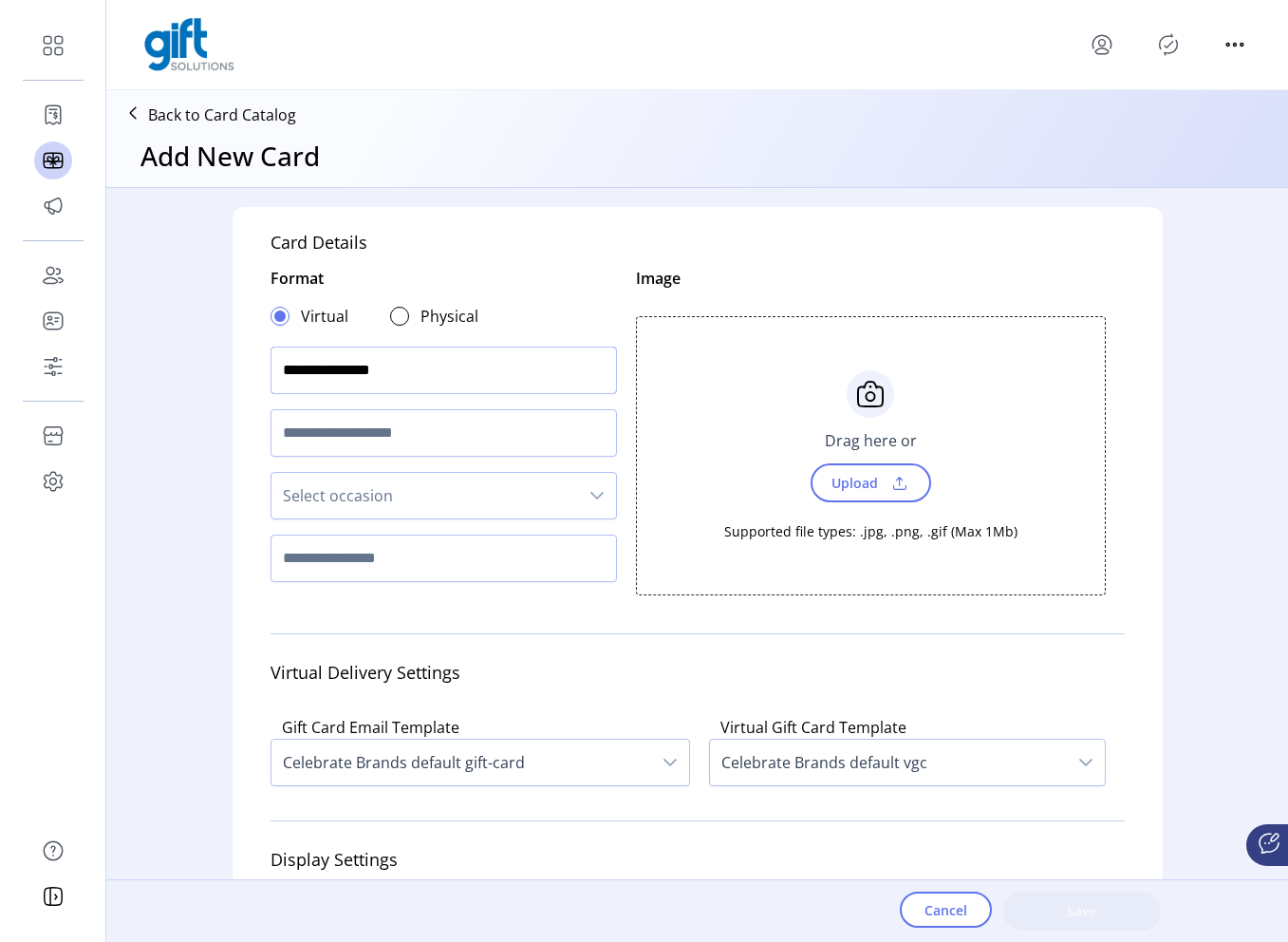 type on "**********" 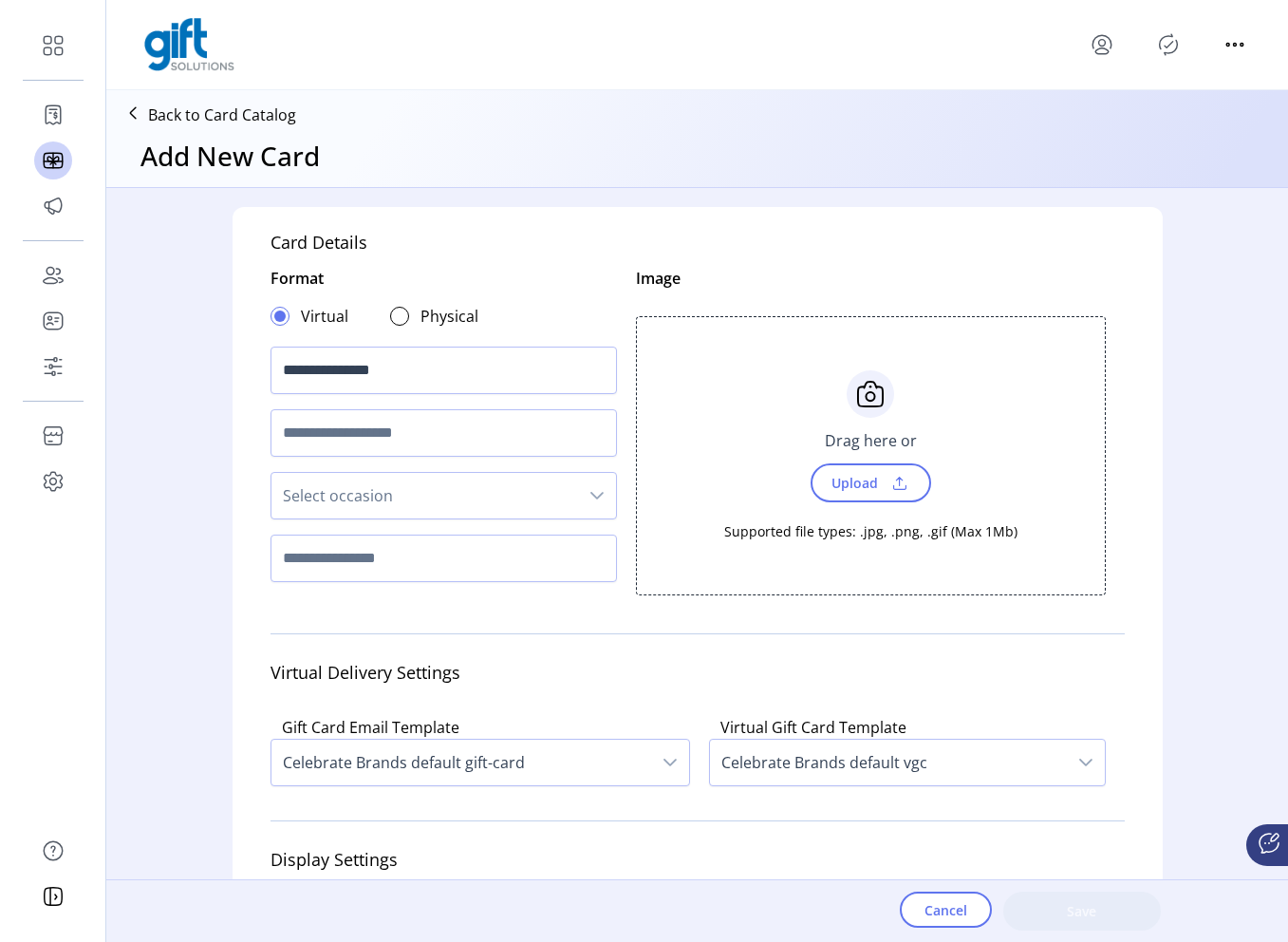 click on "Upload" 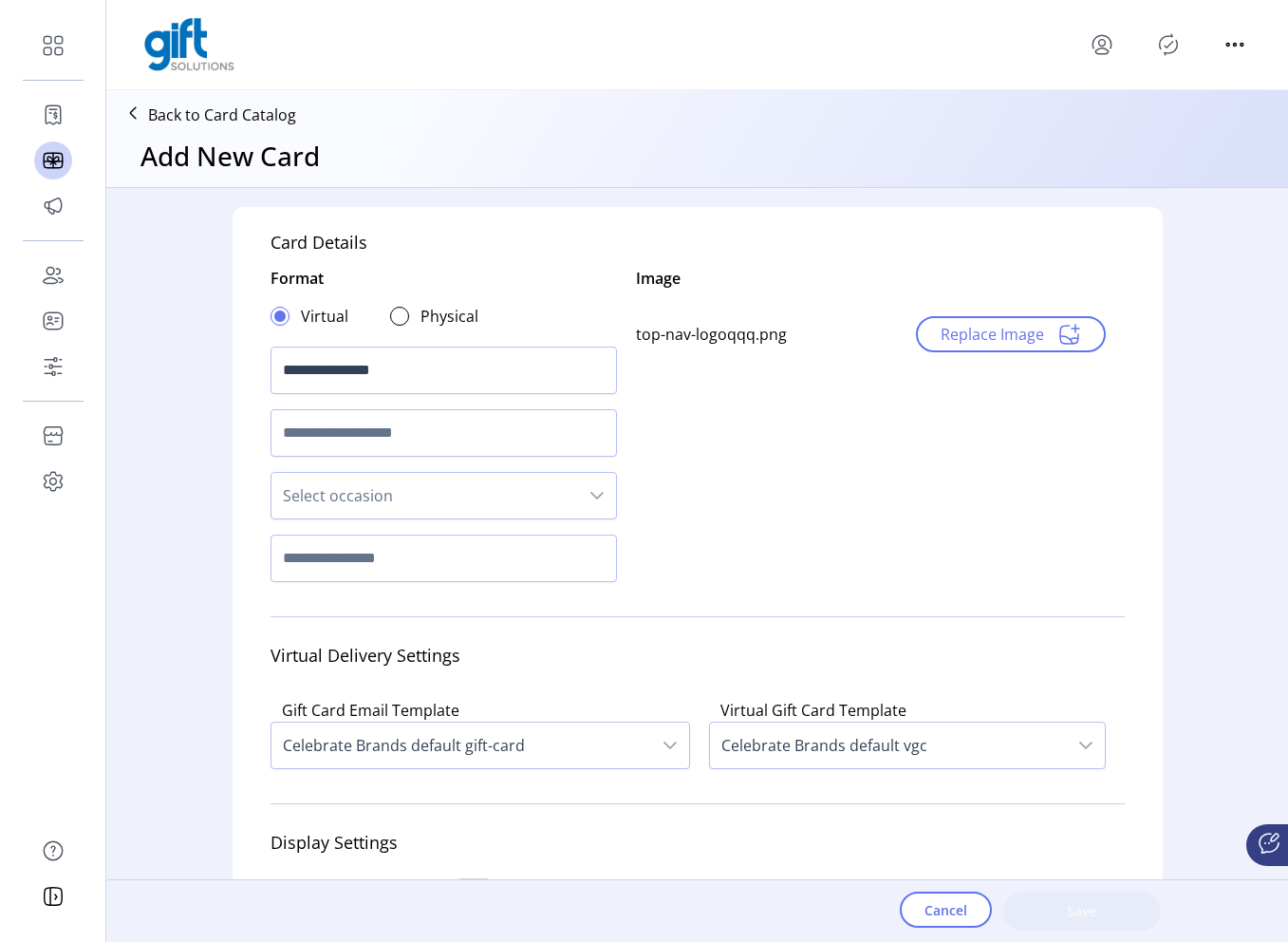 click on "Select occasion" at bounding box center (424, 496) 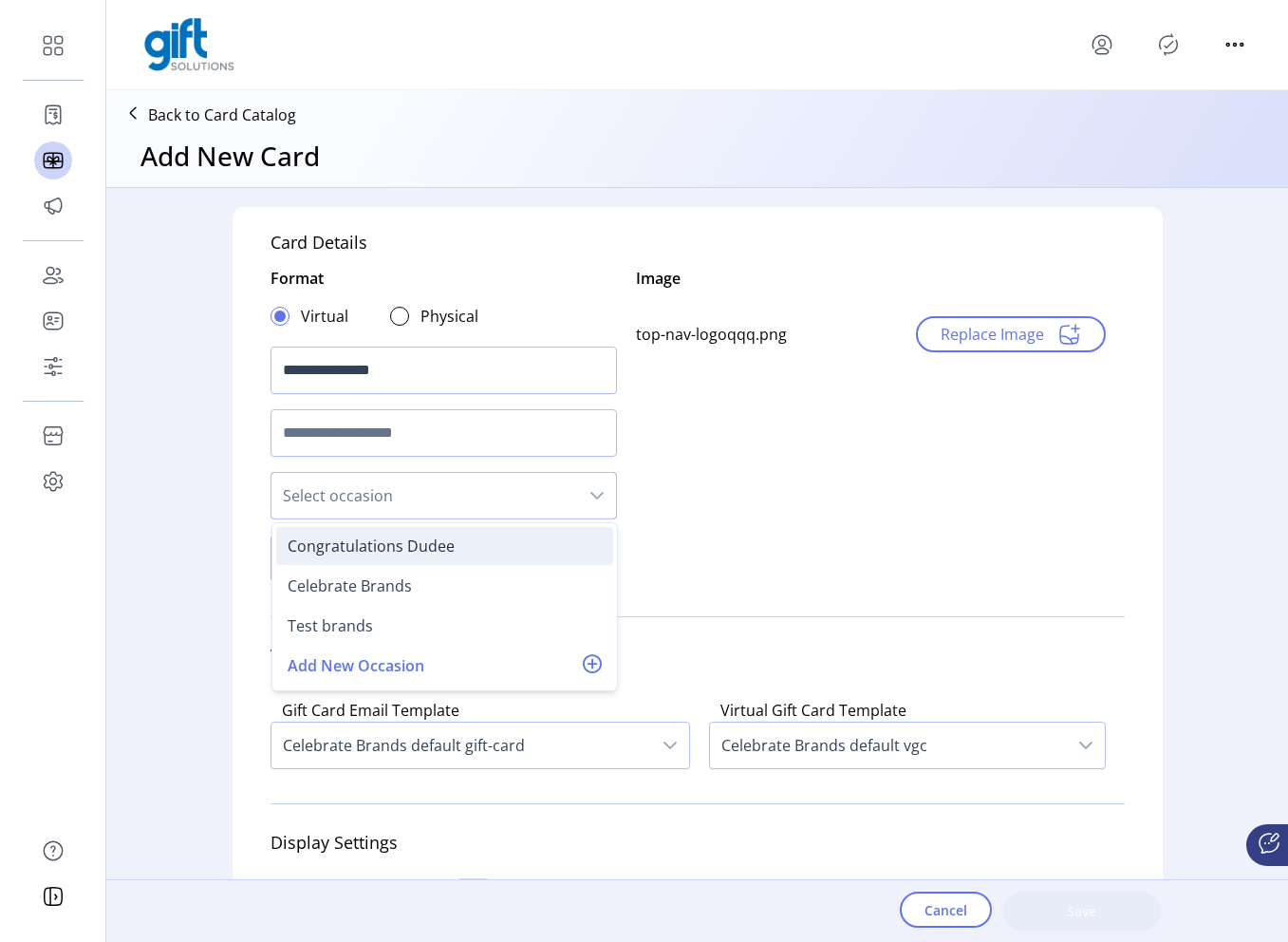 click on "Congratulations Dudee" at bounding box center [371, 546] 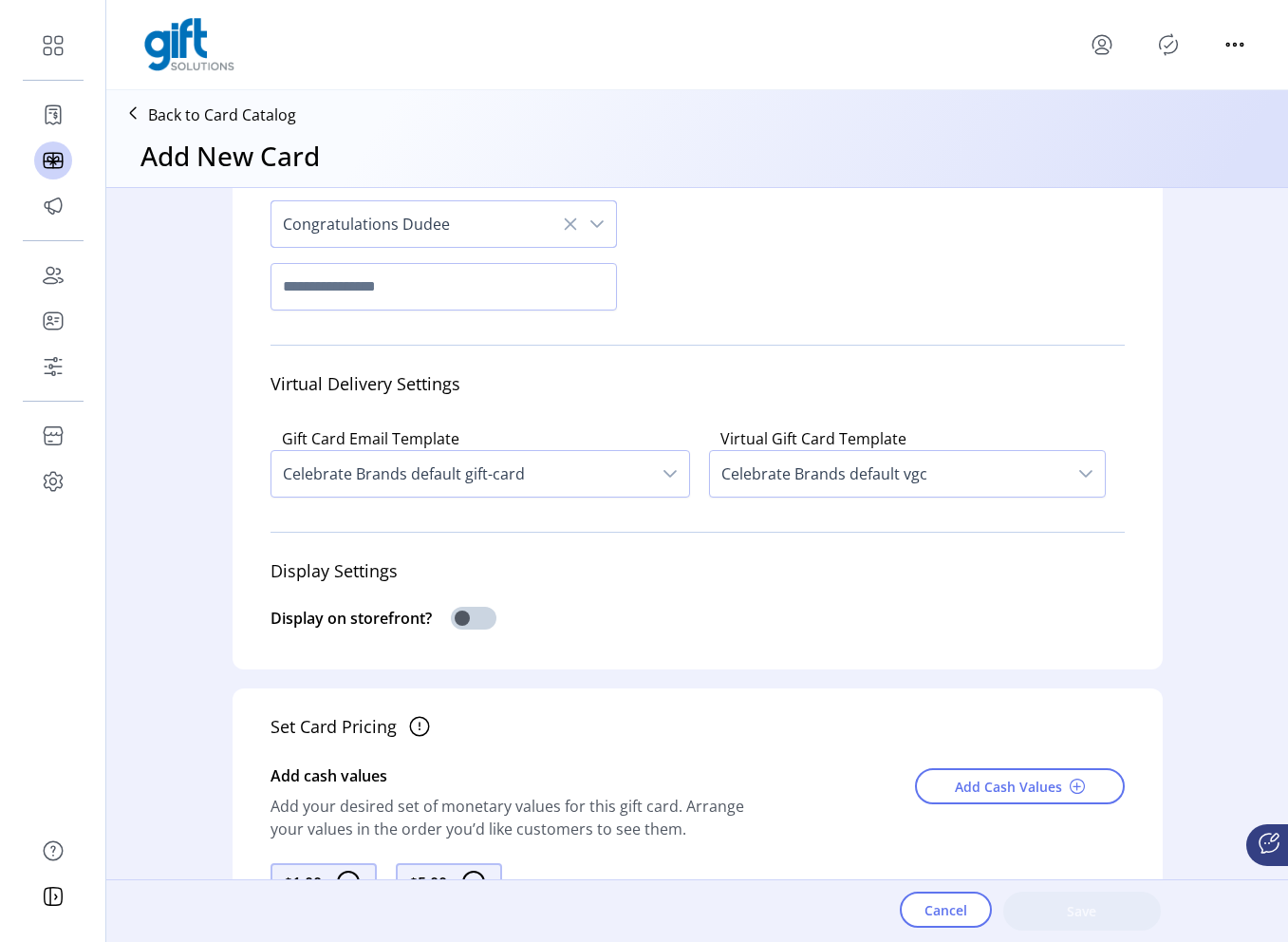 scroll, scrollTop: 269, scrollLeft: 0, axis: vertical 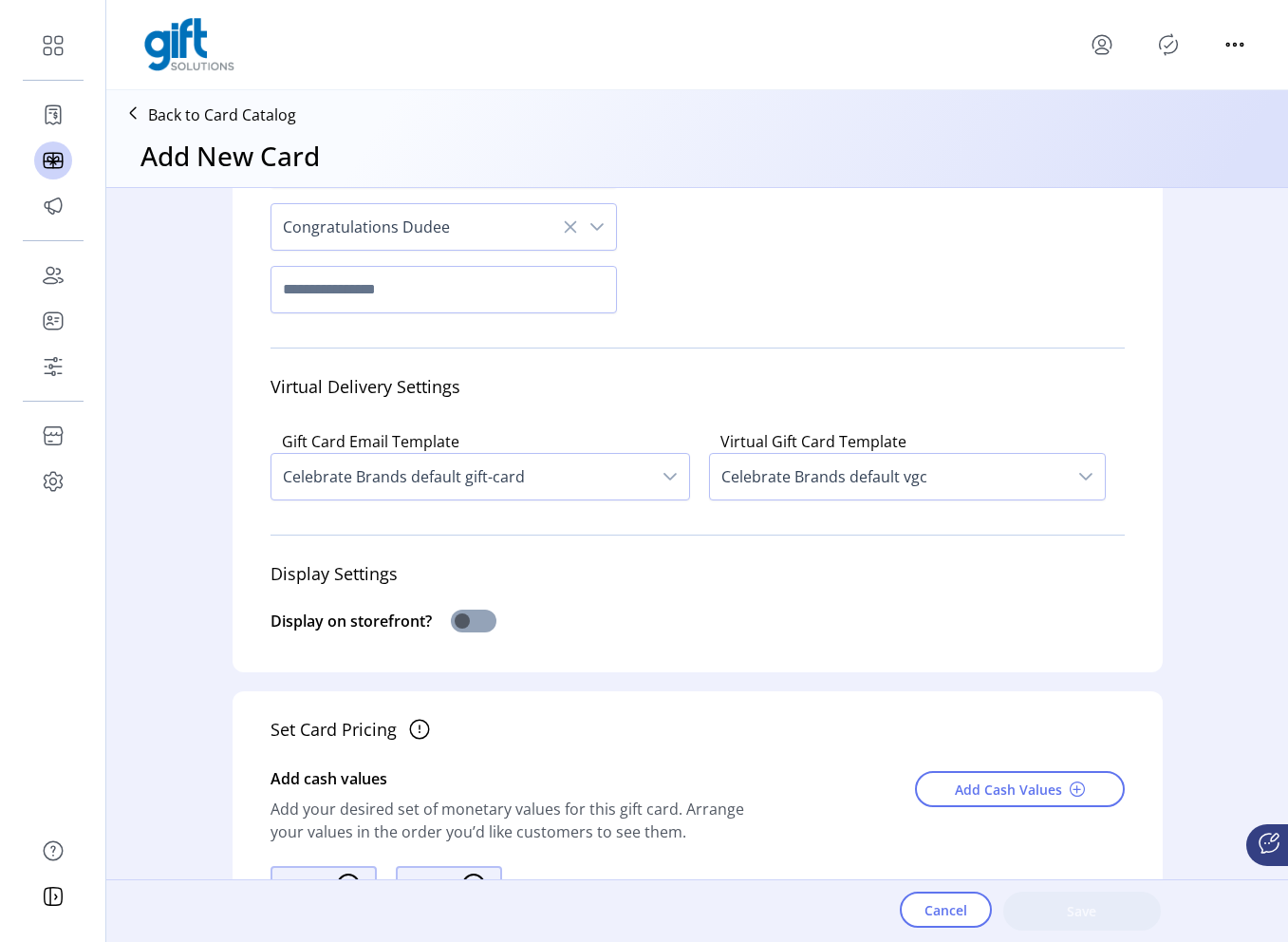 click 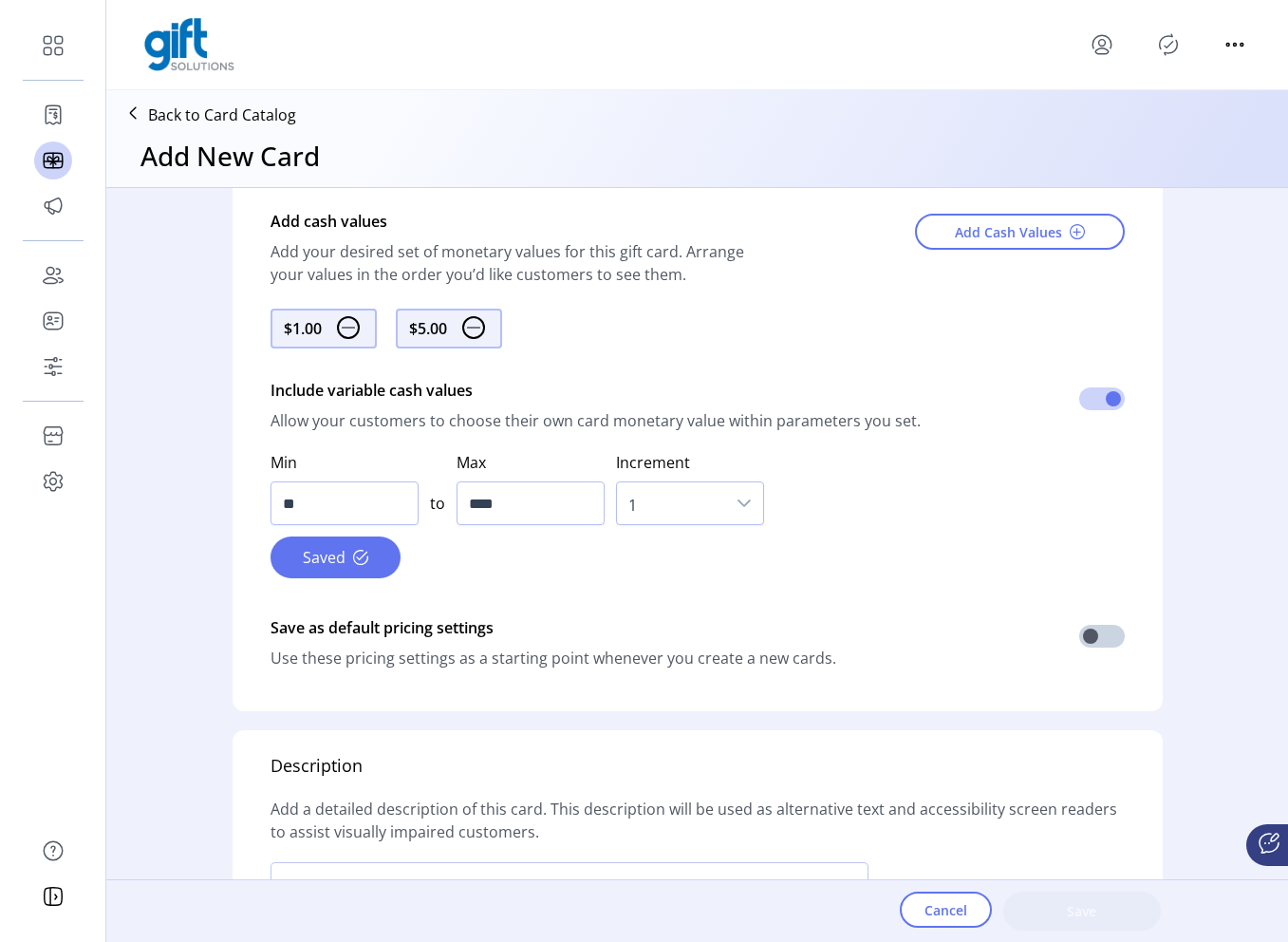 scroll, scrollTop: 925, scrollLeft: 0, axis: vertical 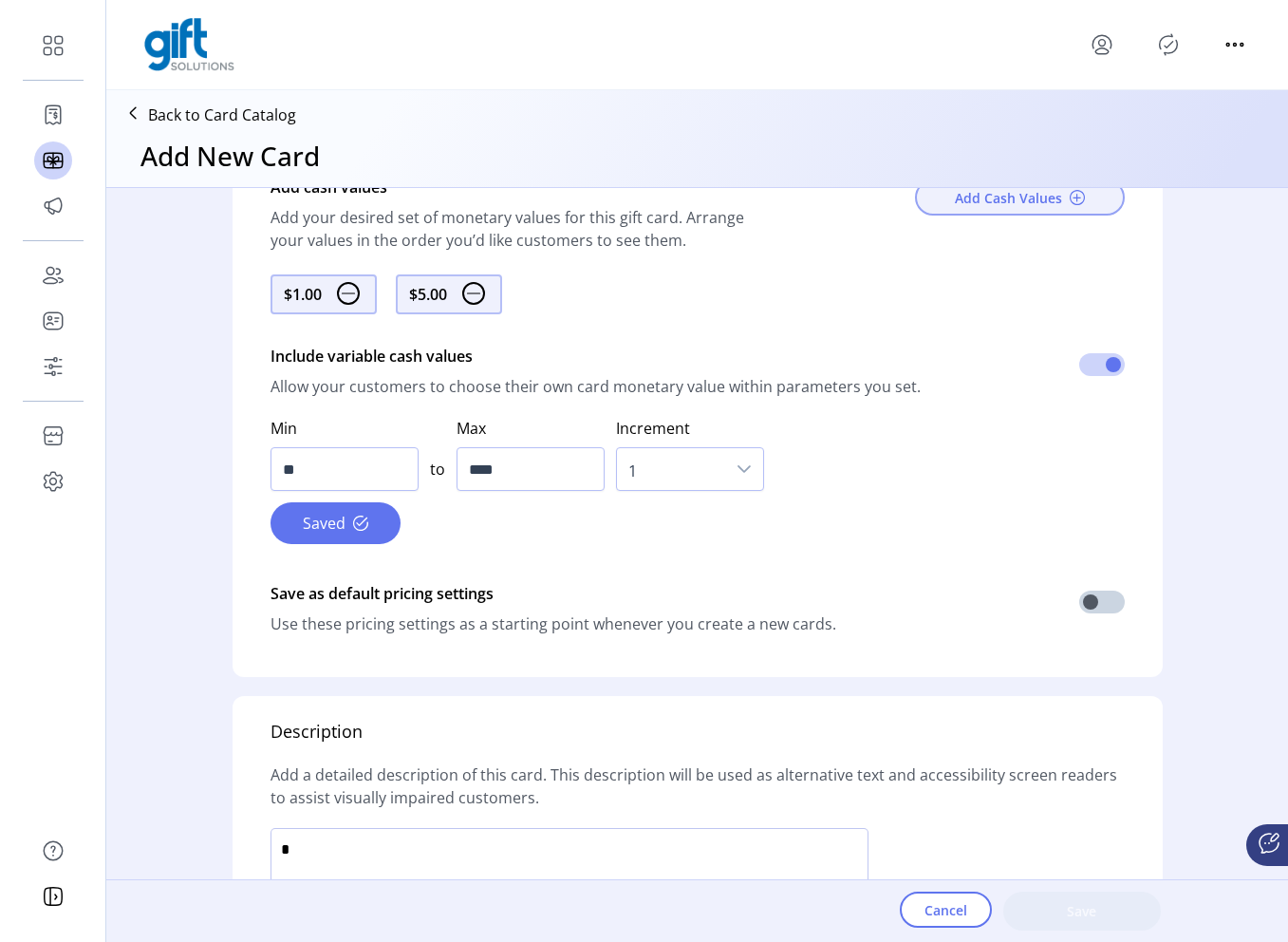 click on "Add Cash Values" 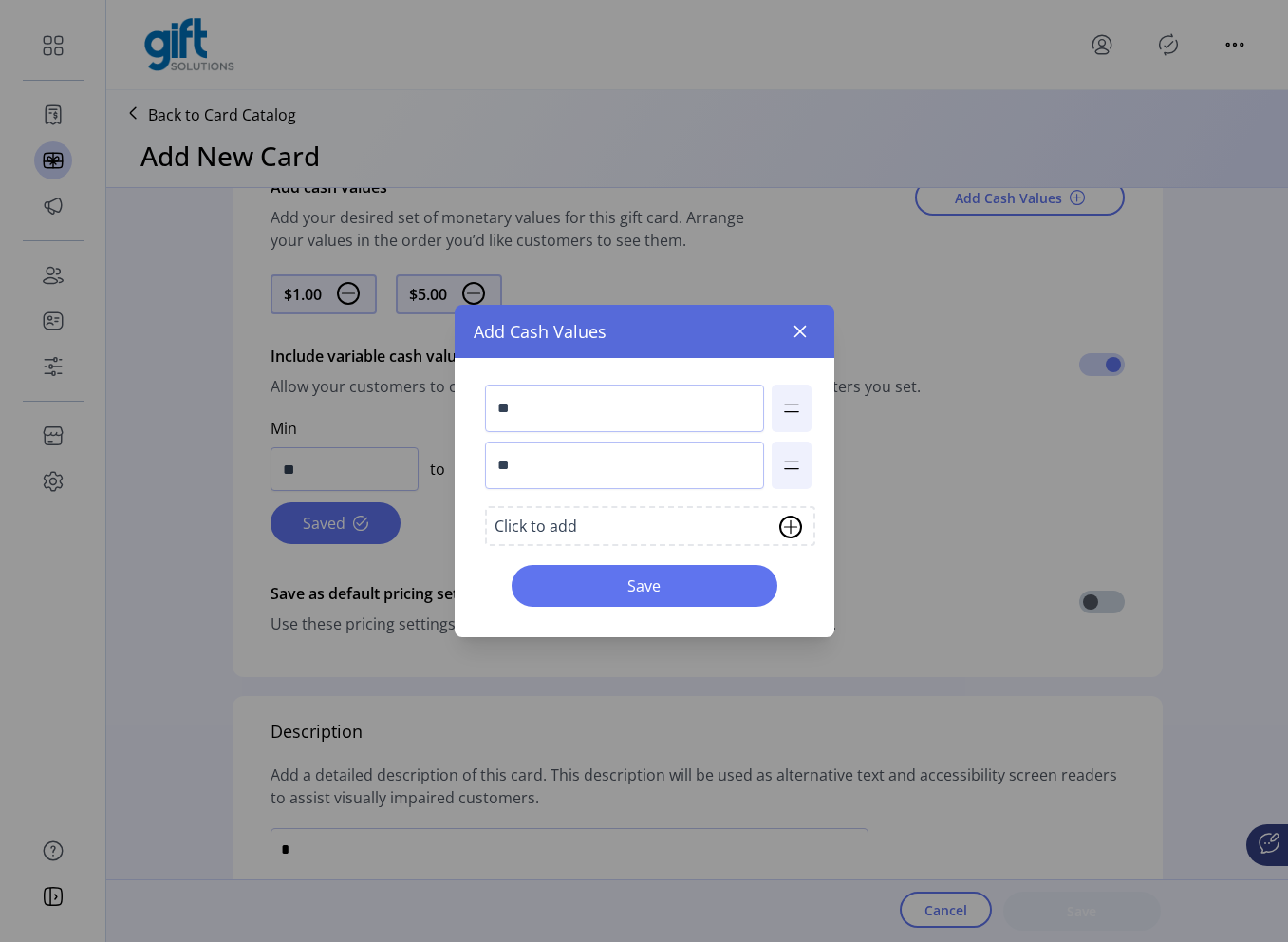 click on "Click to add" 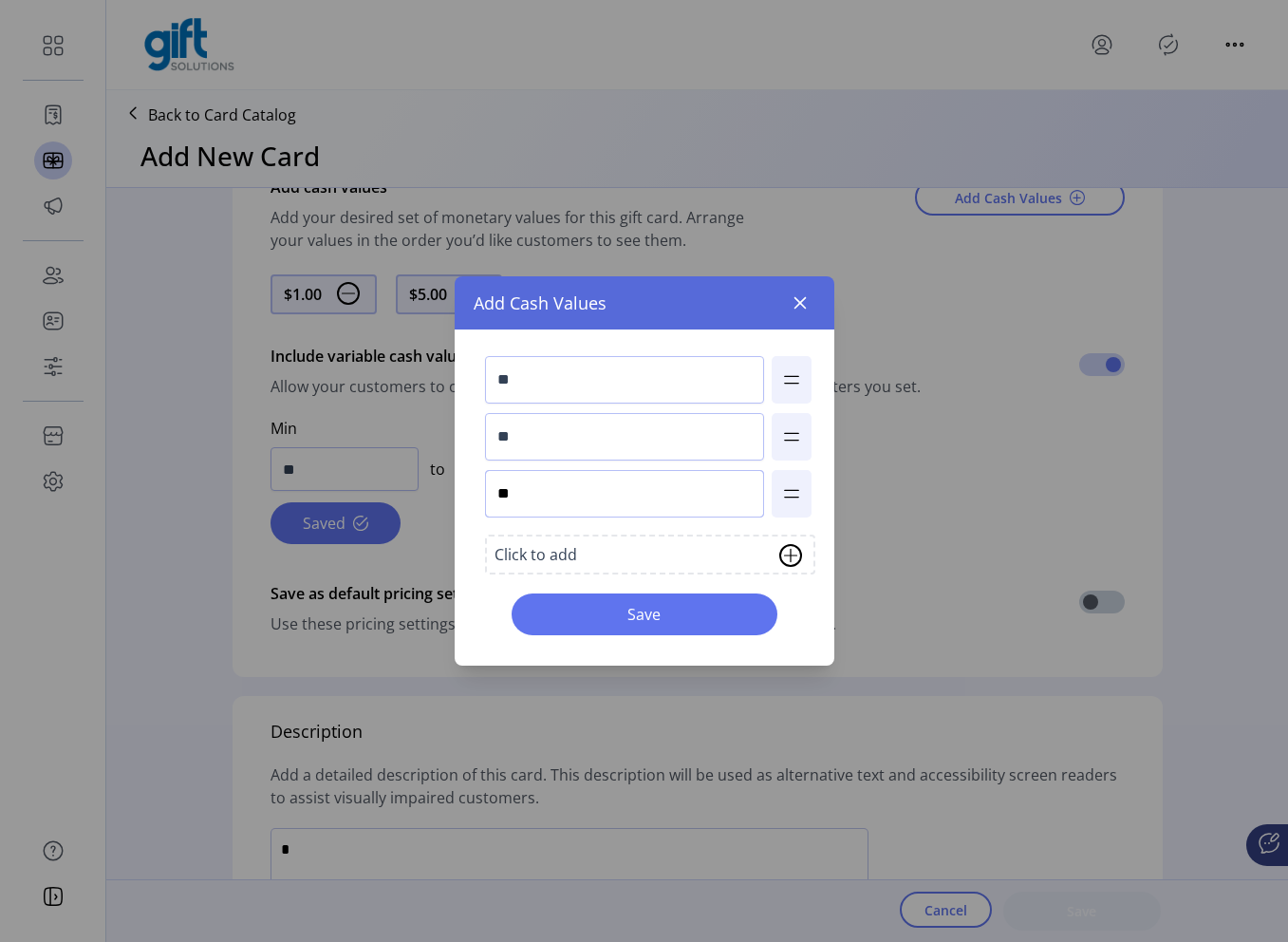 click on "**" at bounding box center (625, 494) 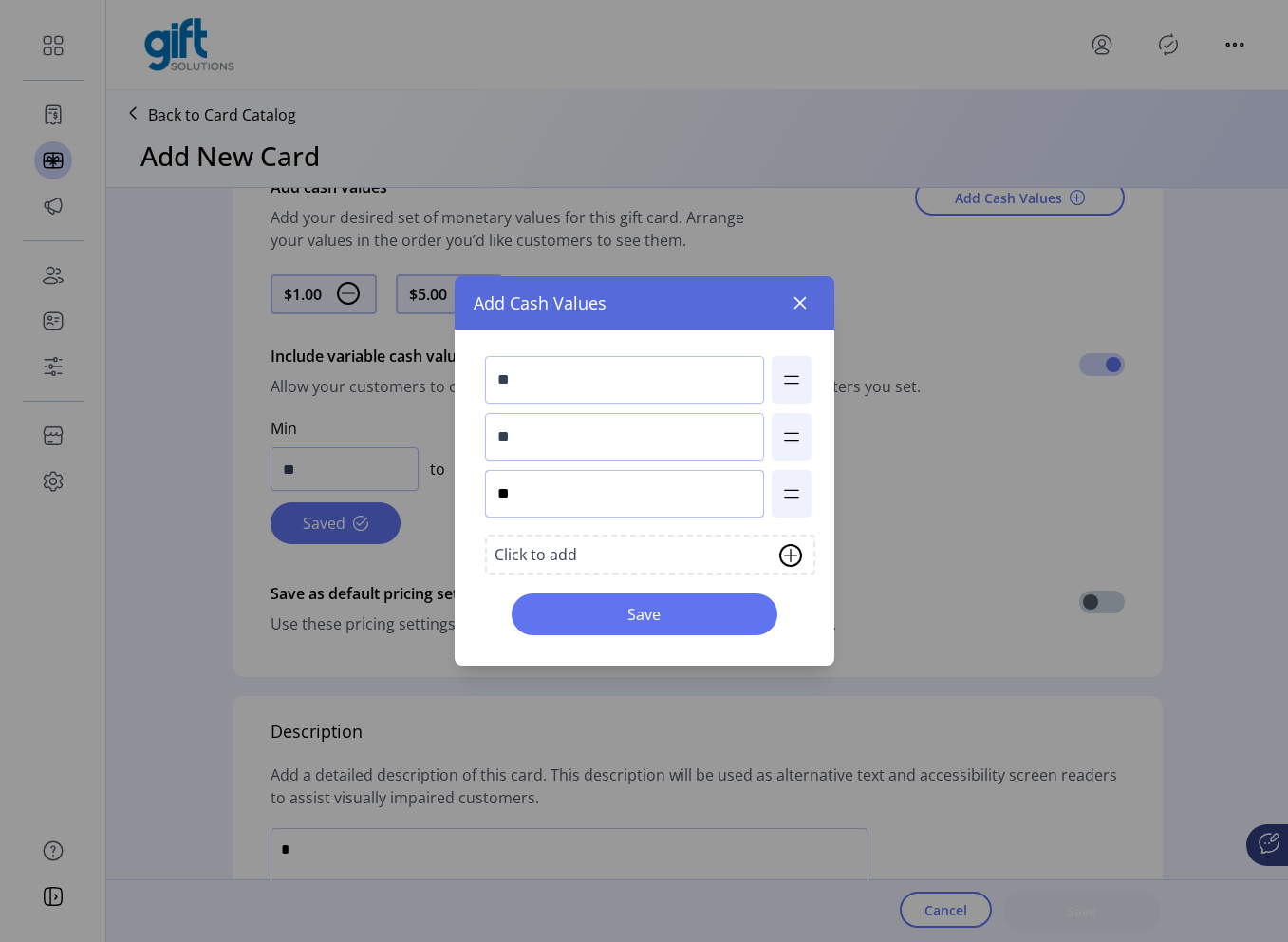 click on "**" at bounding box center [625, 494] 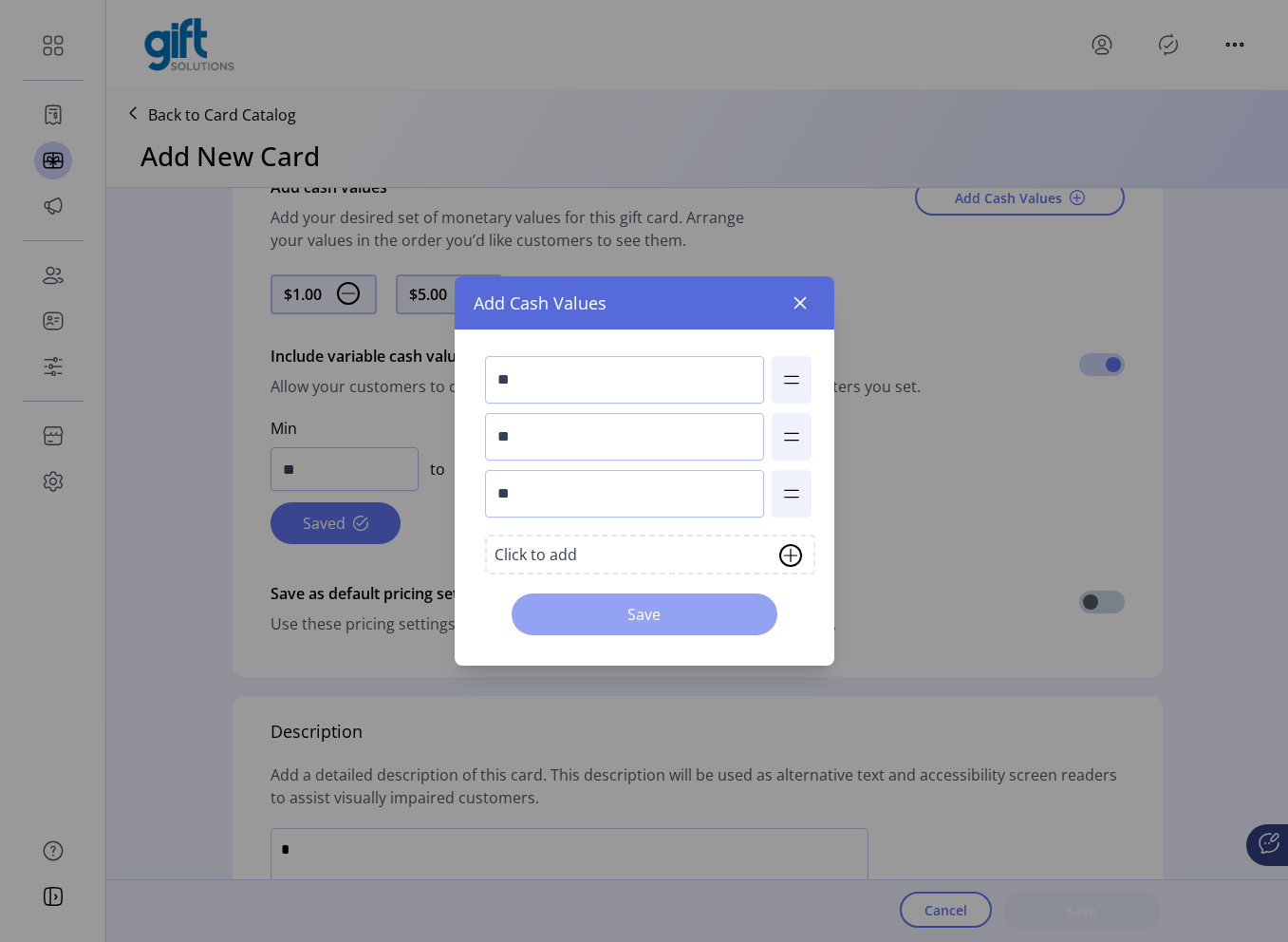 click on "Save" 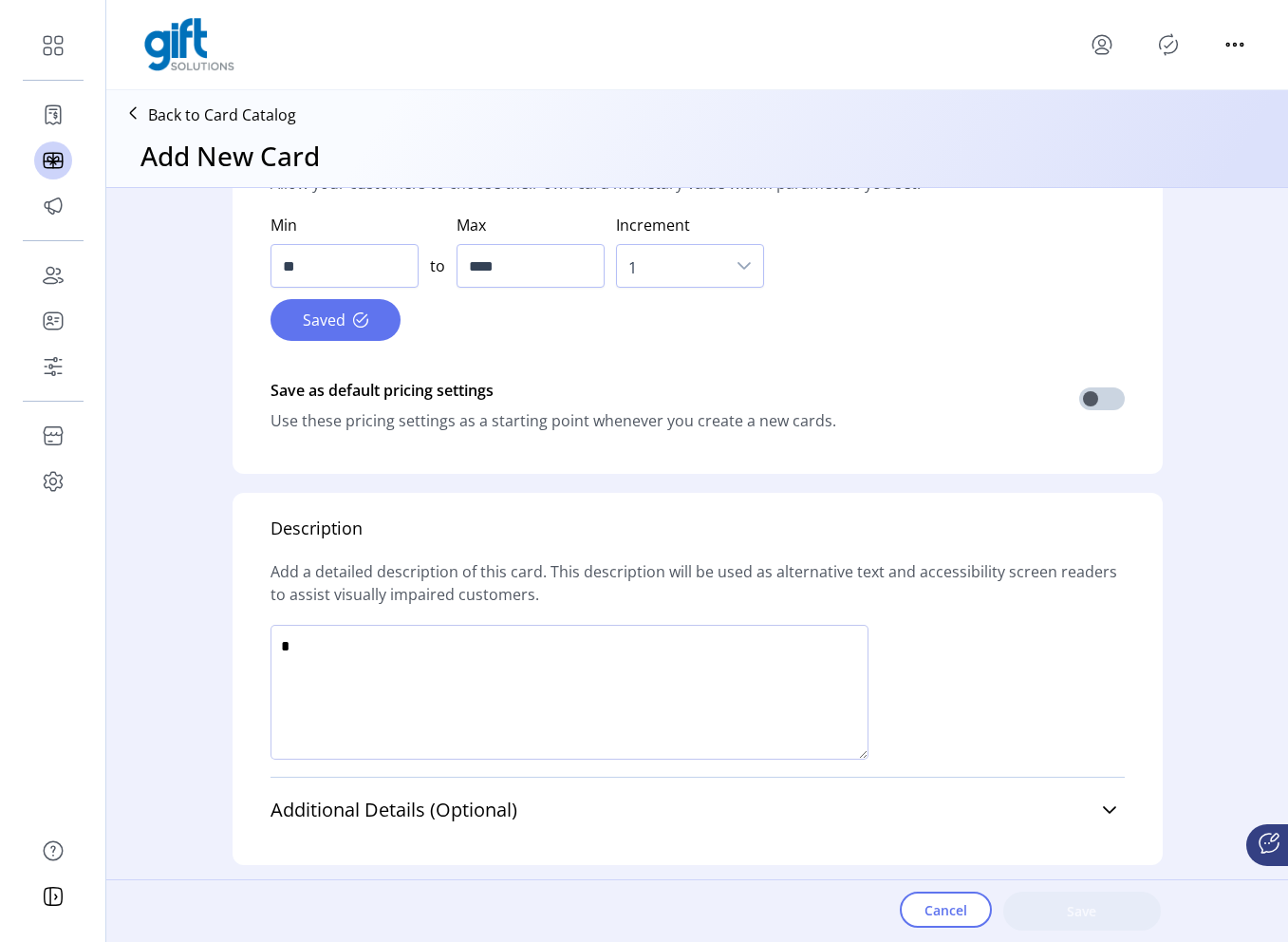 scroll, scrollTop: 1200, scrollLeft: 0, axis: vertical 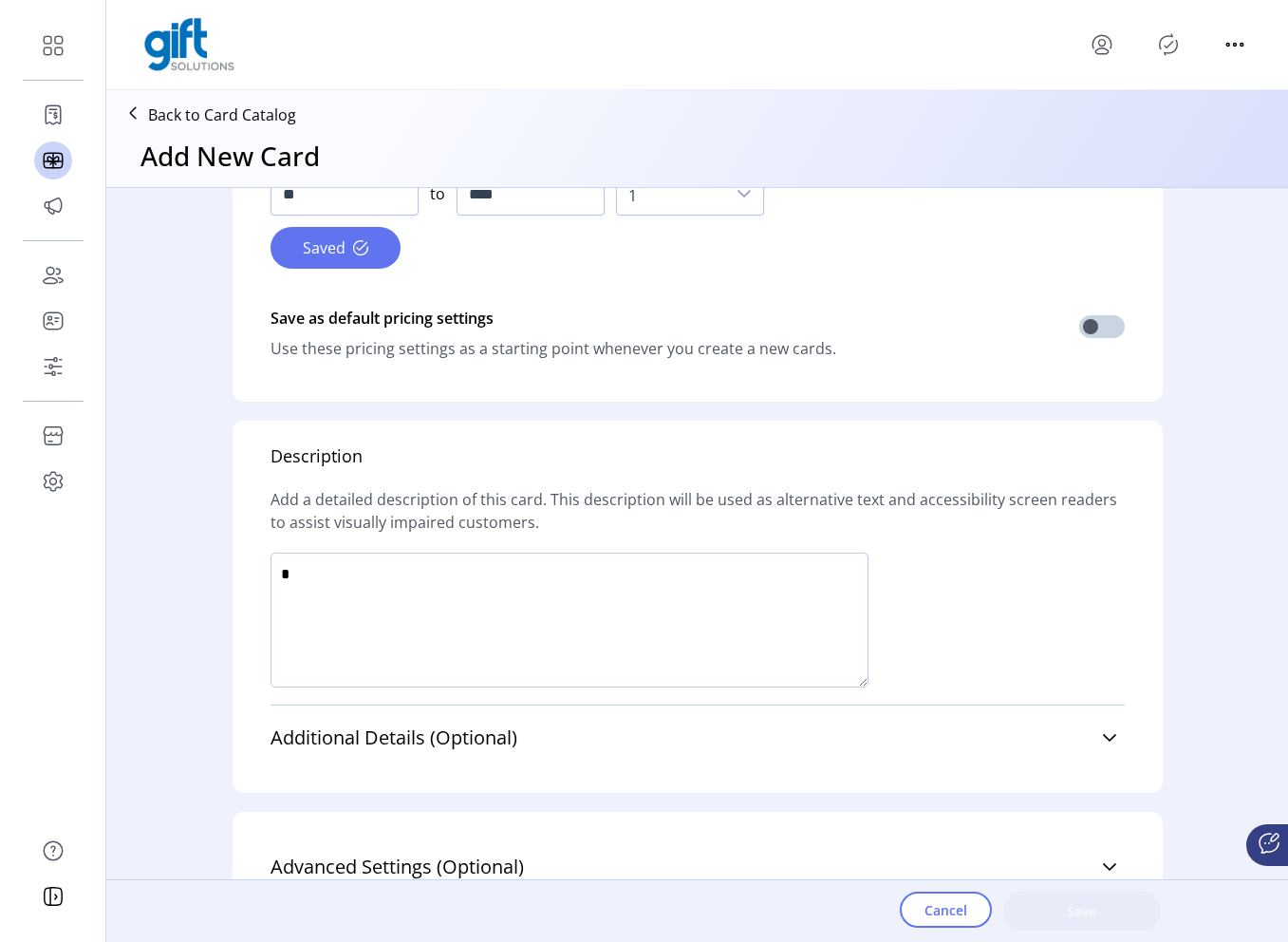 click 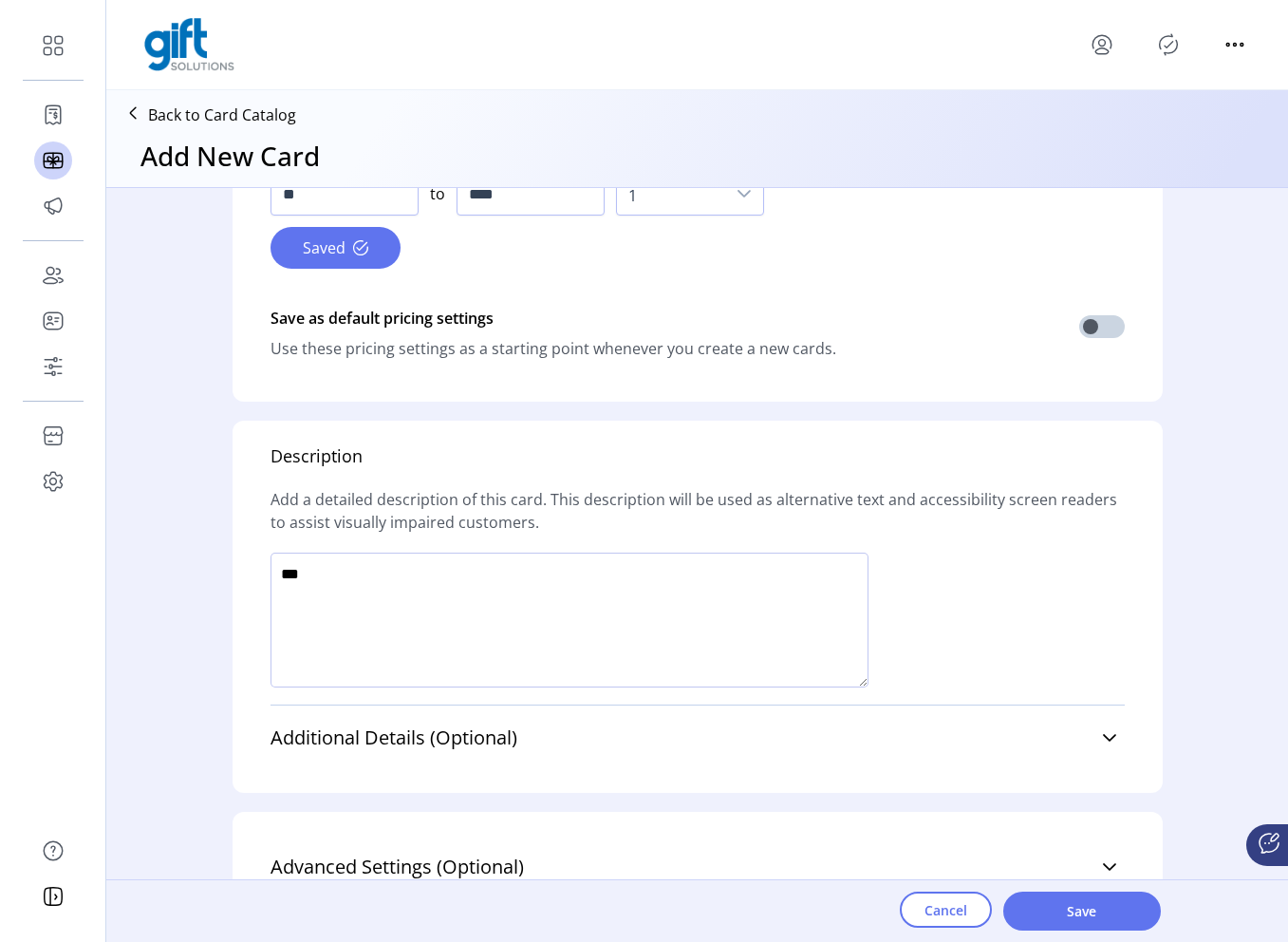 drag, startPoint x: 403, startPoint y: 593, endPoint x: 247, endPoint y: 569, distance: 157.8354 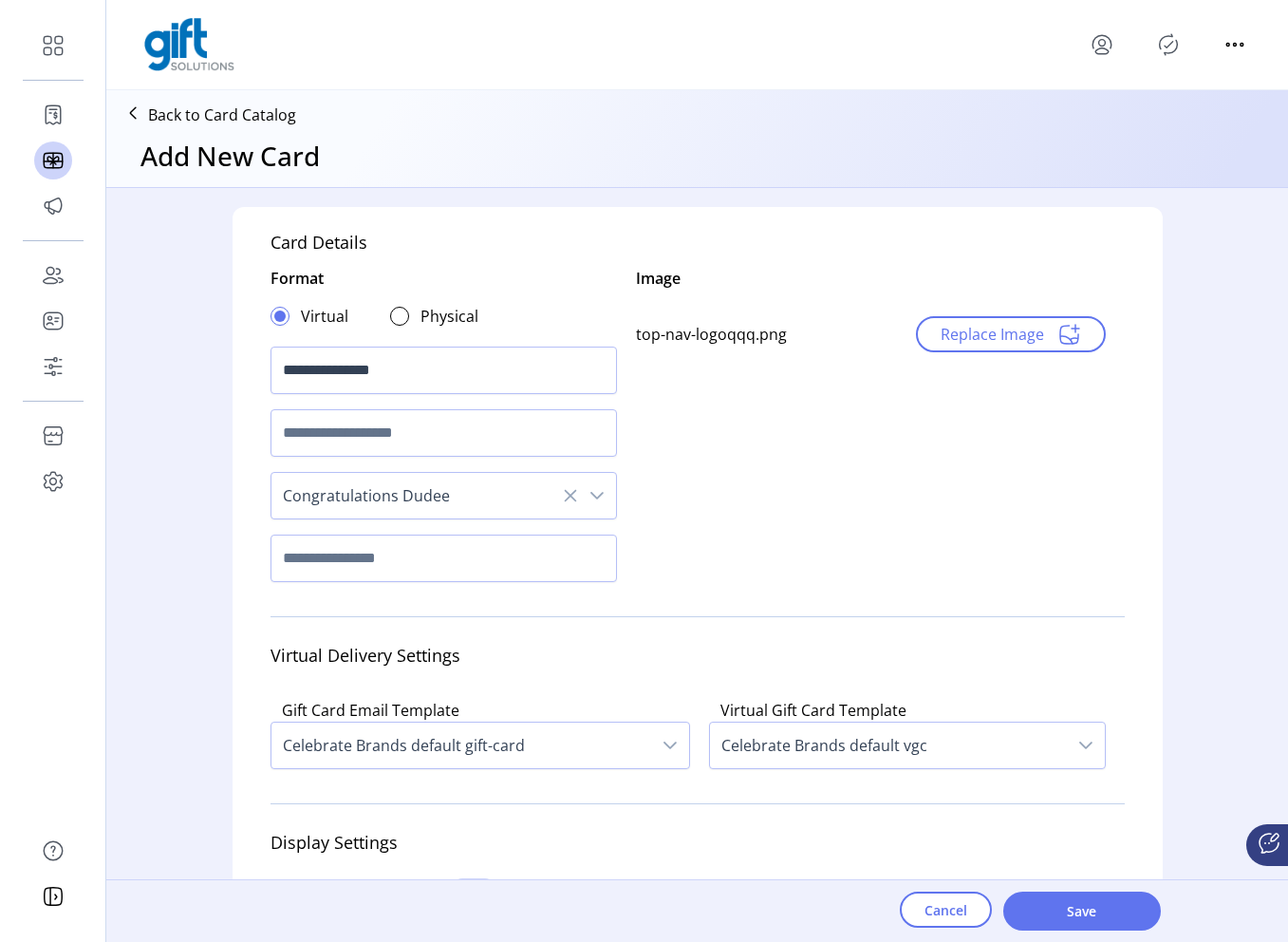 scroll, scrollTop: 49, scrollLeft: 0, axis: vertical 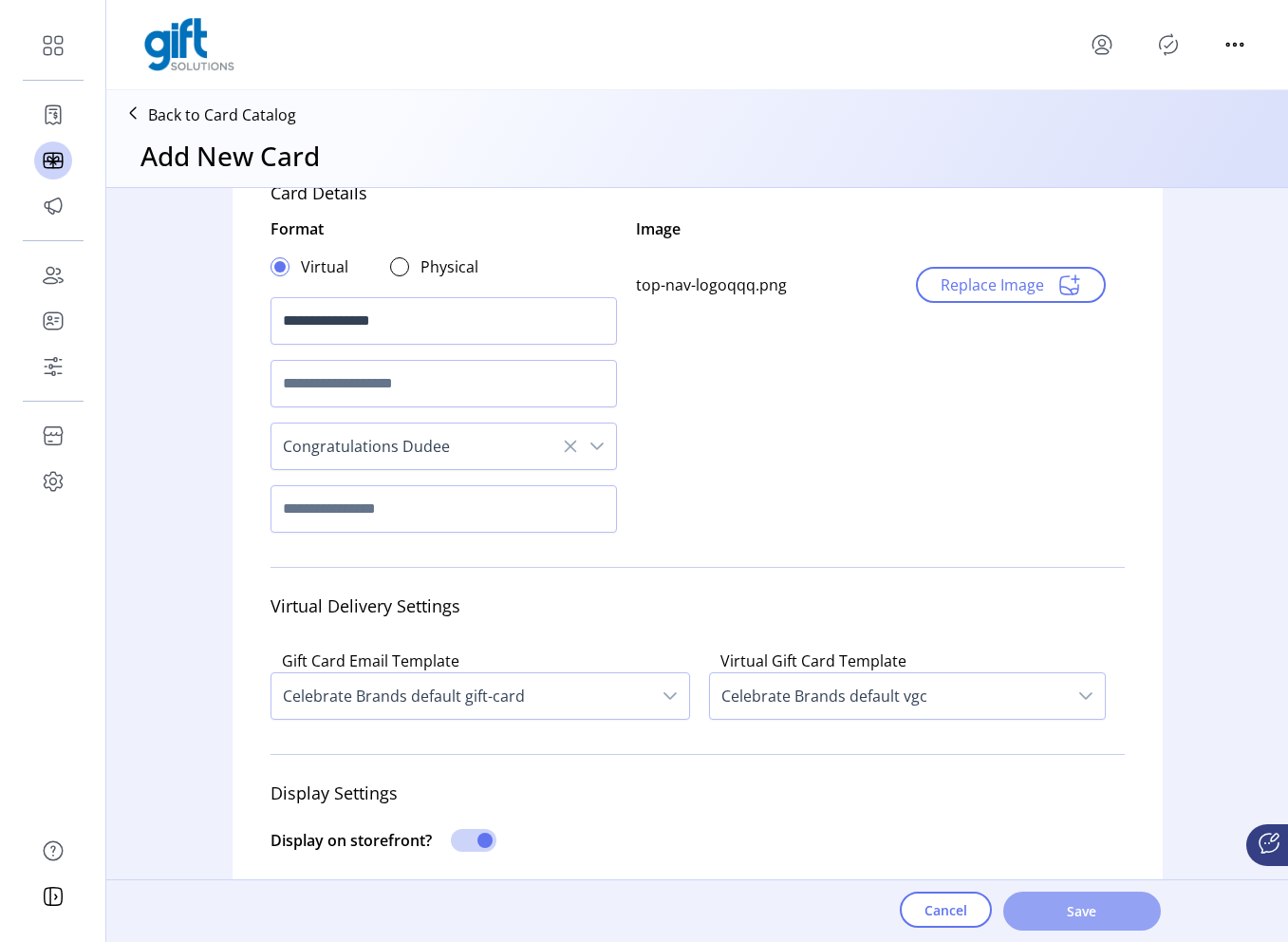 type on "****" 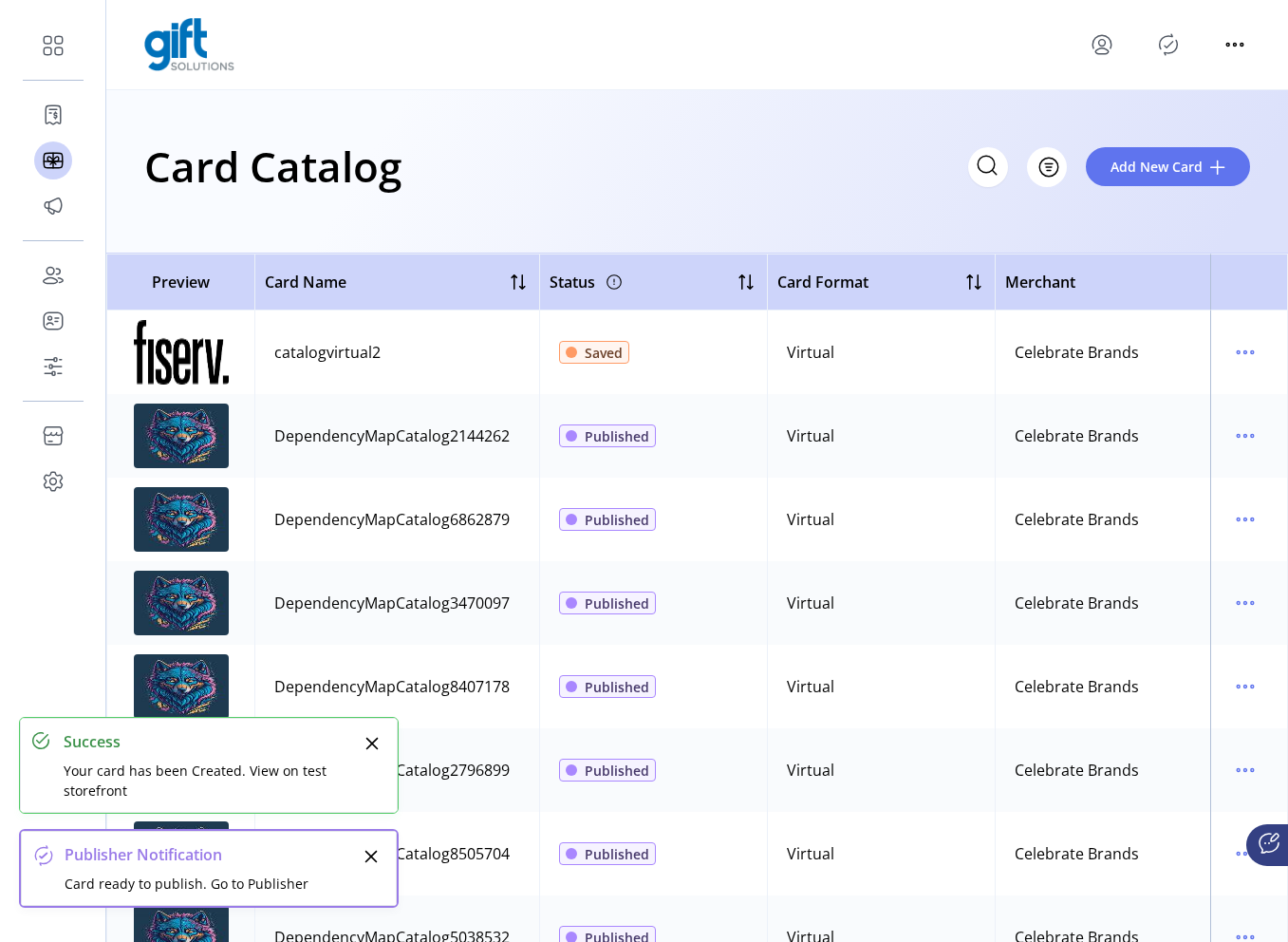 click 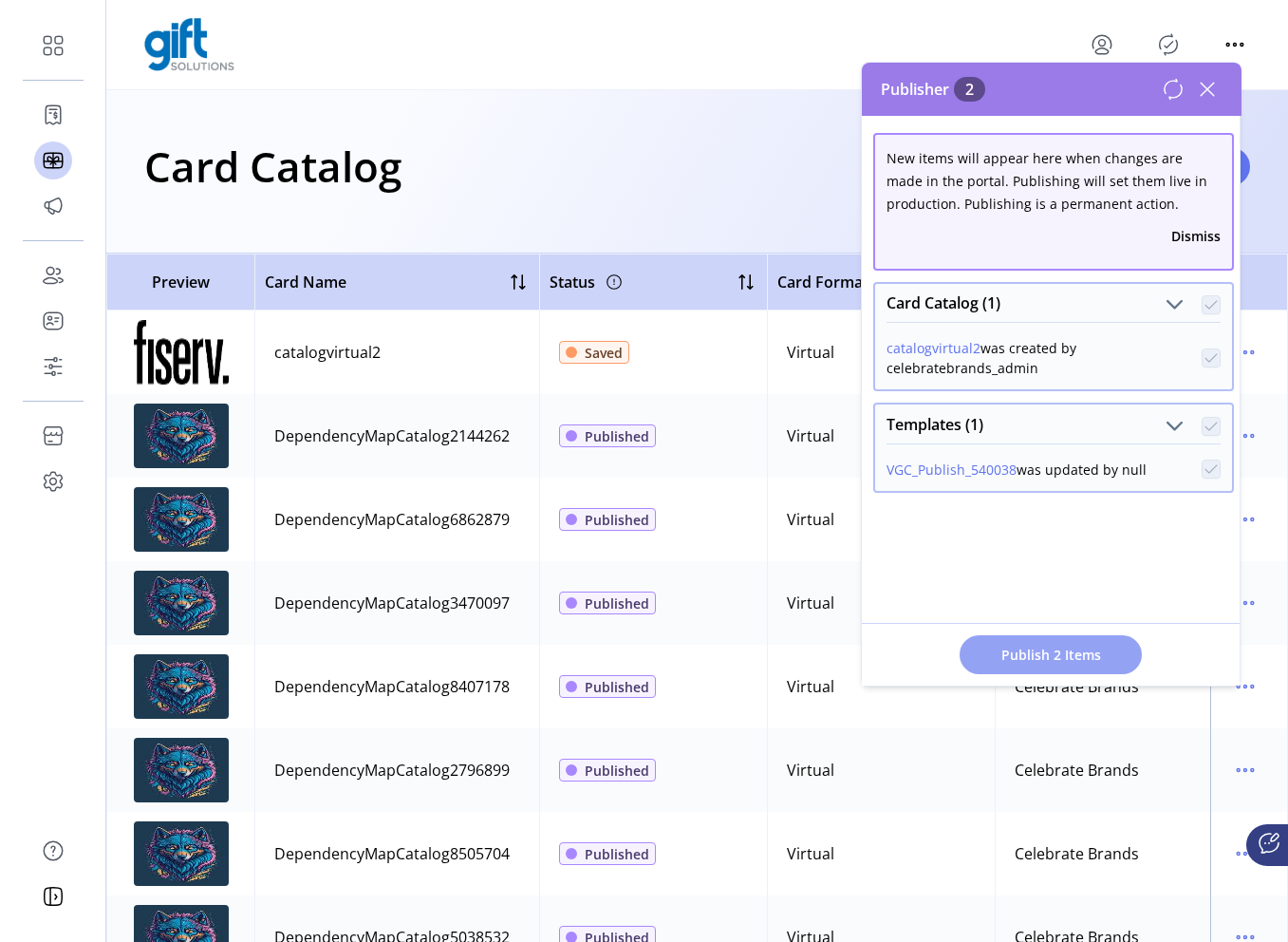 click on "Publish 2 Items" at bounding box center [1051, 654] 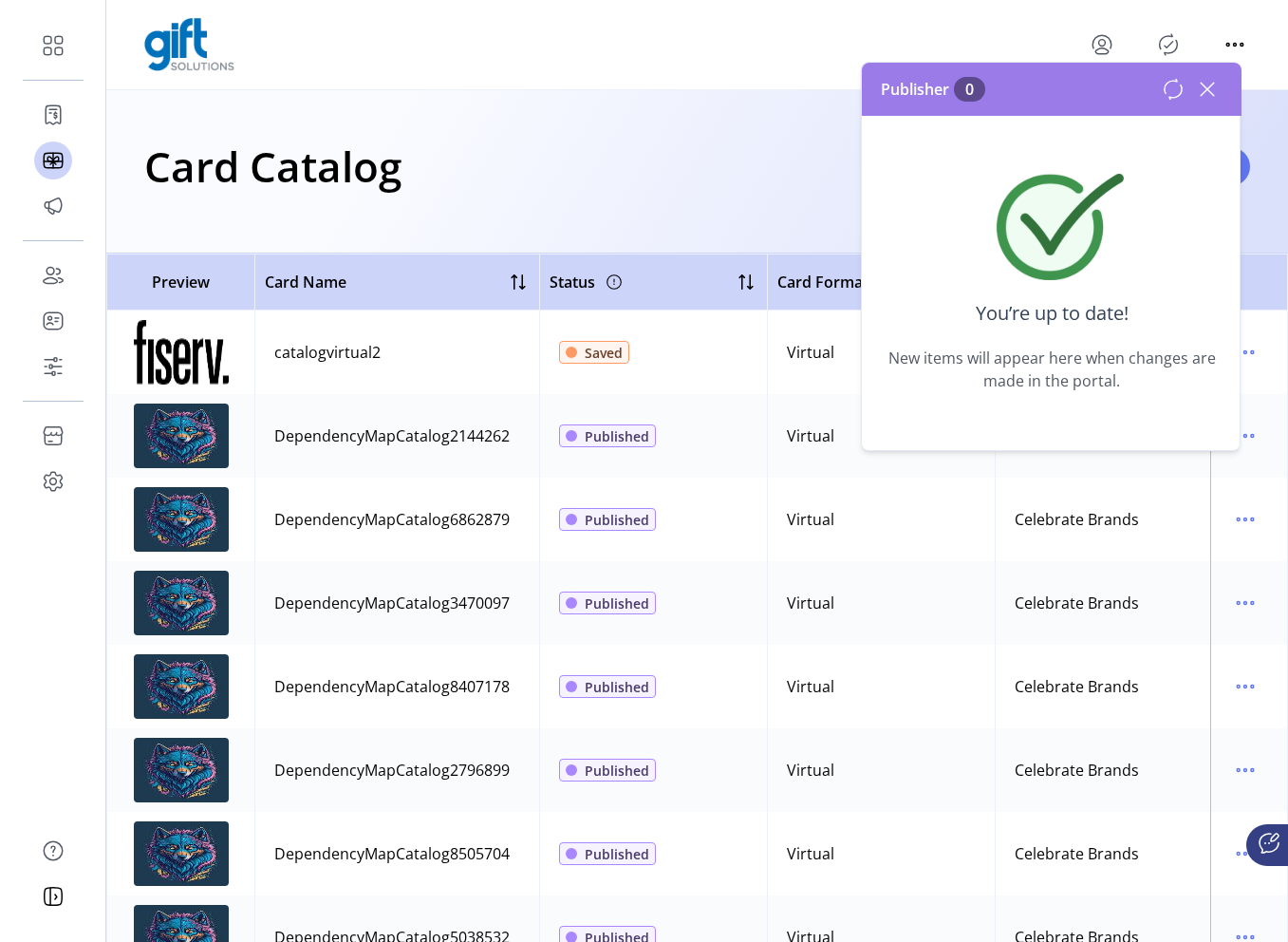click 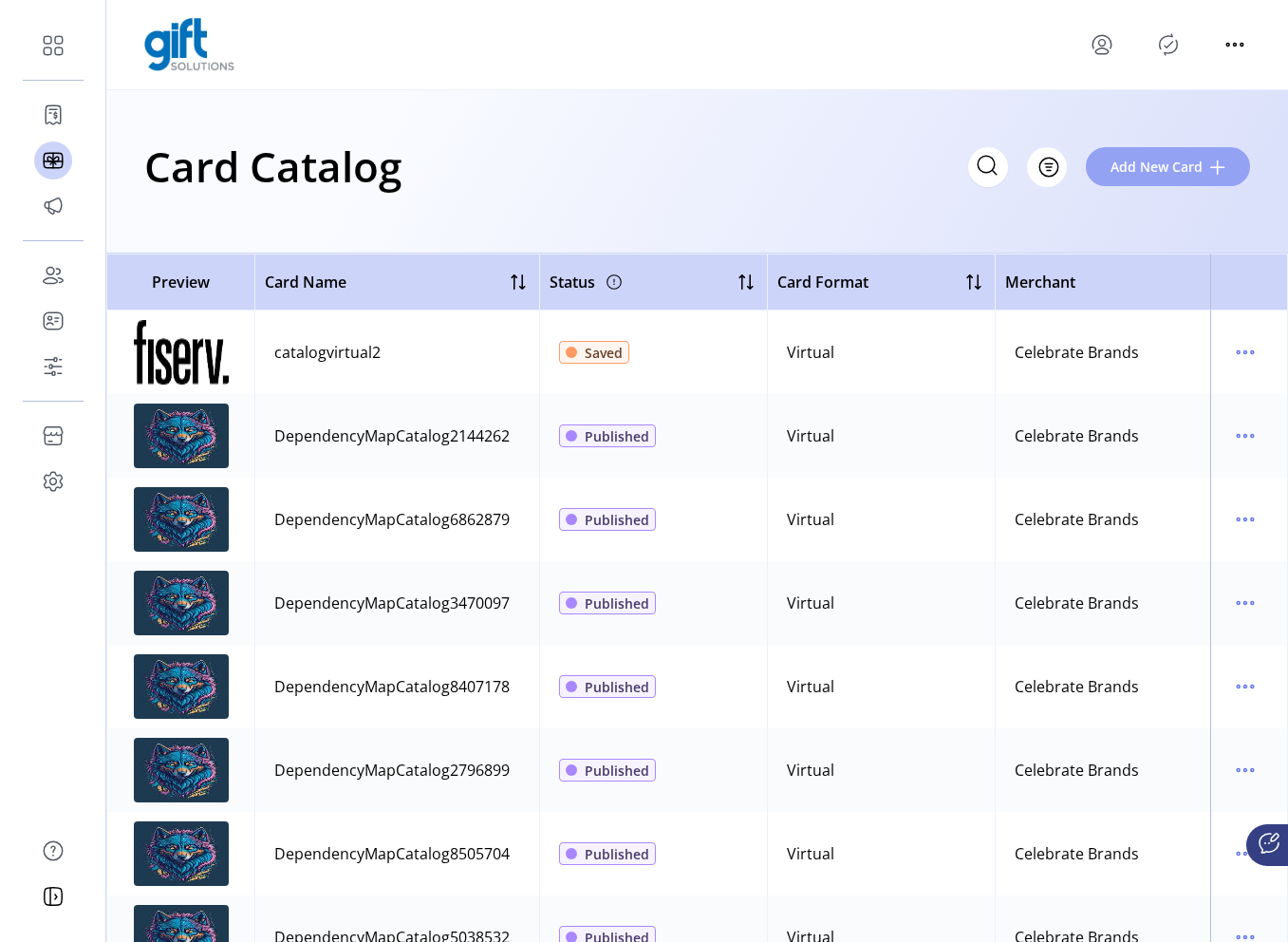click on "Add New Card" 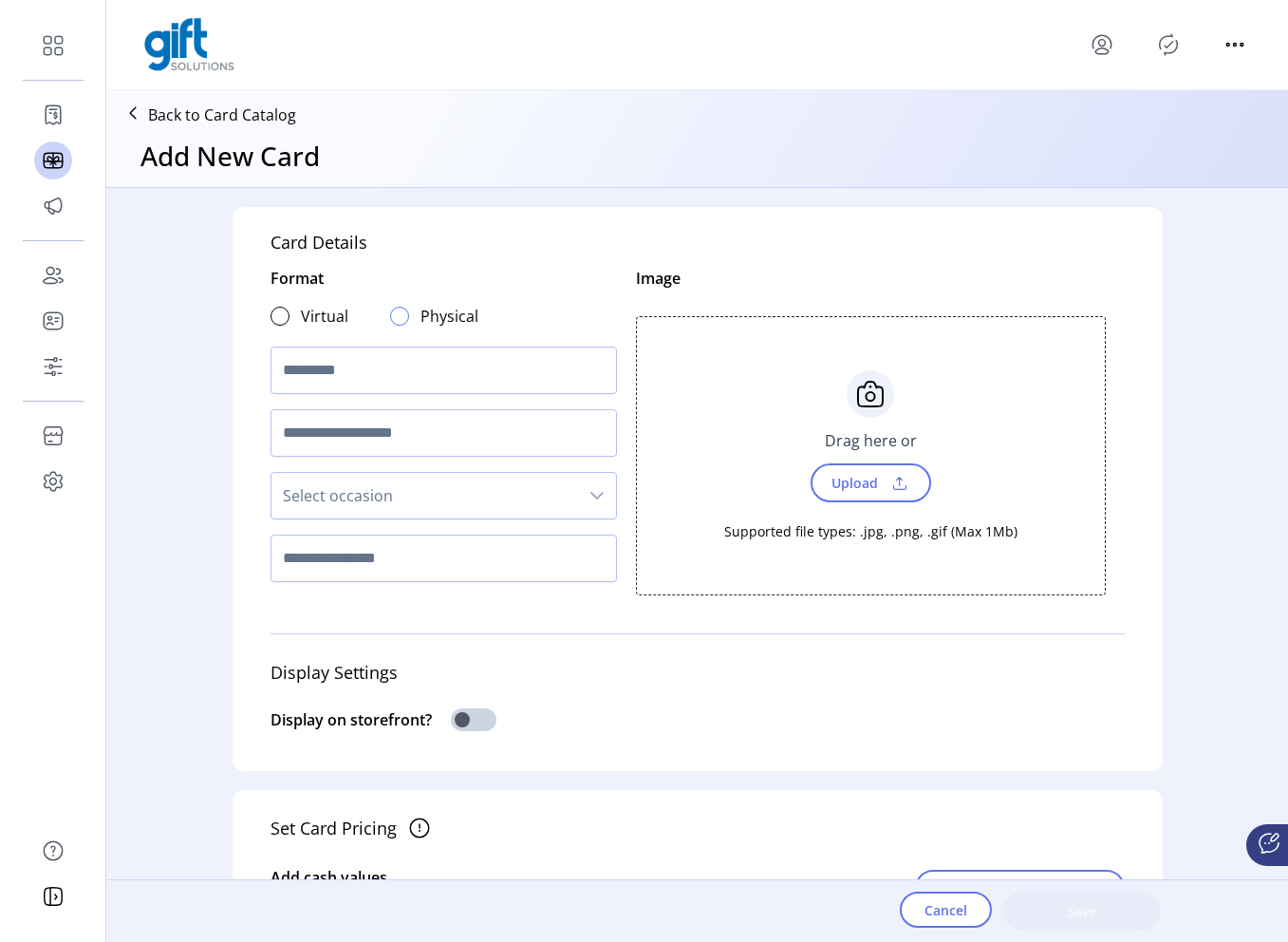 click 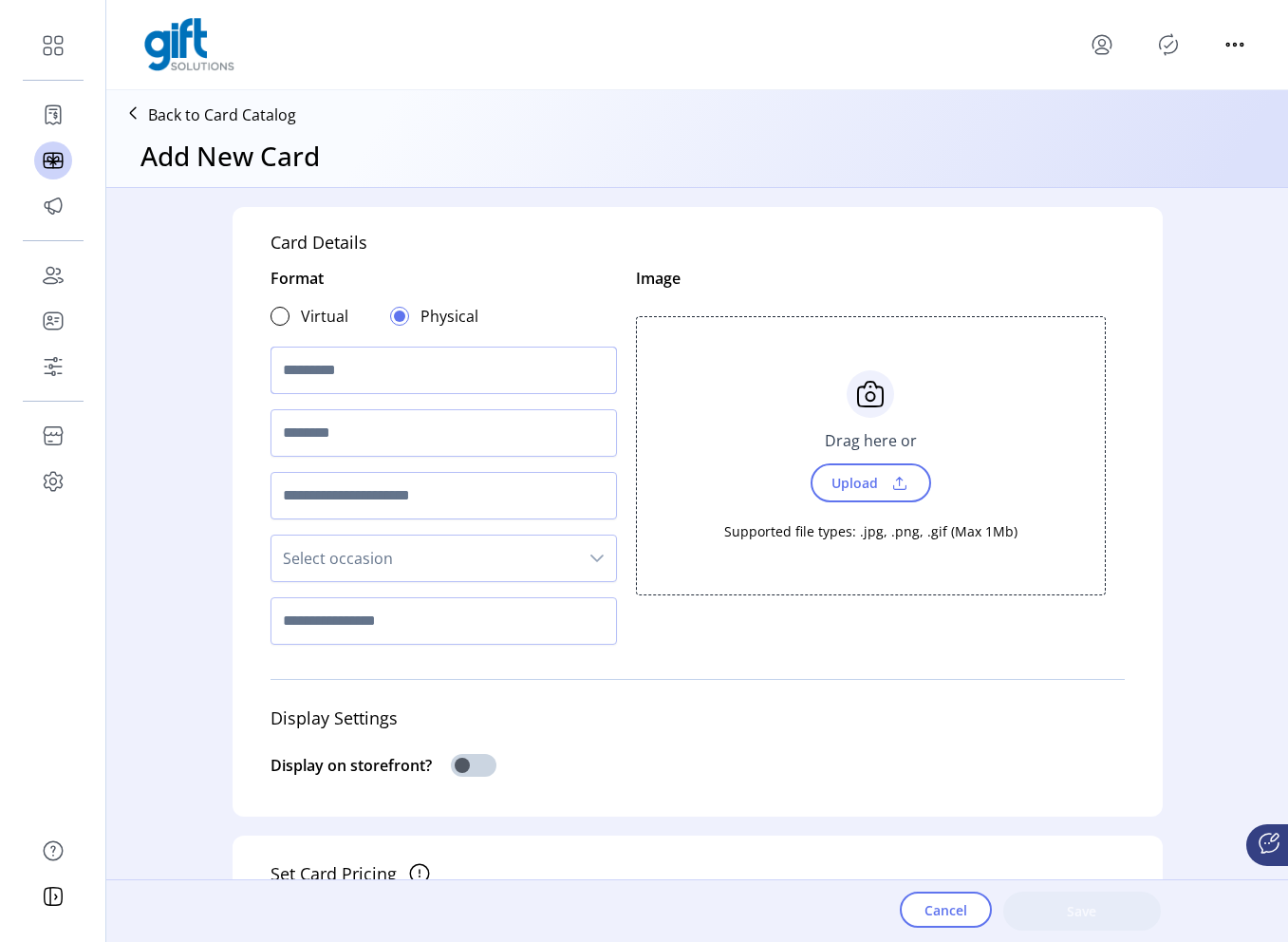click 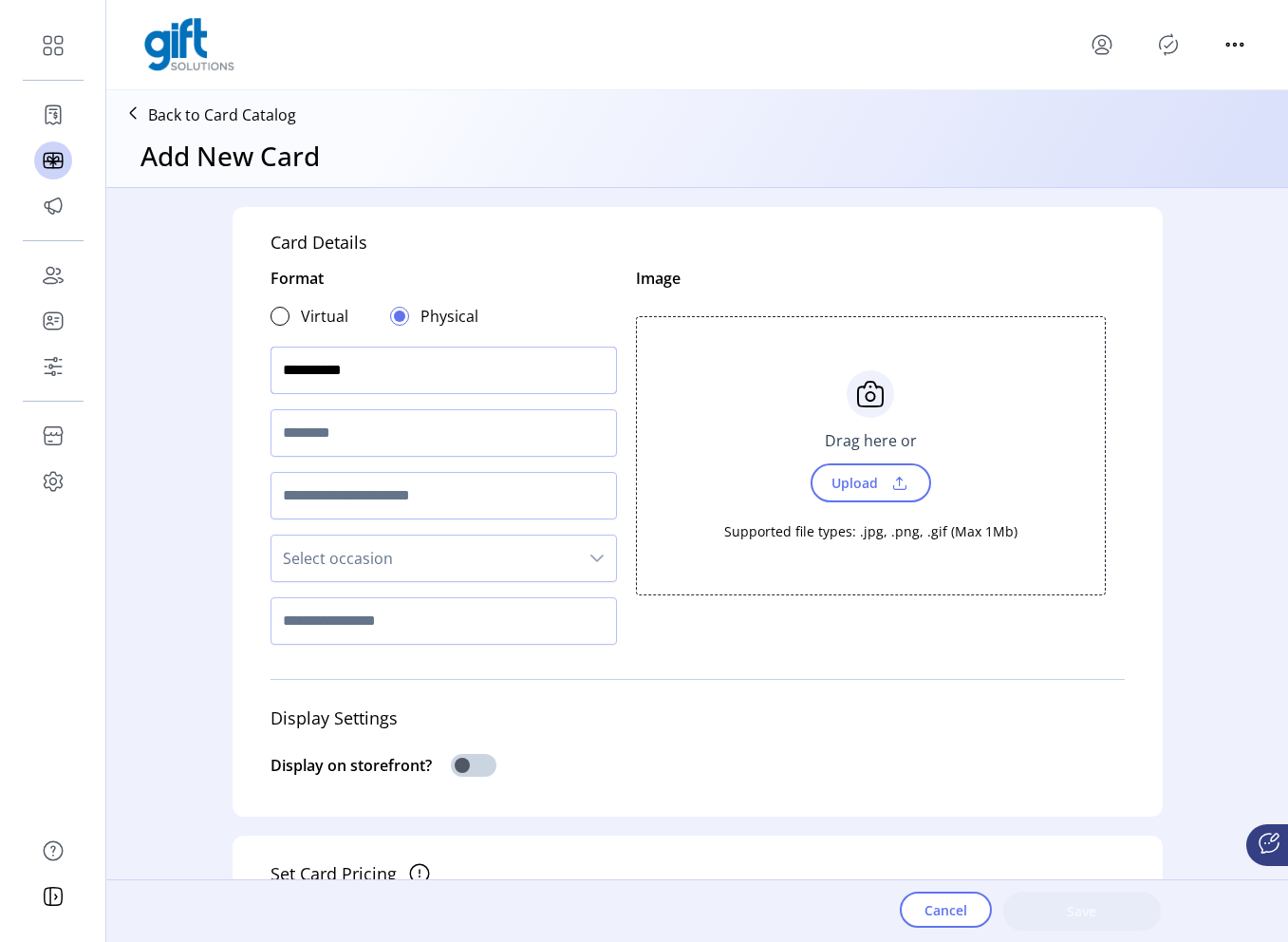 type on "**********" 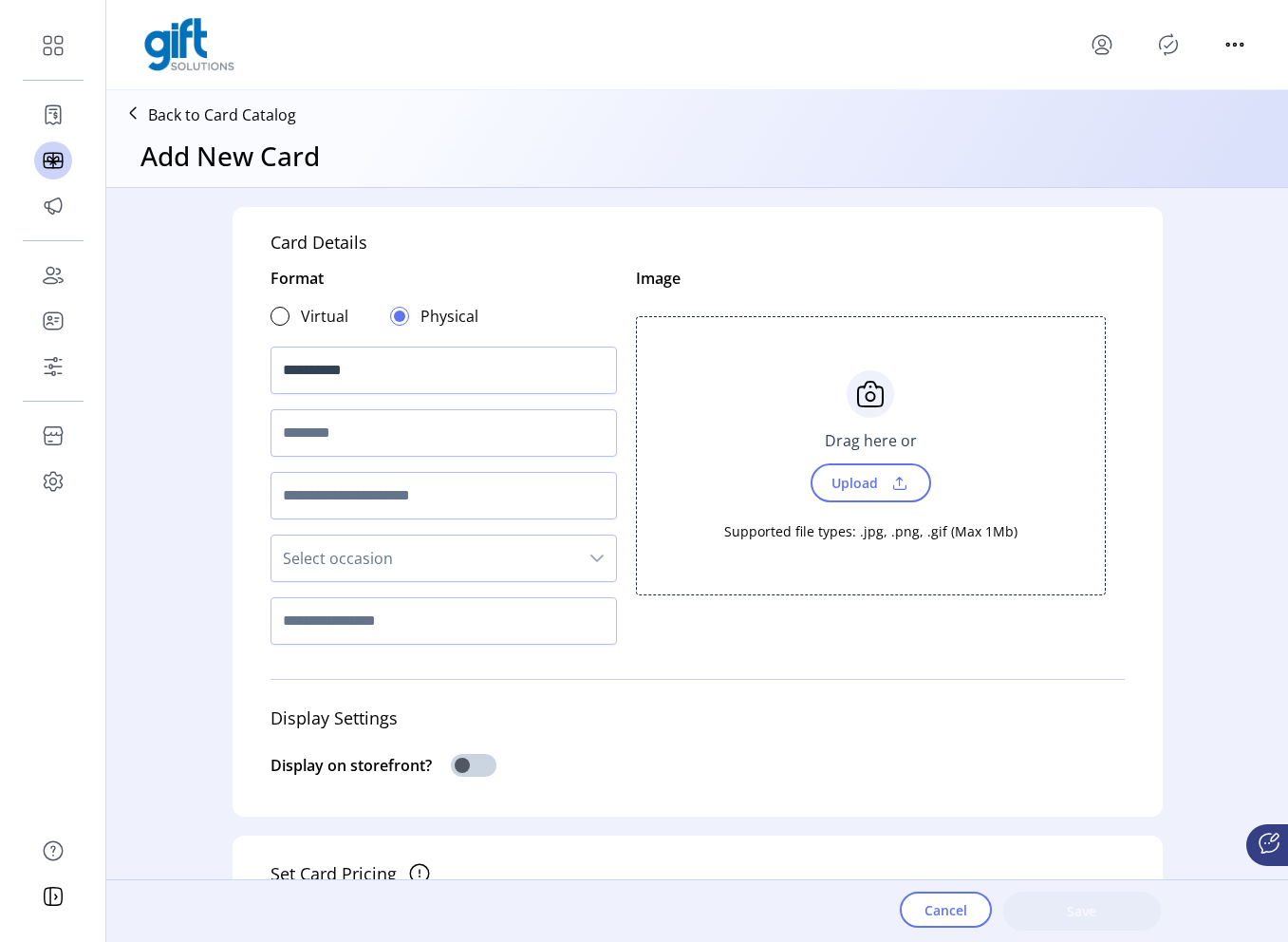 click 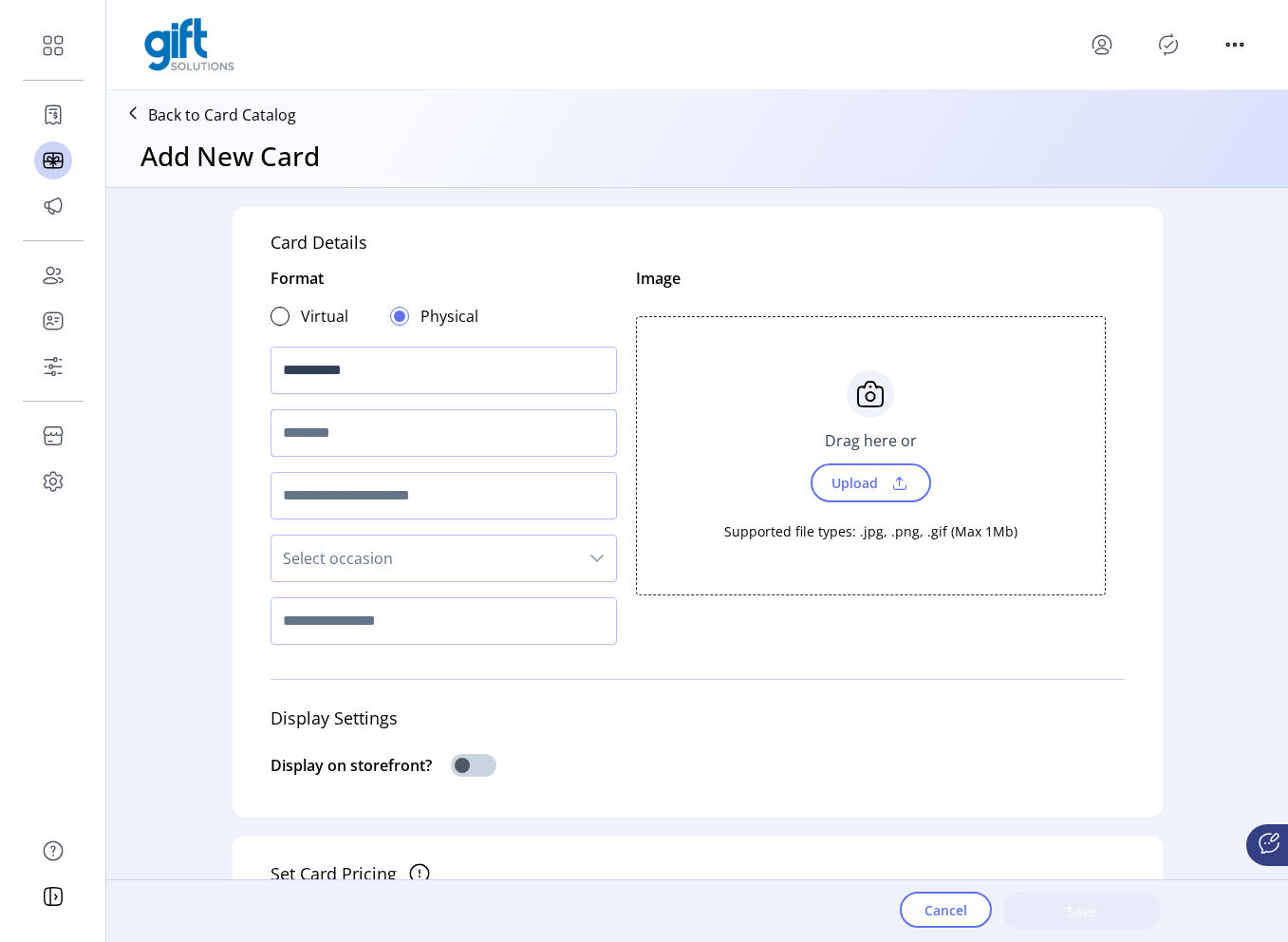 click 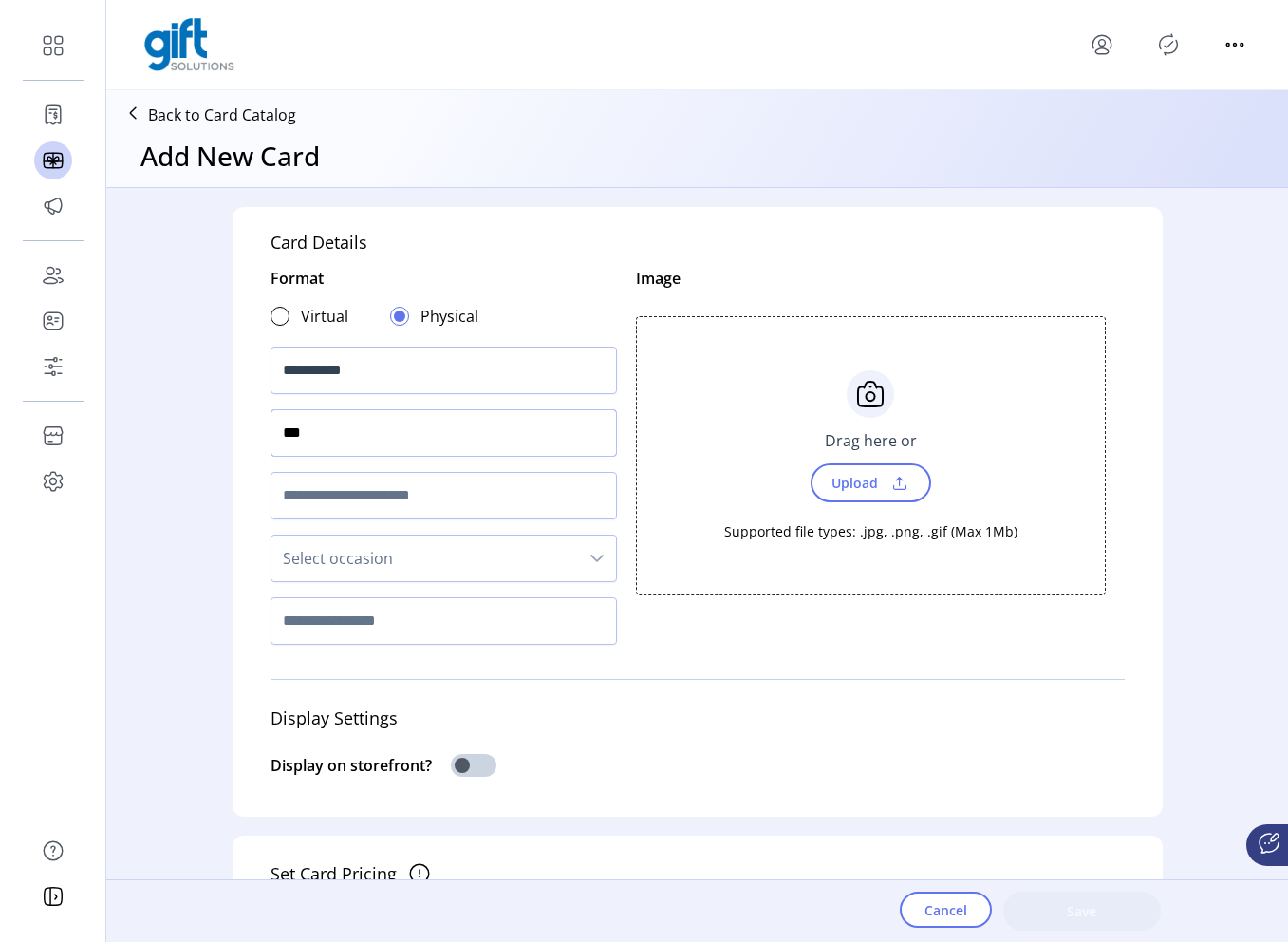 type on "***" 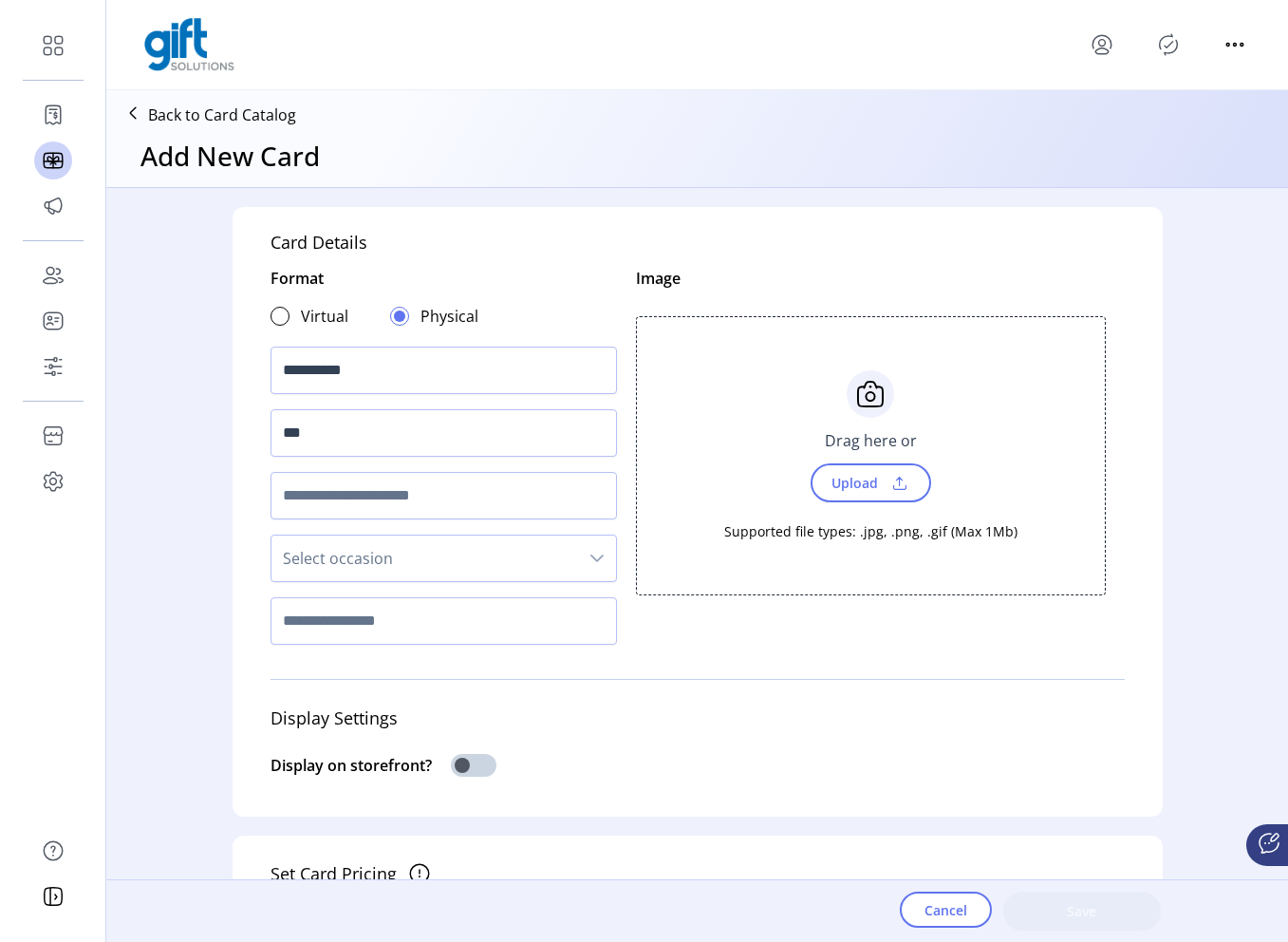 click on "Upload" 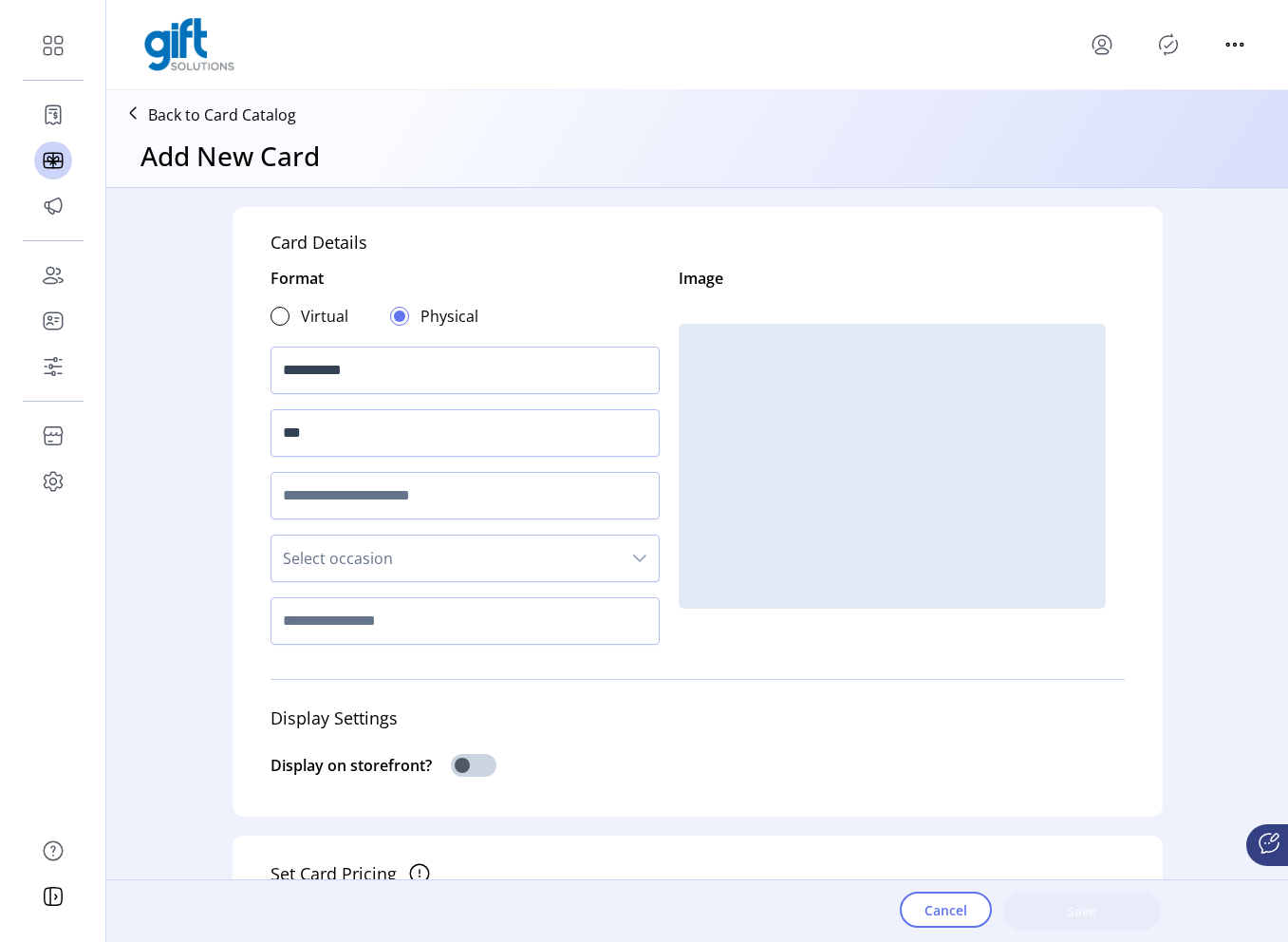 click on "Select occasion" at bounding box center [446, 558] 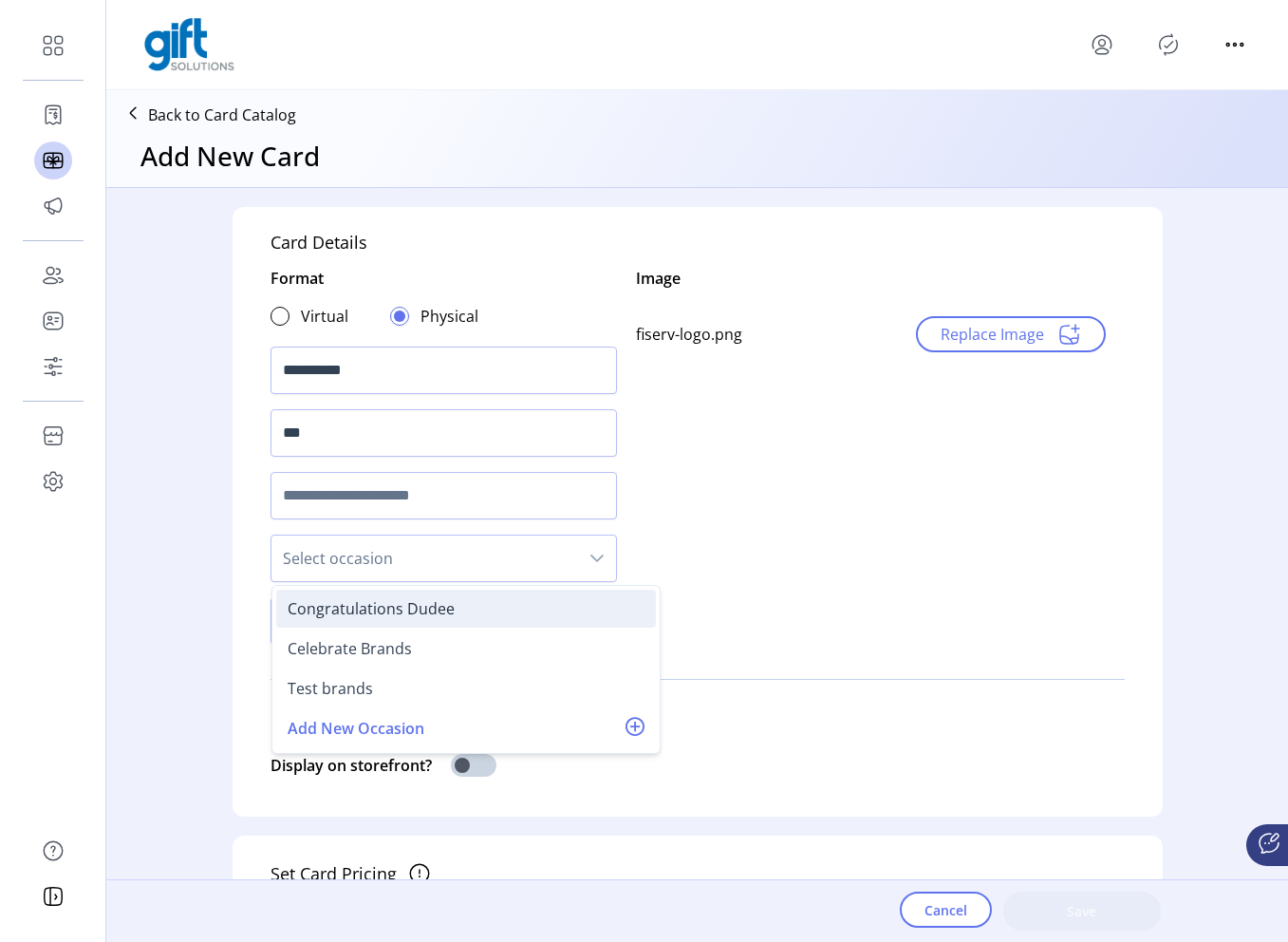 click on "Congratulations Dudee" at bounding box center [371, 609] 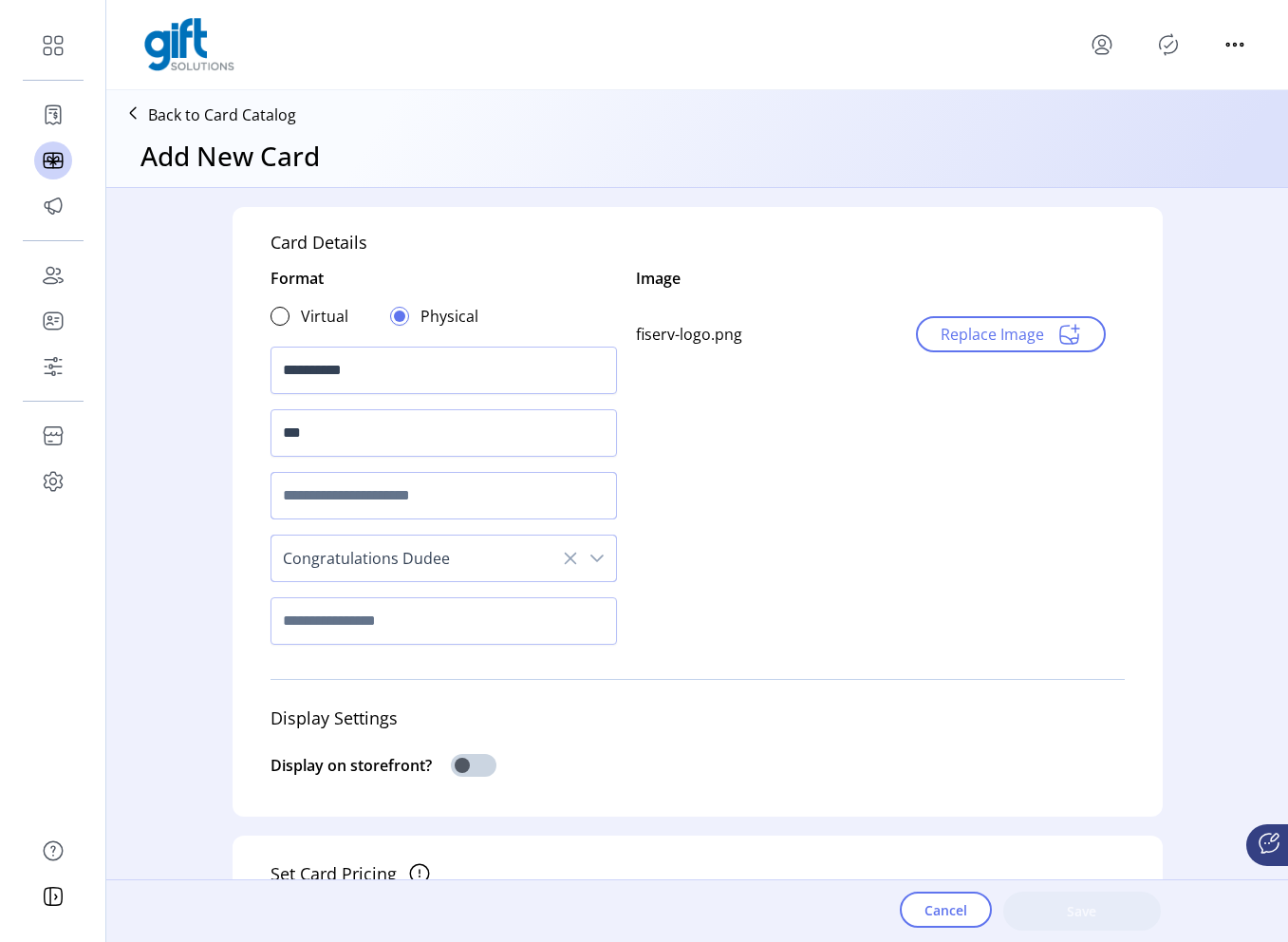 click 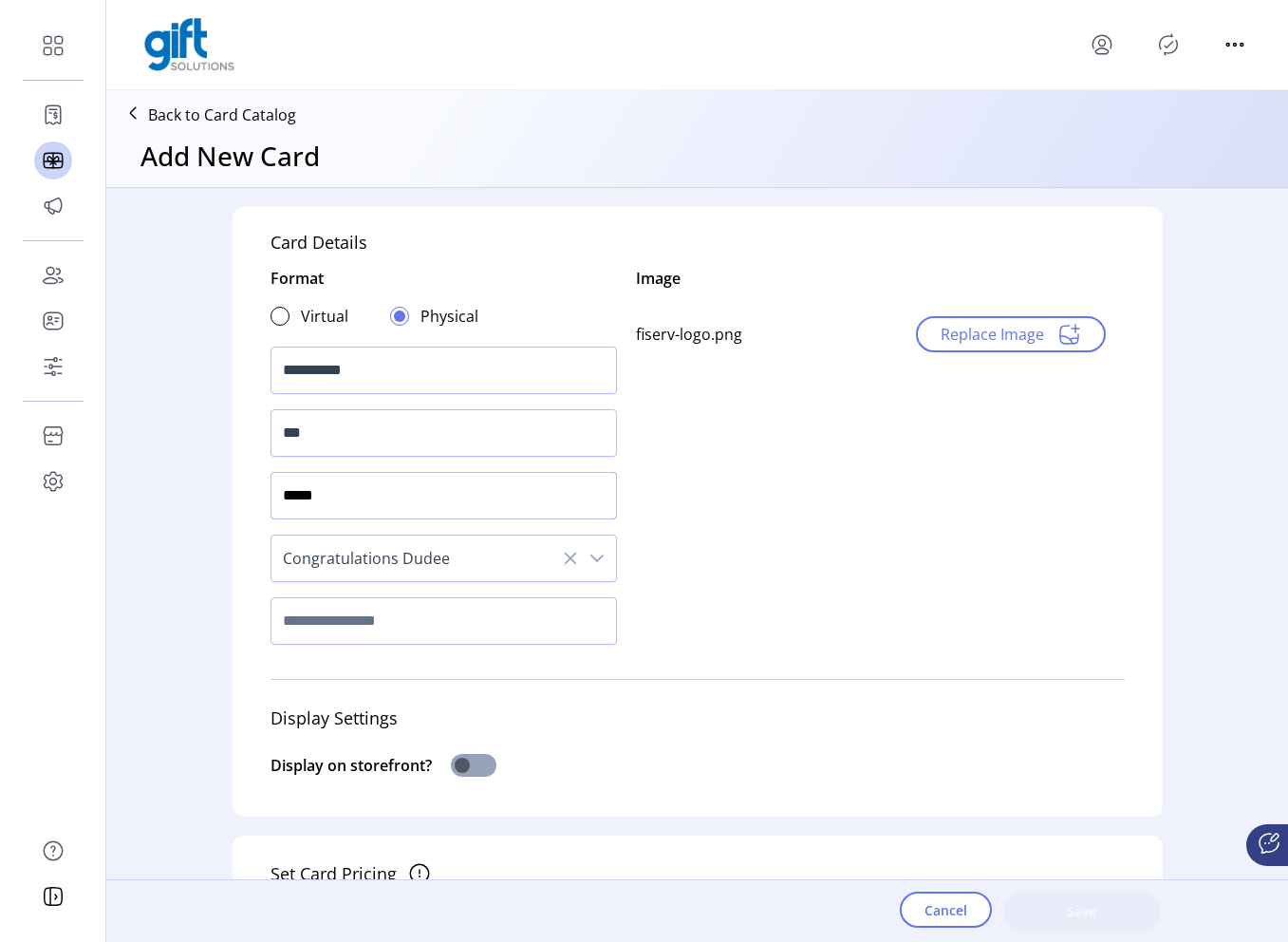 type on "*****" 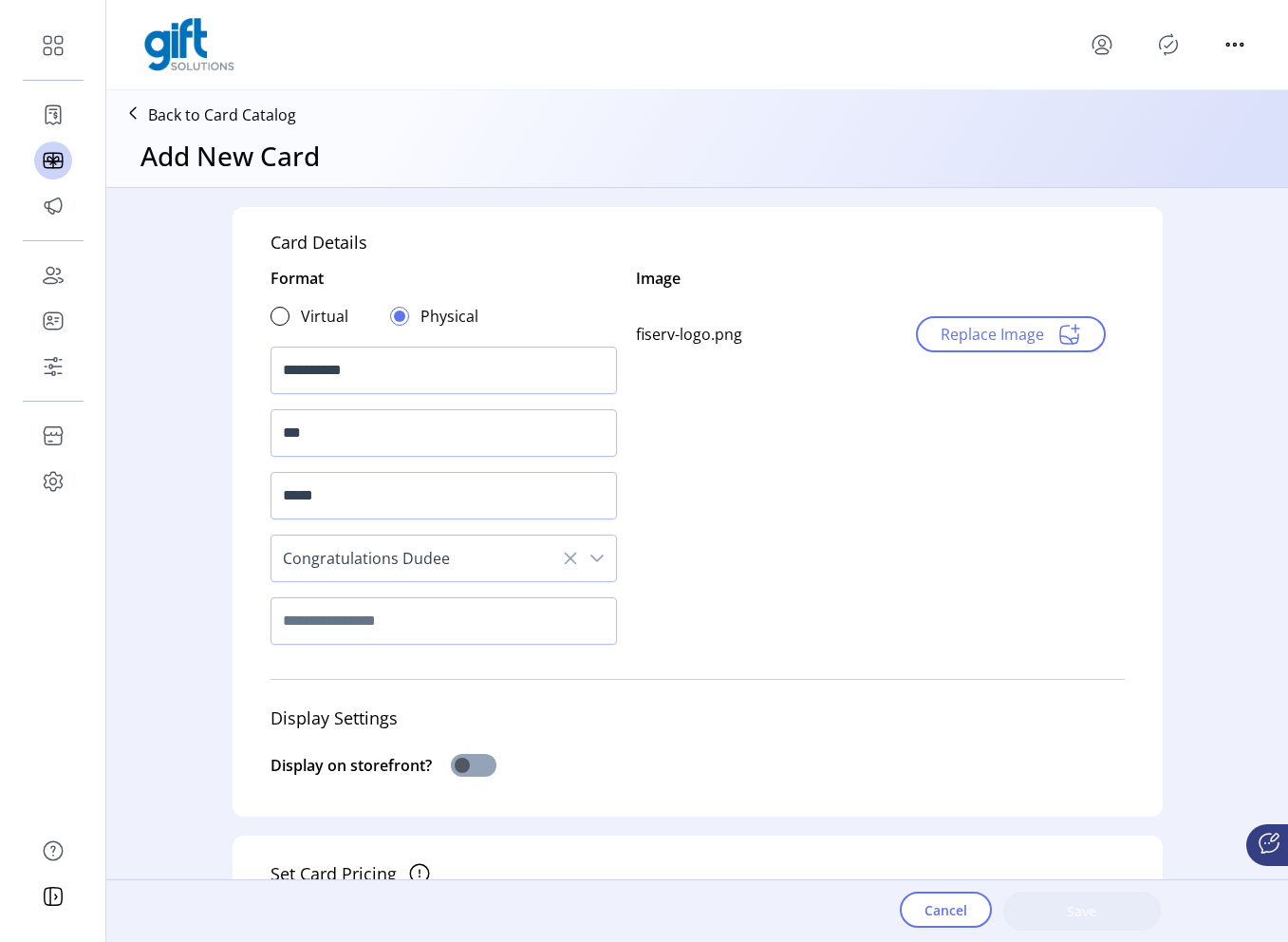 click 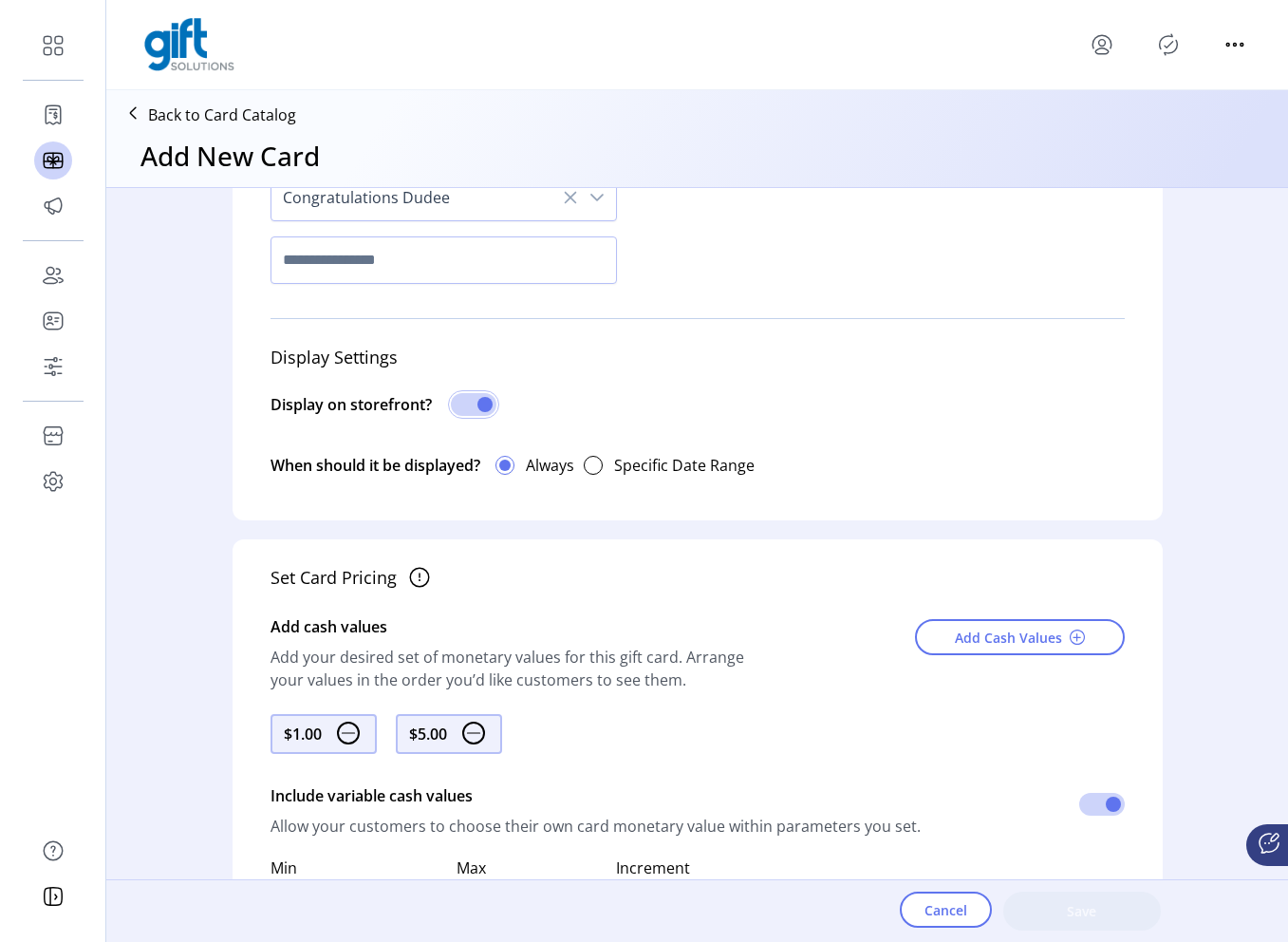 scroll, scrollTop: 389, scrollLeft: 0, axis: vertical 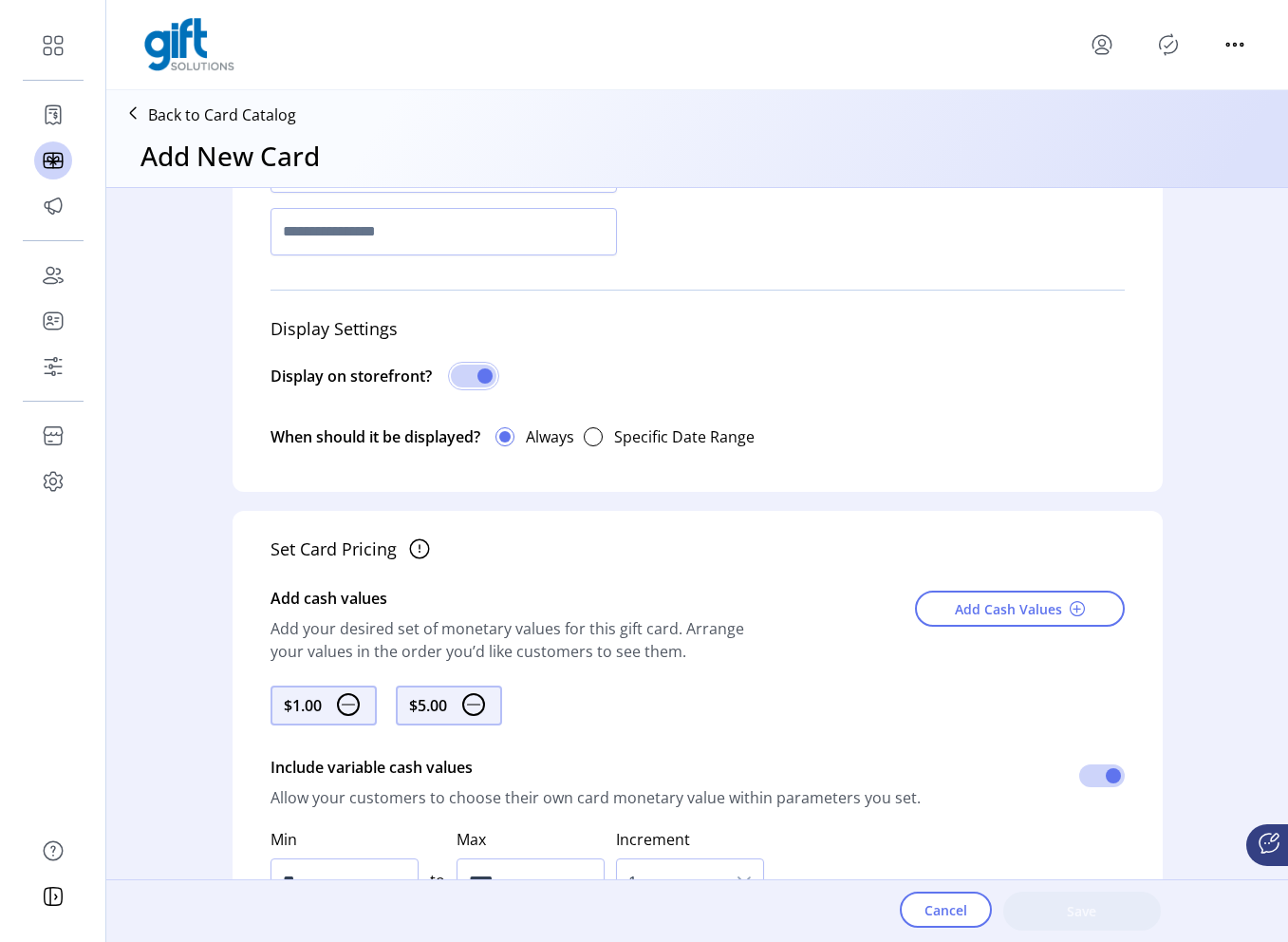 click 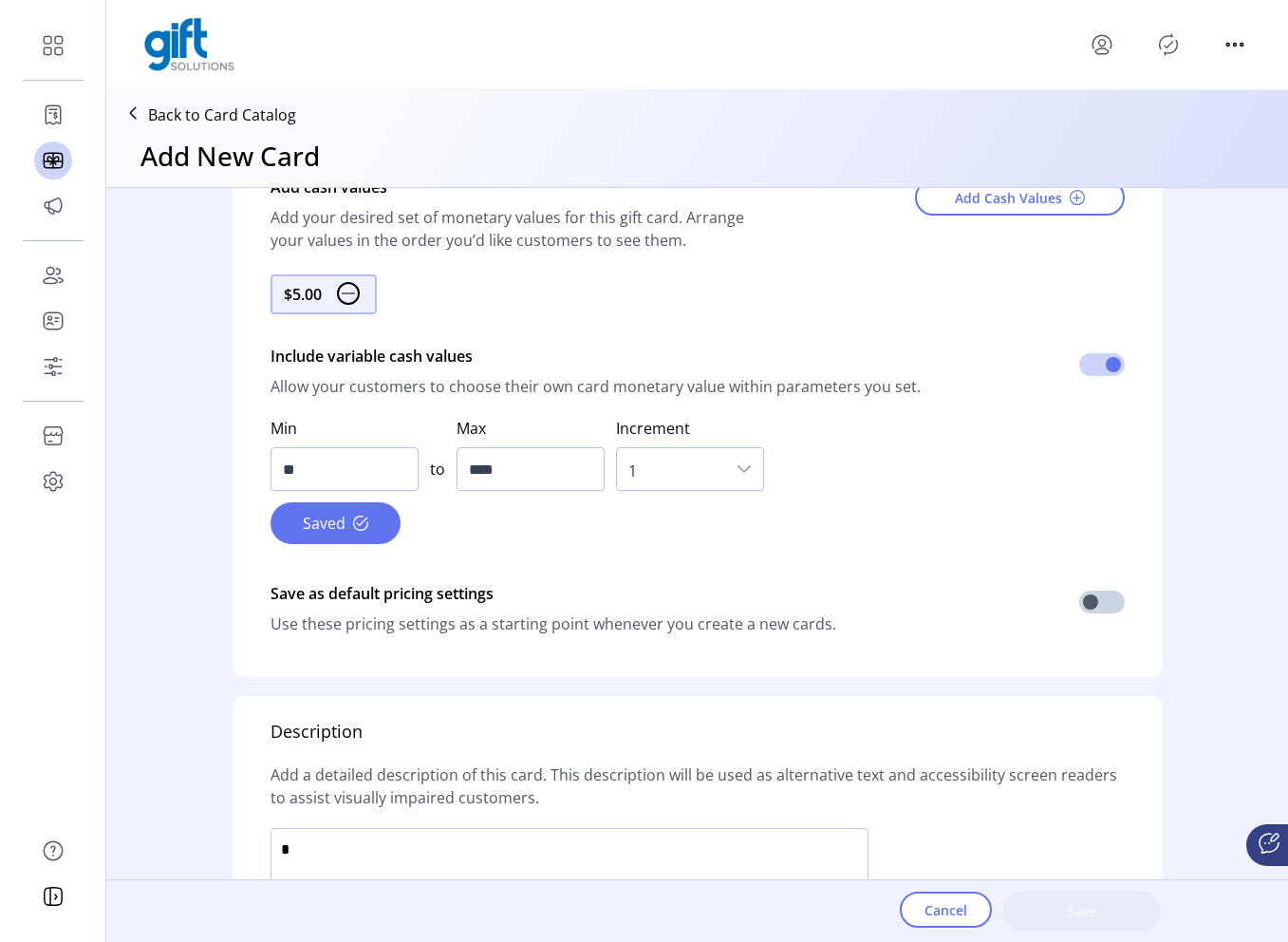 scroll, scrollTop: 807, scrollLeft: 0, axis: vertical 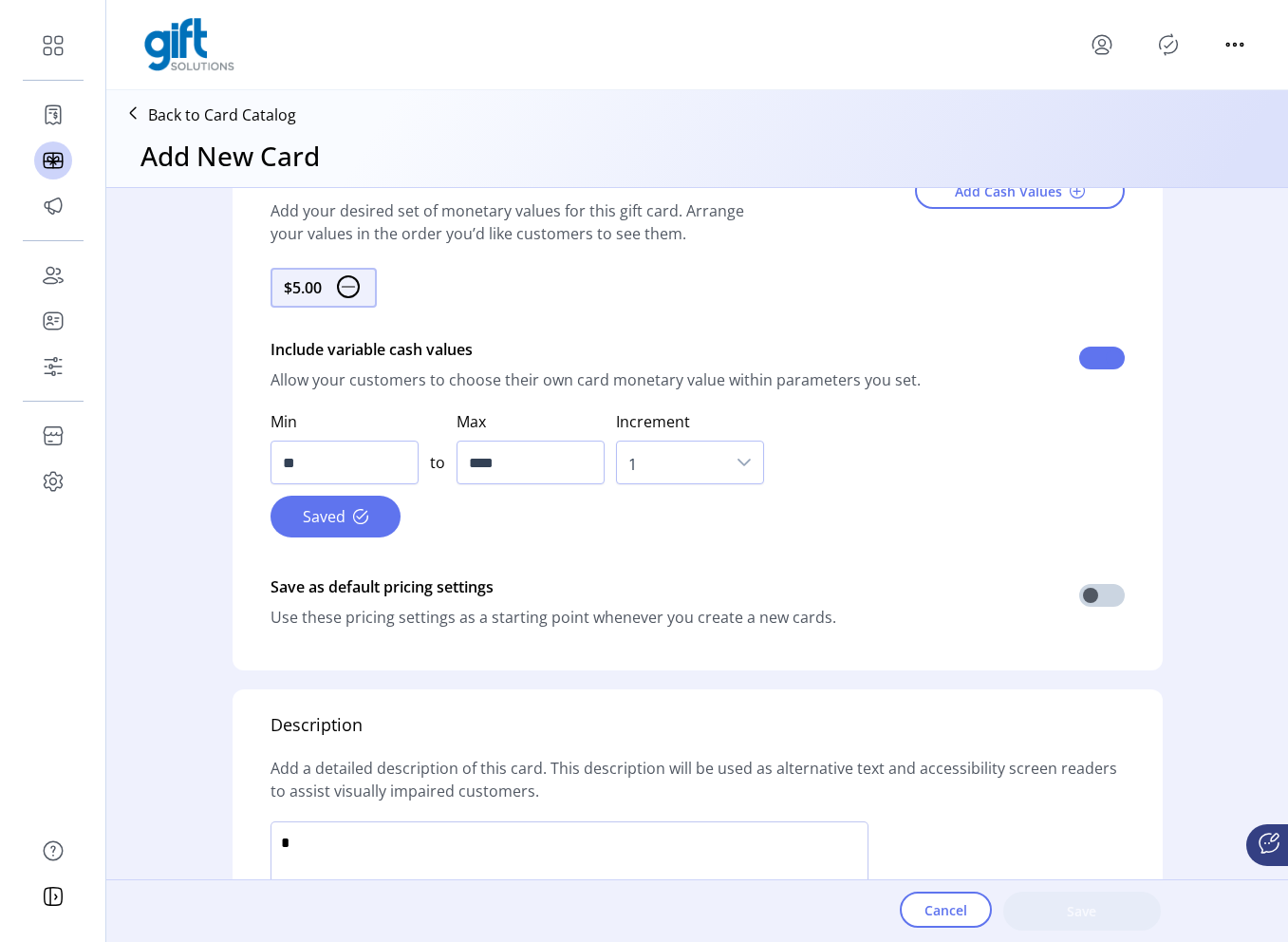 click 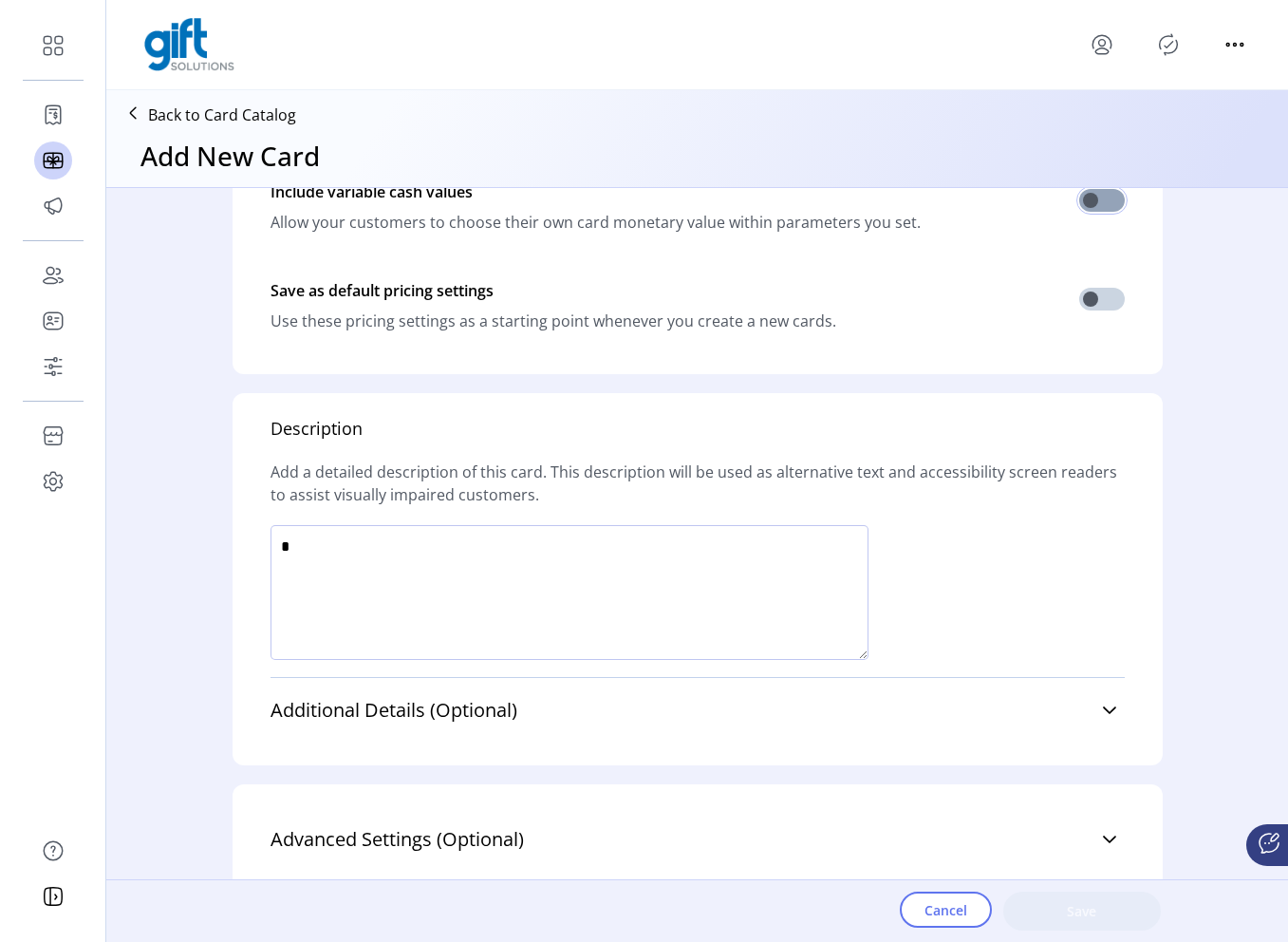 scroll, scrollTop: 976, scrollLeft: 0, axis: vertical 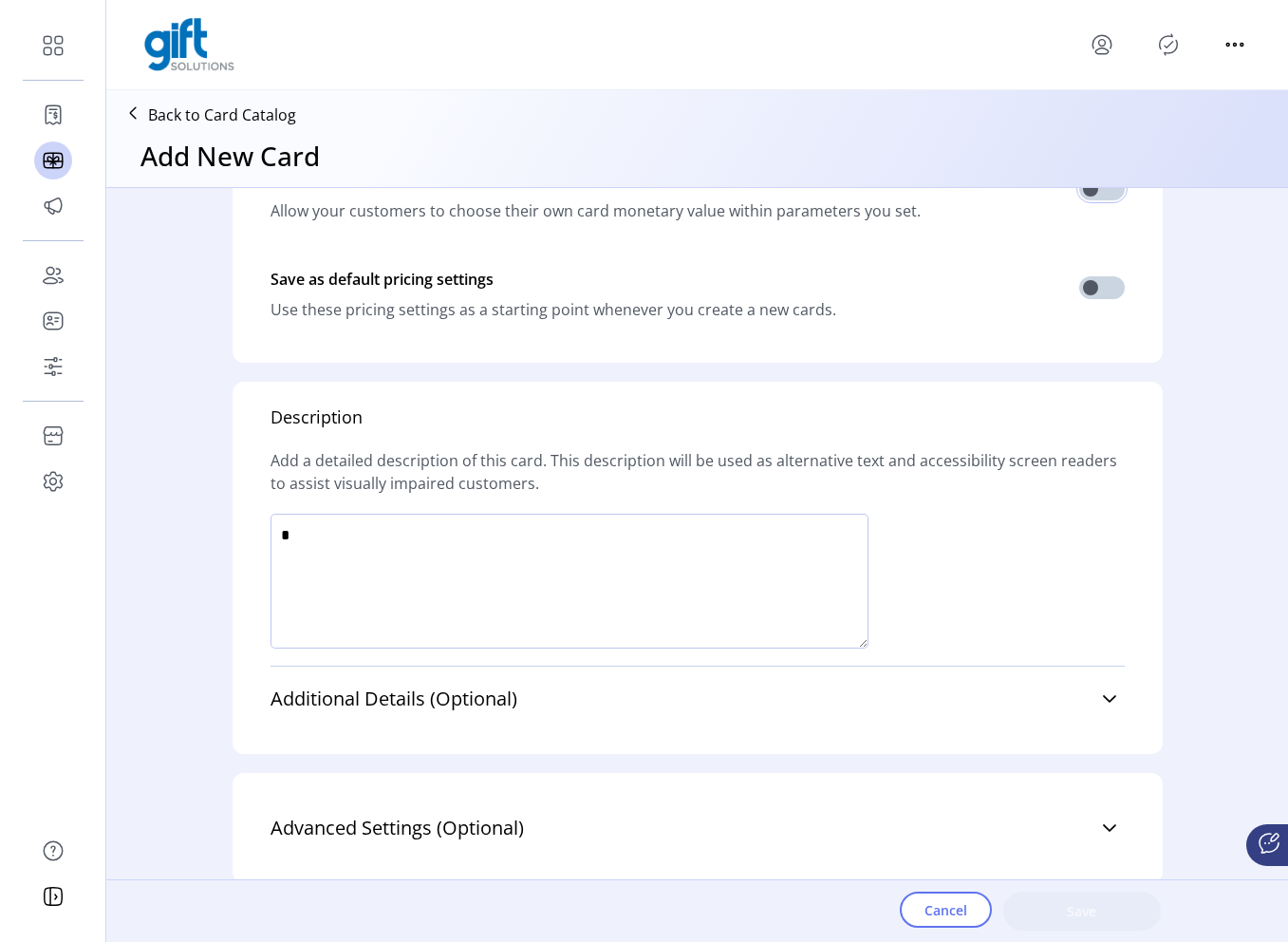 click 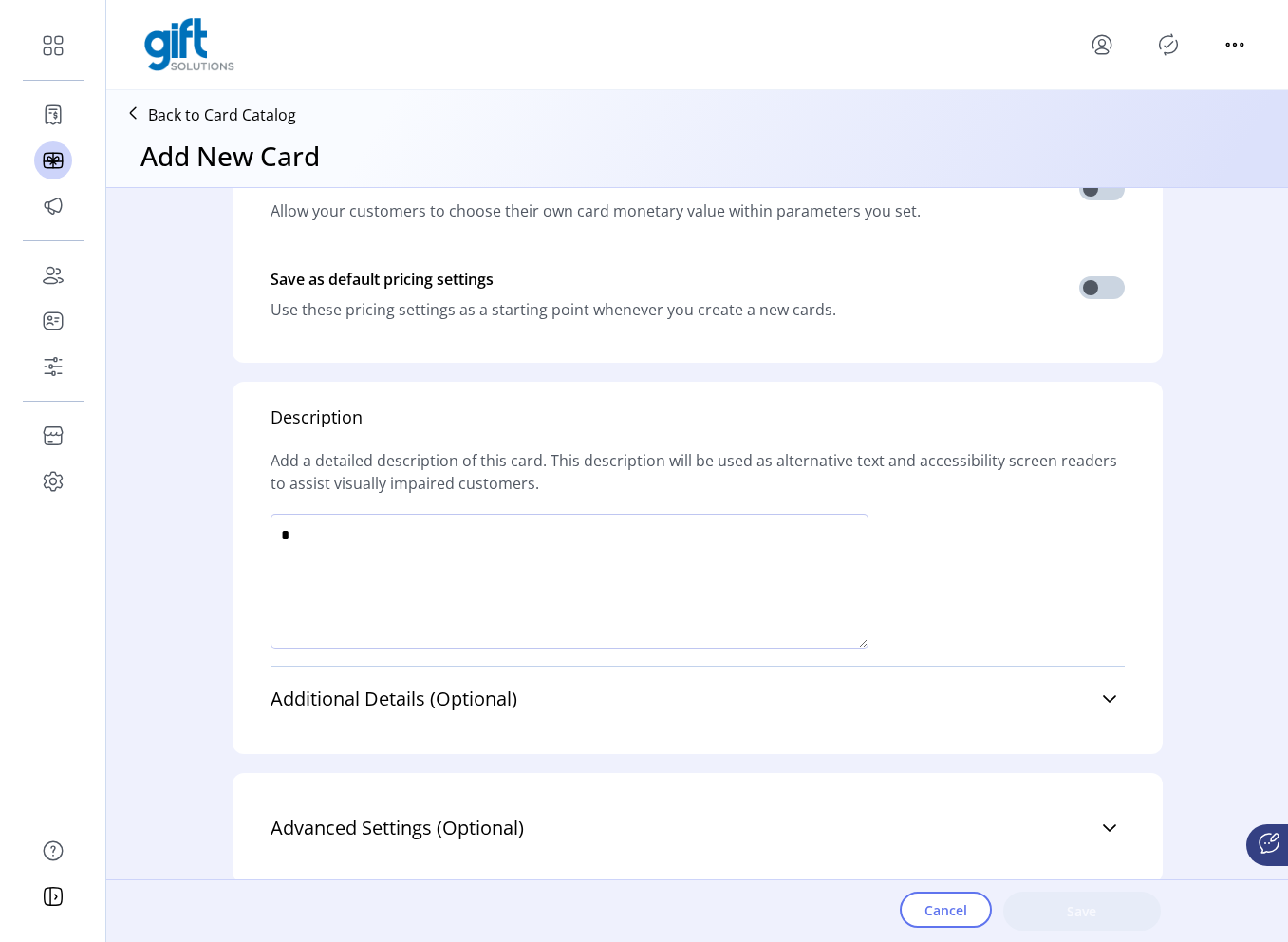 click 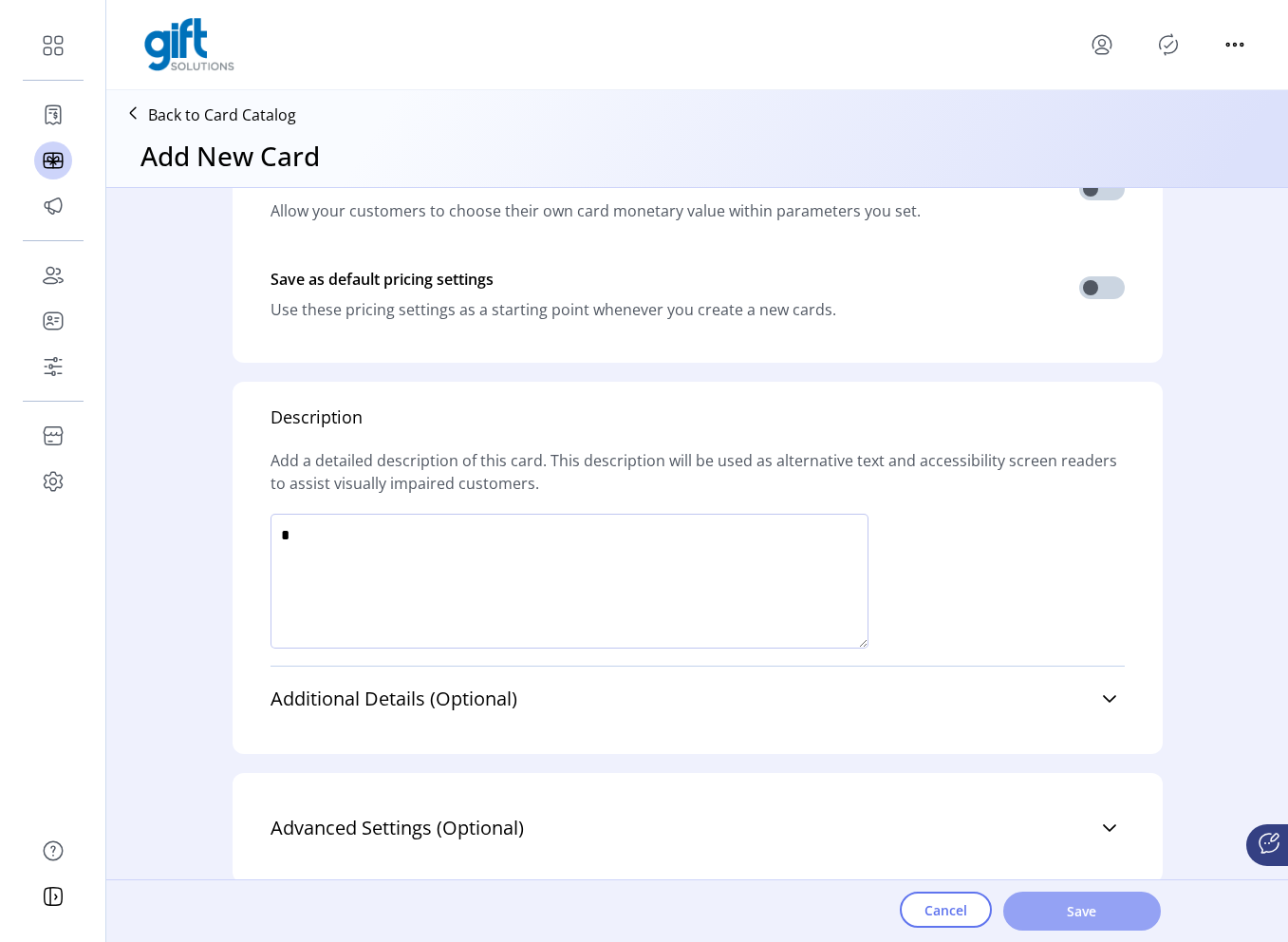 type on "*" 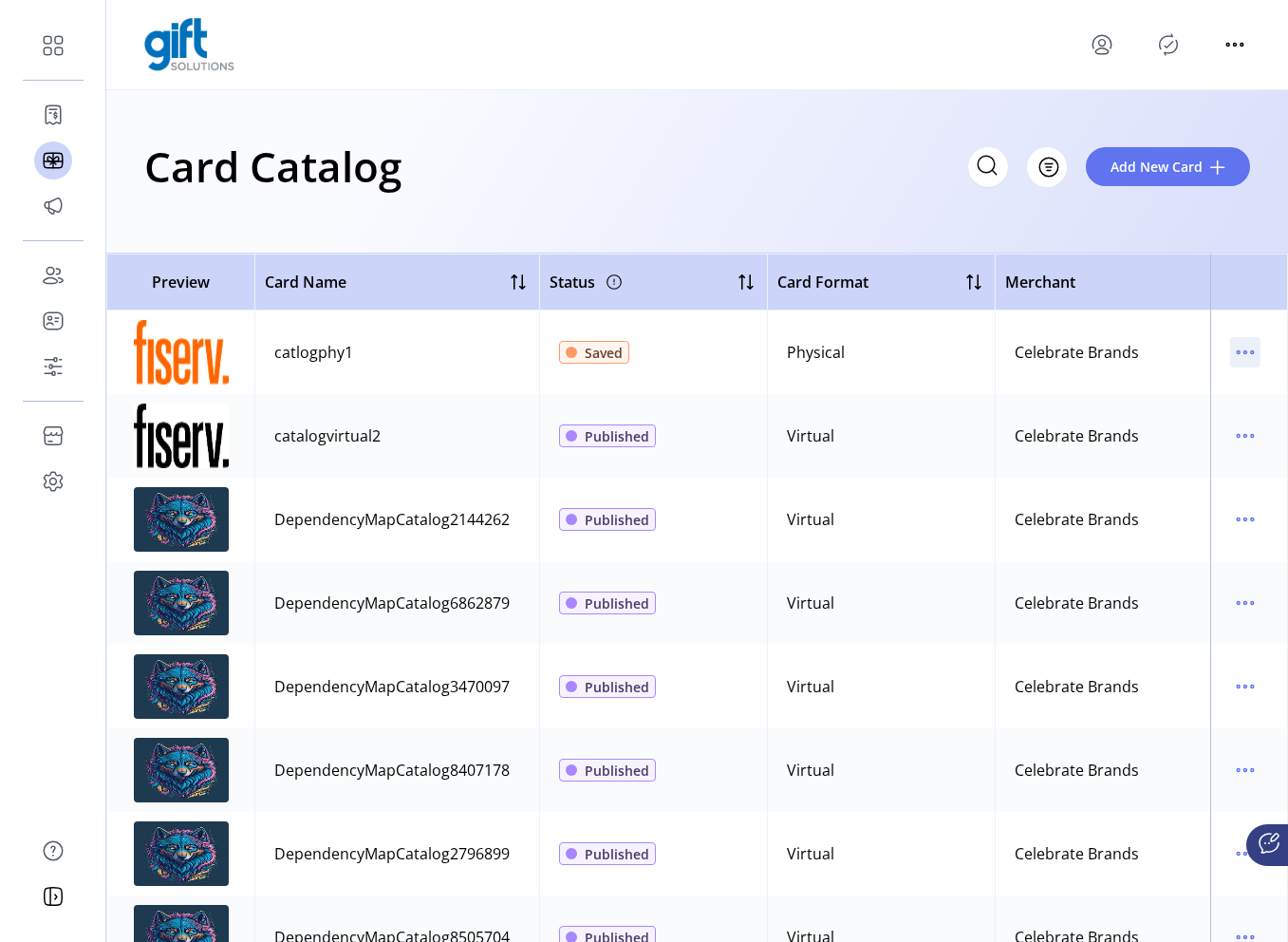 click 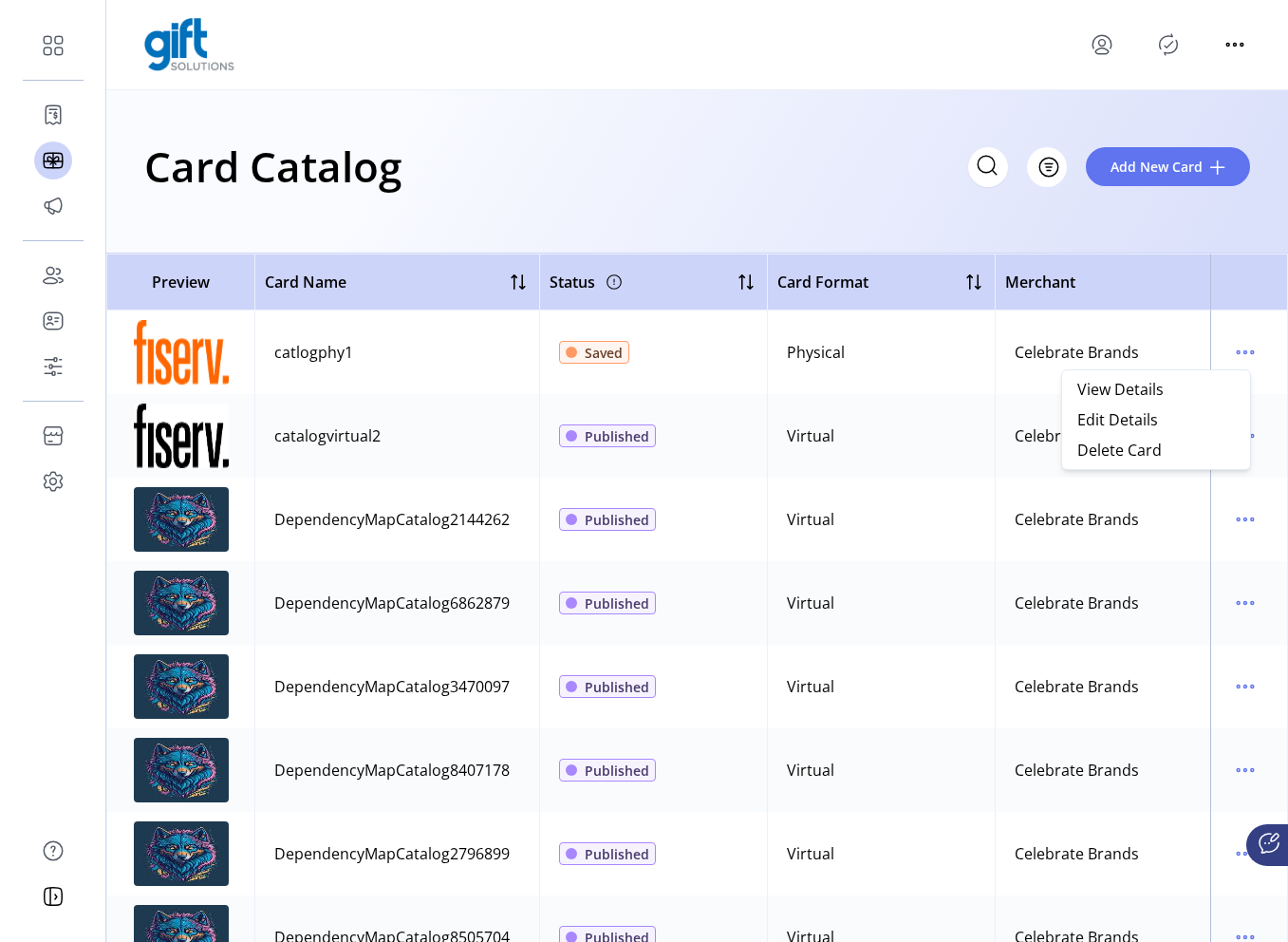 click at bounding box center [1168, 45] 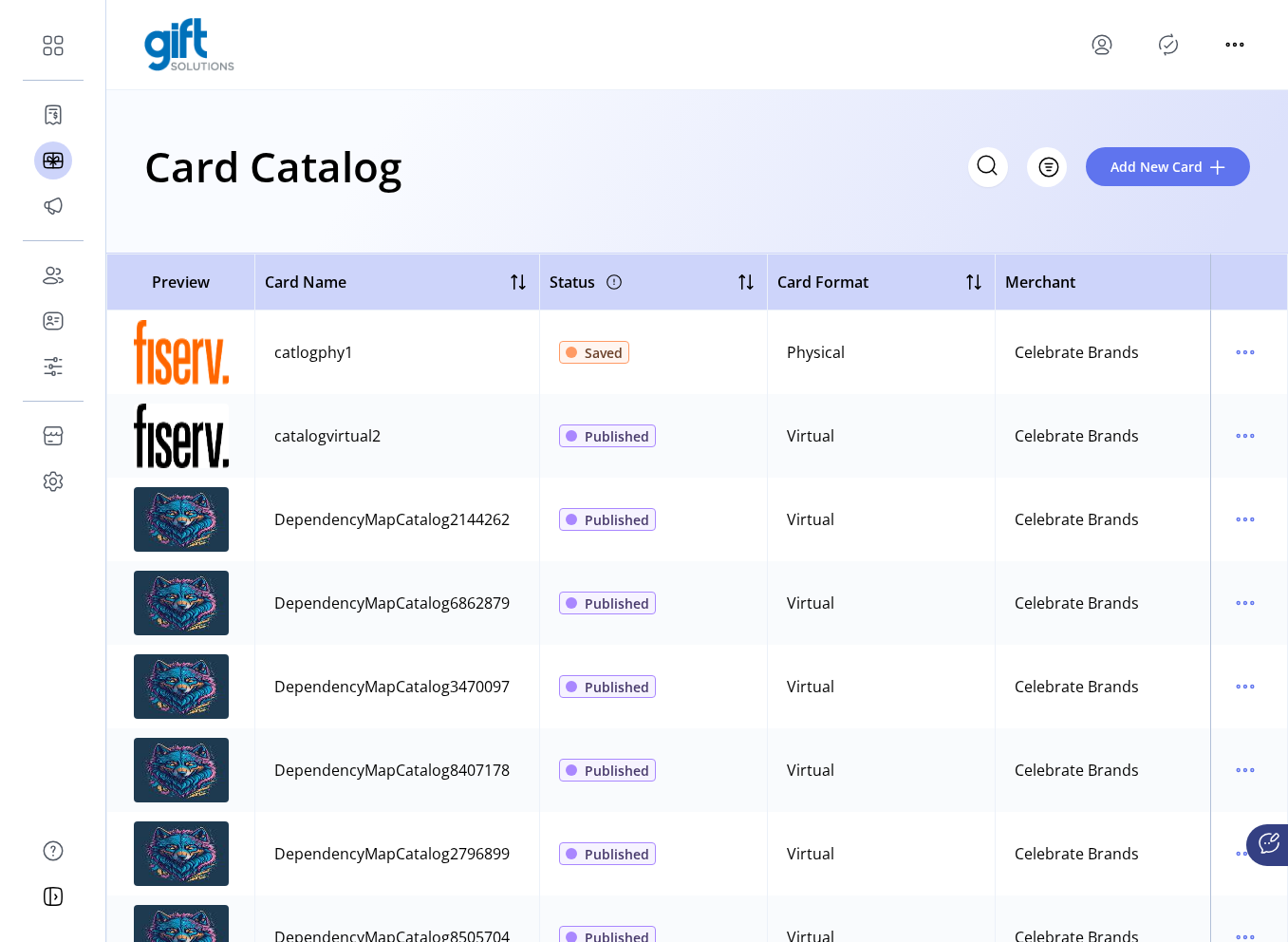 click 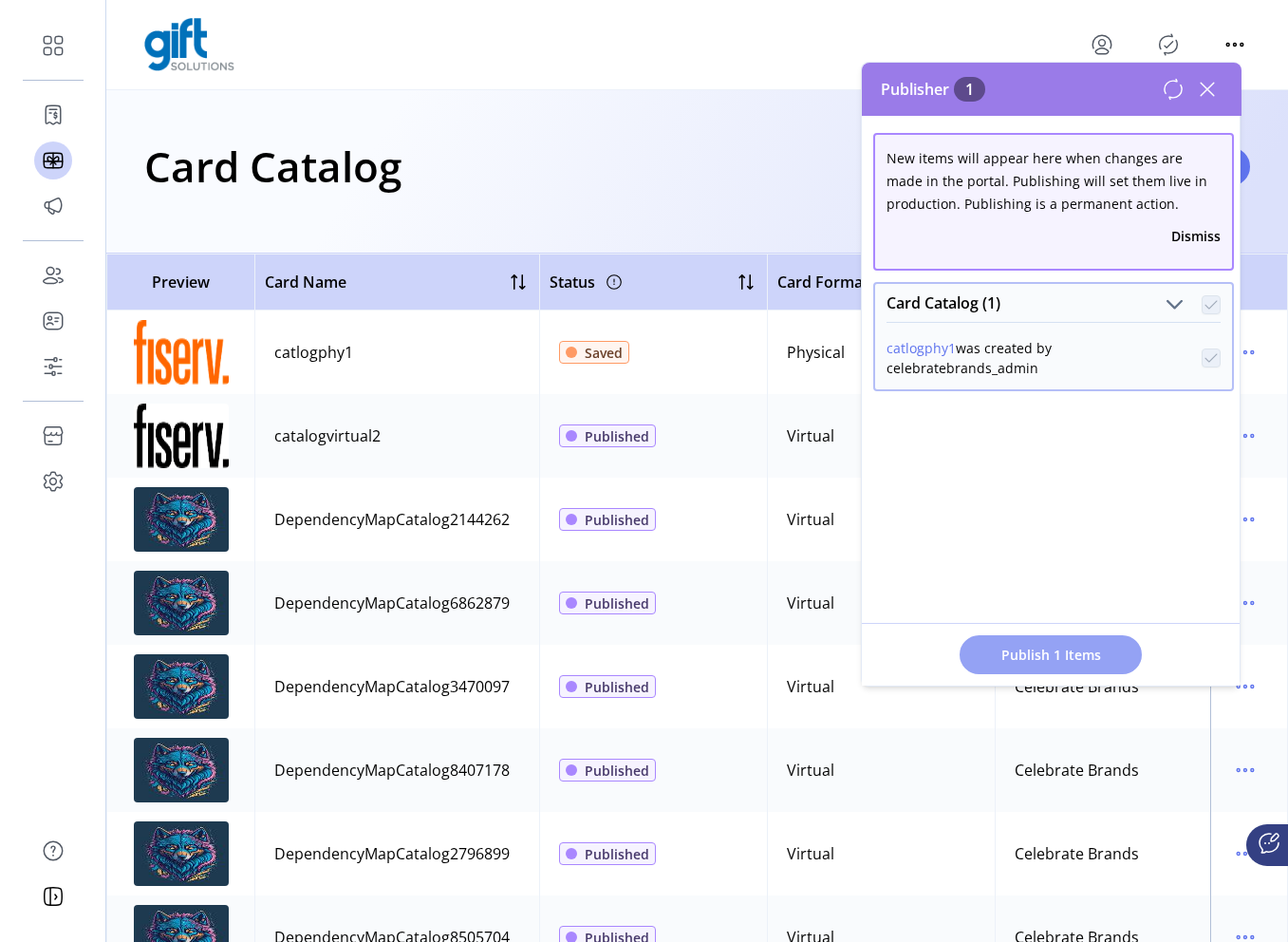 click on "Publish 1 Items" at bounding box center (1051, 654) 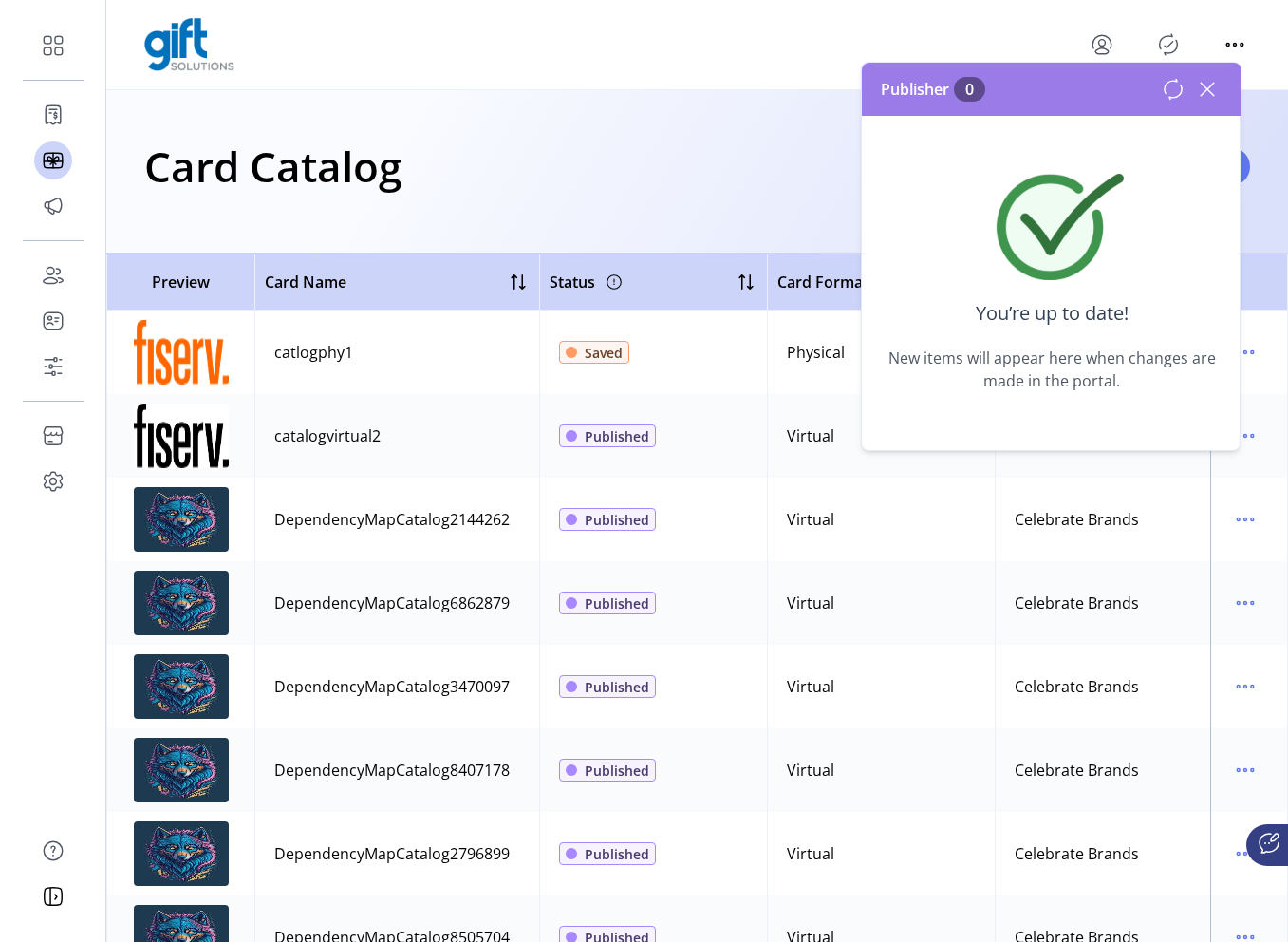 click 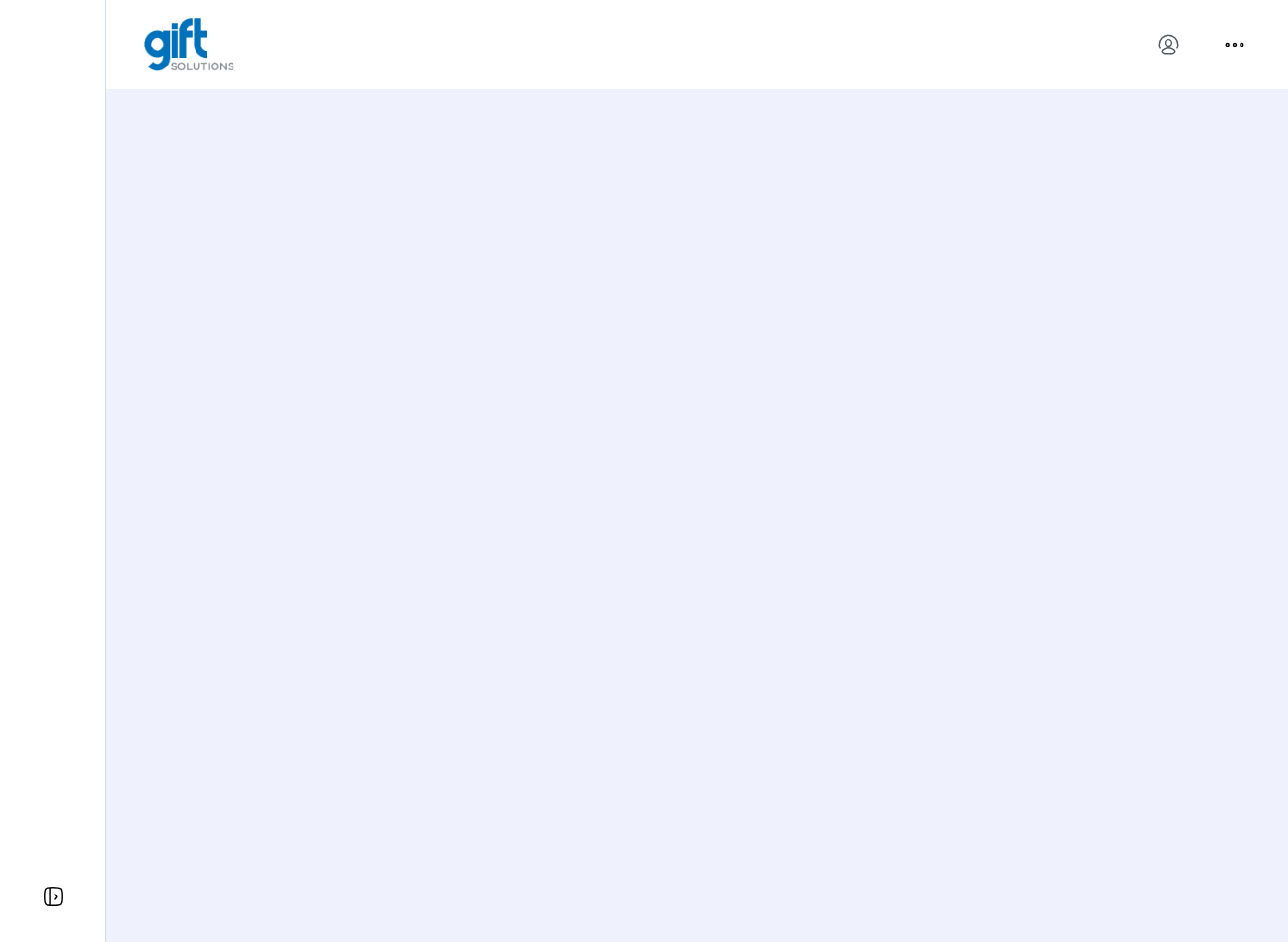 scroll, scrollTop: 0, scrollLeft: 0, axis: both 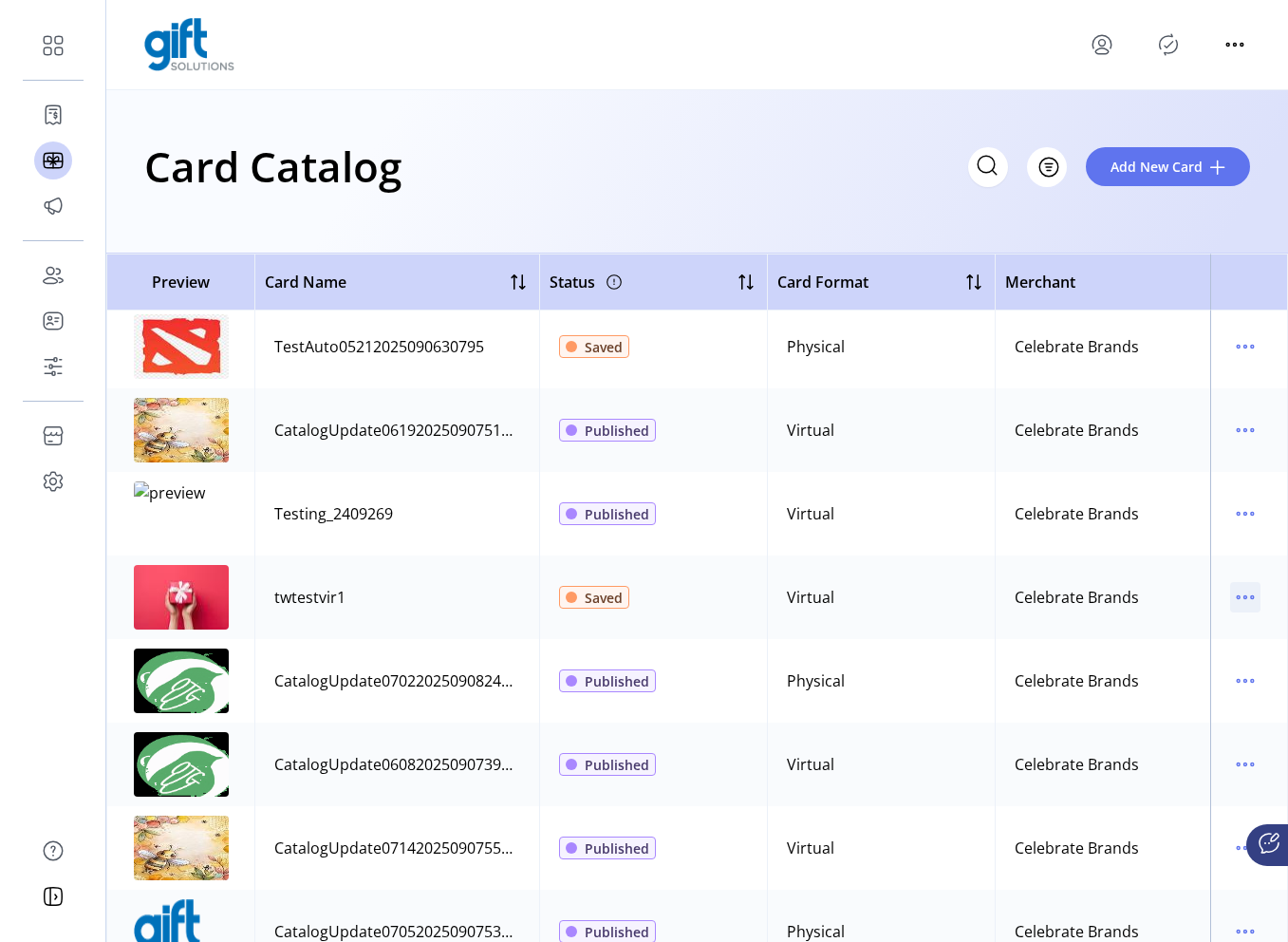 click 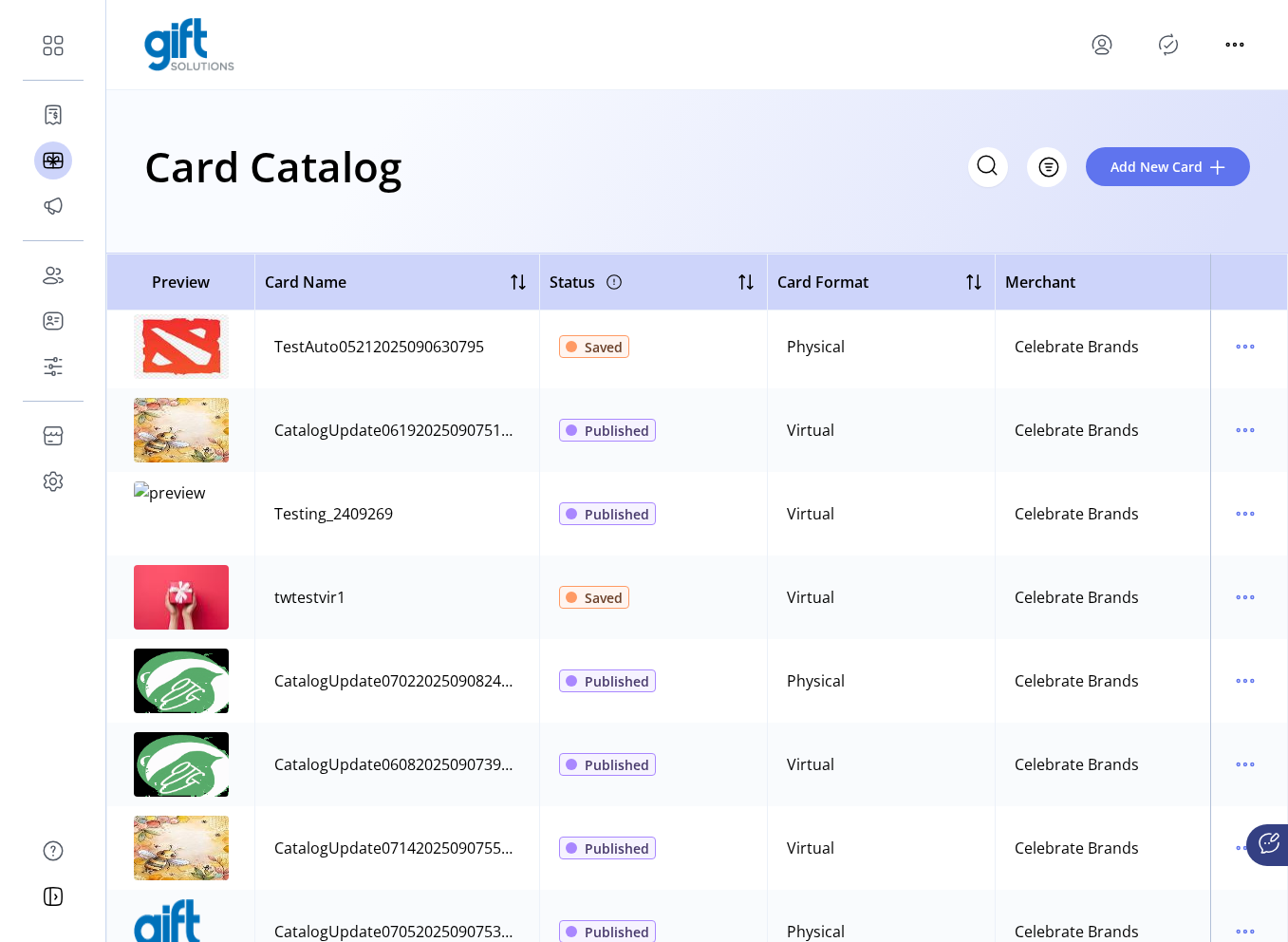 scroll, scrollTop: 23116, scrollLeft: 0, axis: vertical 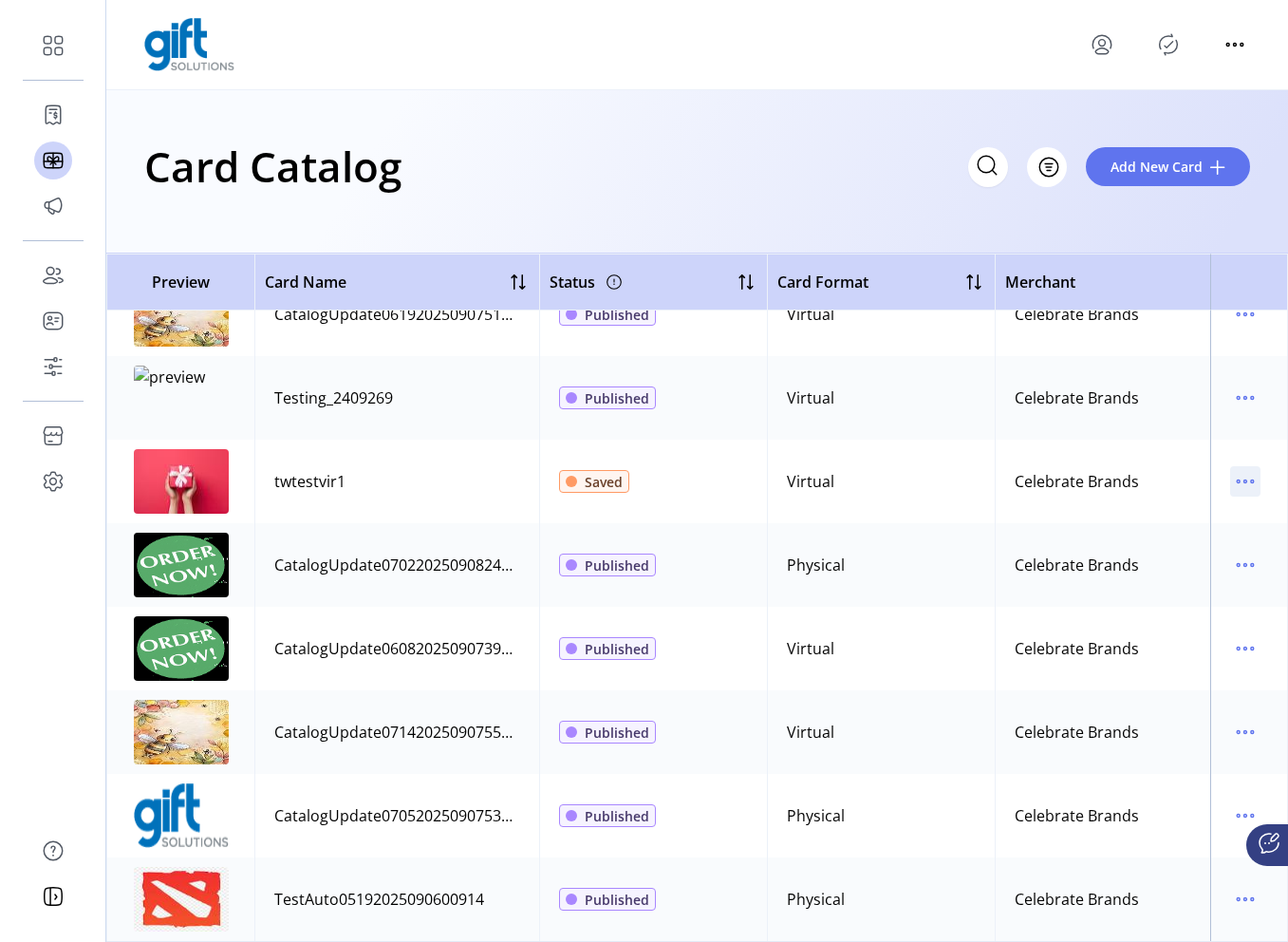click 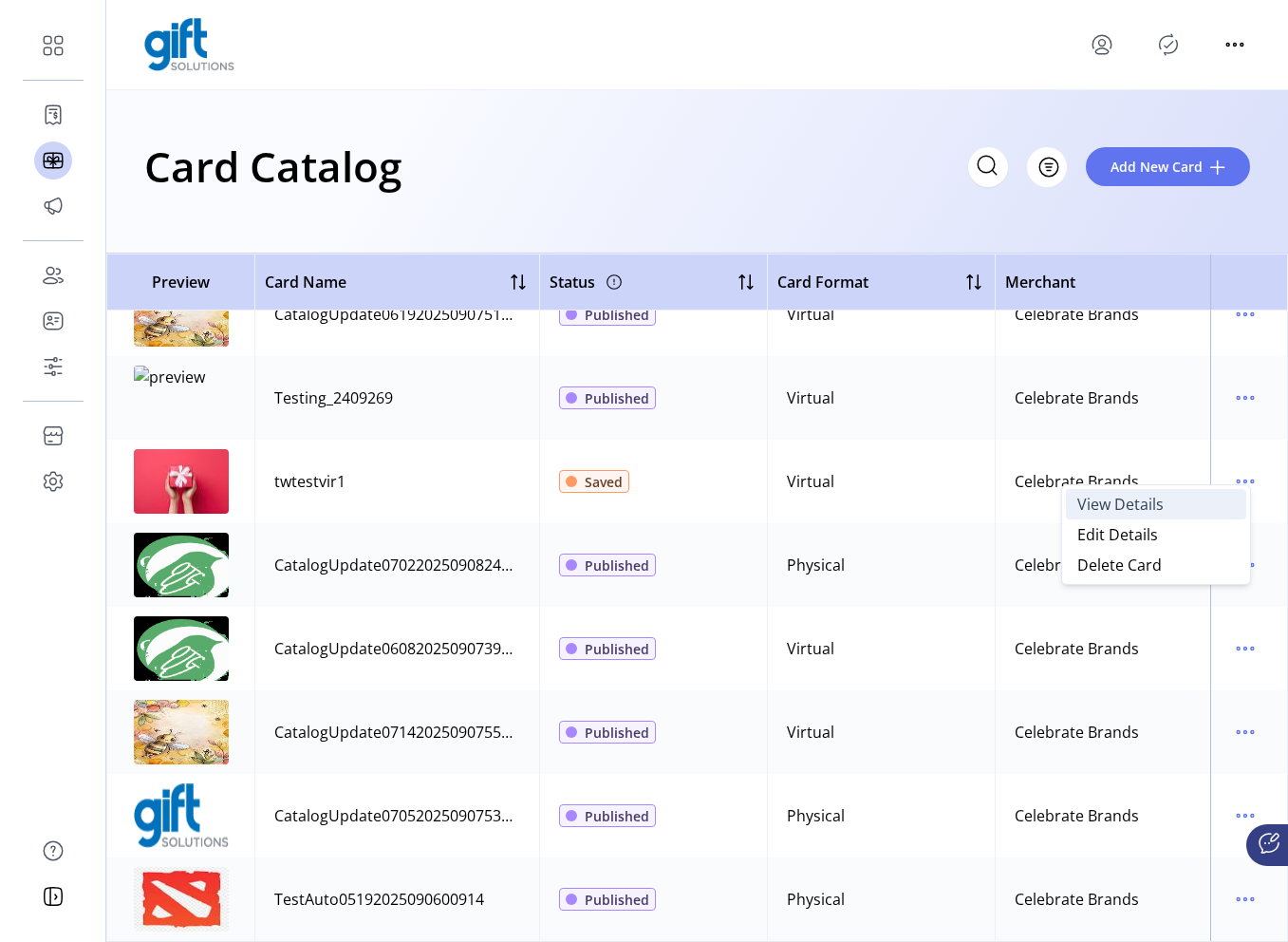 click on "View Details" at bounding box center (1156, 504) 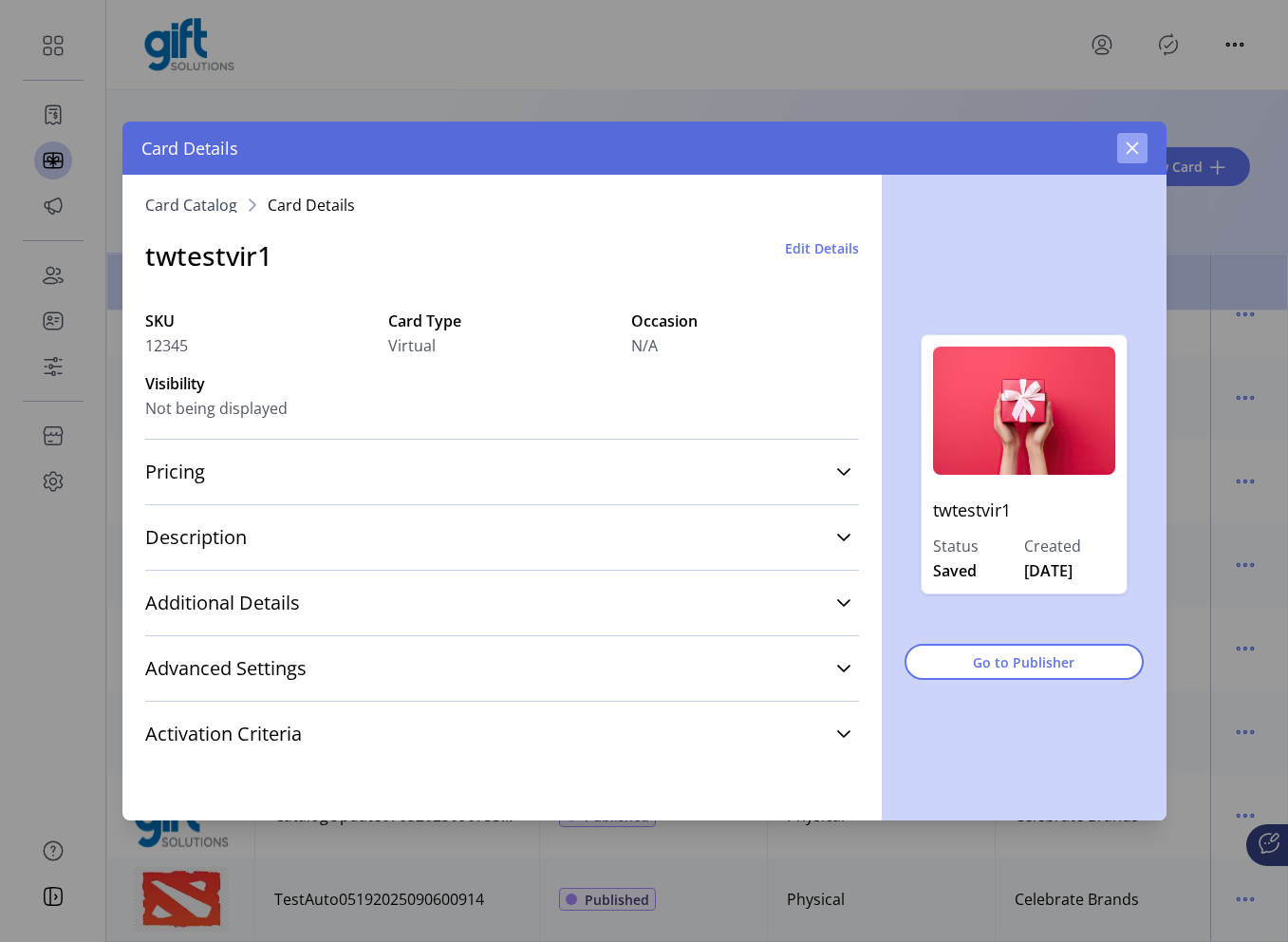 click 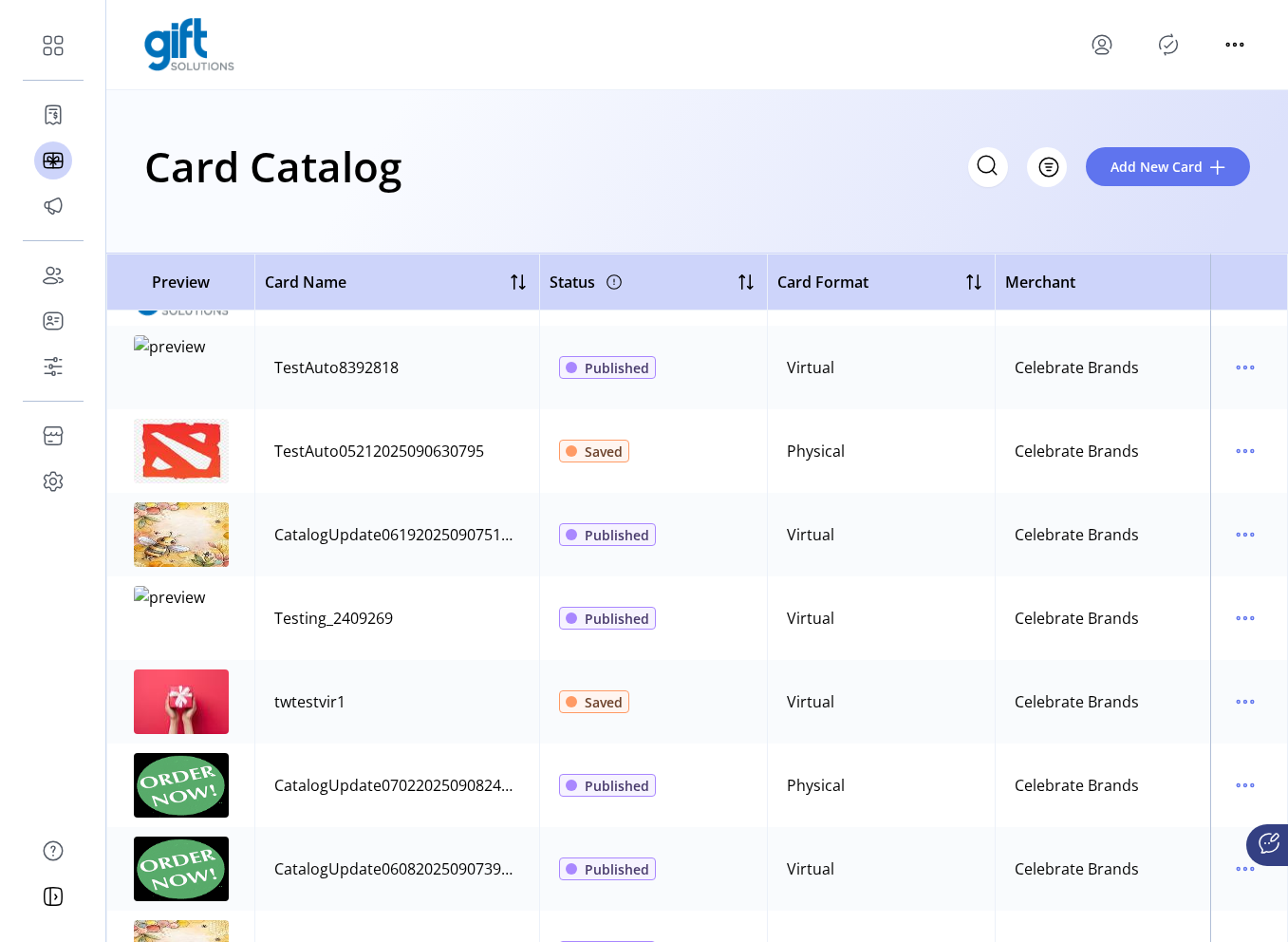 scroll, scrollTop: 22882, scrollLeft: 0, axis: vertical 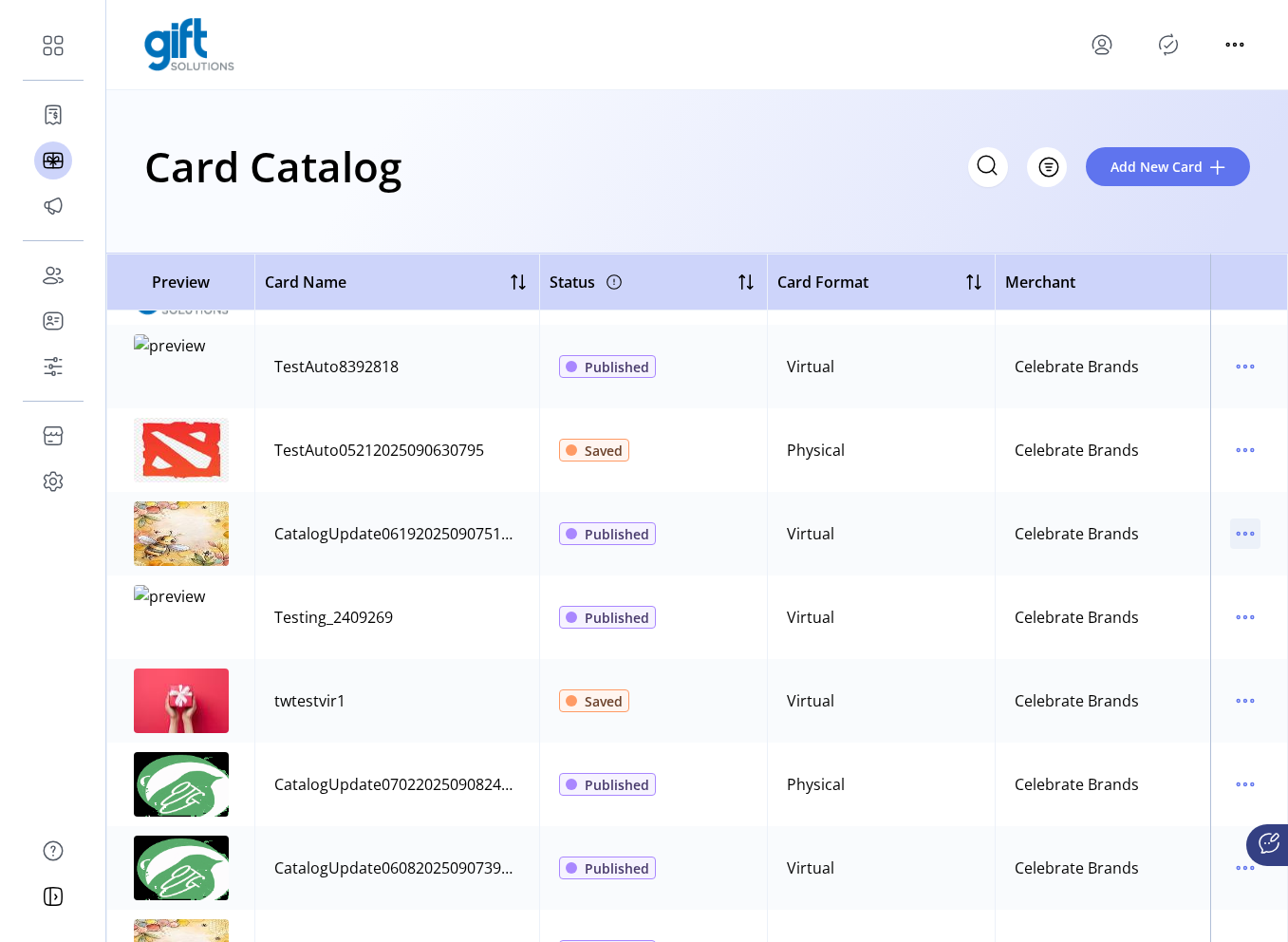 click 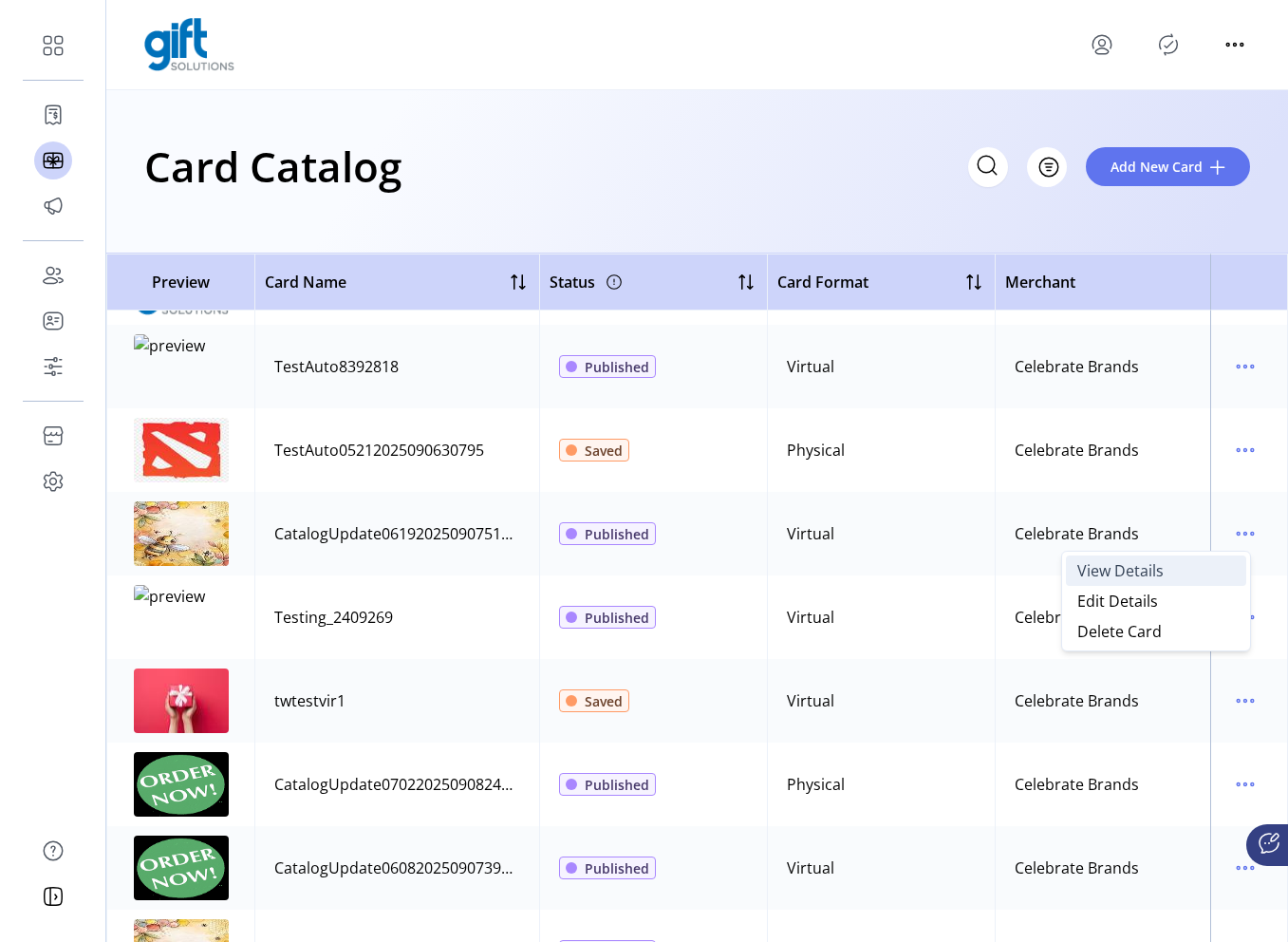 click on "View Details" at bounding box center (1156, 571) 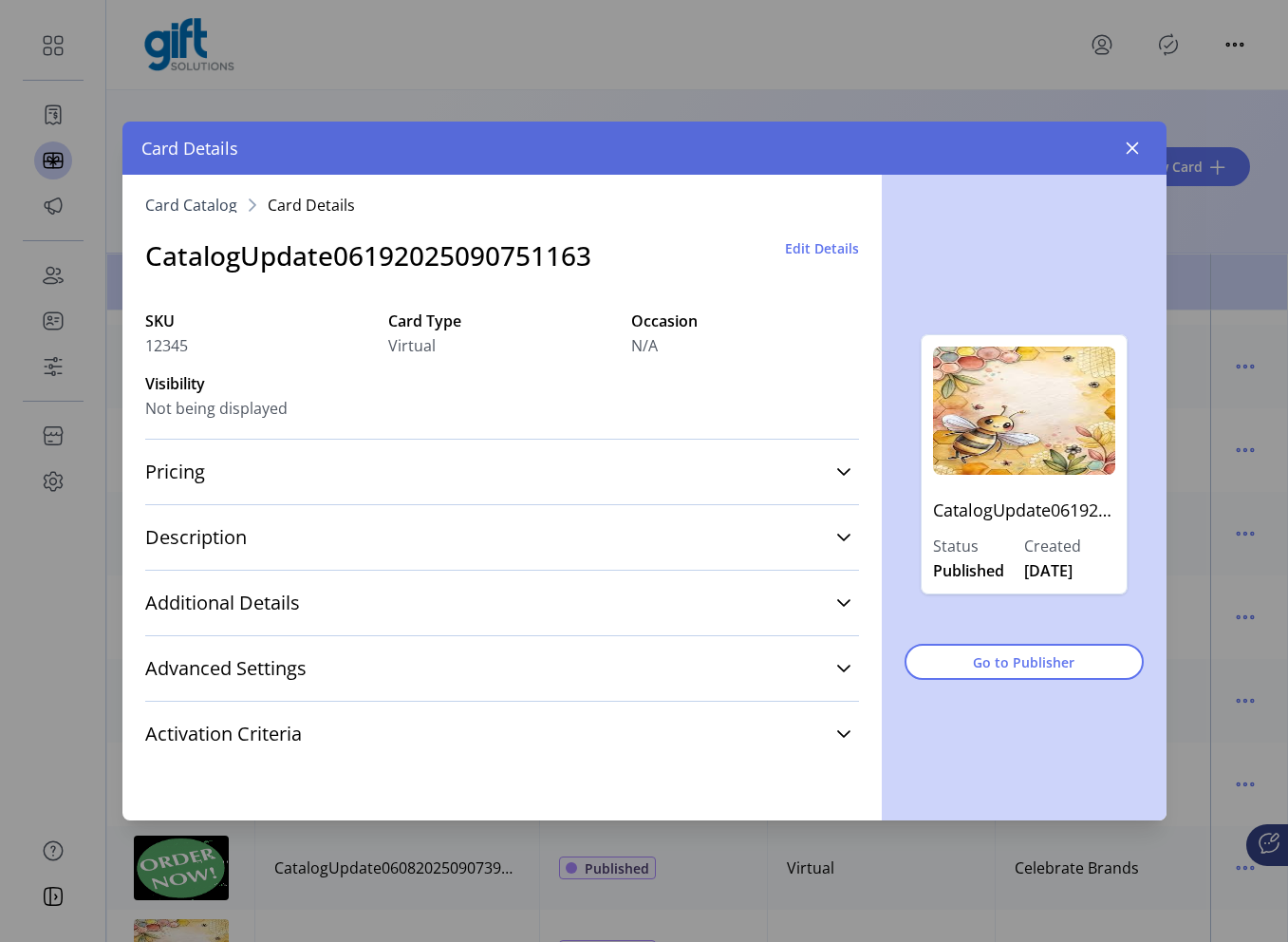 click on "Edit Details" 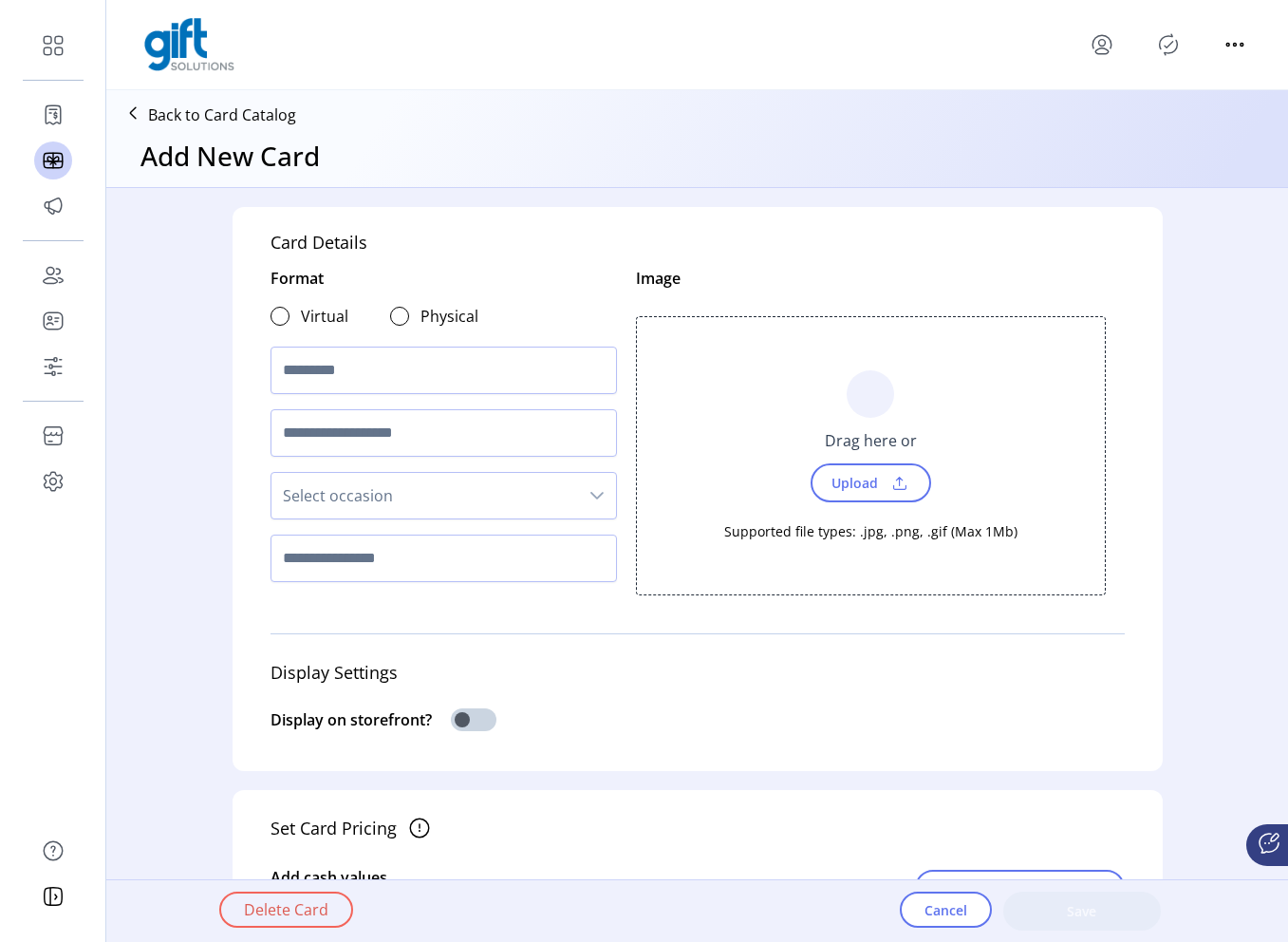 type on "**********" 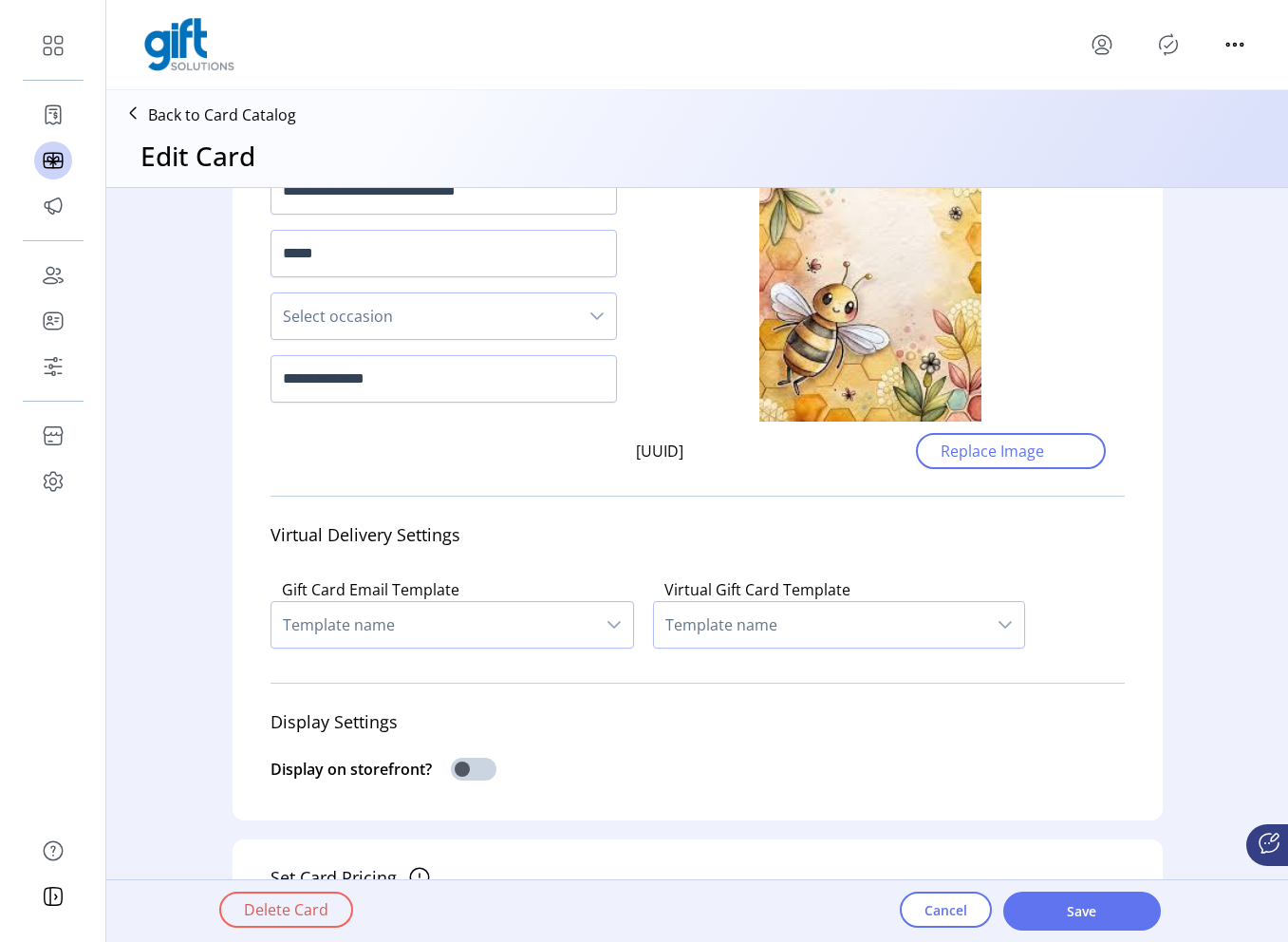 scroll, scrollTop: 182, scrollLeft: 0, axis: vertical 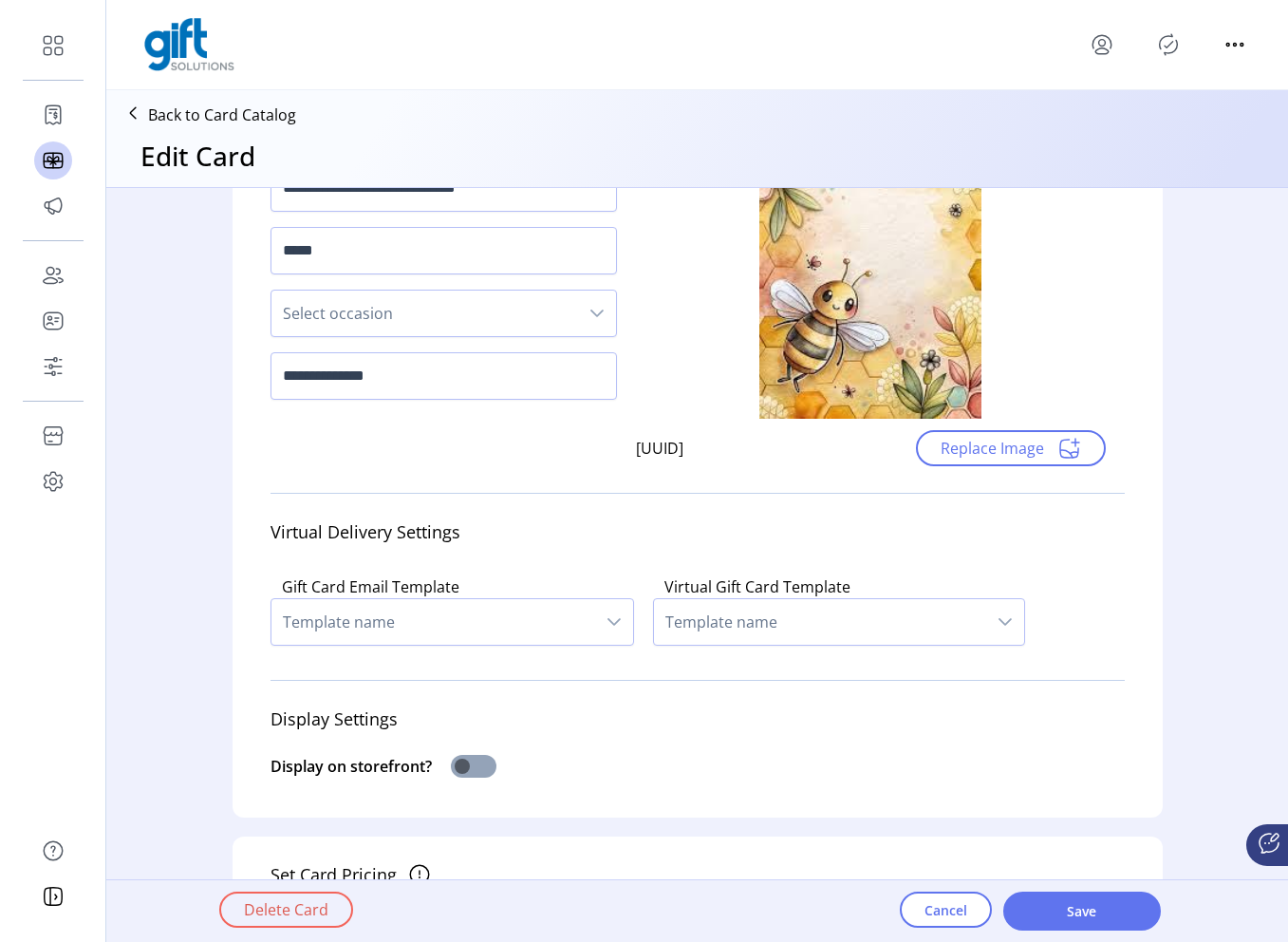 click 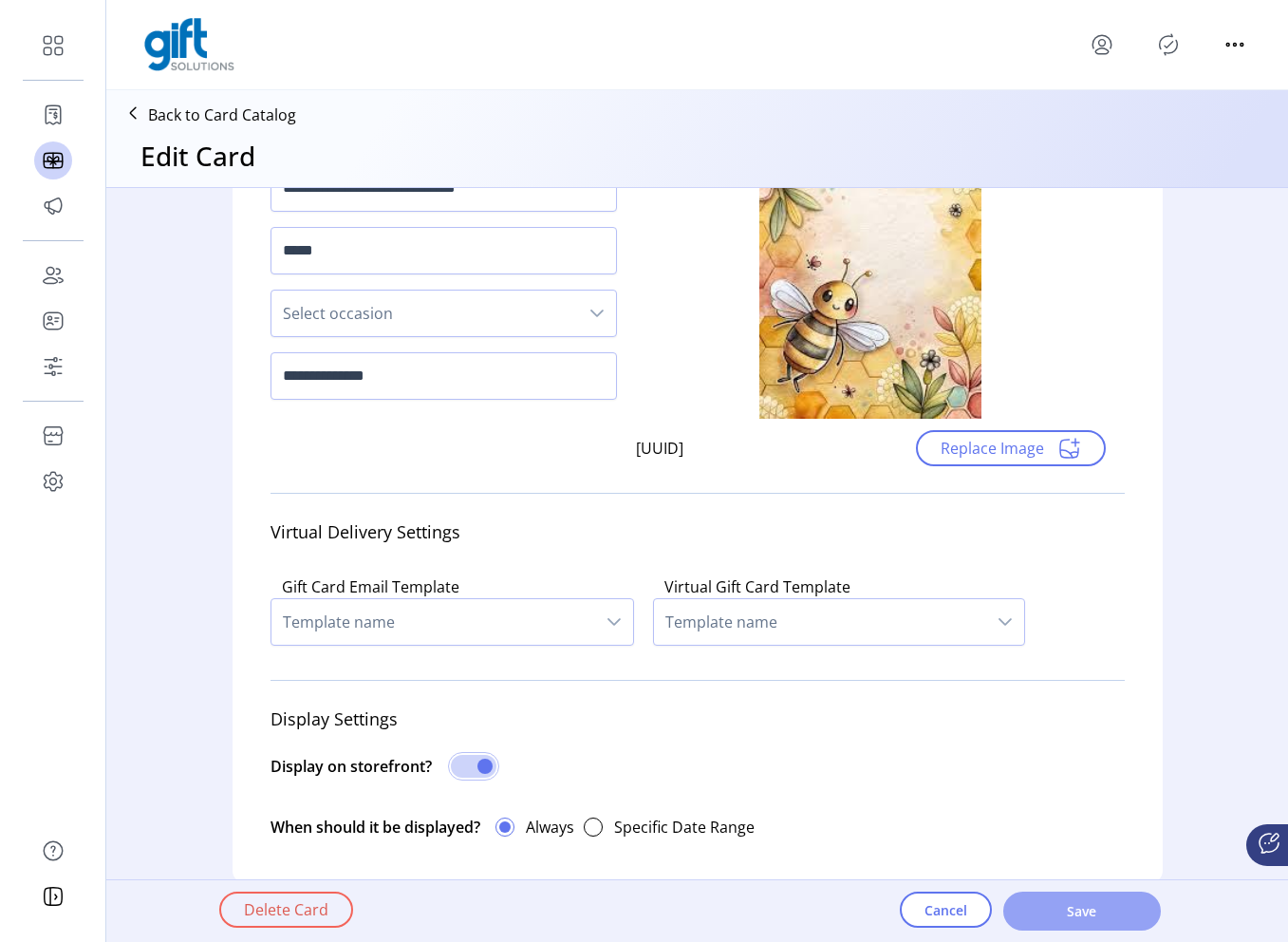 click on "Save" 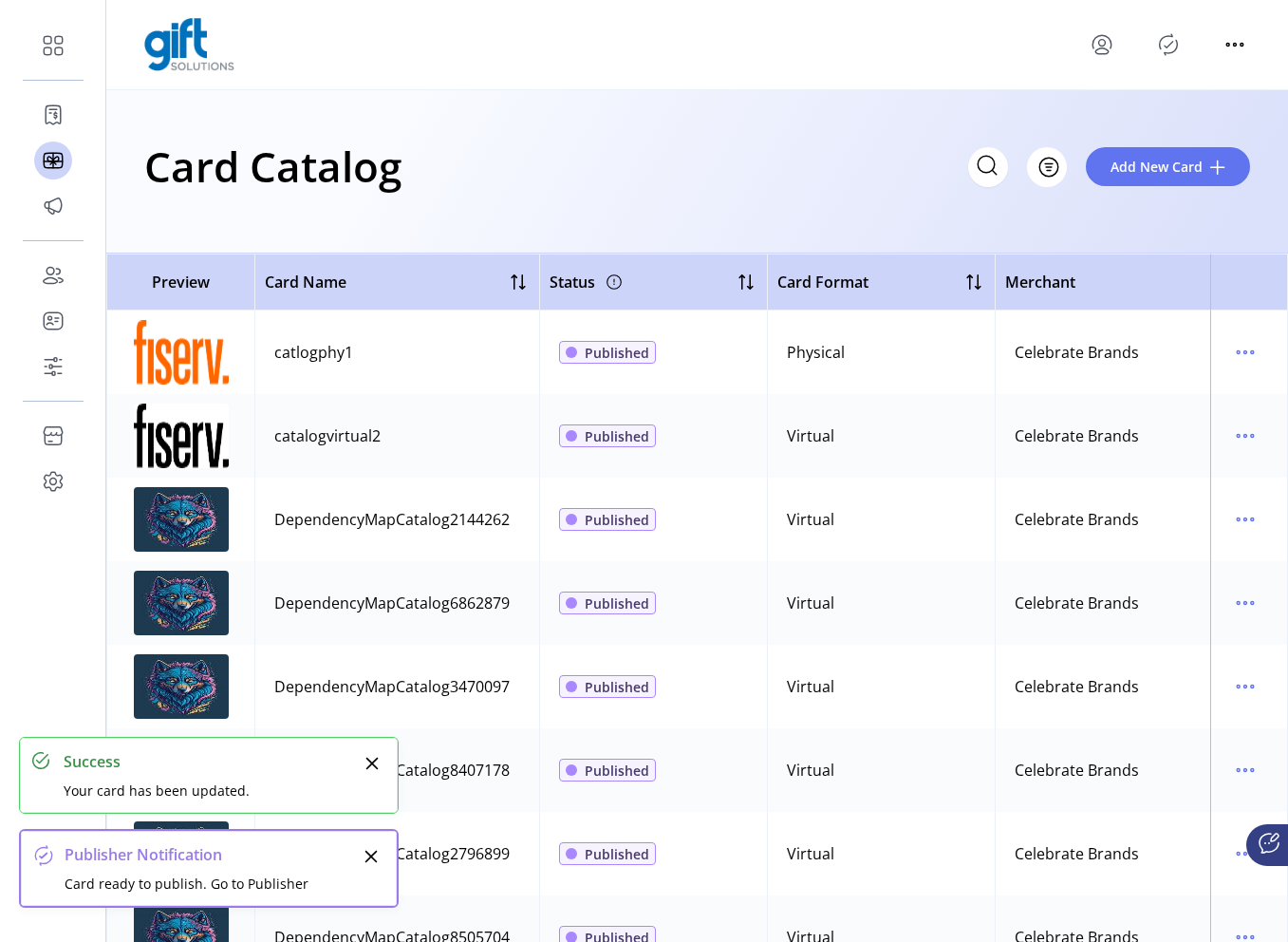 click 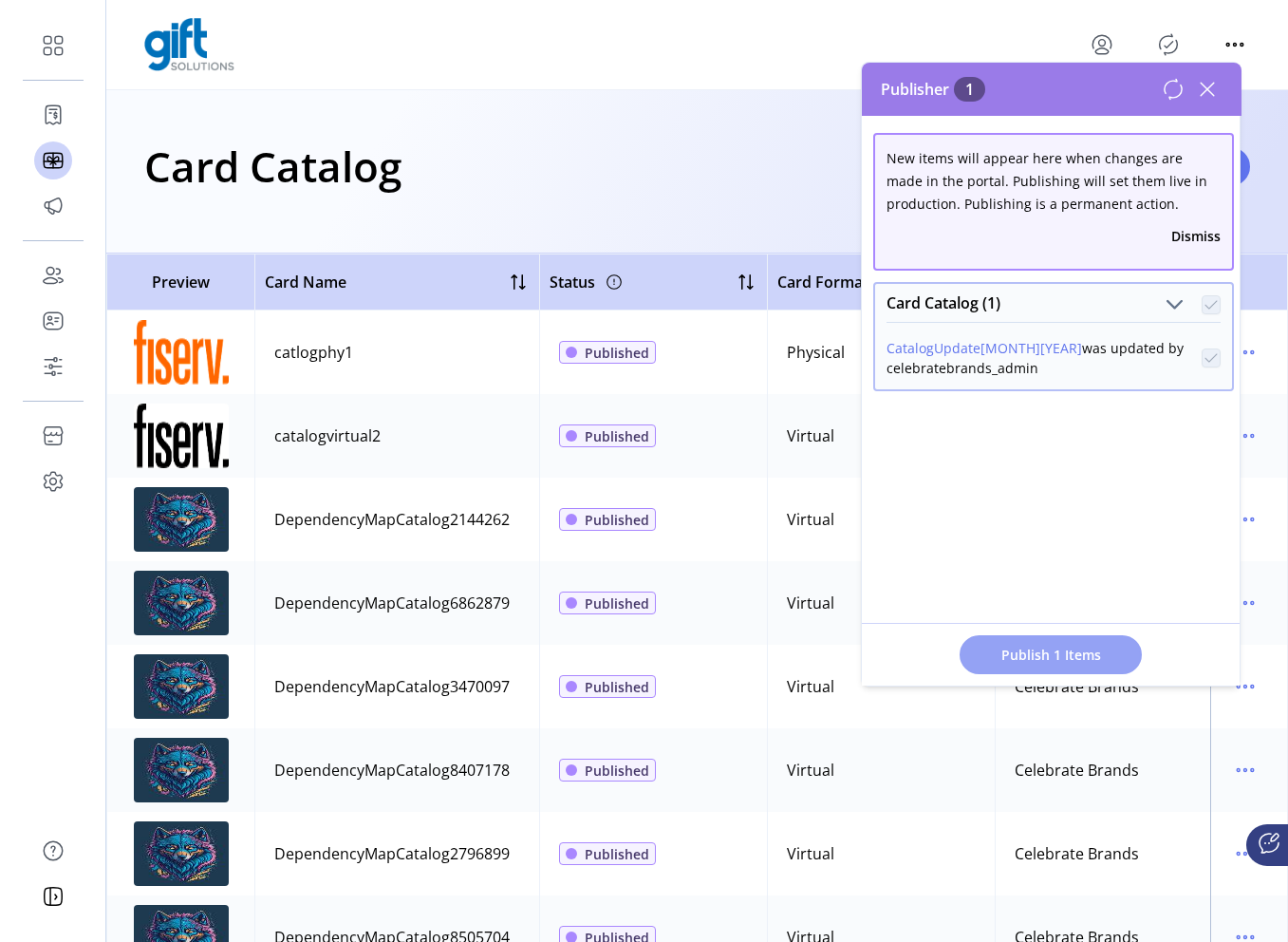 click on "Publish 1 Items" at bounding box center (1051, 654) 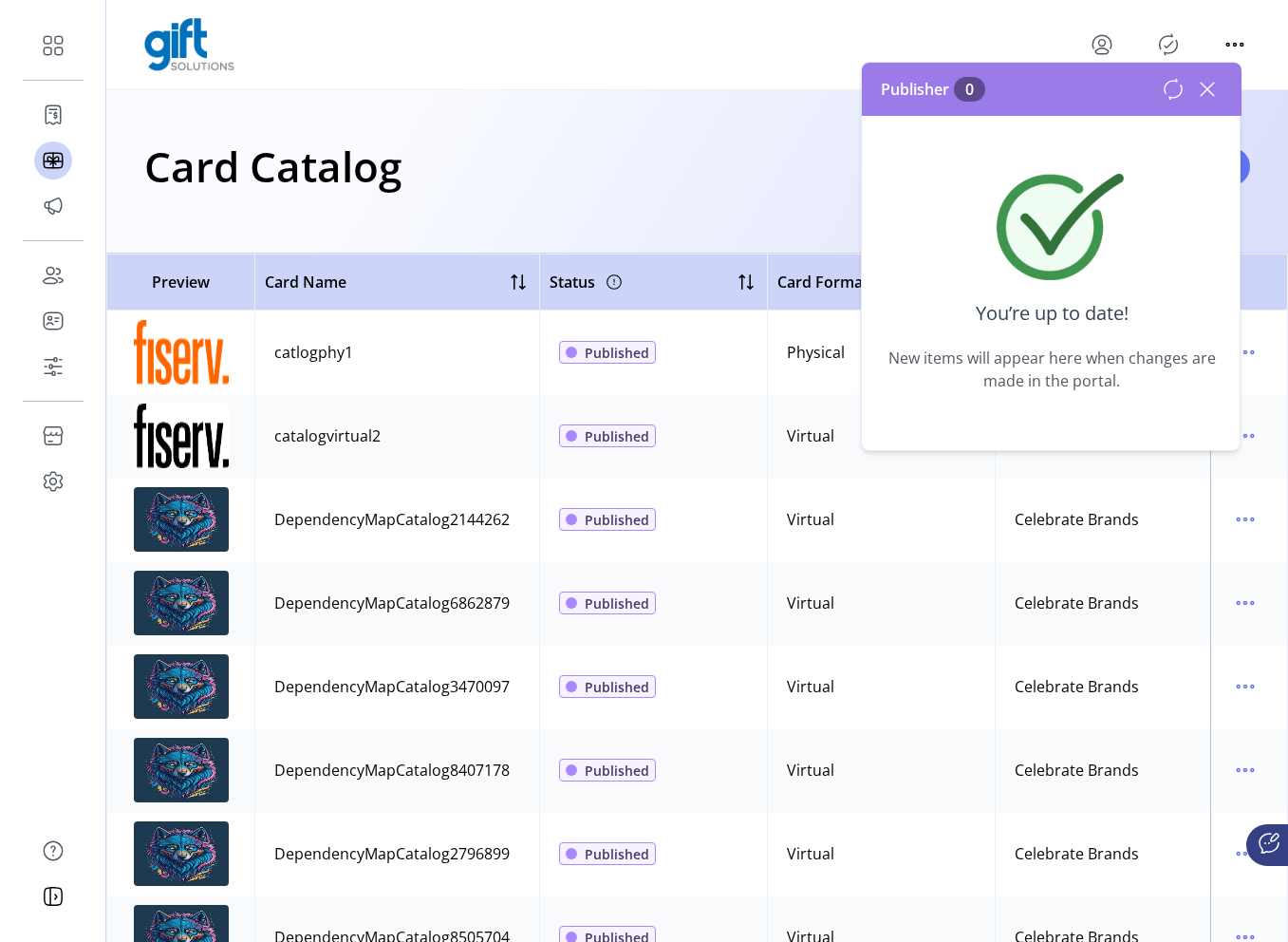 click 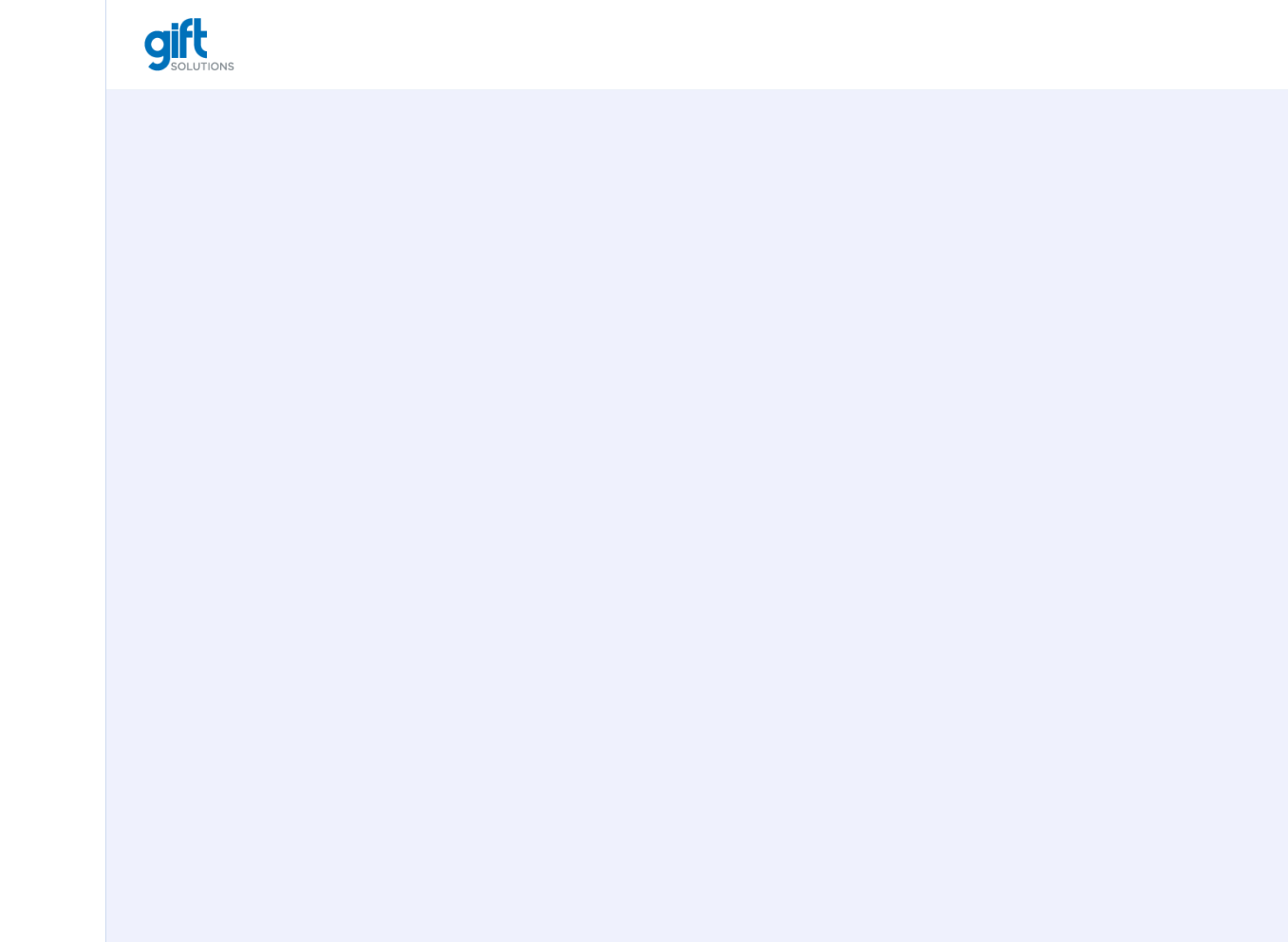 scroll, scrollTop: 0, scrollLeft: 0, axis: both 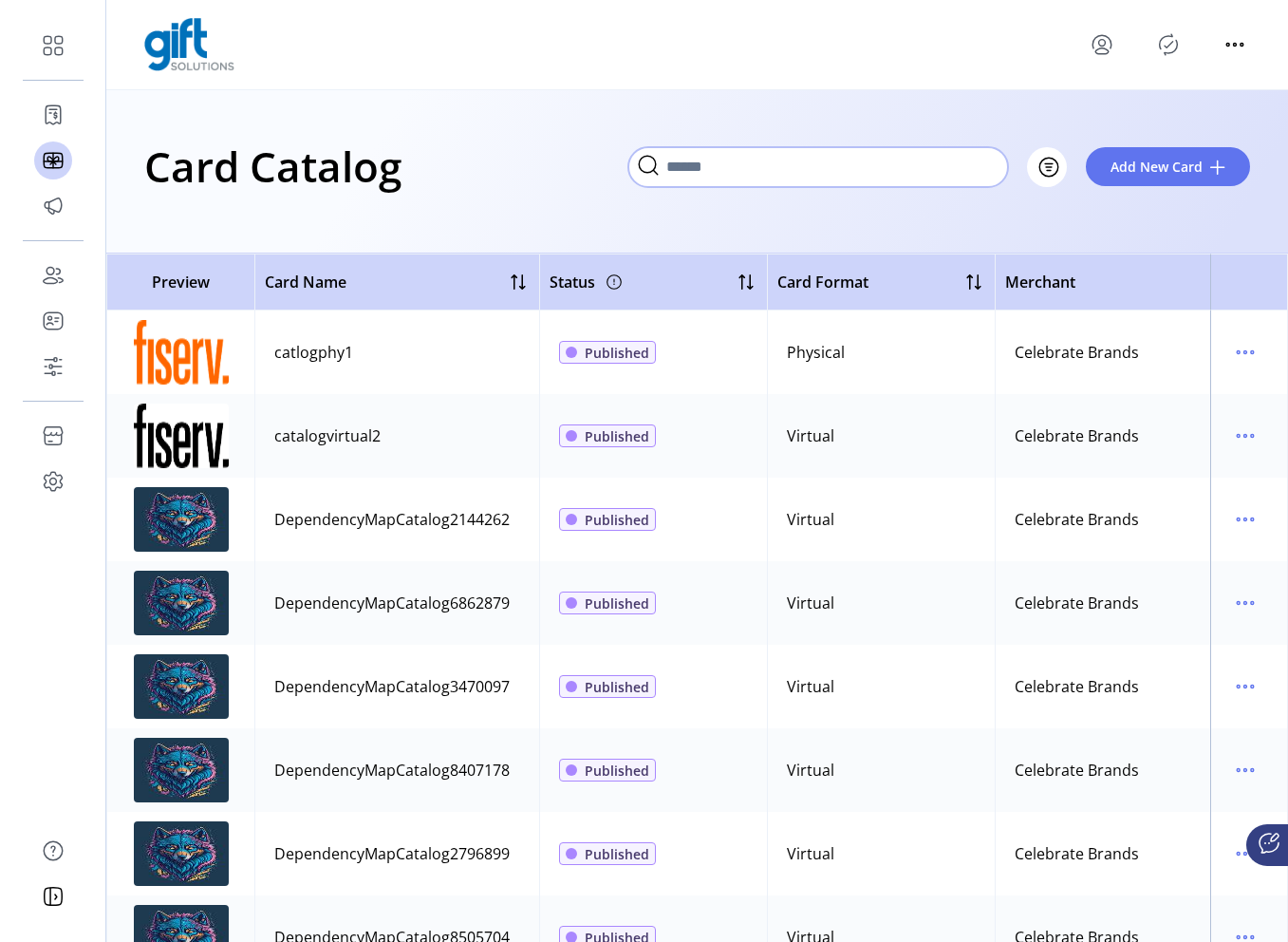 click 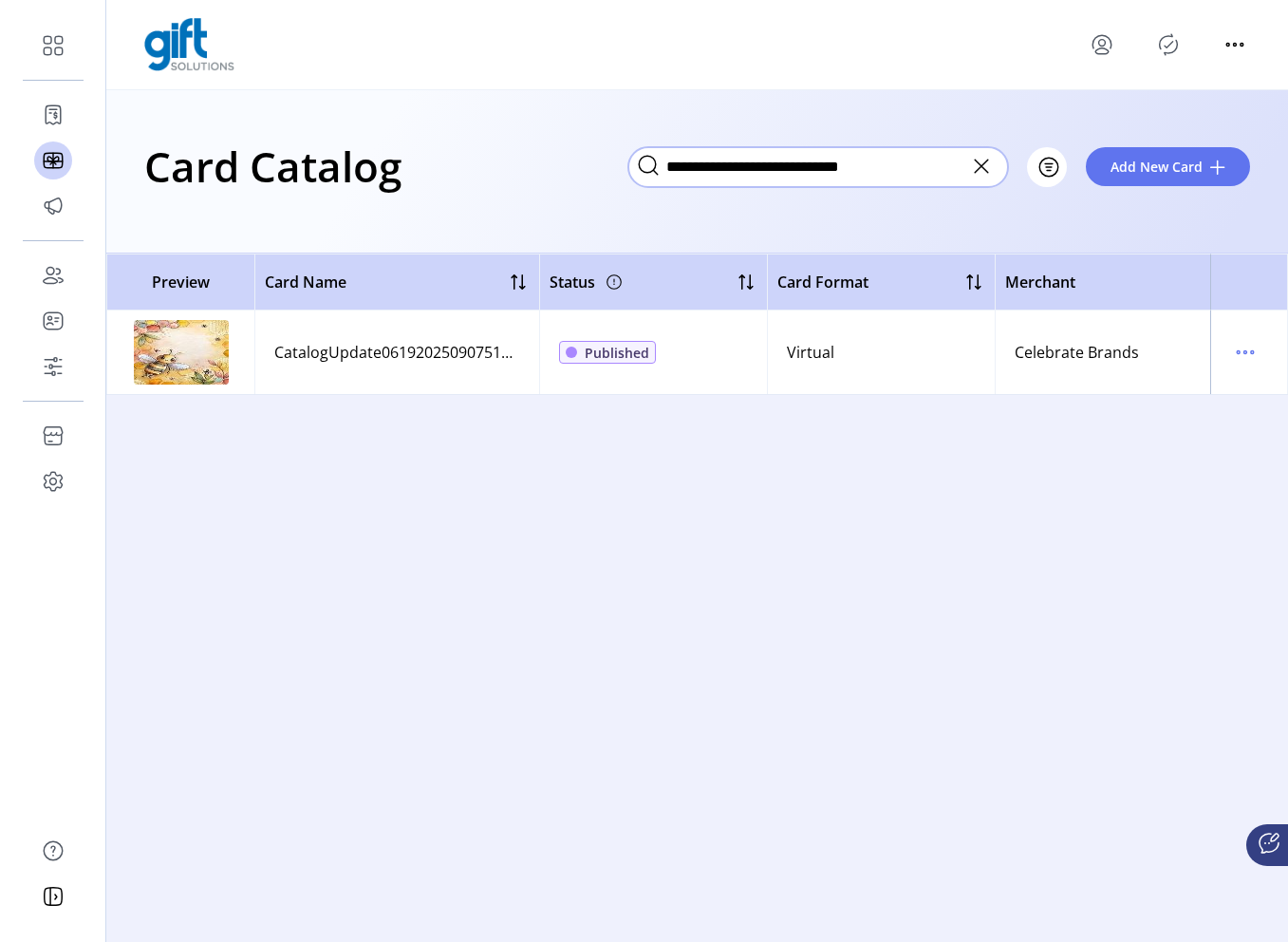 type on "**********" 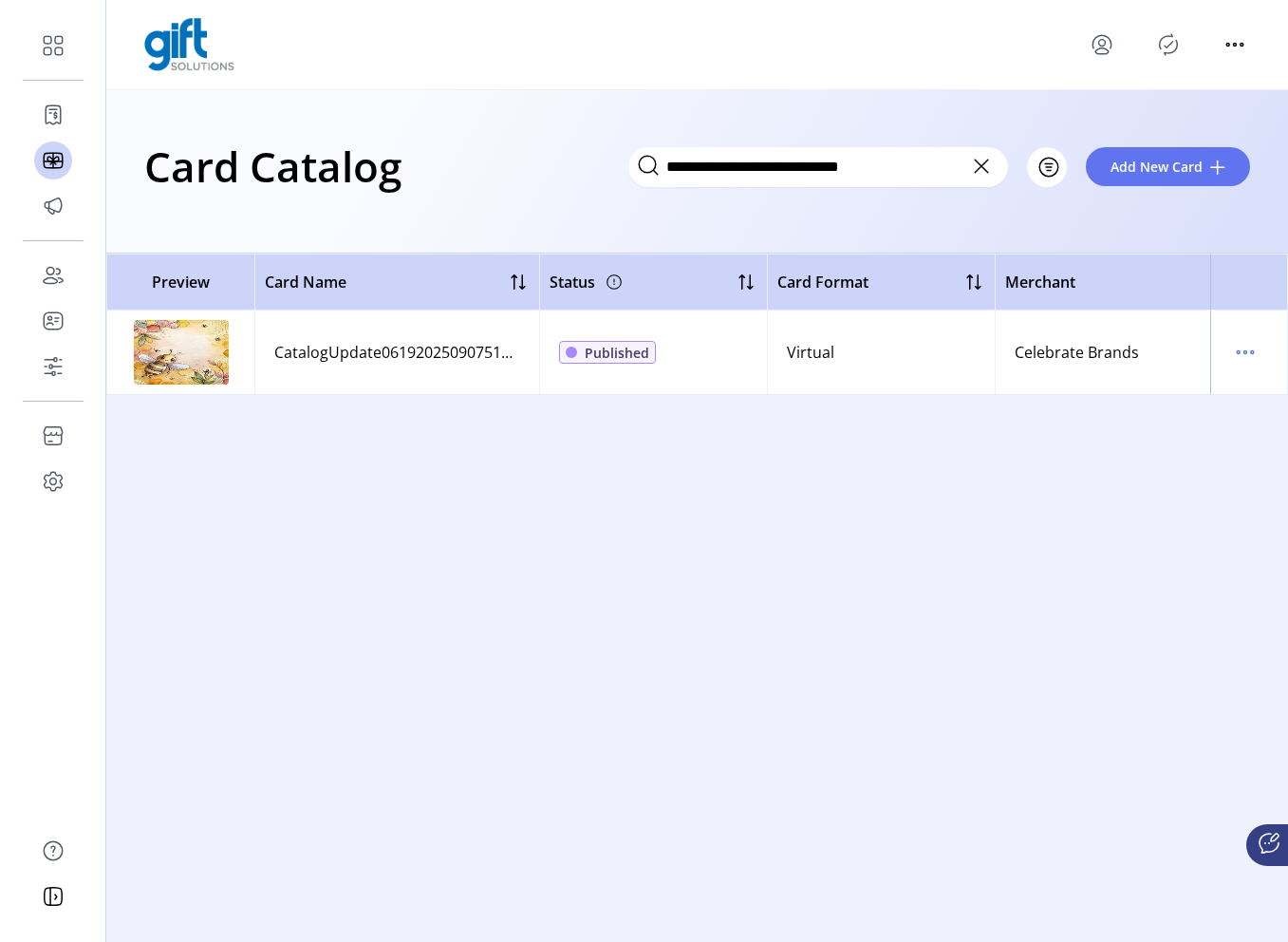 click 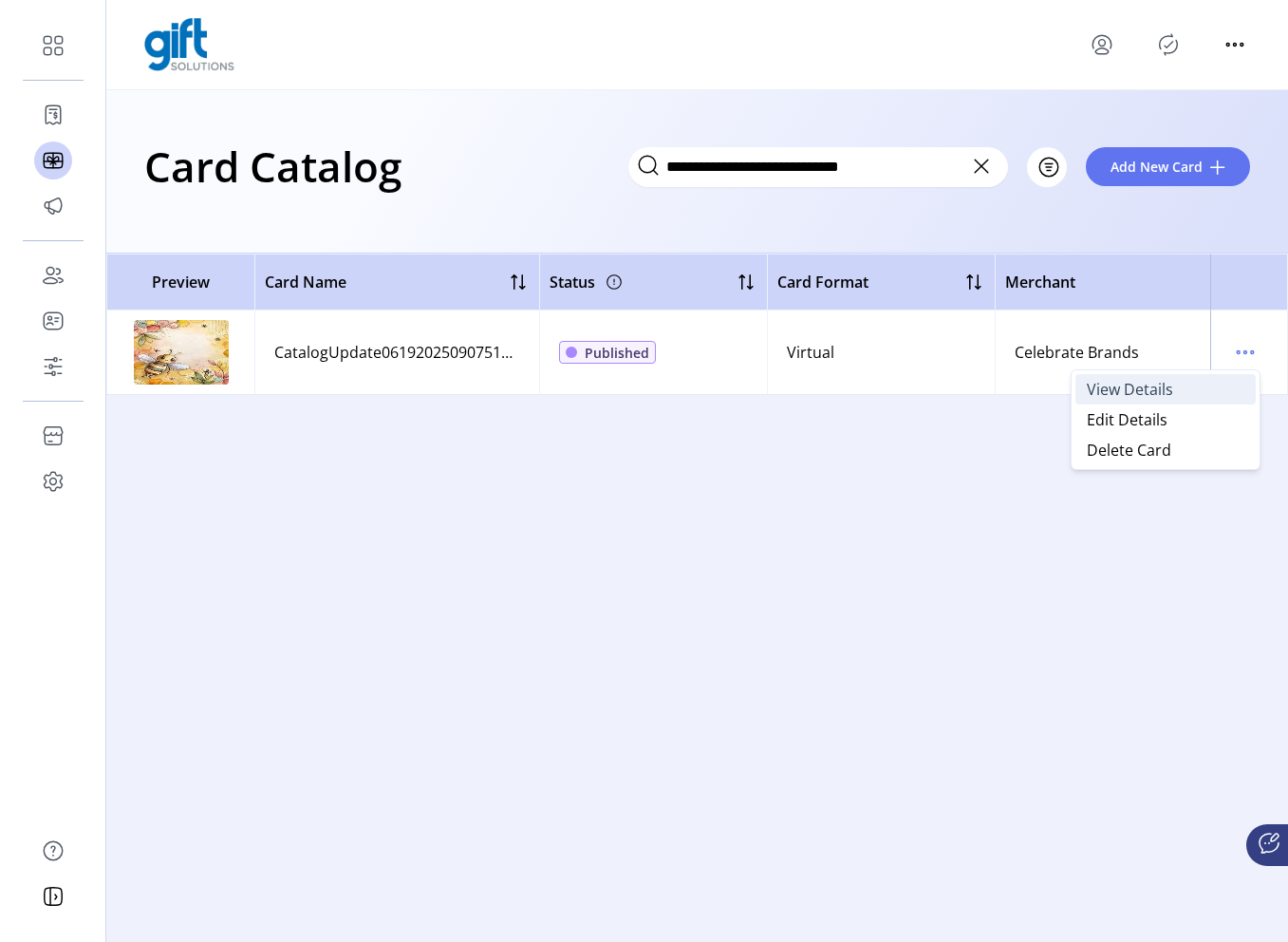 click on "View Details" at bounding box center (1166, 389) 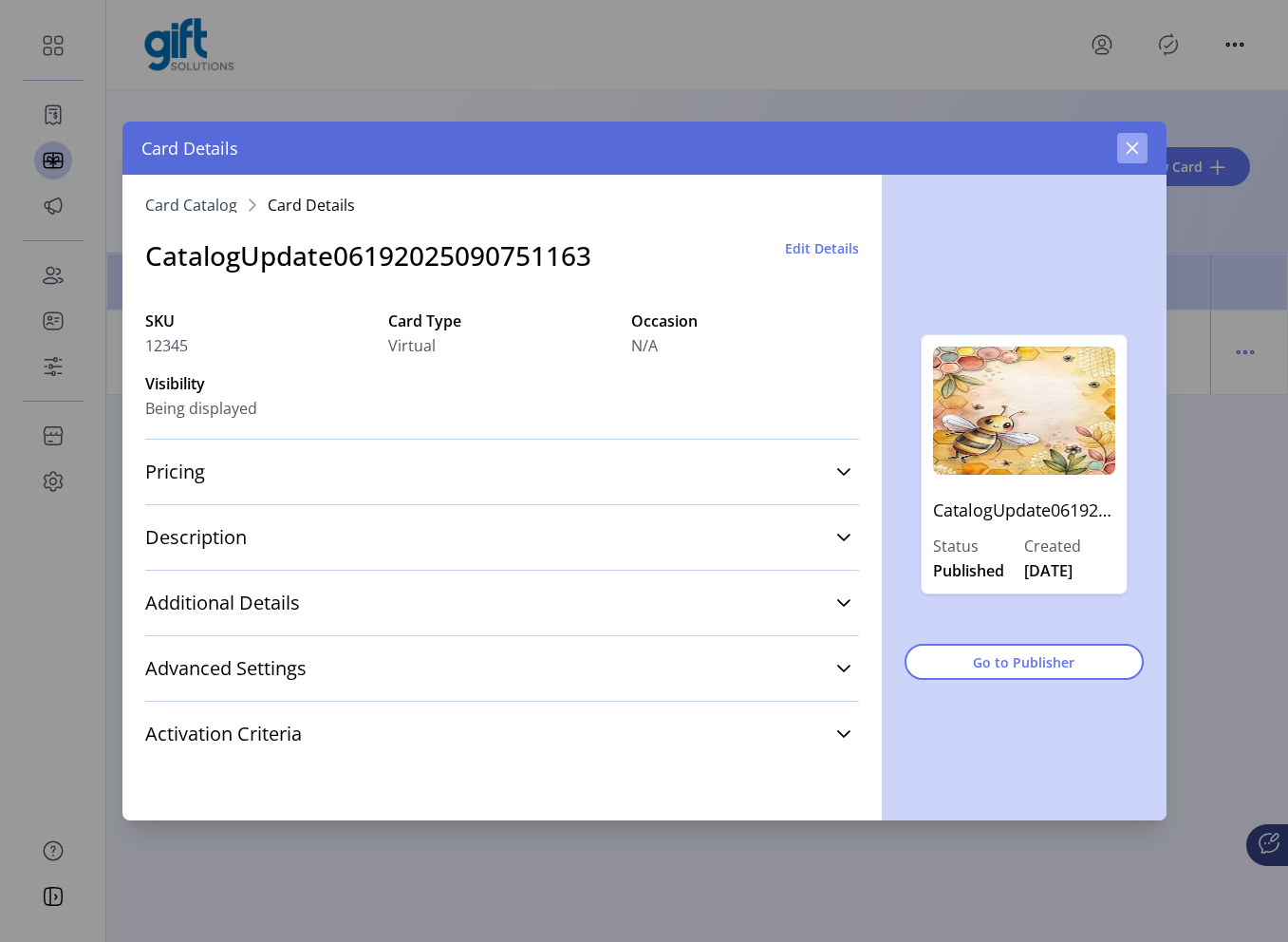 click 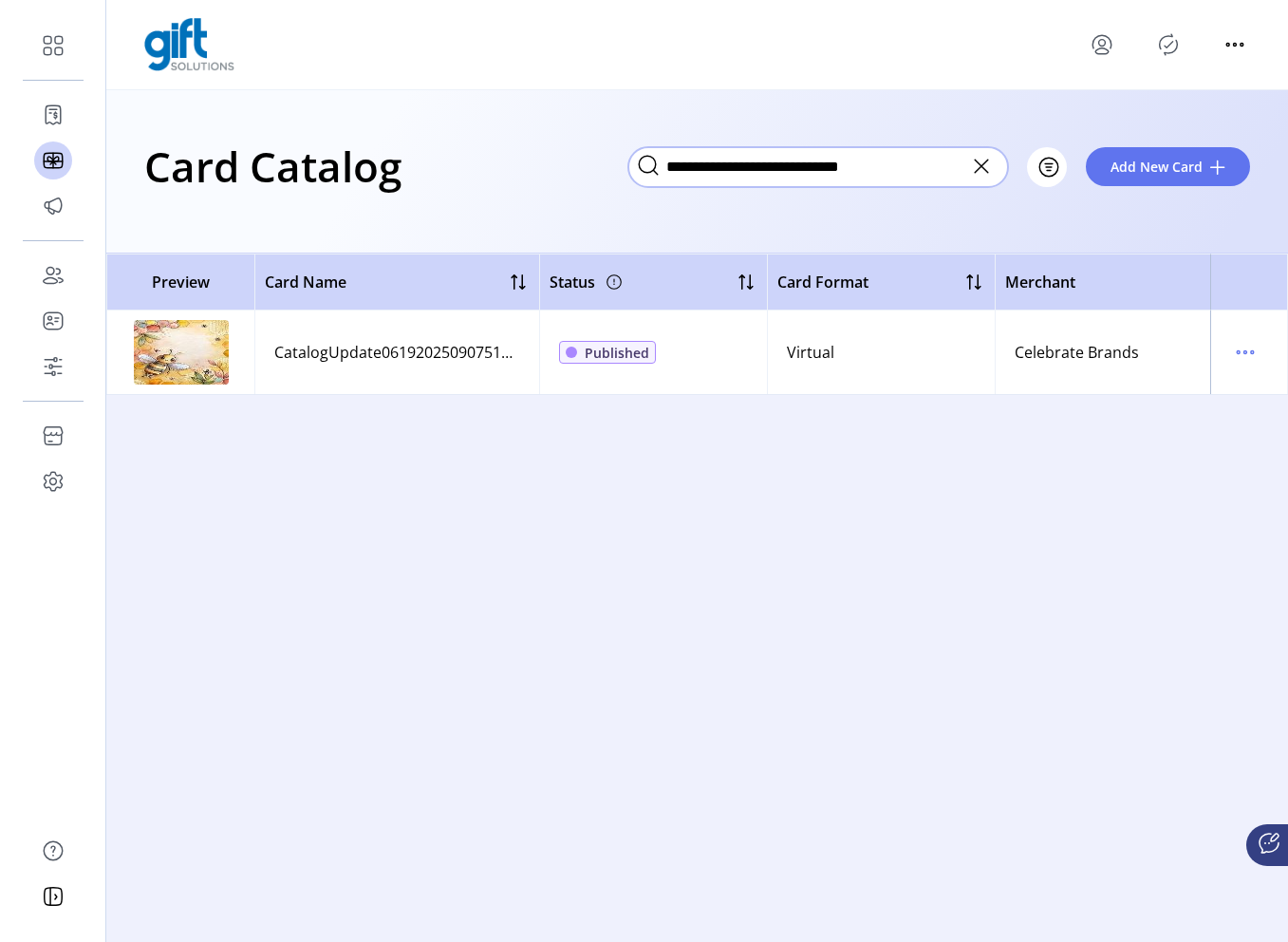 click on "**********" 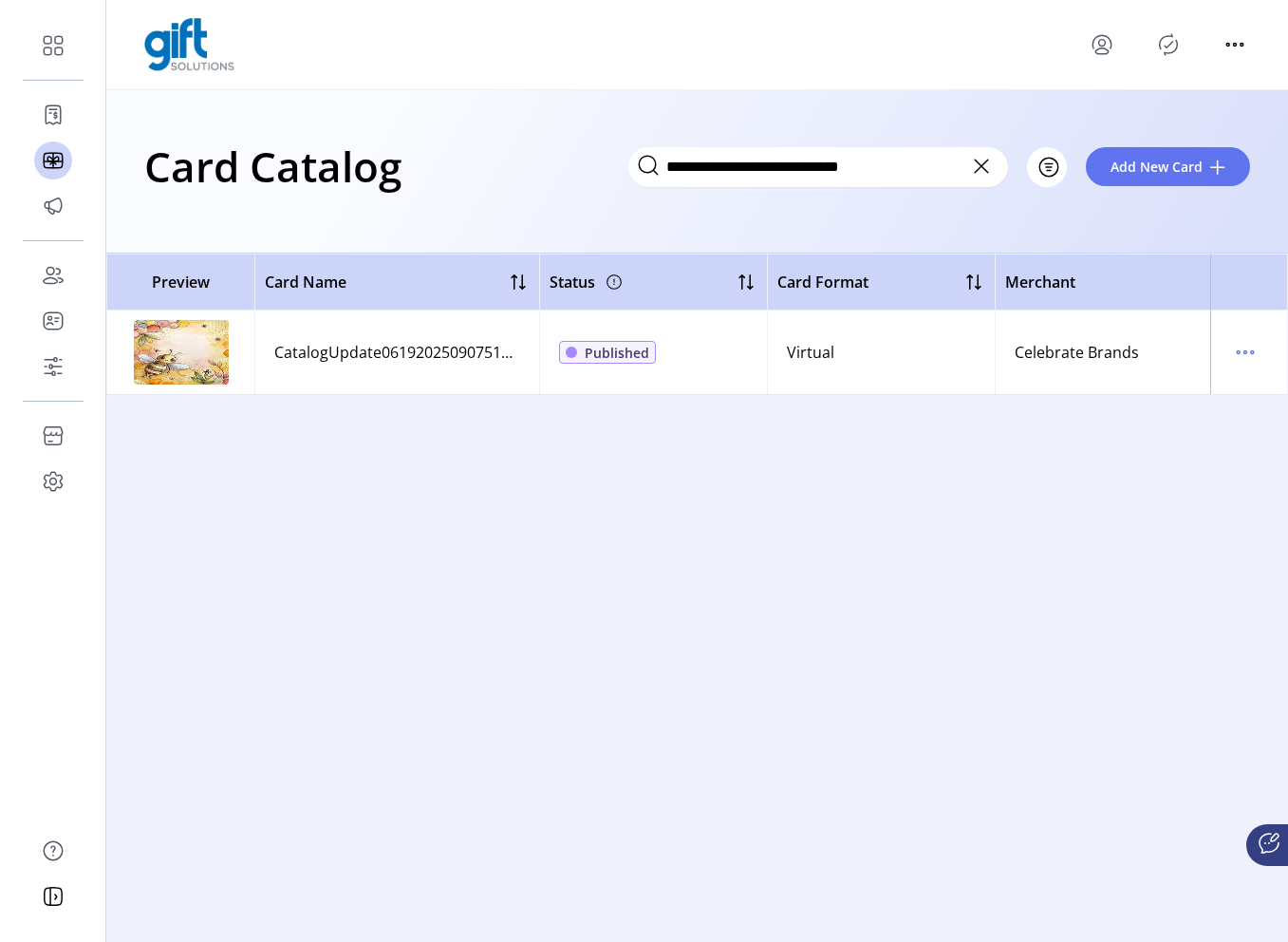 click 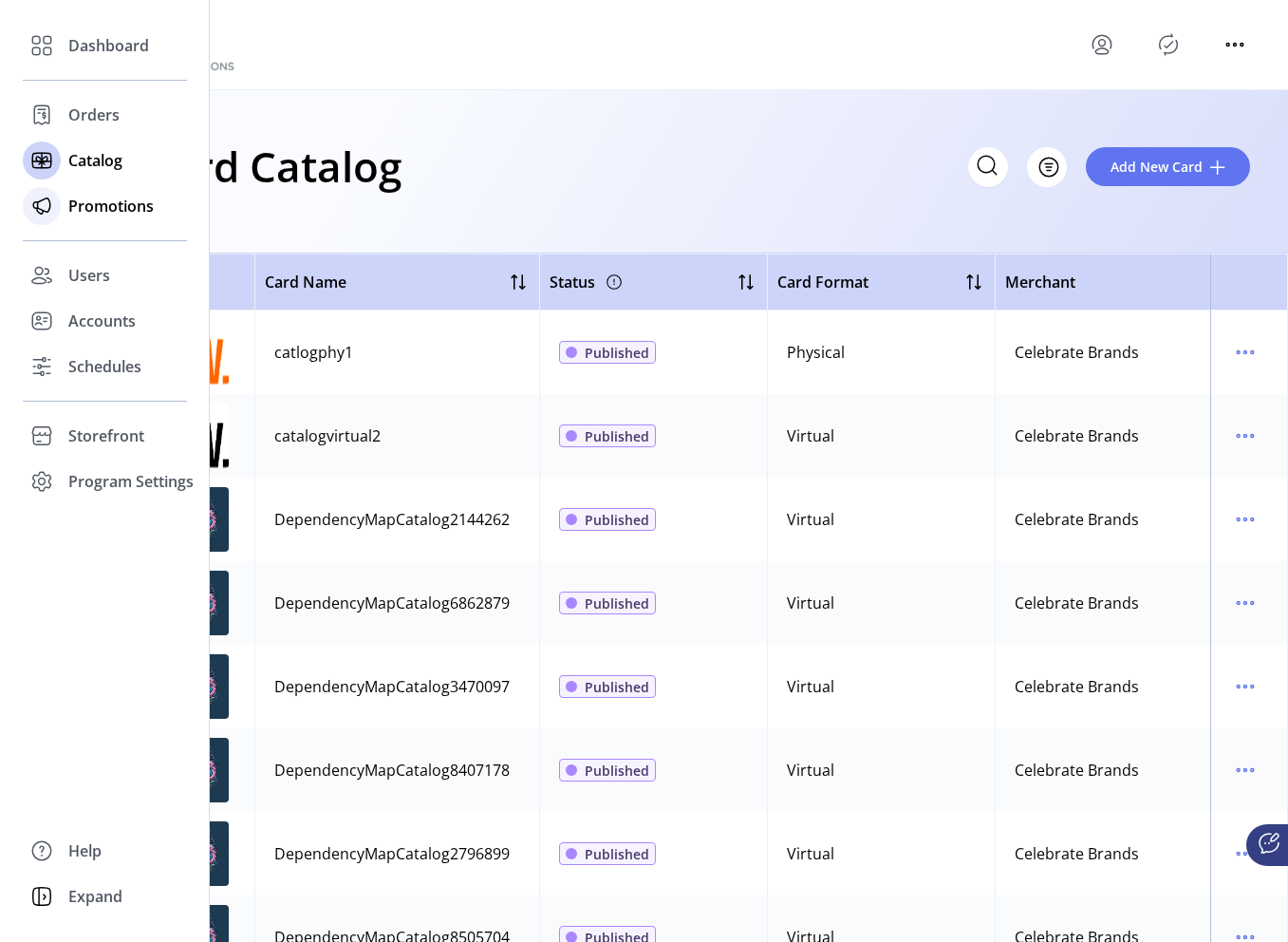 click on "Promotions" 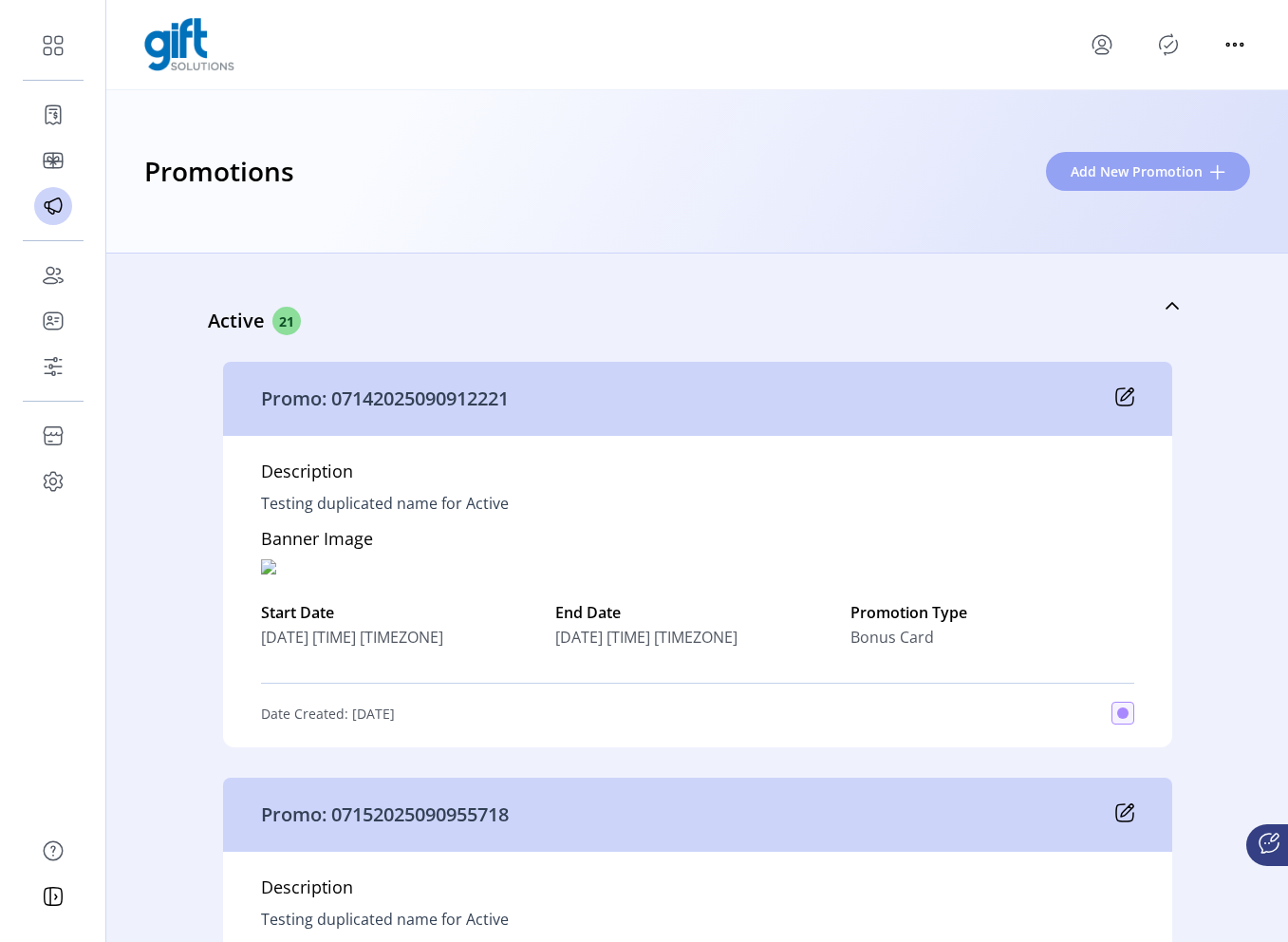 click on "Add New Promotion" 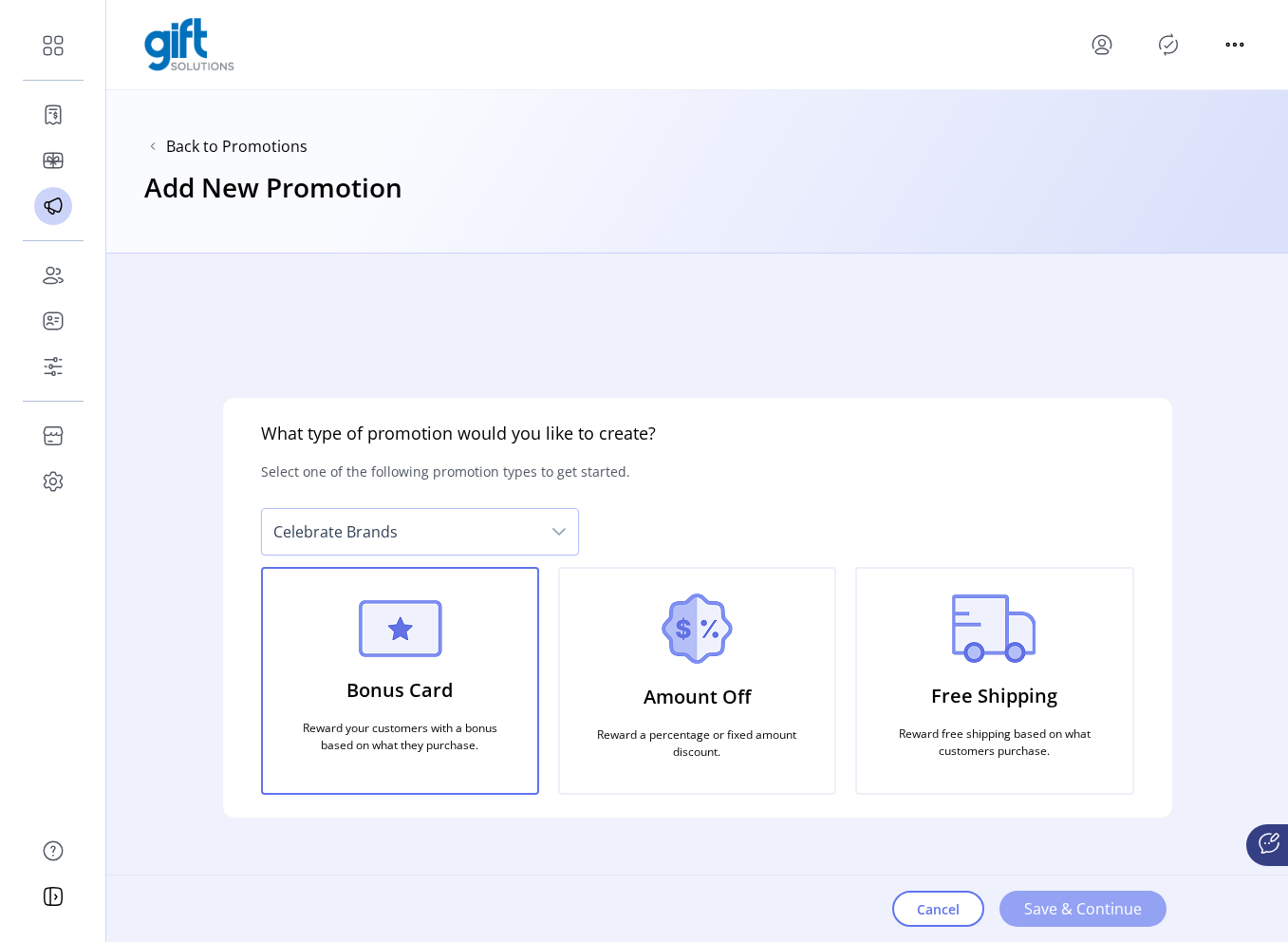 click on "Save & Continue" 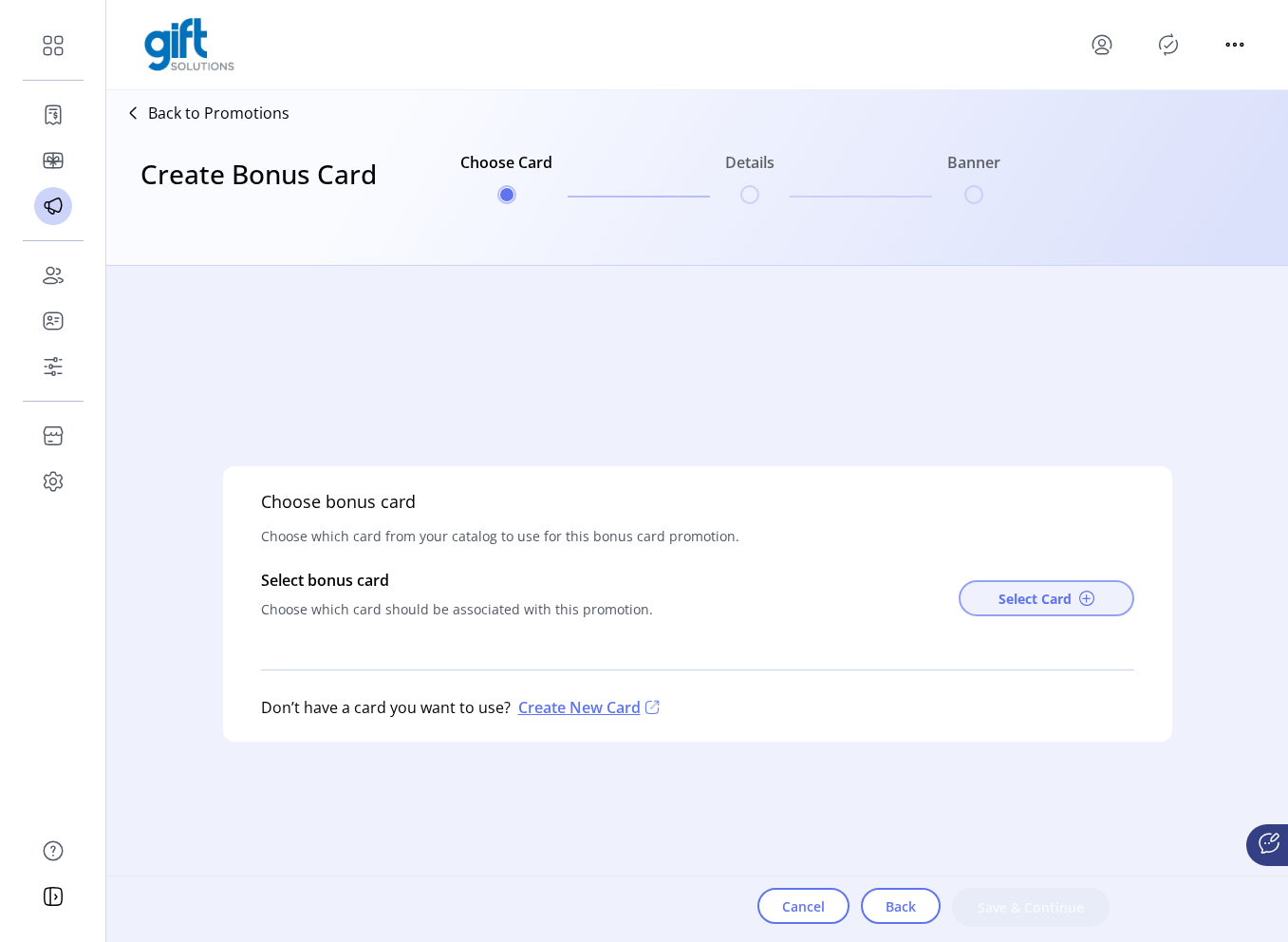 click on "Select Card" 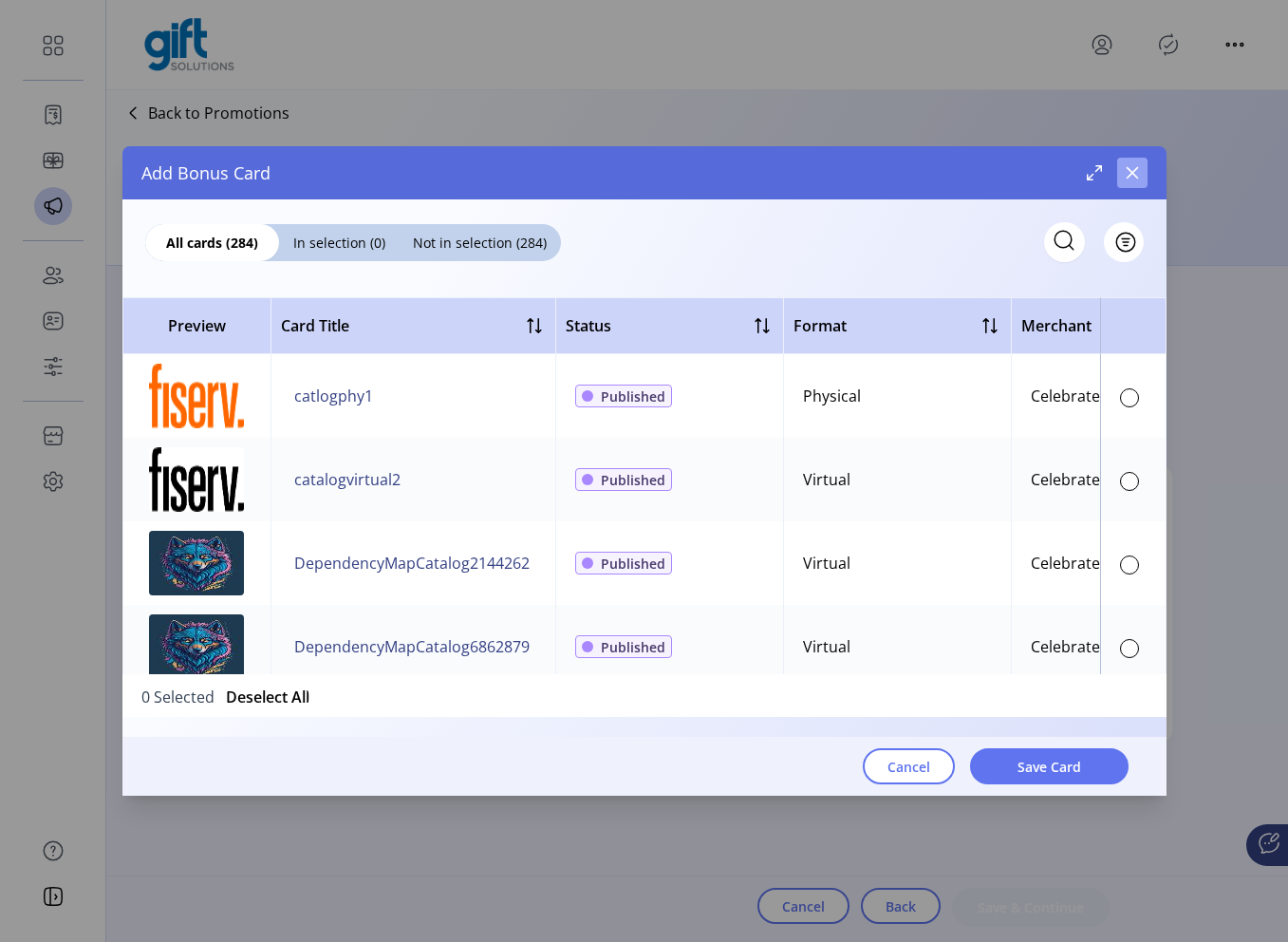 click 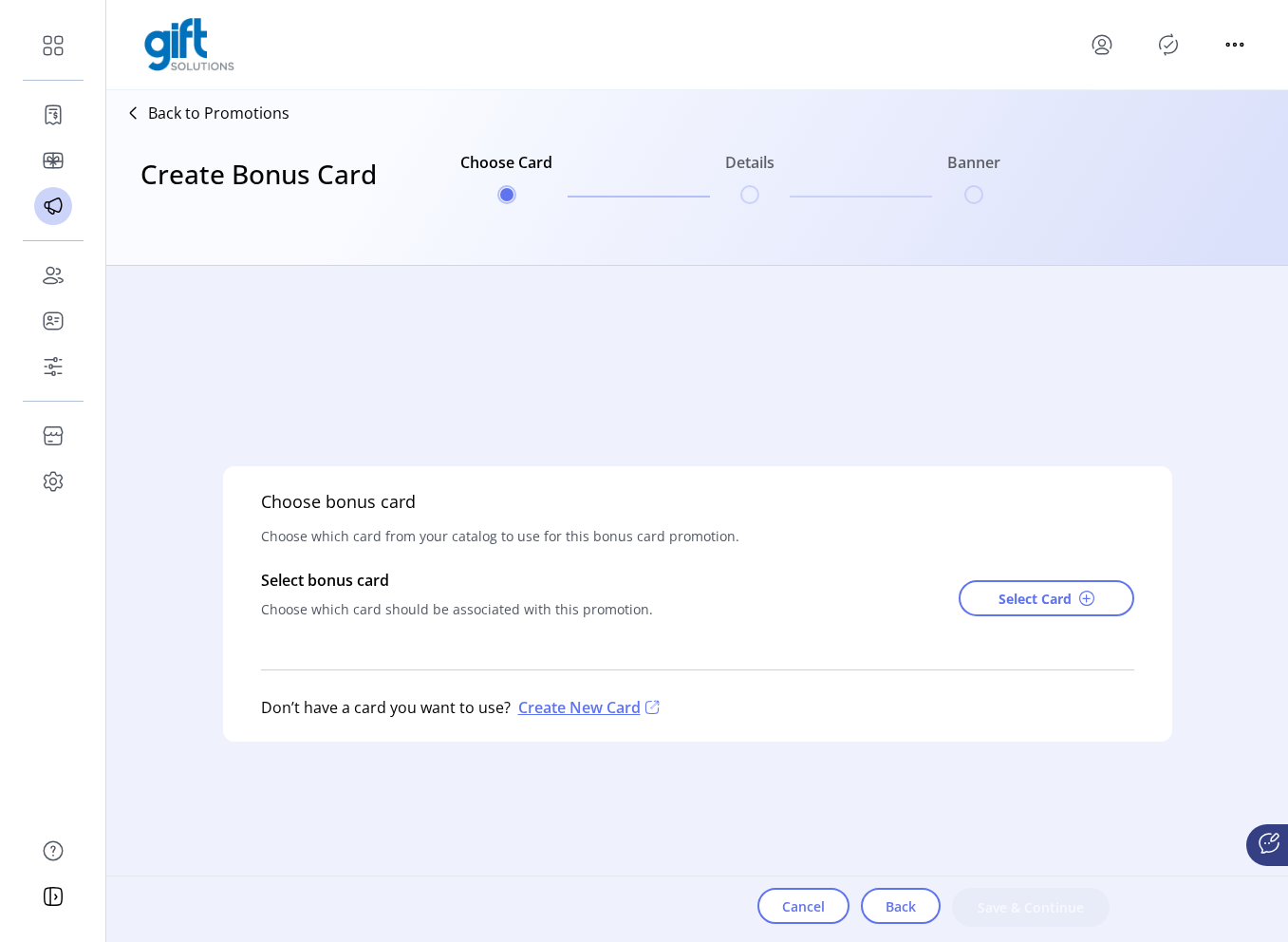 click on "Create New Card" 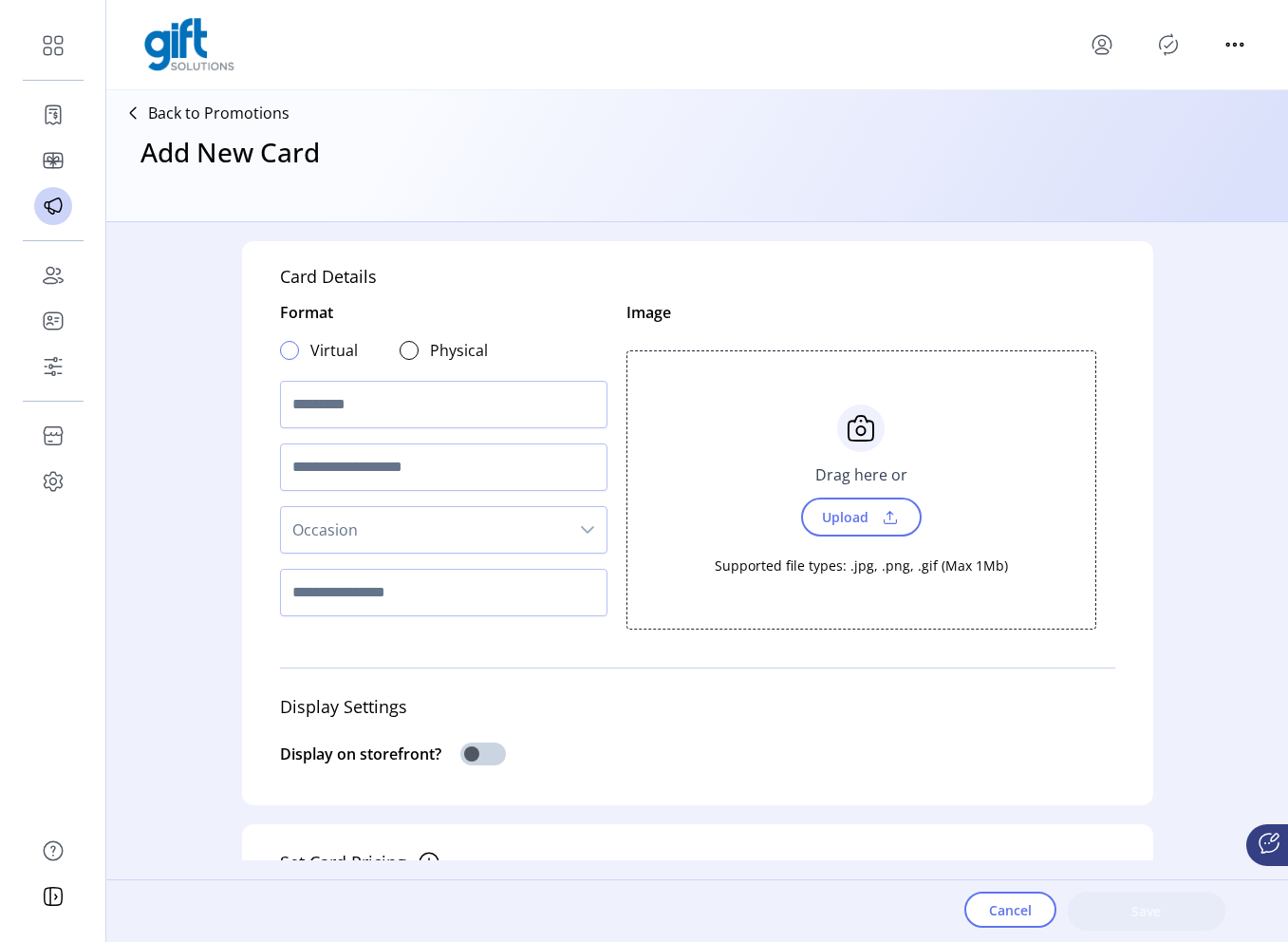 click 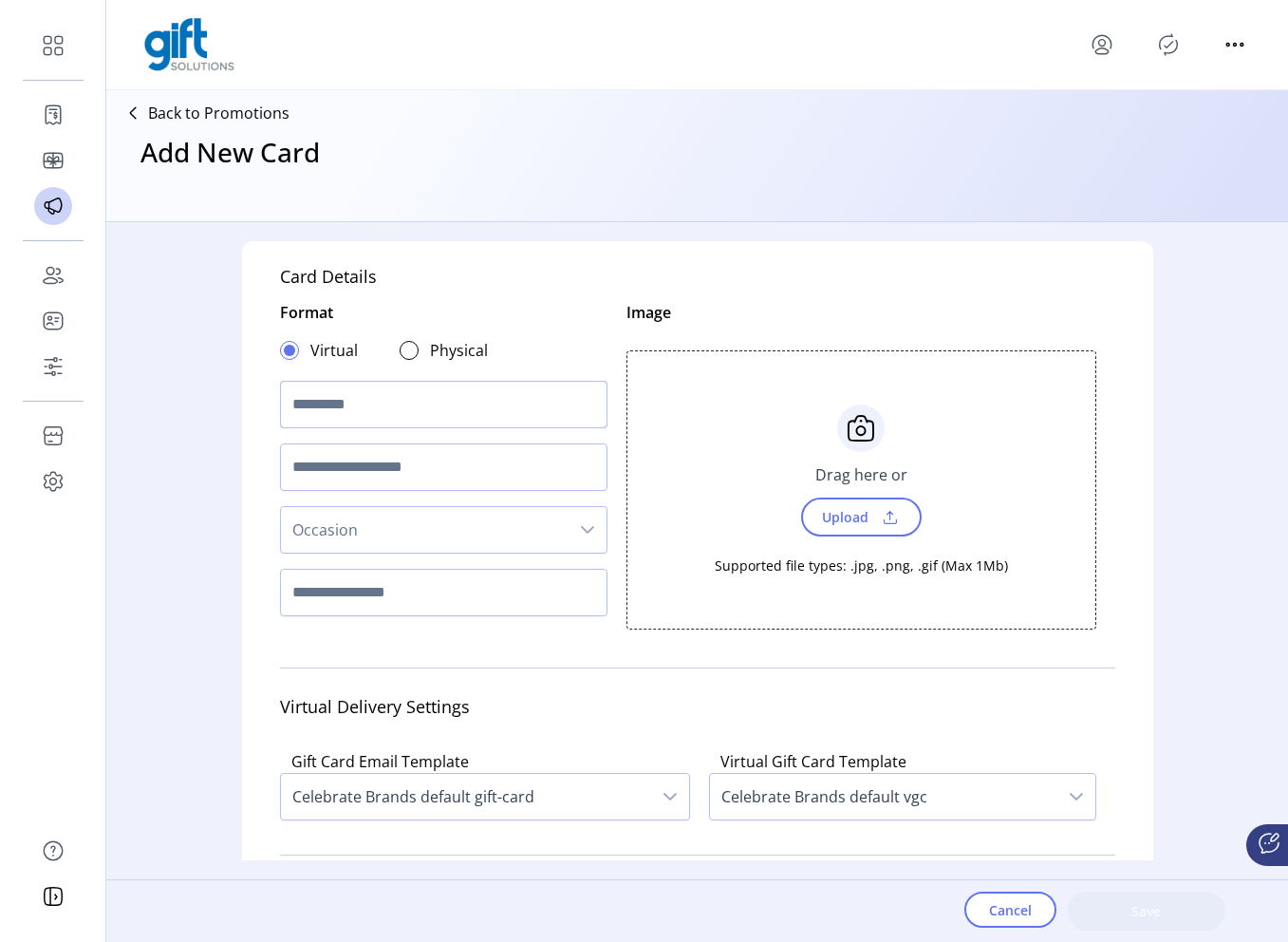 click 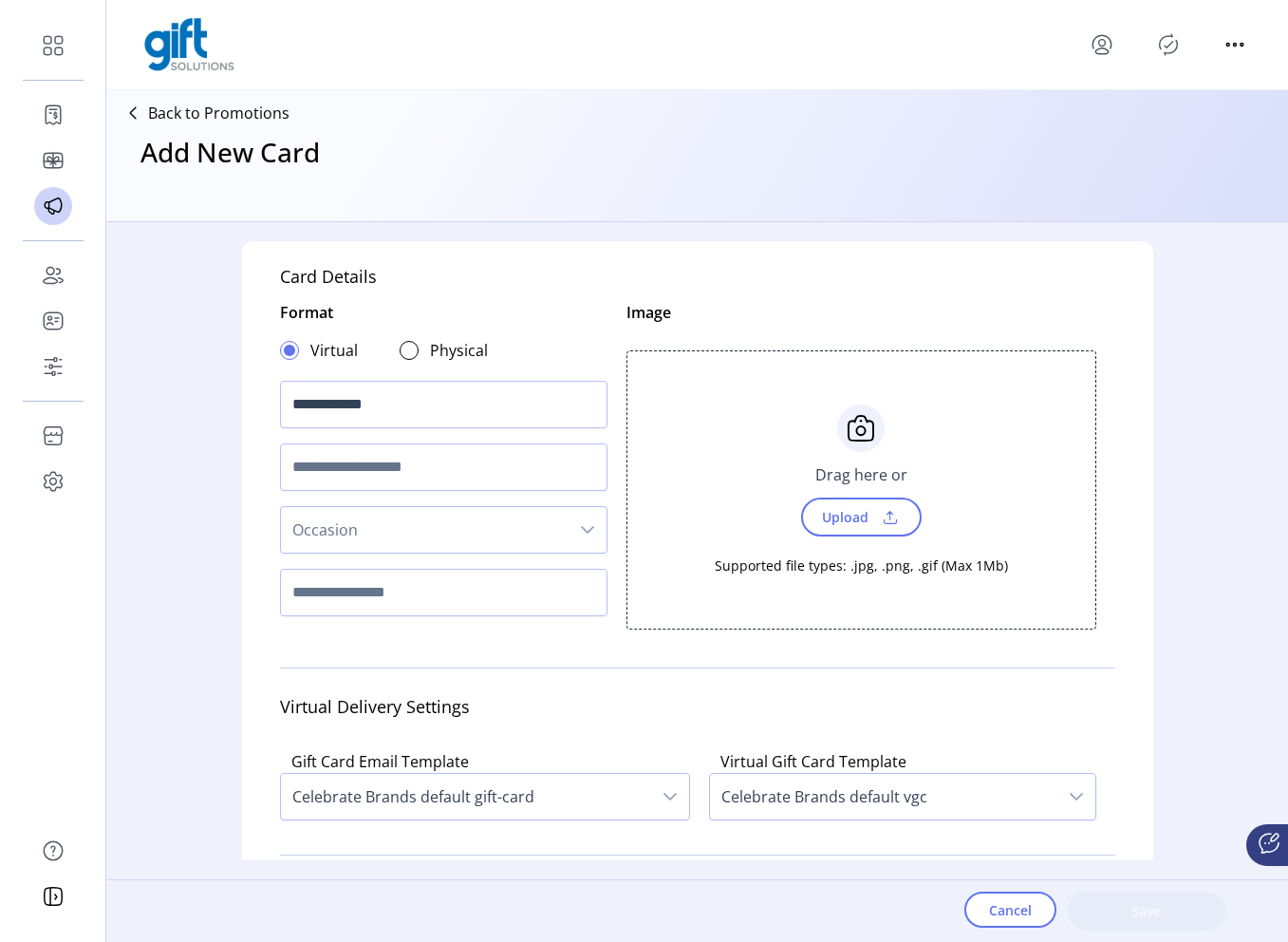 click on "Upload" 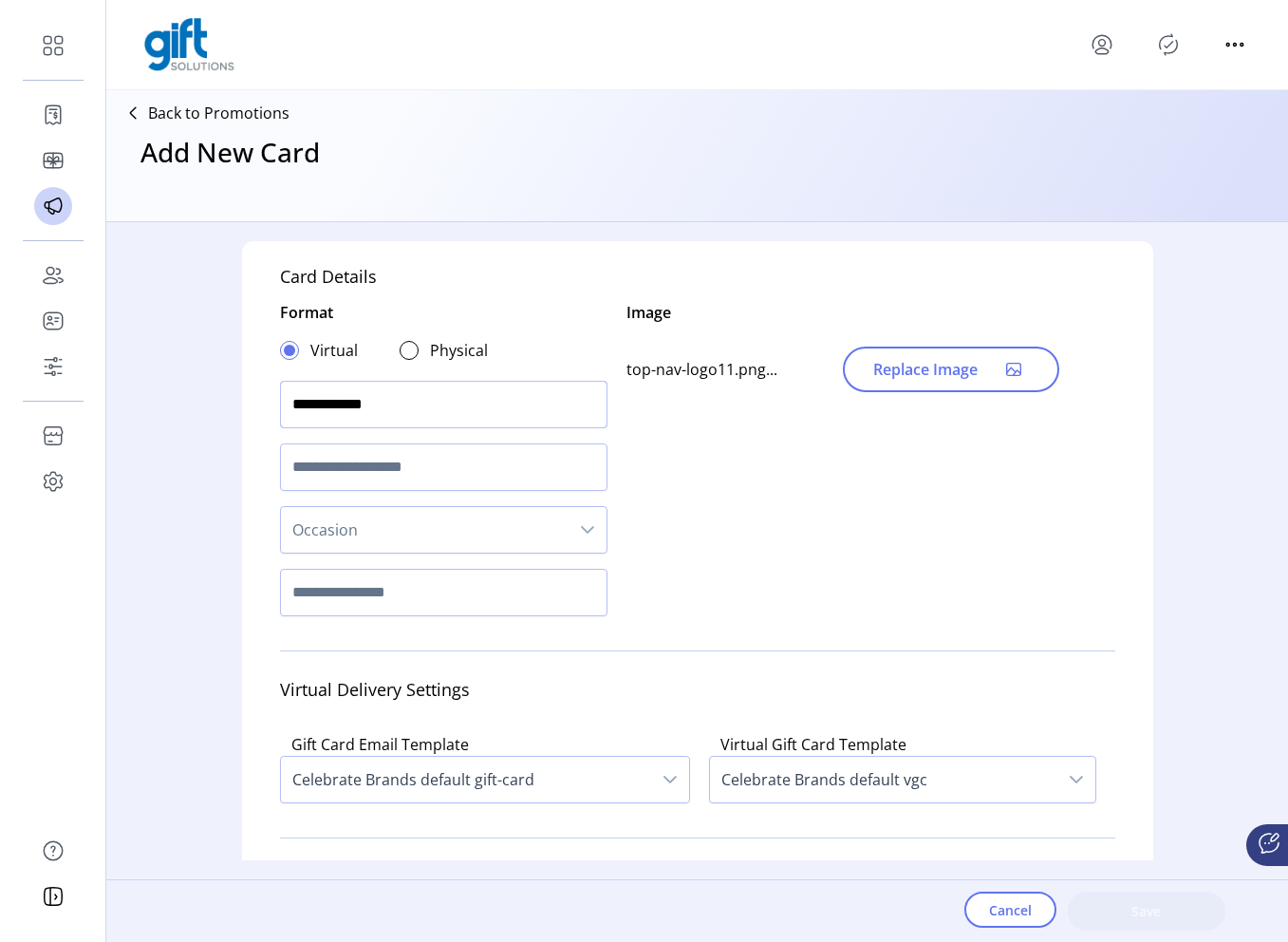 click on "**********" 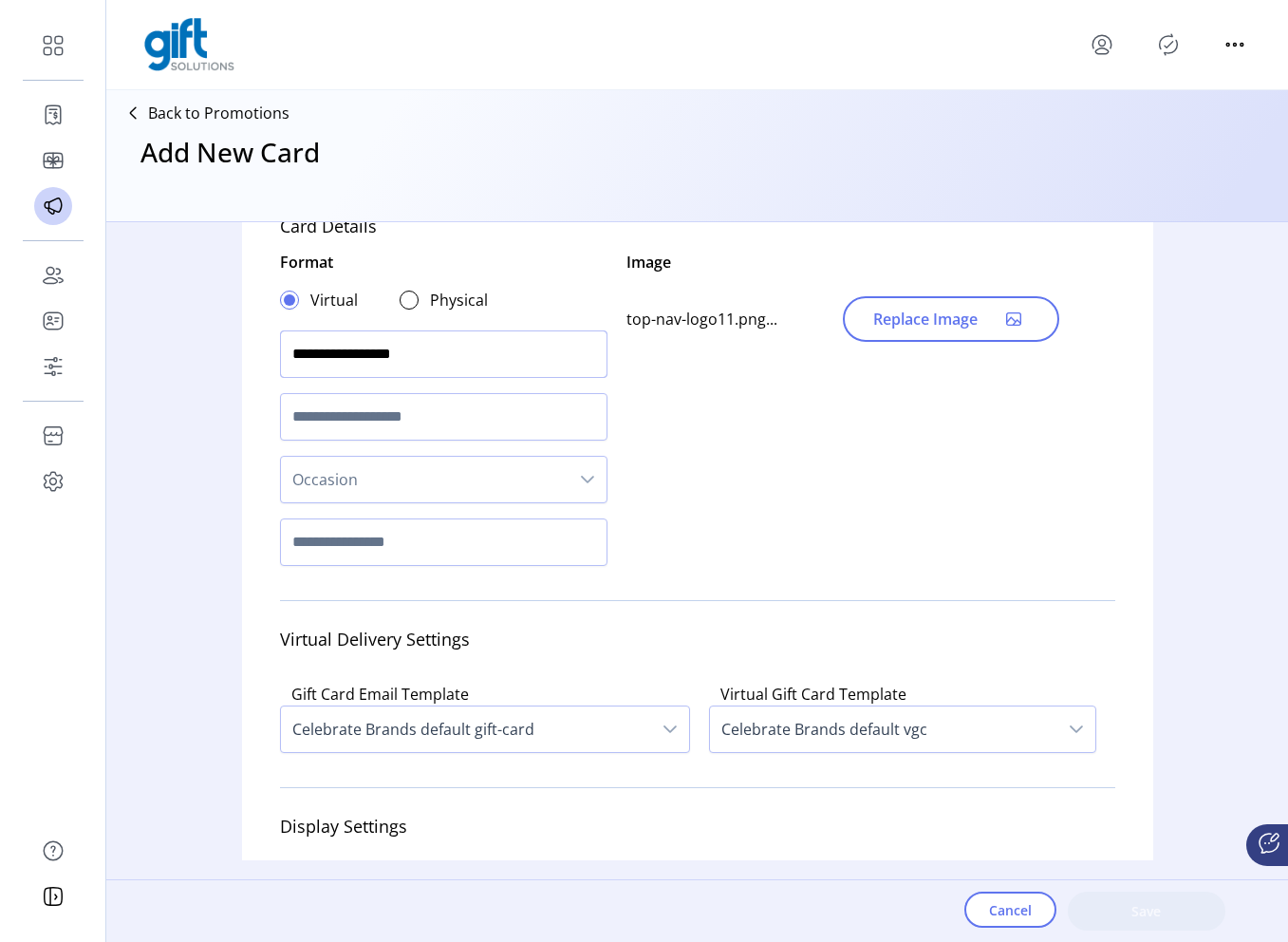 scroll, scrollTop: 60, scrollLeft: 0, axis: vertical 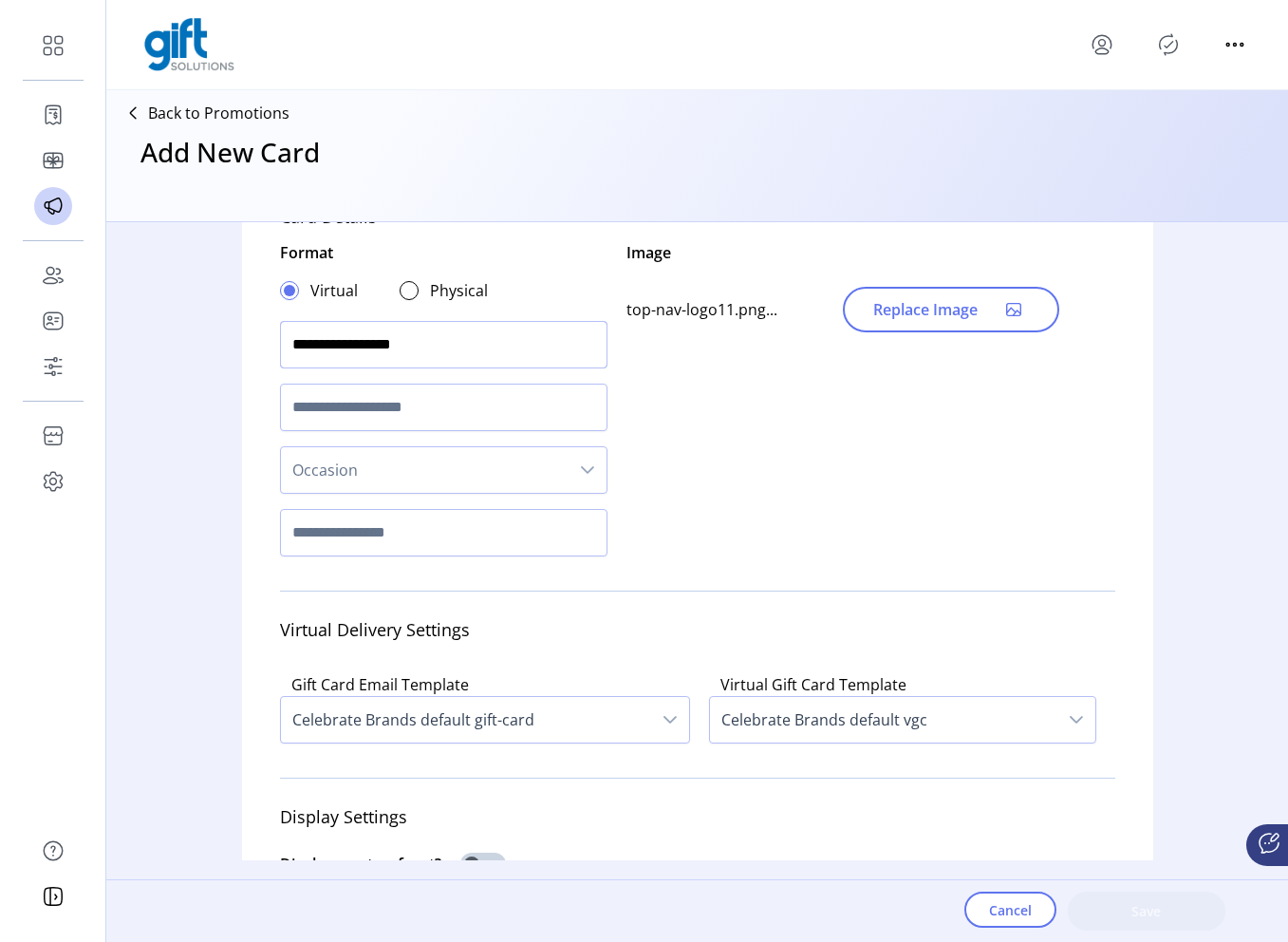 type on "**********" 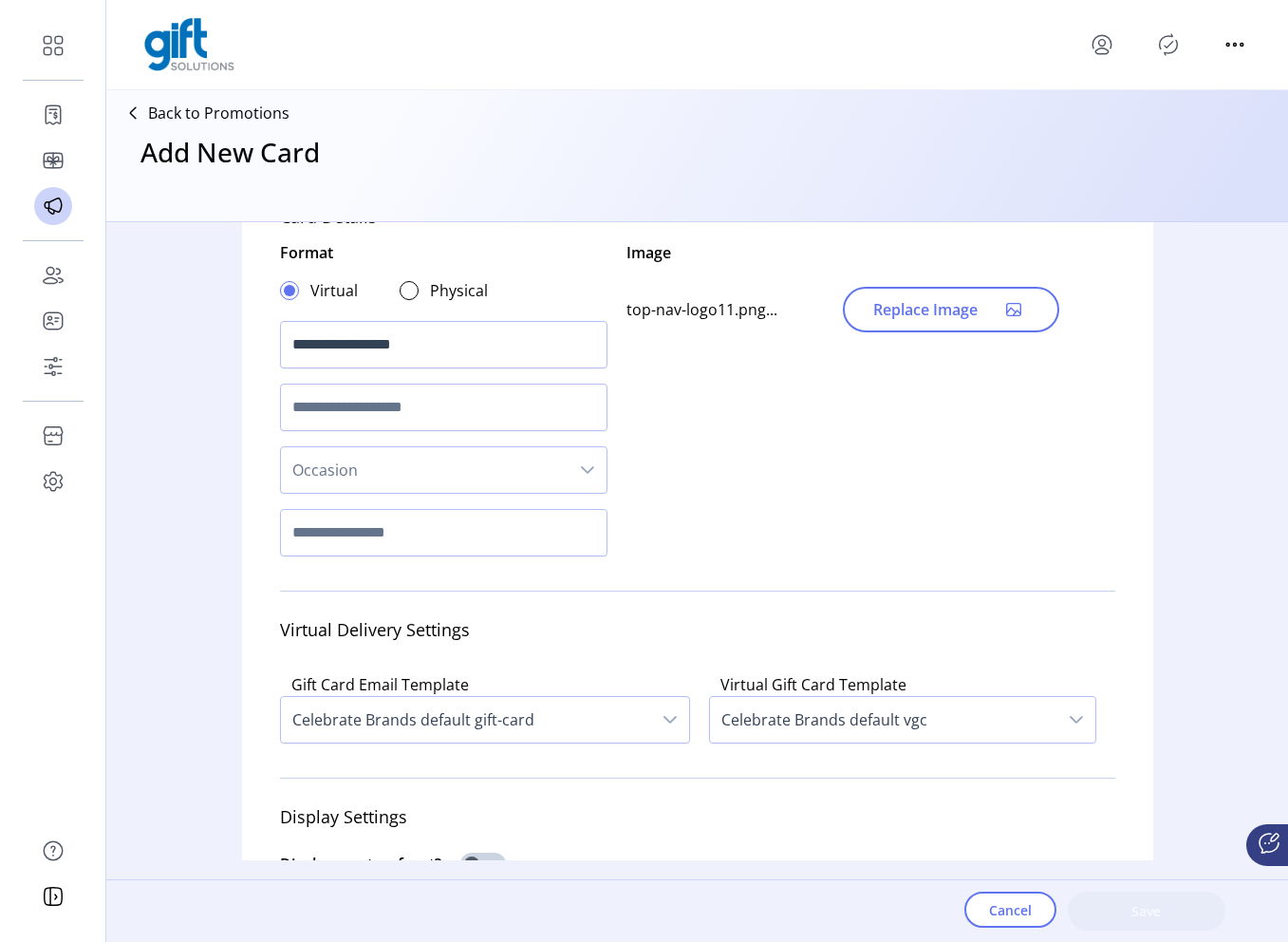 click on "Occasion" at bounding box center [424, 470] 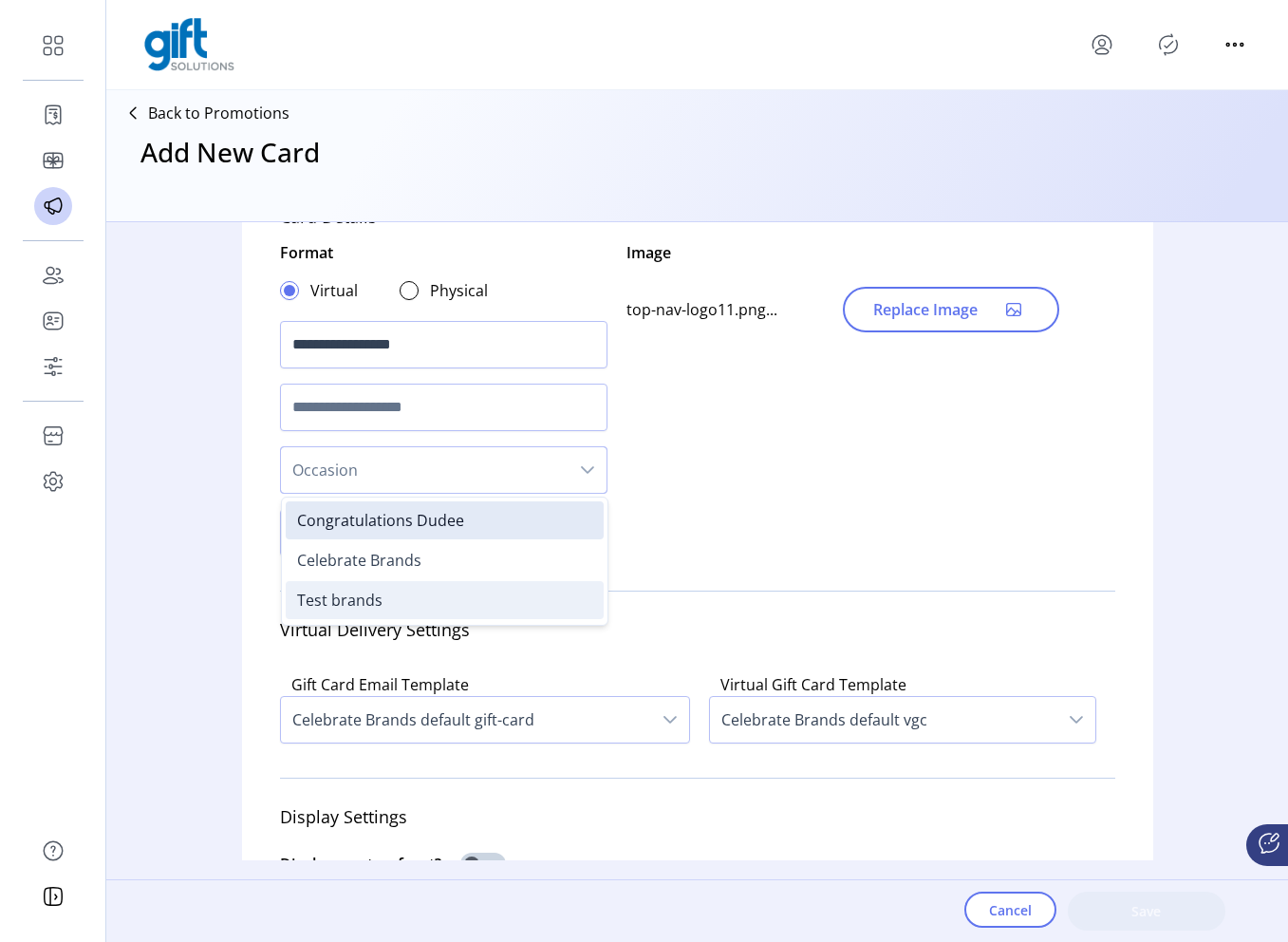 click on "Test brands" at bounding box center (340, 600) 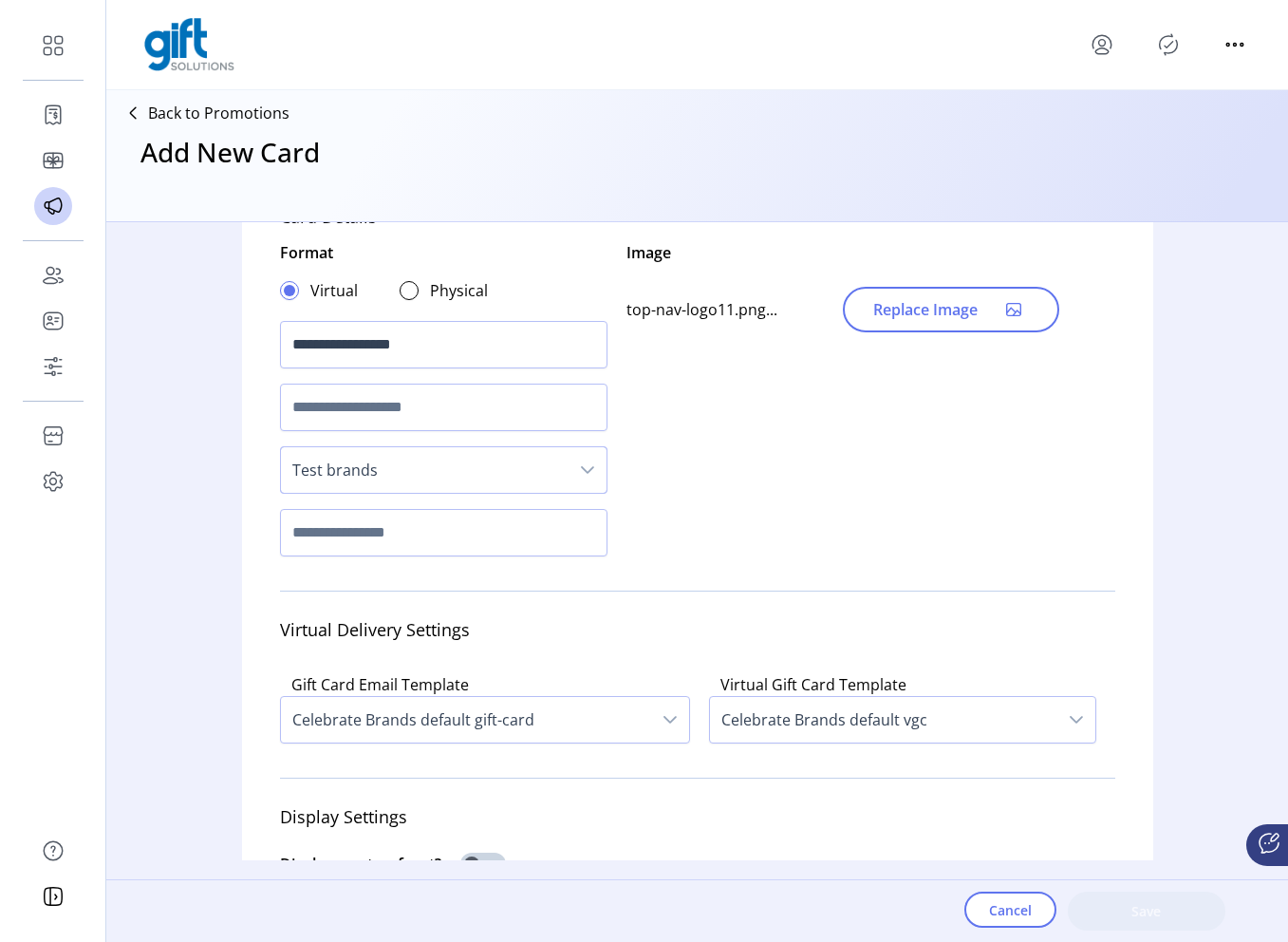 click on "Test brands" at bounding box center (424, 470) 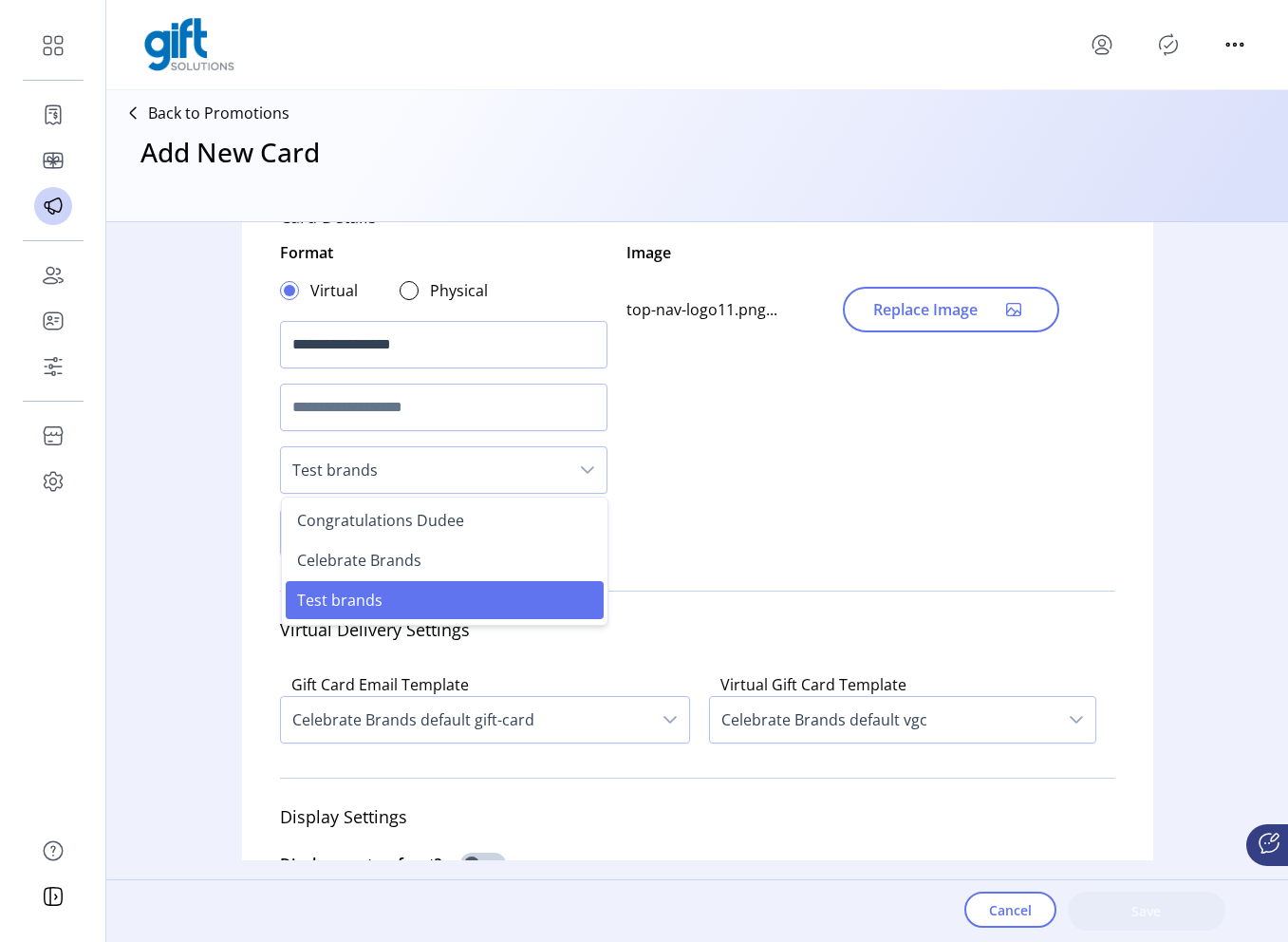 click on "Test brands" at bounding box center (340, 600) 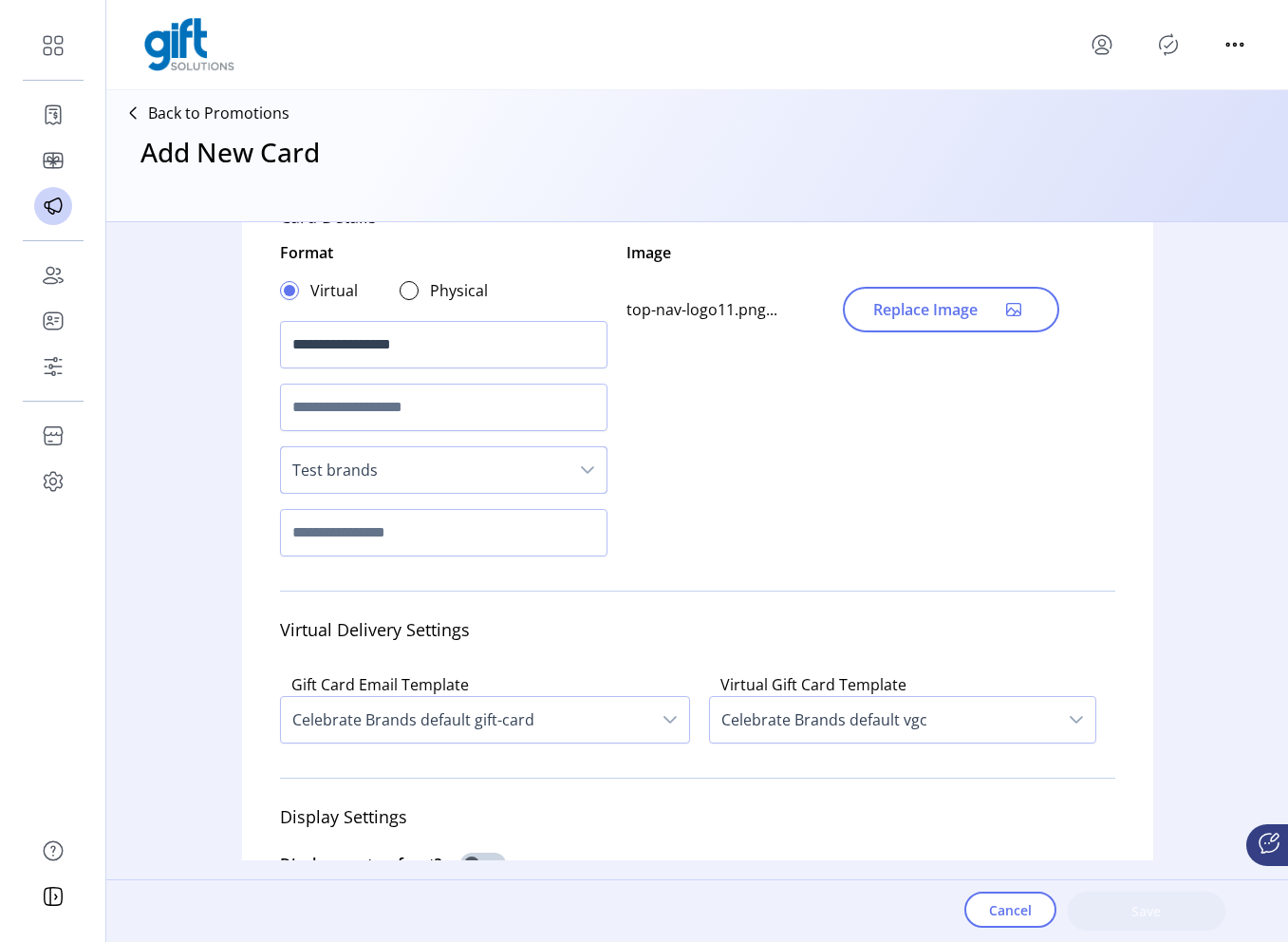 click on "Test brands" at bounding box center [424, 470] 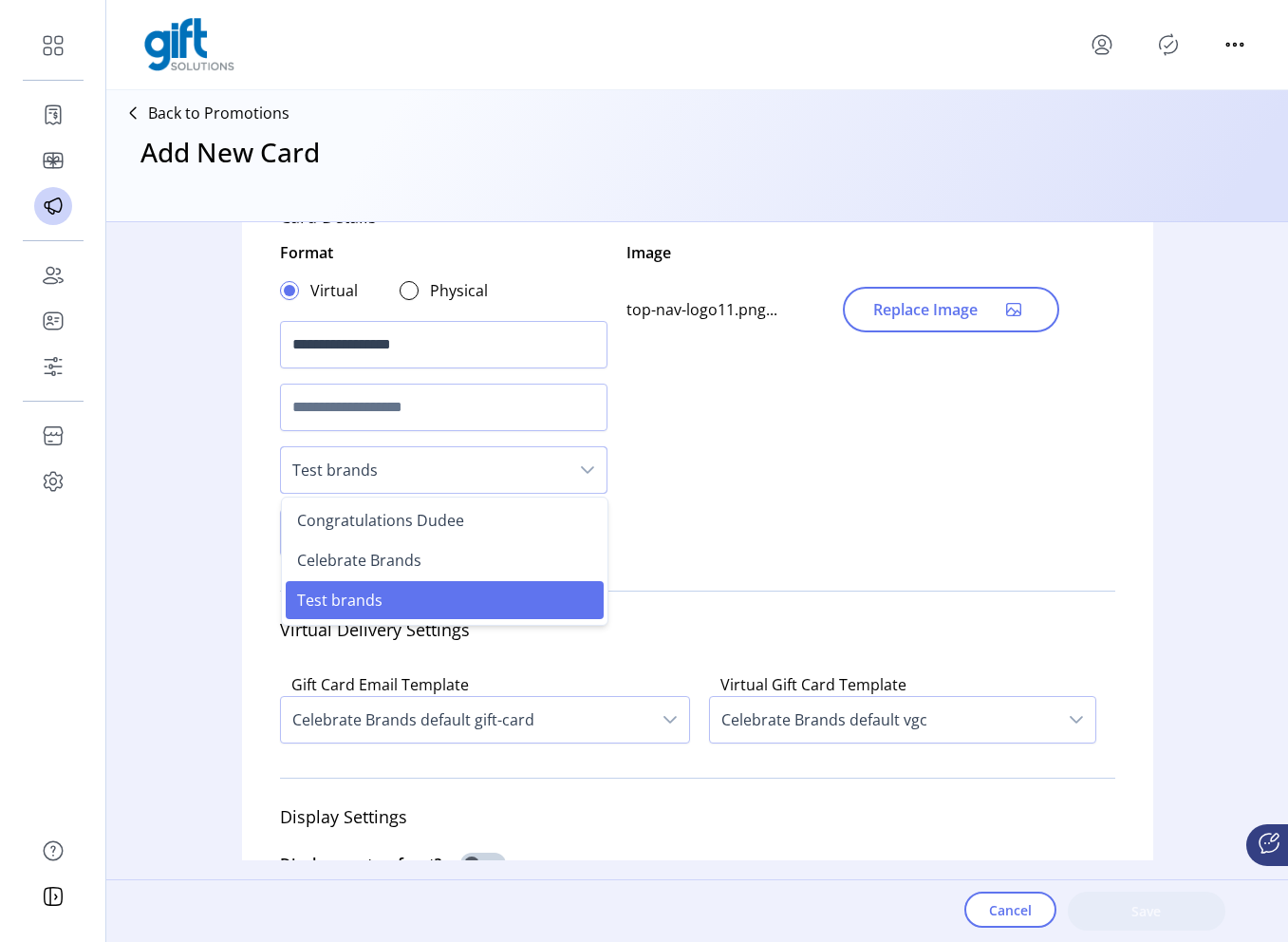 click on "Test brands" at bounding box center (424, 470) 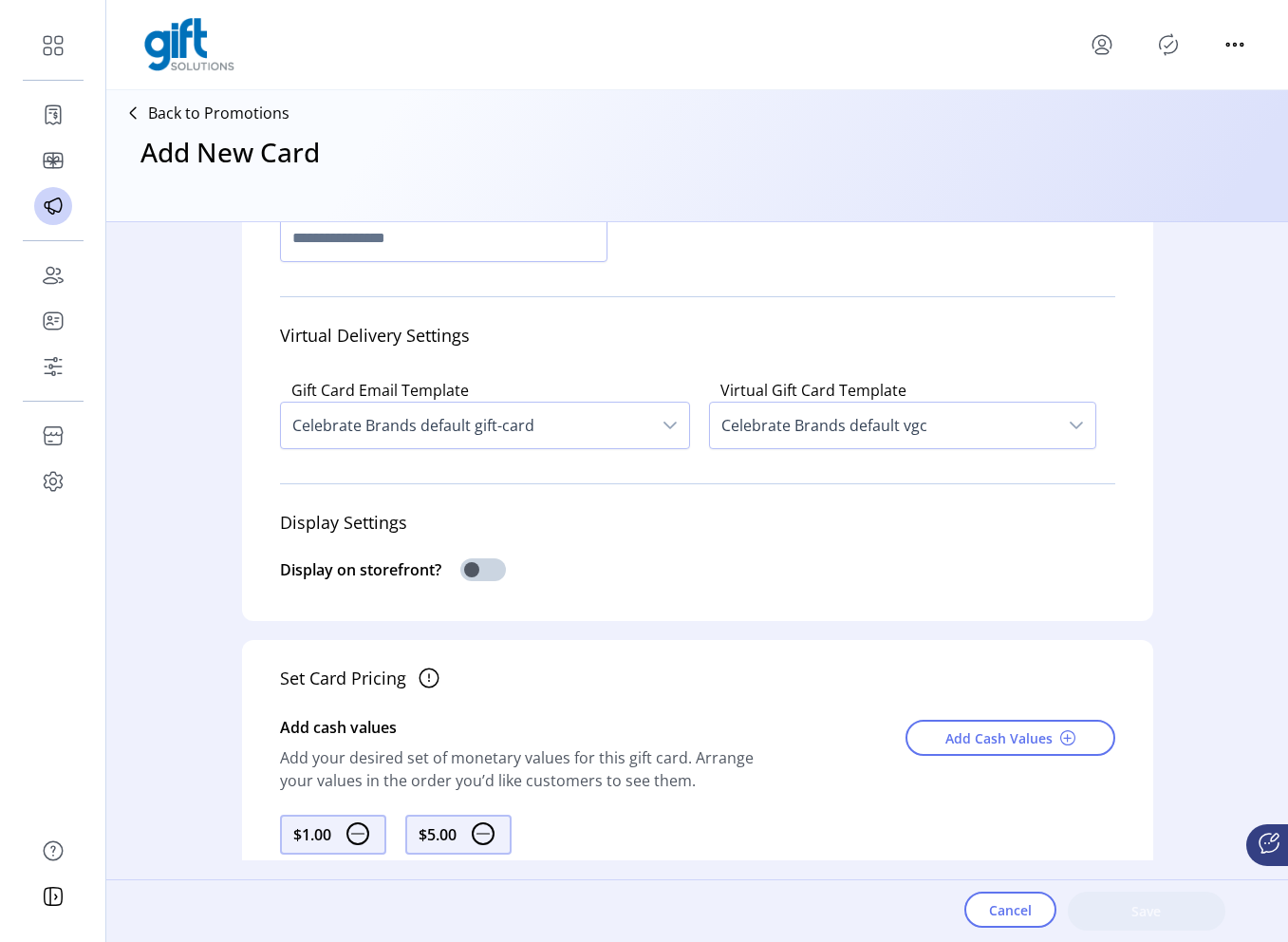 scroll, scrollTop: 394, scrollLeft: 0, axis: vertical 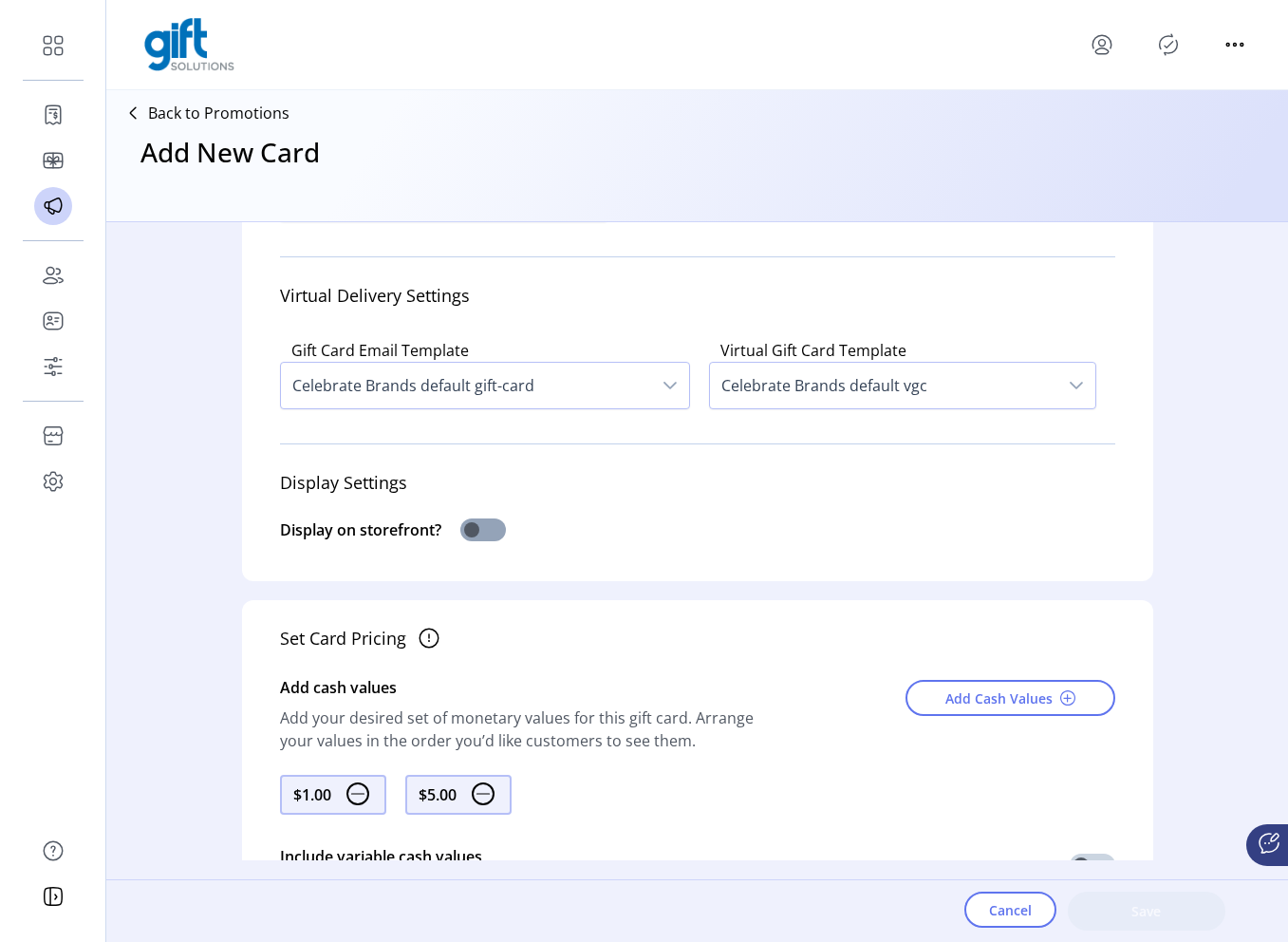 click 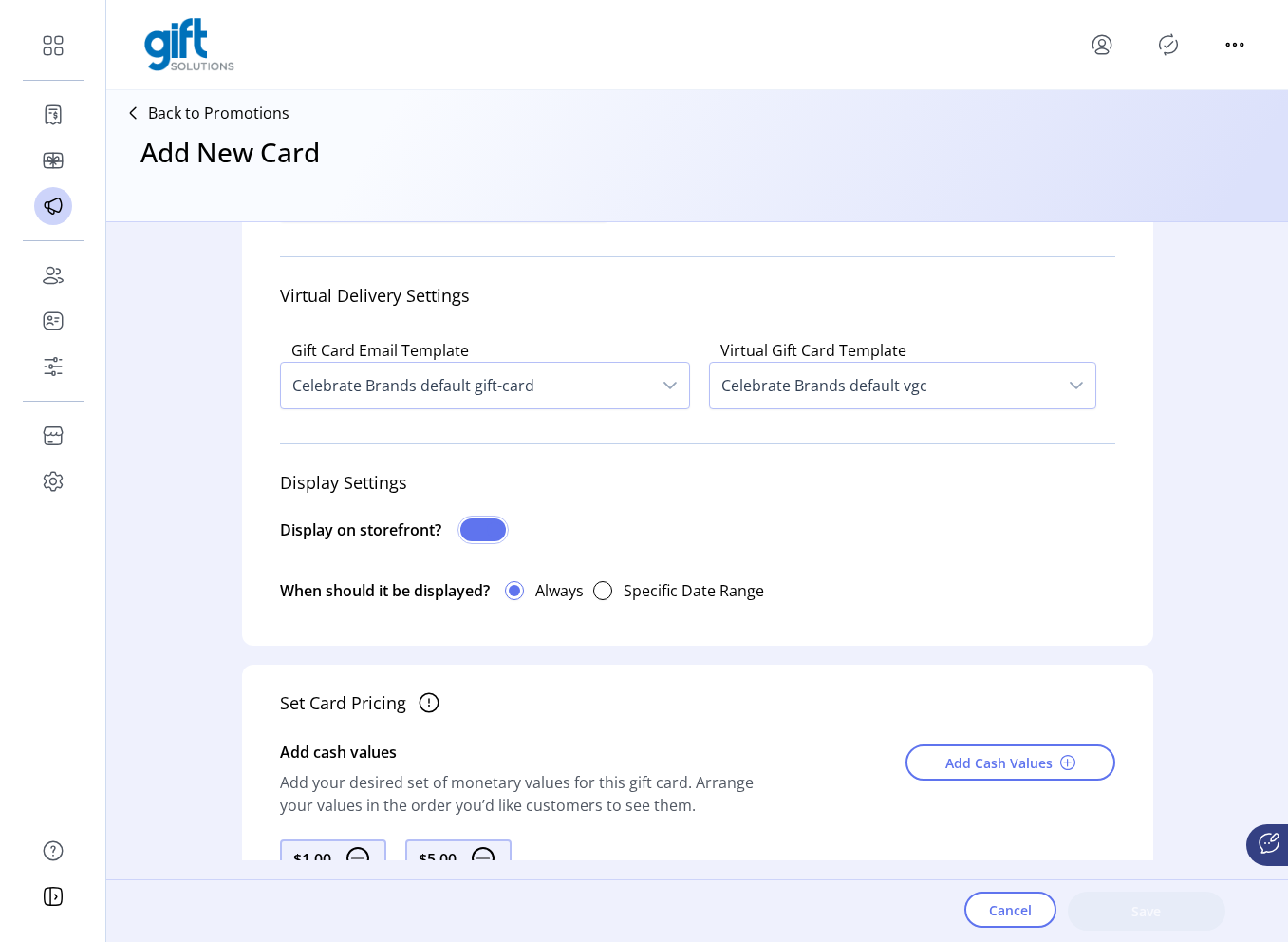 scroll, scrollTop: 11, scrollLeft: 7, axis: both 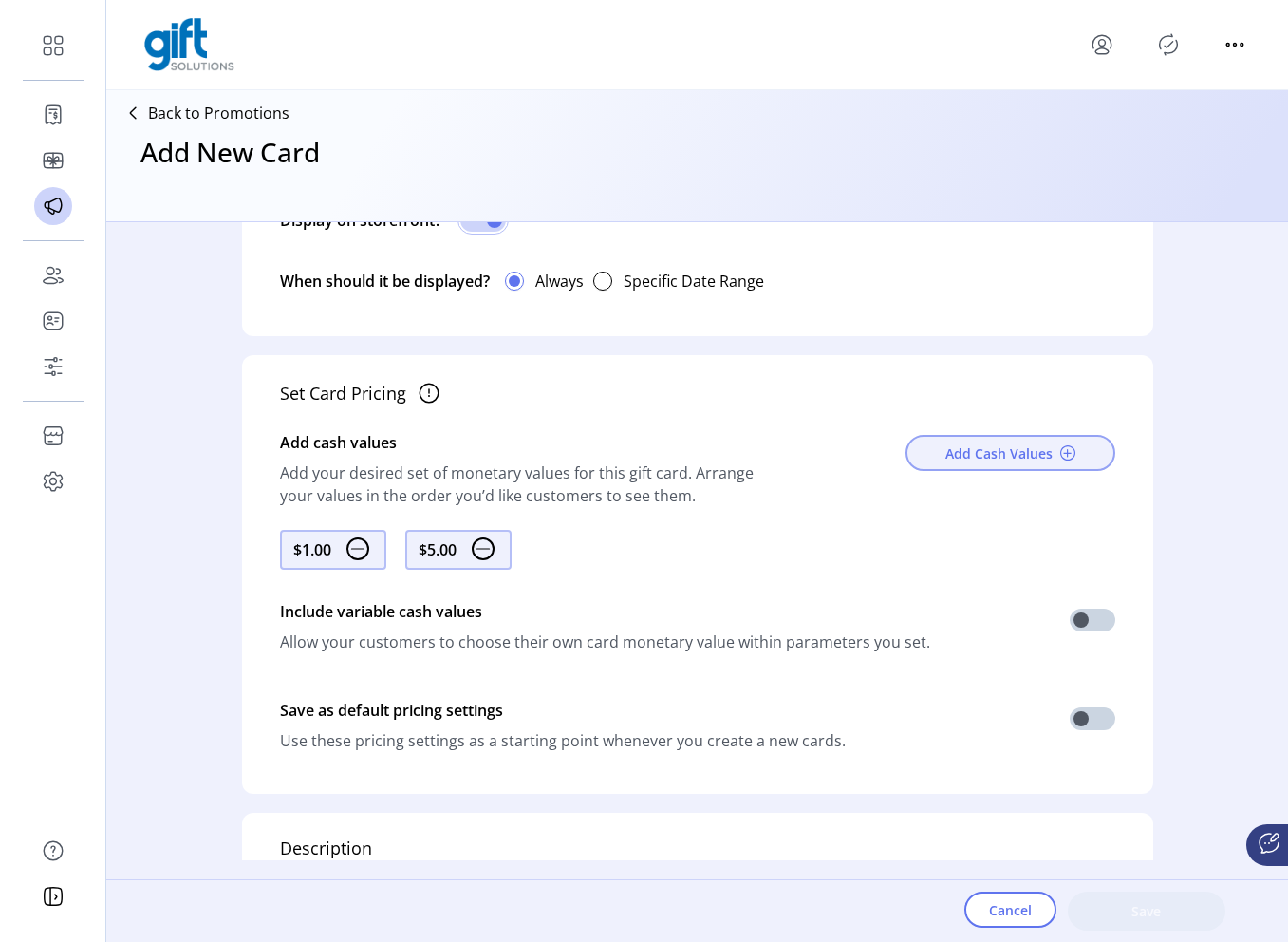 click on "Add Cash Values" 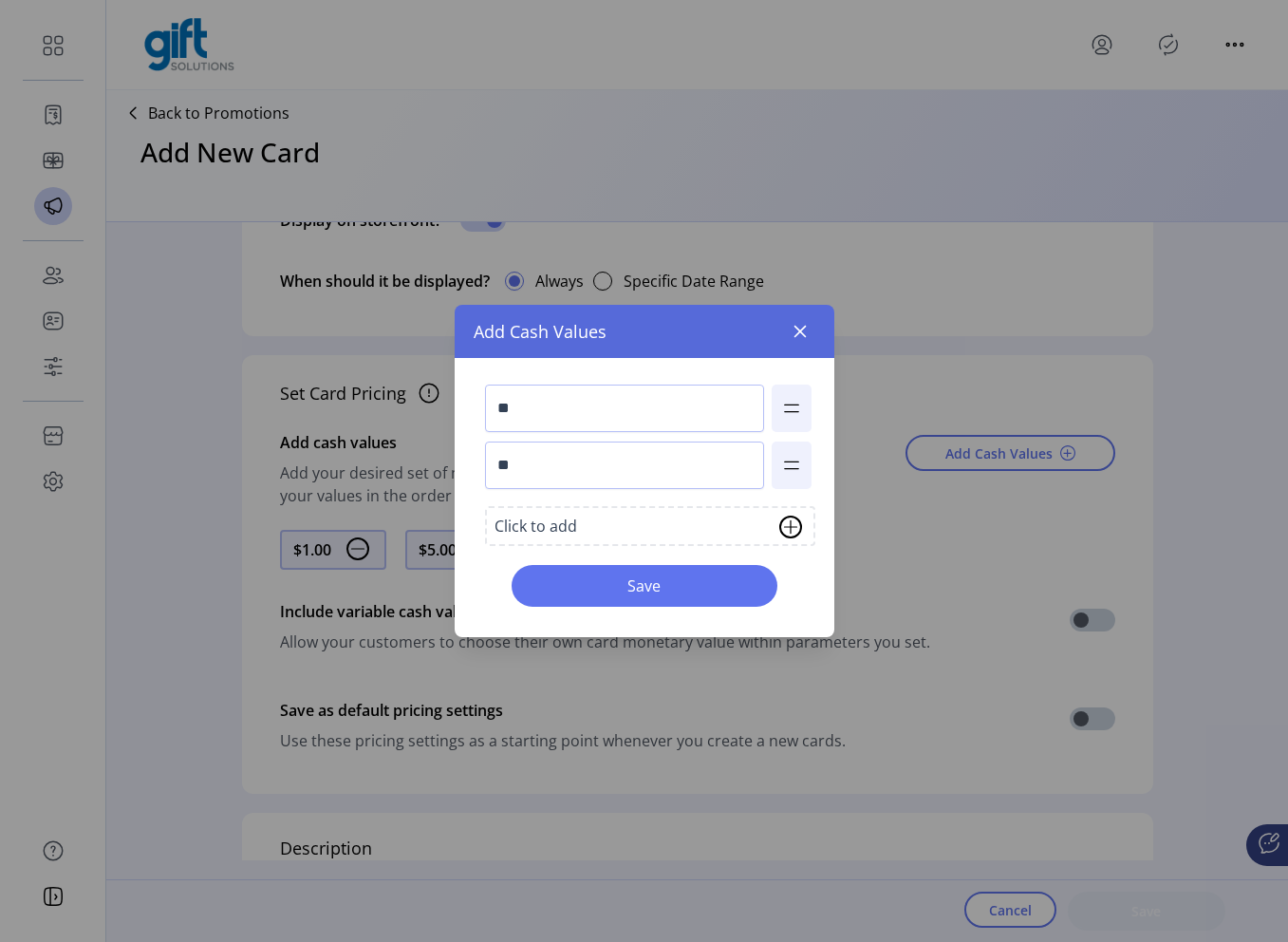 click on "Click to add" 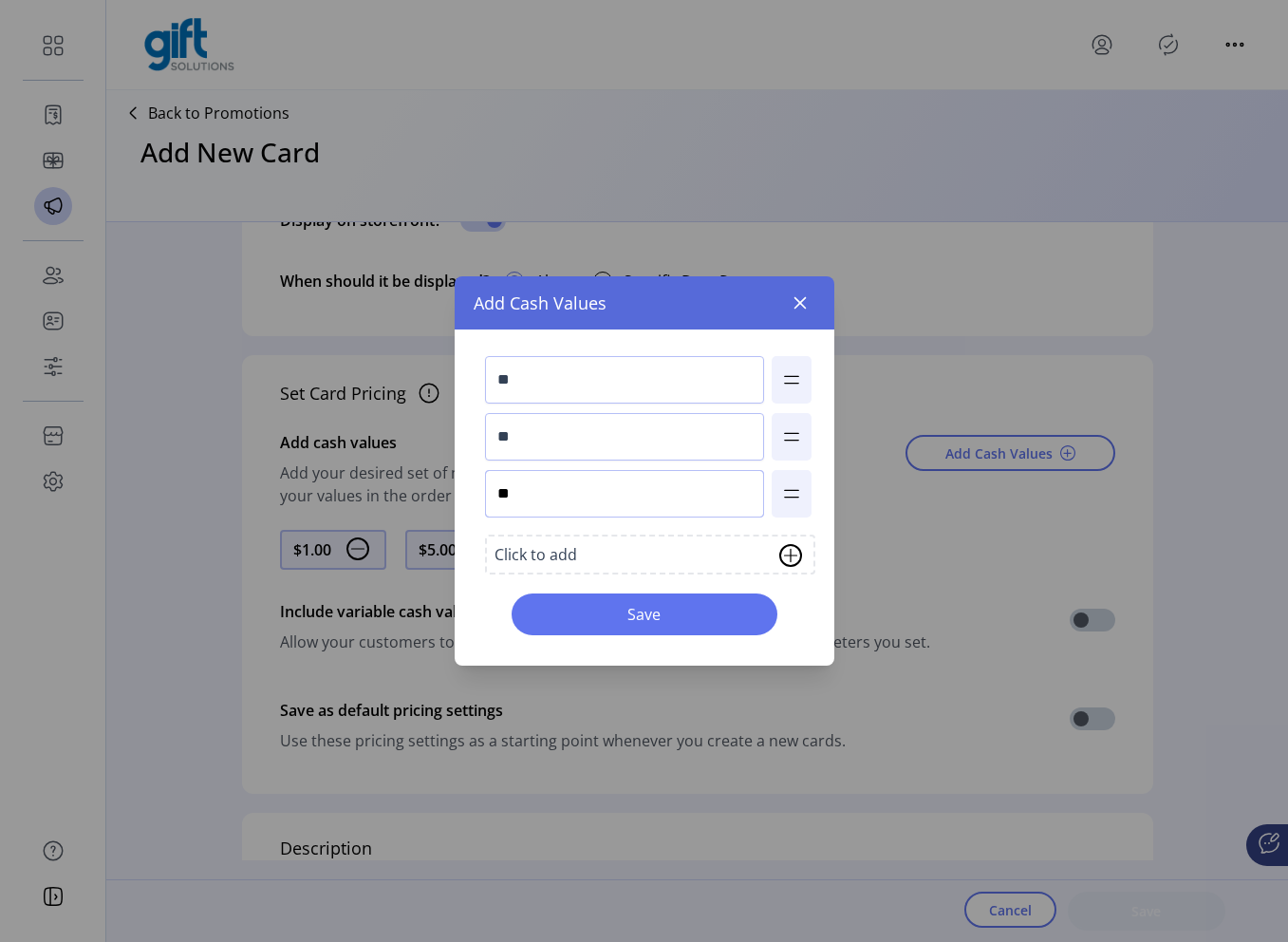 click on "**" at bounding box center [625, 494] 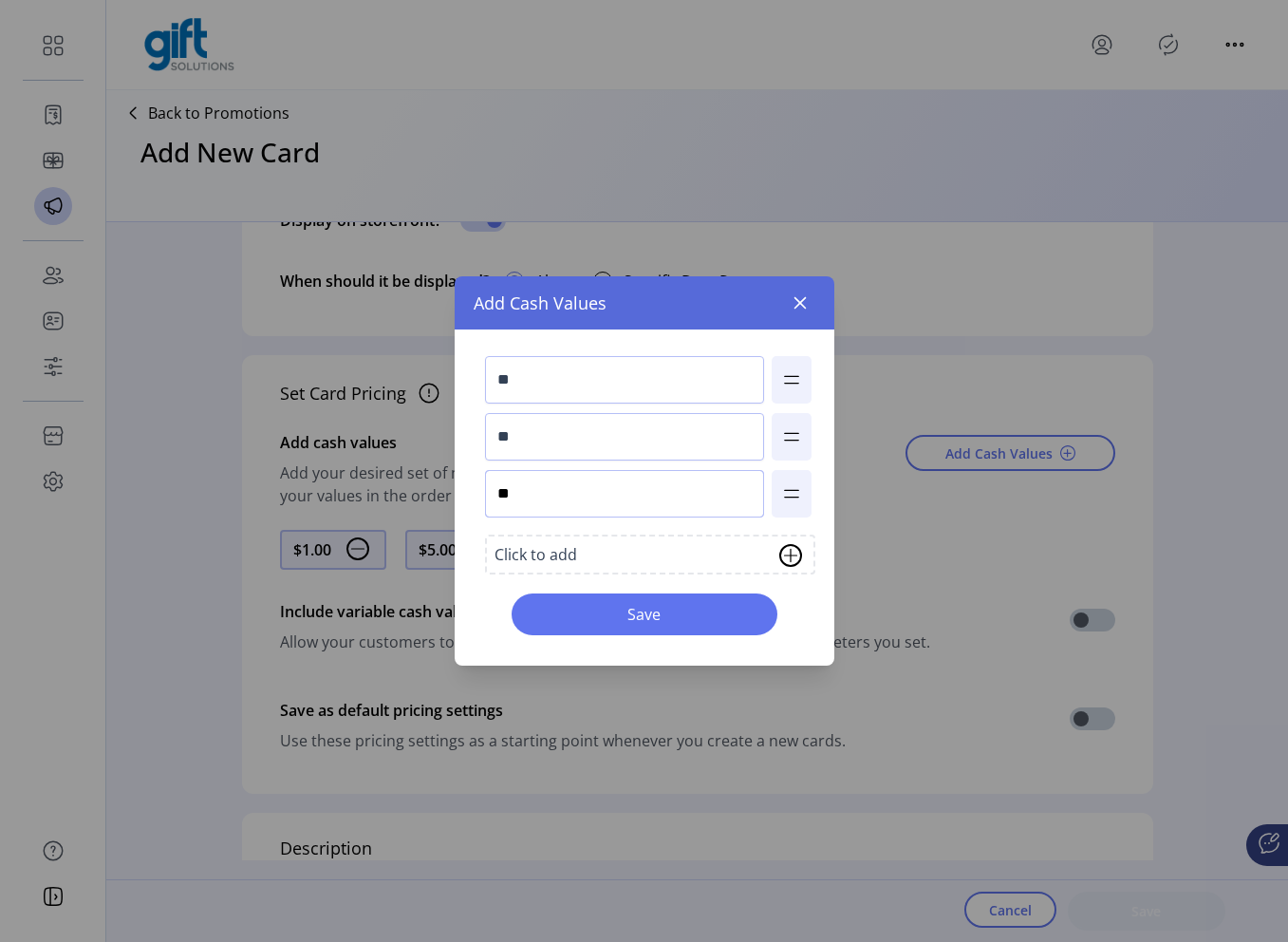 click on "**" at bounding box center [625, 494] 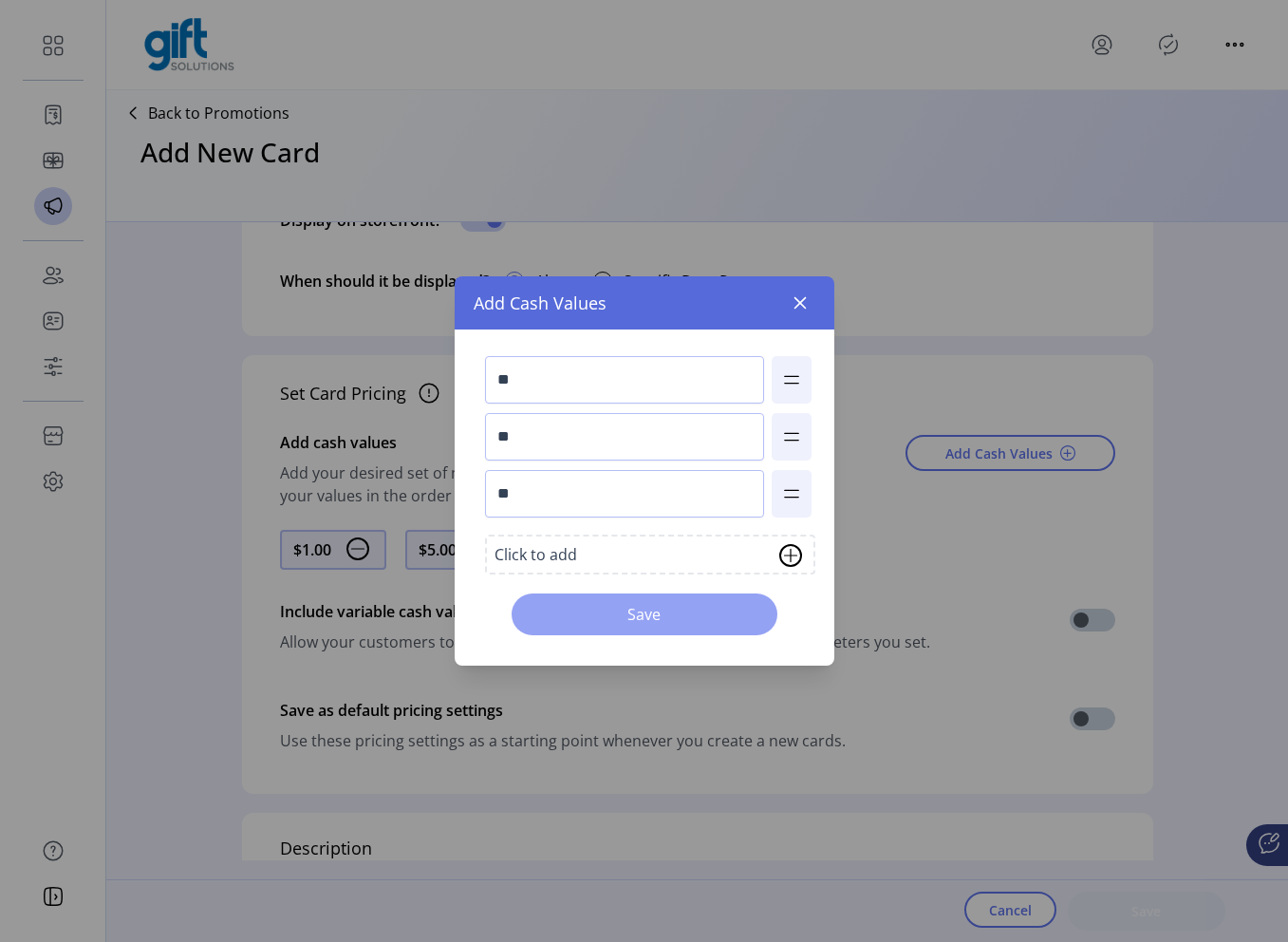 click on "Save" 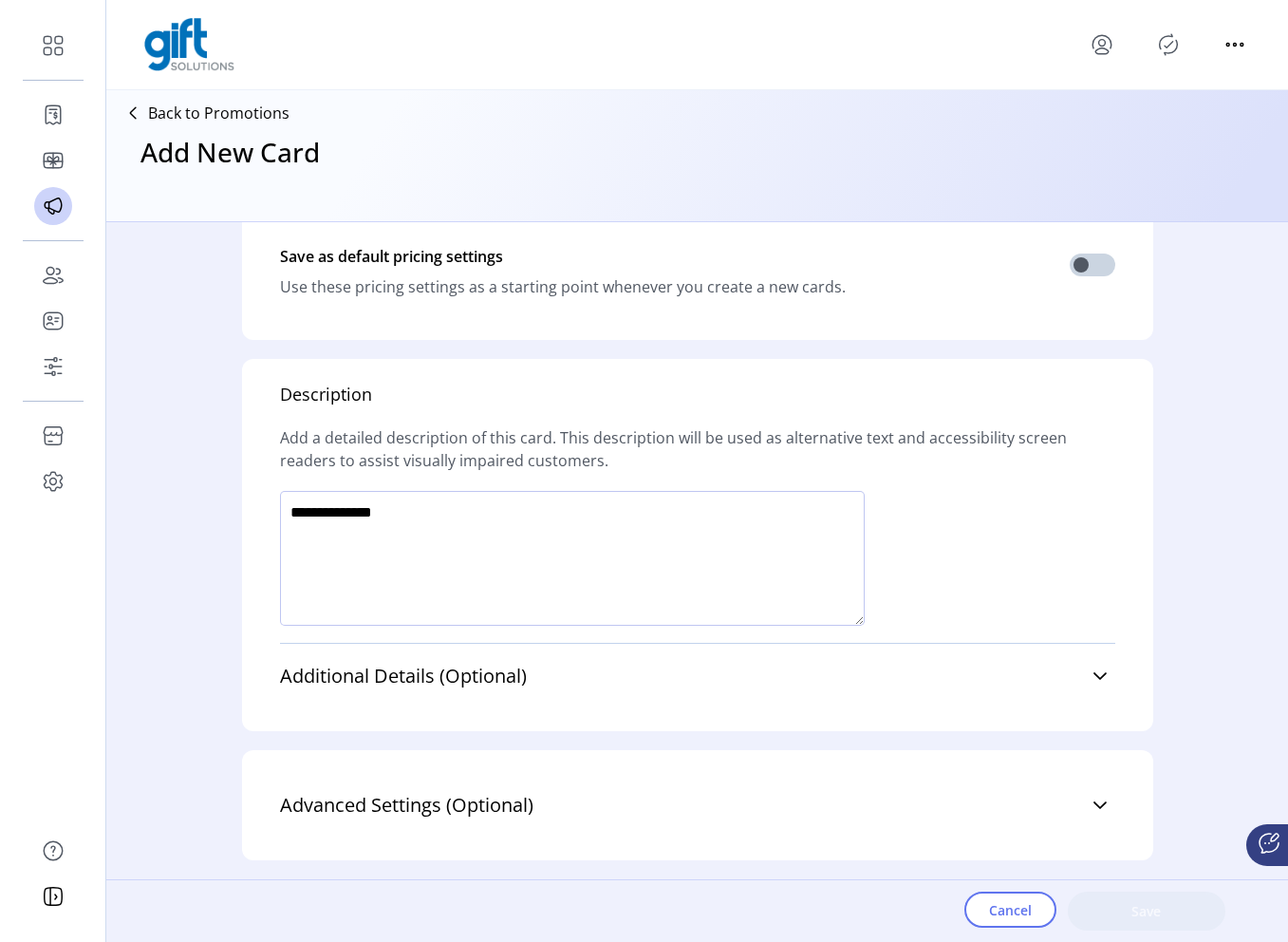 scroll, scrollTop: 1217, scrollLeft: 0, axis: vertical 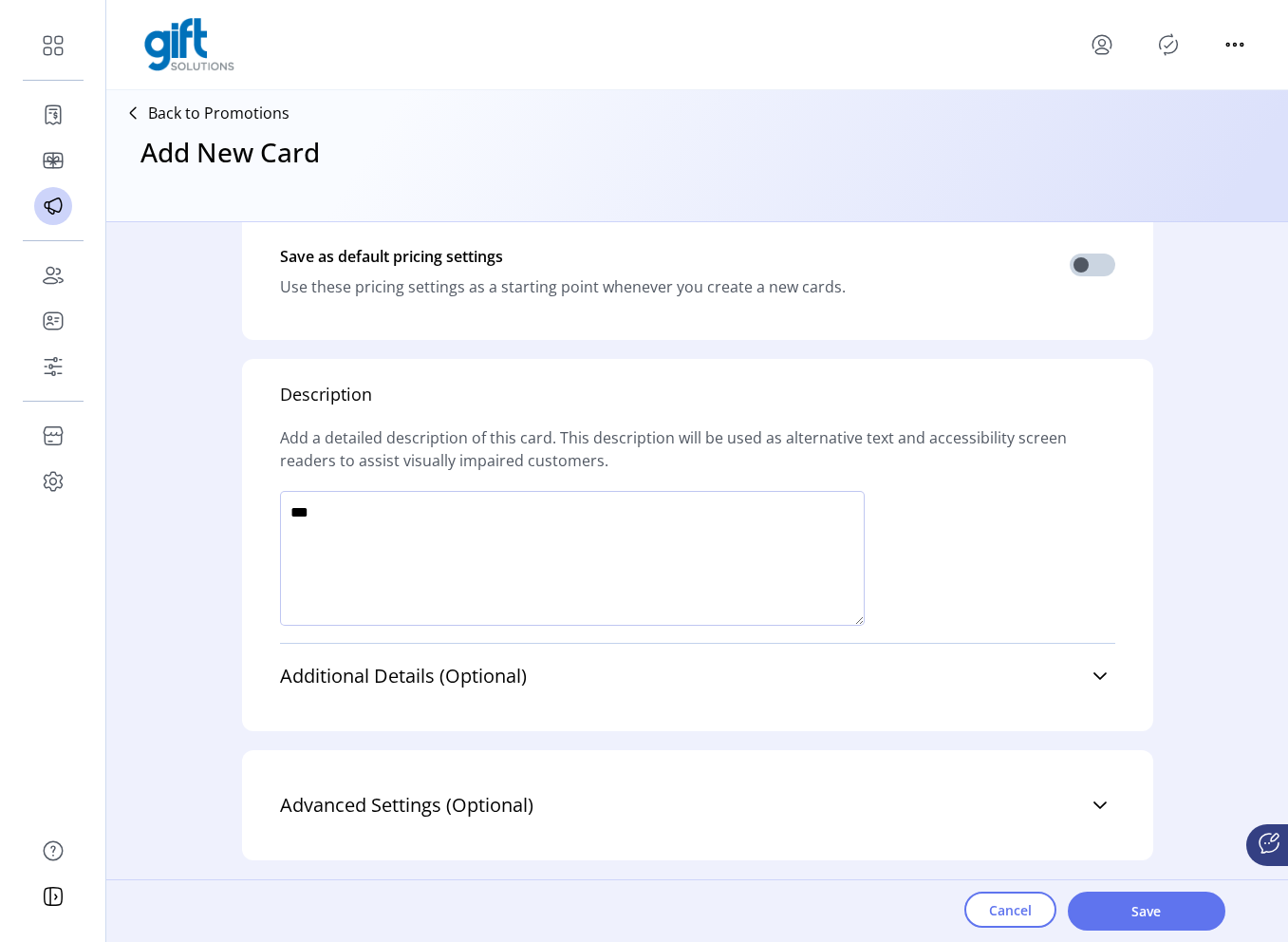 drag, startPoint x: 364, startPoint y: 533, endPoint x: 298, endPoint y: 521, distance: 67.082039 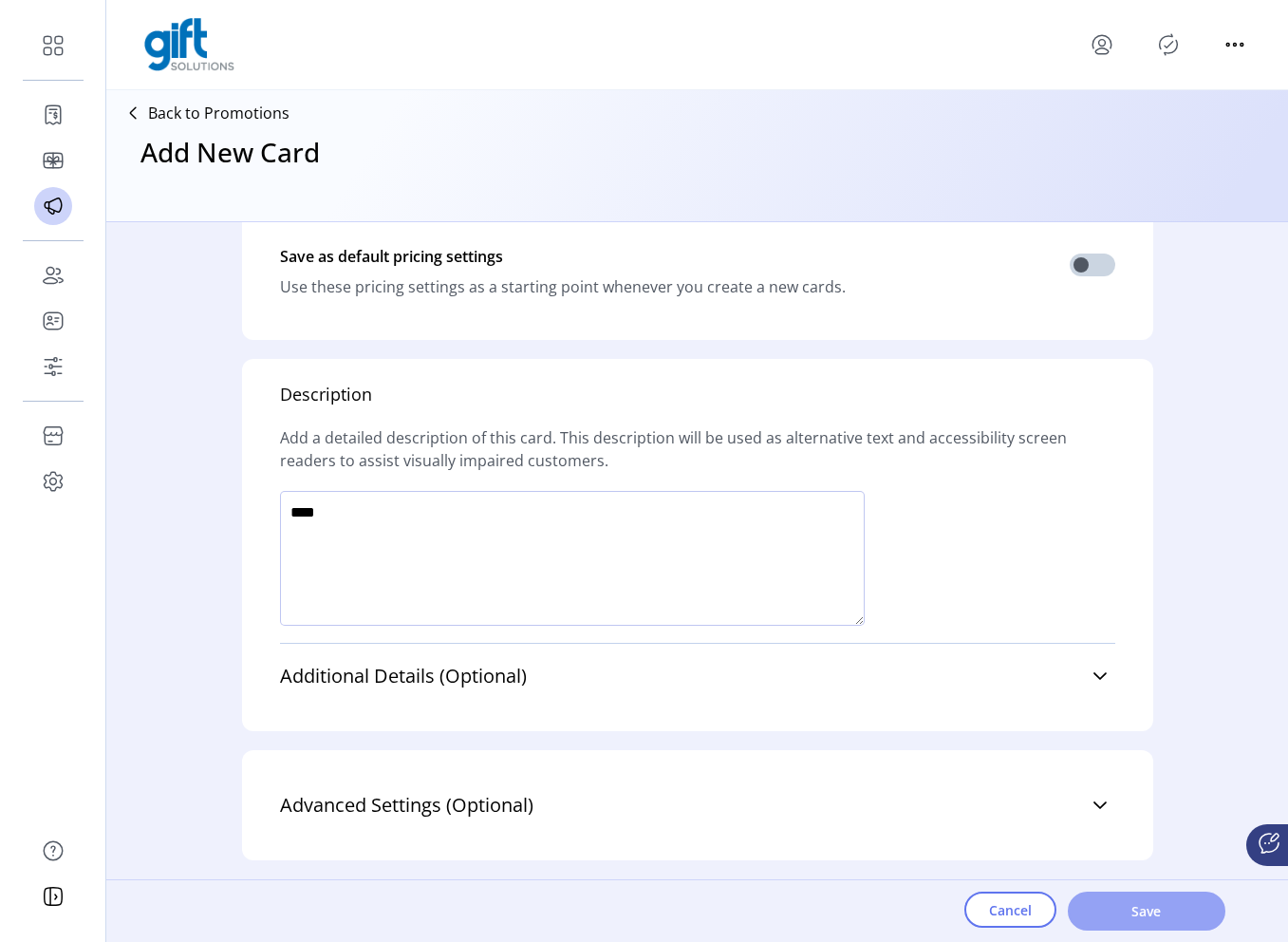 type on "****" 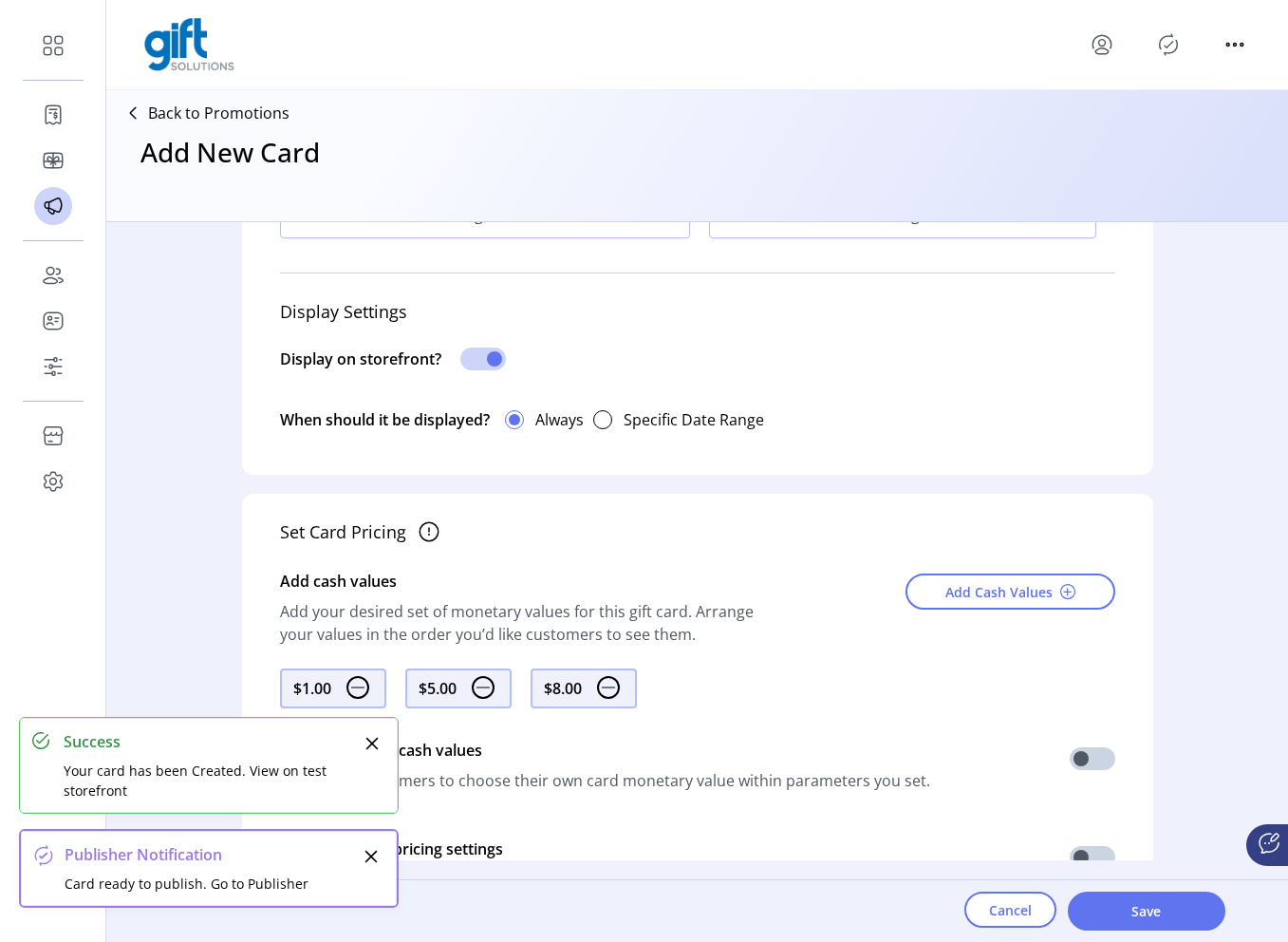 scroll, scrollTop: 0, scrollLeft: 0, axis: both 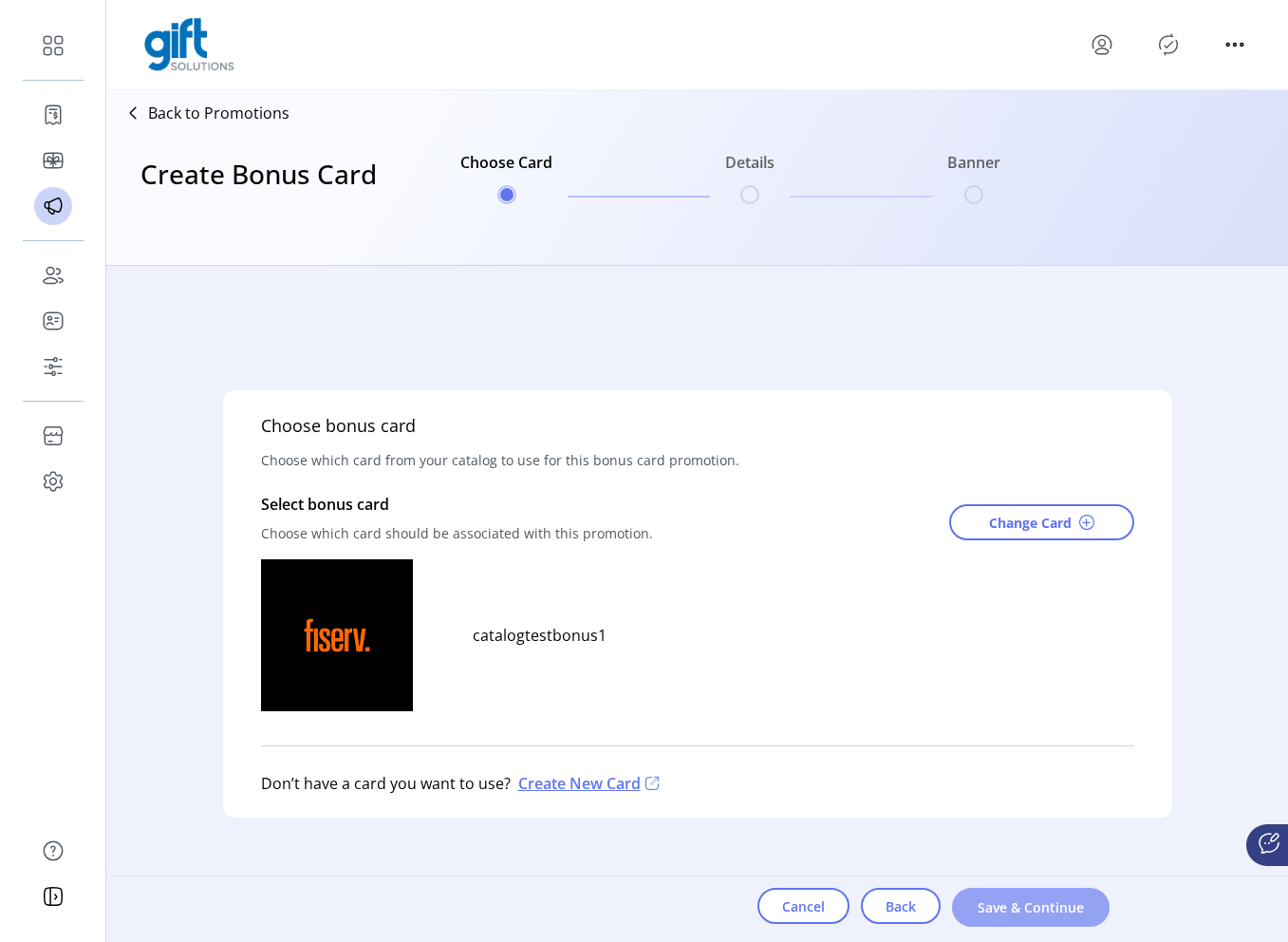 click on "Save & Continue" 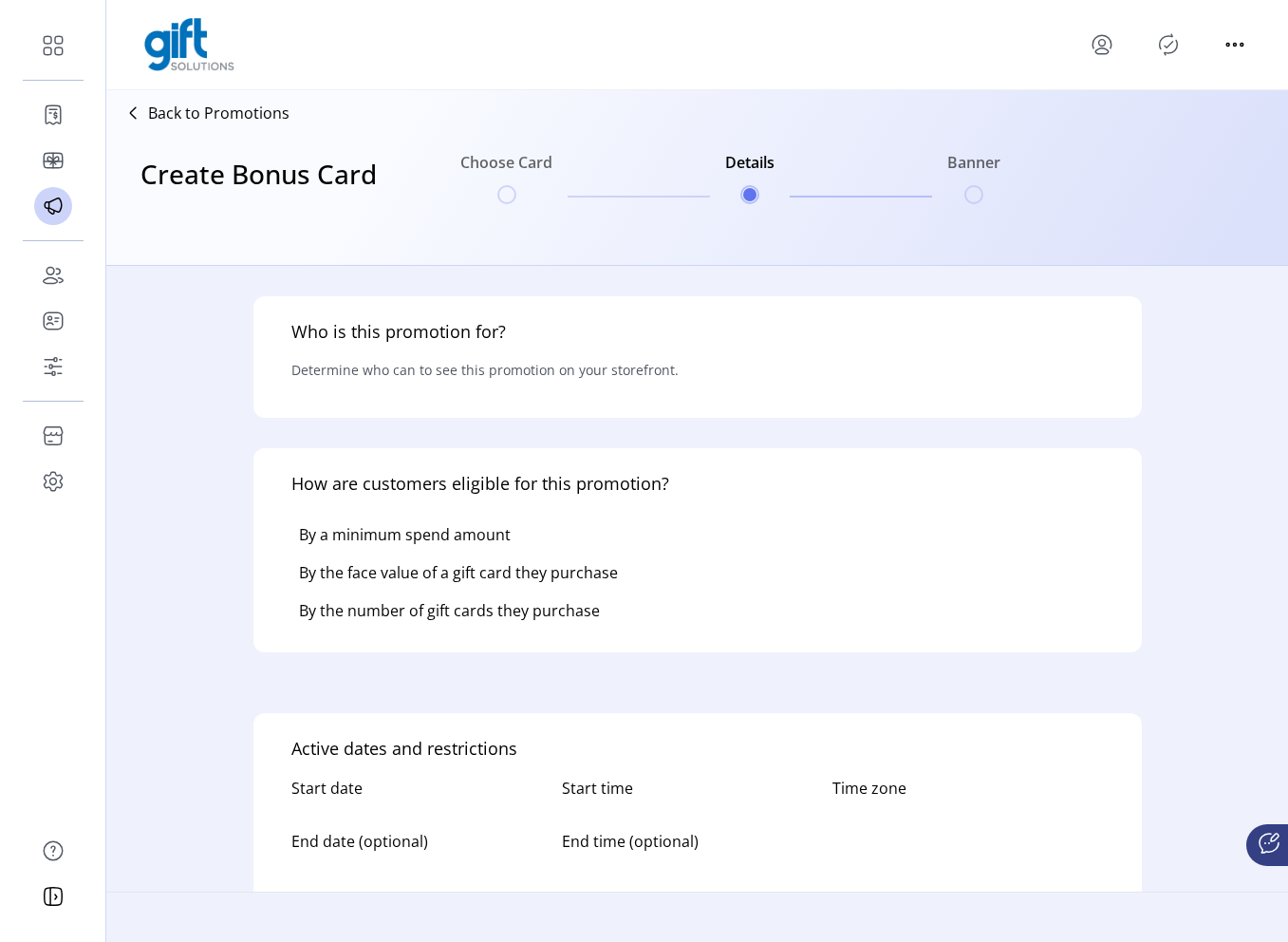 type 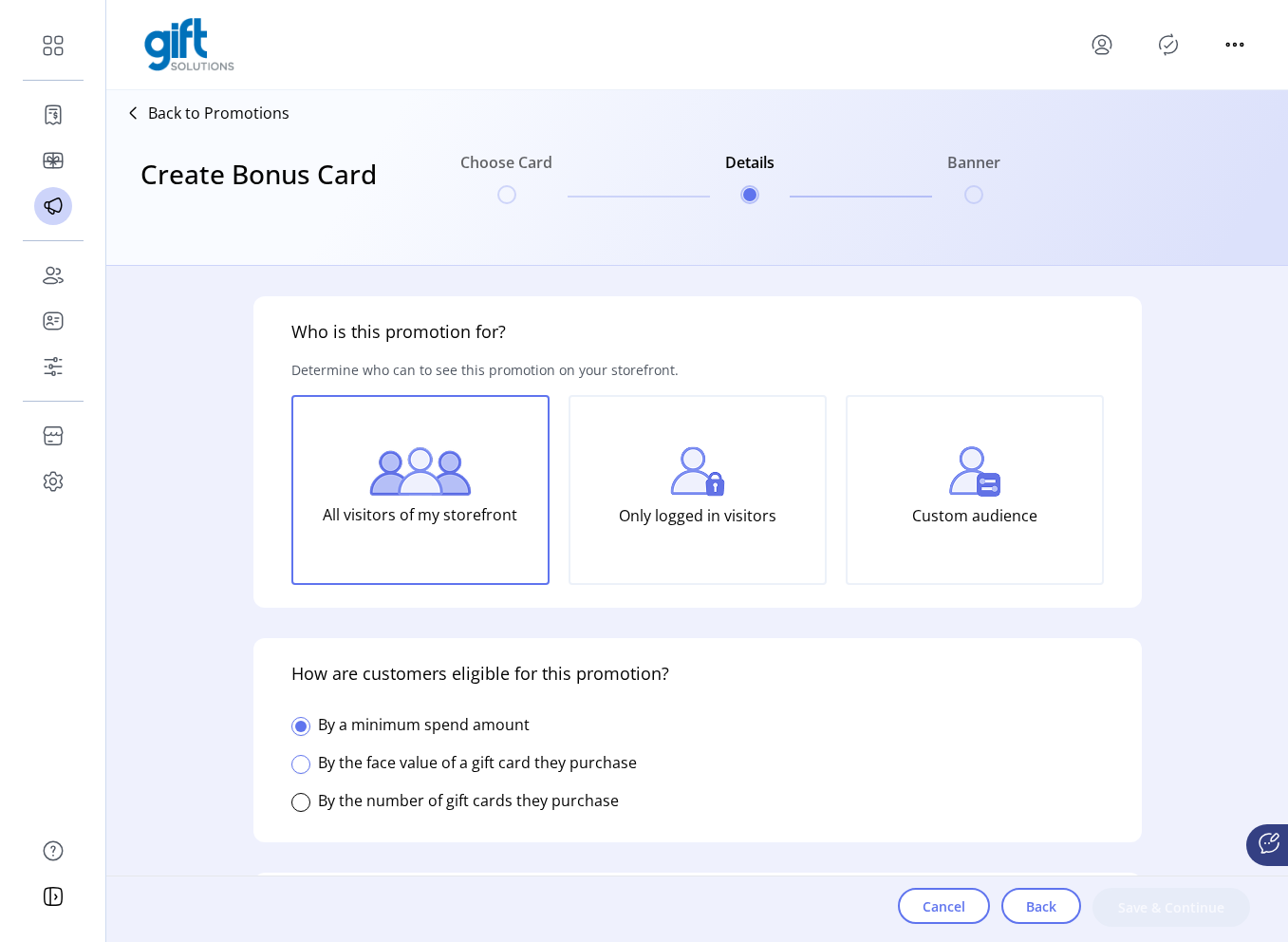 click 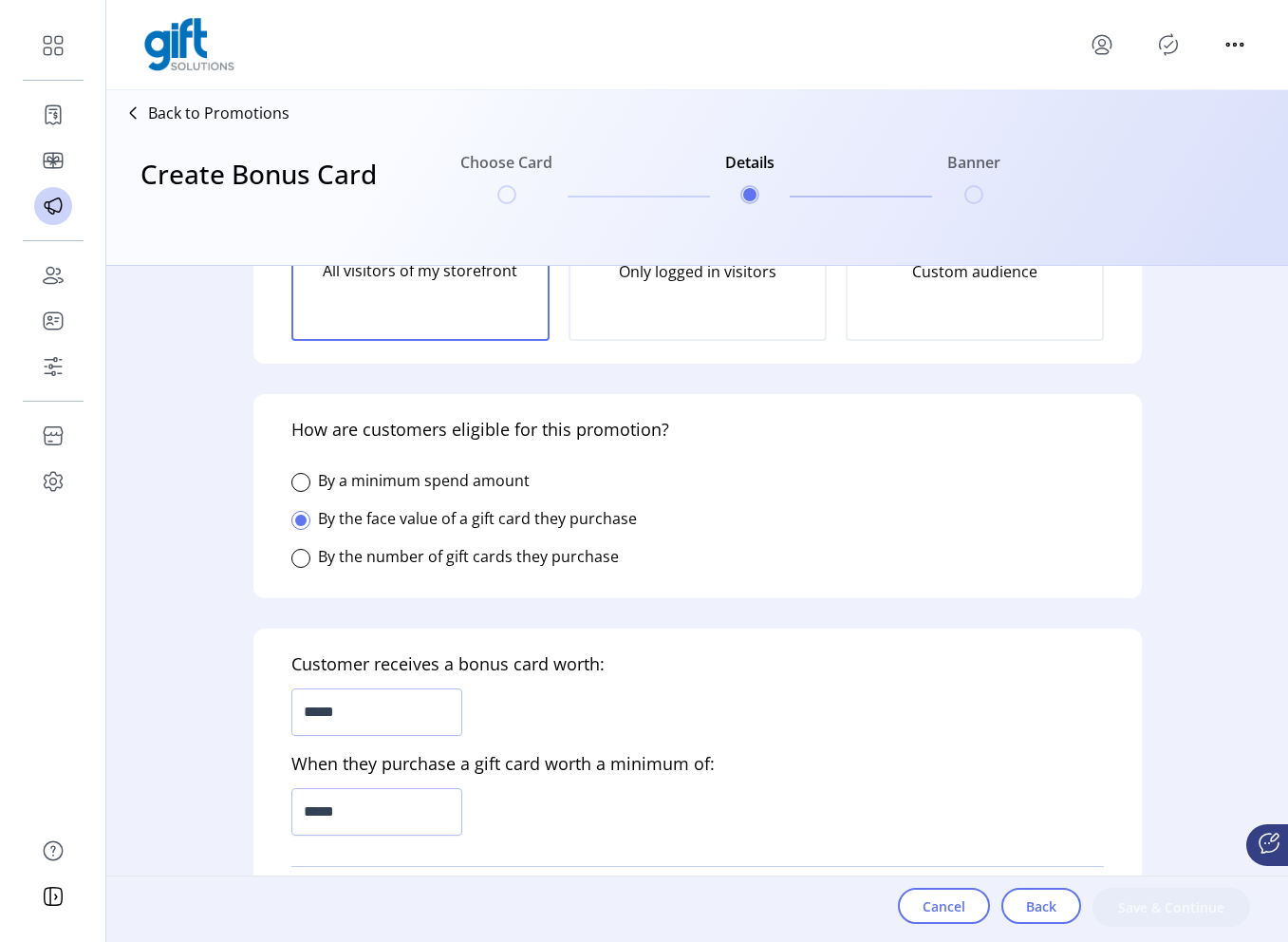scroll, scrollTop: 251, scrollLeft: 0, axis: vertical 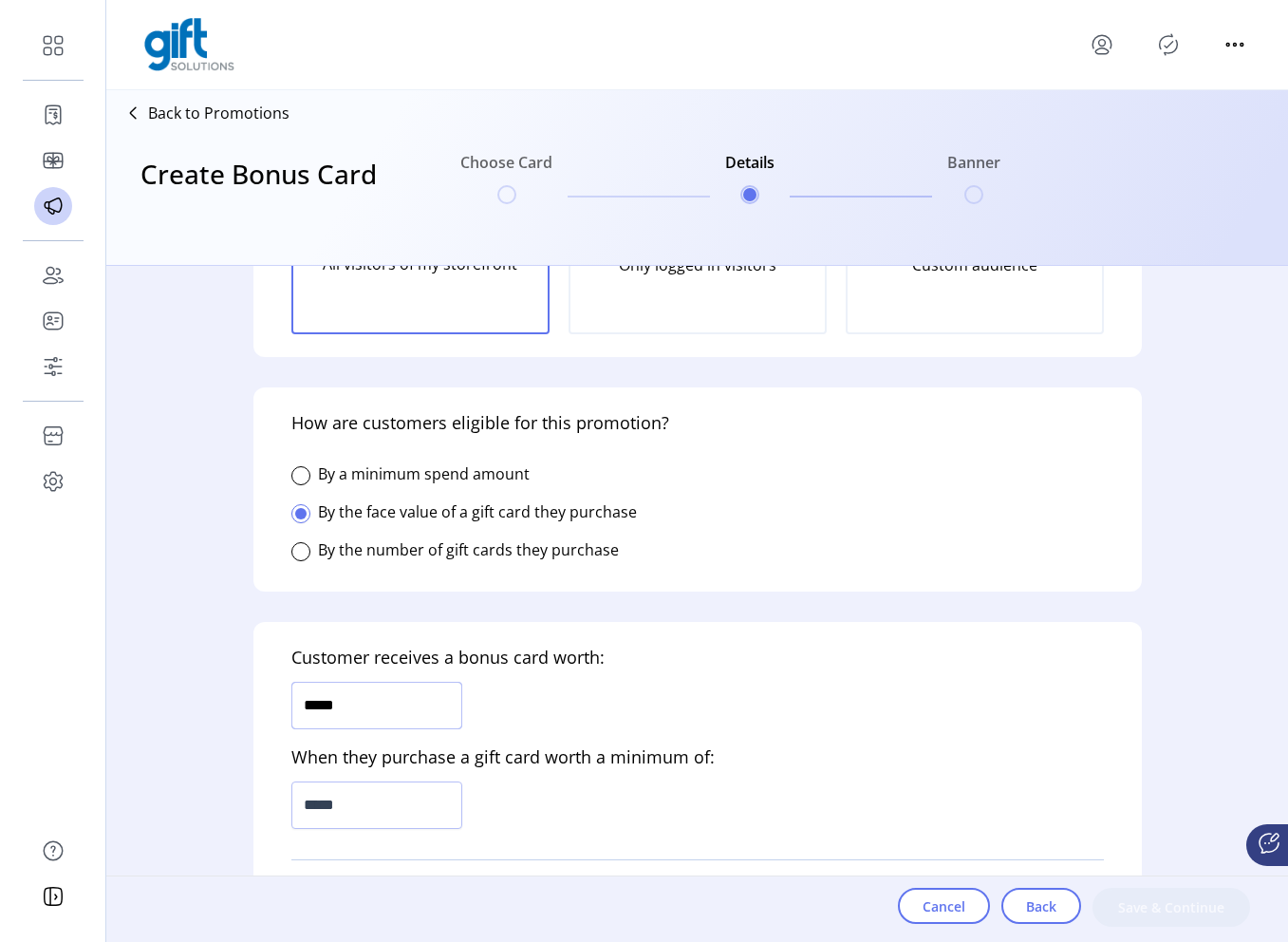 click on "*****" 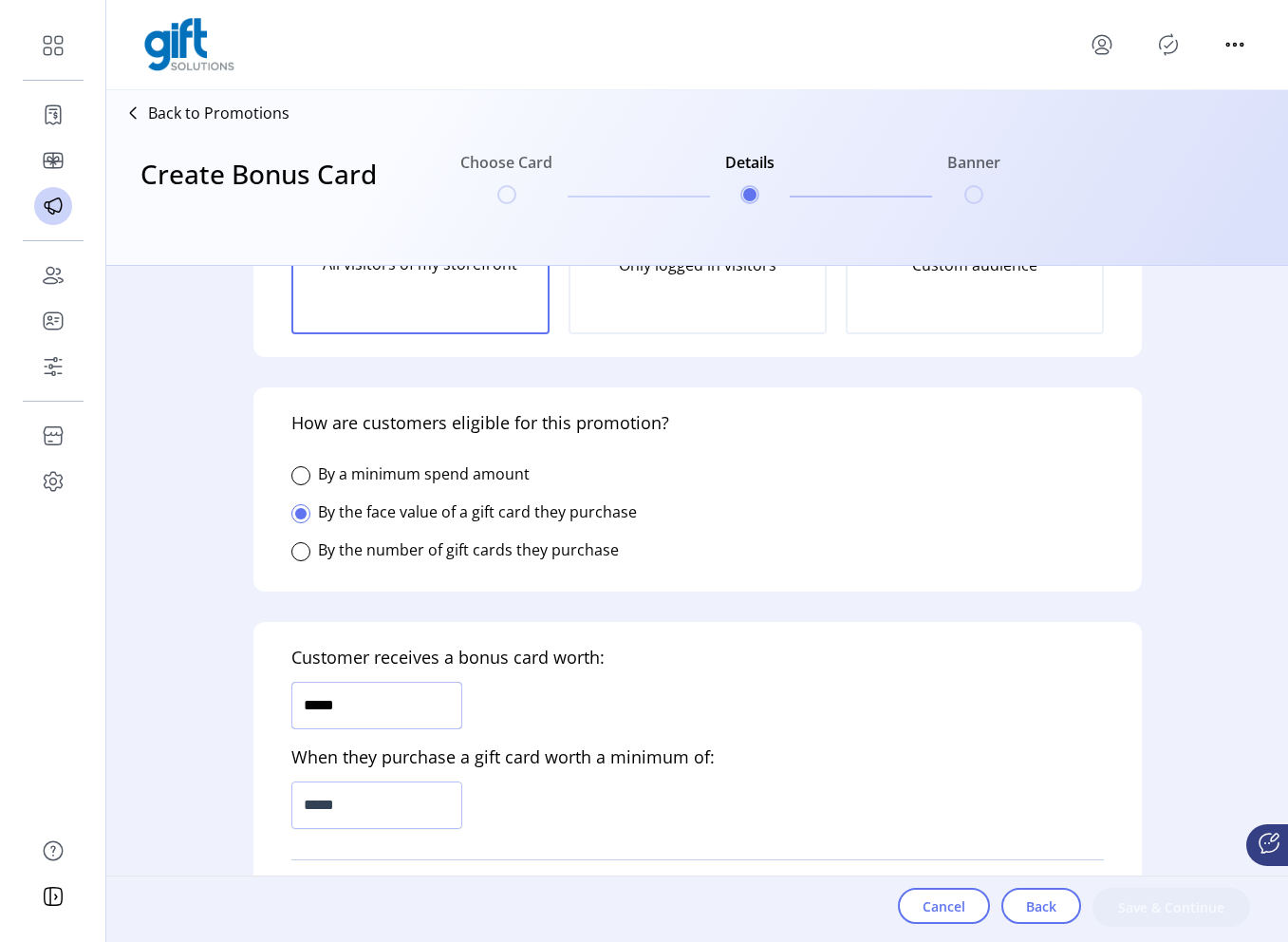 click on "*****" 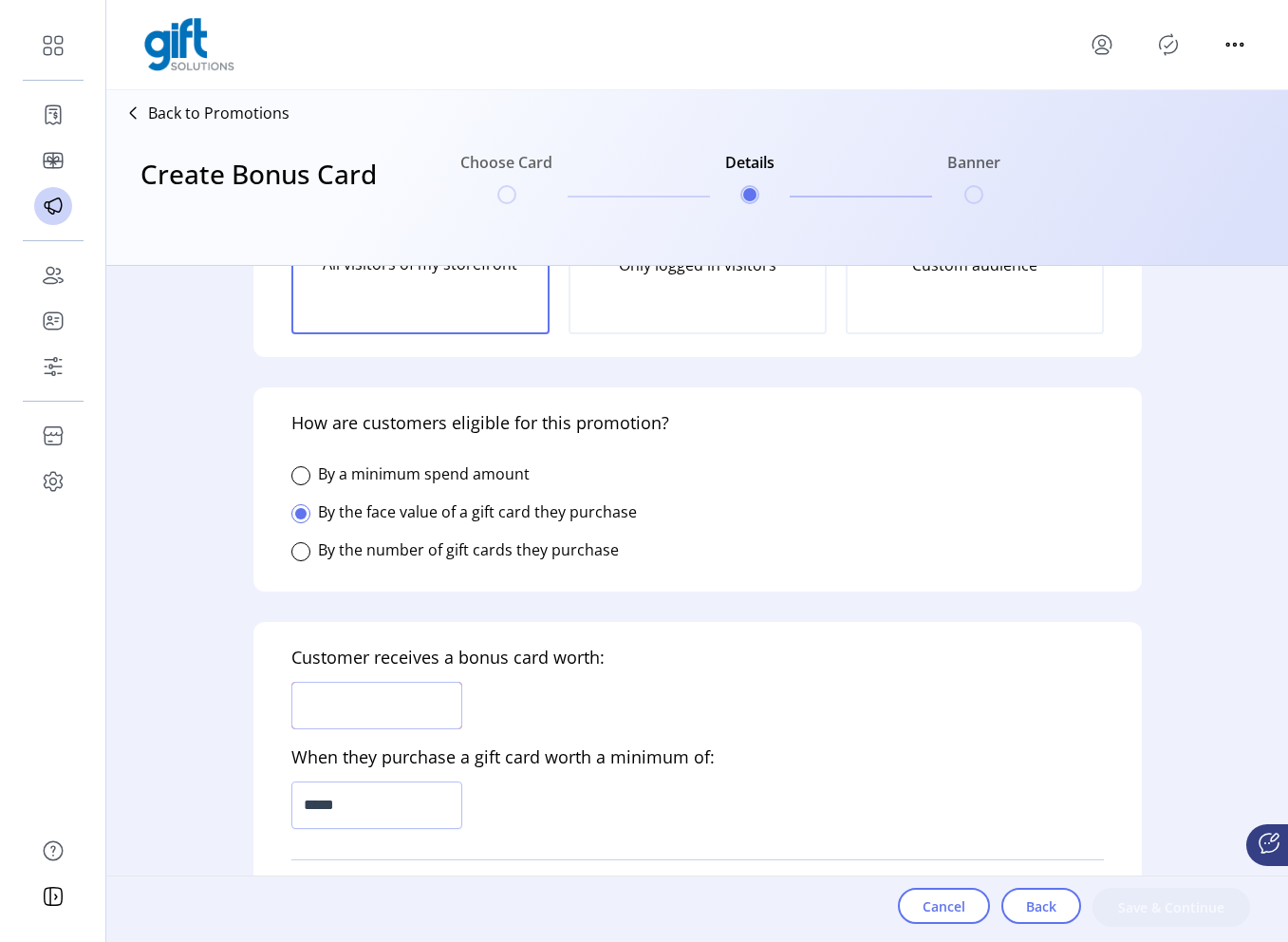 type on "*****" 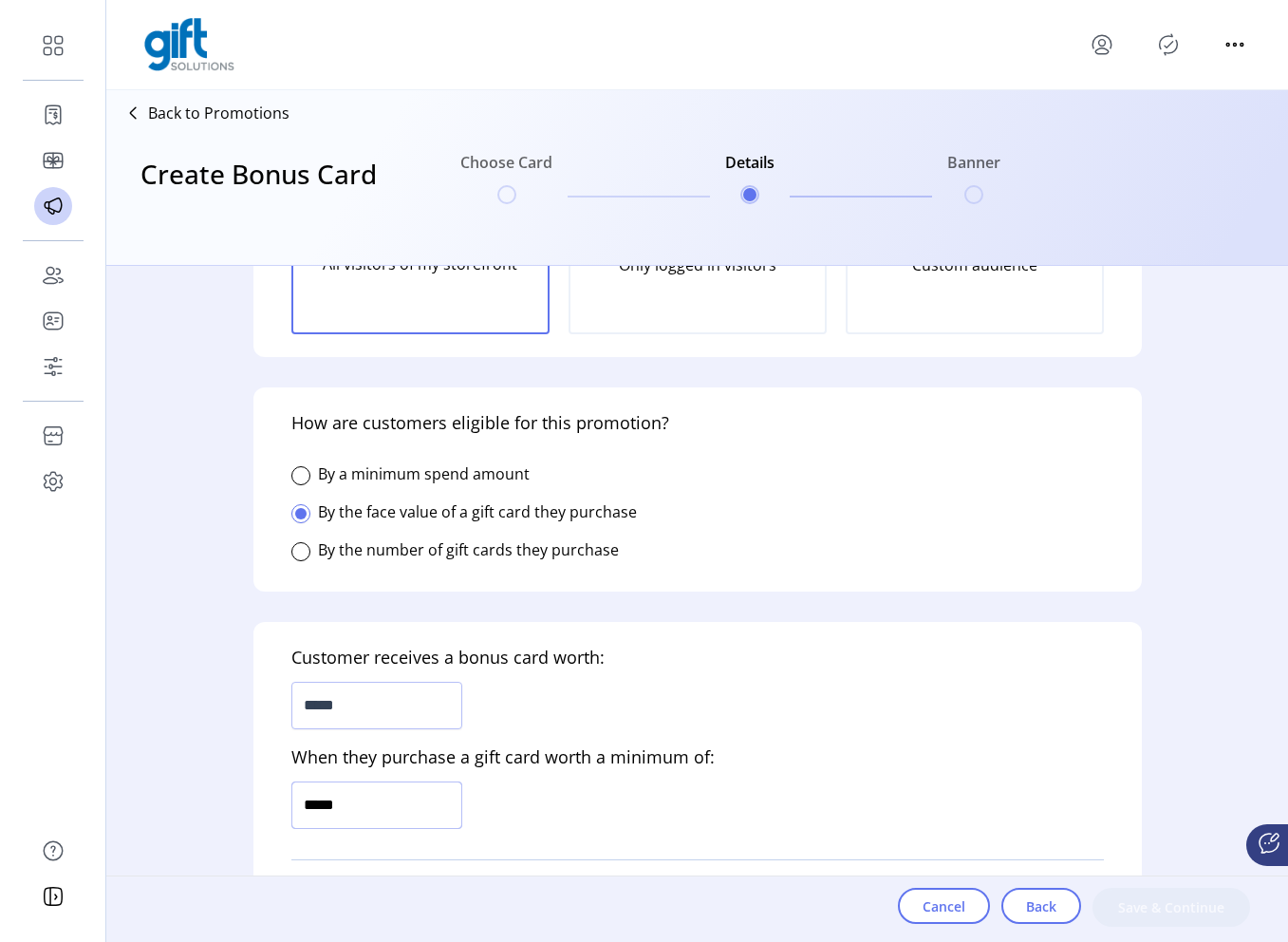 click on "*****" 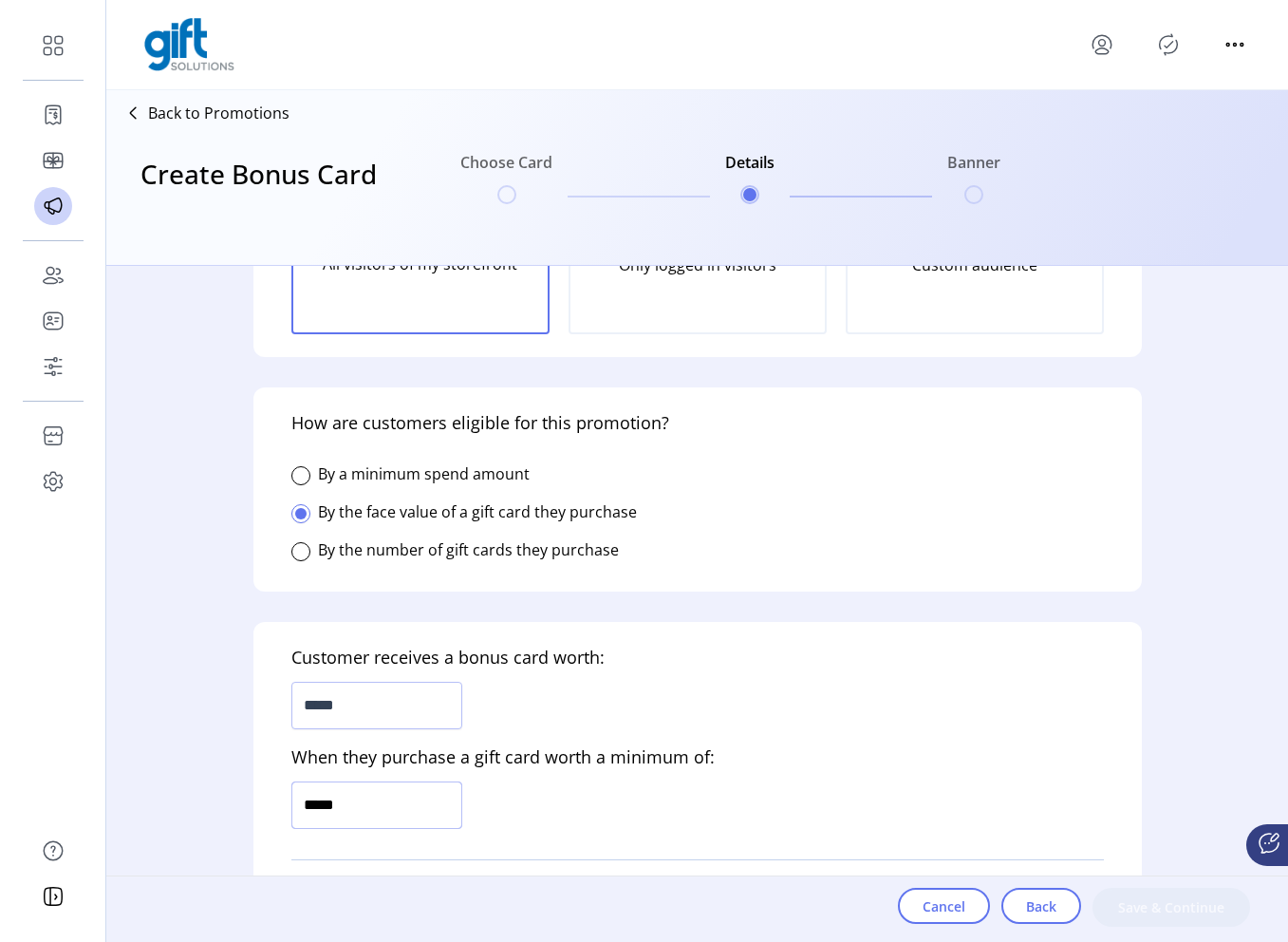 click on "*****" 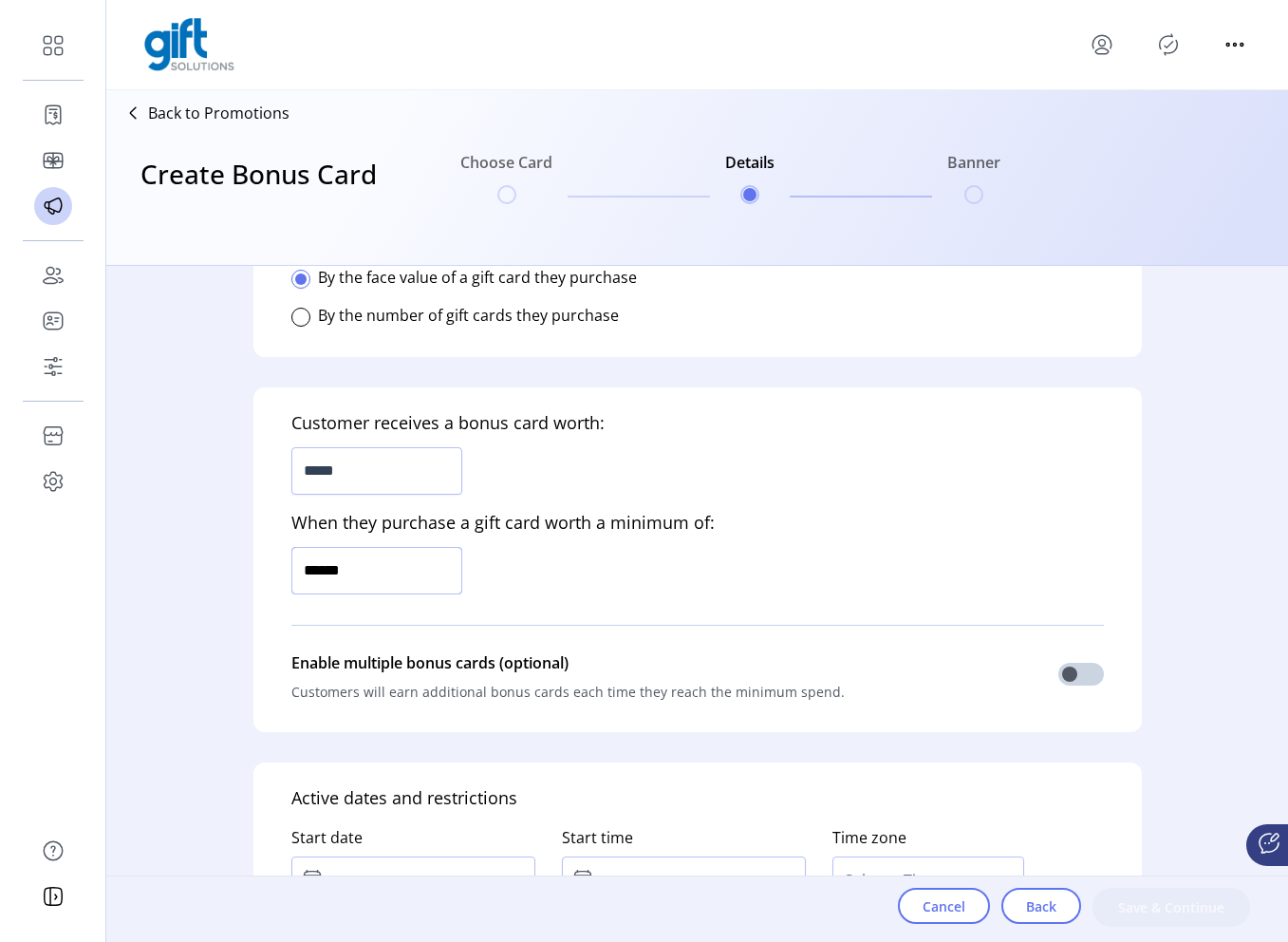scroll, scrollTop: 549, scrollLeft: 0, axis: vertical 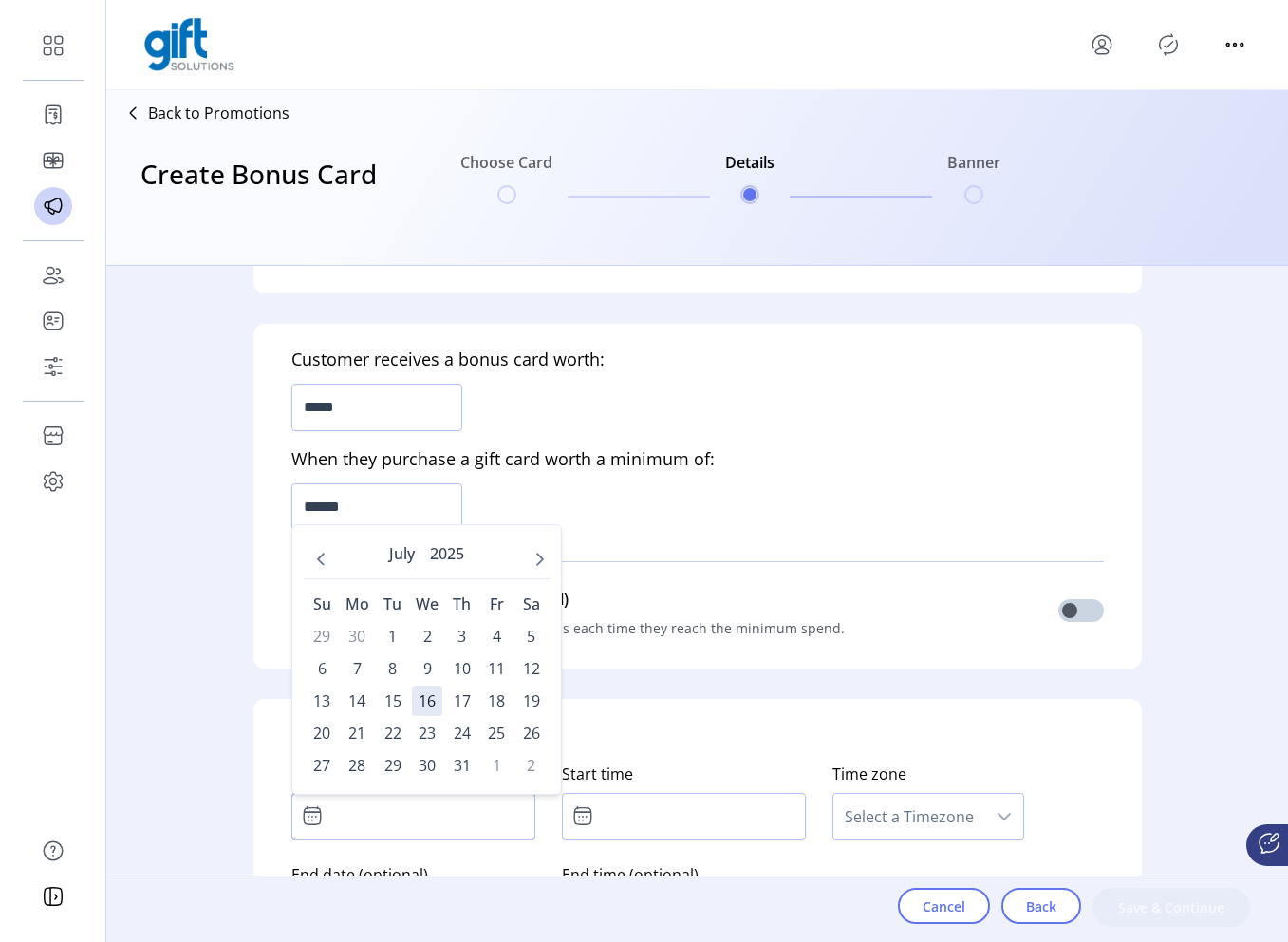 click 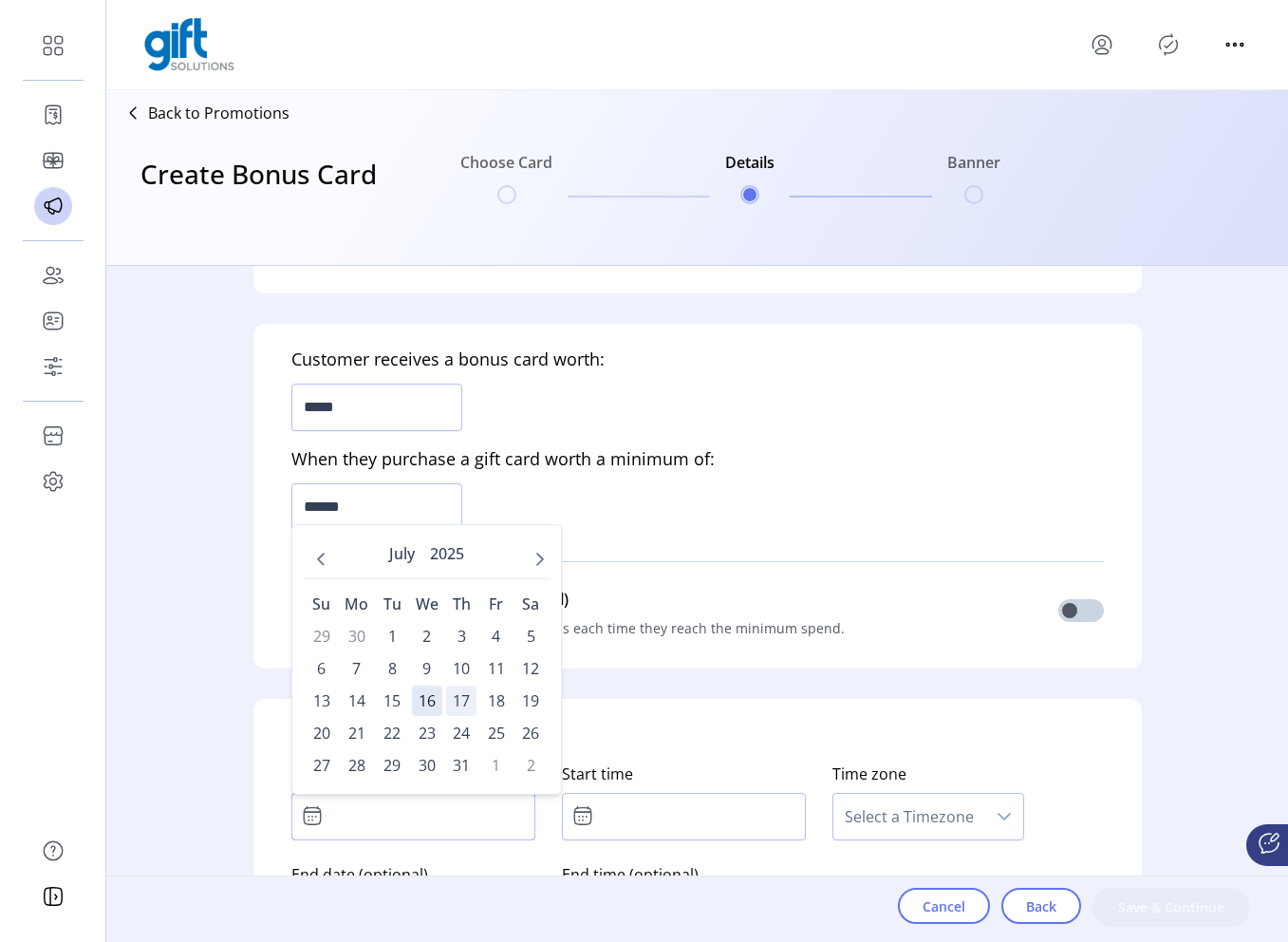 click on "17" at bounding box center [461, 701] 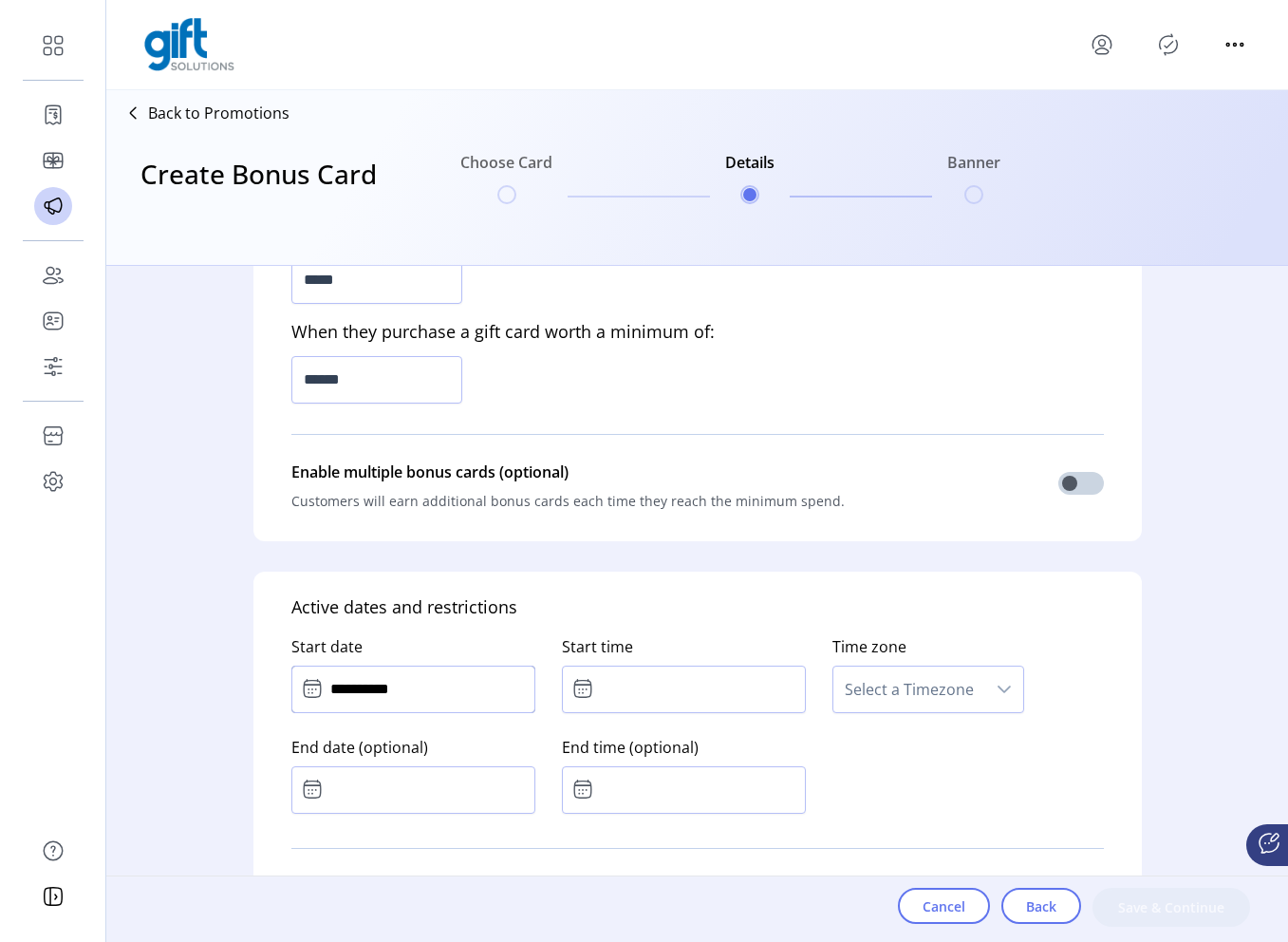 scroll, scrollTop: 681, scrollLeft: 0, axis: vertical 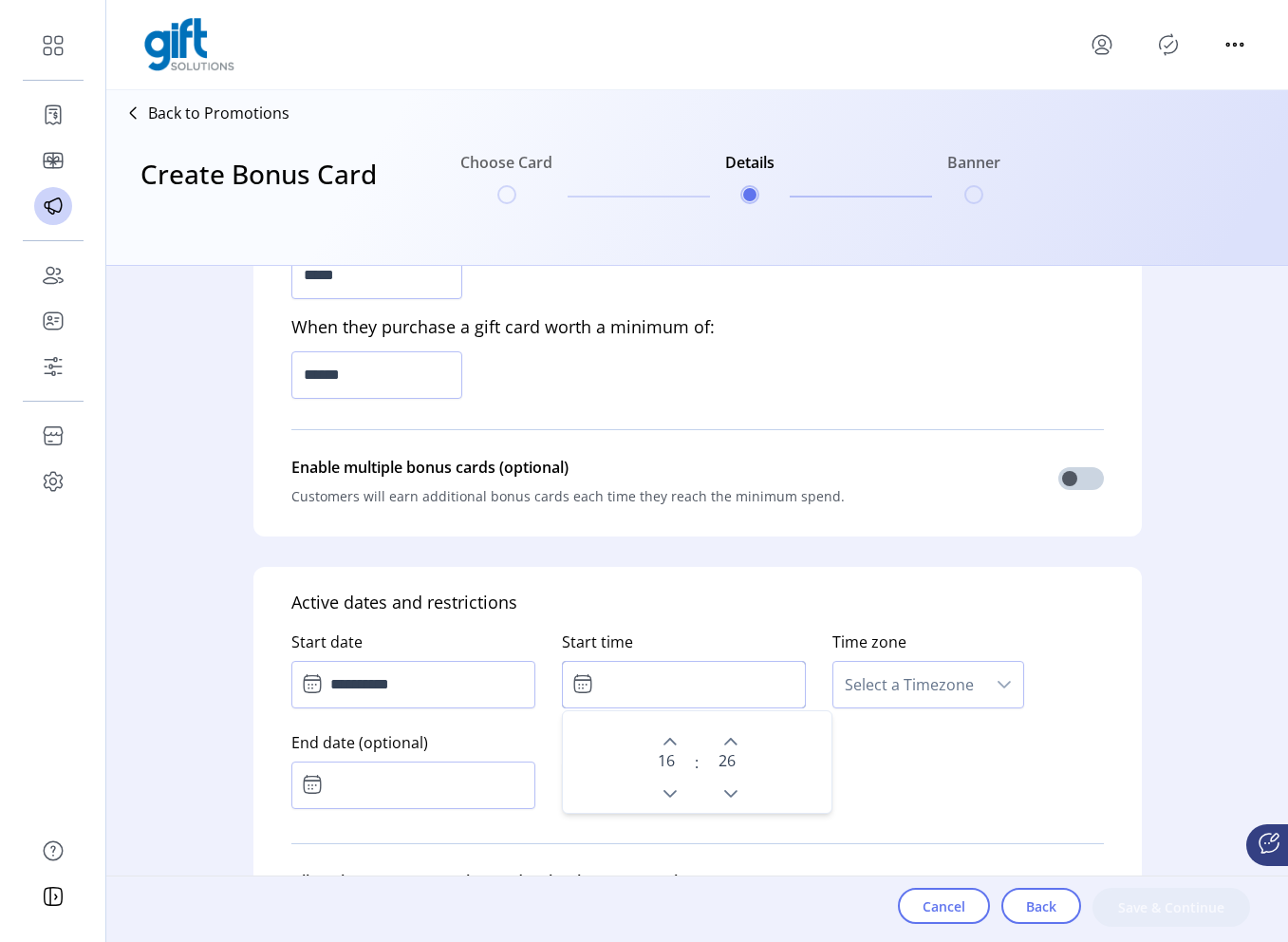 click 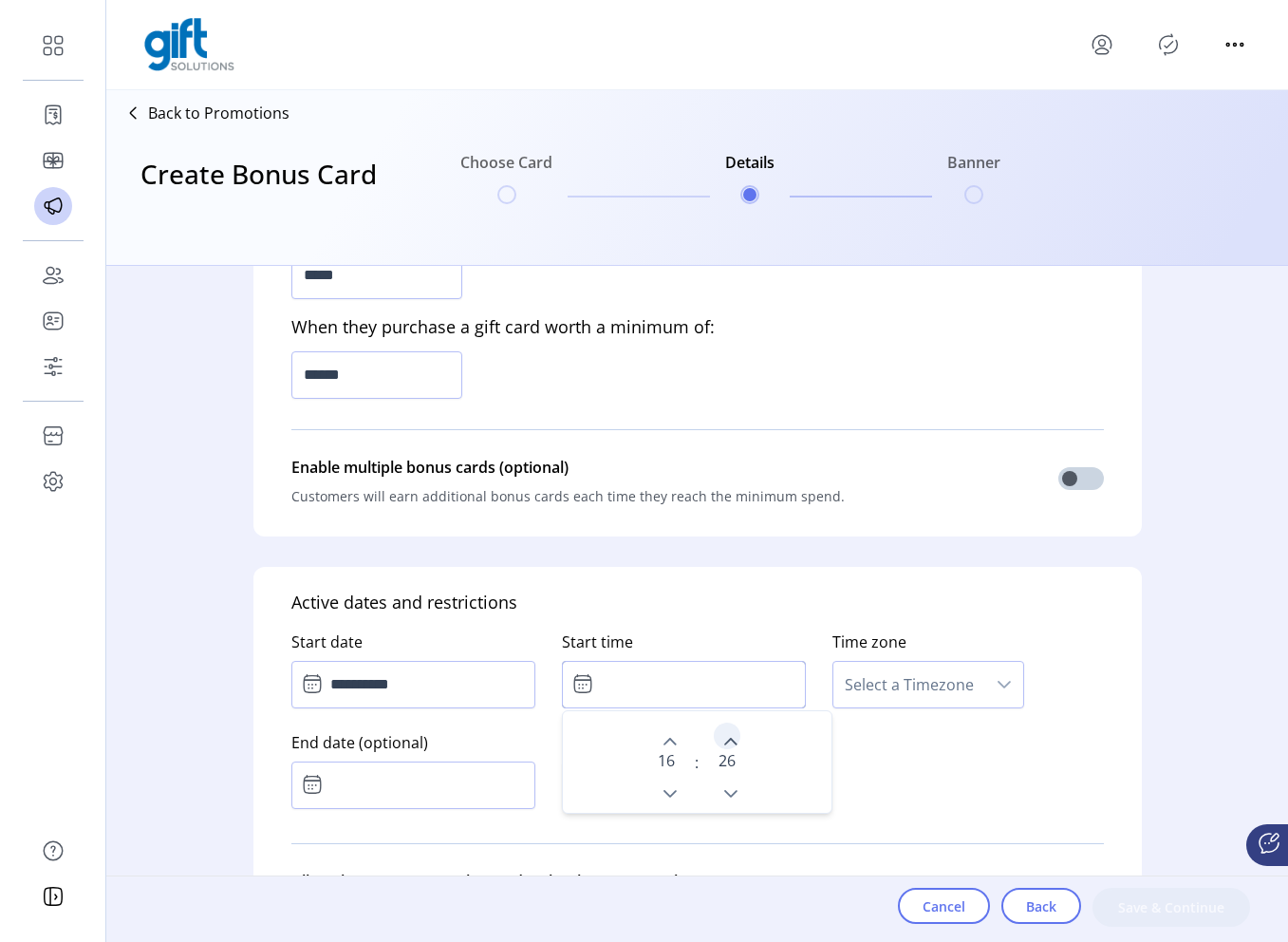 click 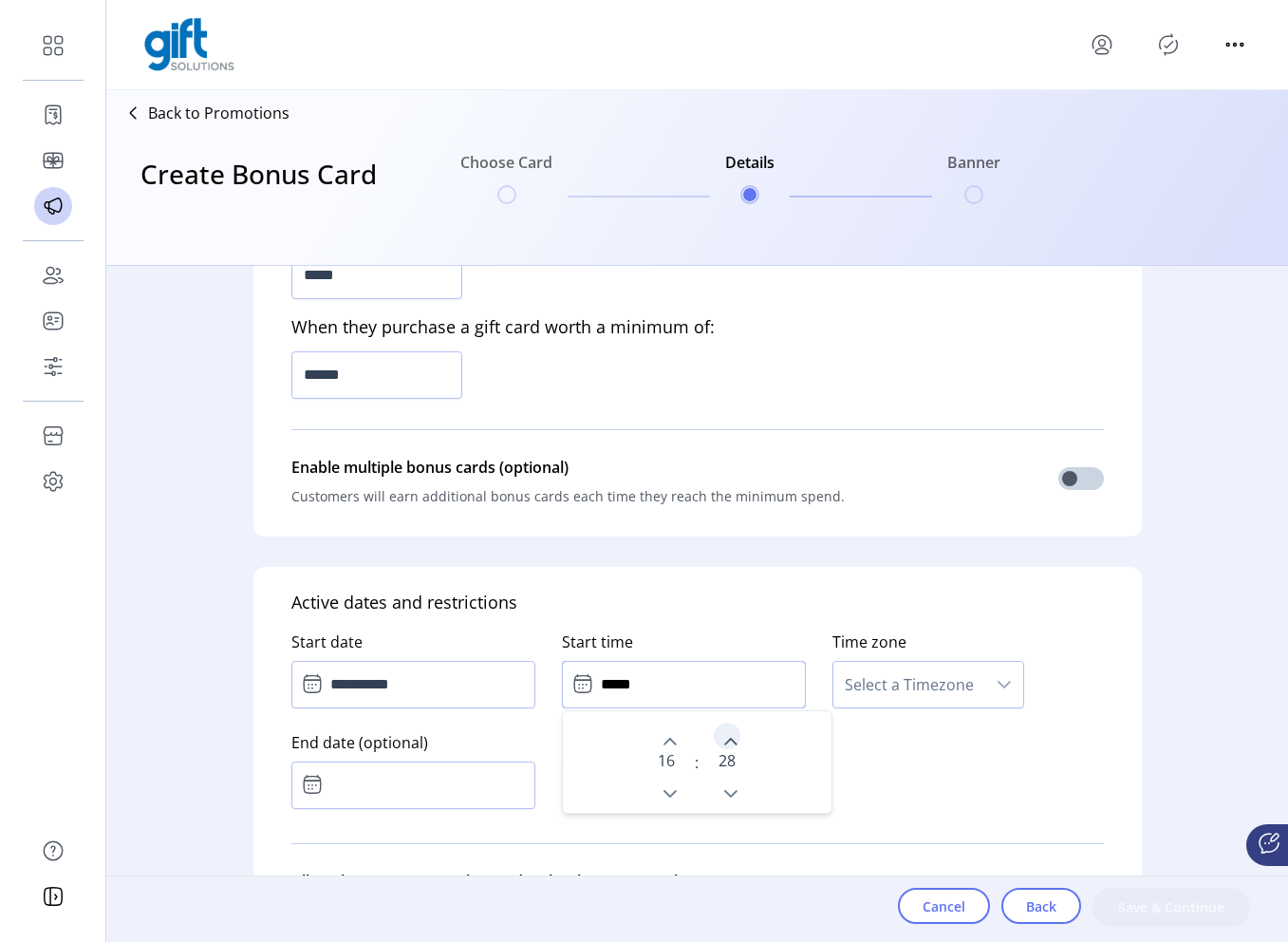 click 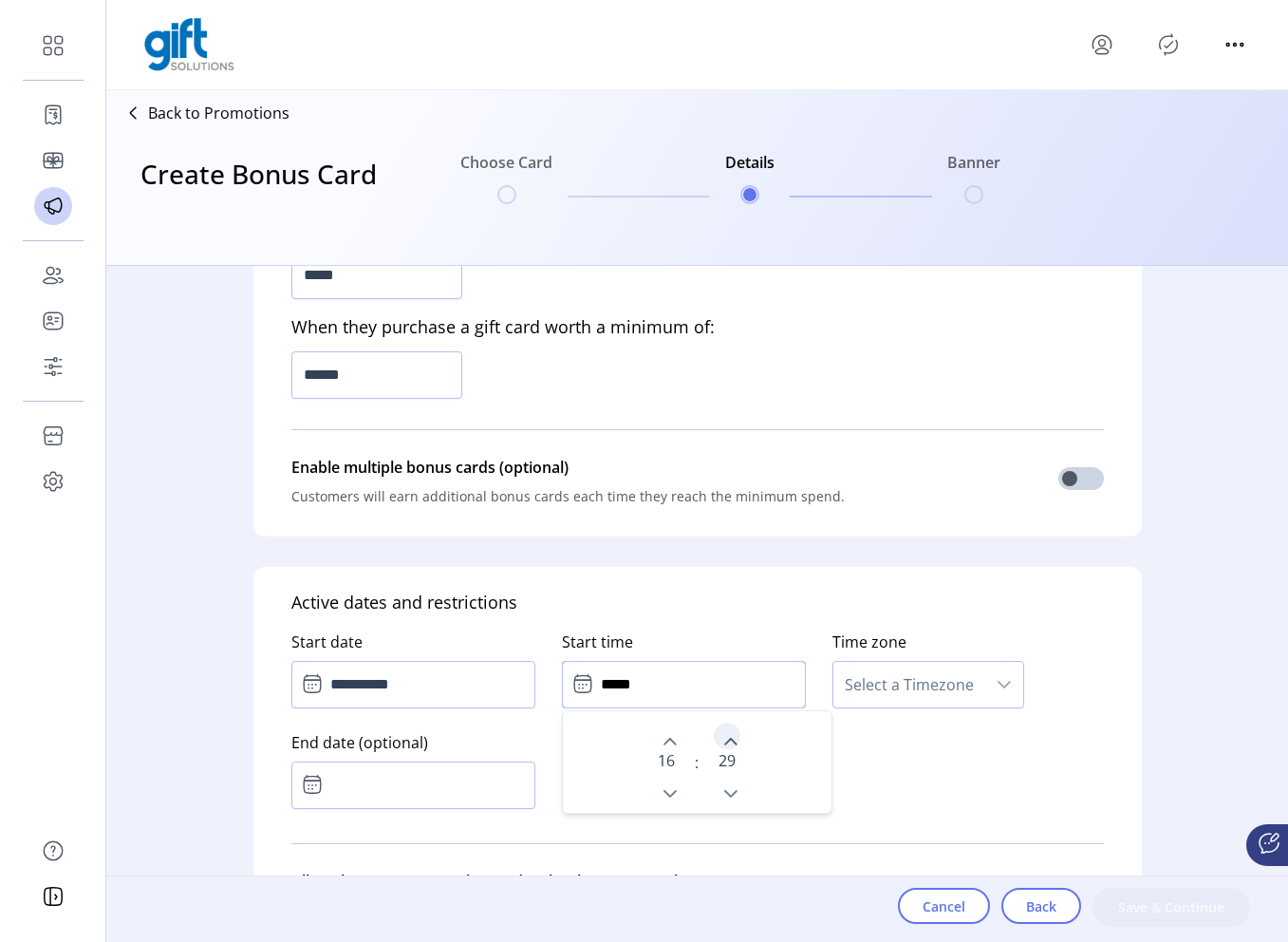 click 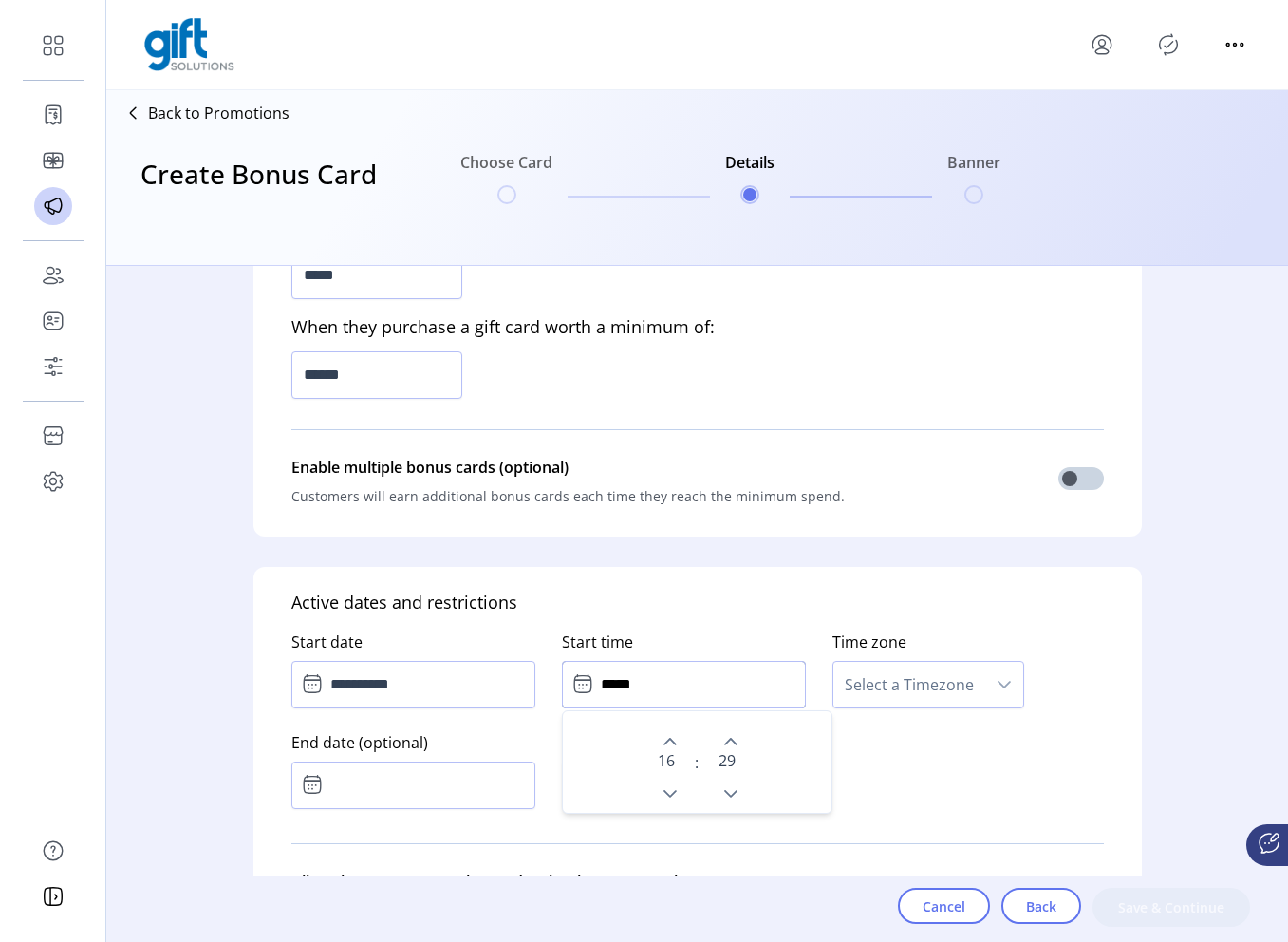 type on "*****" 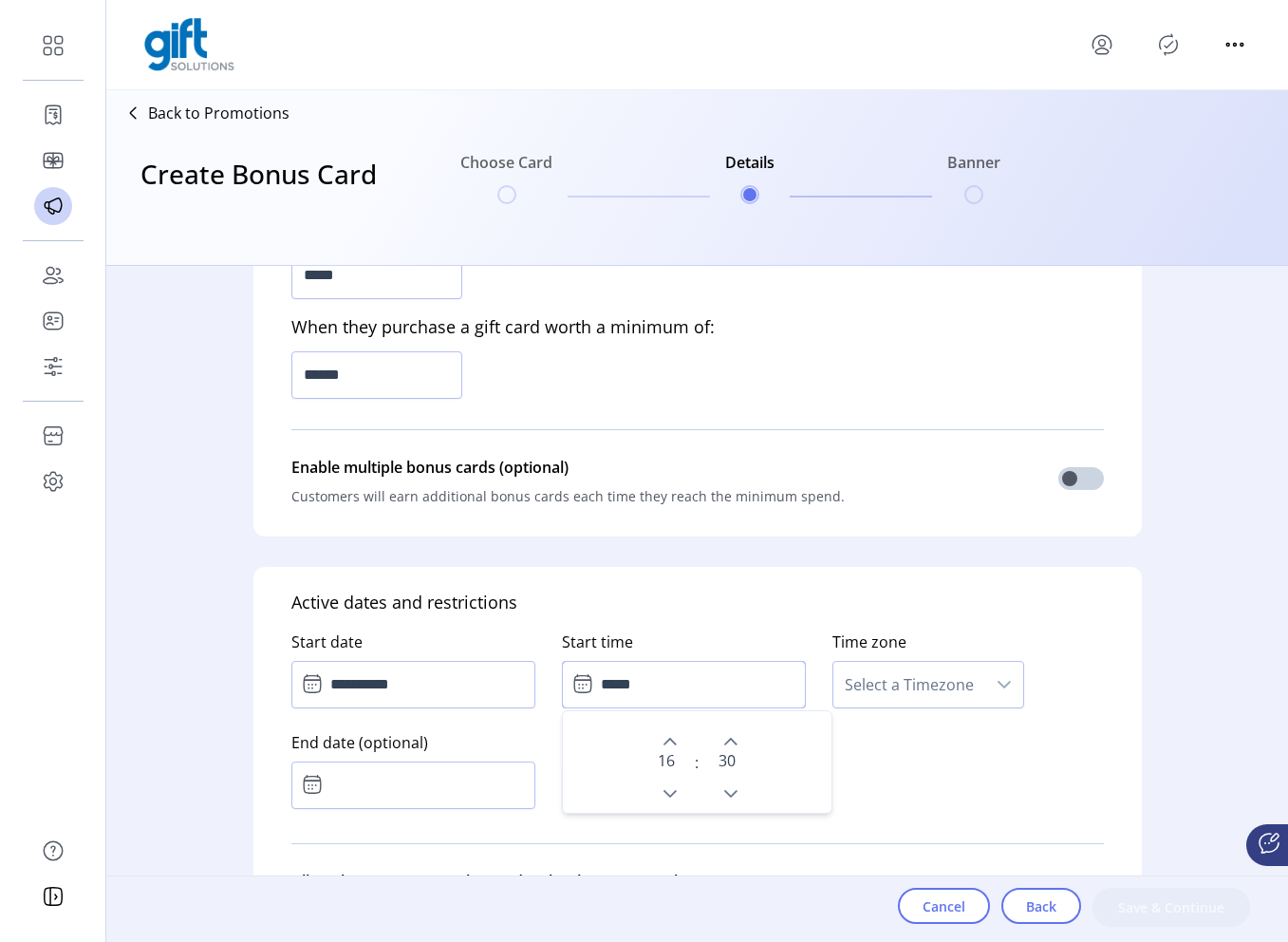 click on "16 : 30" at bounding box center [697, 762] 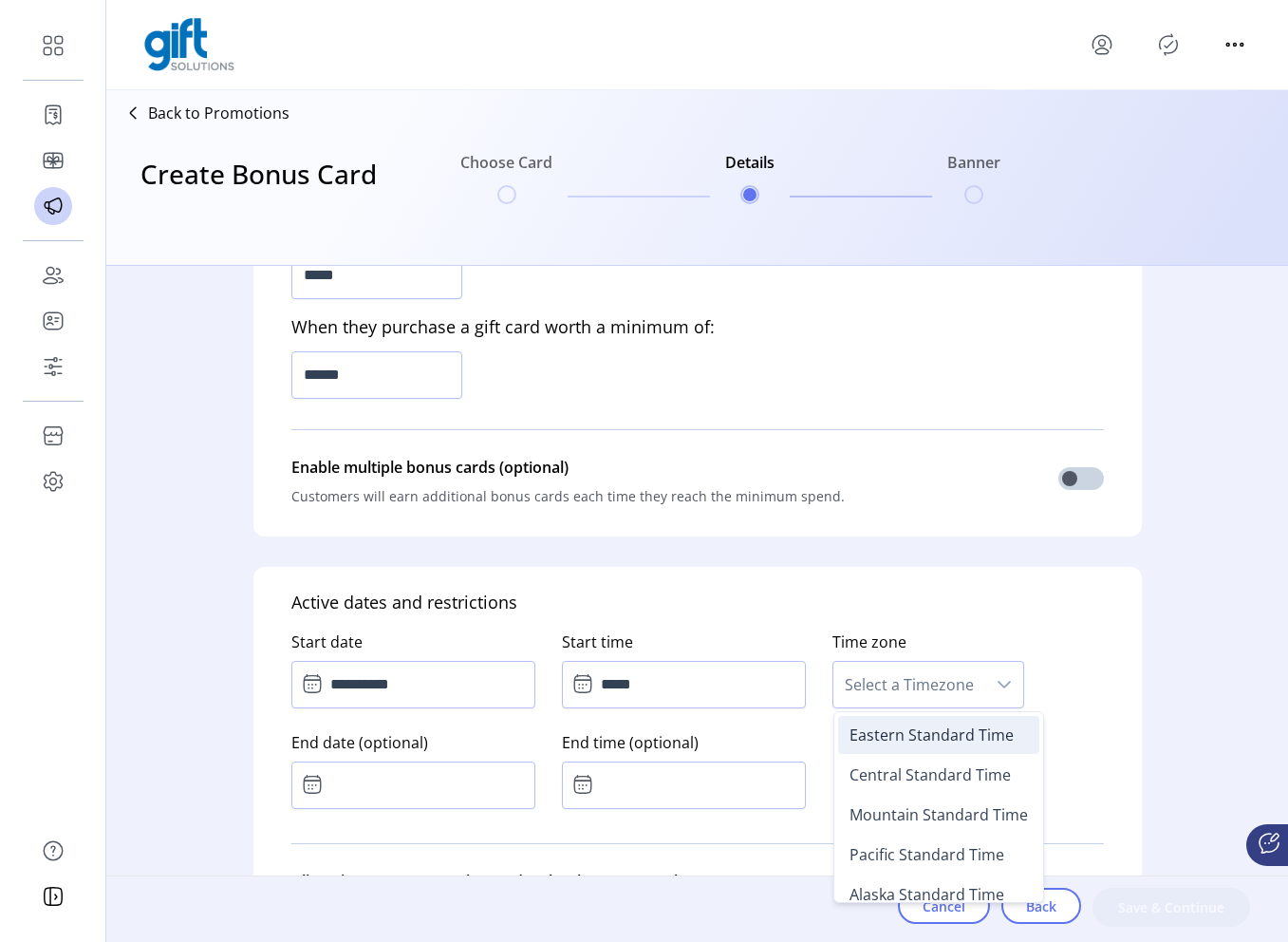 click on "Eastern Standard Time" at bounding box center (931, 735) 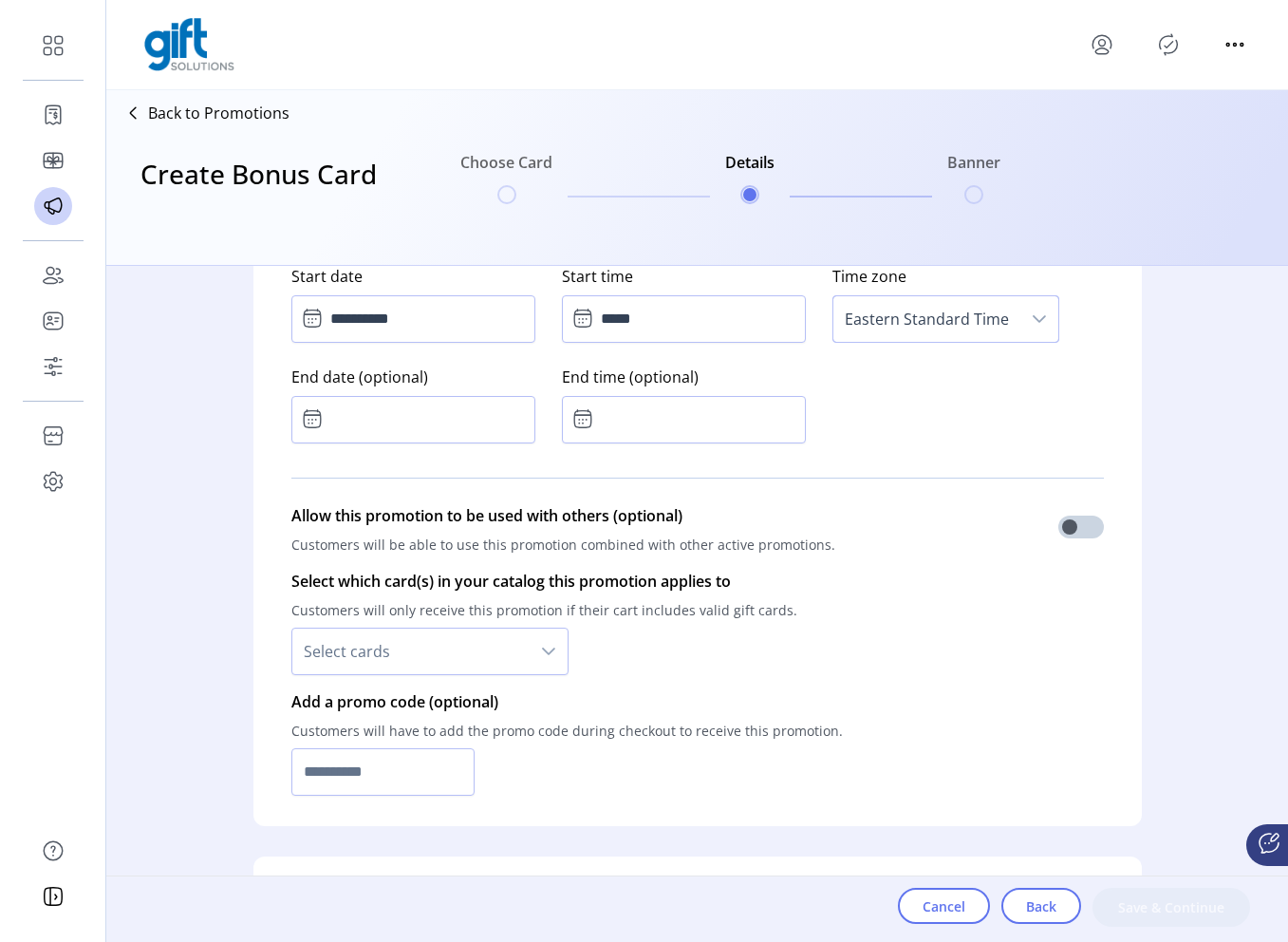 scroll, scrollTop: 1071, scrollLeft: 0, axis: vertical 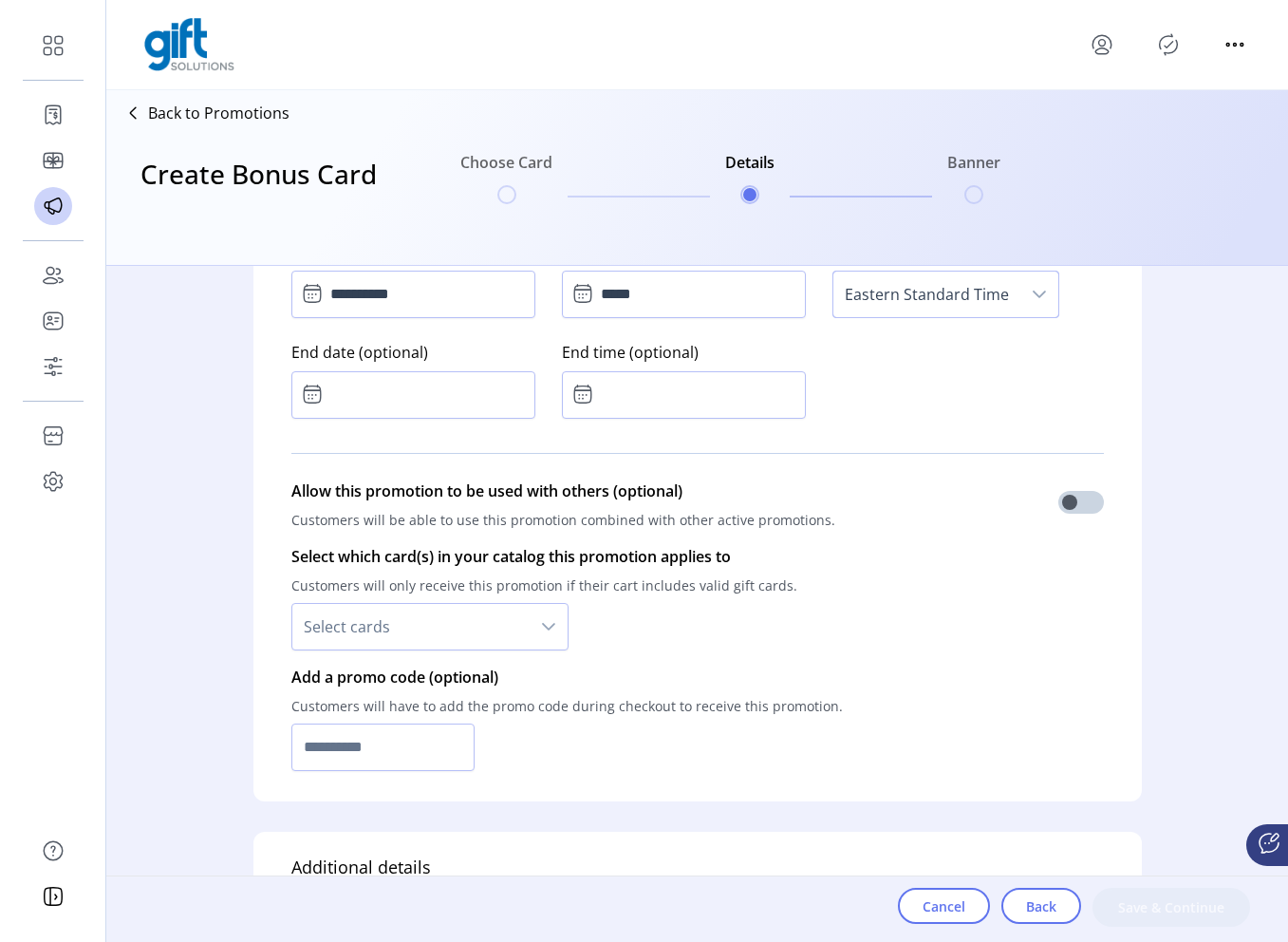 click on "Select cards" at bounding box center [411, 627] 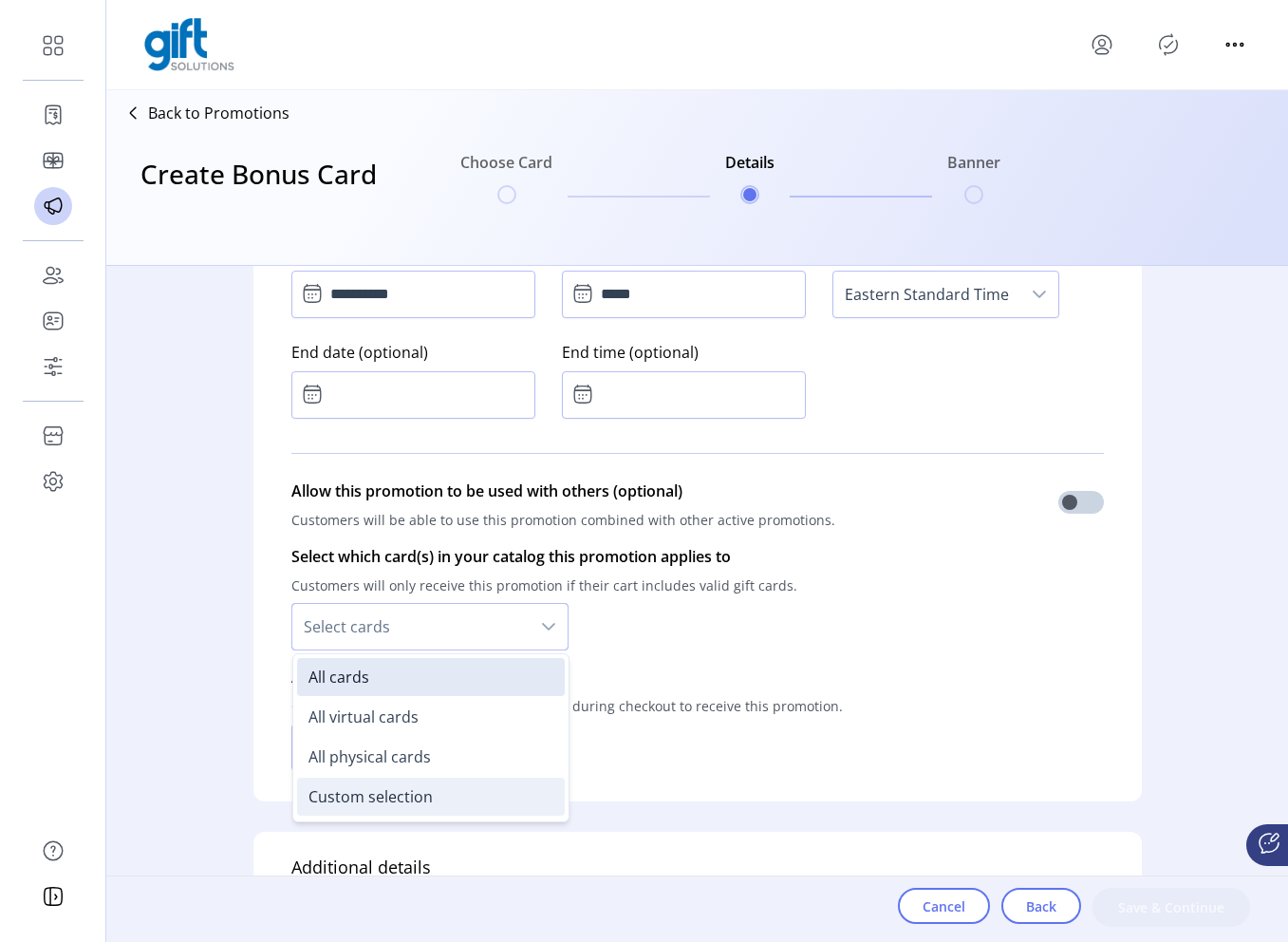 click on "Custom selection" at bounding box center (370, 797) 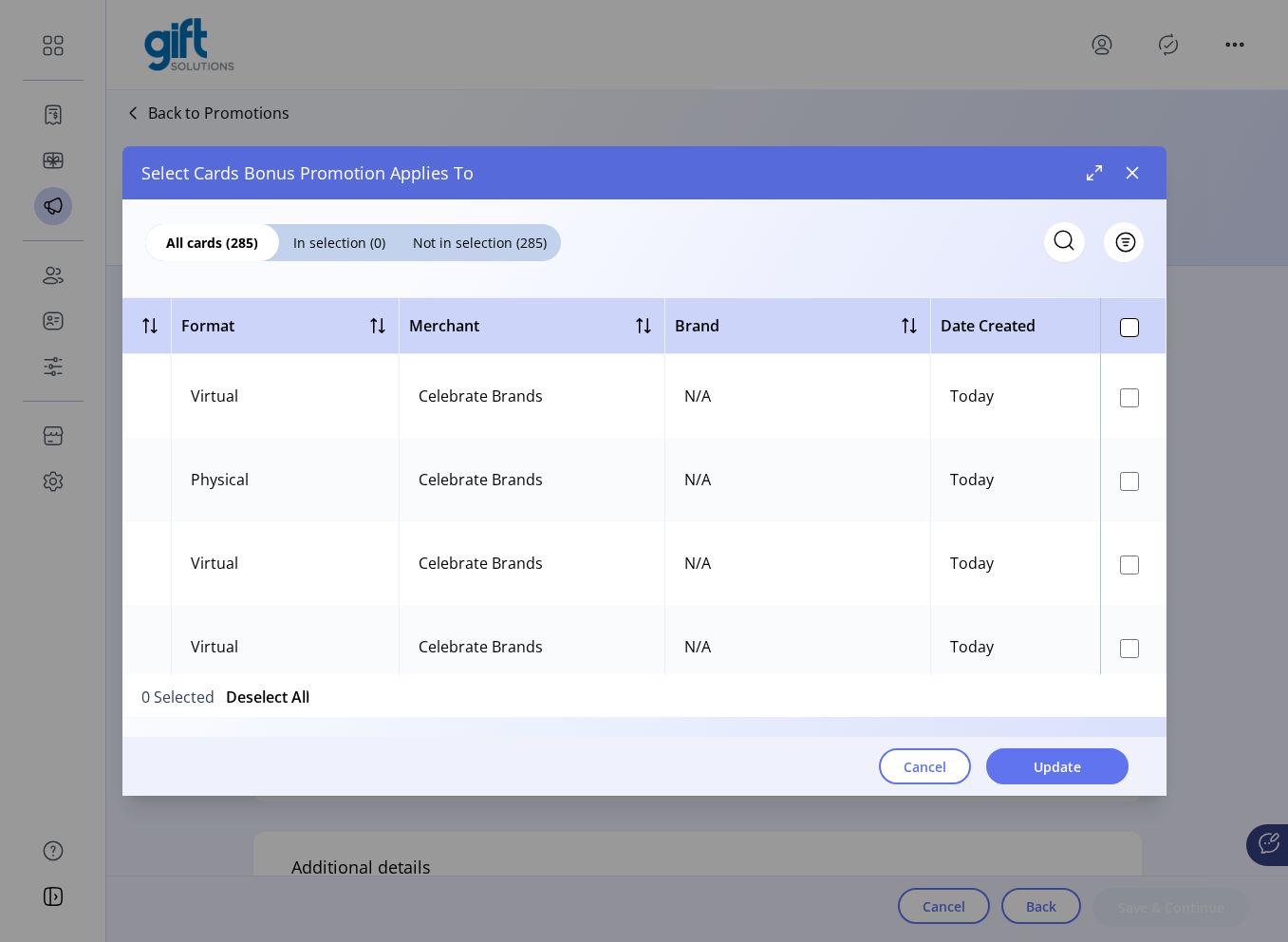 scroll, scrollTop: 0, scrollLeft: 628, axis: horizontal 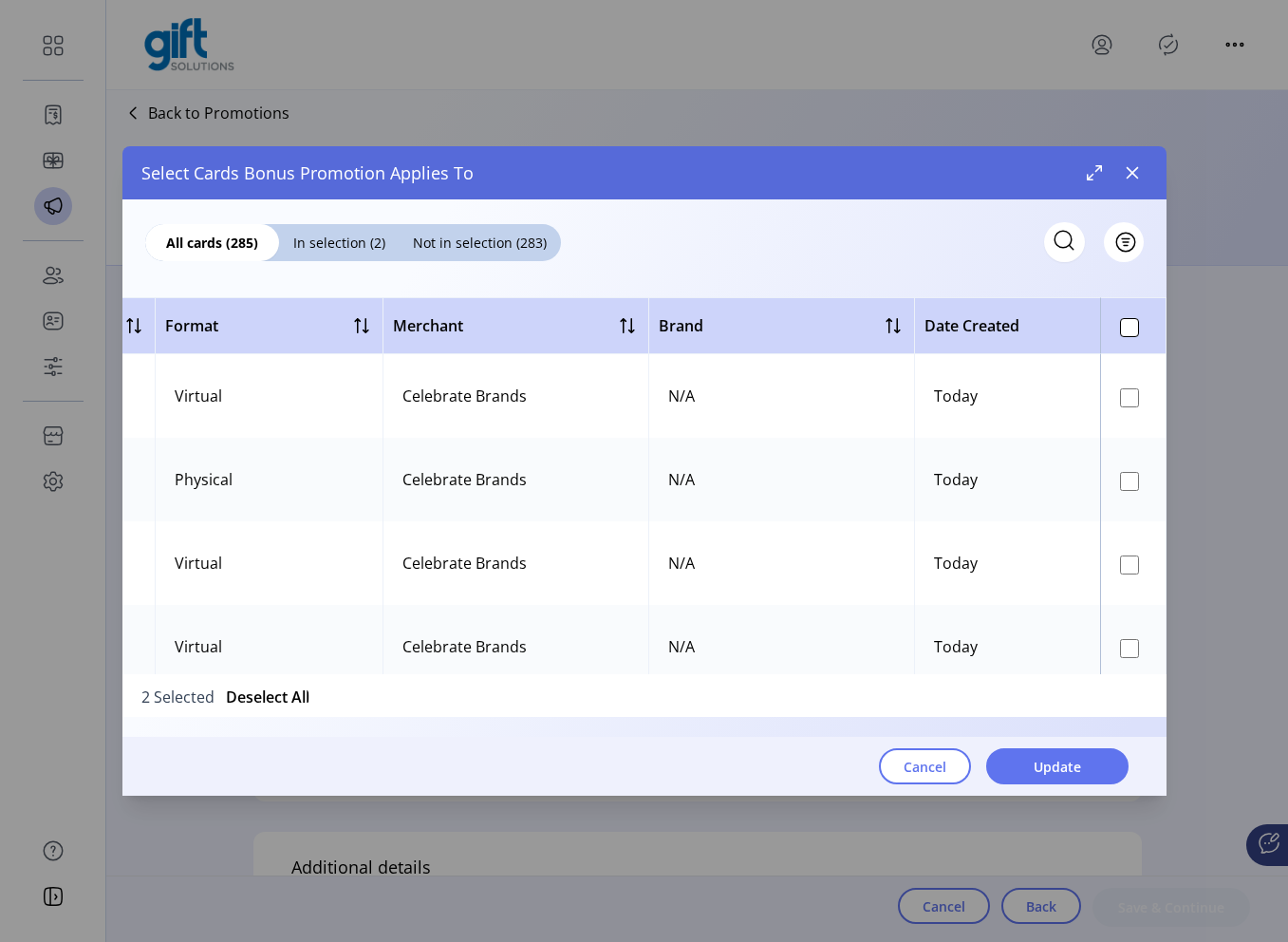 click on "Cancel Update" at bounding box center (625, 766) 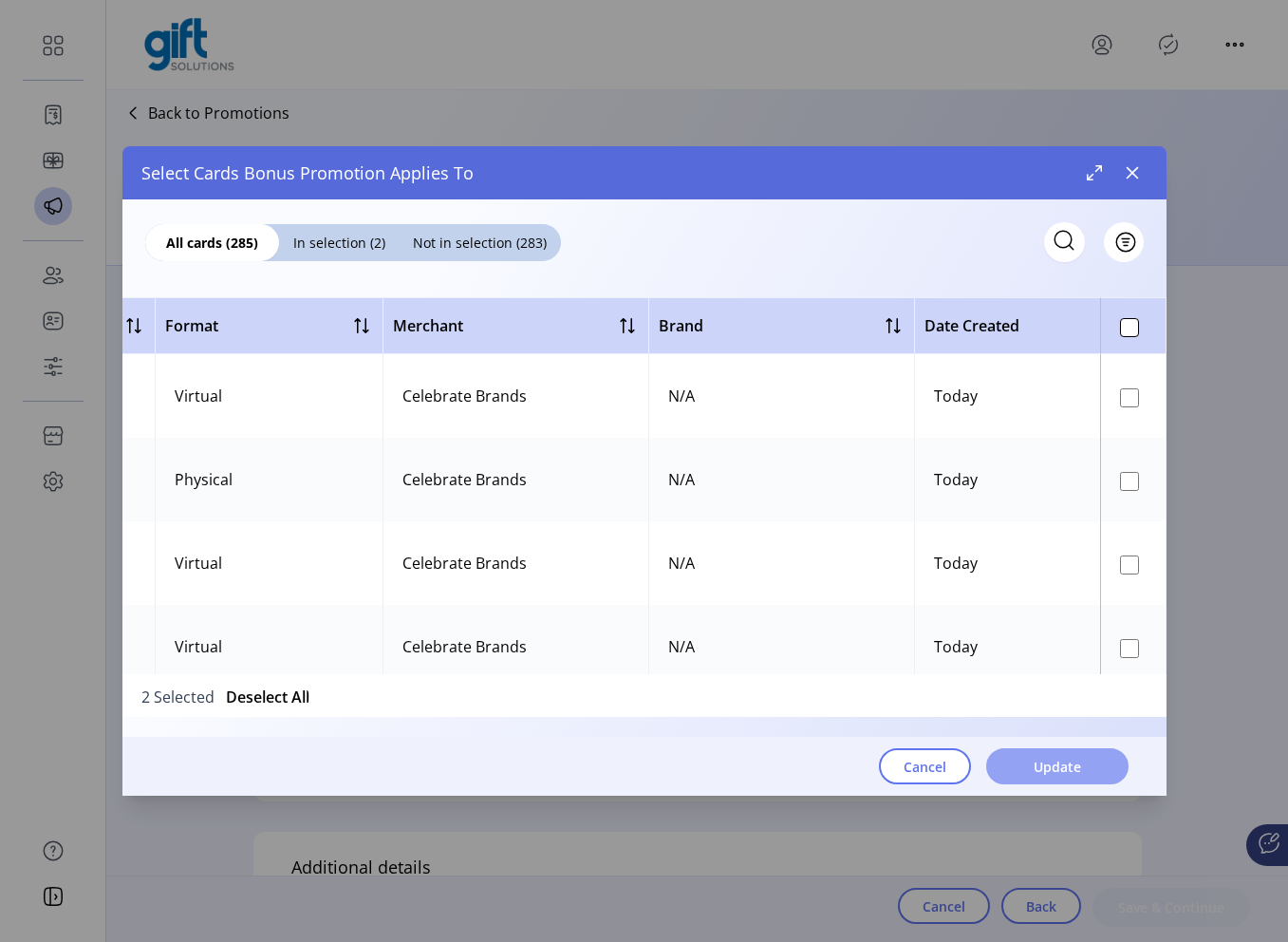 click on "Update" at bounding box center [1057, 766] 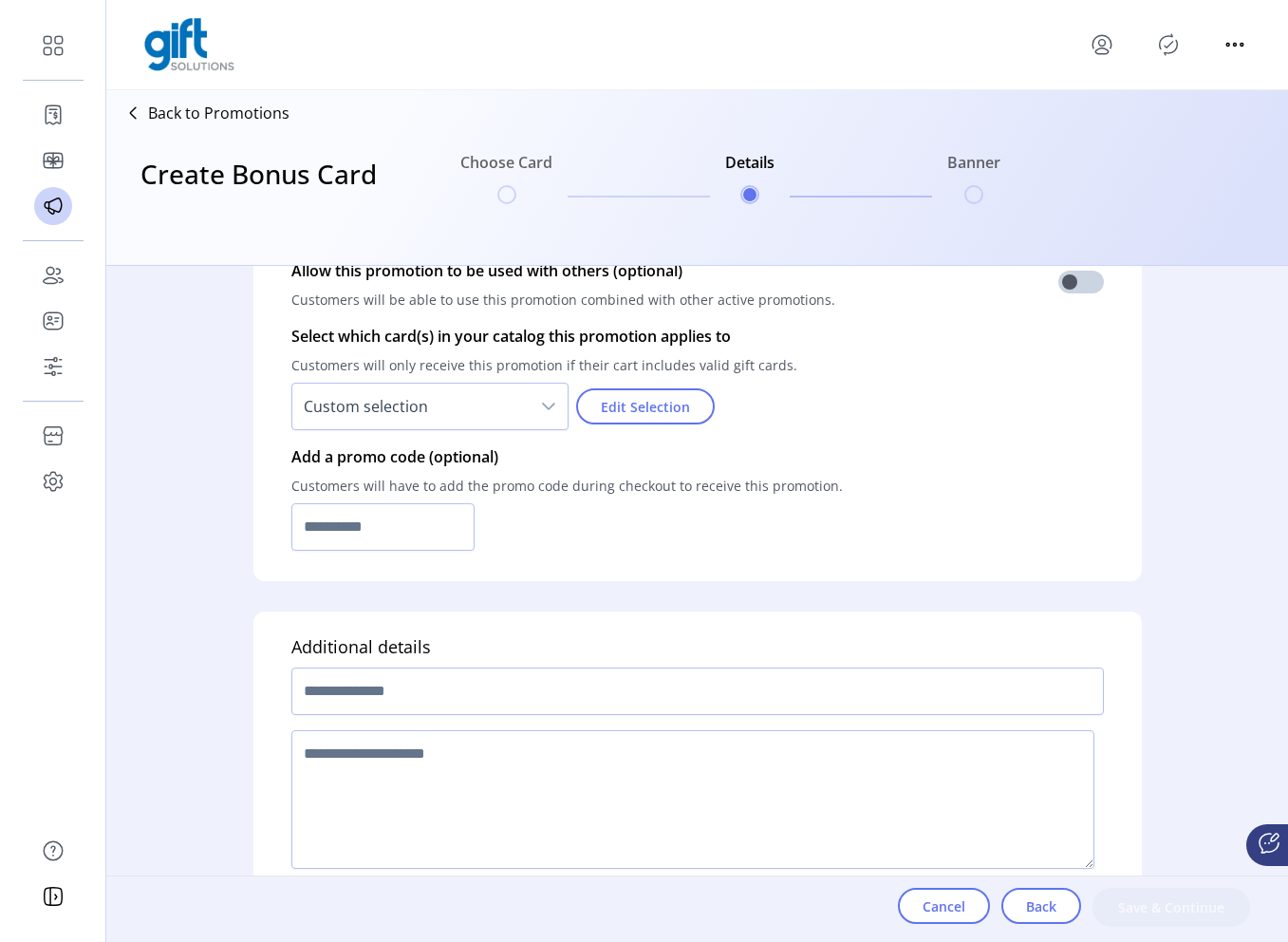 scroll, scrollTop: 1305, scrollLeft: 0, axis: vertical 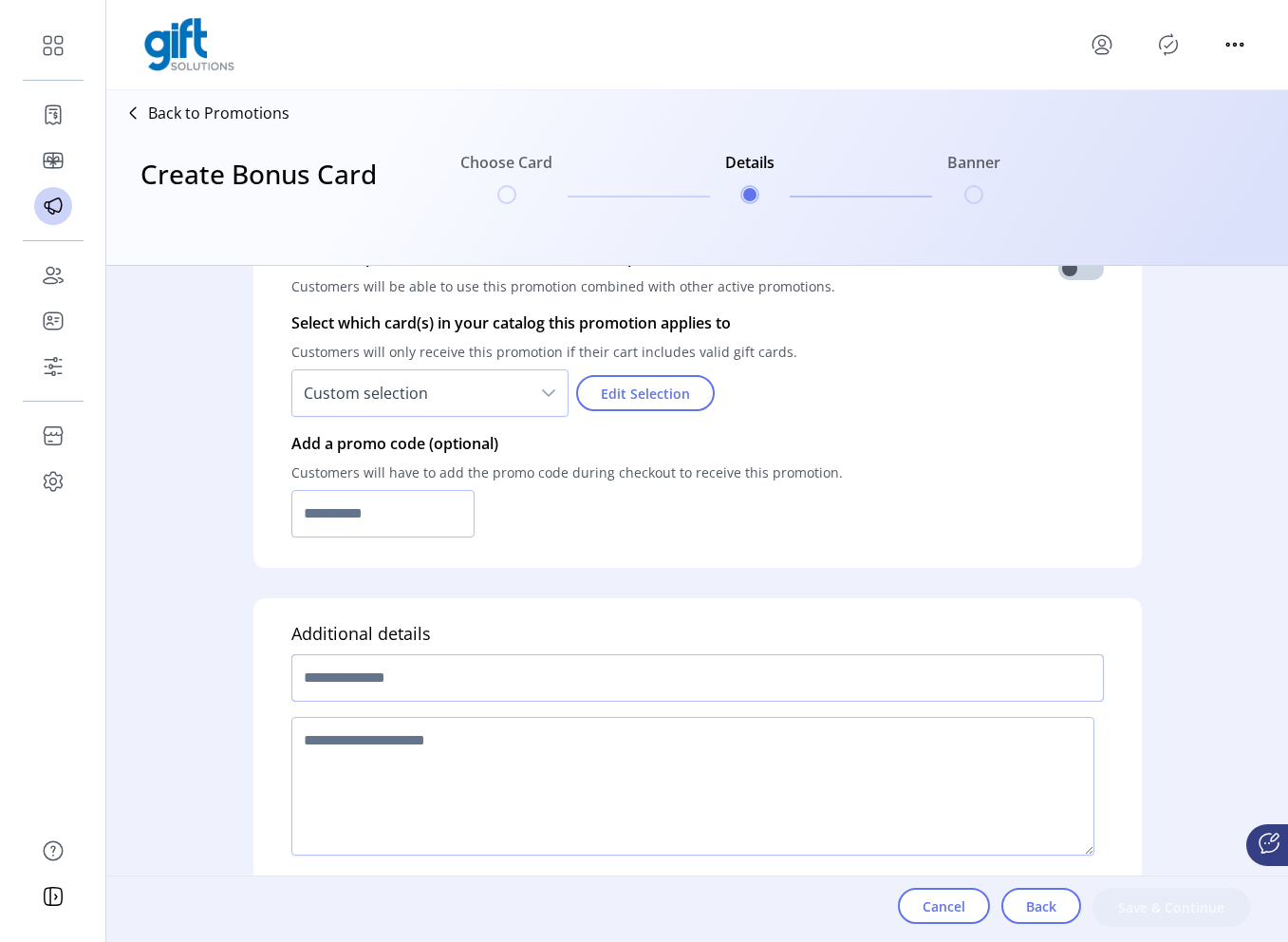 click 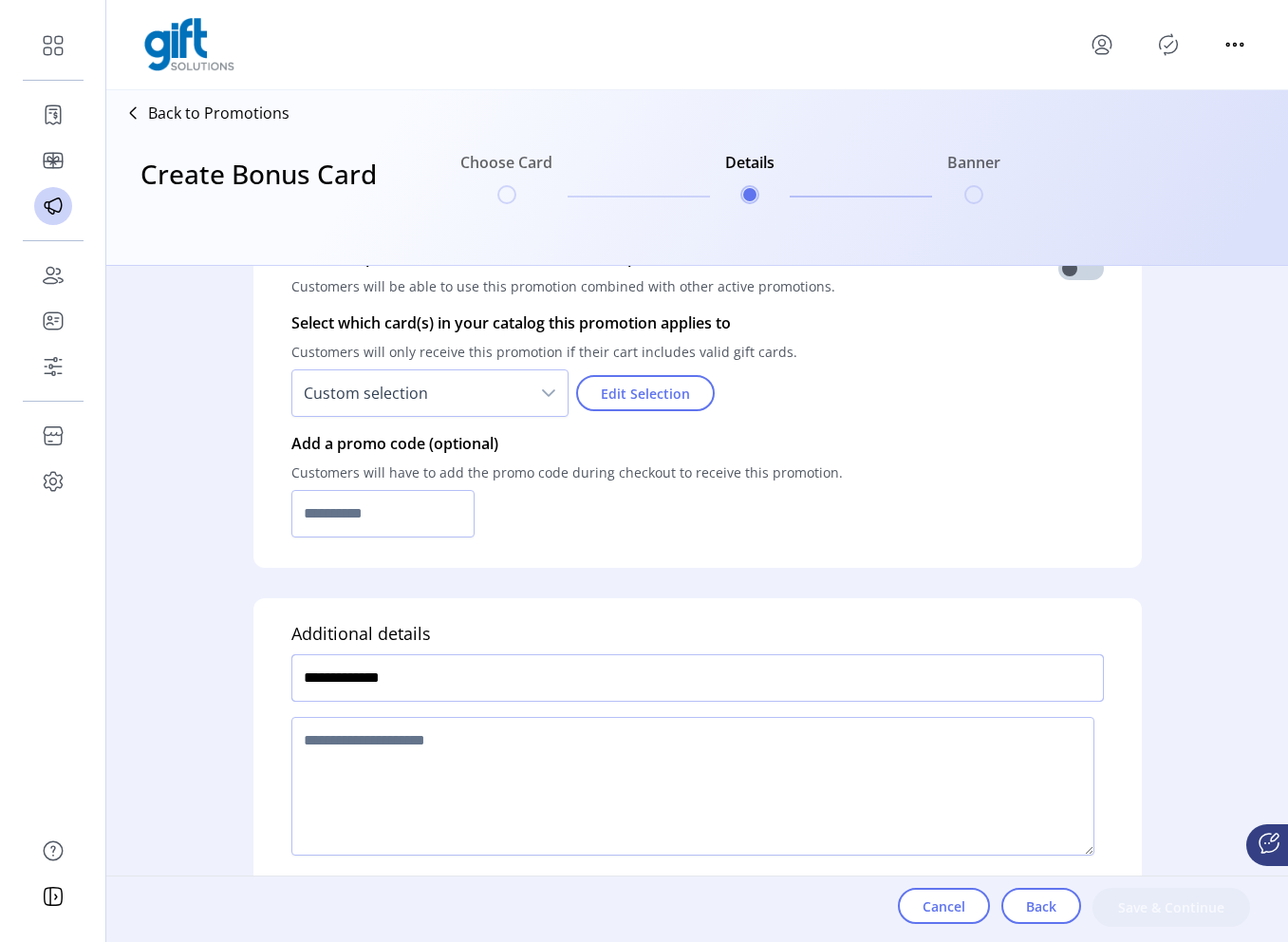 type on "**********" 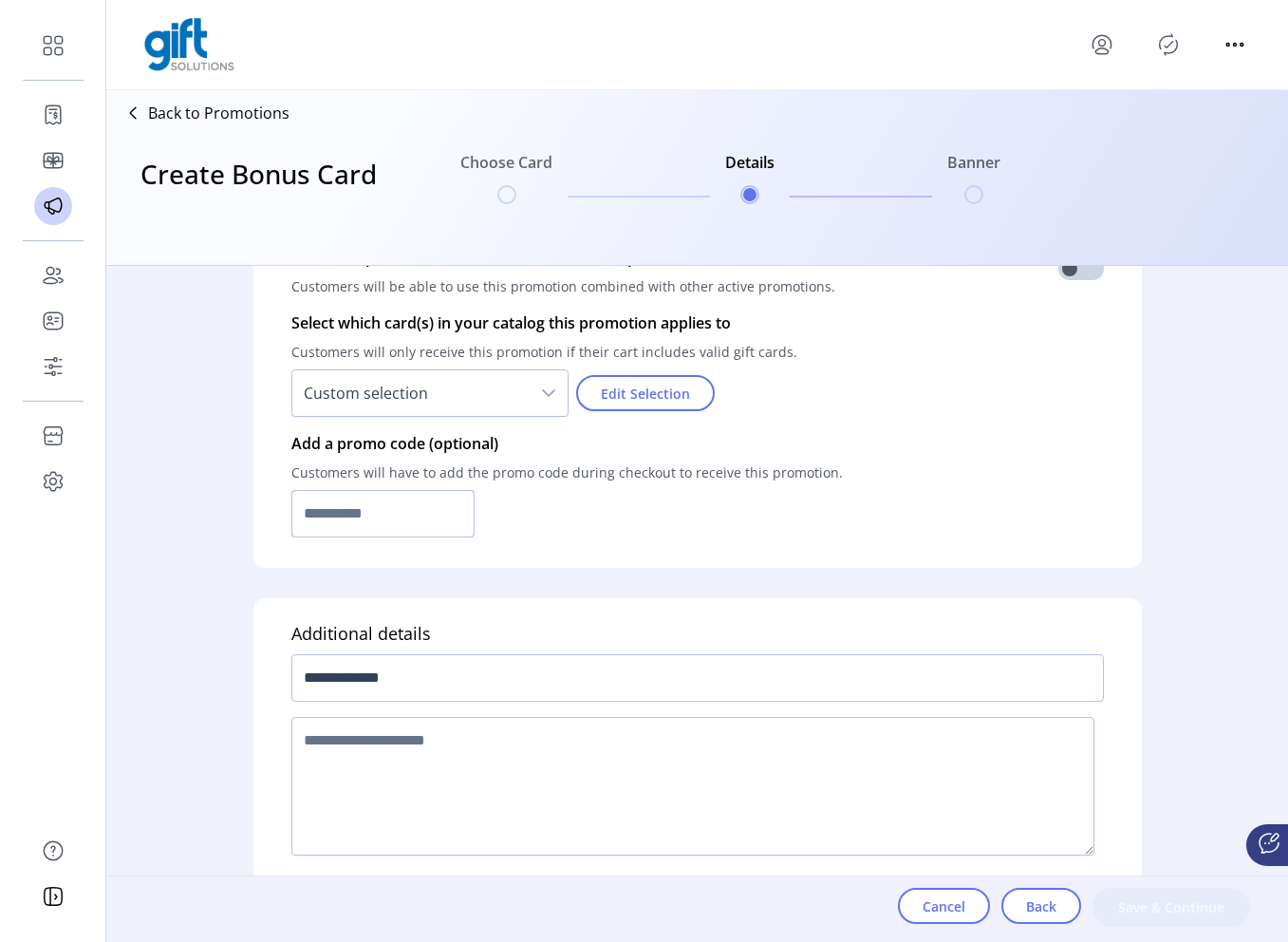 click 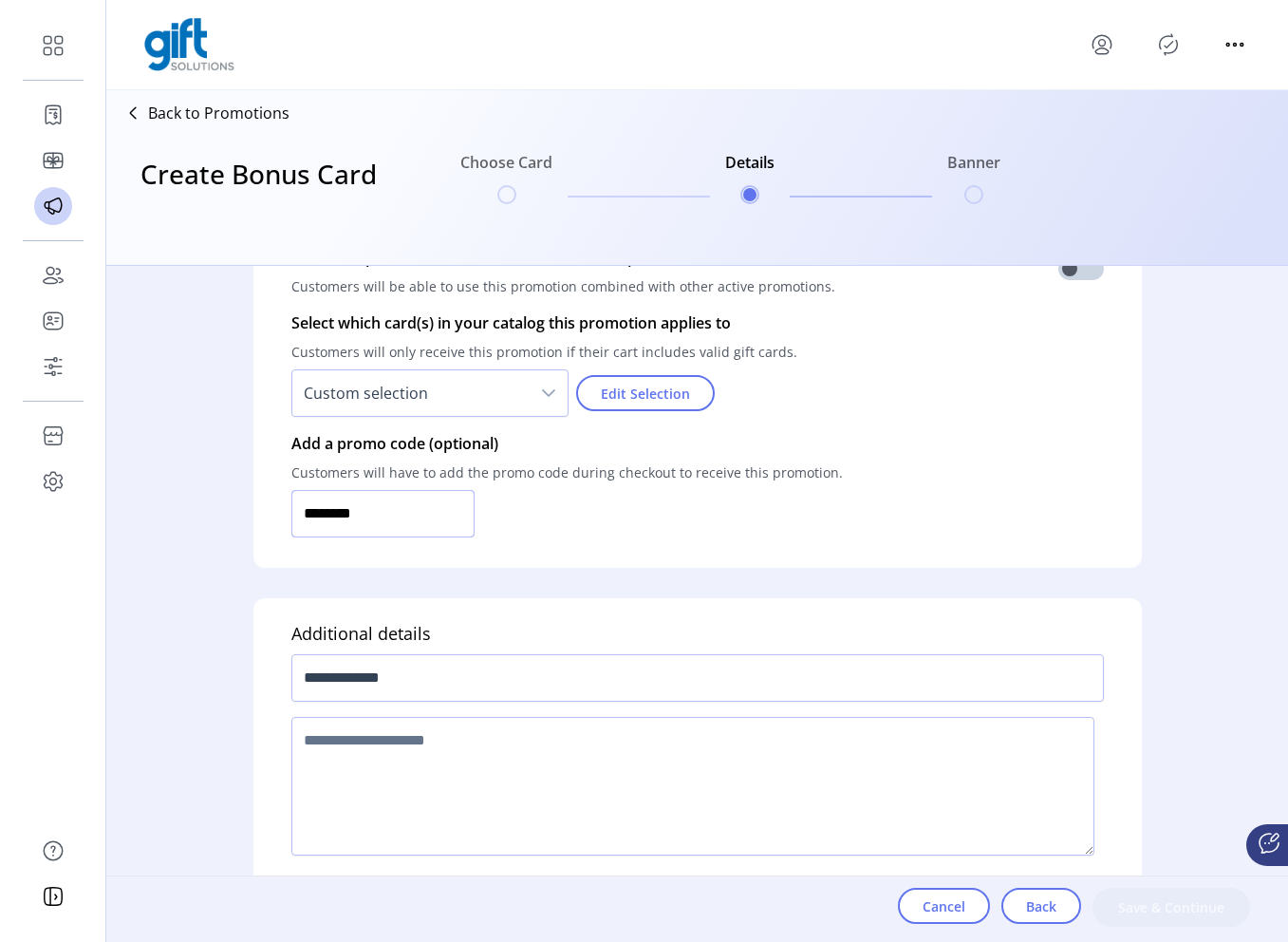 type on "********" 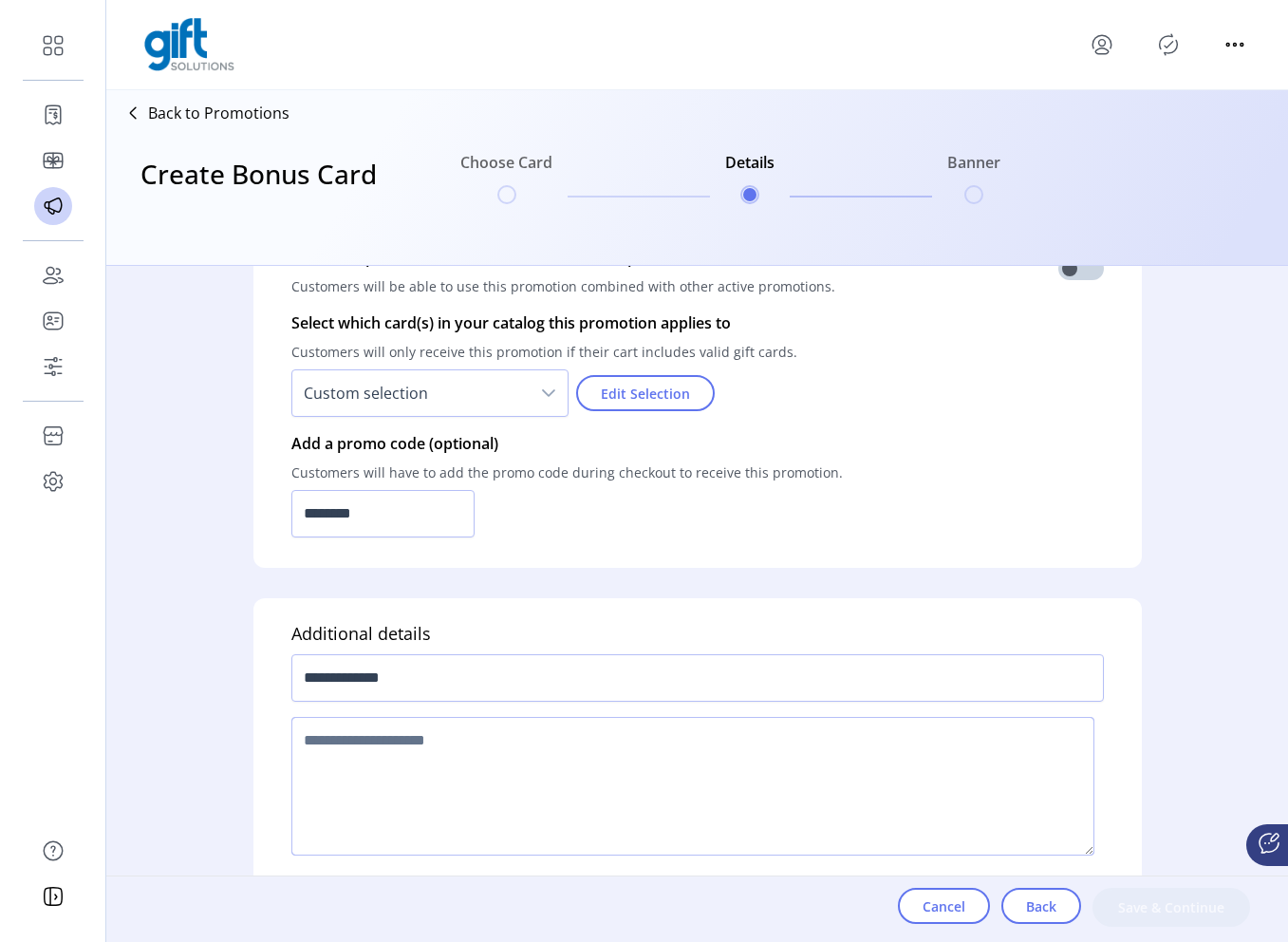 click 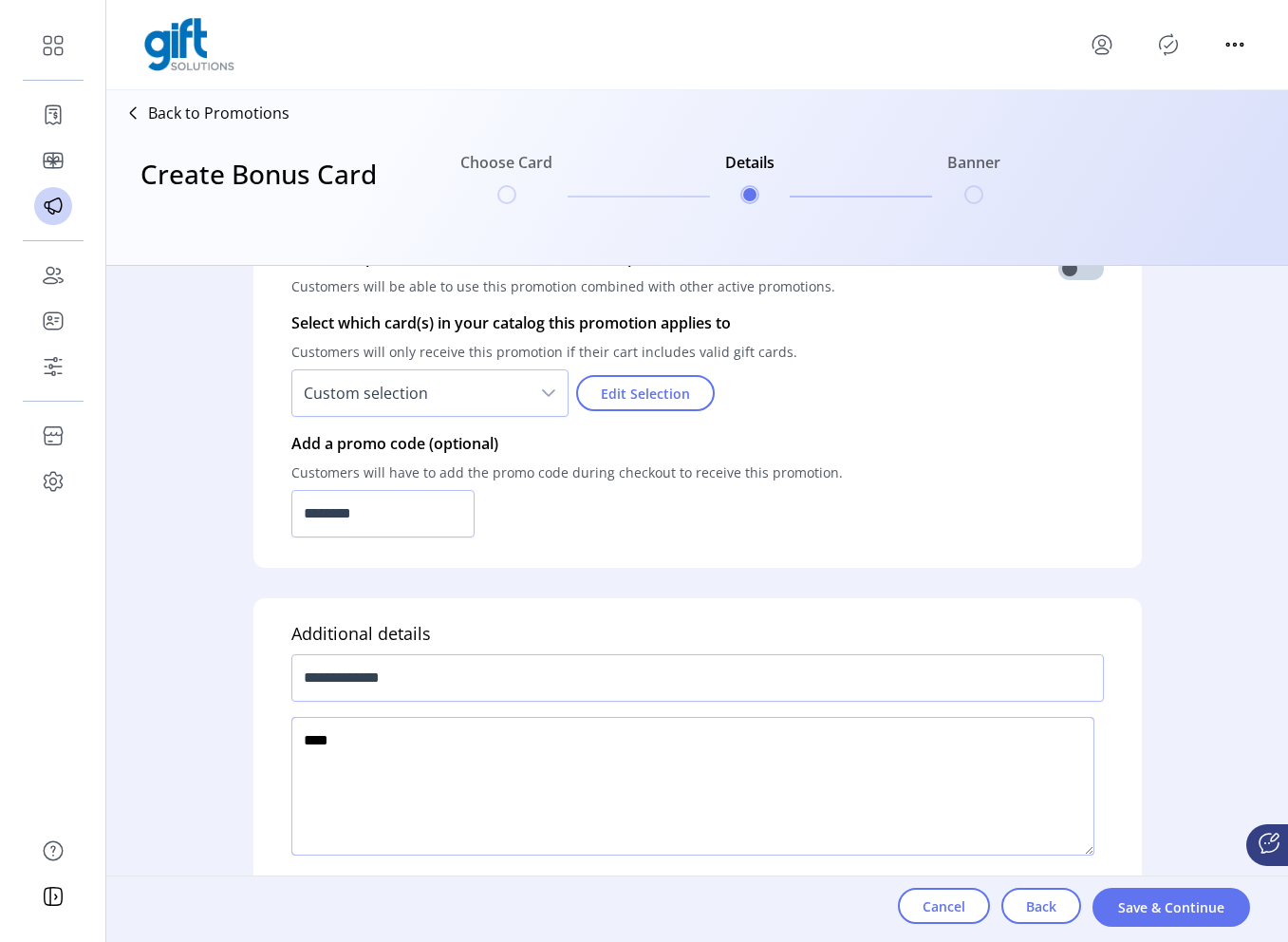 type on "****" 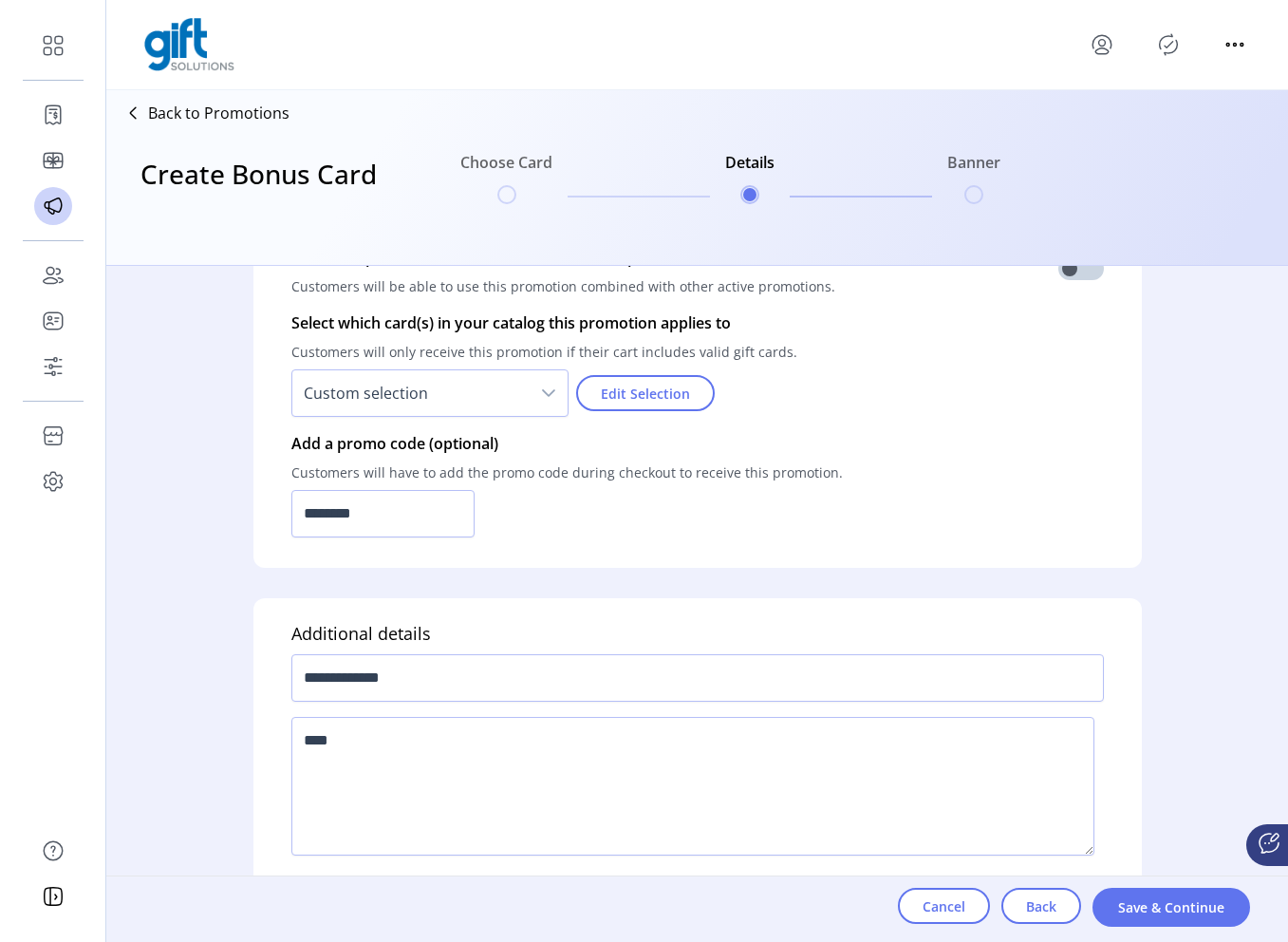 click on "Cancel Back Save & Continue" 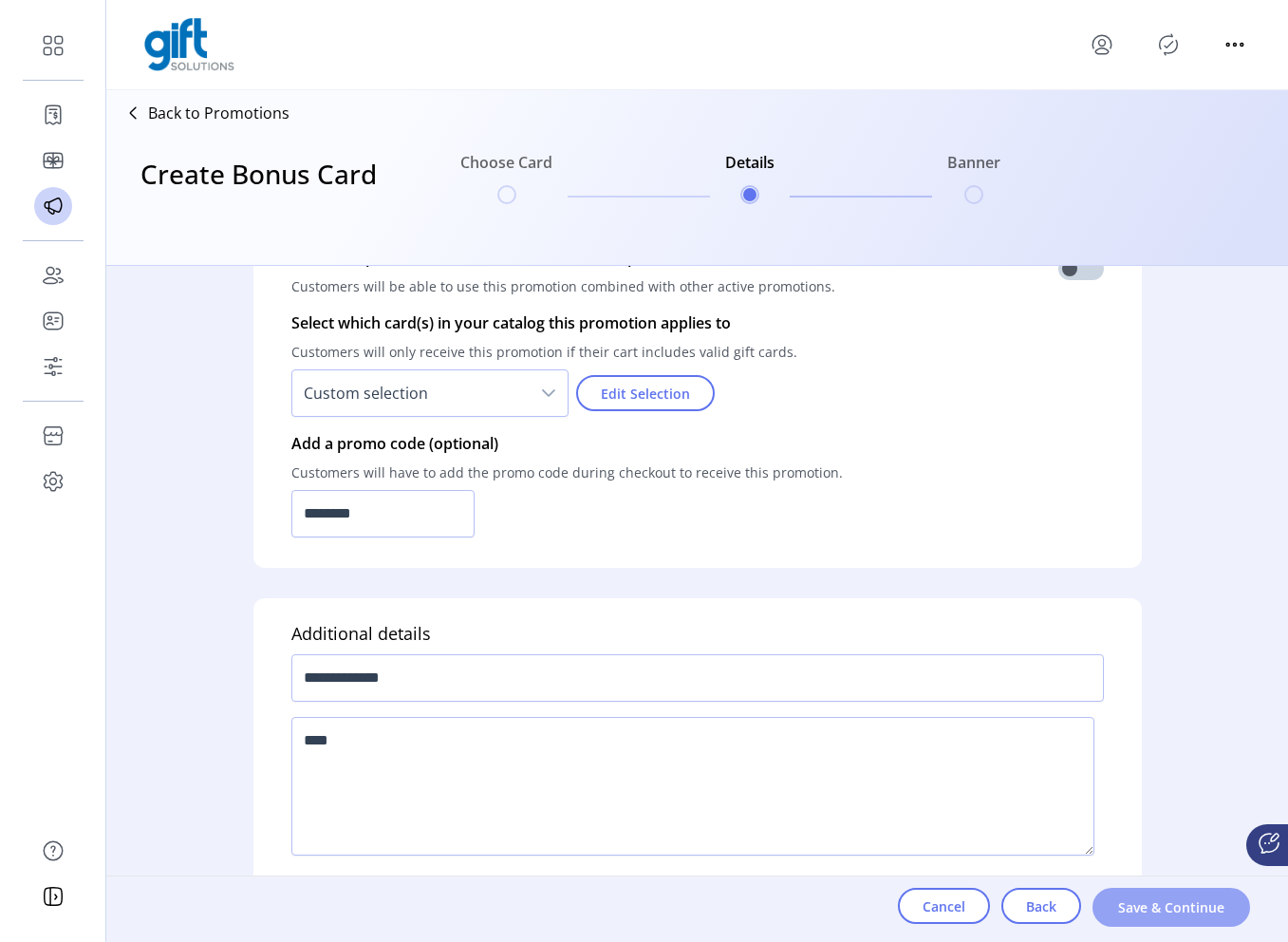 click on "Save & Continue" 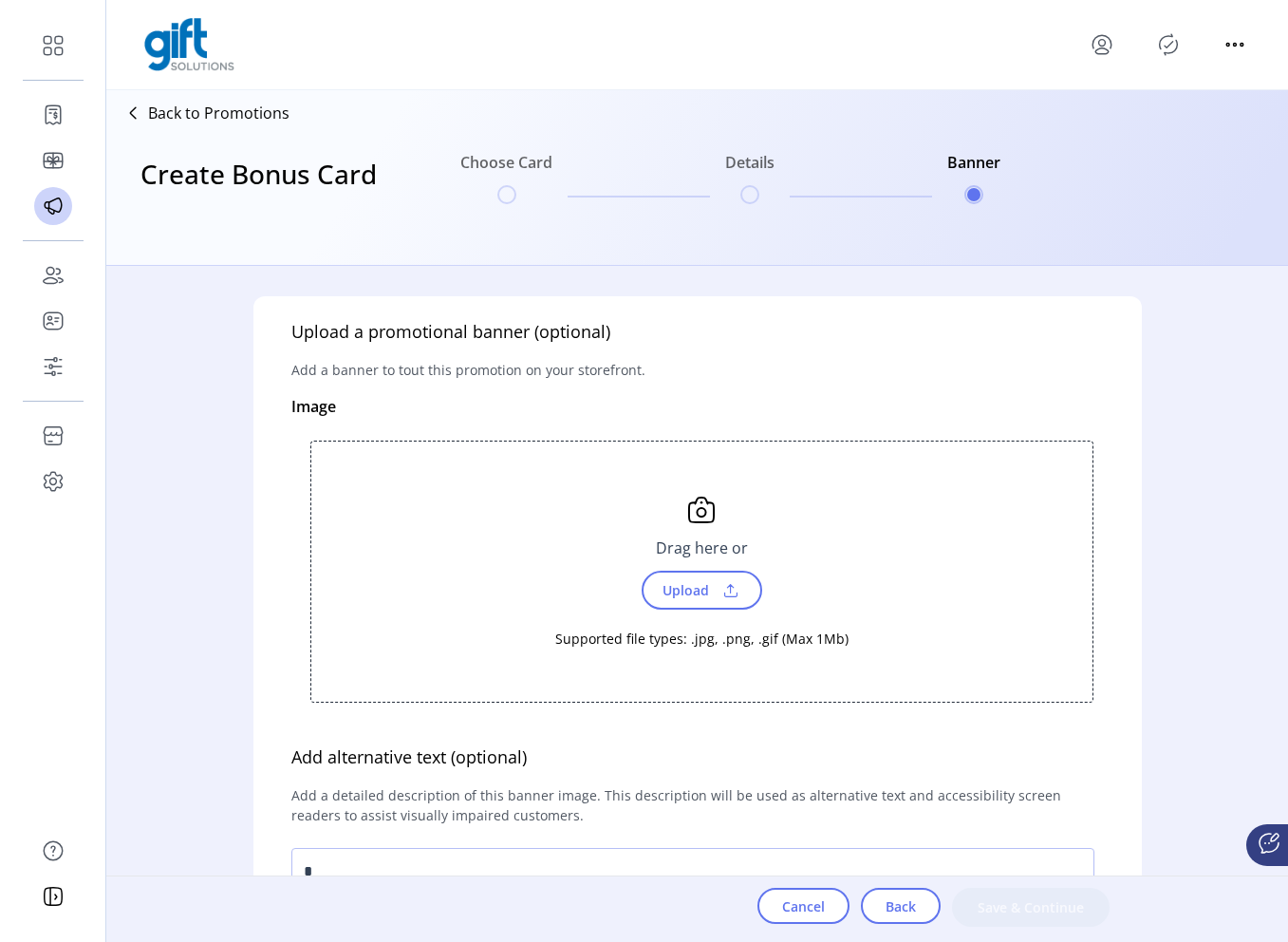 click on "Supported file types: .jpg, .png, .gif (Max 1Mb)" 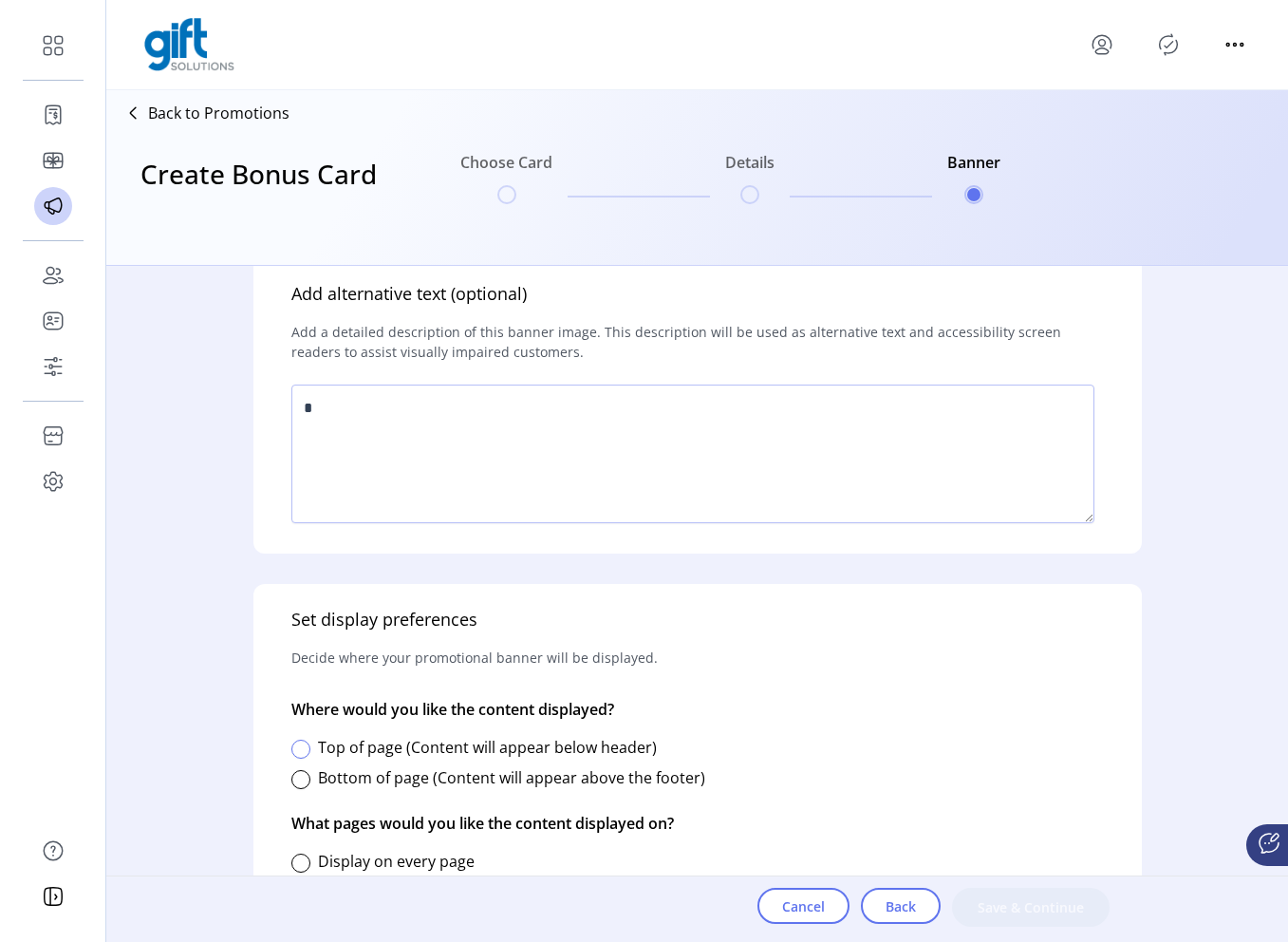 scroll, scrollTop: 226, scrollLeft: 0, axis: vertical 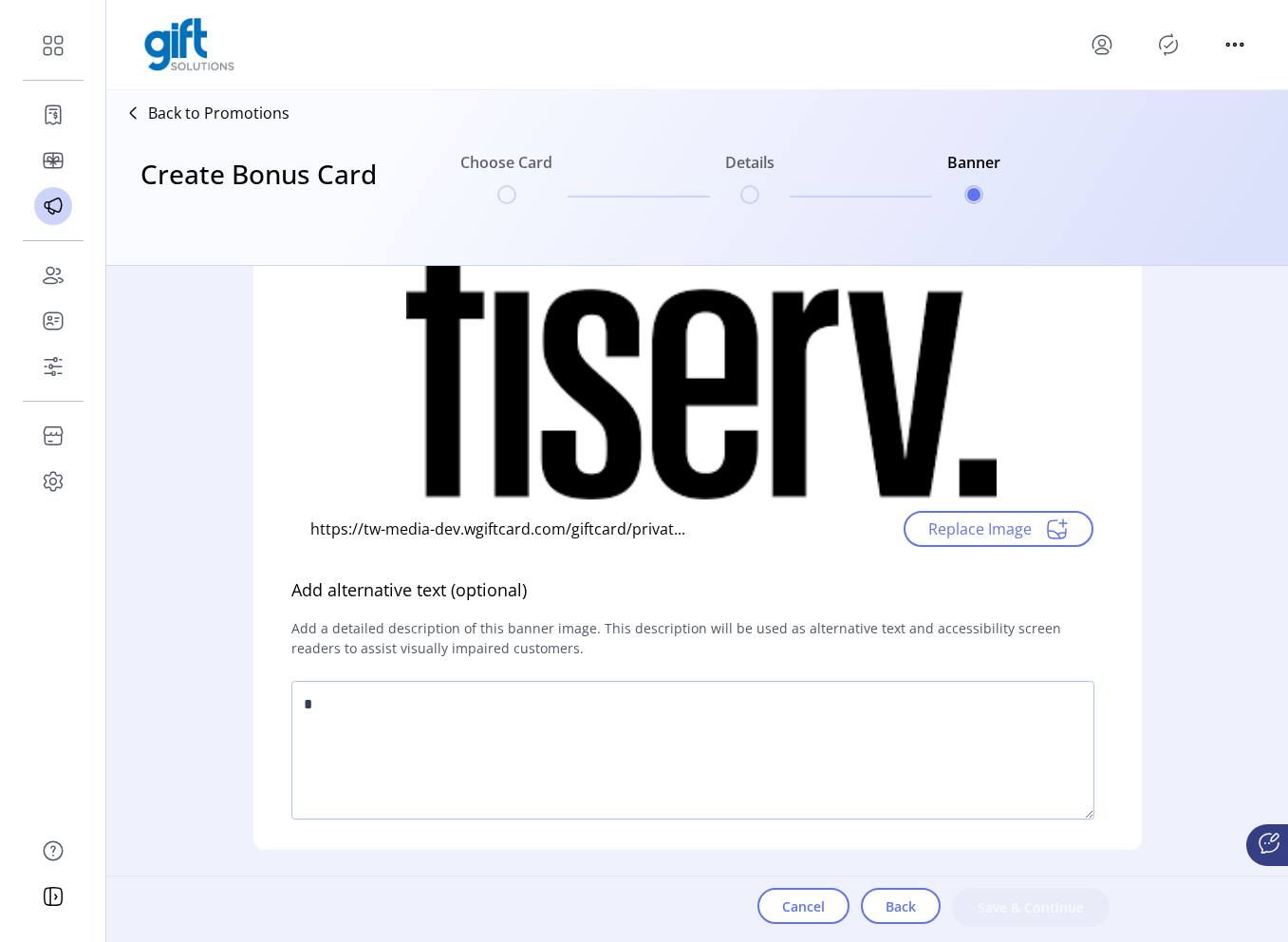 click 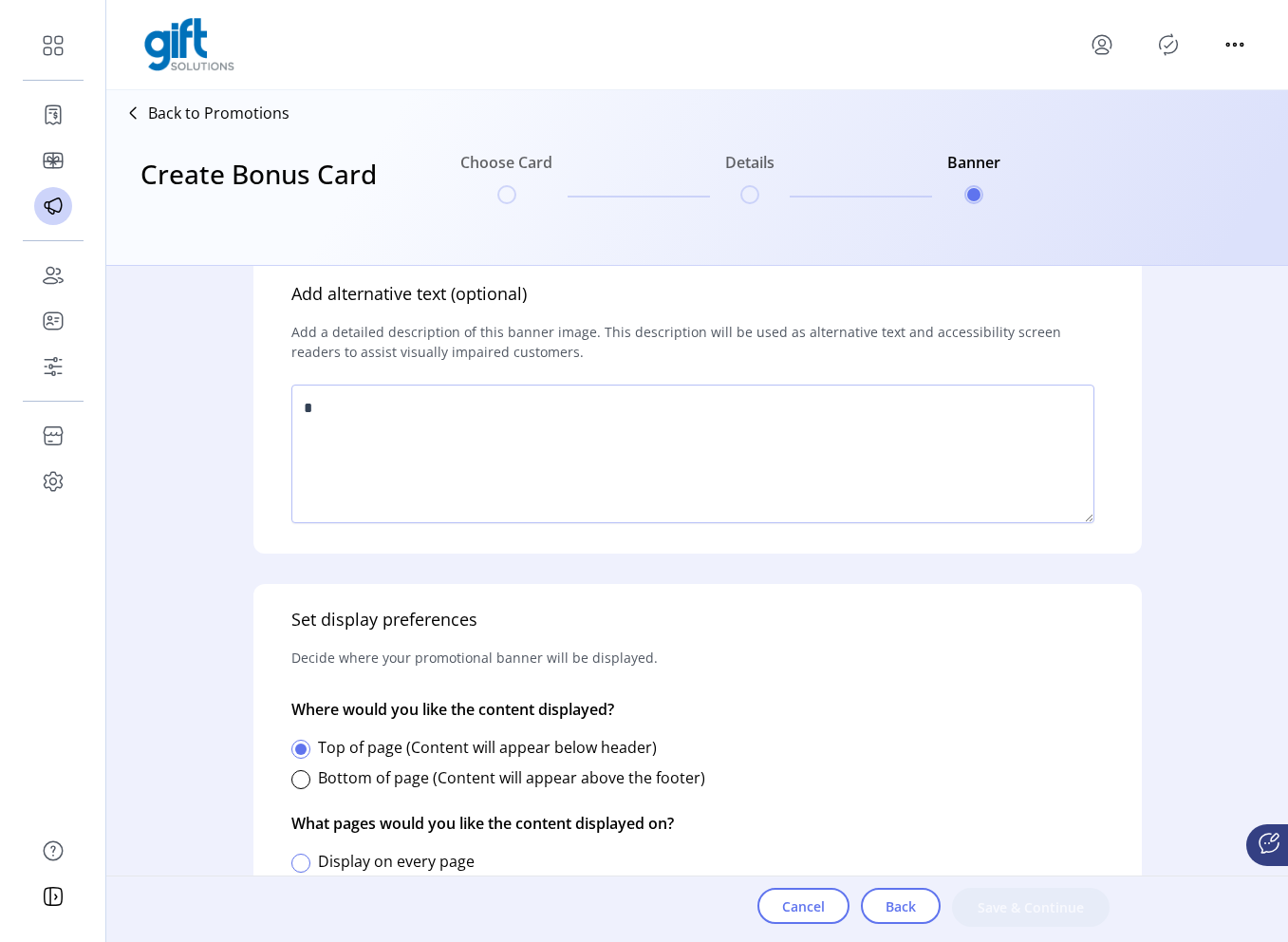 click 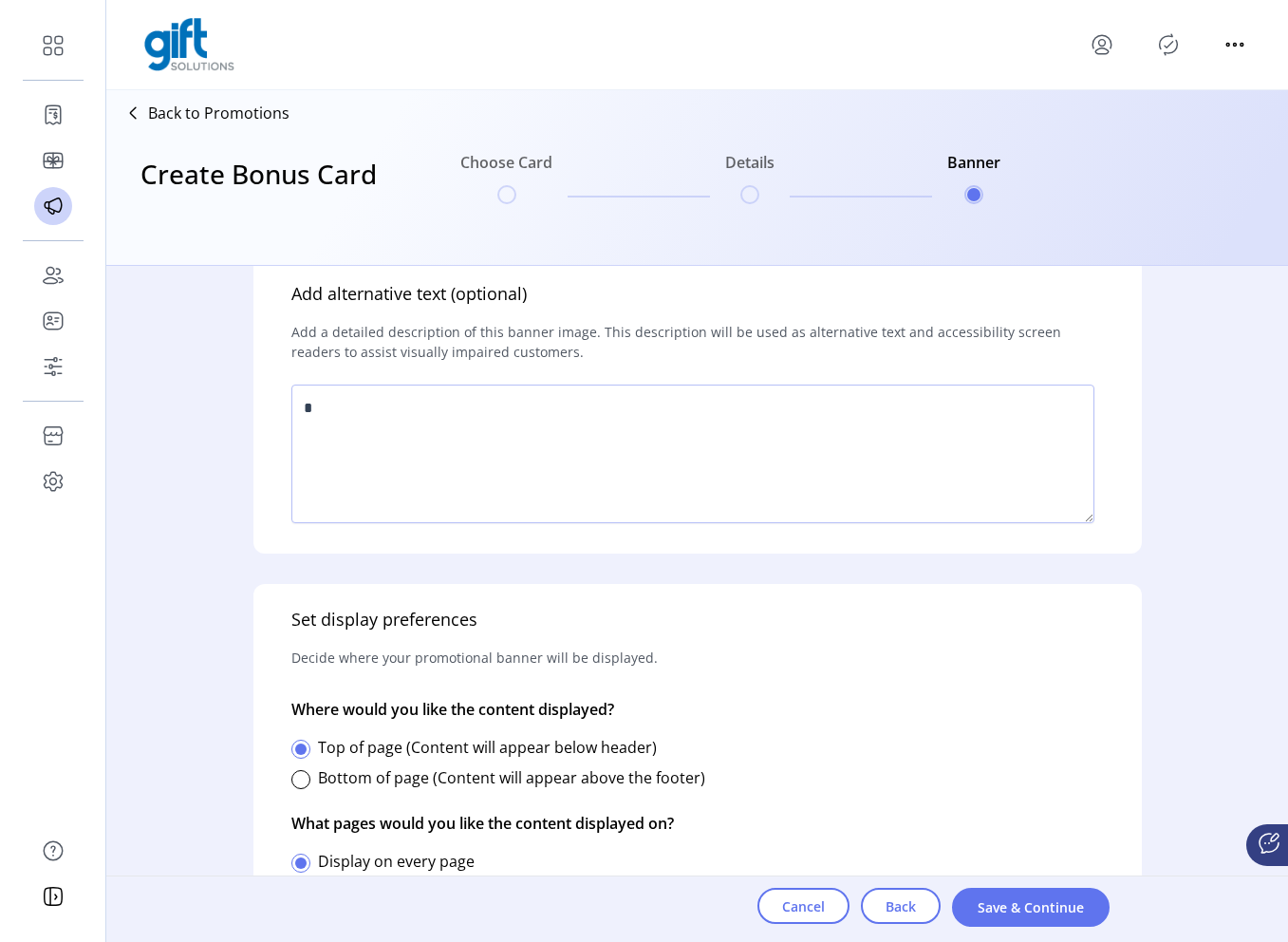scroll, scrollTop: 11, scrollLeft: 7, axis: both 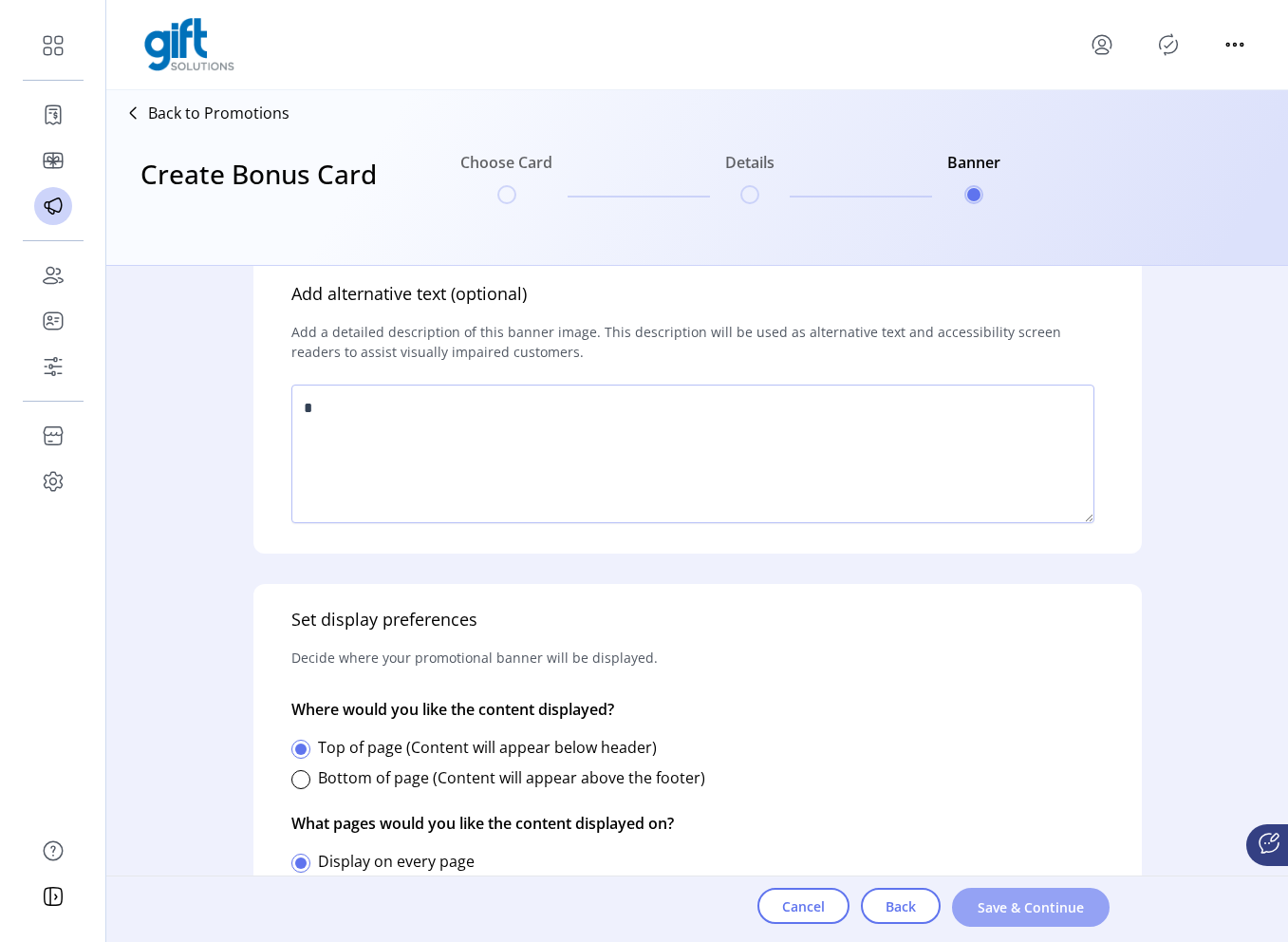 click on "Save & Continue" 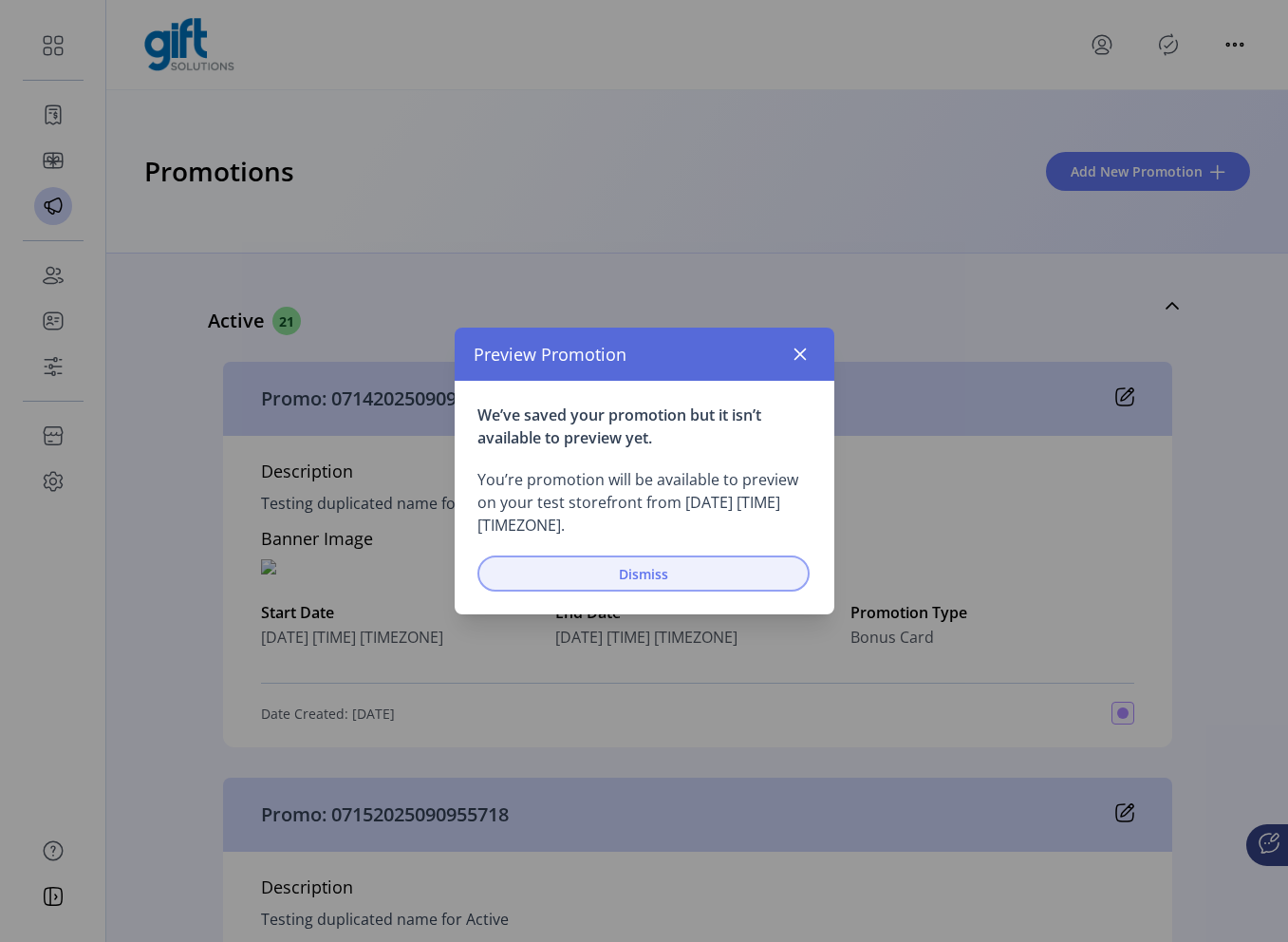 click on "Dismiss" 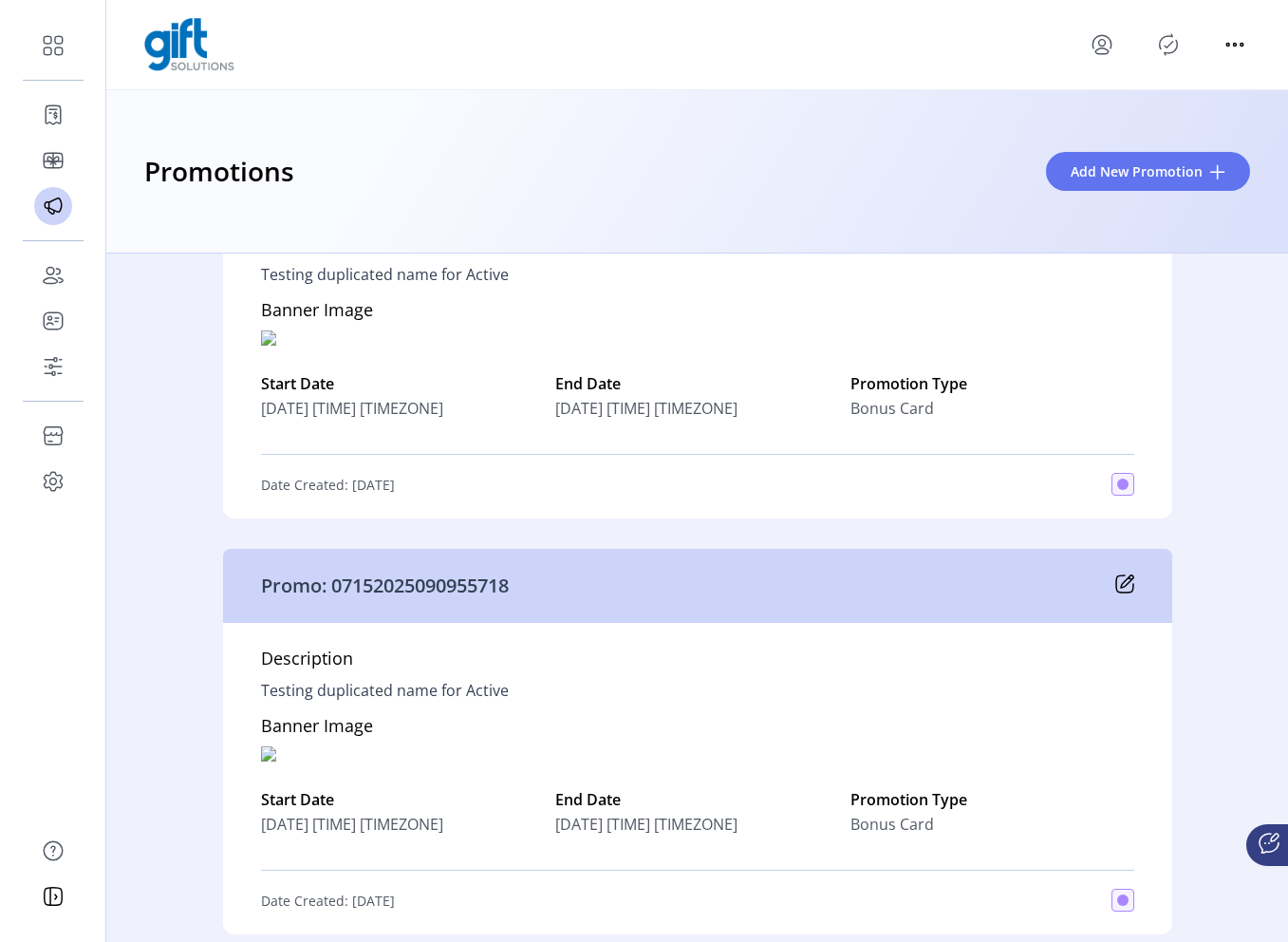 scroll, scrollTop: 0, scrollLeft: 0, axis: both 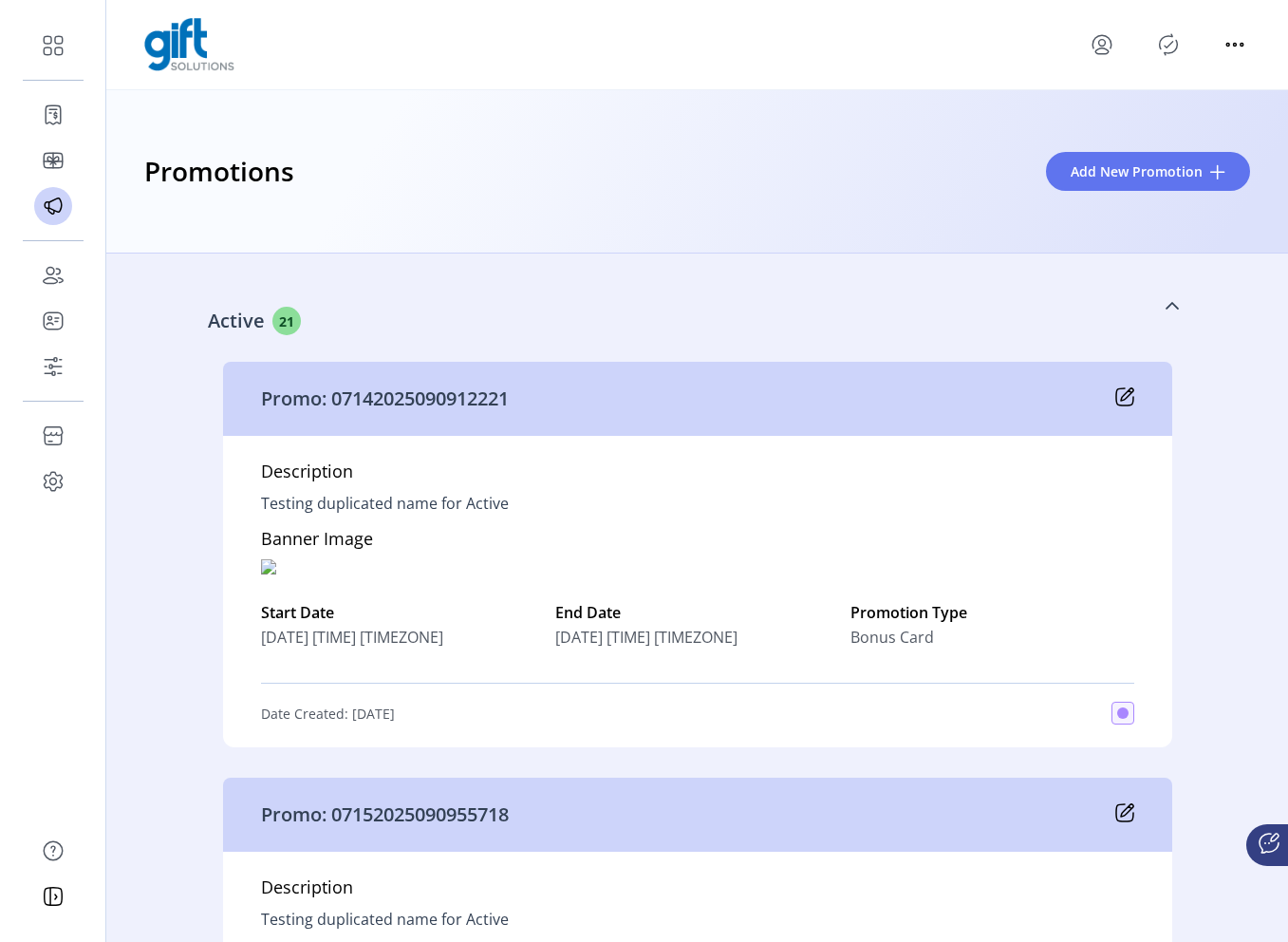 click 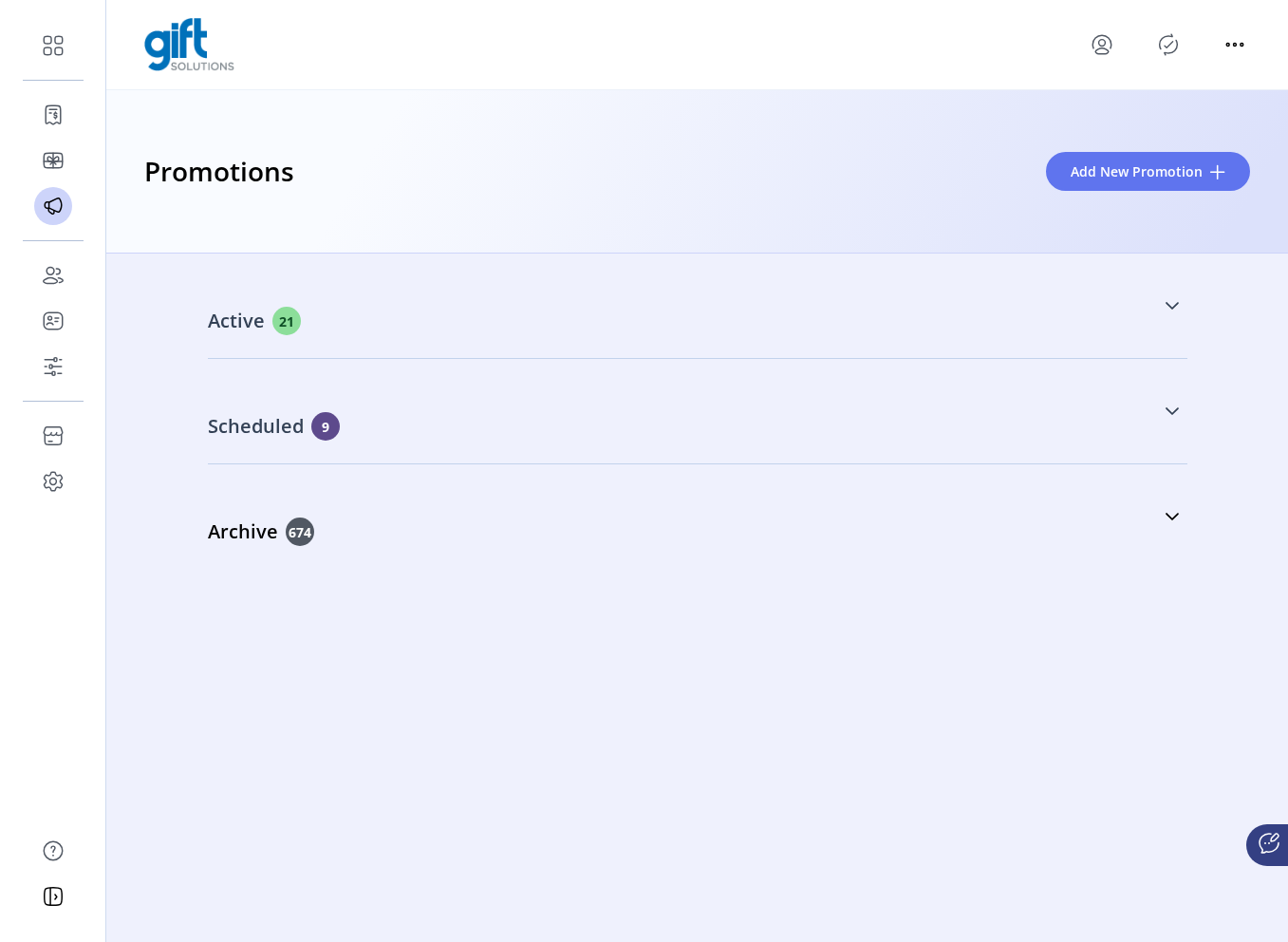 click on "Scheduled 9" at bounding box center (698, 411) 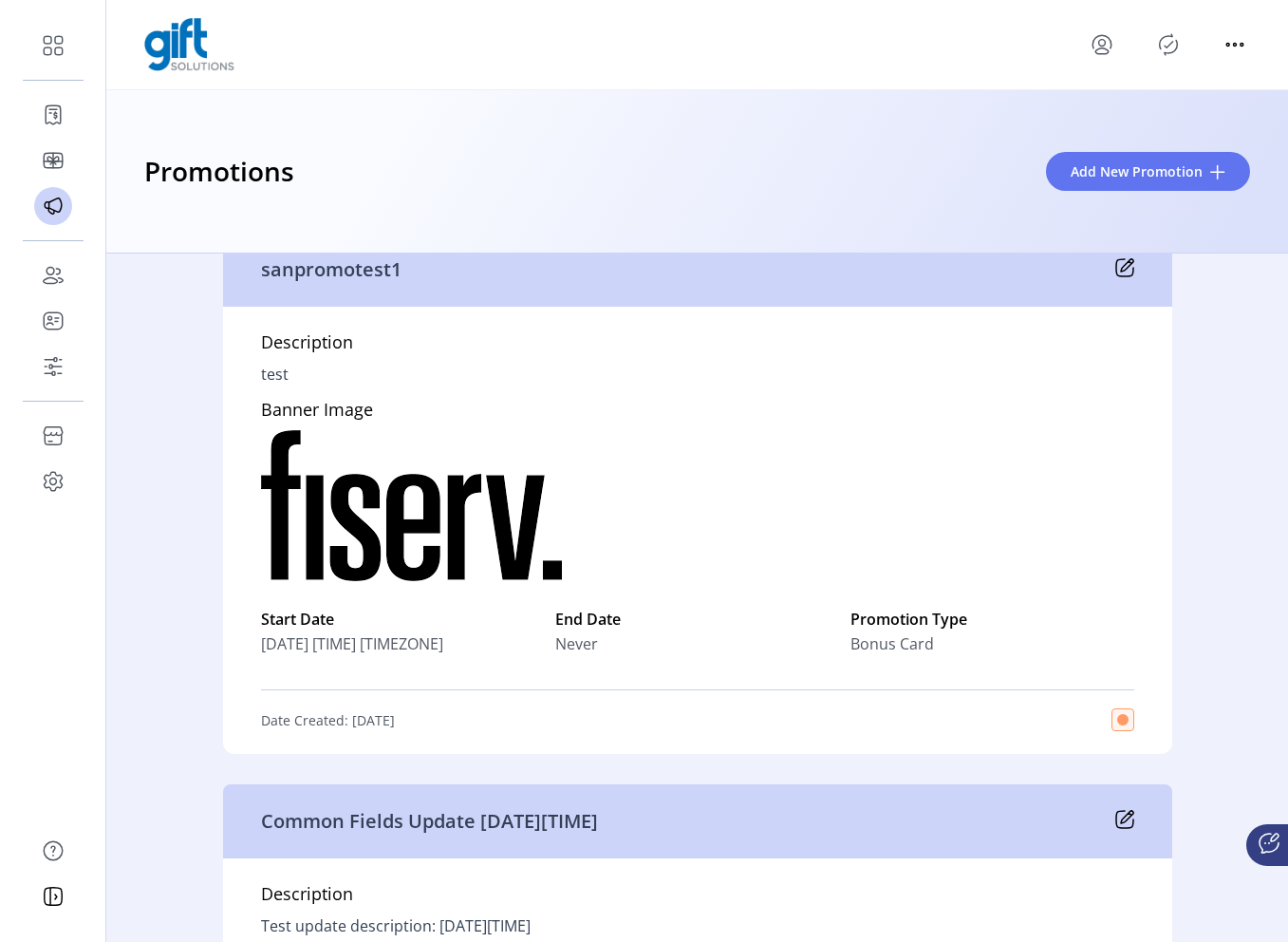 scroll, scrollTop: 2193, scrollLeft: 0, axis: vertical 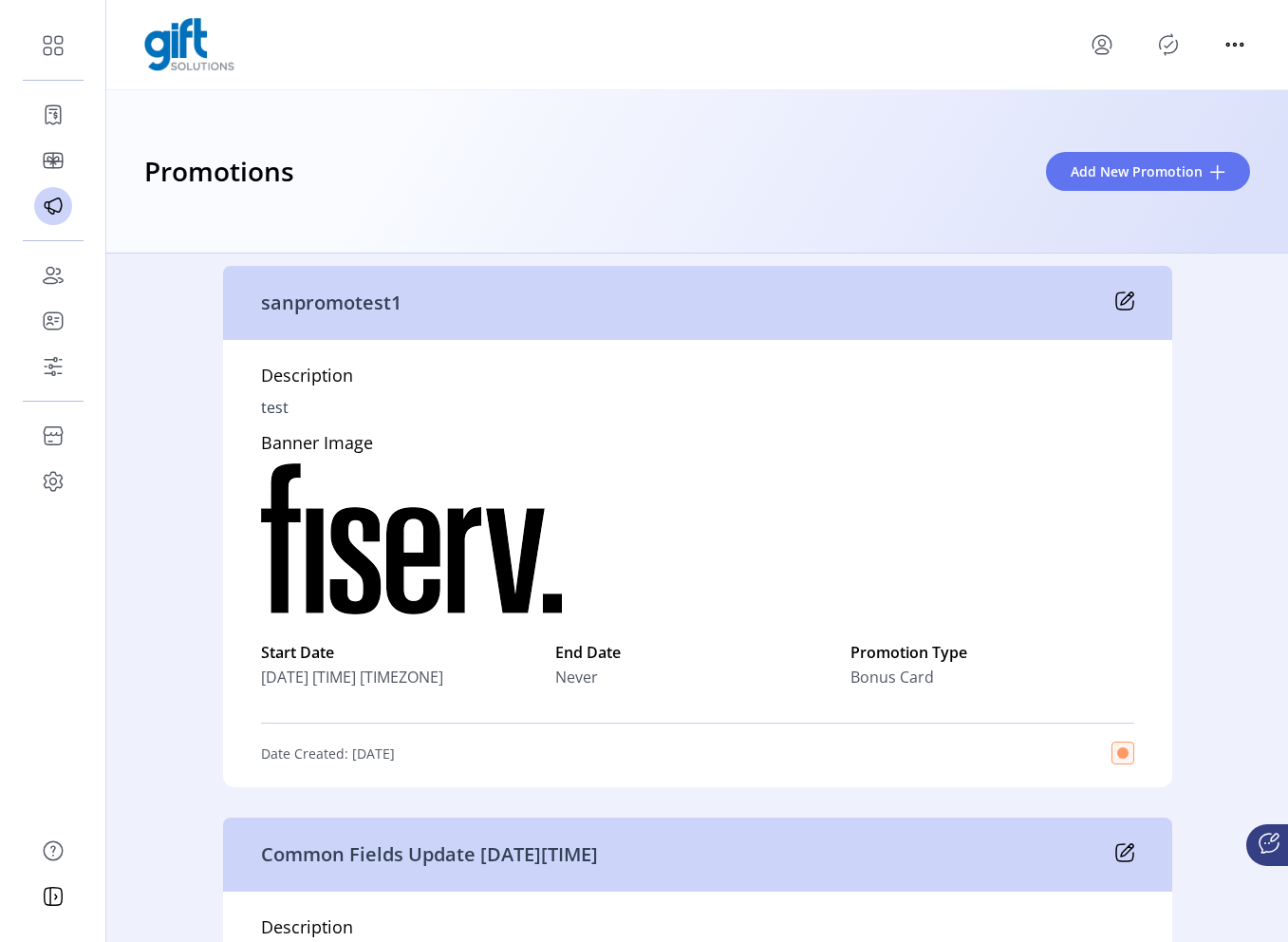 click 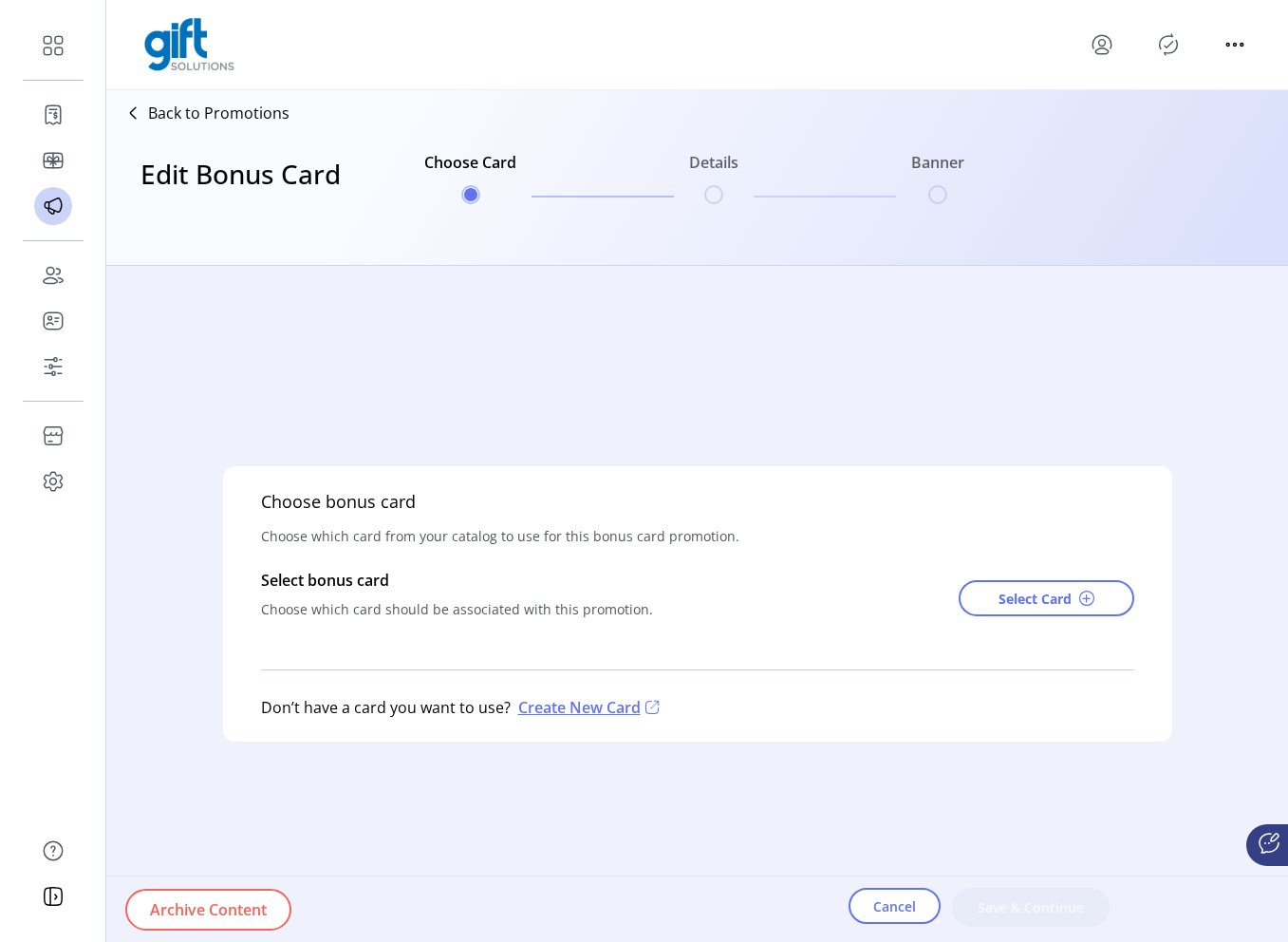 click 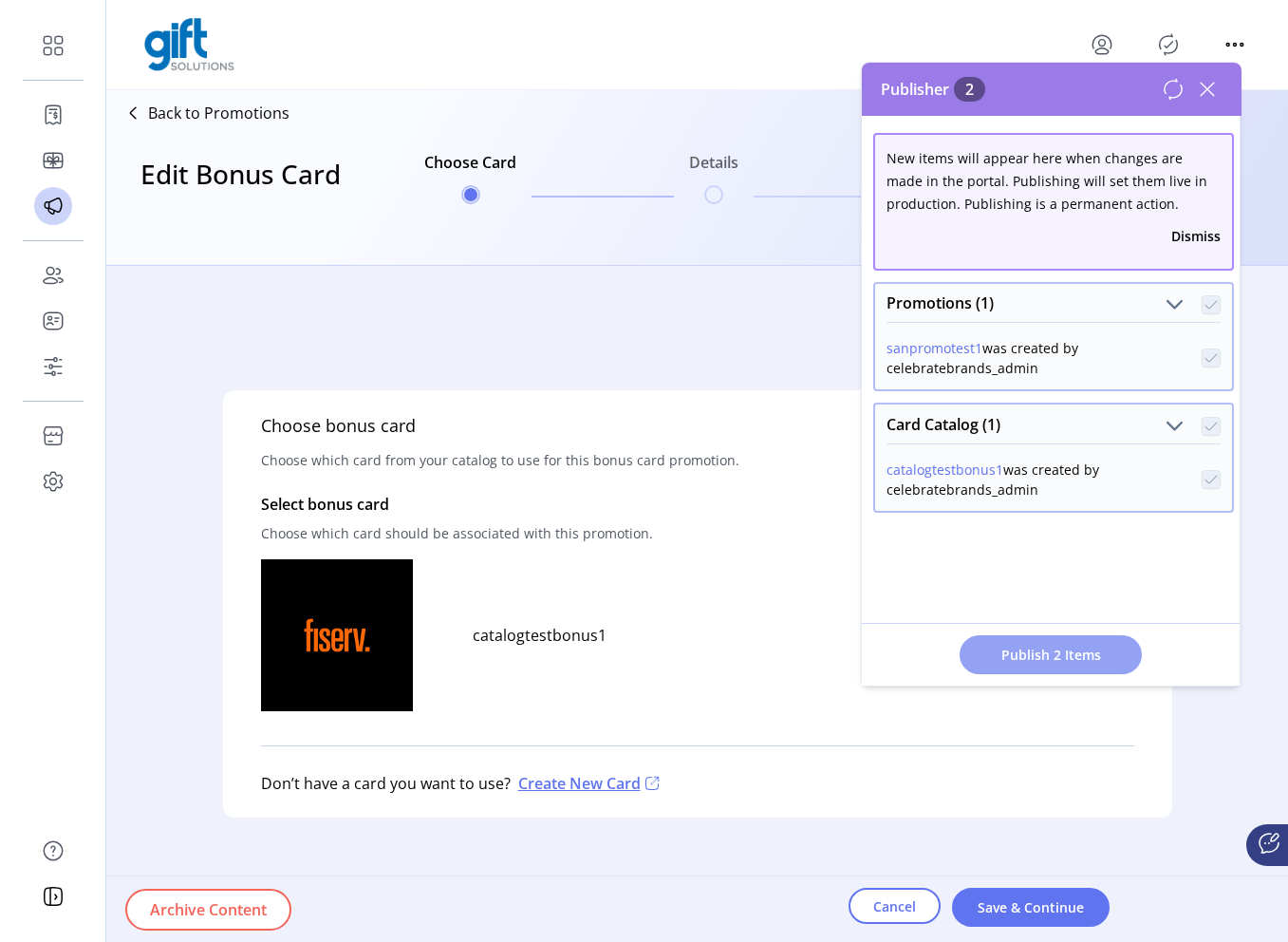 click on "Publish 2 Items" at bounding box center [1051, 654] 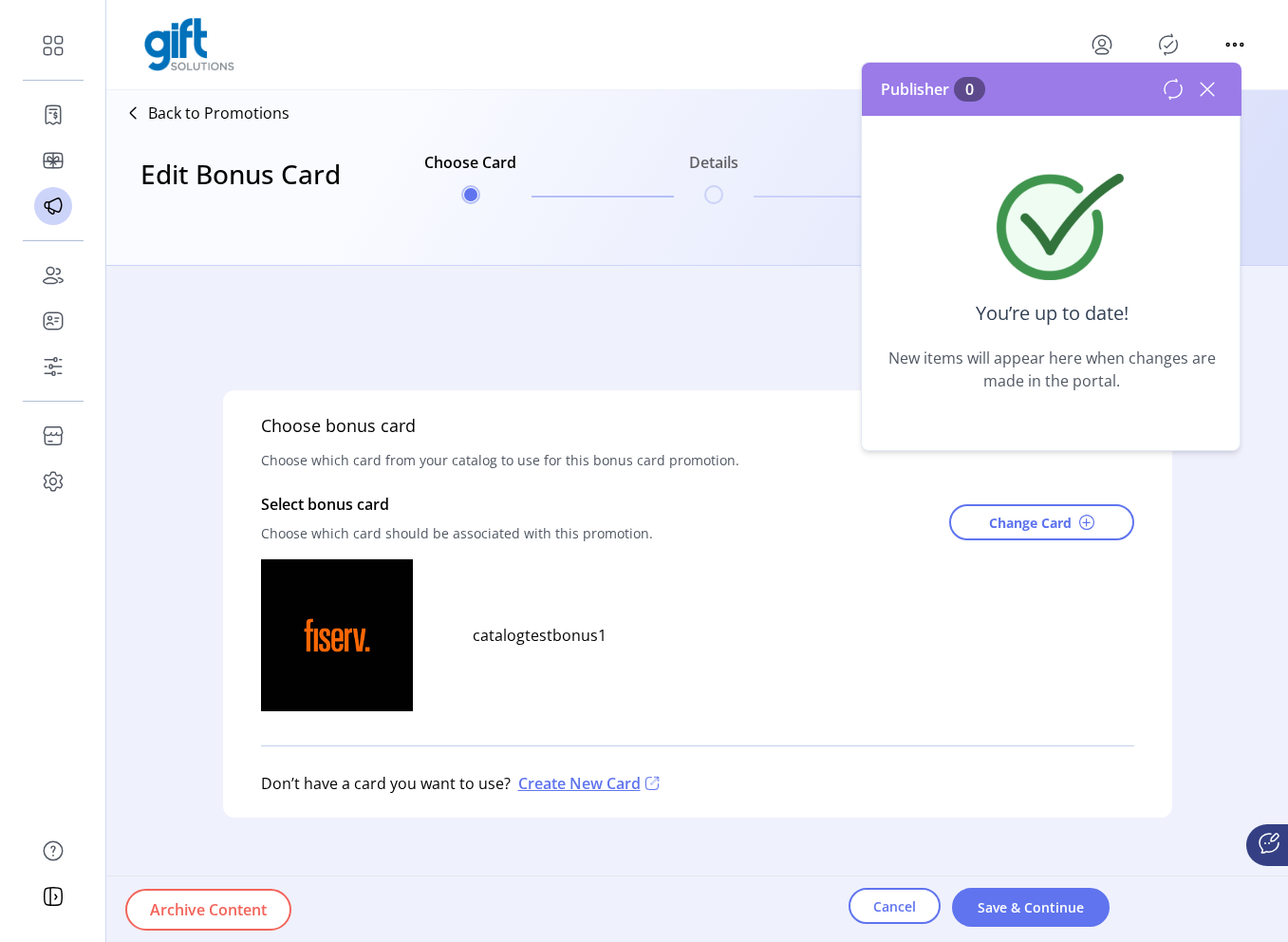 click 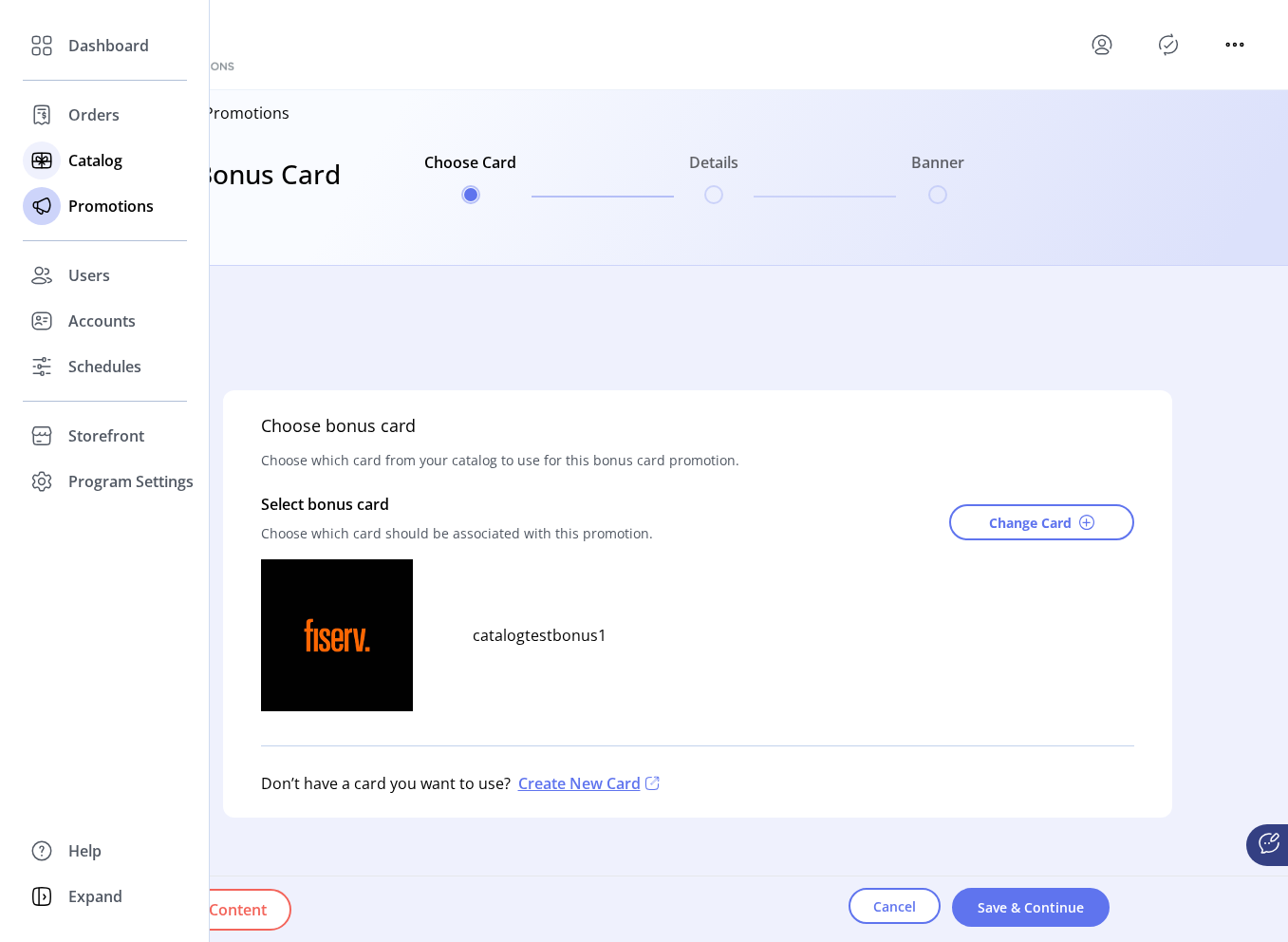 click on "Catalog" 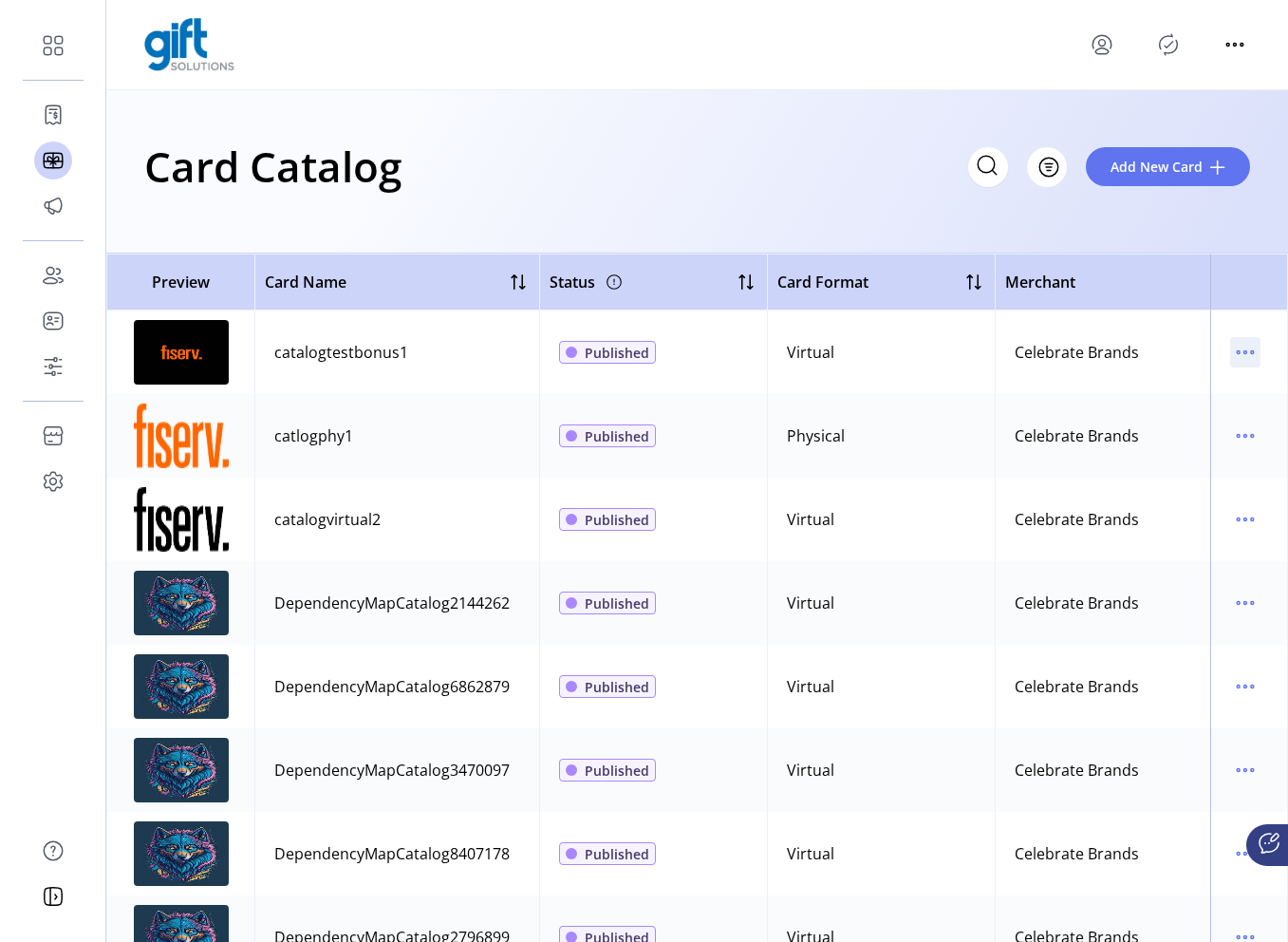 click 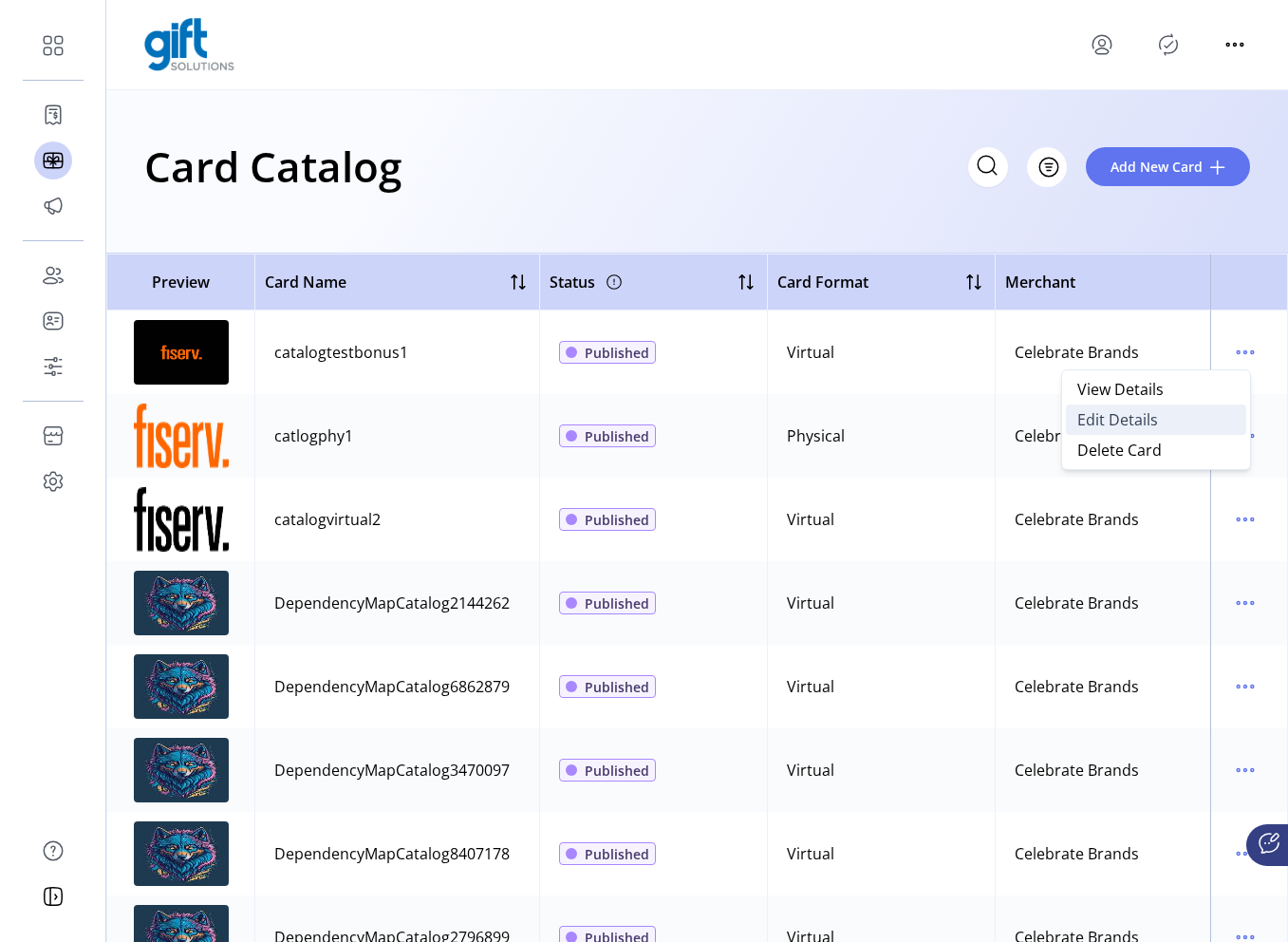 click on "Edit Details" at bounding box center (1117, 420) 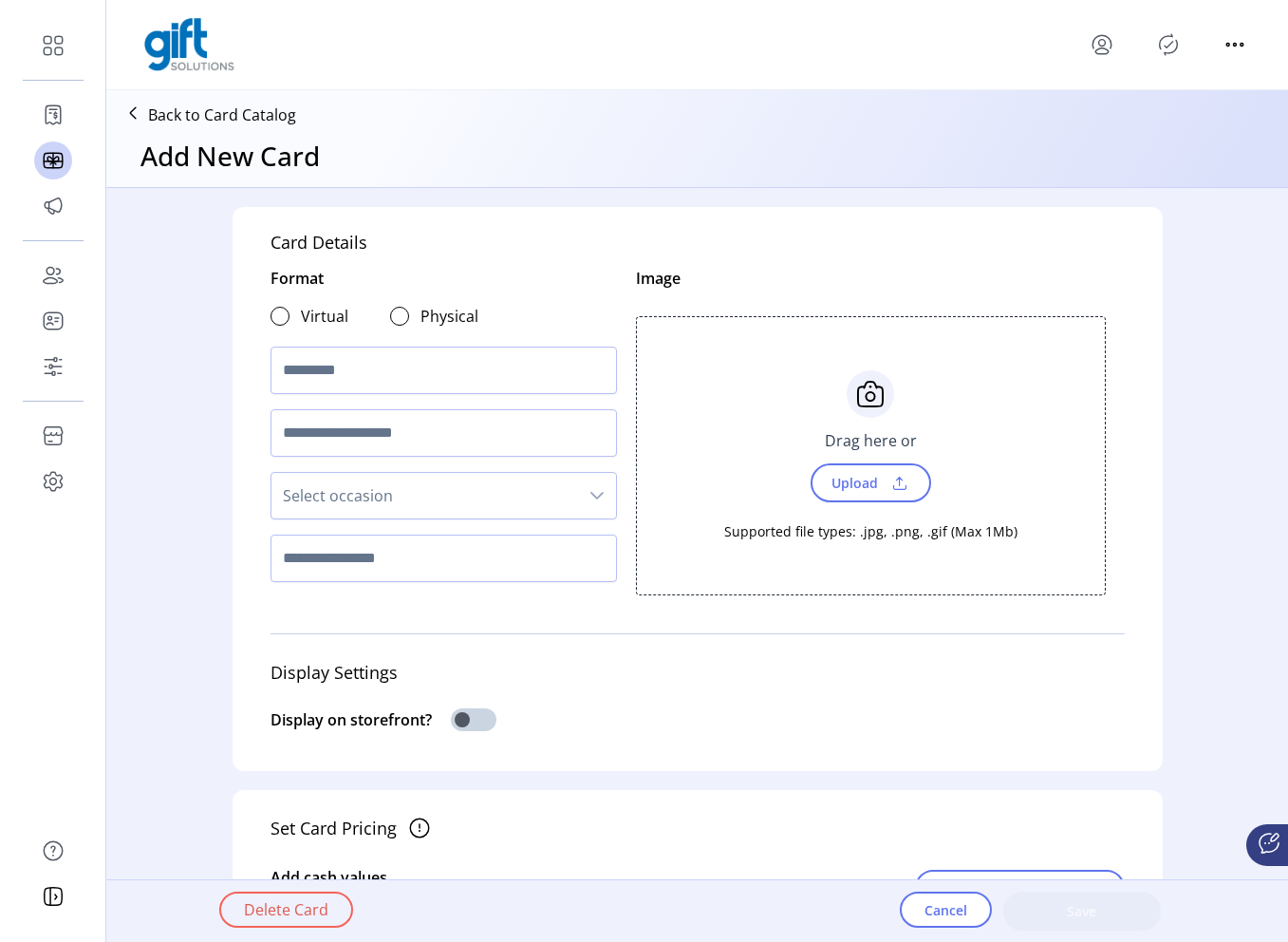 type on "****" 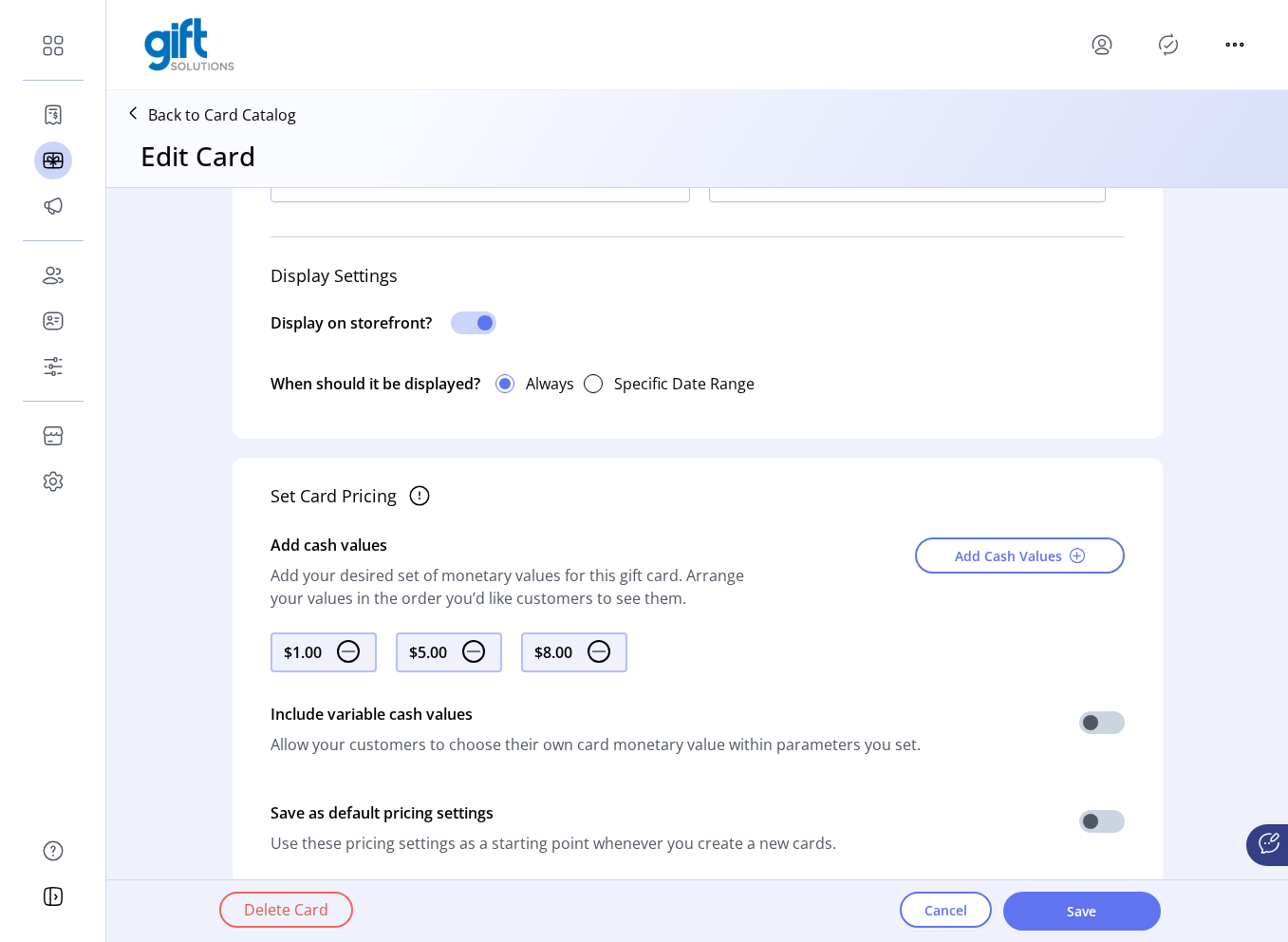 scroll, scrollTop: 662, scrollLeft: 0, axis: vertical 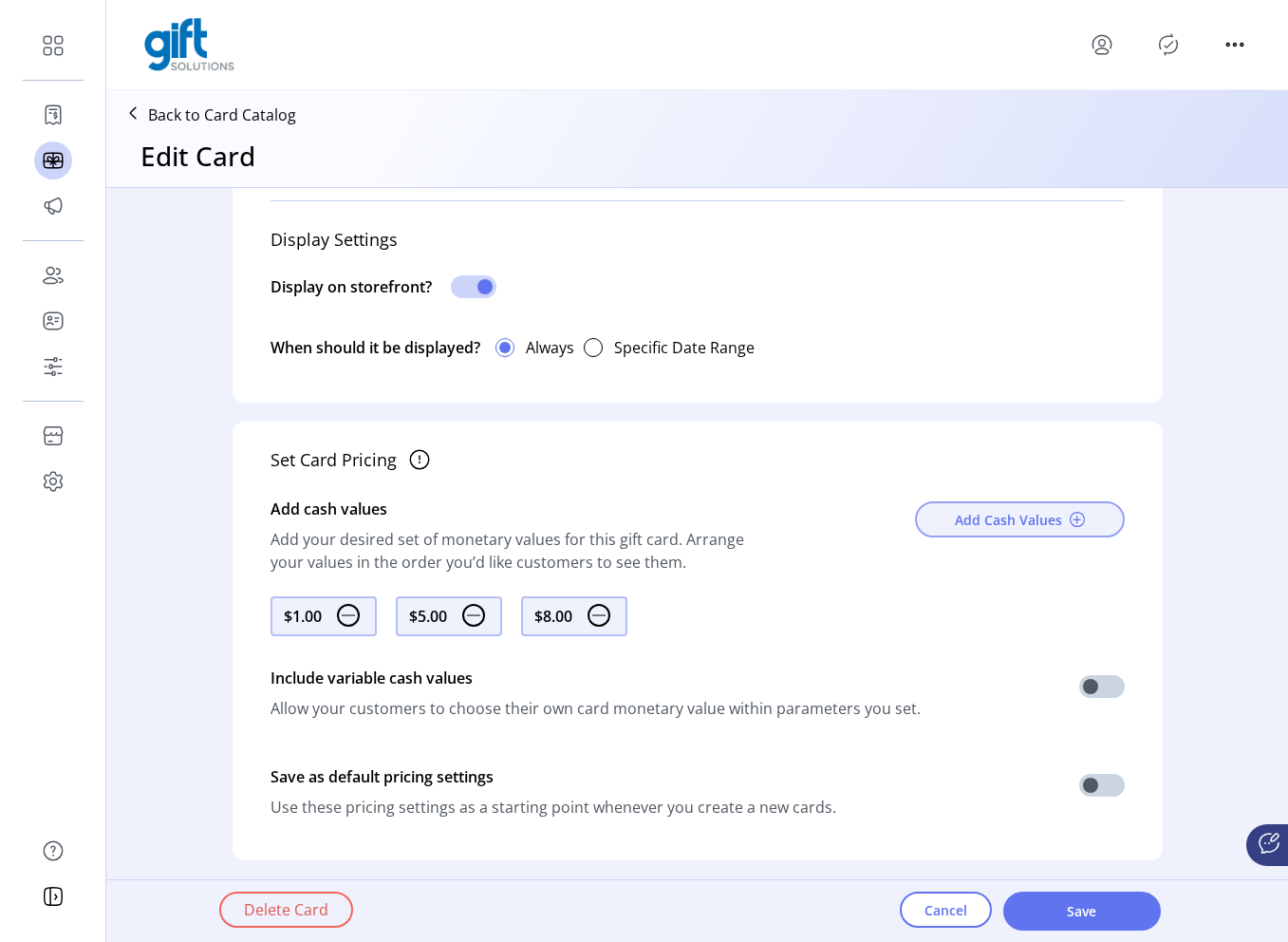 click on "Add Cash Values" 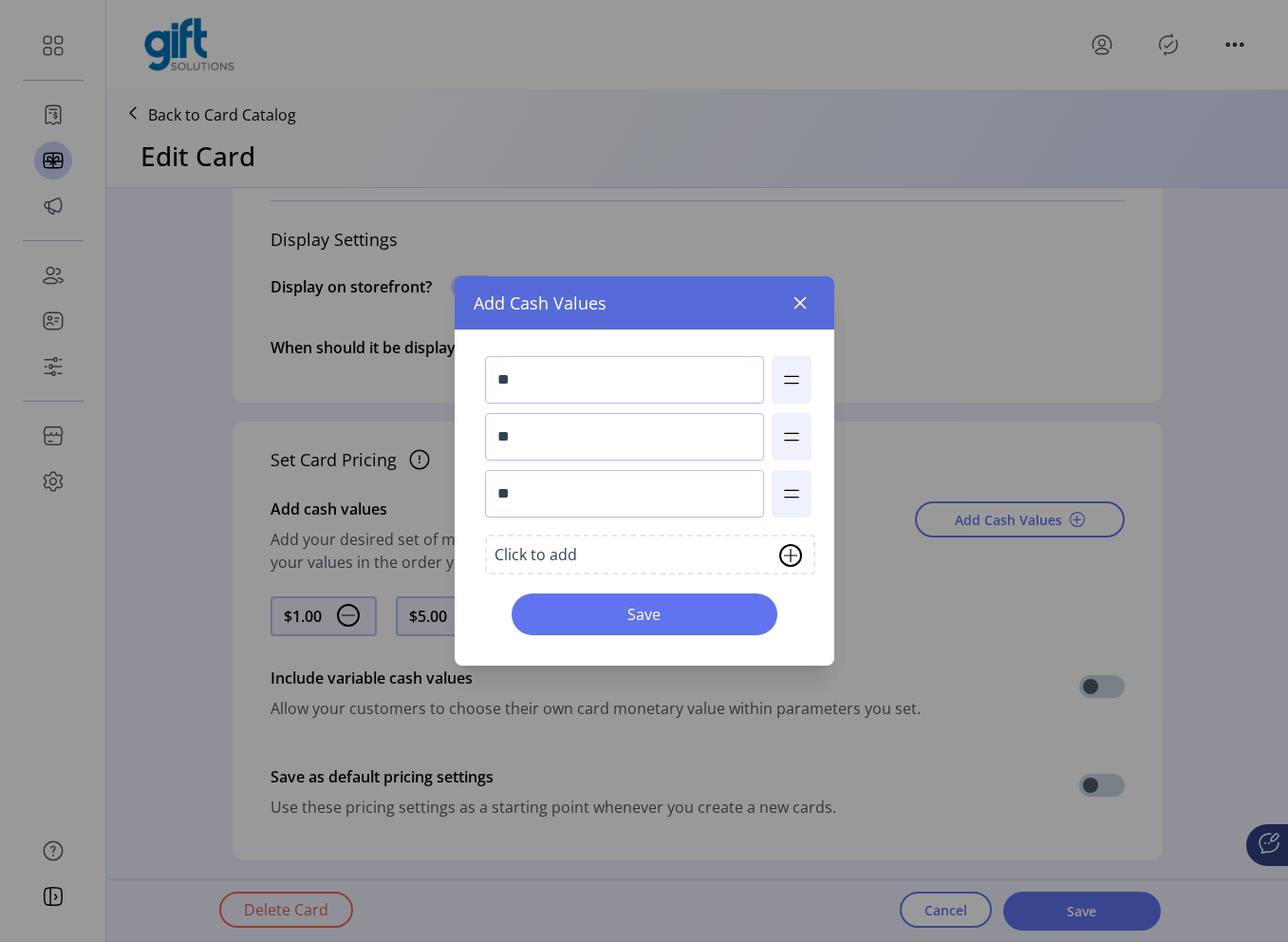 click on "Click to add" 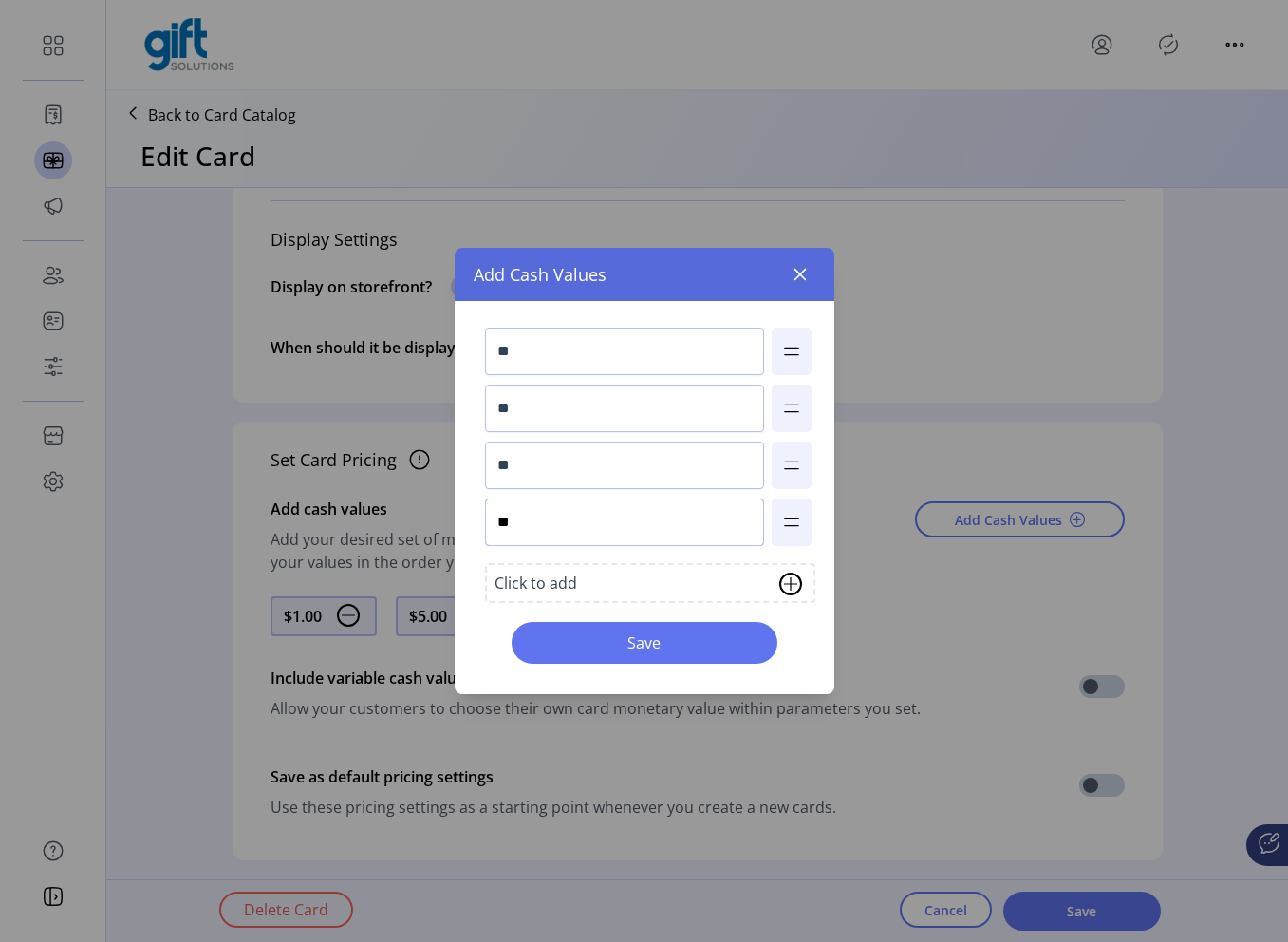 click on "**" at bounding box center (625, 522) 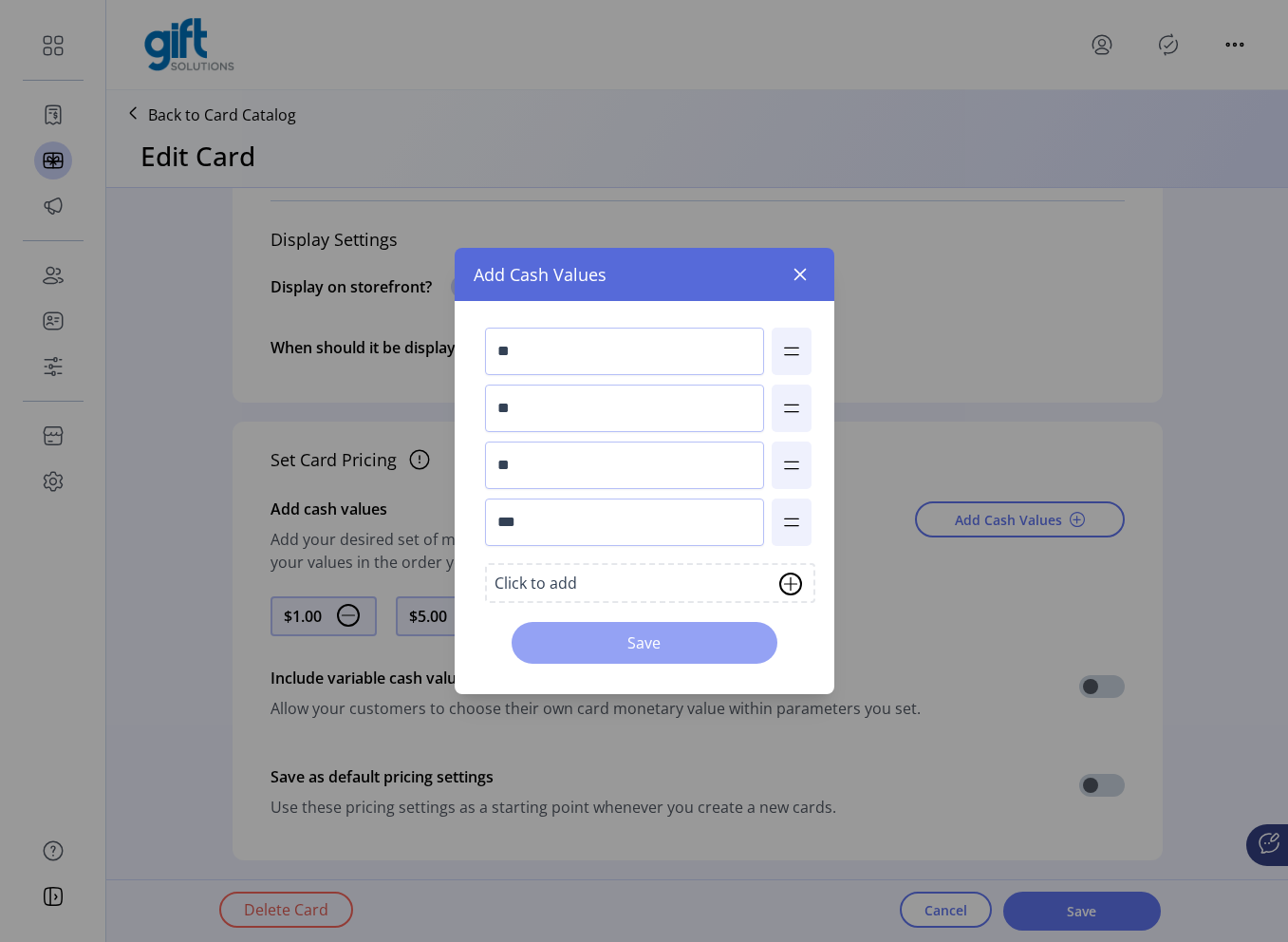 click on "Save" 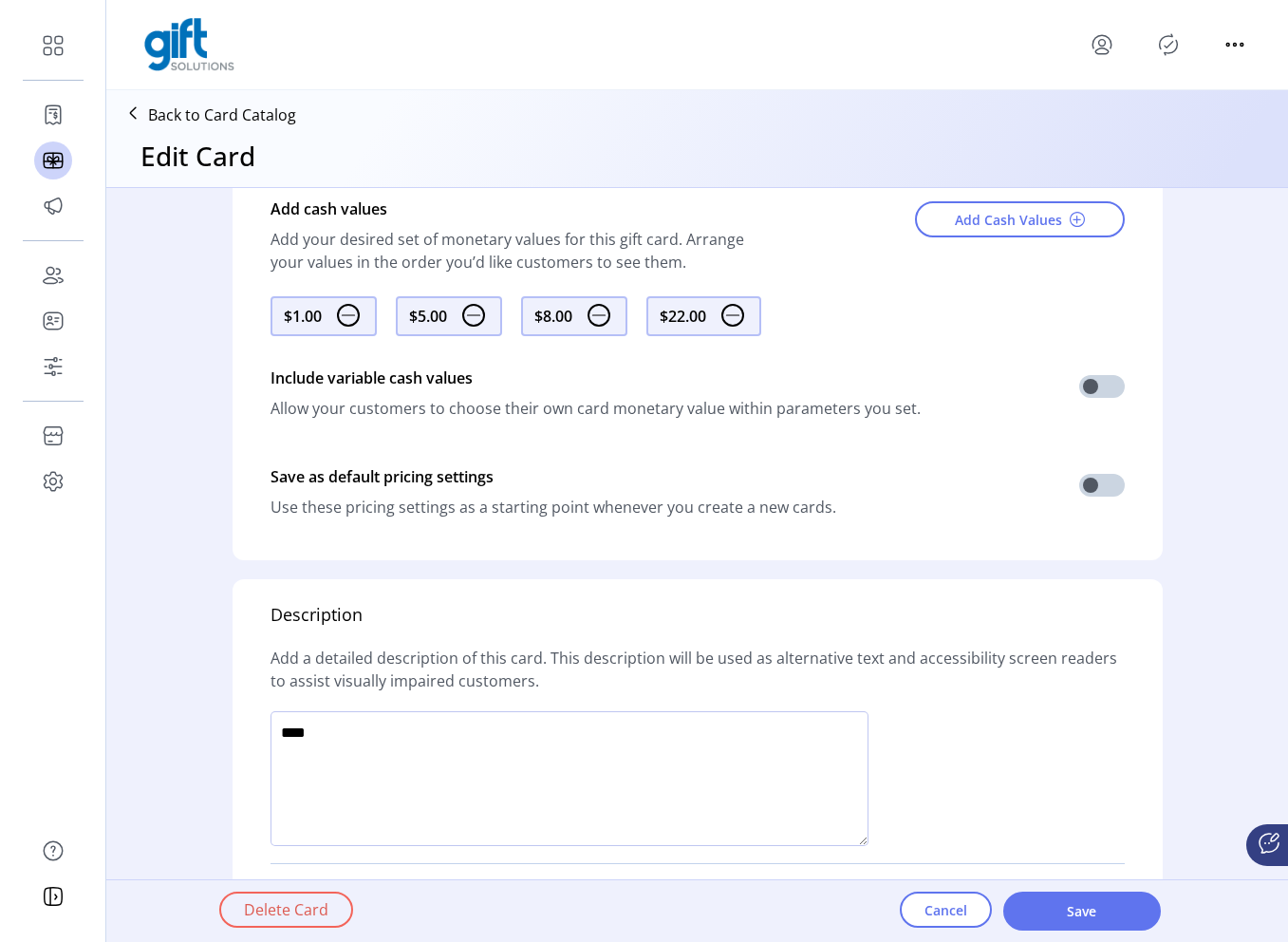 scroll, scrollTop: 1159, scrollLeft: 0, axis: vertical 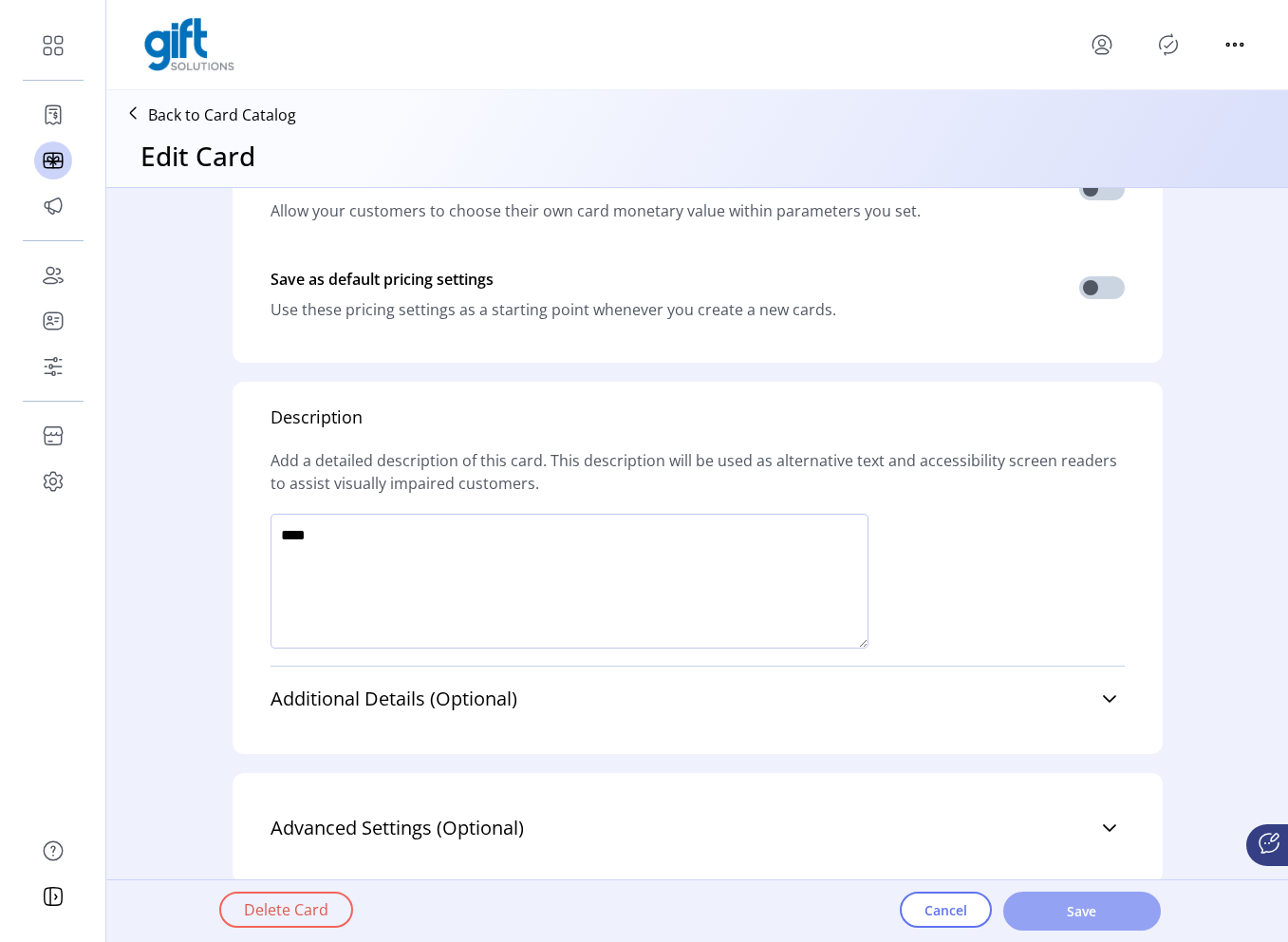 click on "Save" 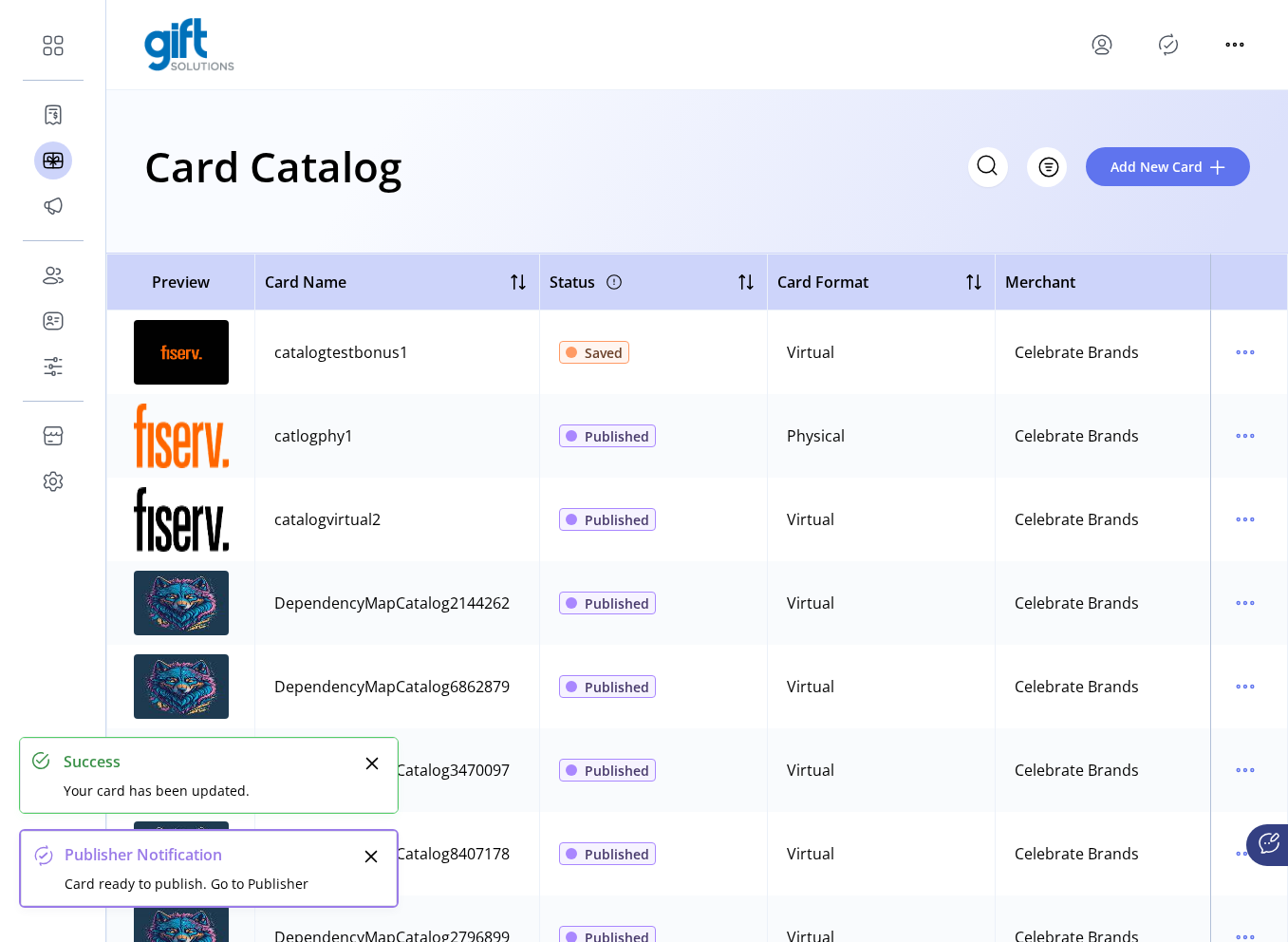 click 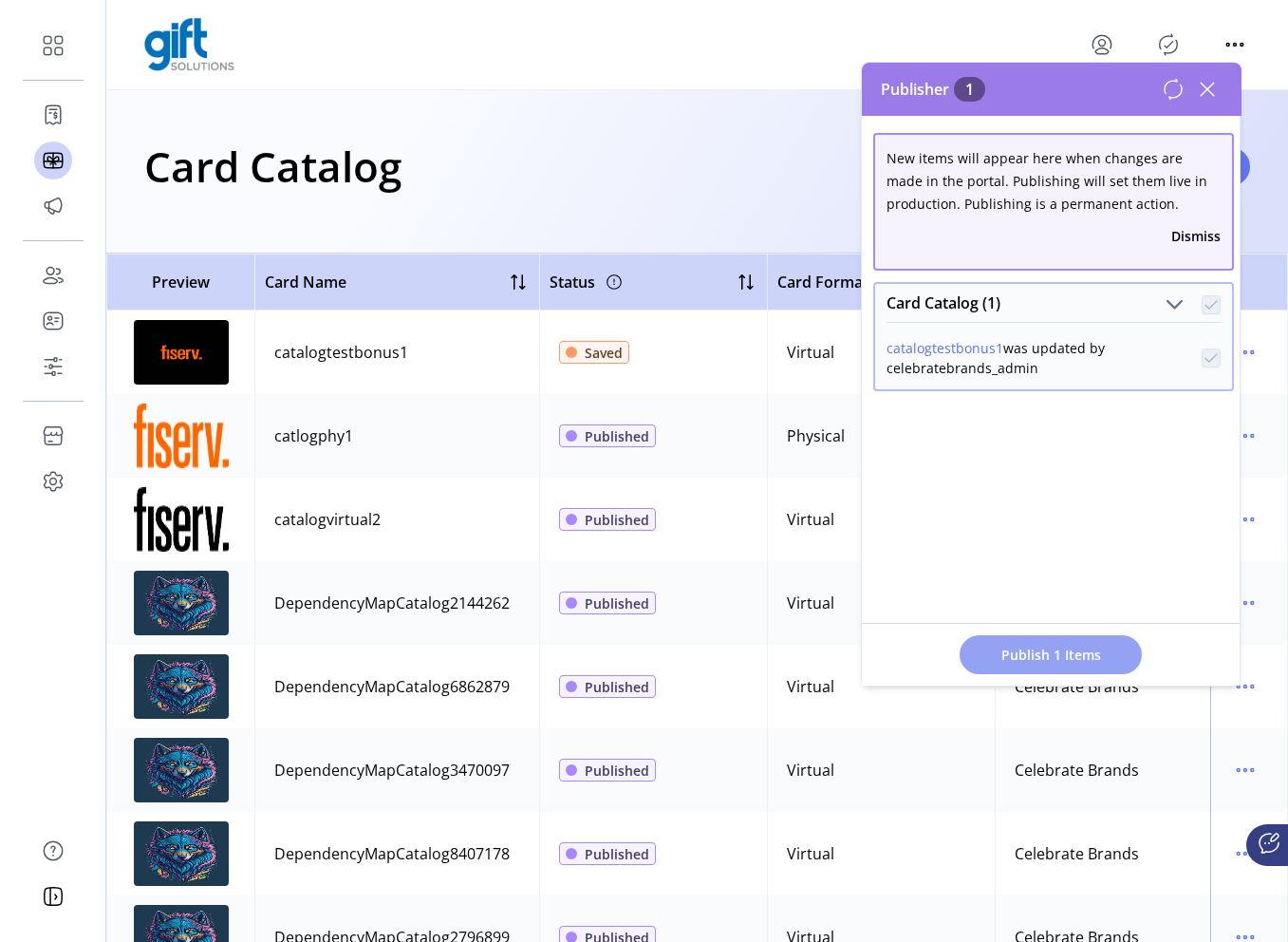 click on "Publish 1 Items" at bounding box center [1051, 654] 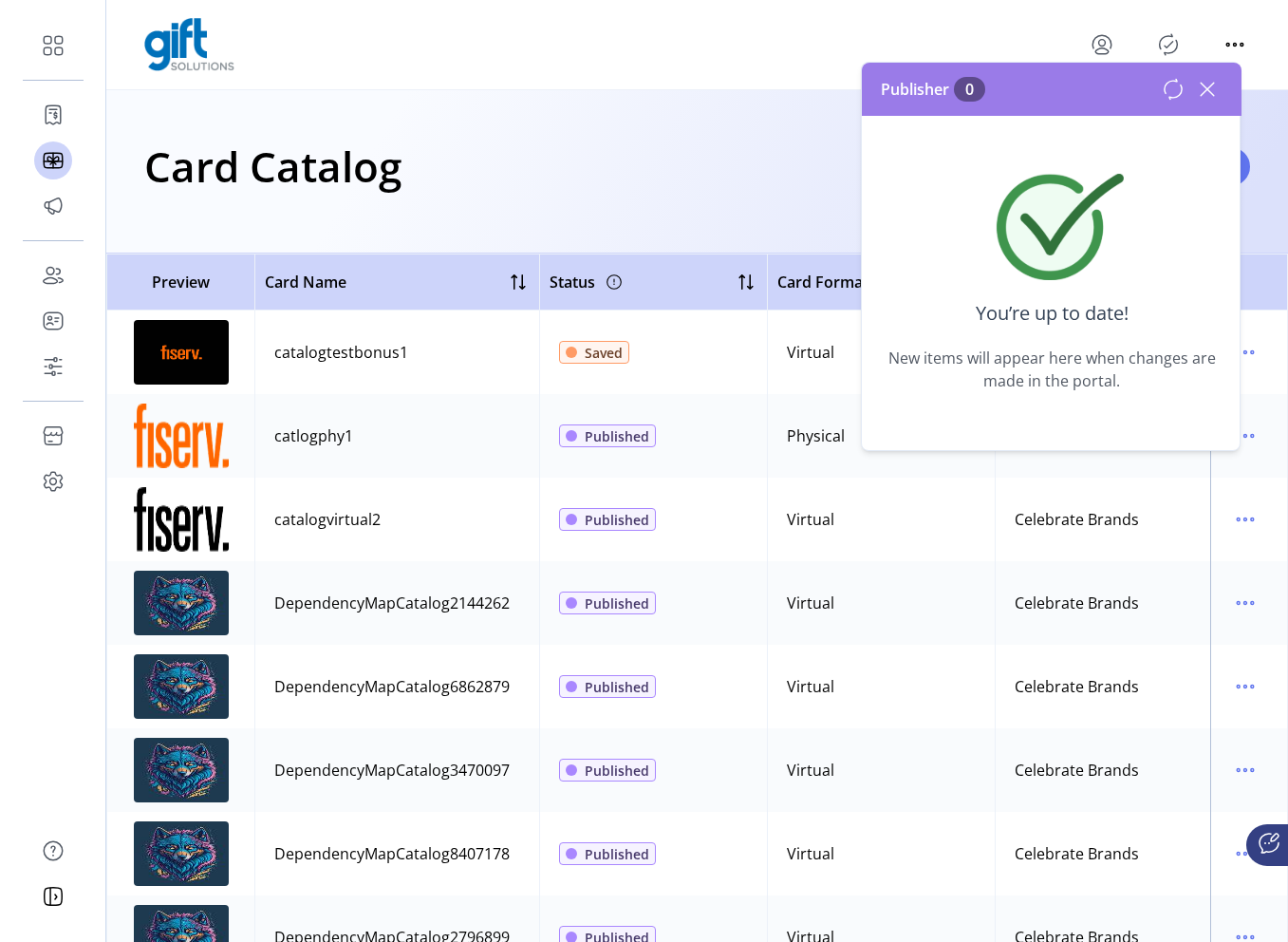 click 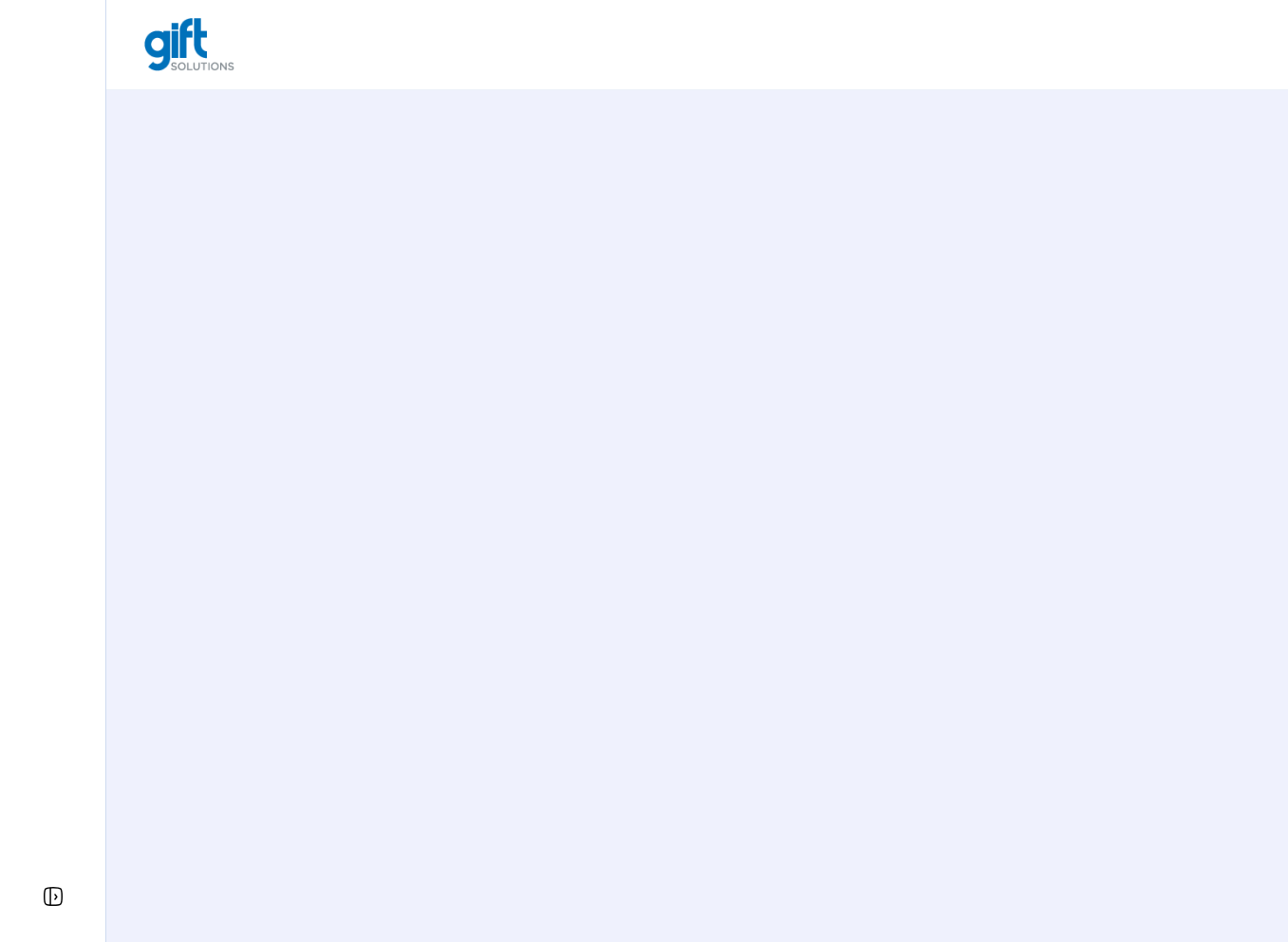 scroll, scrollTop: 0, scrollLeft: 0, axis: both 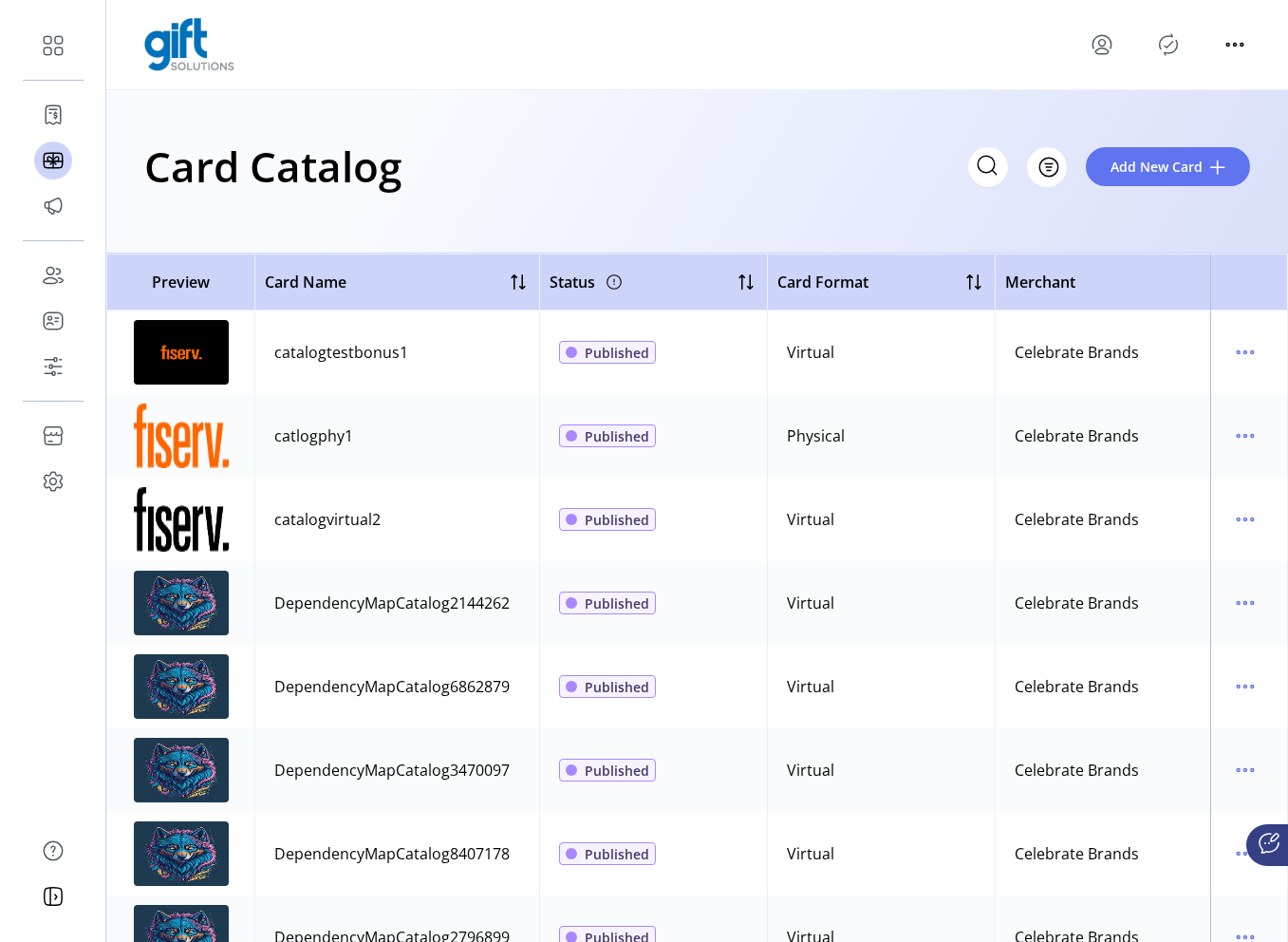 click 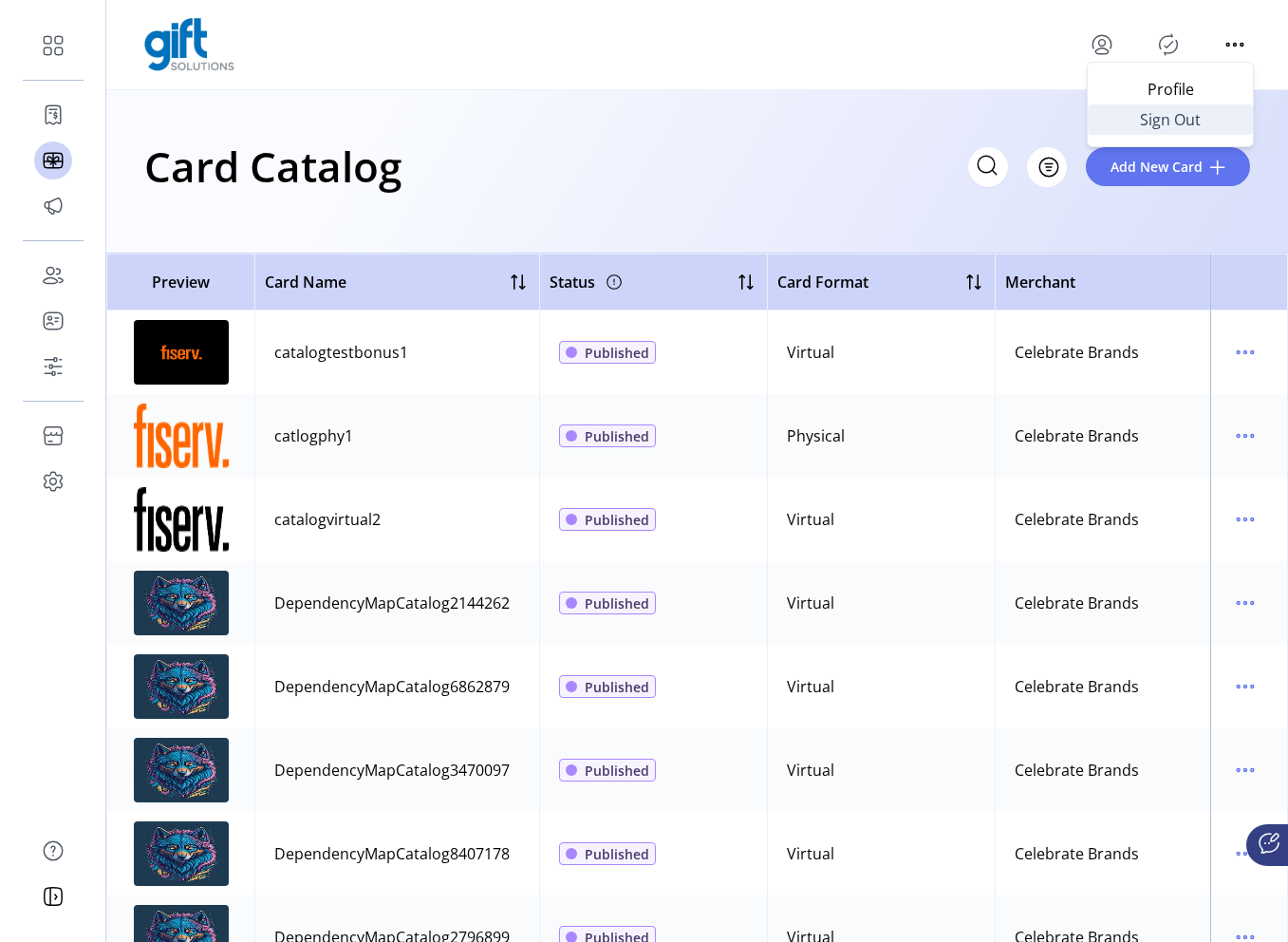 click on "Sign Out" at bounding box center (1170, 120) 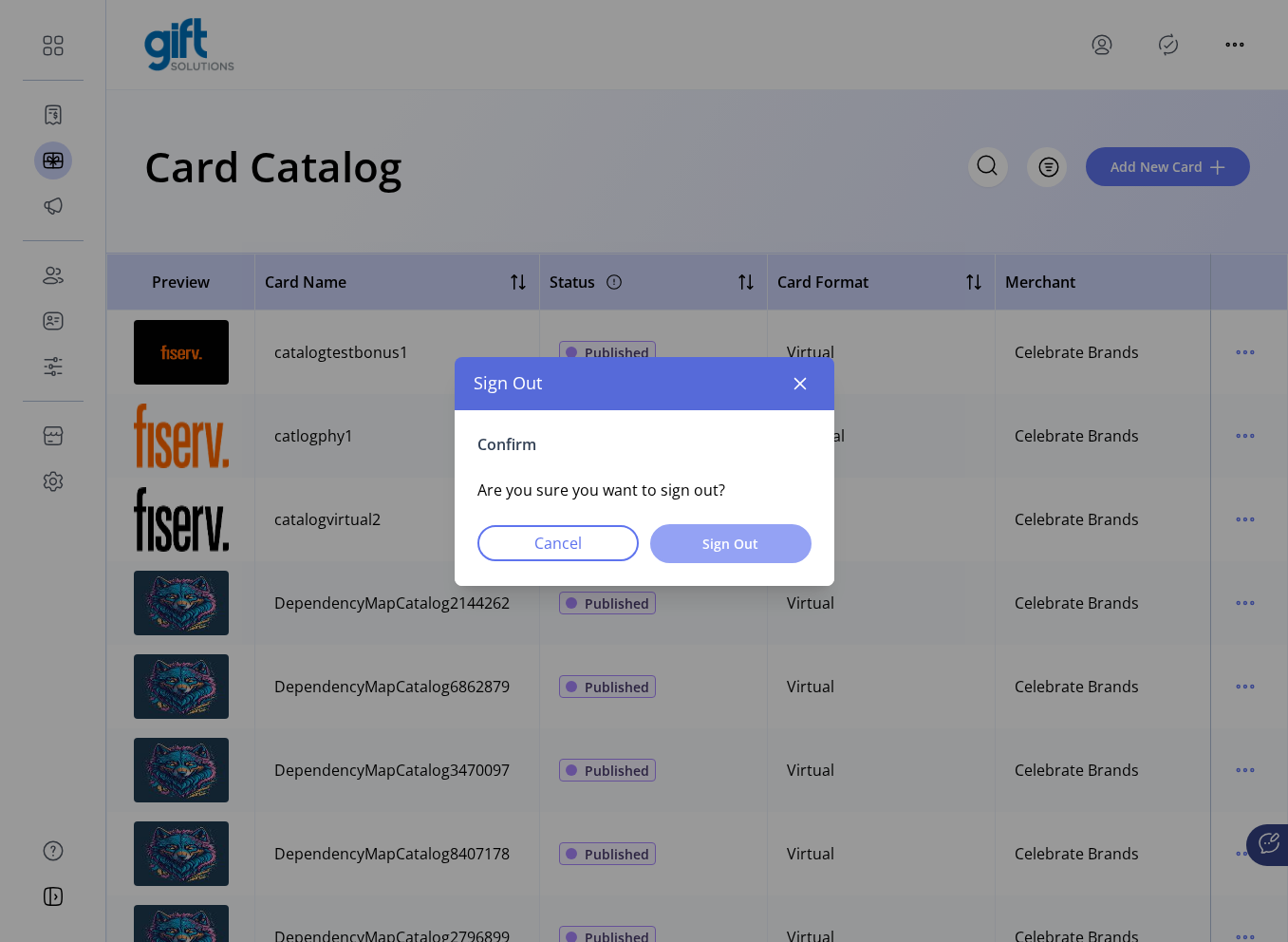 click on "Sign Out" at bounding box center [731, 543] 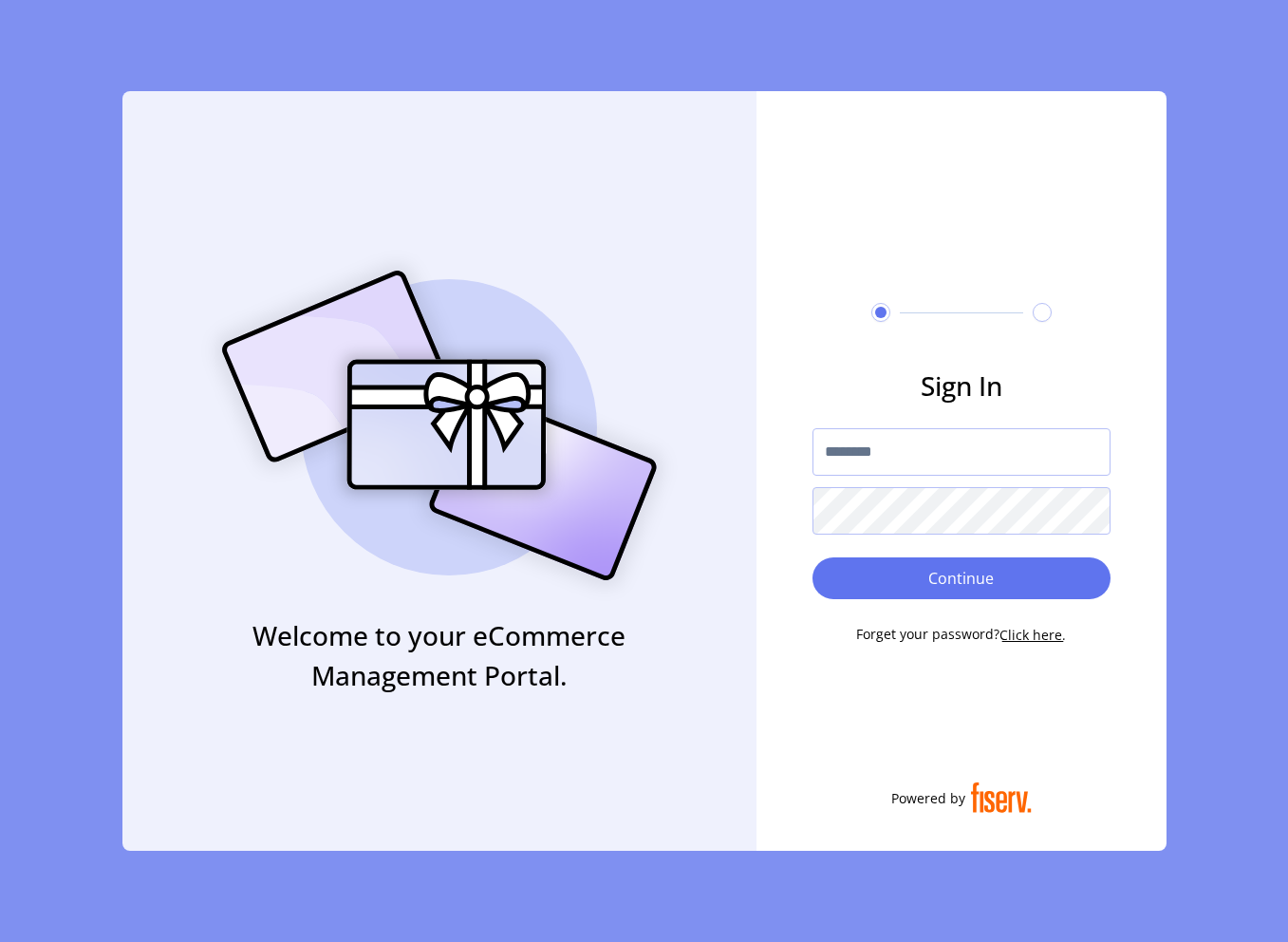 click at bounding box center (961, 452) 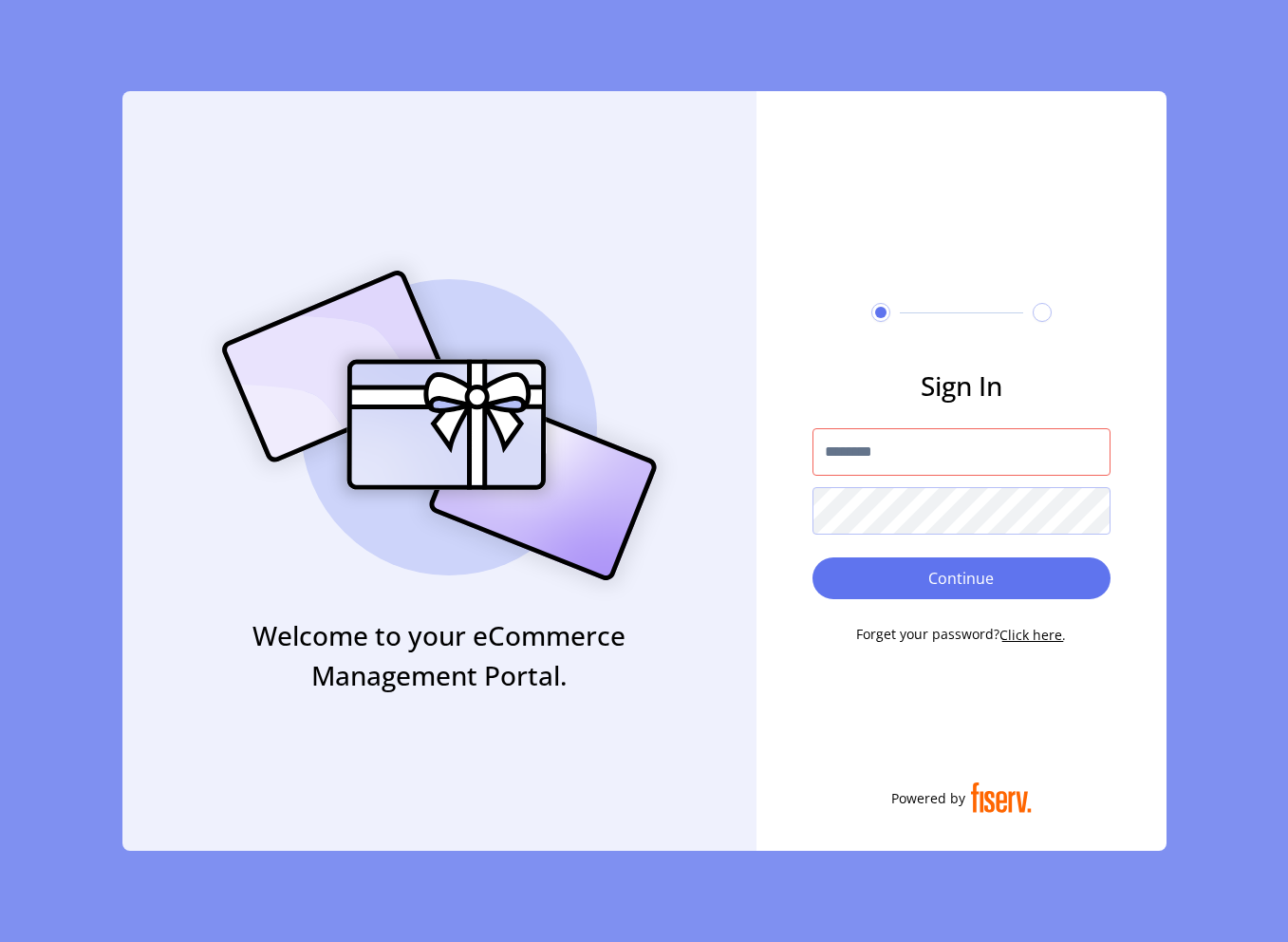 type on "**********" 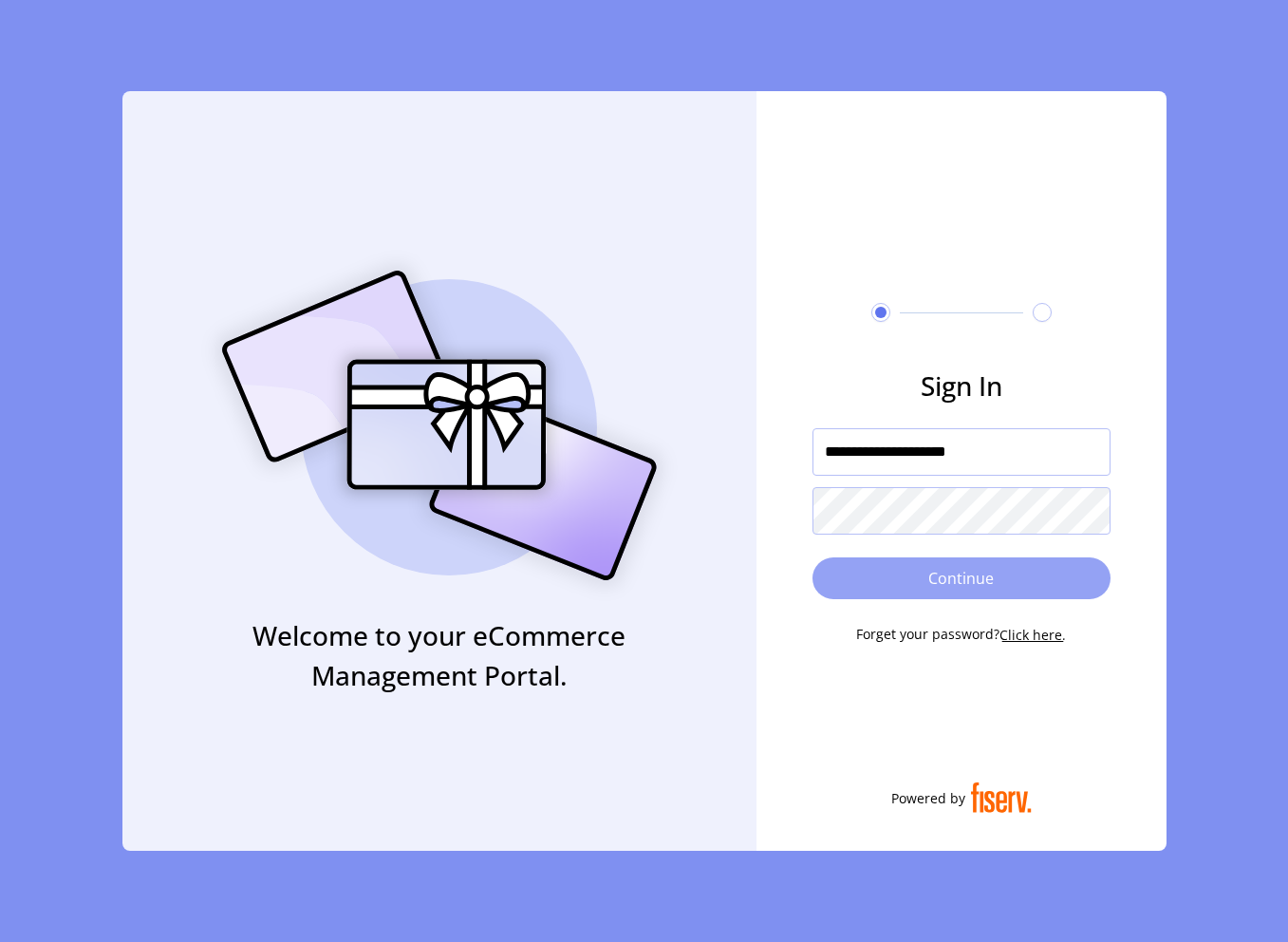 click on "Continue" at bounding box center [961, 578] 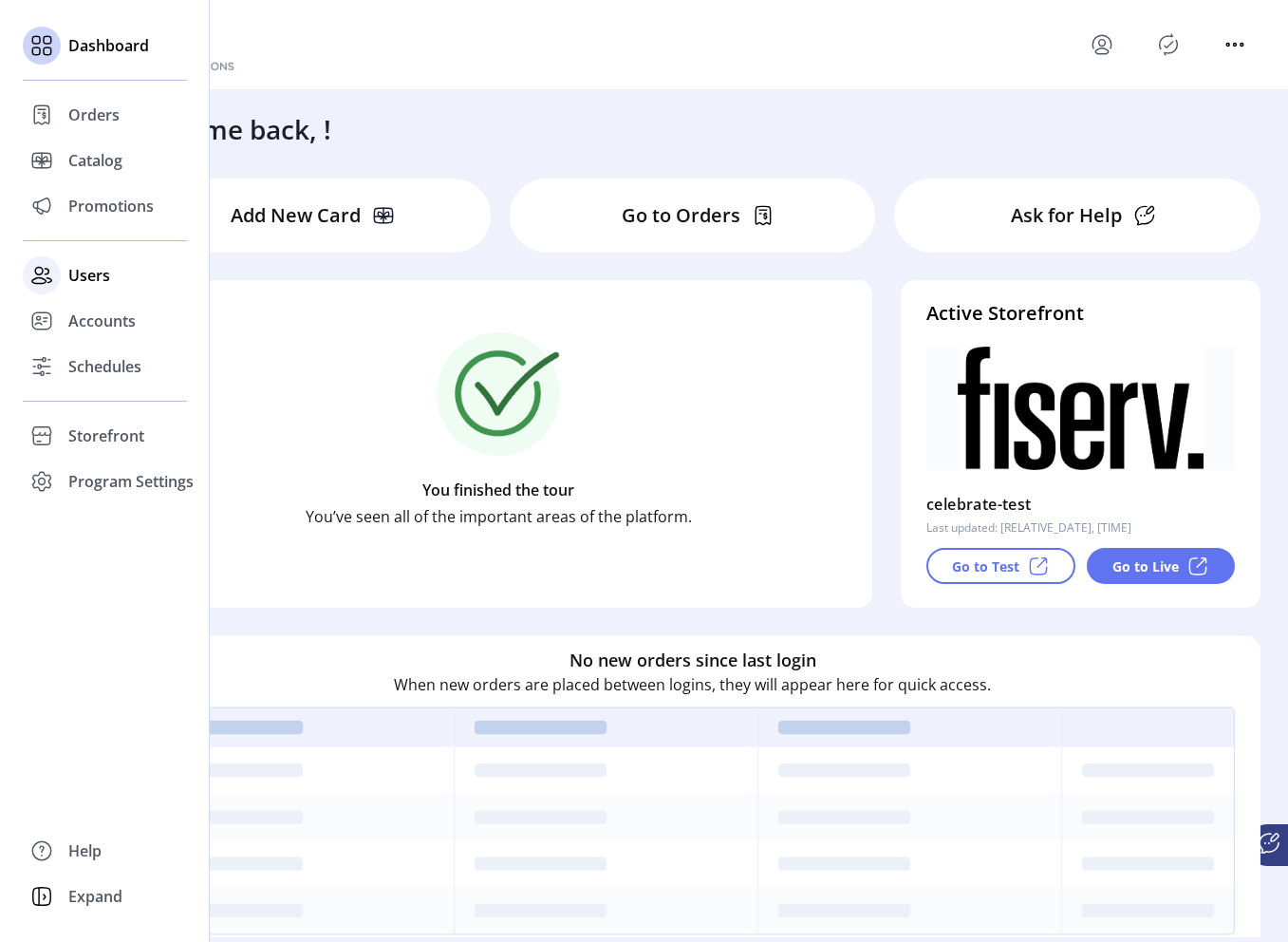 click 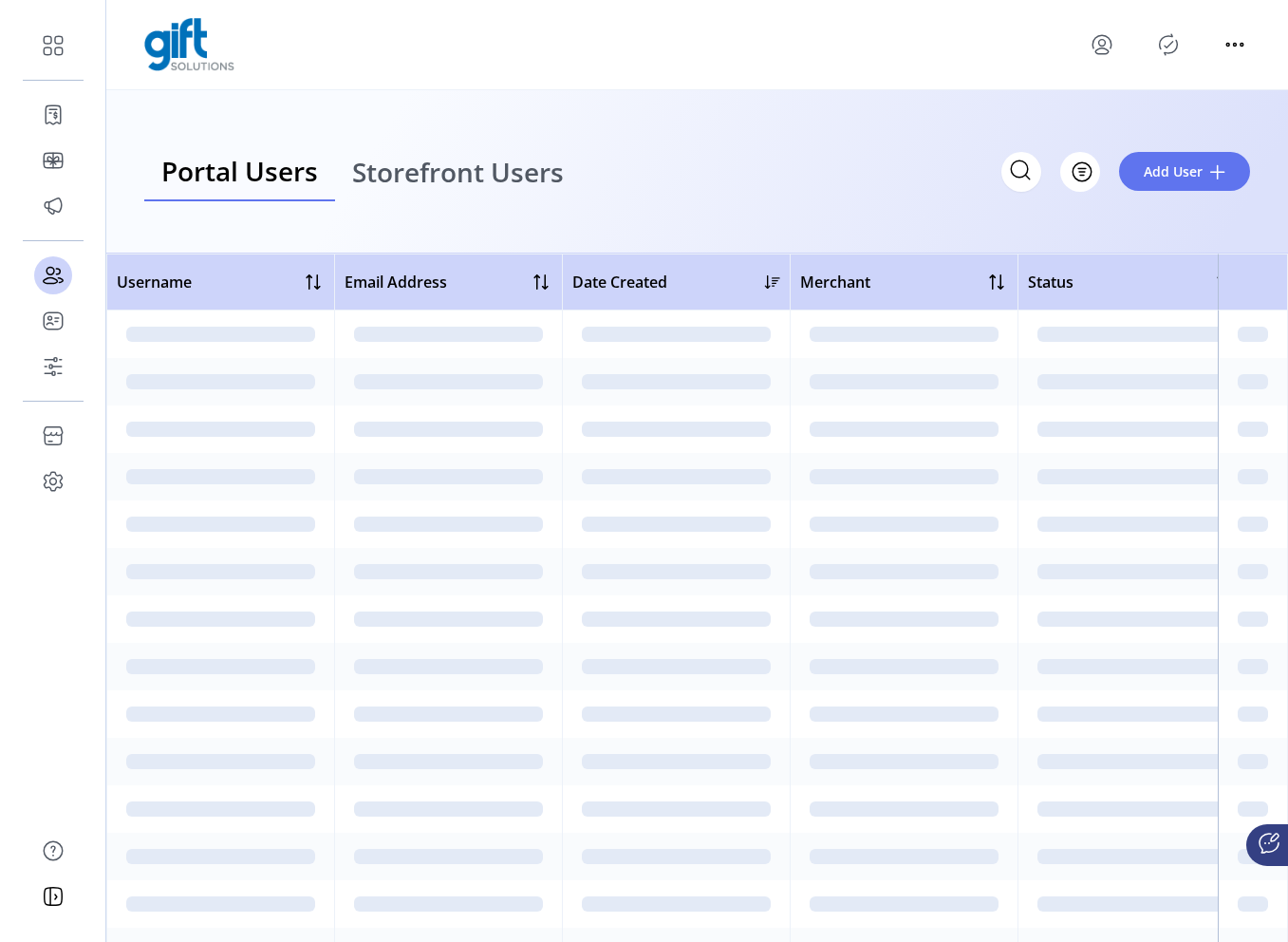 click 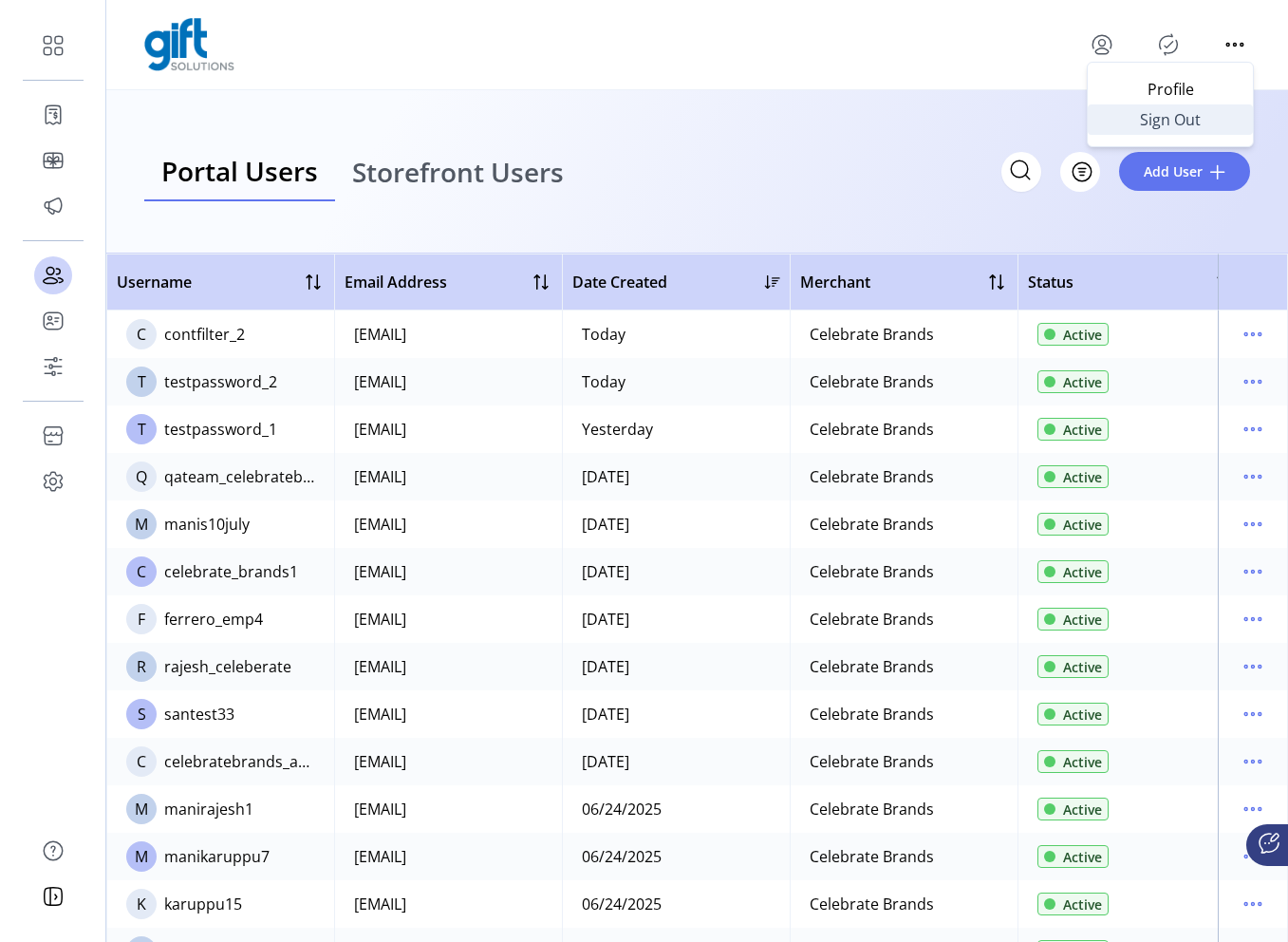 click on "Sign Out" at bounding box center [1170, 120] 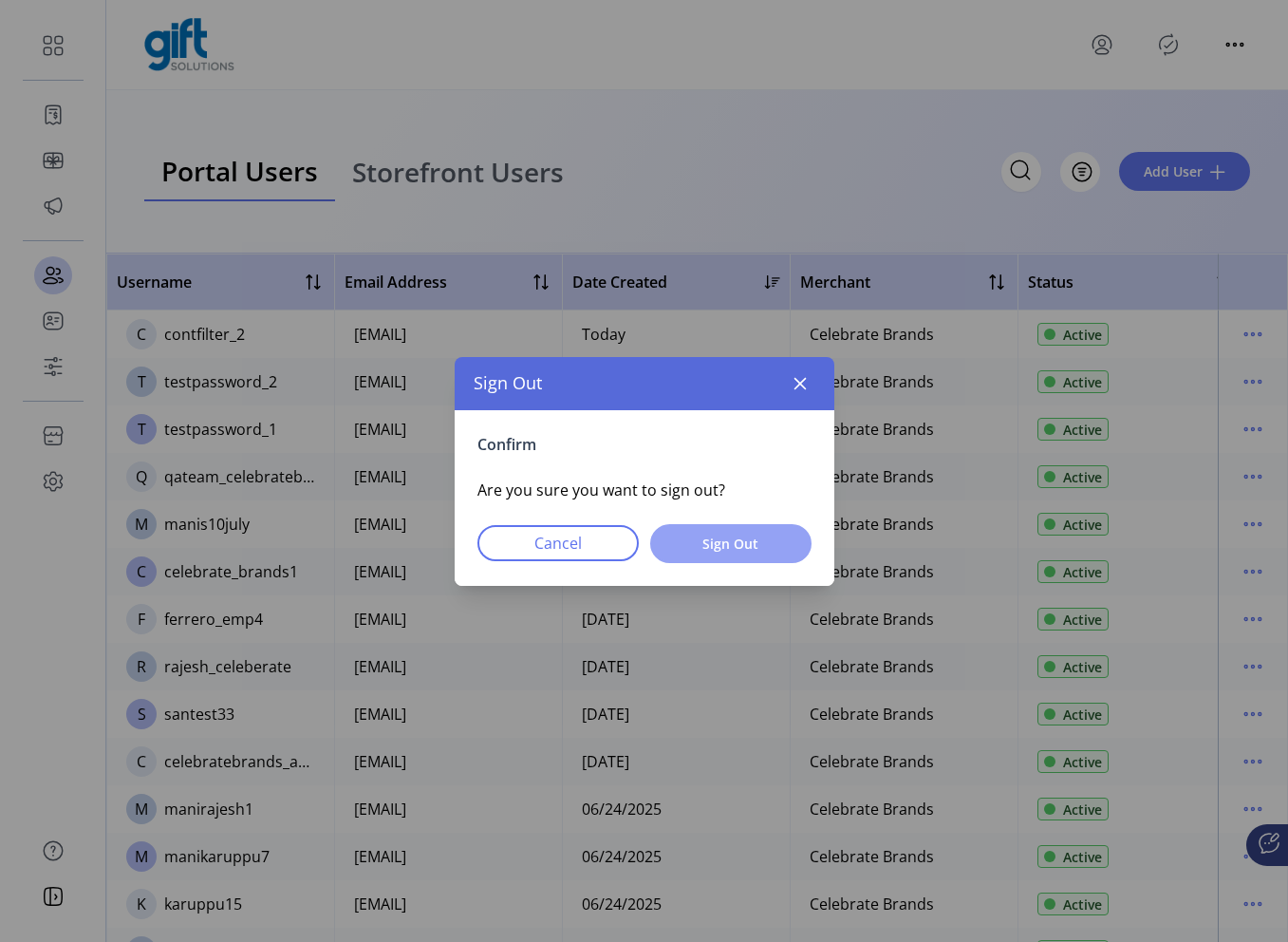 click on "Sign Out" at bounding box center (731, 543) 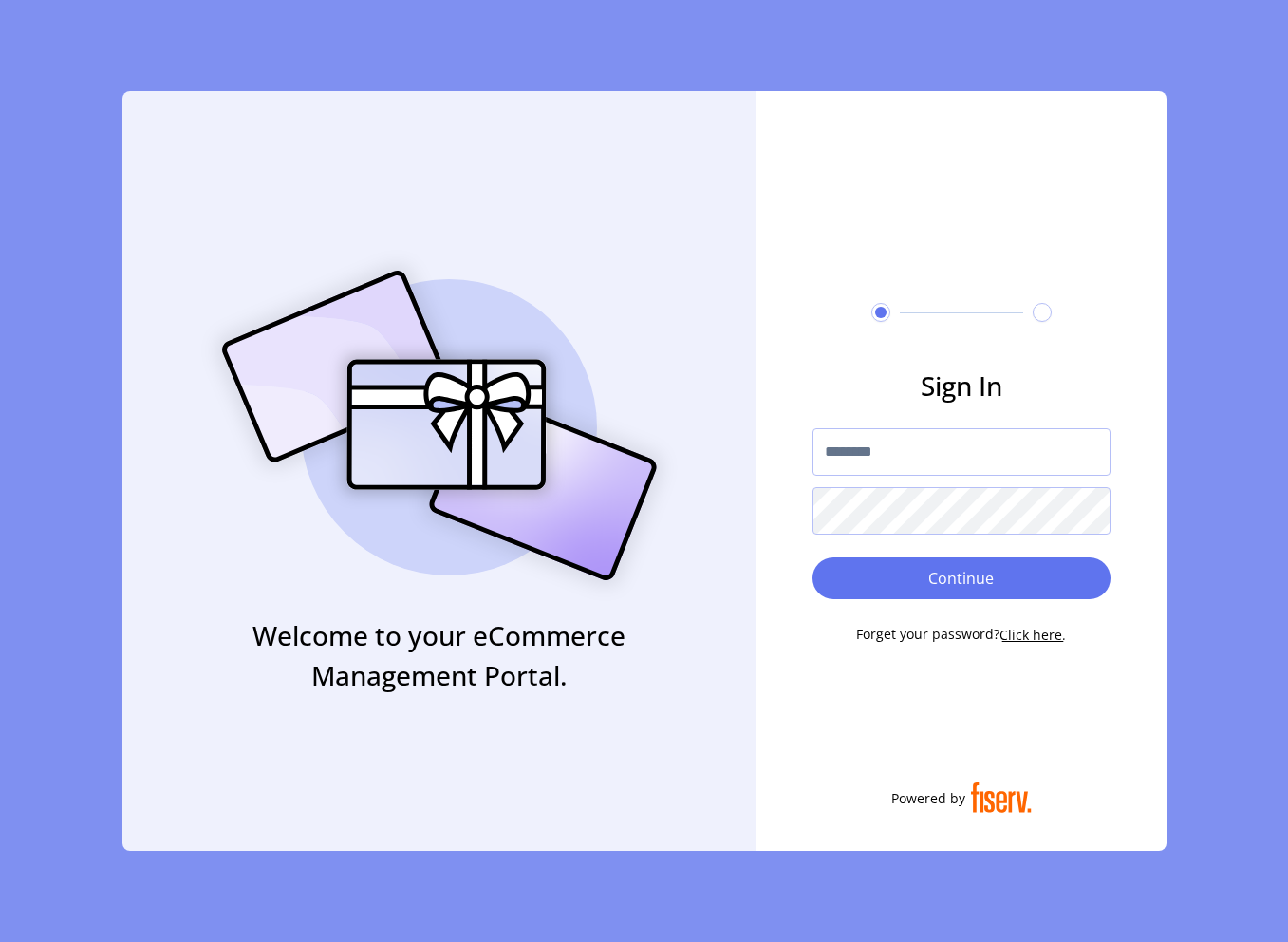 click at bounding box center [961, 452] 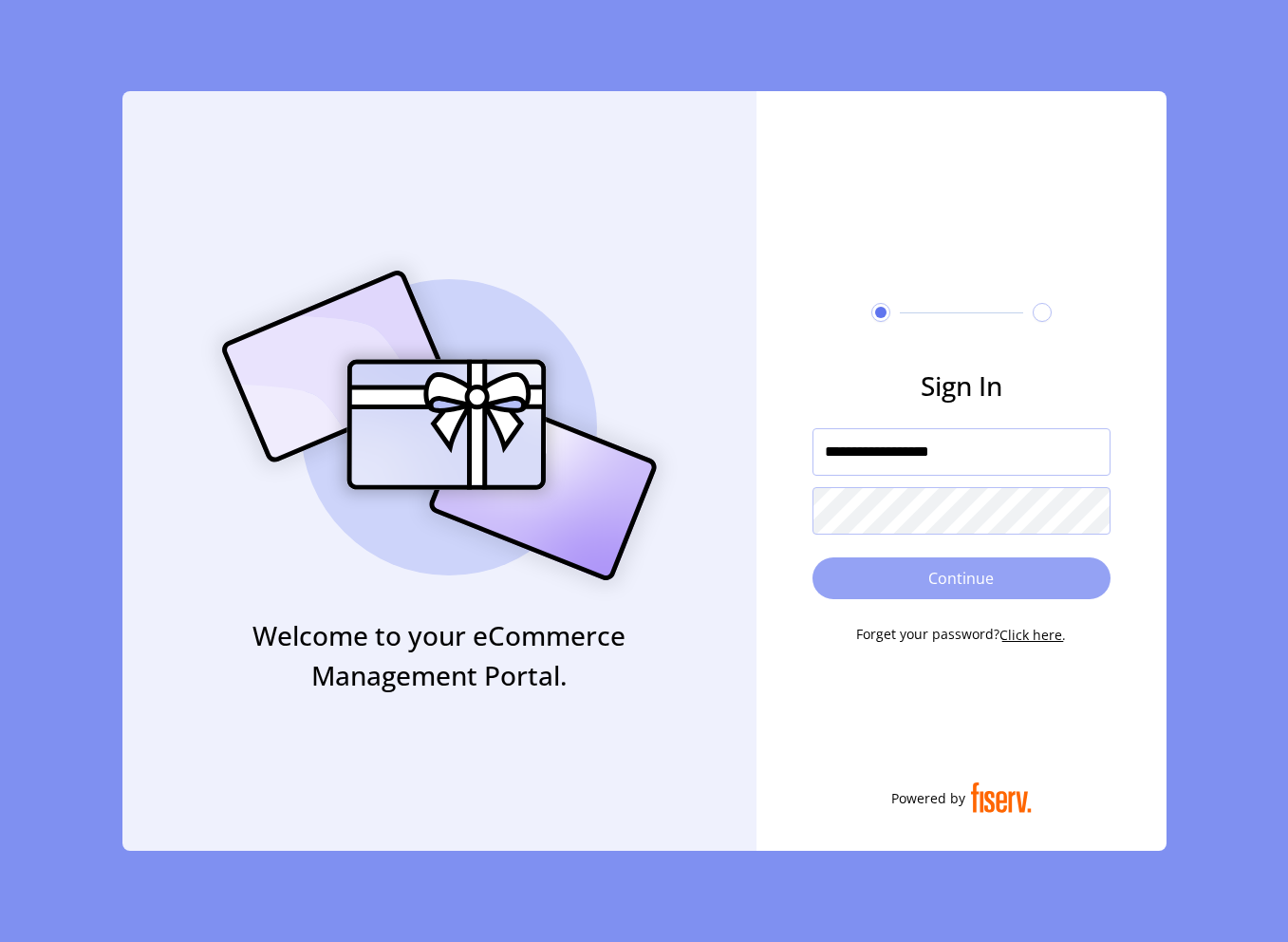click on "Continue" at bounding box center (961, 578) 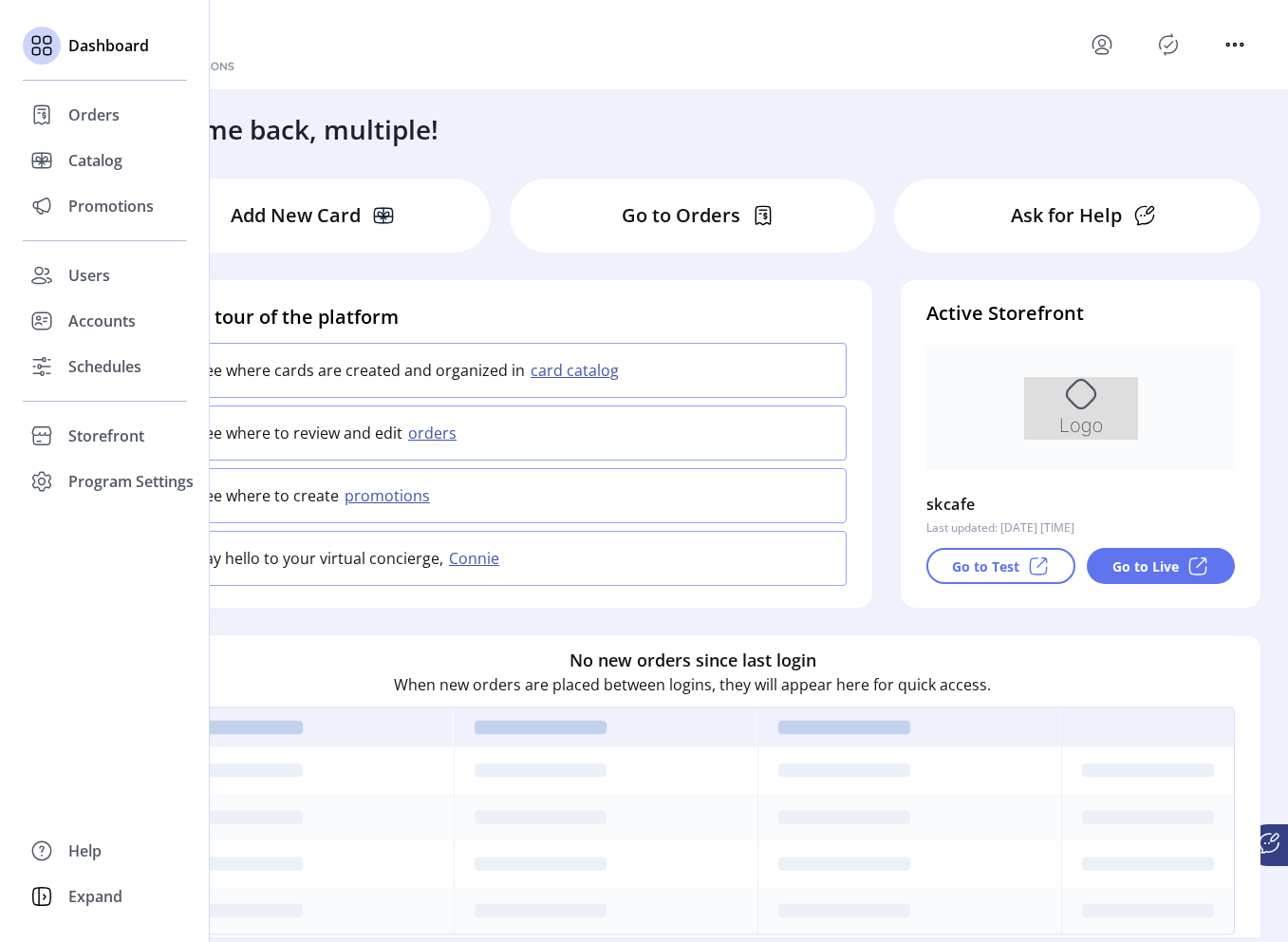 click on "Dashboard
Orders
Catalog
Promotions
Users
Accounts
Schedules
Storefront Configuration Styling
Program Settings Templates" 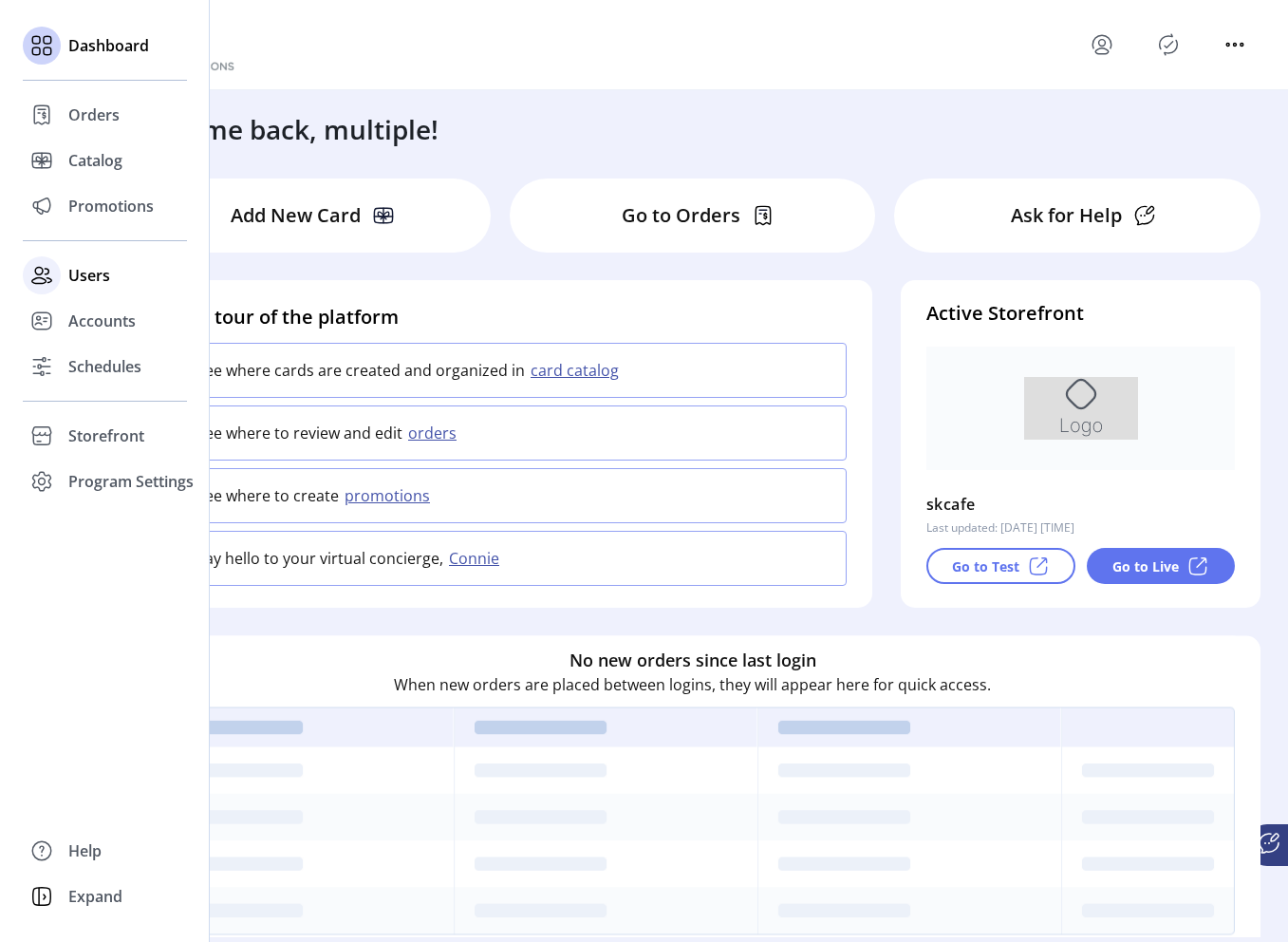 click on "Users" 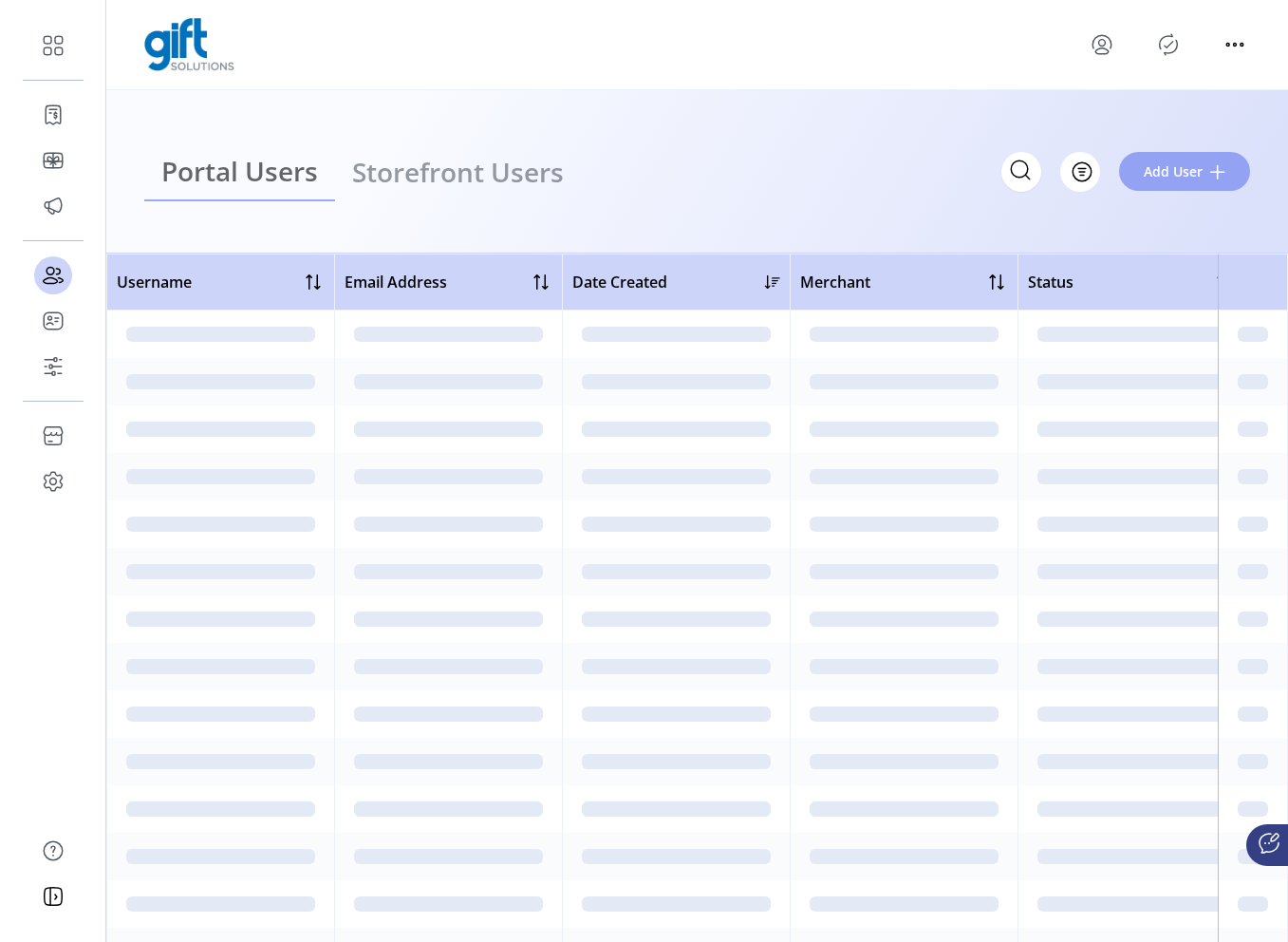 click on "Add User" 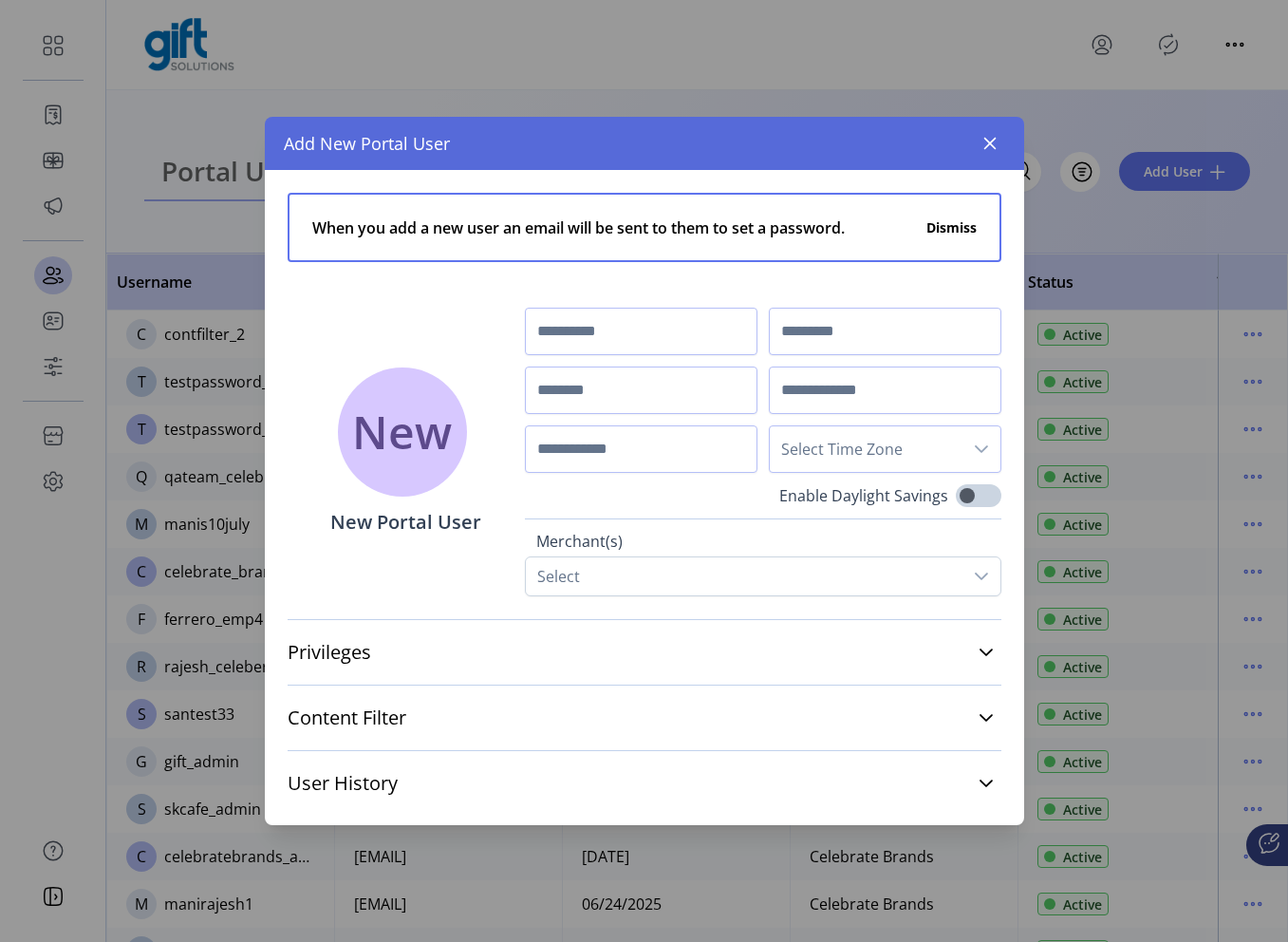 click on "Select Time Zone" at bounding box center [866, 449] 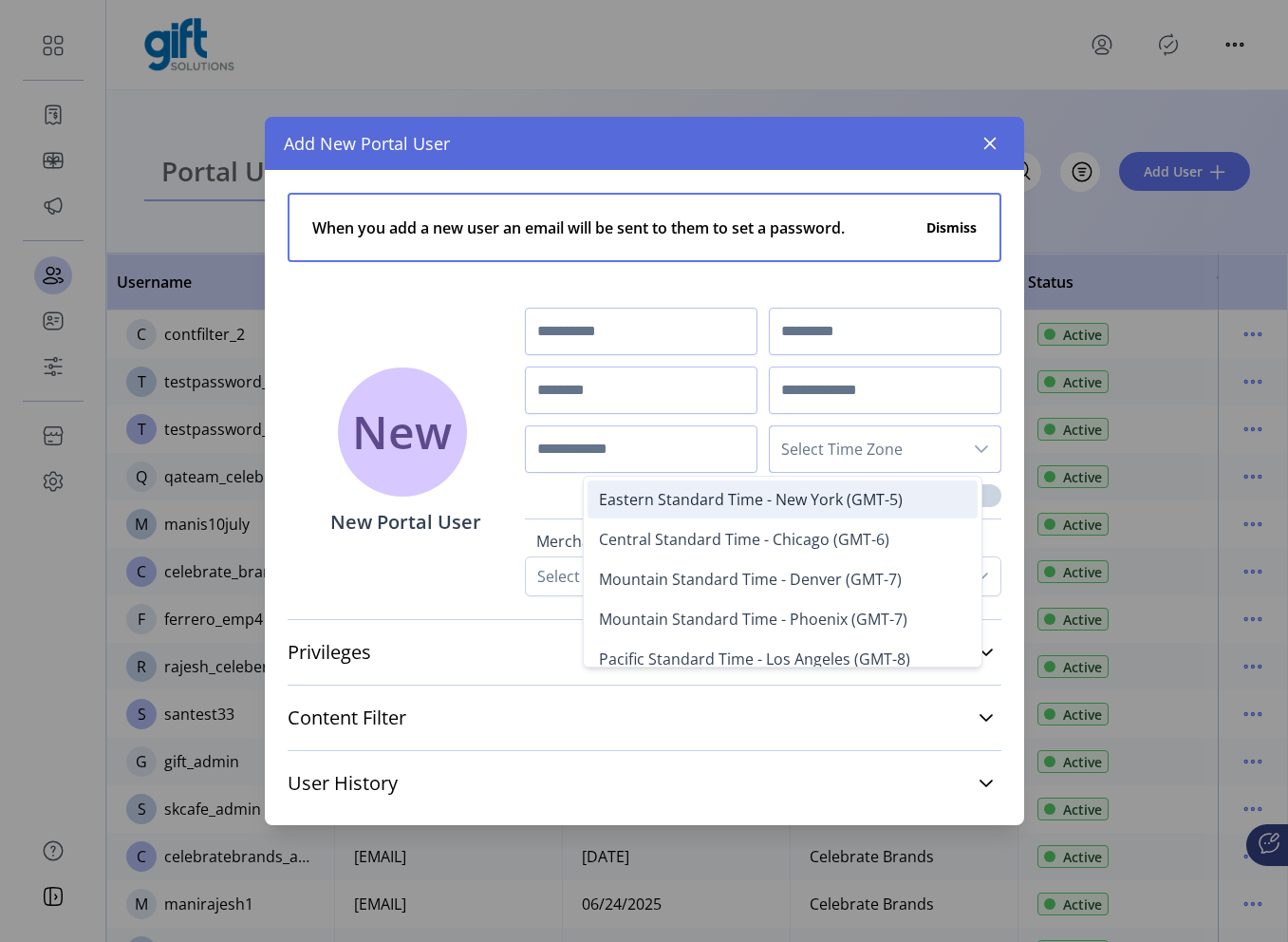 click on "Eastern Standard Time - New York (GMT-5)" at bounding box center (751, 499) 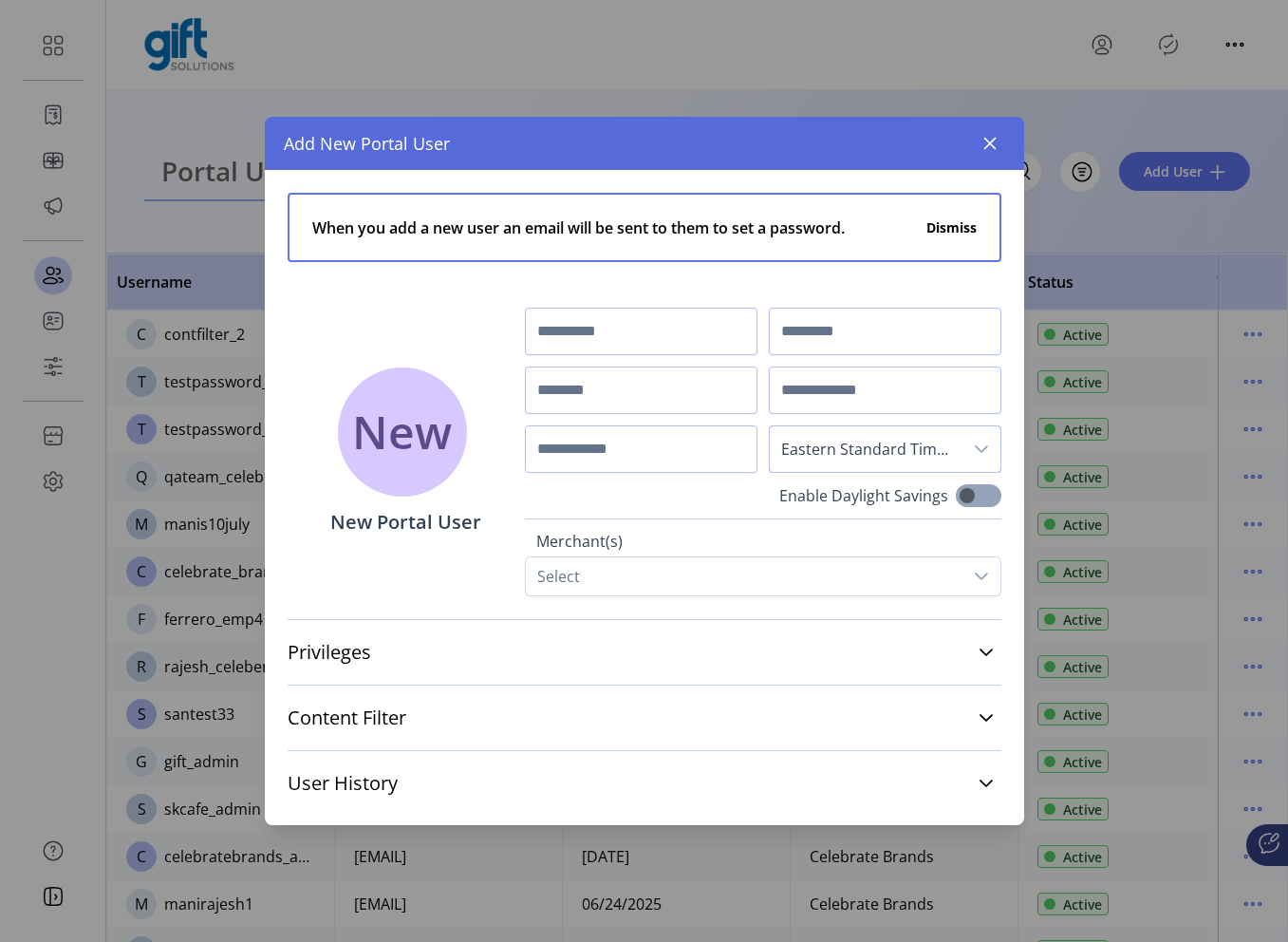 click at bounding box center (979, 496) 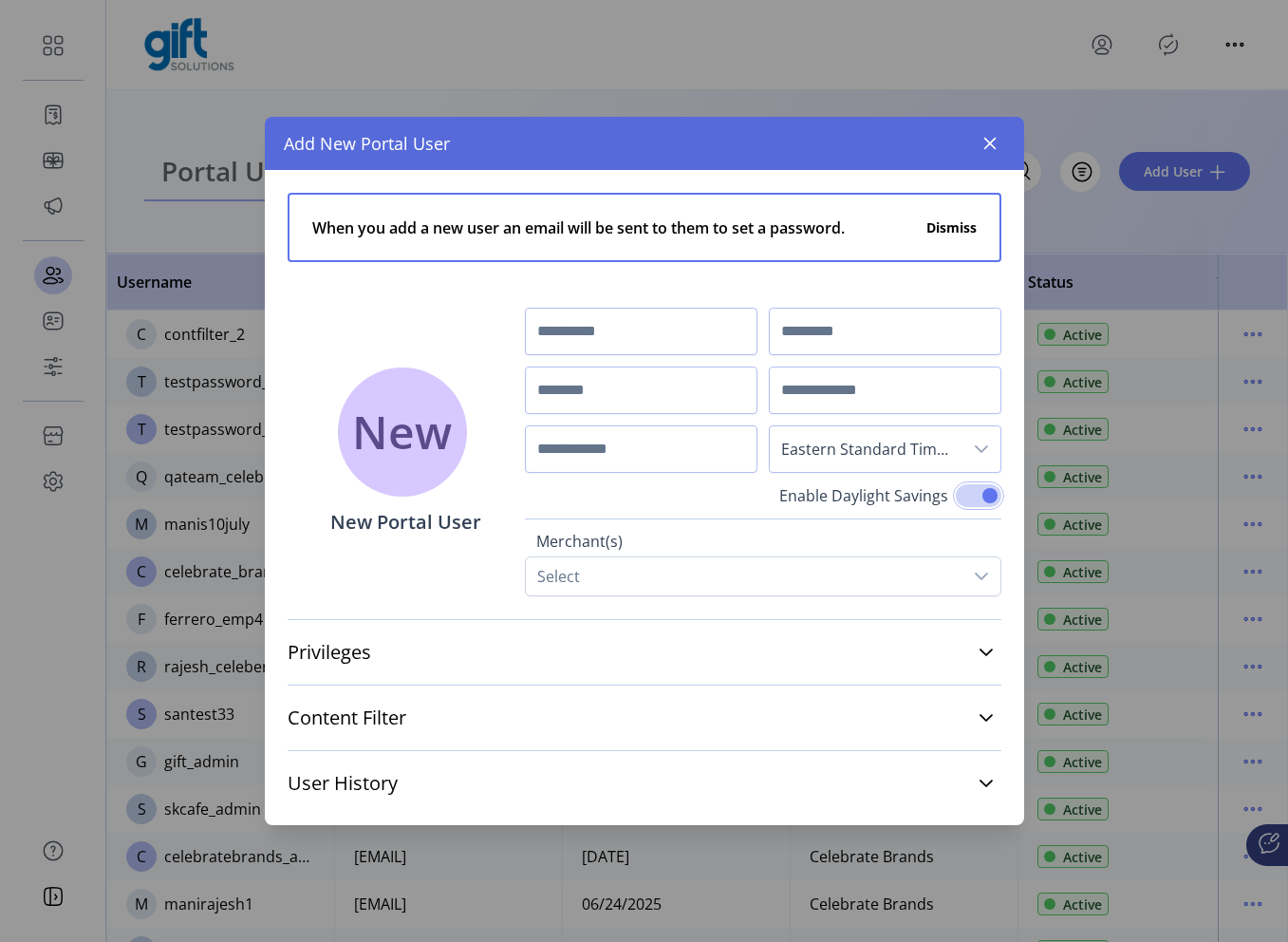 click on "Eastern Standard Time - New York (GMT-5)" at bounding box center (762, 390) 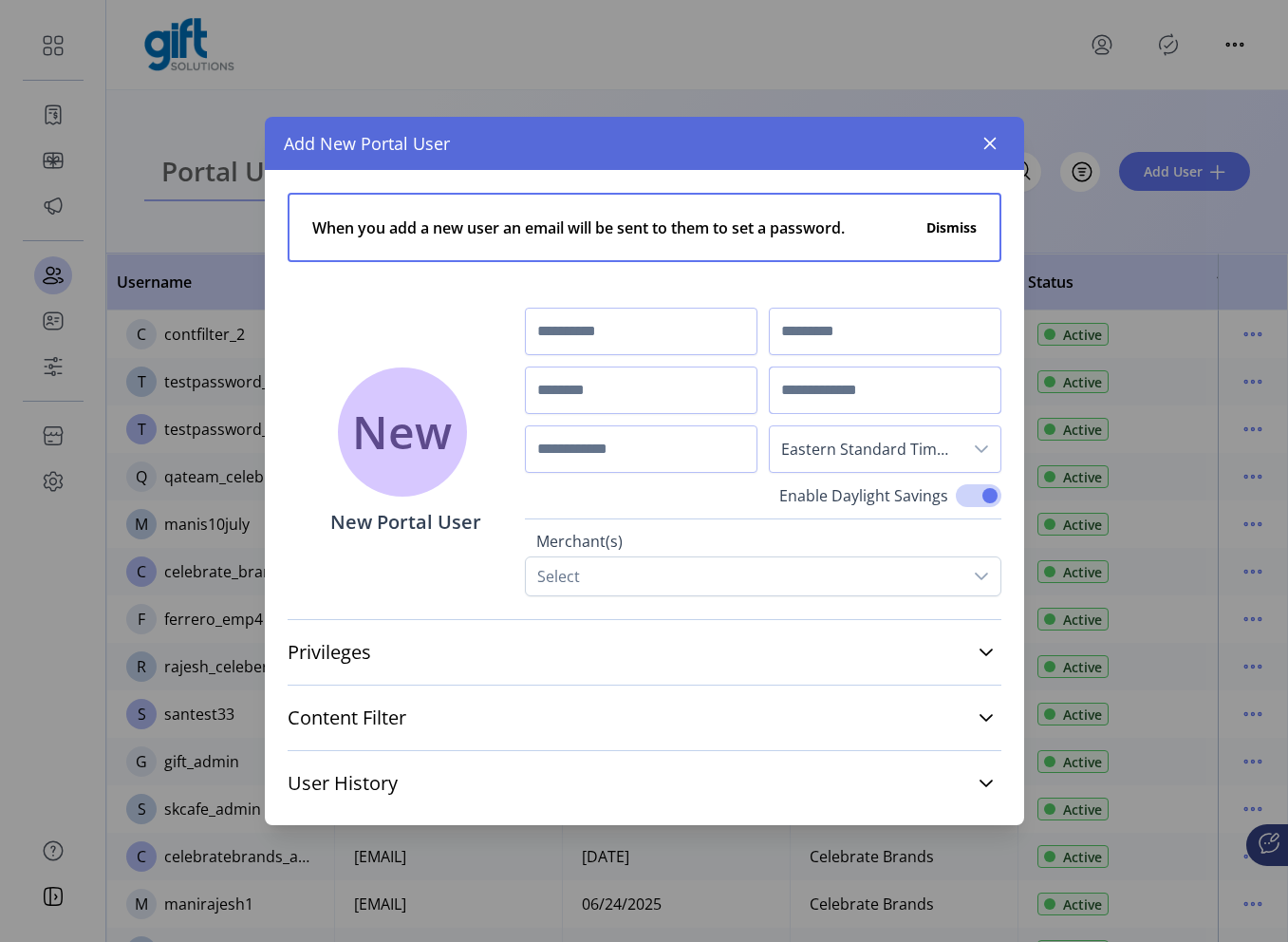 click at bounding box center (885, 390) 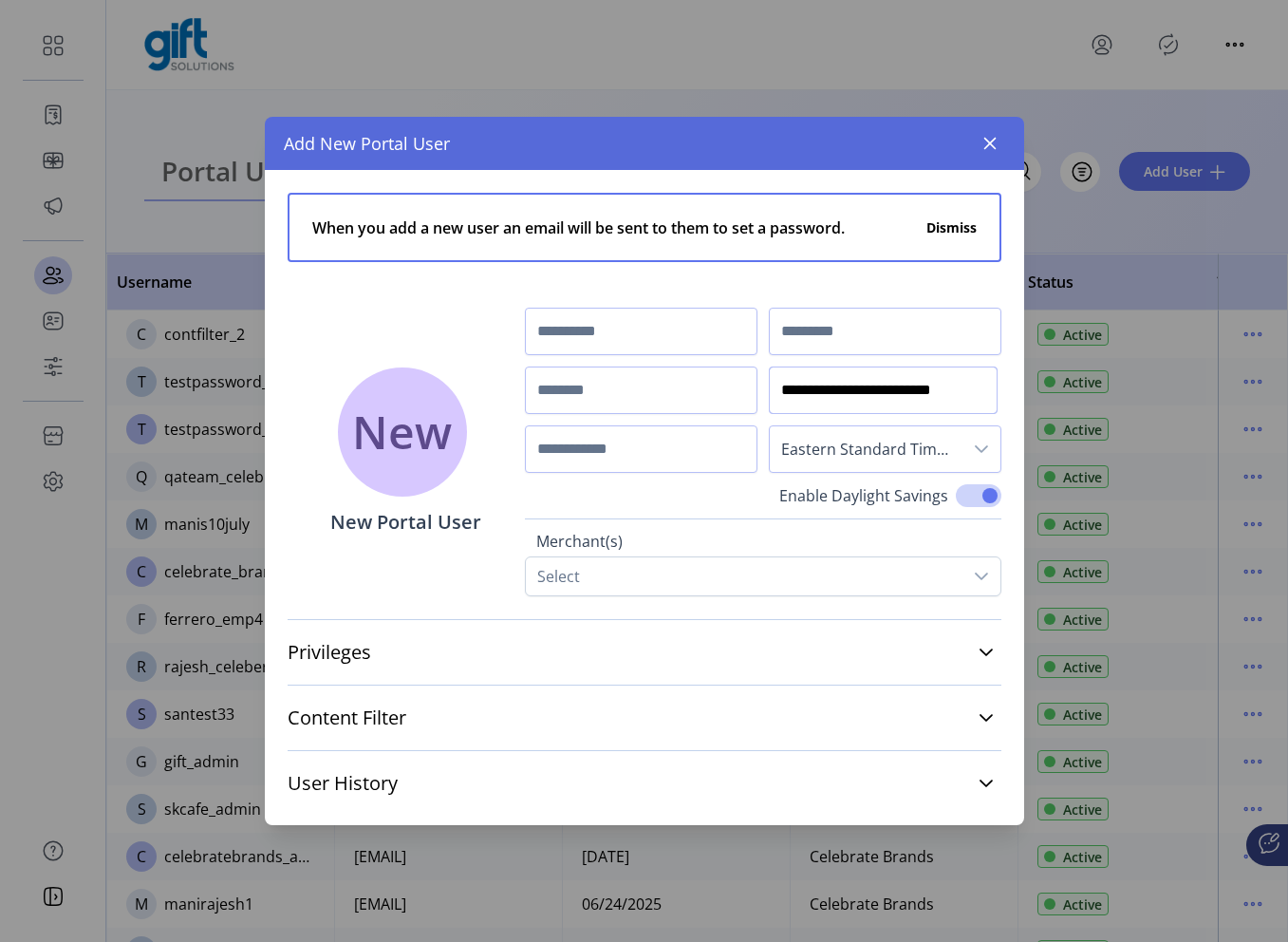 scroll, scrollTop: 0, scrollLeft: 15, axis: horizontal 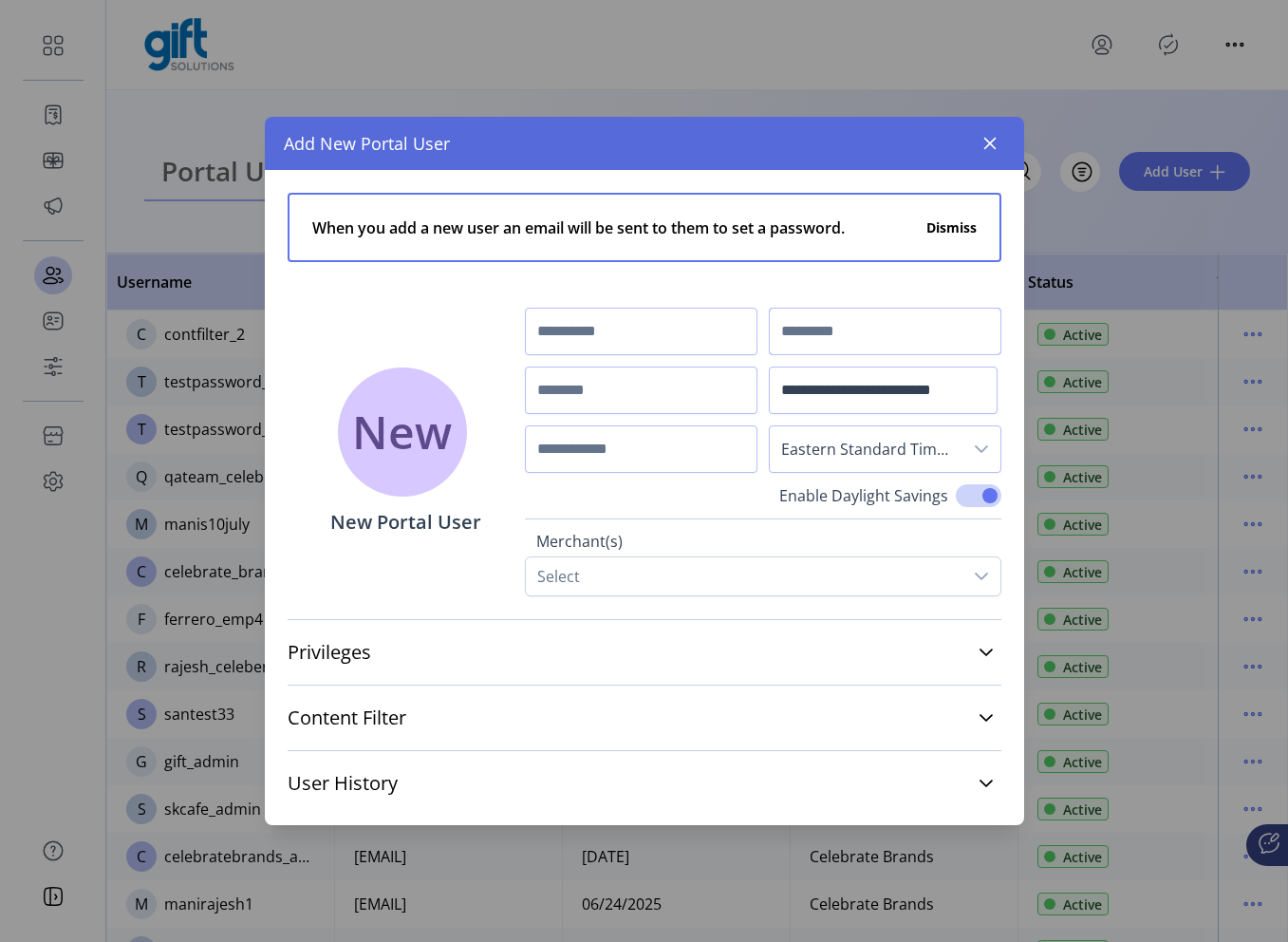 click at bounding box center (885, 331) 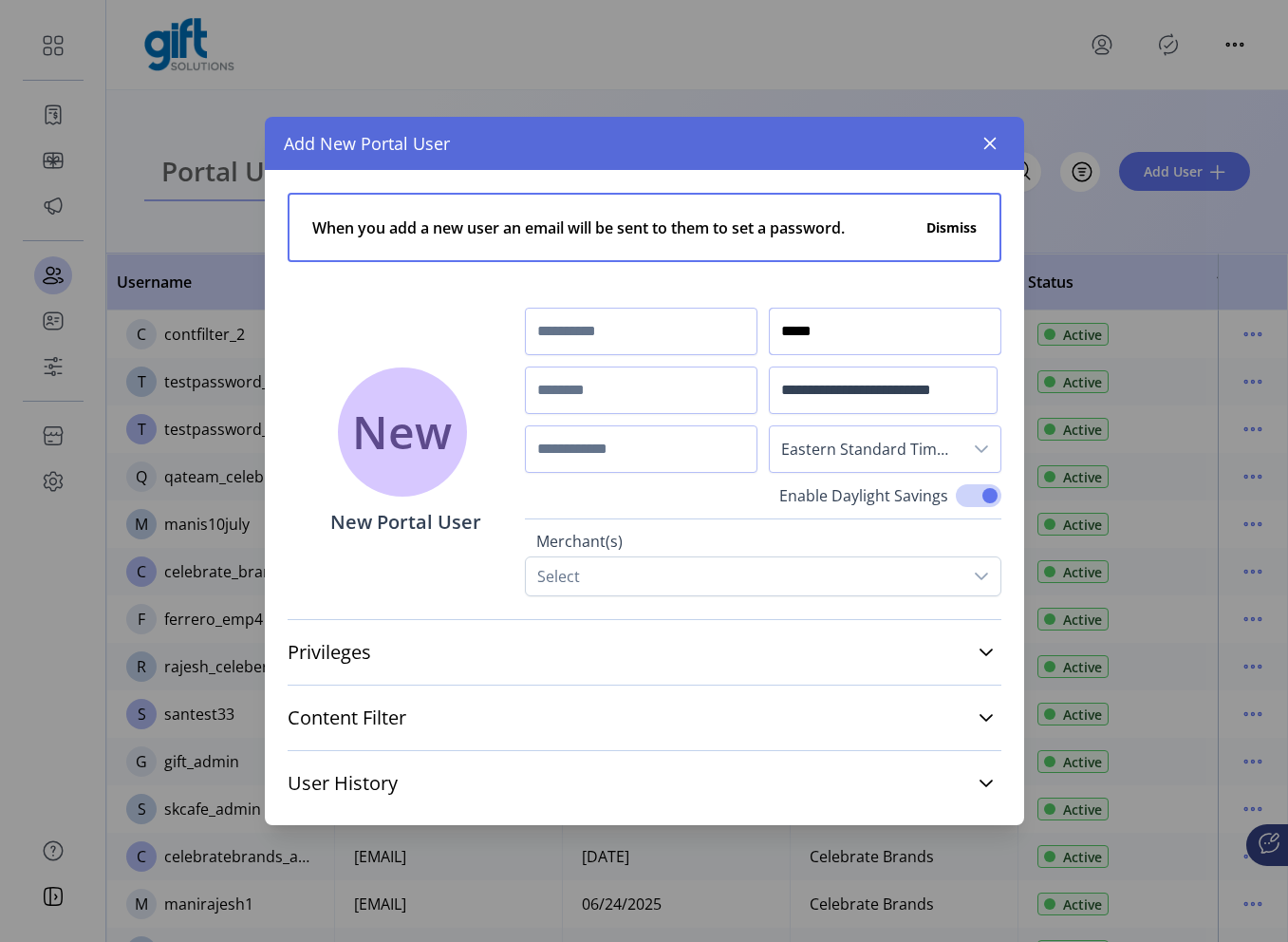 type on "*****" 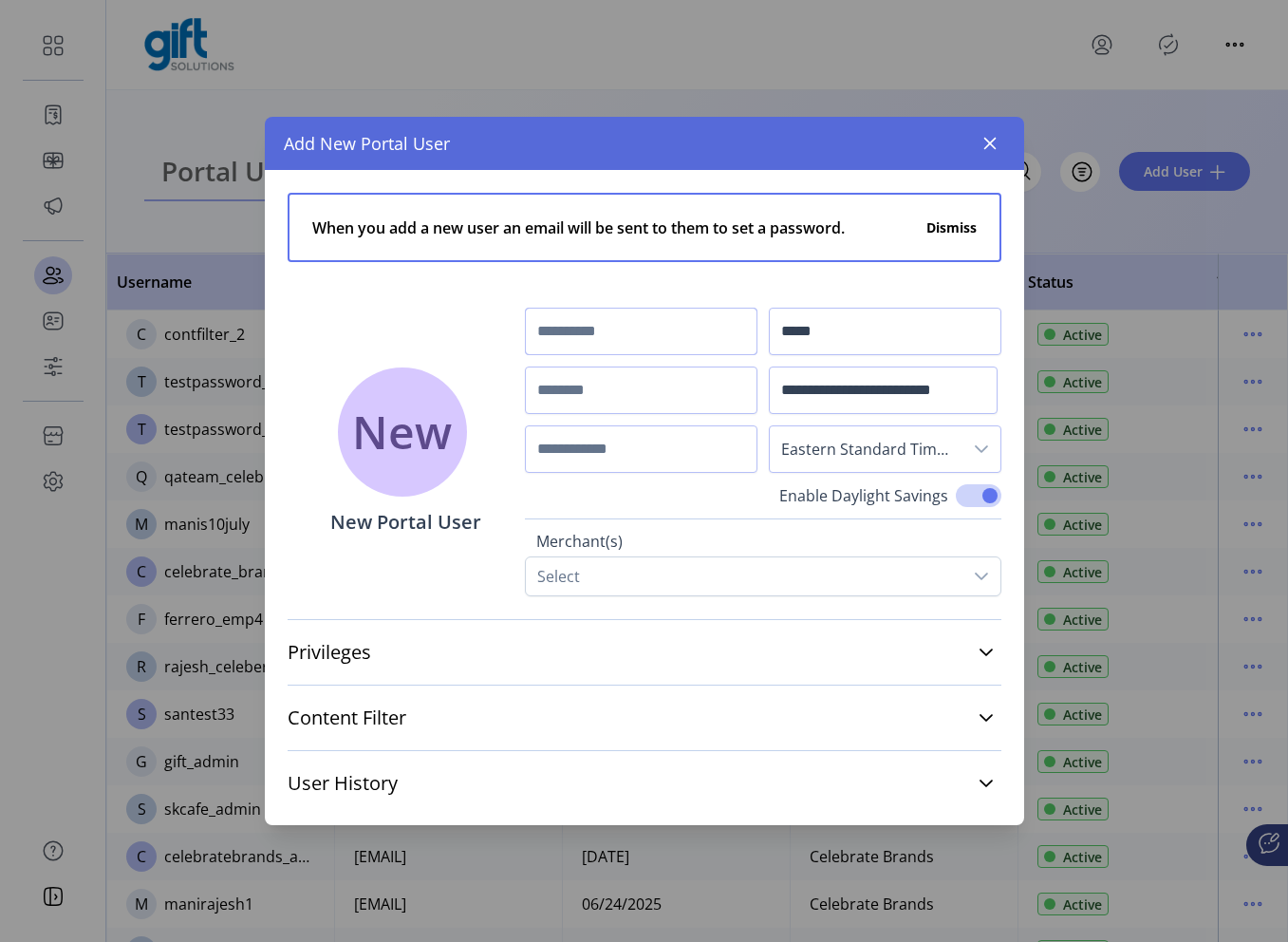 click at bounding box center (641, 331) 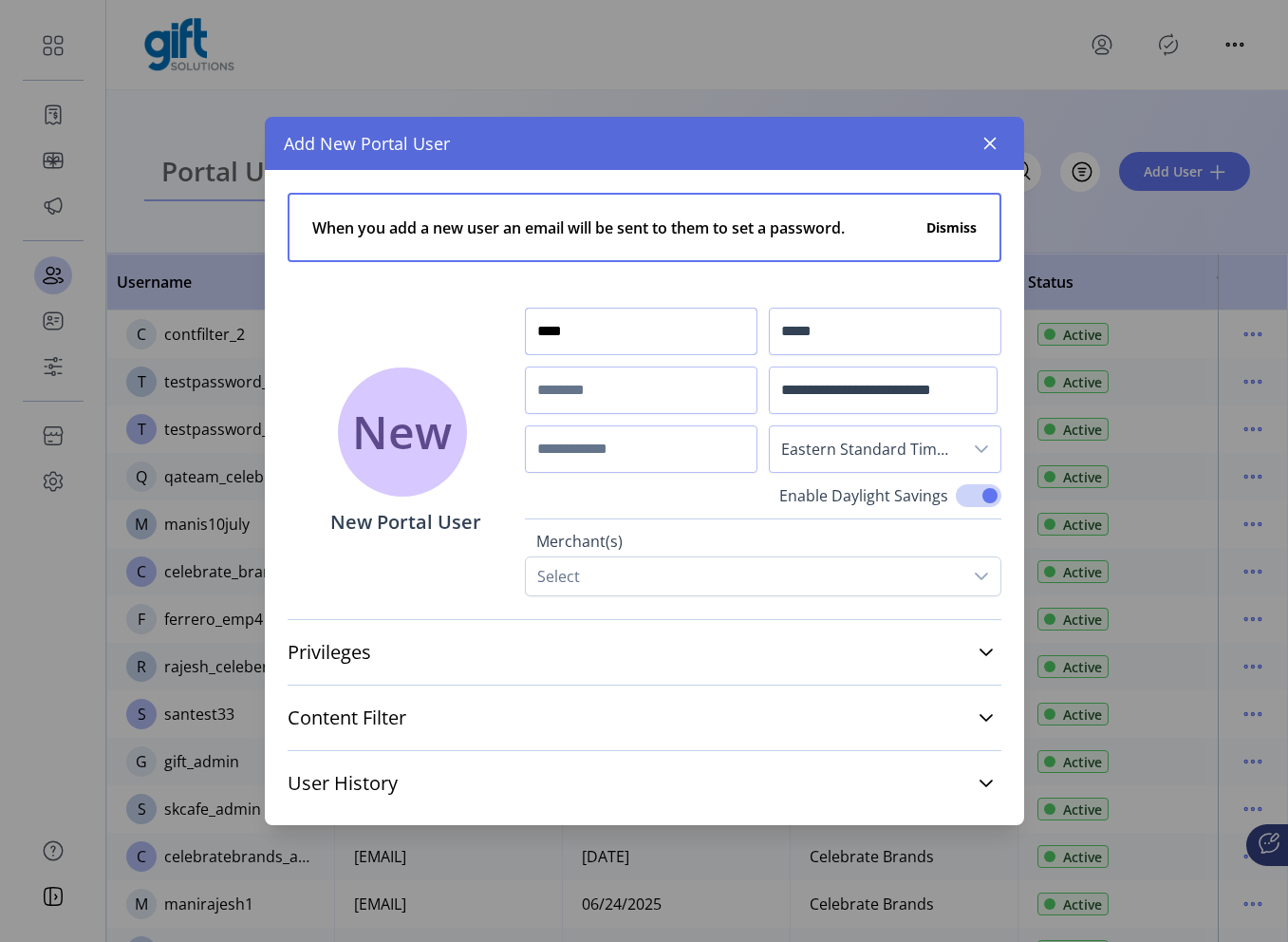type on "****" 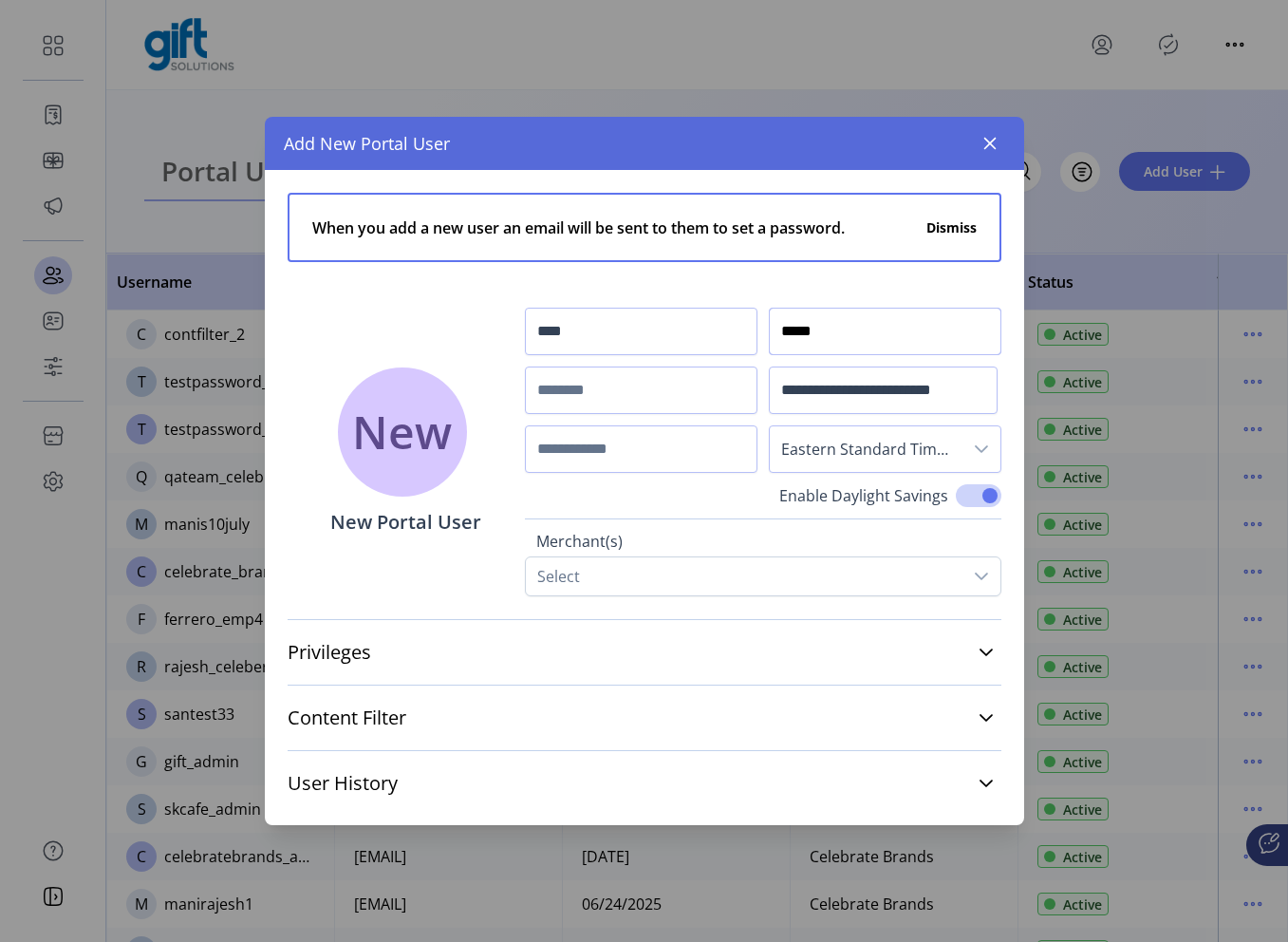 click on "*****" at bounding box center (885, 331) 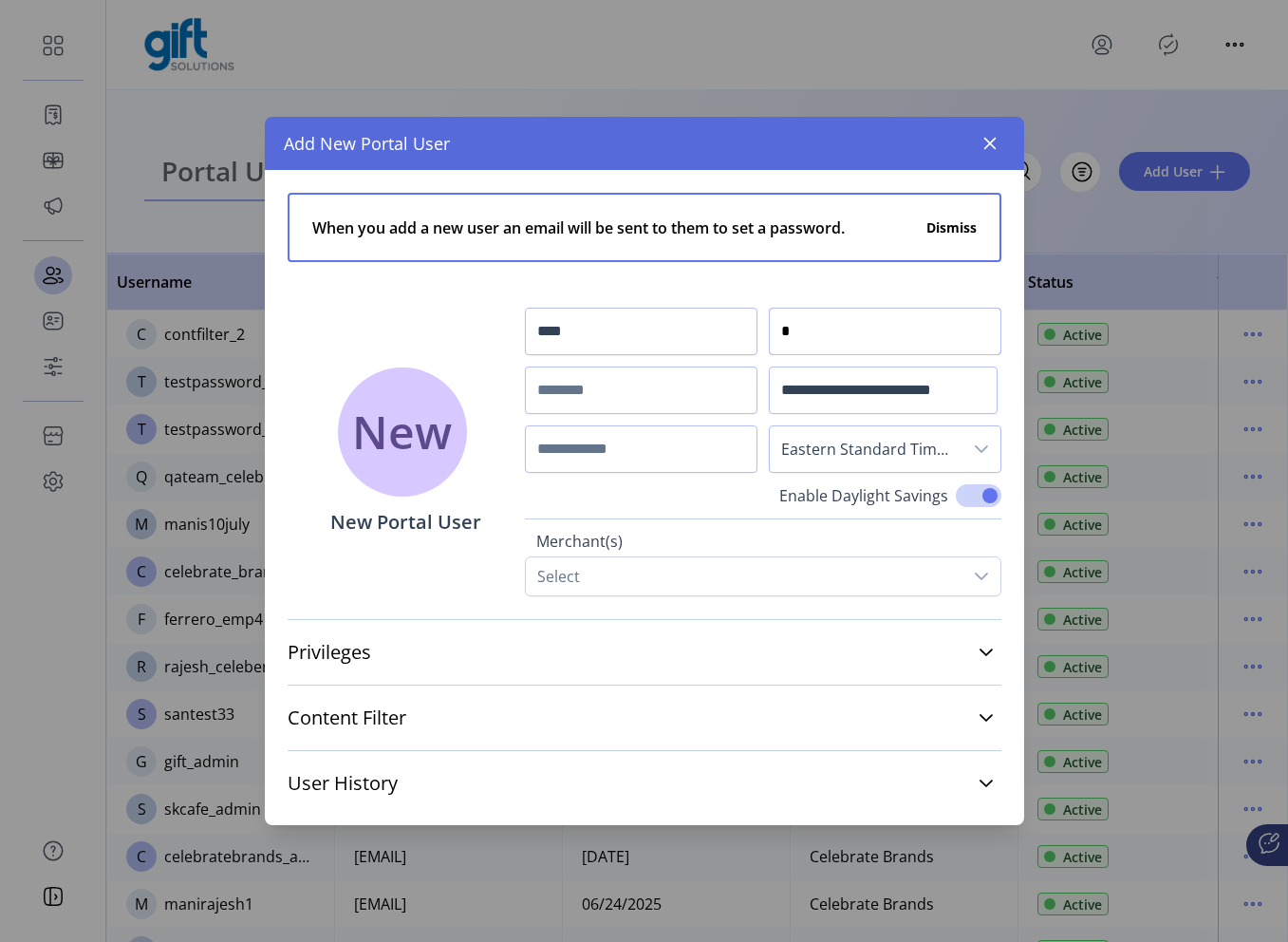 click on "*" at bounding box center (885, 331) 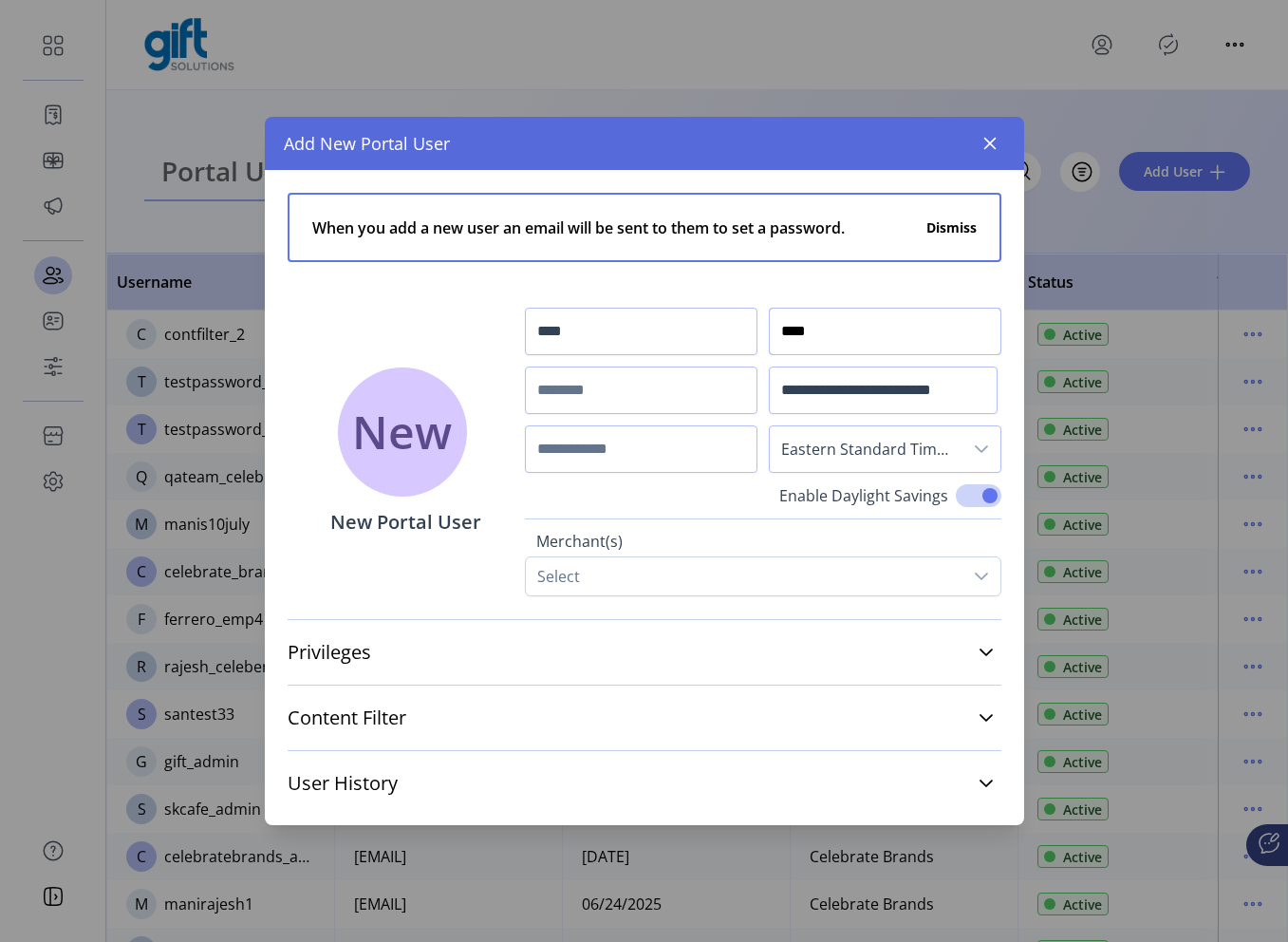 type on "****" 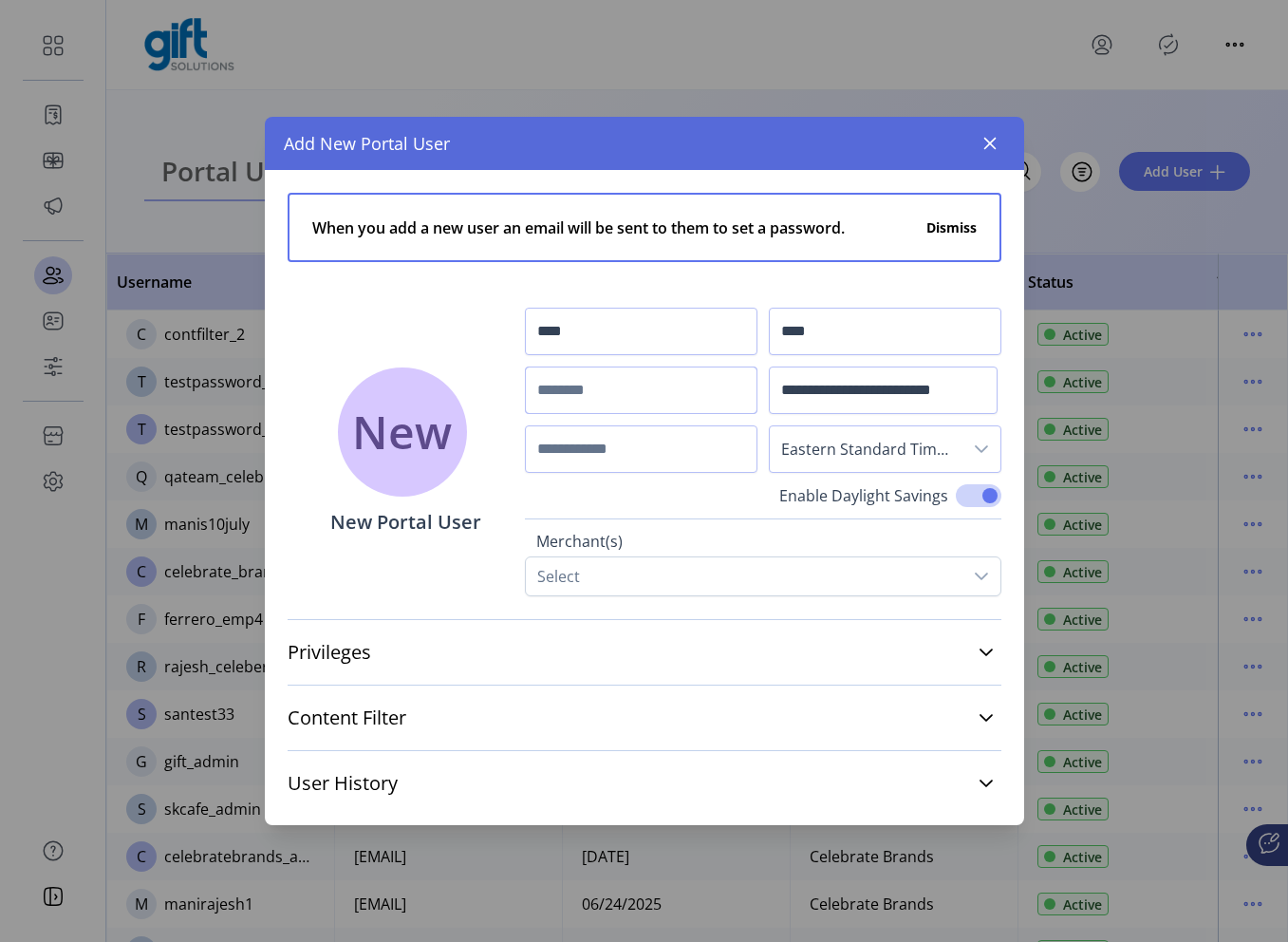 click at bounding box center [641, 390] 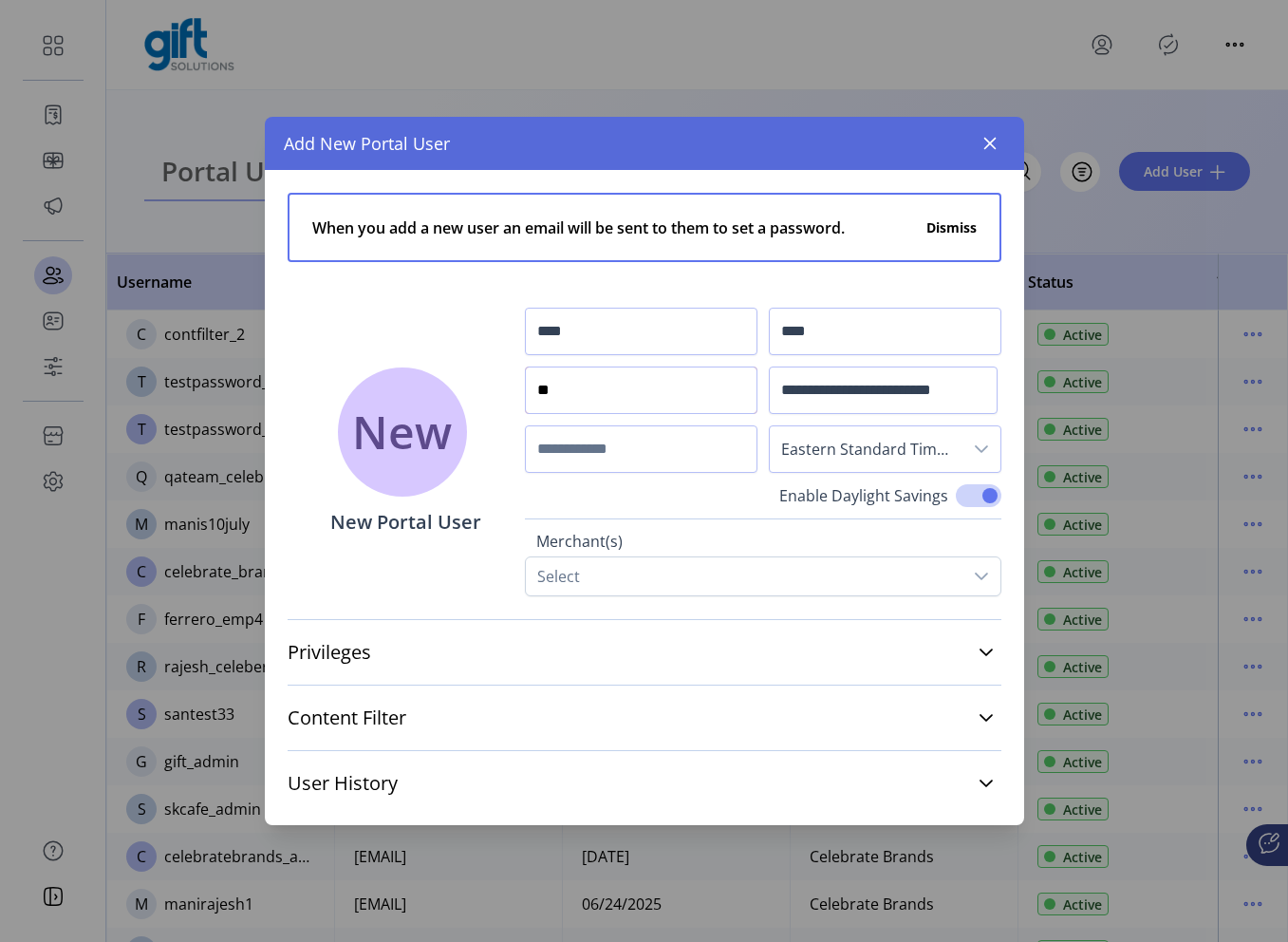 type on "*" 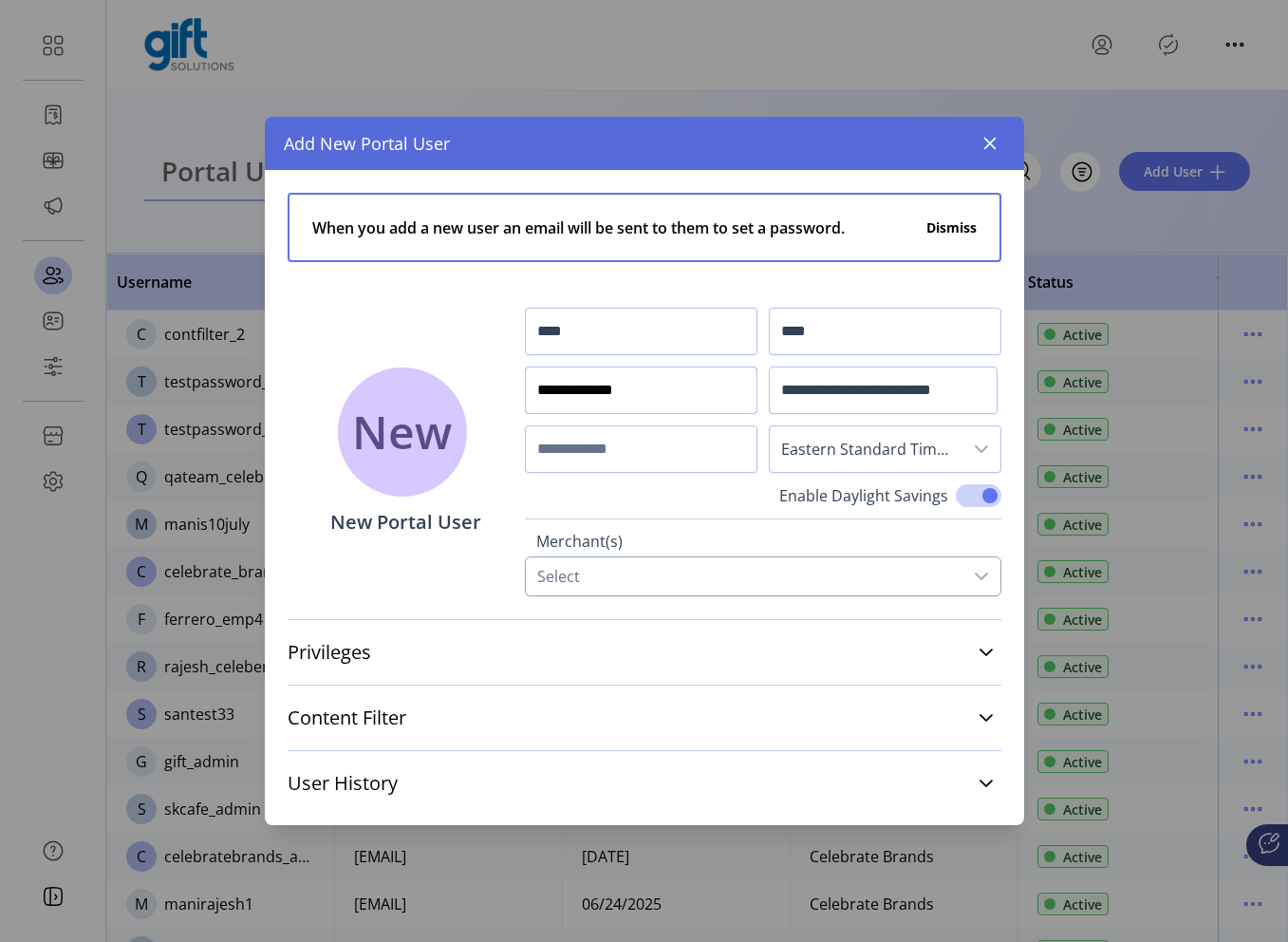 type on "**********" 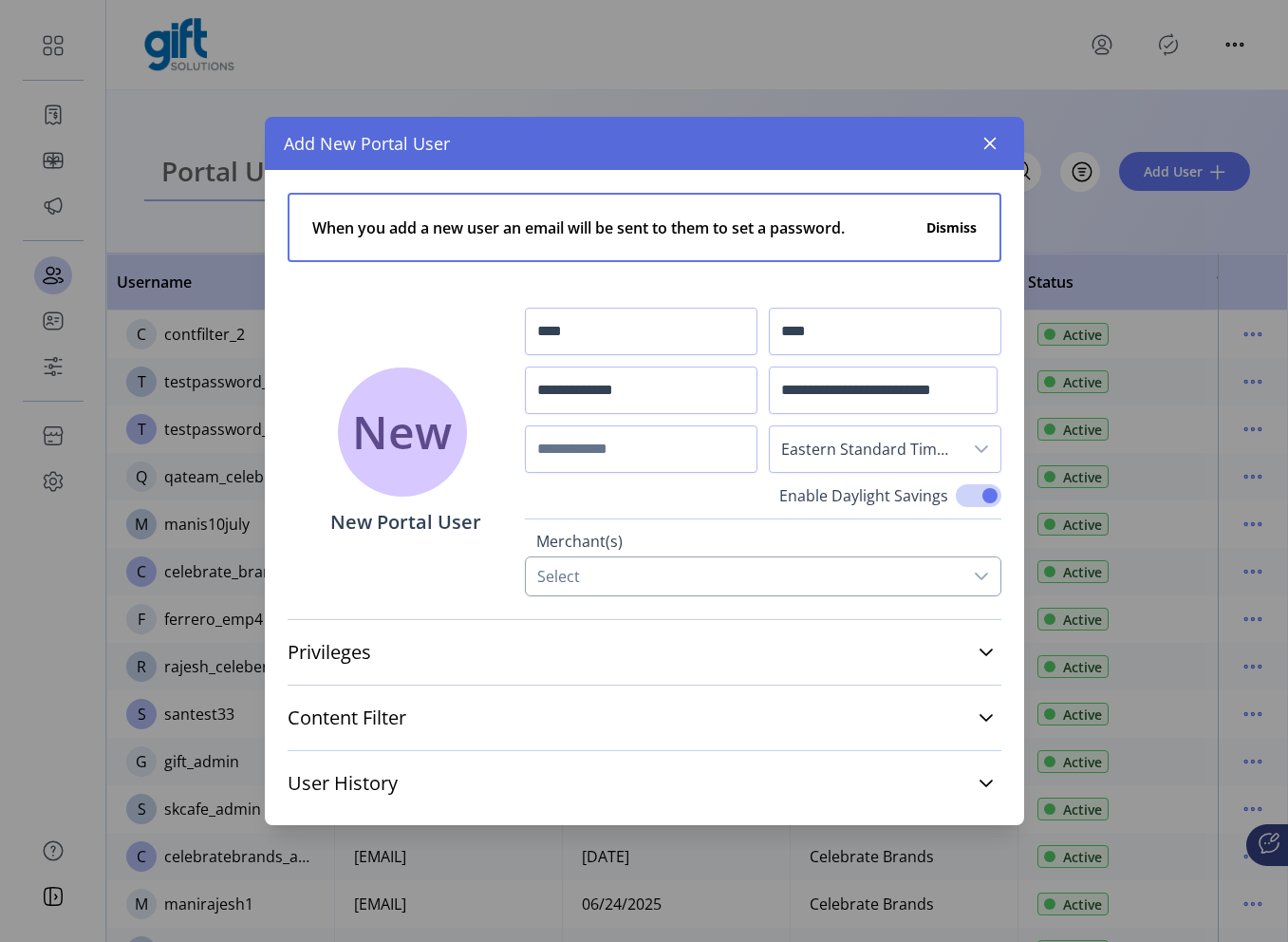 click on "Select" at bounding box center [558, 576] 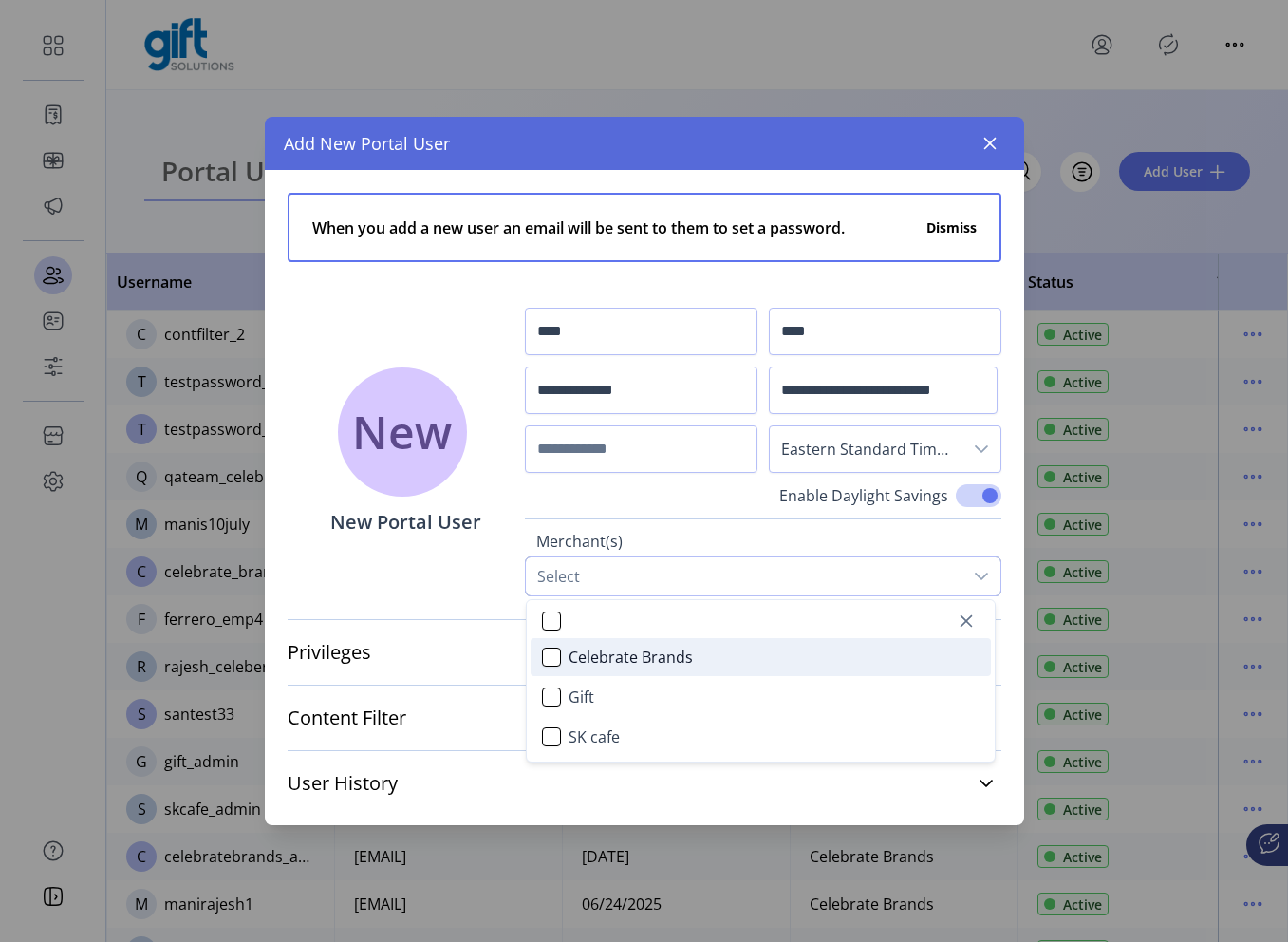 scroll, scrollTop: 11, scrollLeft: 84, axis: both 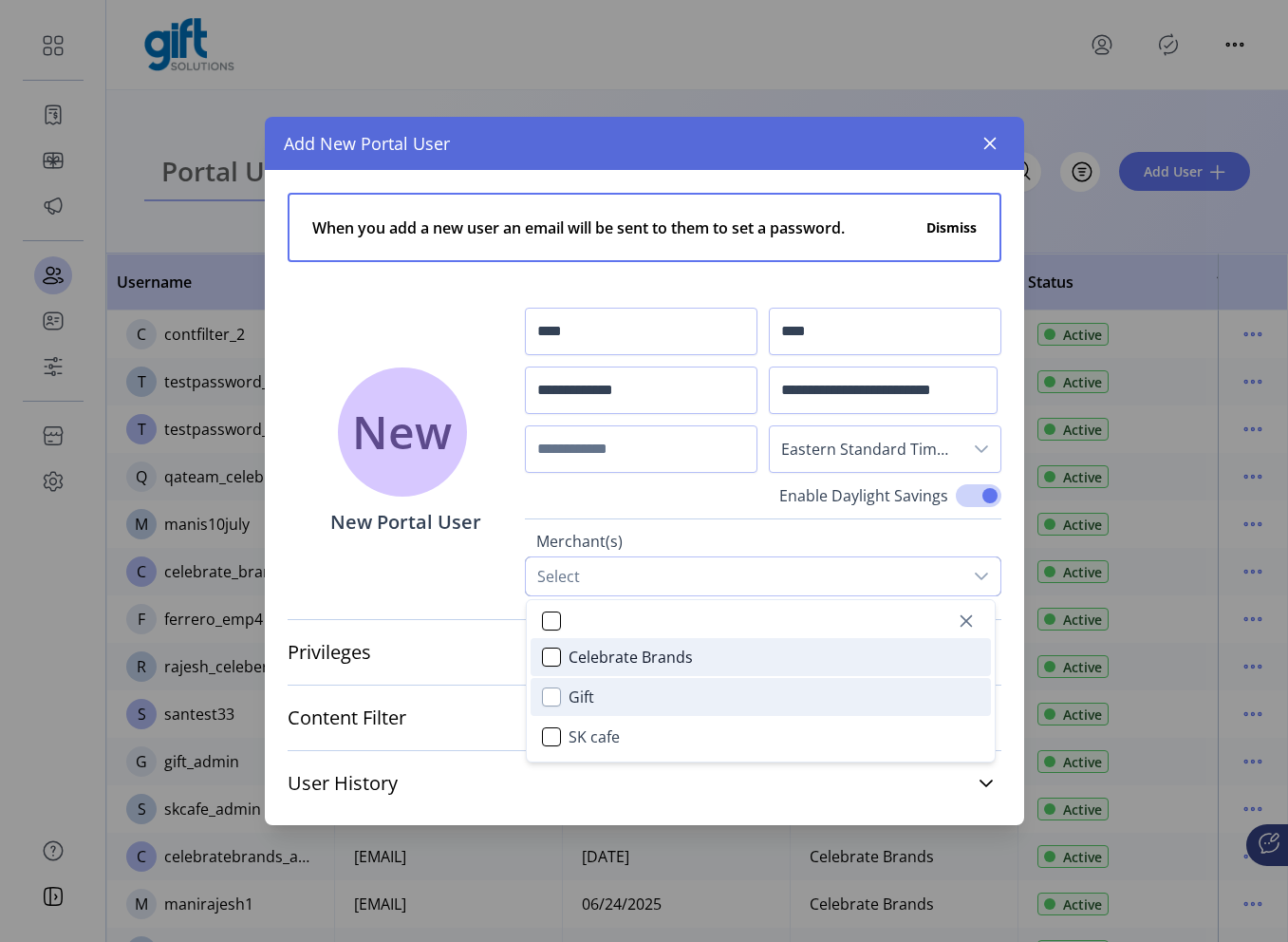 click at bounding box center (551, 697) 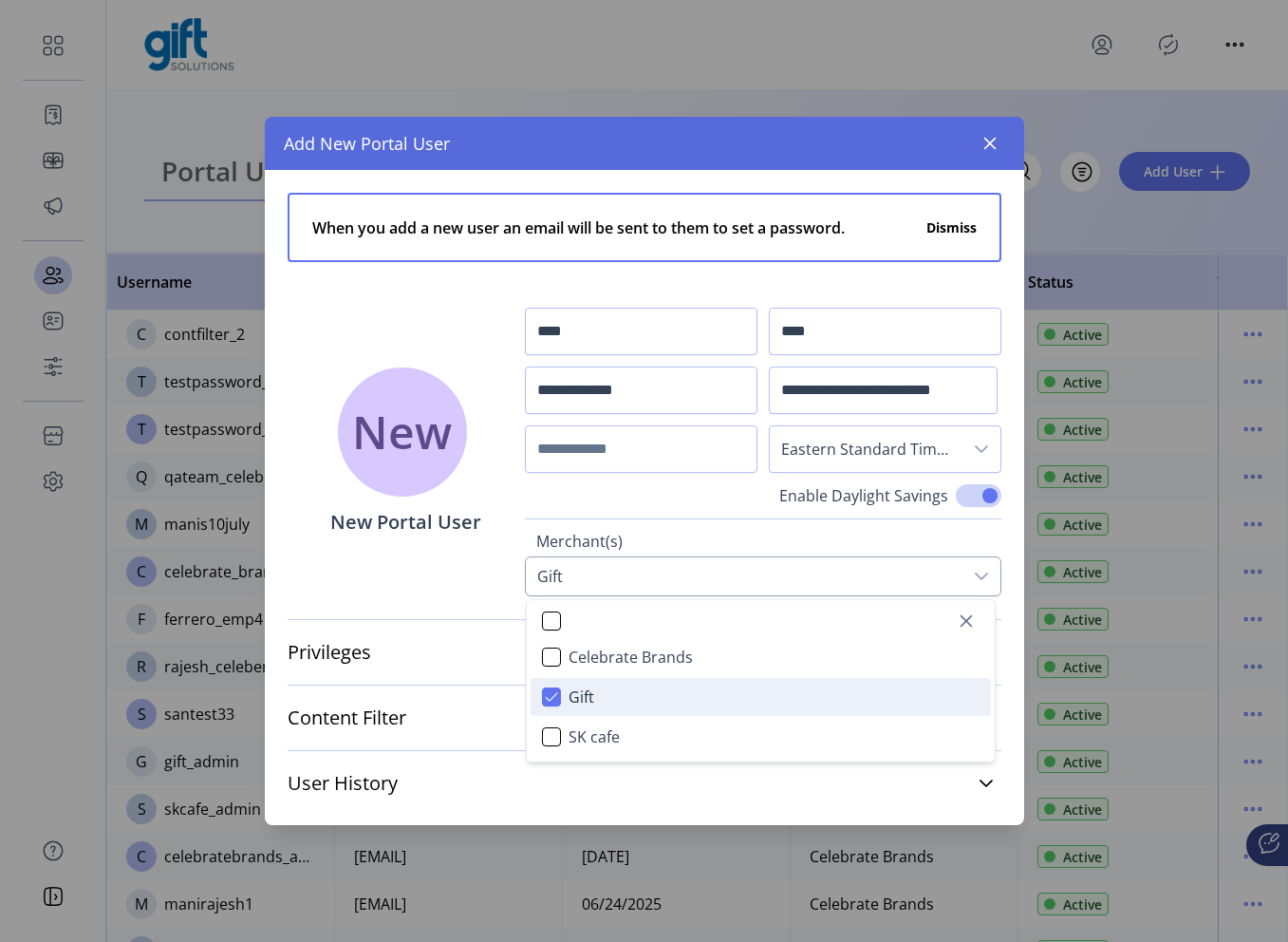 click at bounding box center [551, 697] 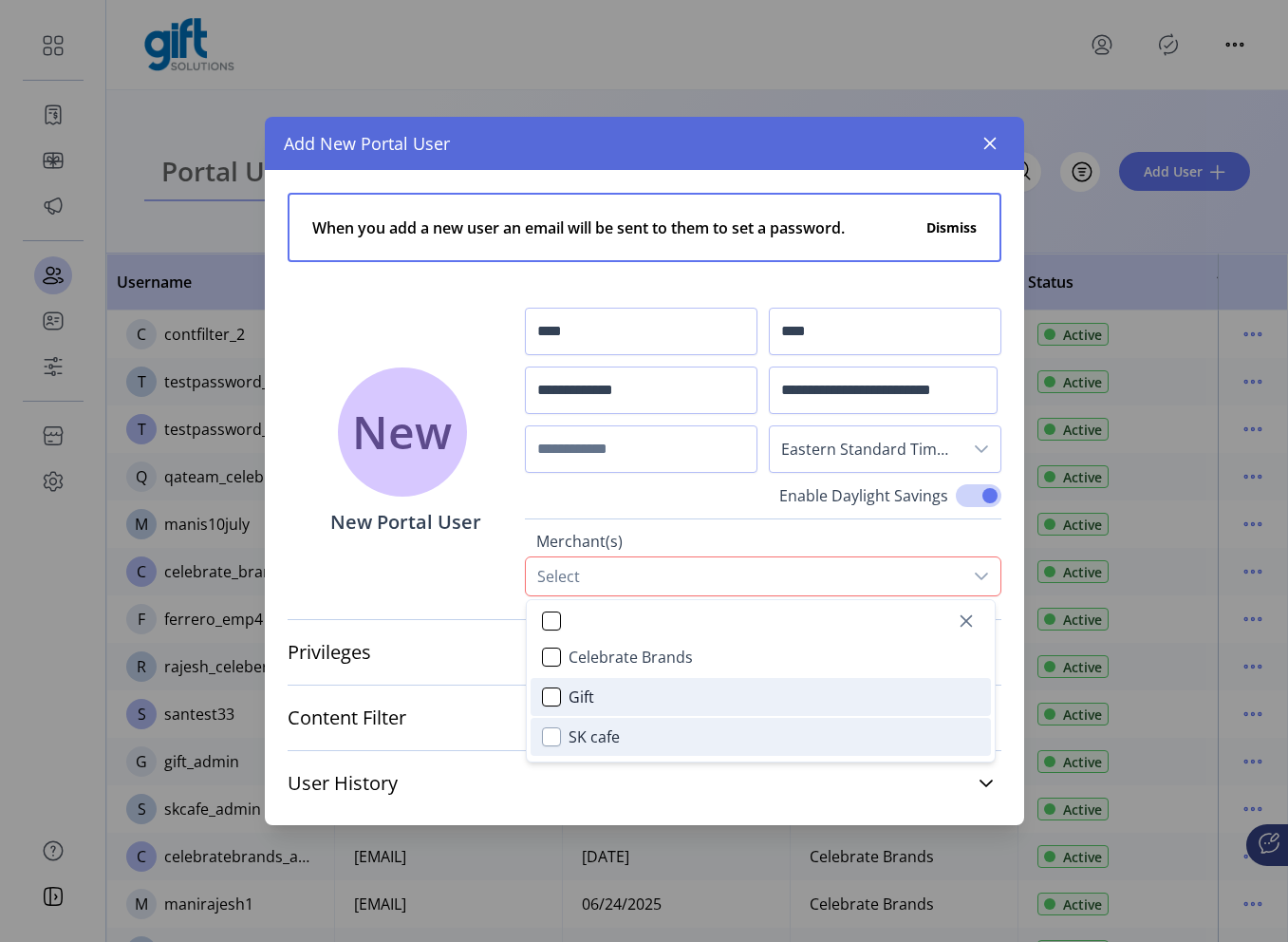 click at bounding box center [551, 737] 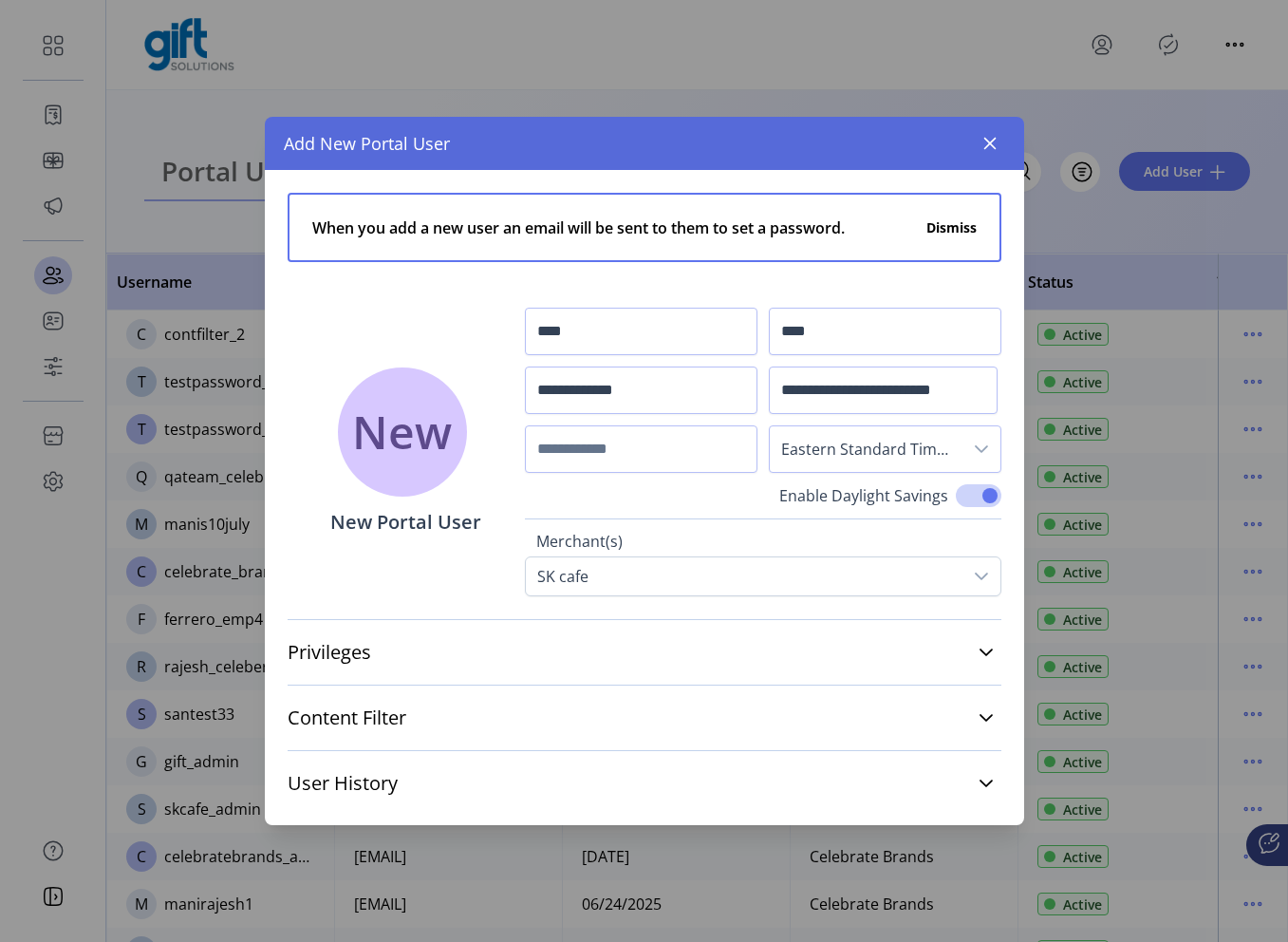 scroll, scrollTop: 73, scrollLeft: 0, axis: vertical 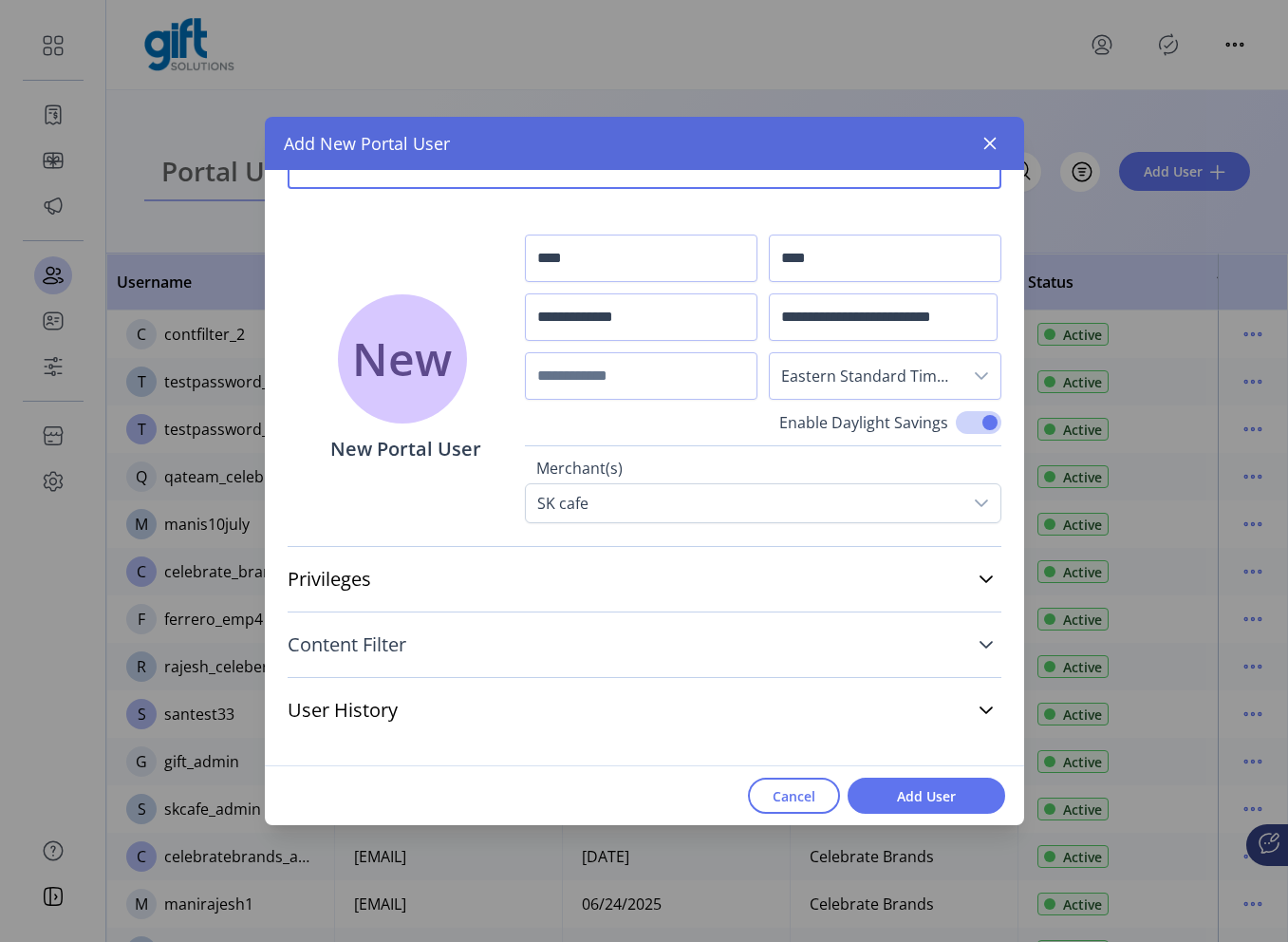 click on "Content Filter" at bounding box center [644, 645] 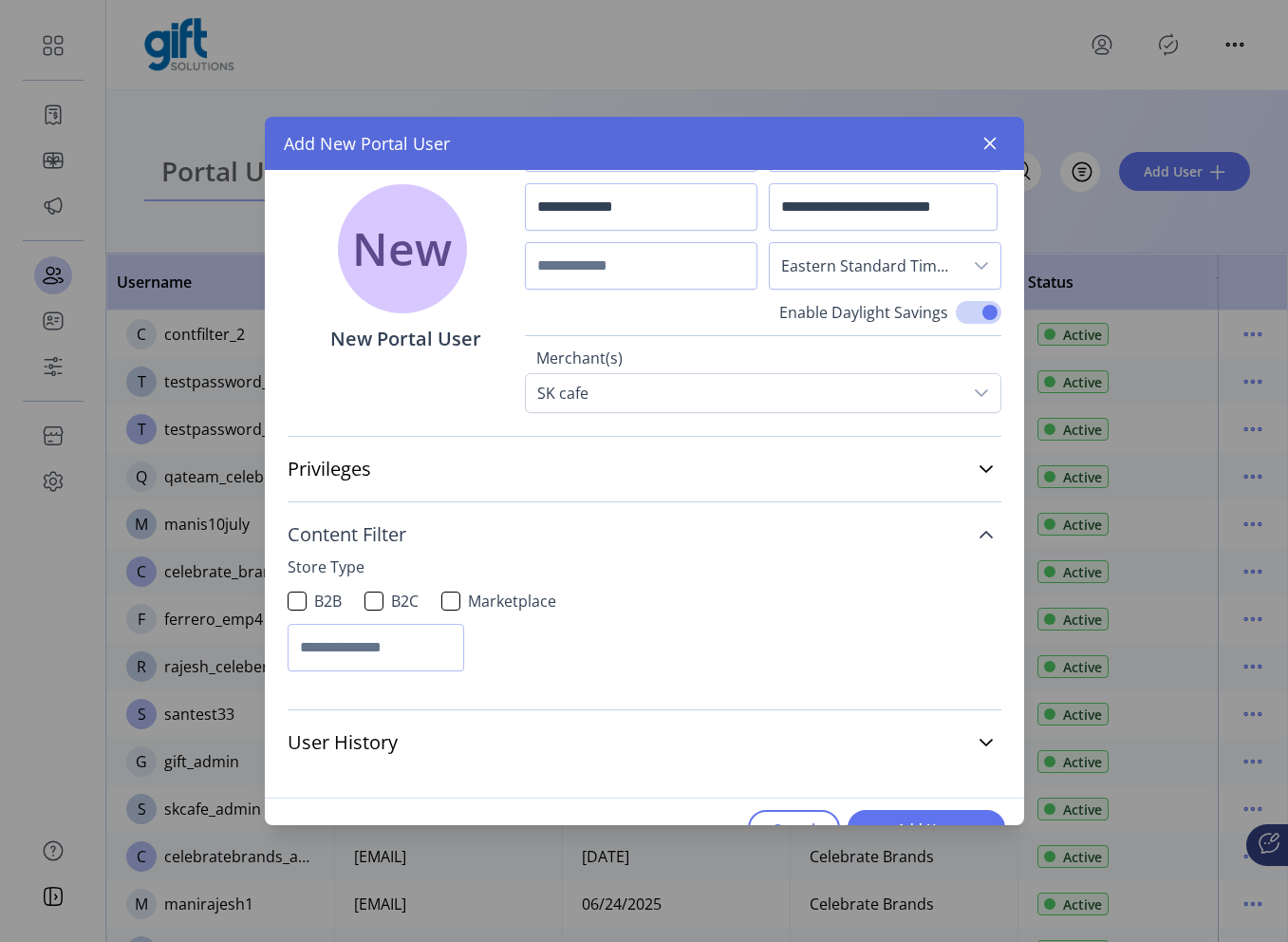 scroll, scrollTop: 216, scrollLeft: 0, axis: vertical 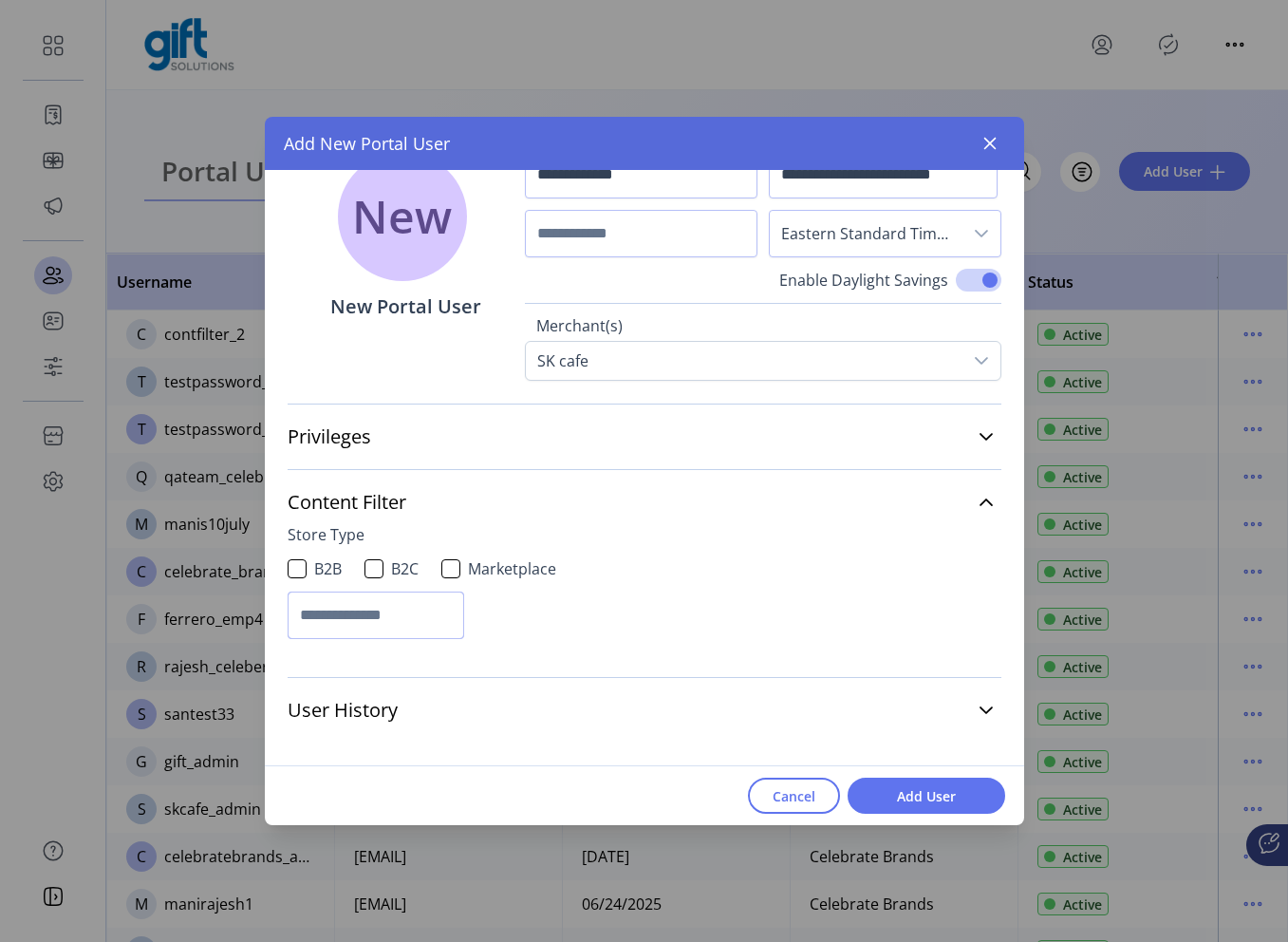 click at bounding box center (376, 615) 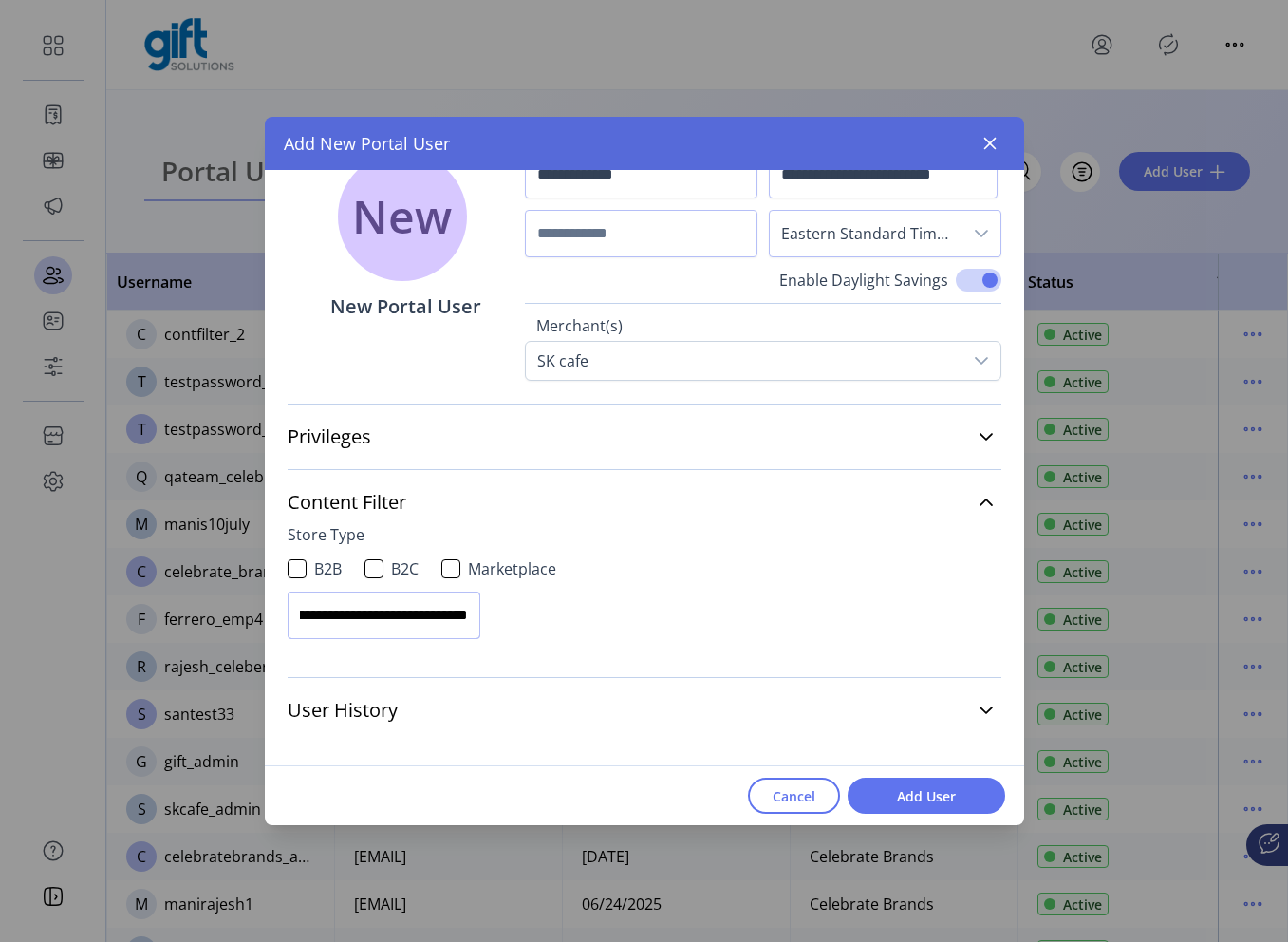scroll, scrollTop: 0, scrollLeft: 0, axis: both 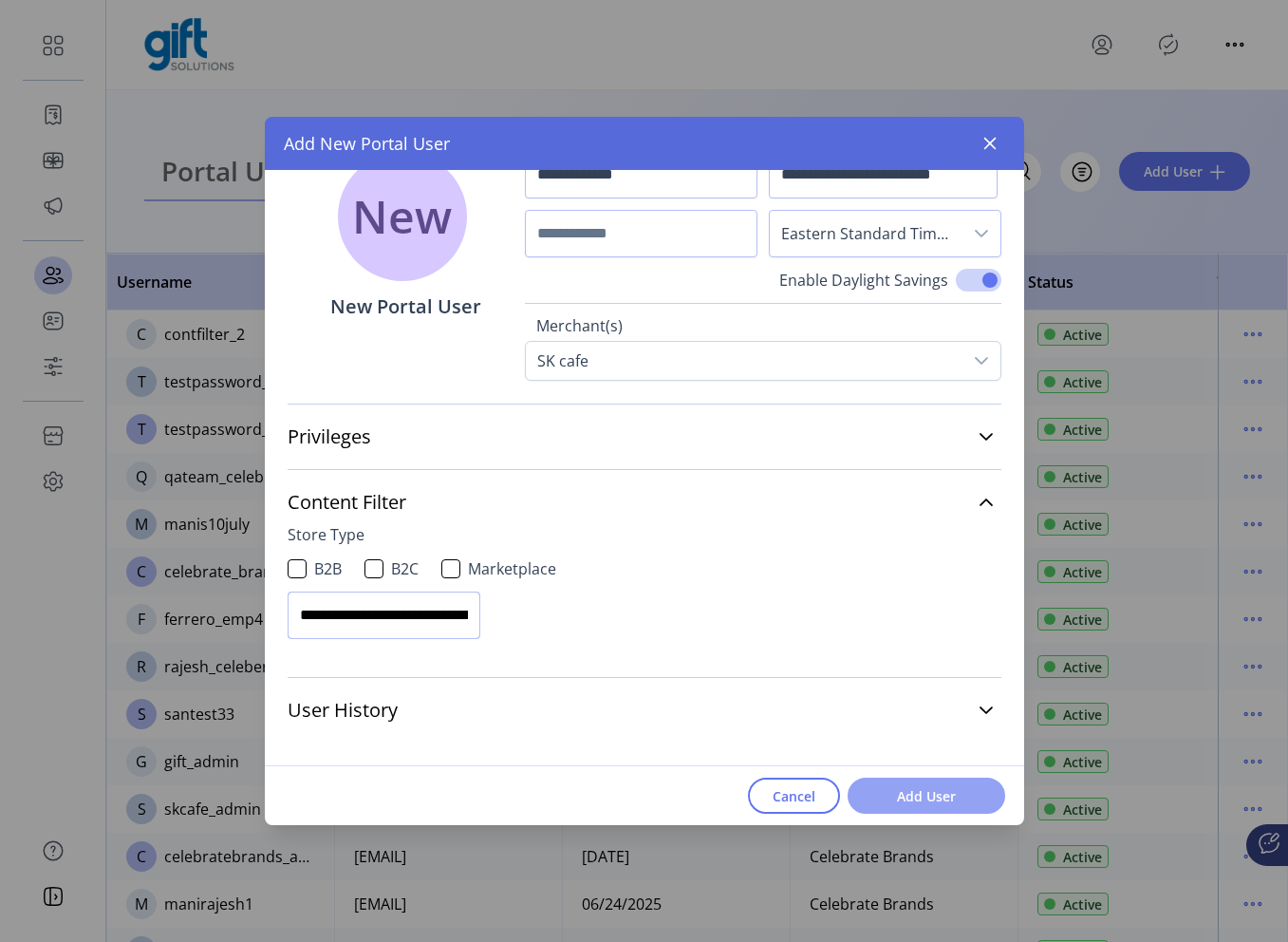 type on "**********" 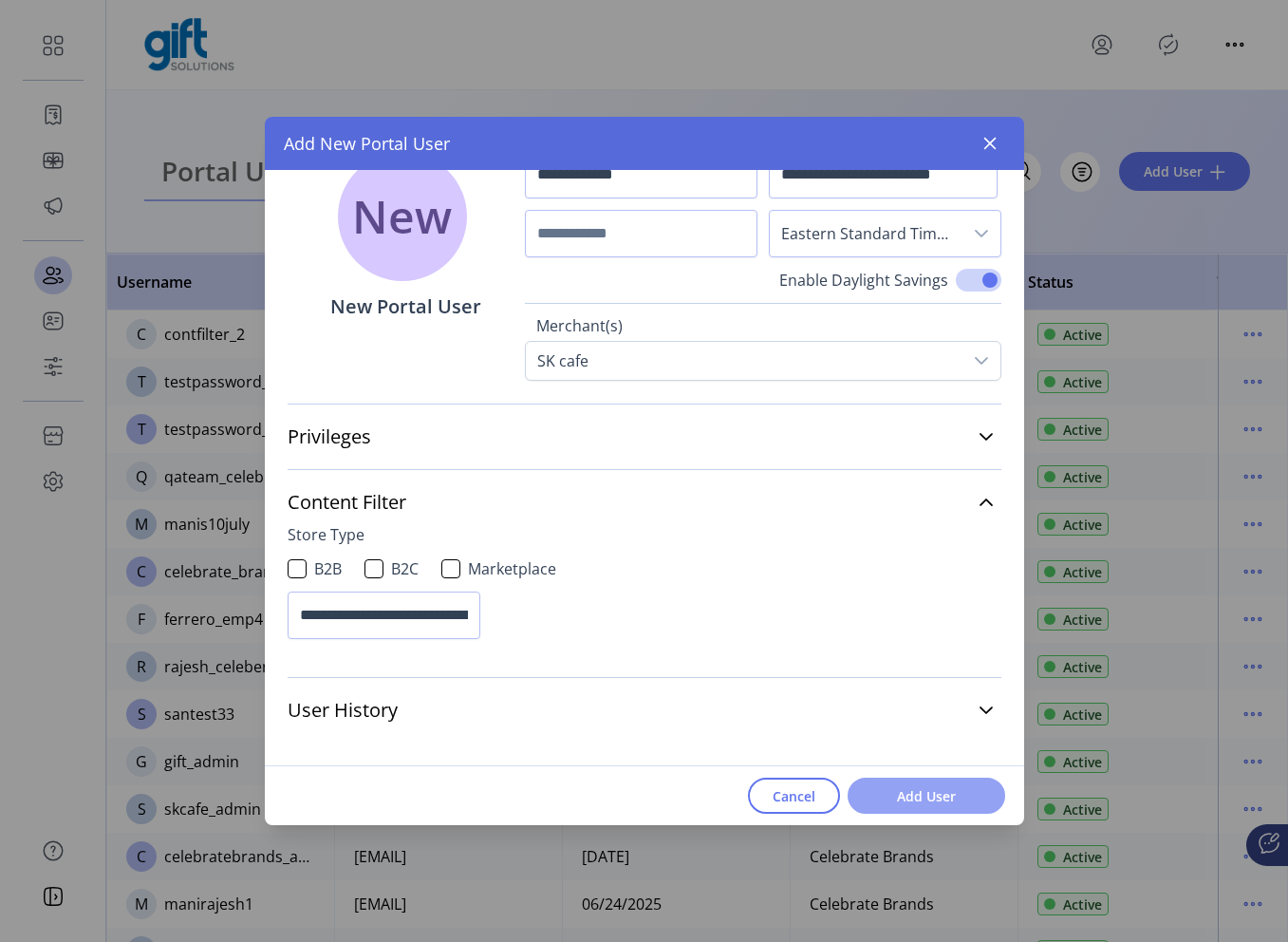 click on "Add User" at bounding box center [926, 796] 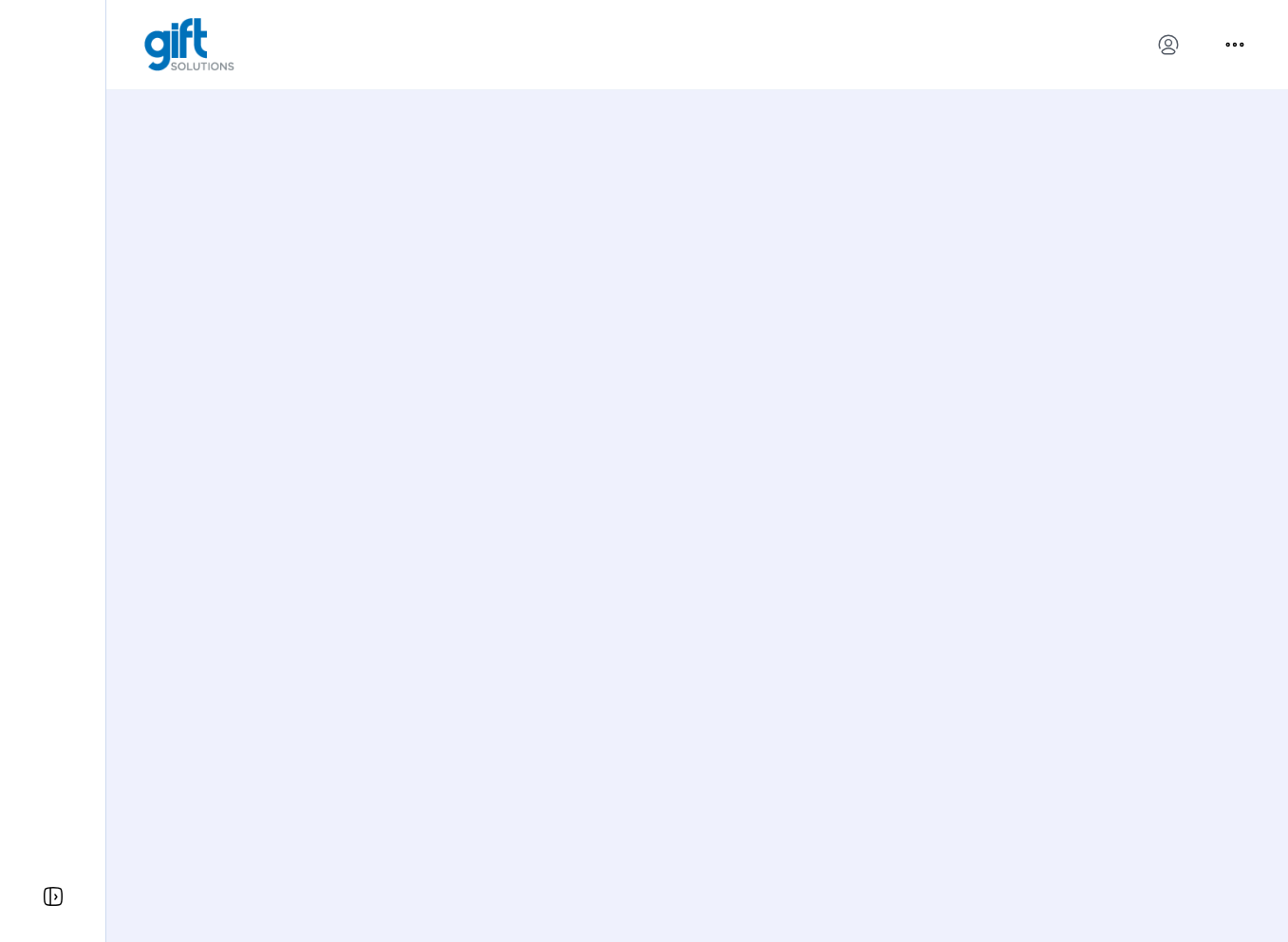 scroll, scrollTop: 0, scrollLeft: 0, axis: both 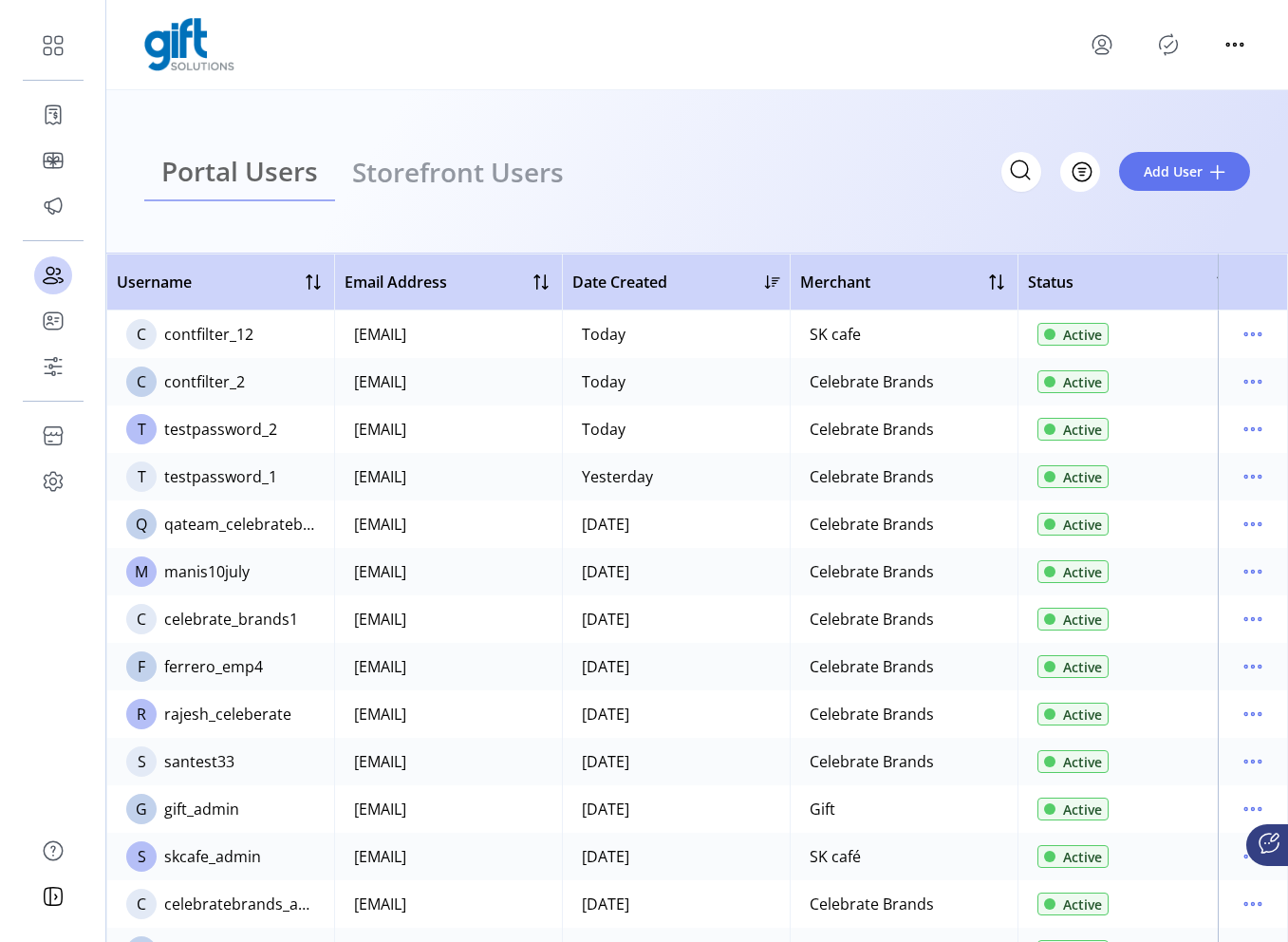 click 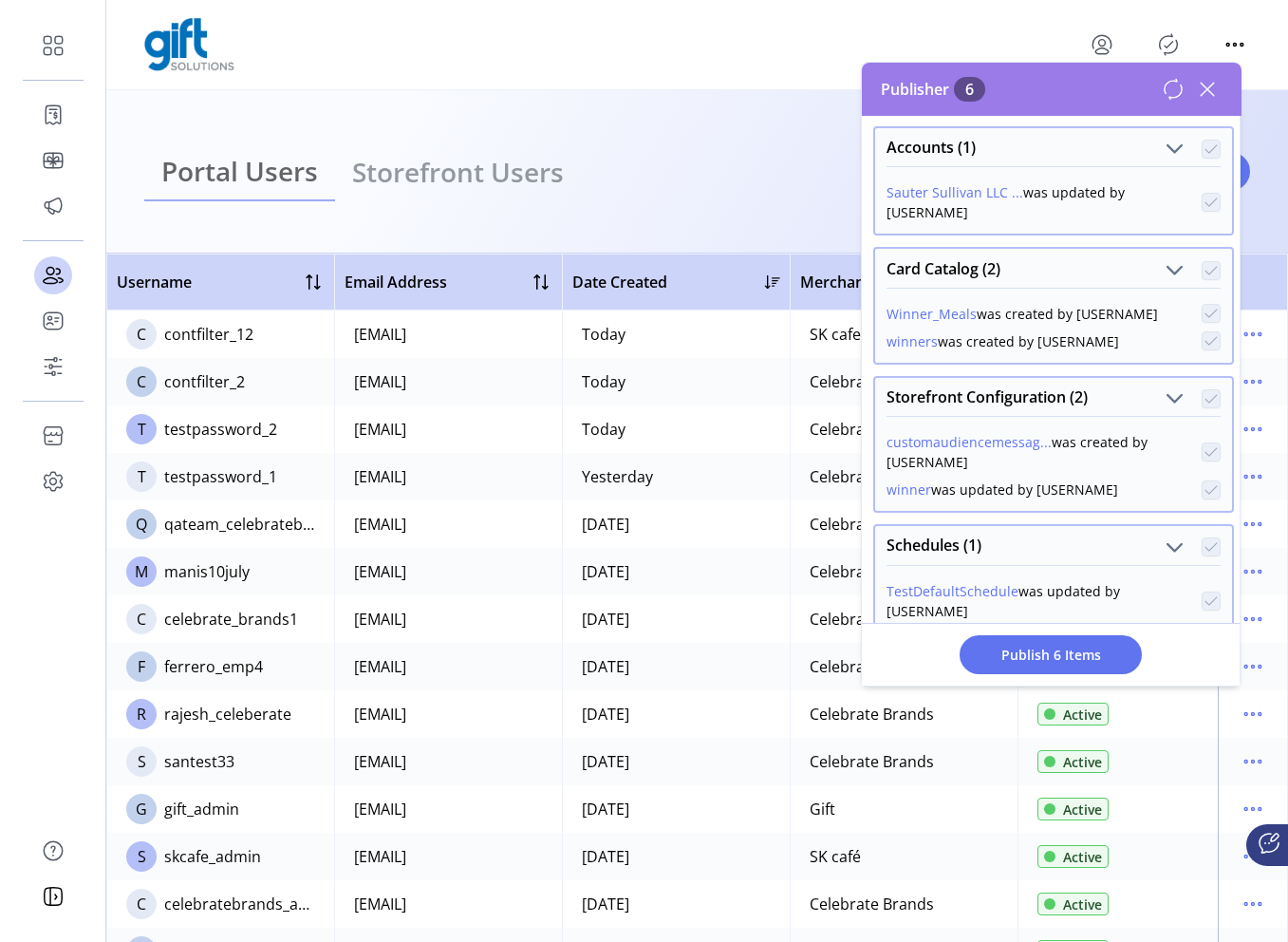scroll, scrollTop: 177, scrollLeft: 0, axis: vertical 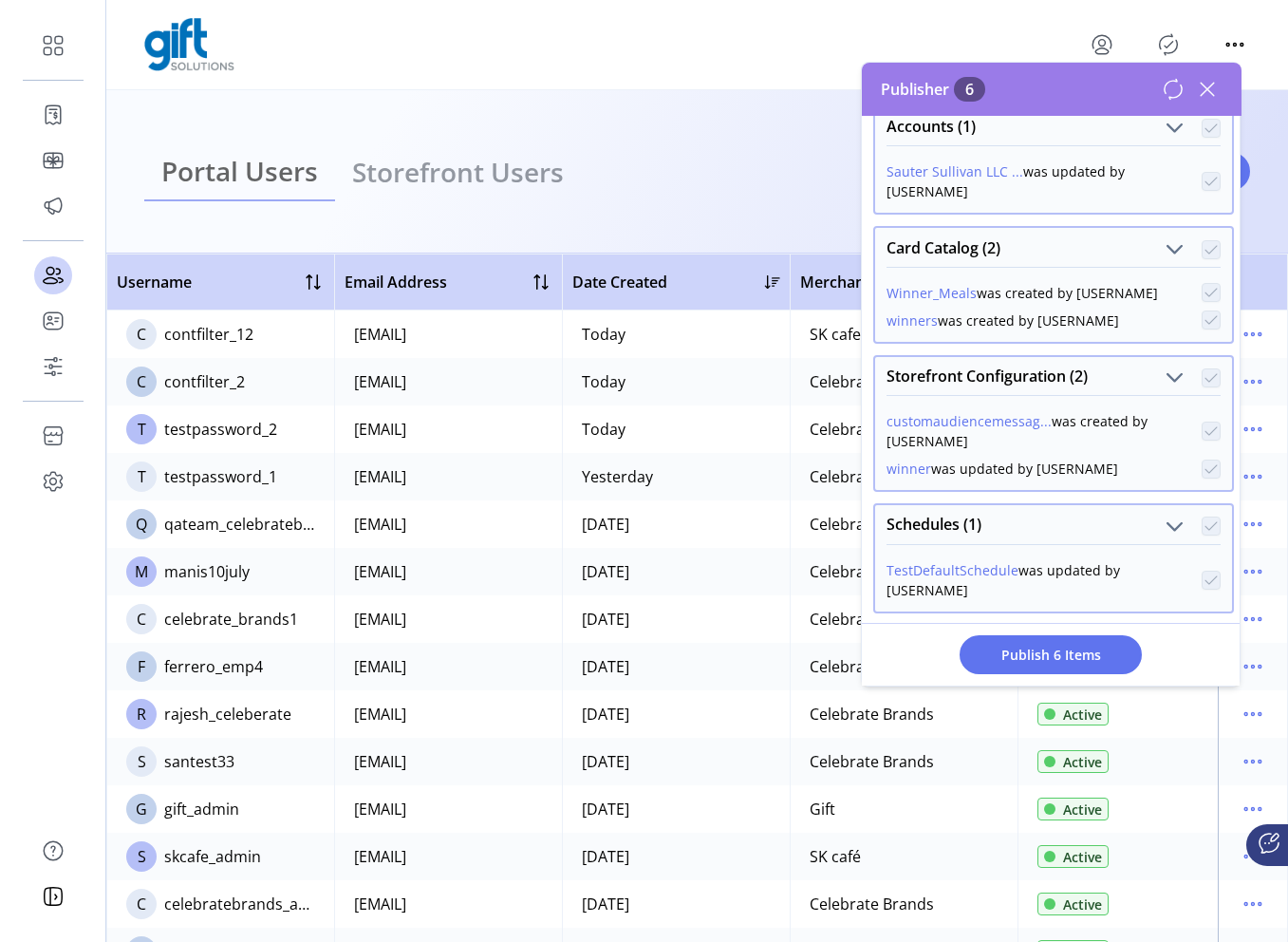 click 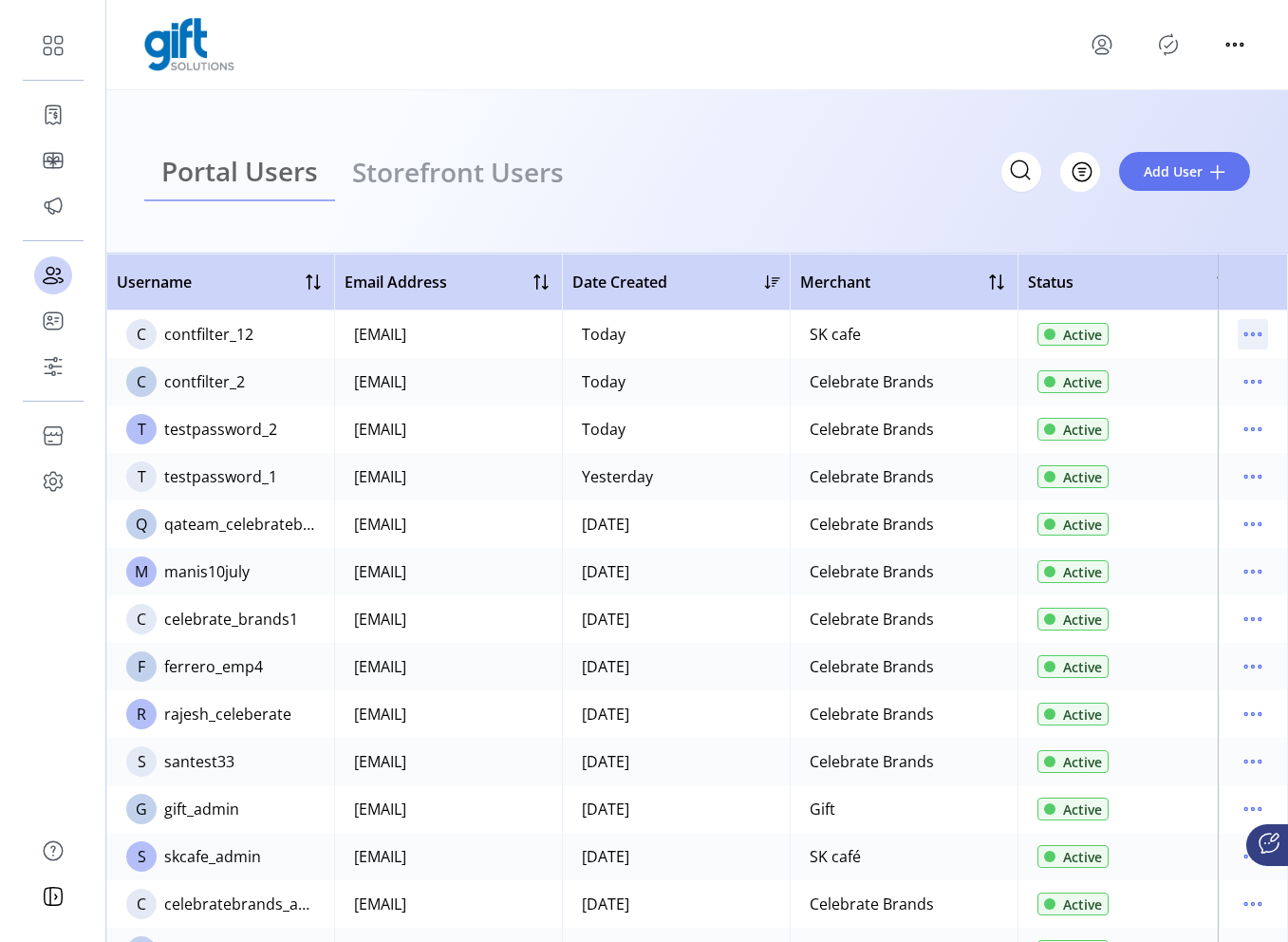 click 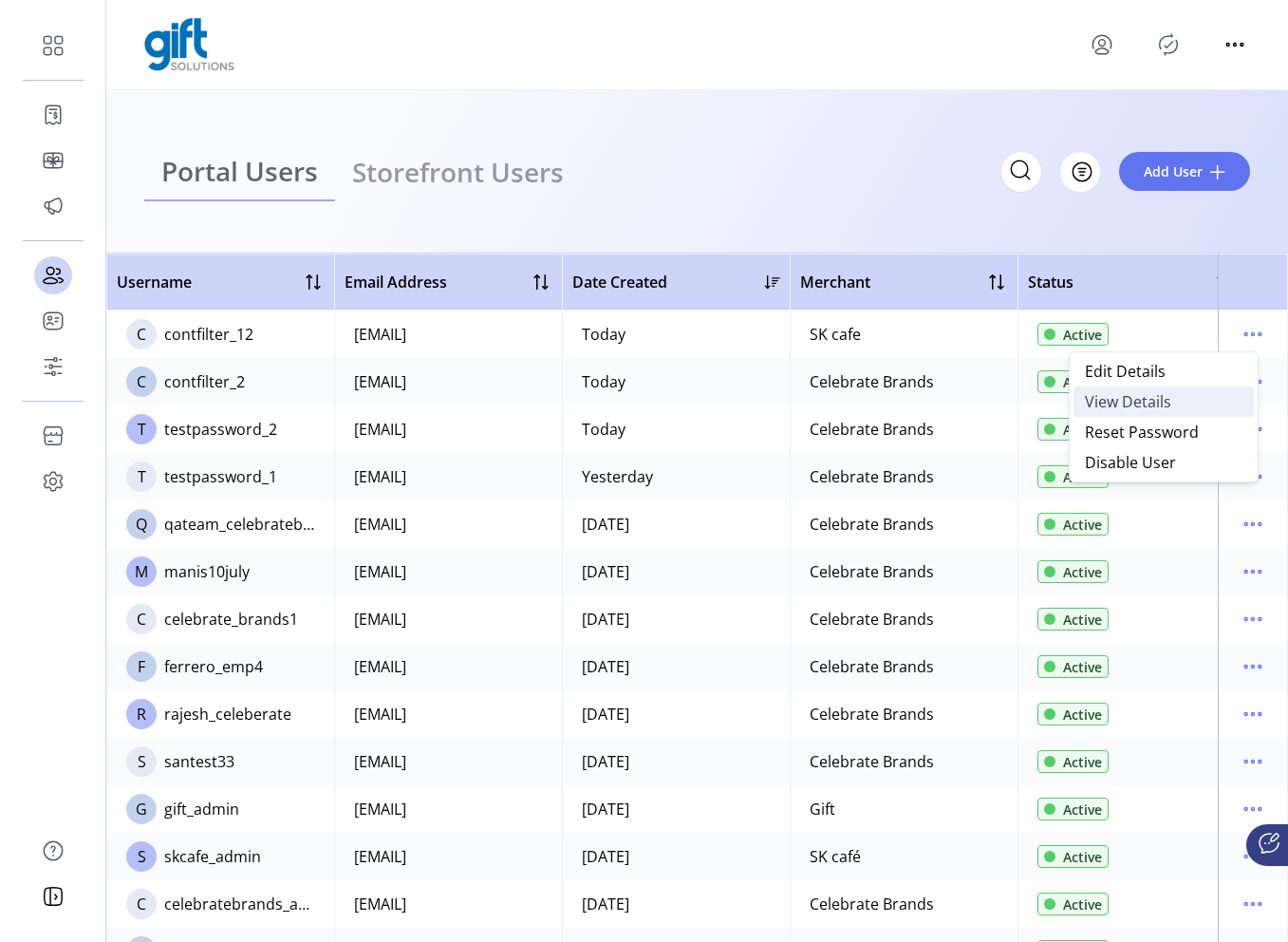click on "View Details" at bounding box center [1164, 402] 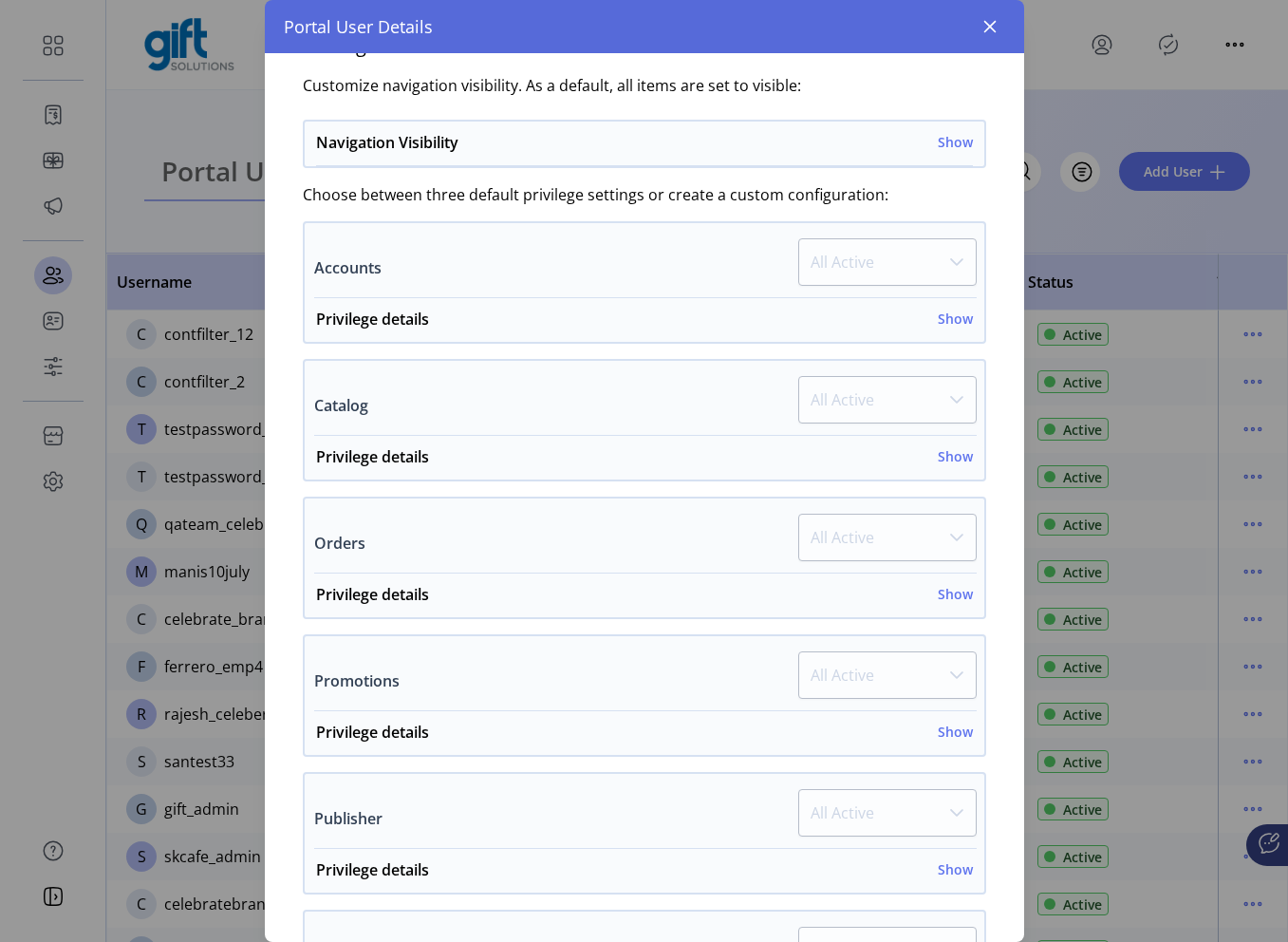 scroll, scrollTop: 0, scrollLeft: 0, axis: both 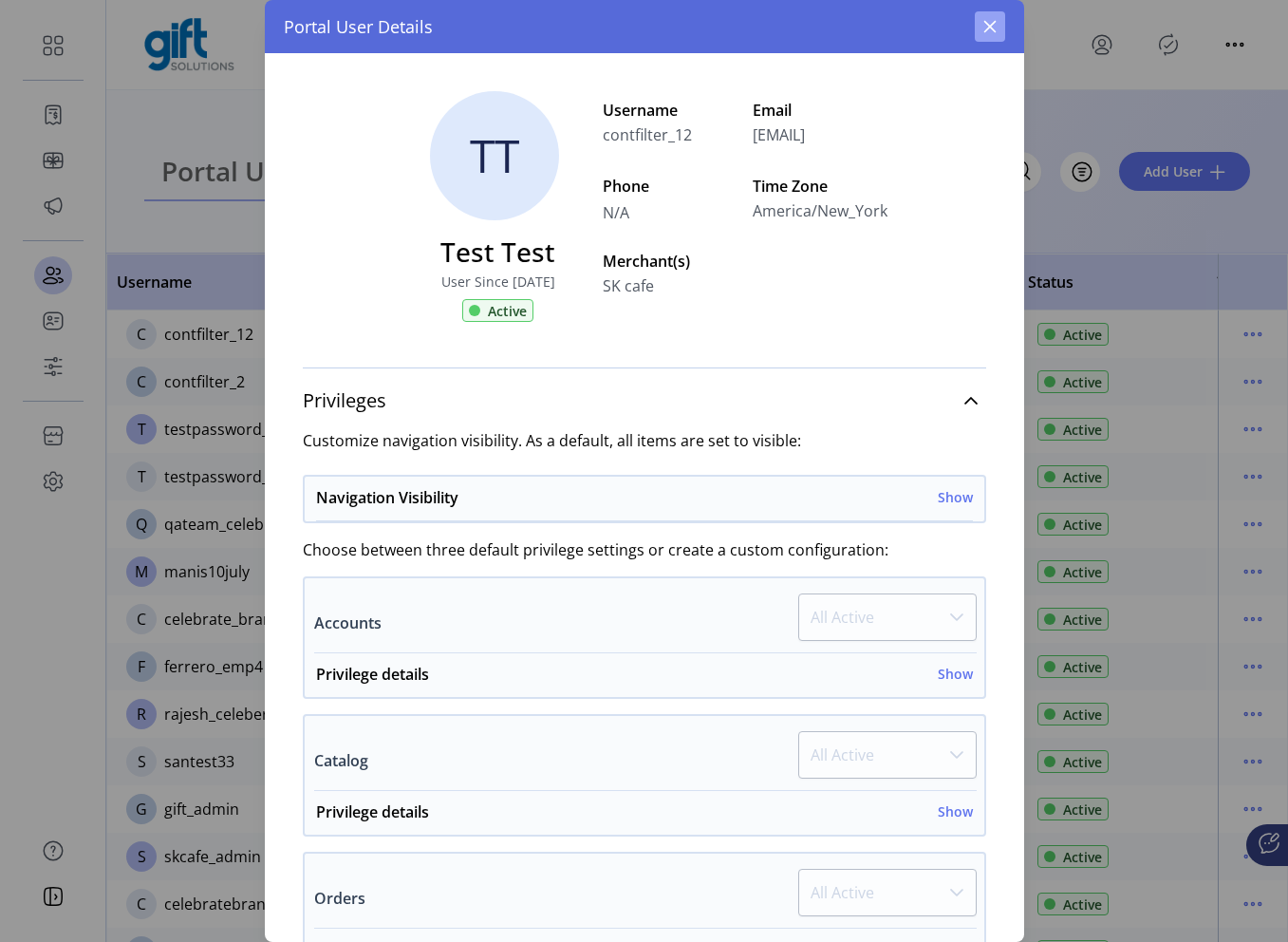click 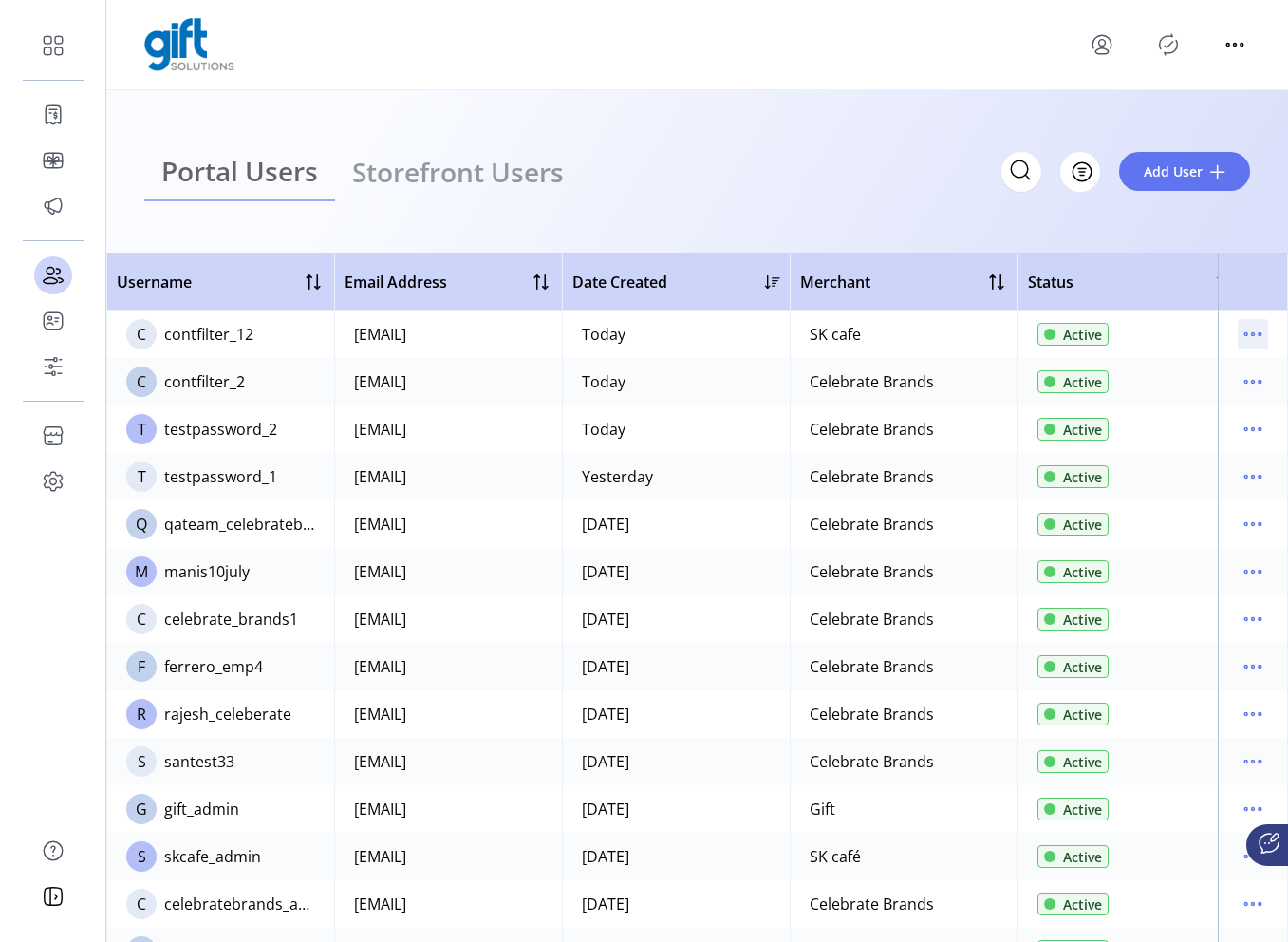 click 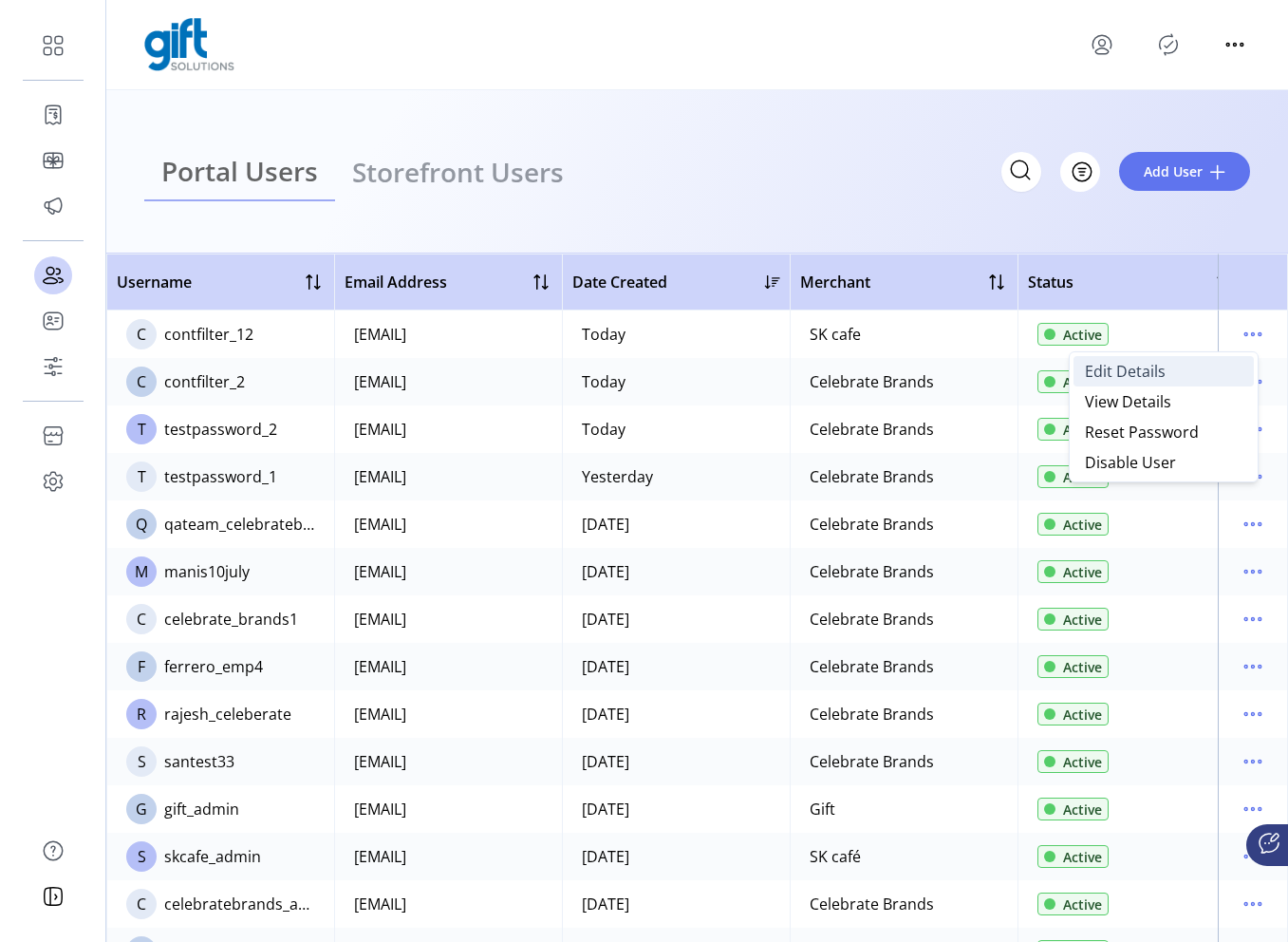 click on "Edit Details" at bounding box center [1164, 371] 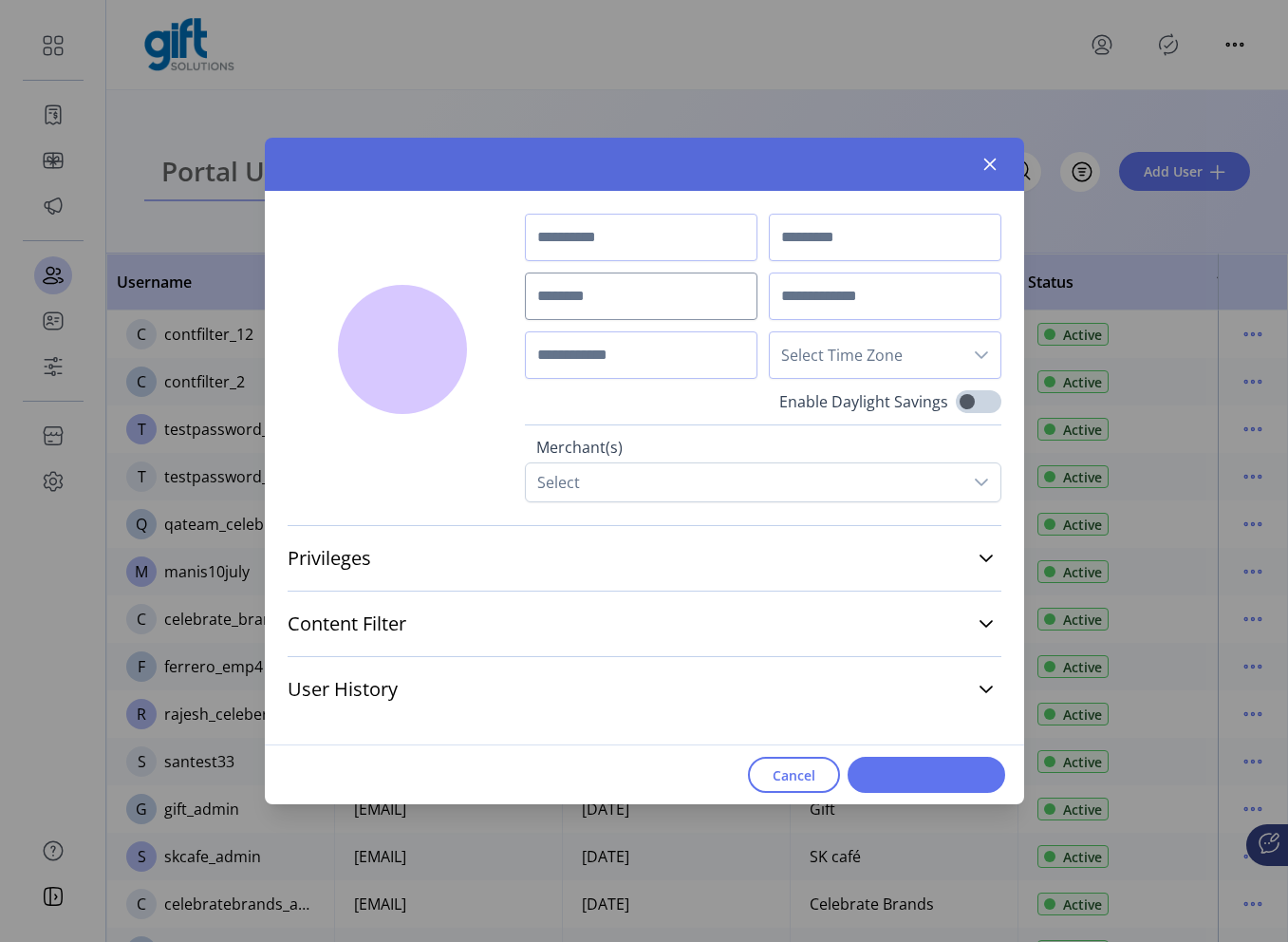 click on "Content Filter  Store Type B2B B2C Marketplace" at bounding box center [644, 623] 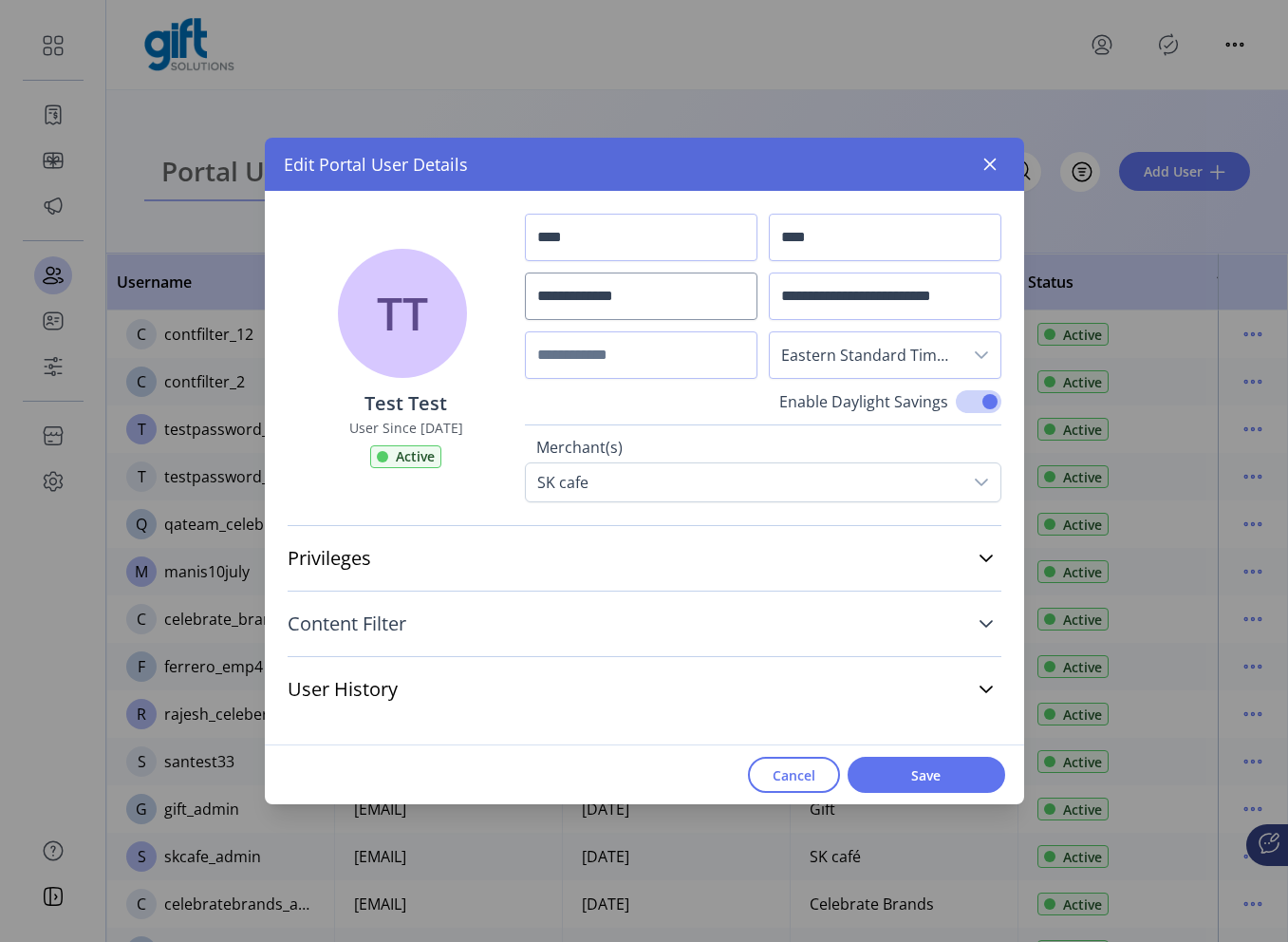 click on "Content Filter" at bounding box center [644, 624] 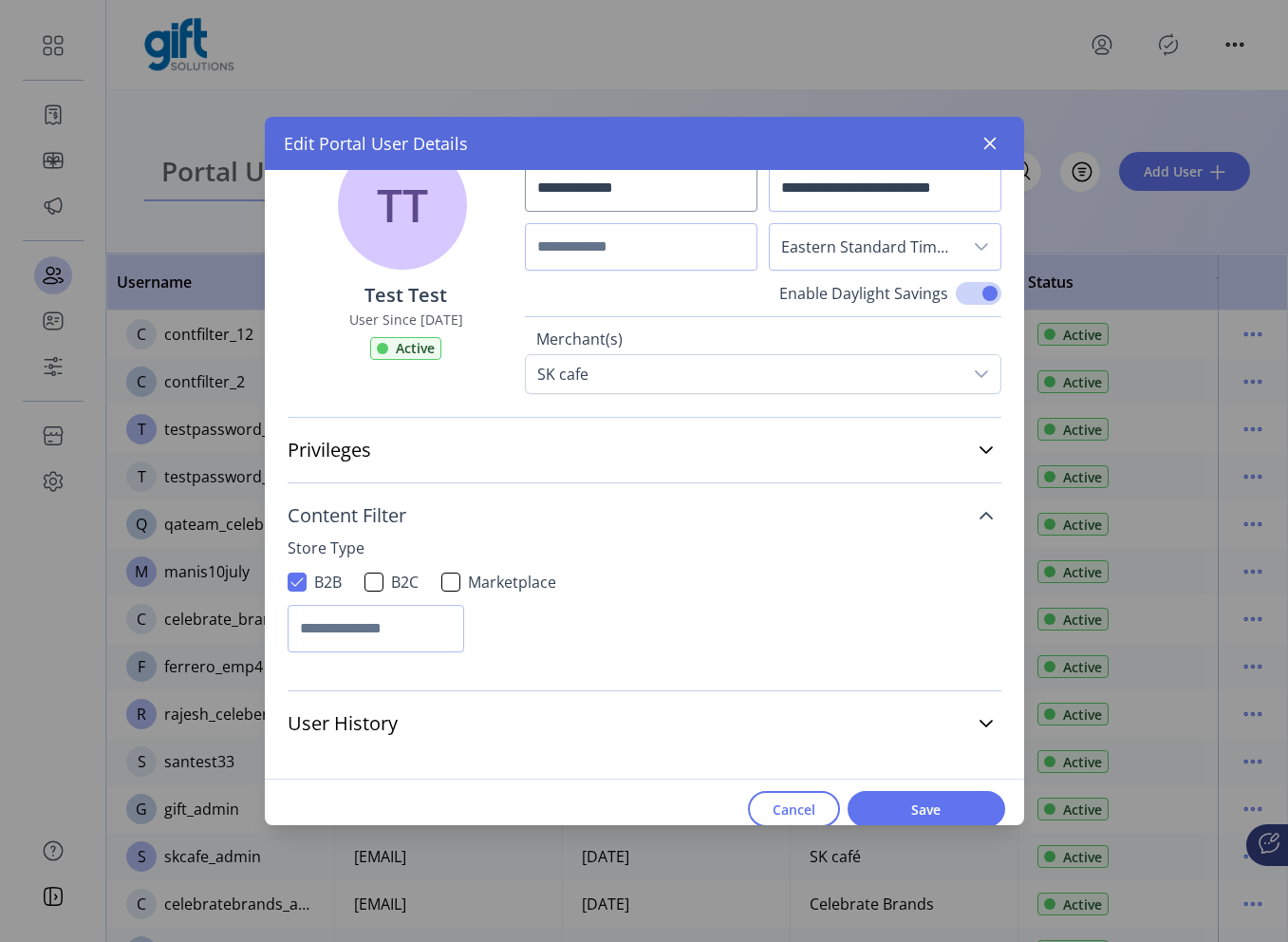scroll, scrollTop: 101, scrollLeft: 0, axis: vertical 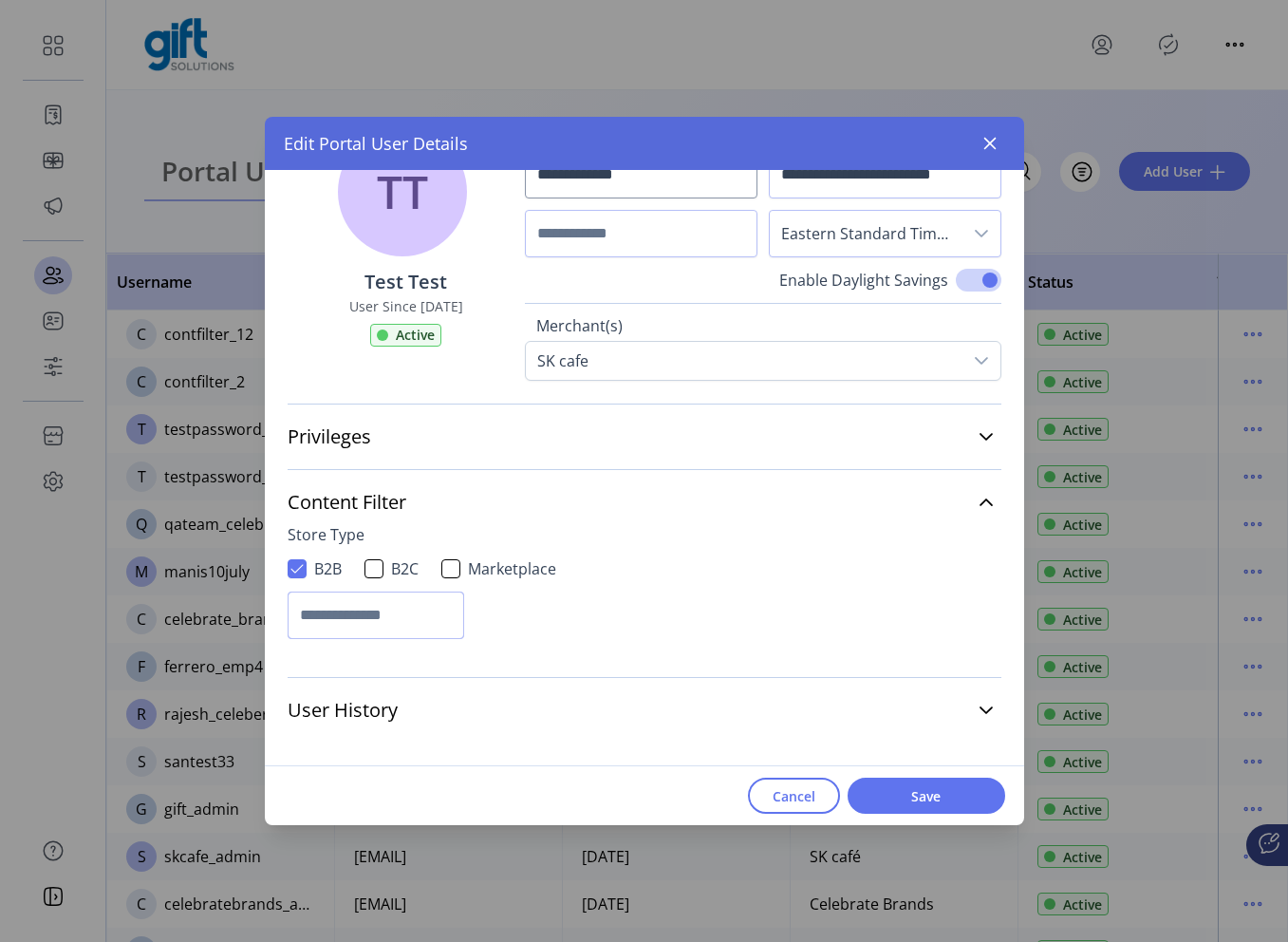 click at bounding box center [376, 615] 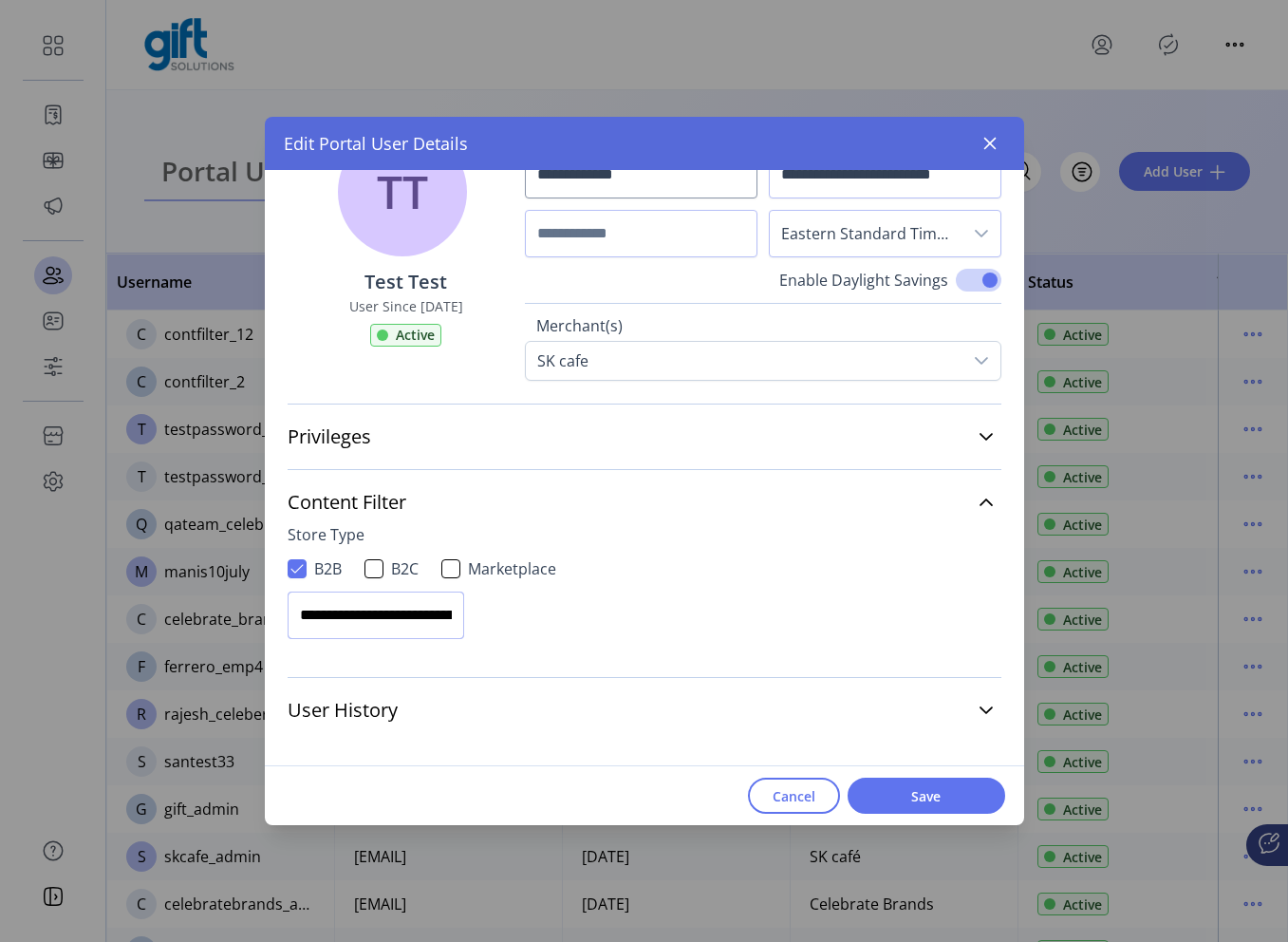 scroll, scrollTop: 0, scrollLeft: 130, axis: horizontal 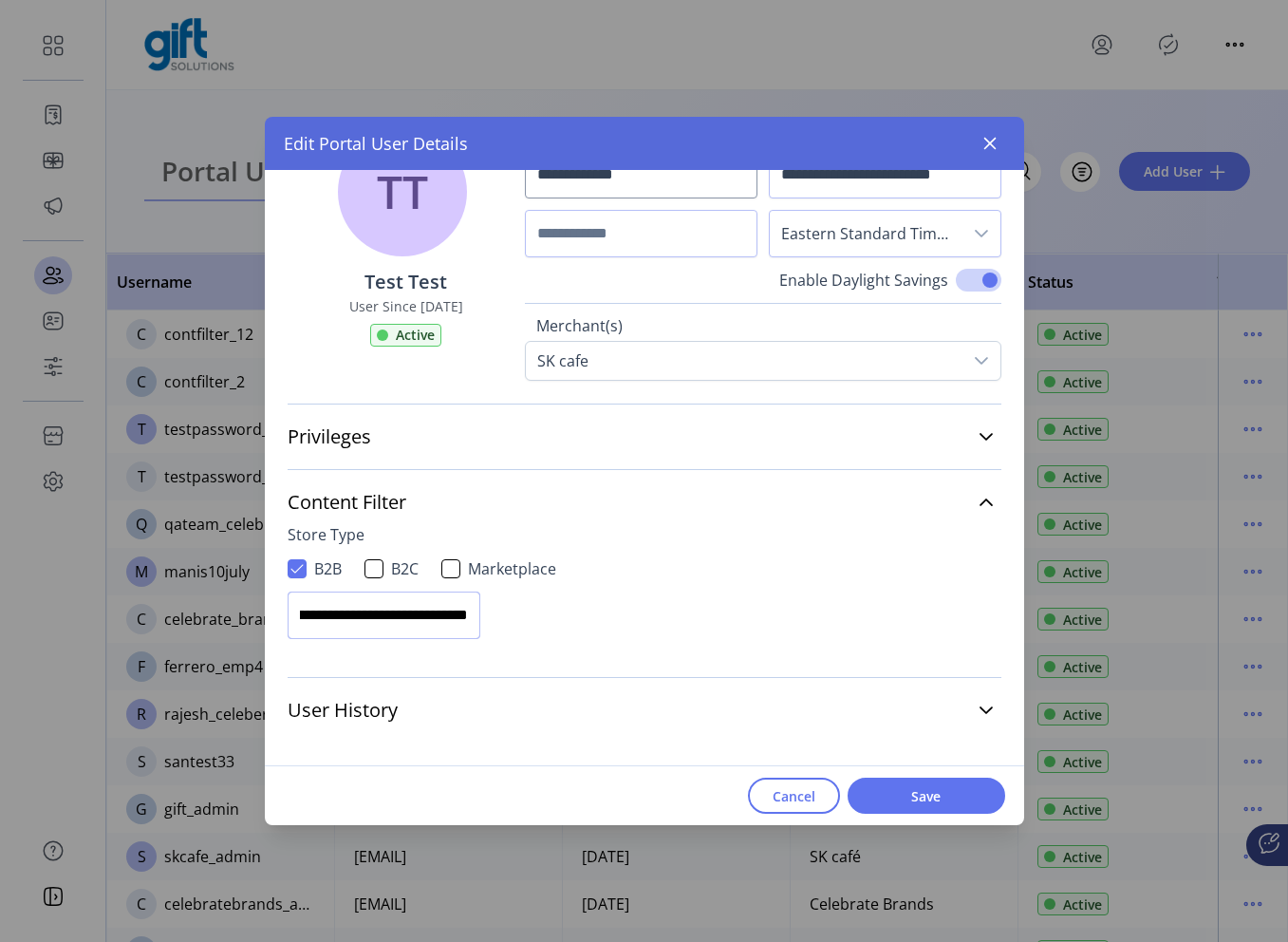 click on "**********" at bounding box center (383, 615) 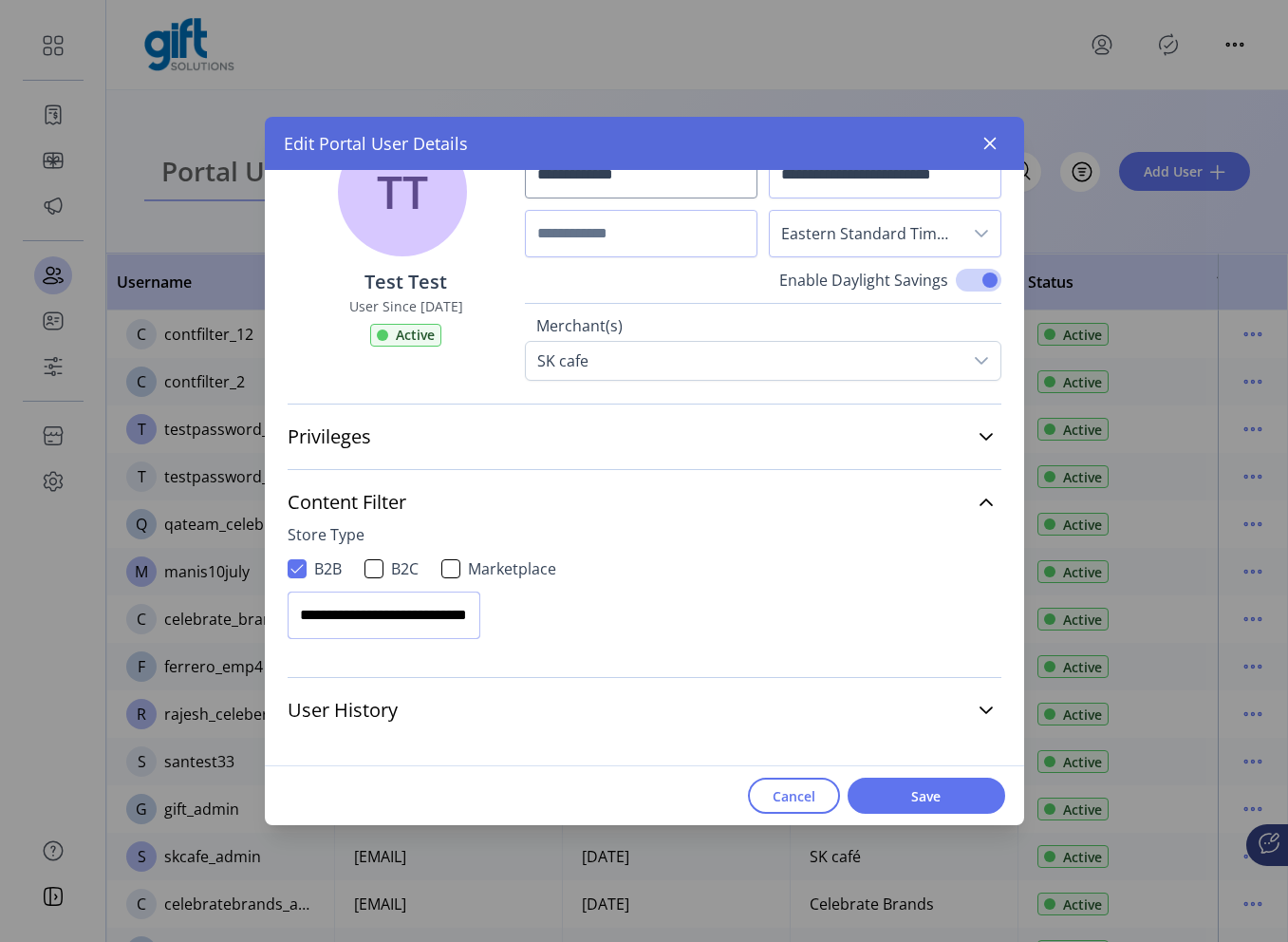 scroll, scrollTop: 0, scrollLeft: 66, axis: horizontal 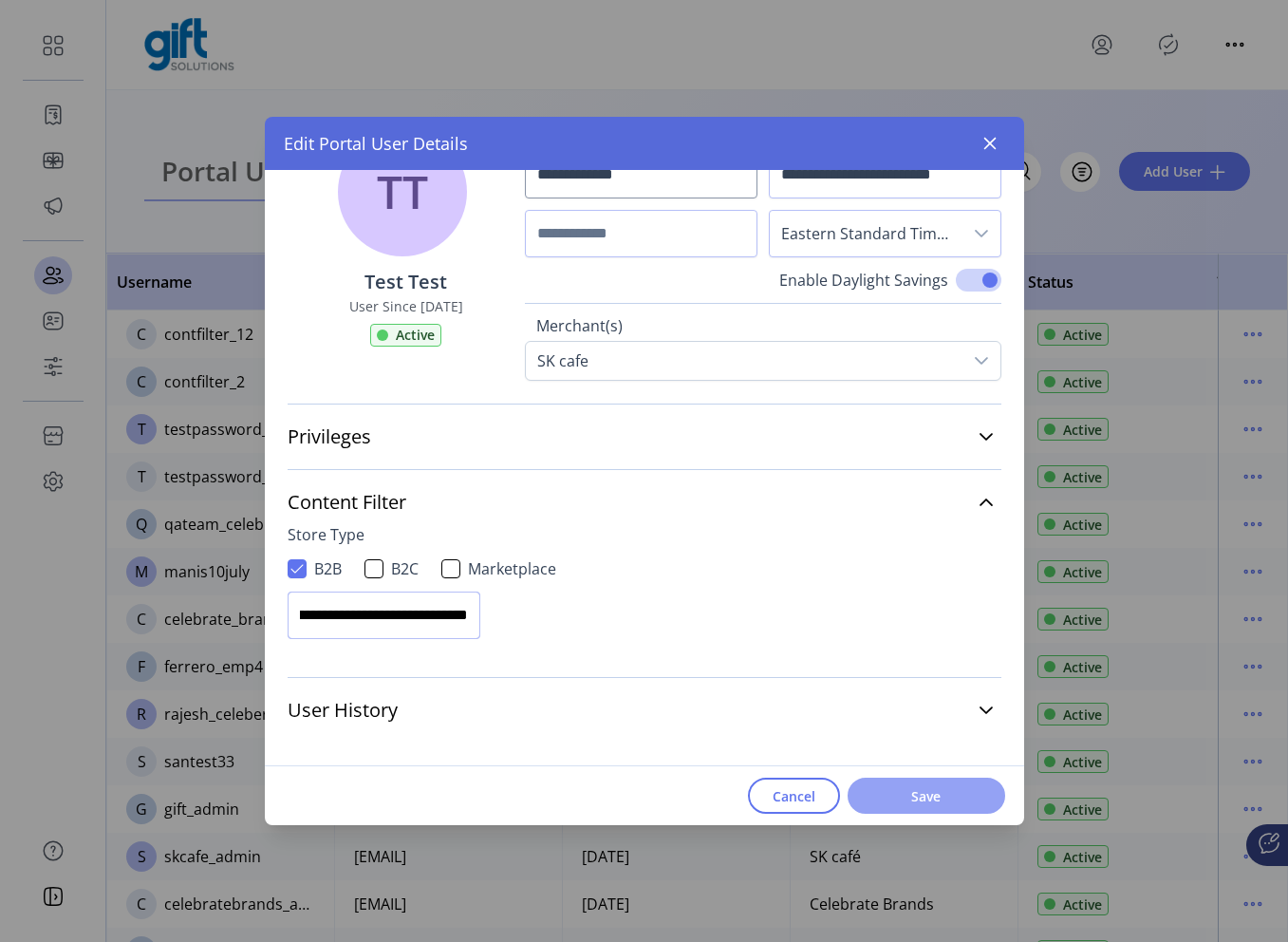 type on "**********" 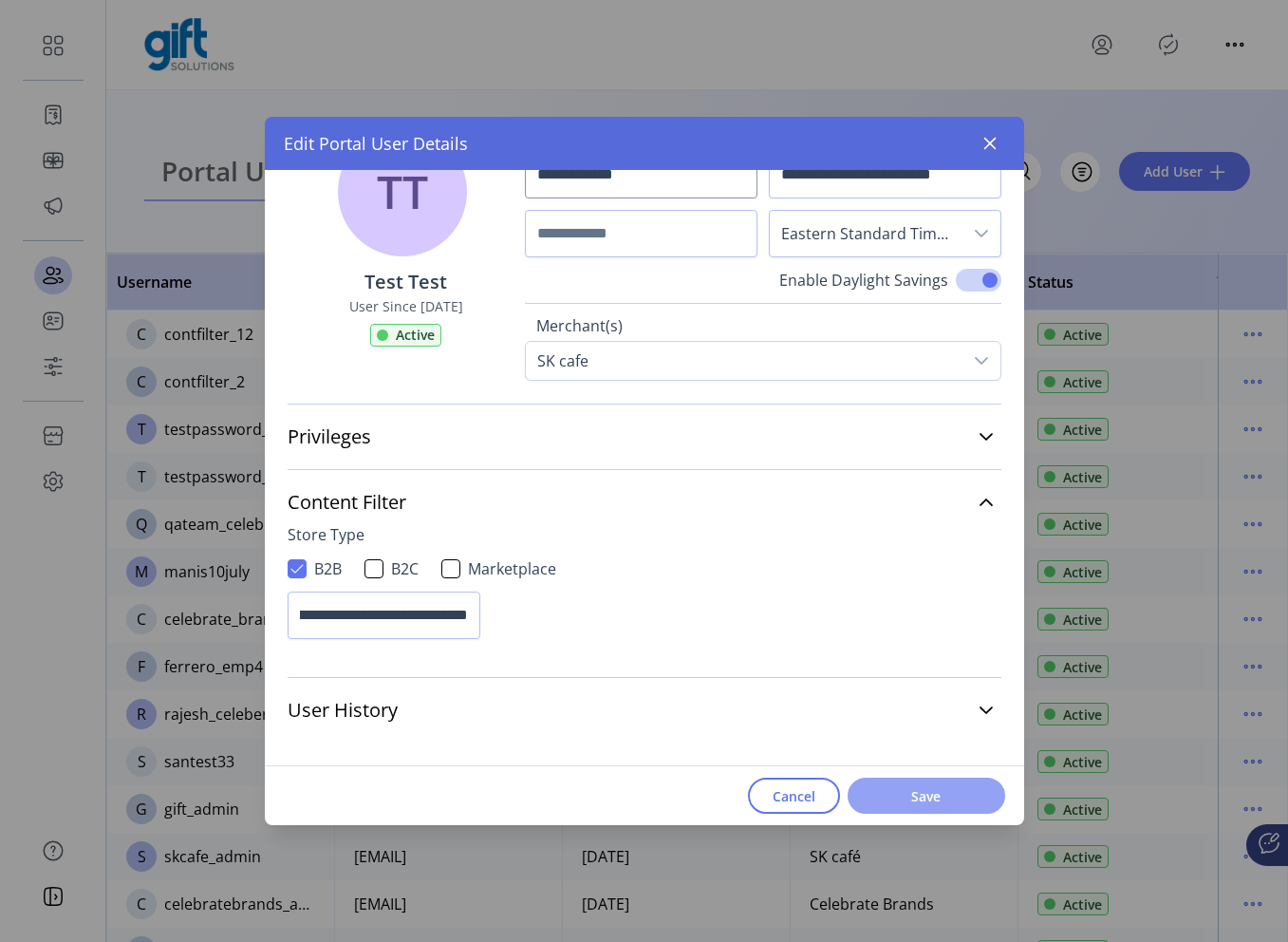 click on "Save" at bounding box center [926, 796] 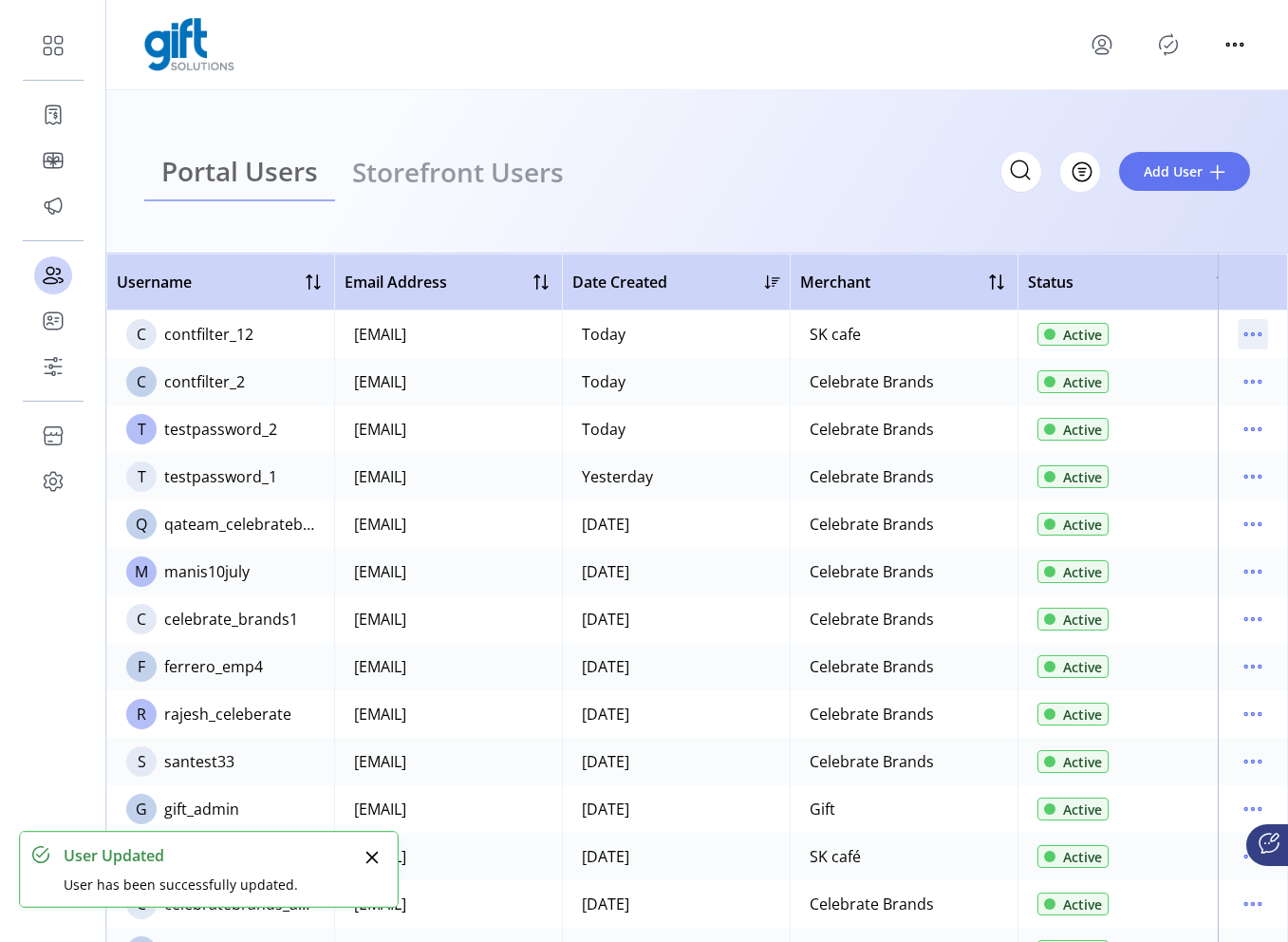 click 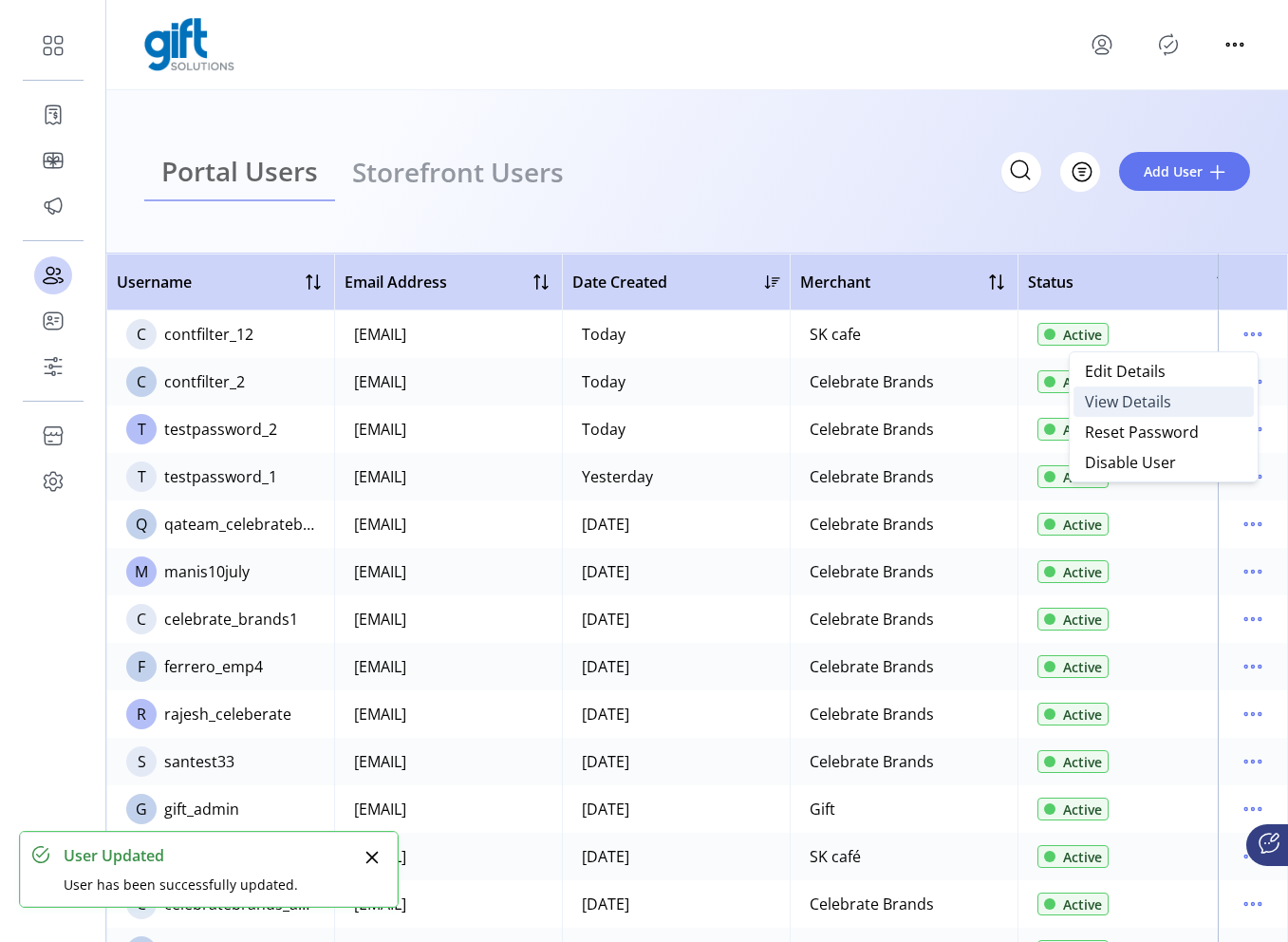 click on "View Details" at bounding box center (1164, 402) 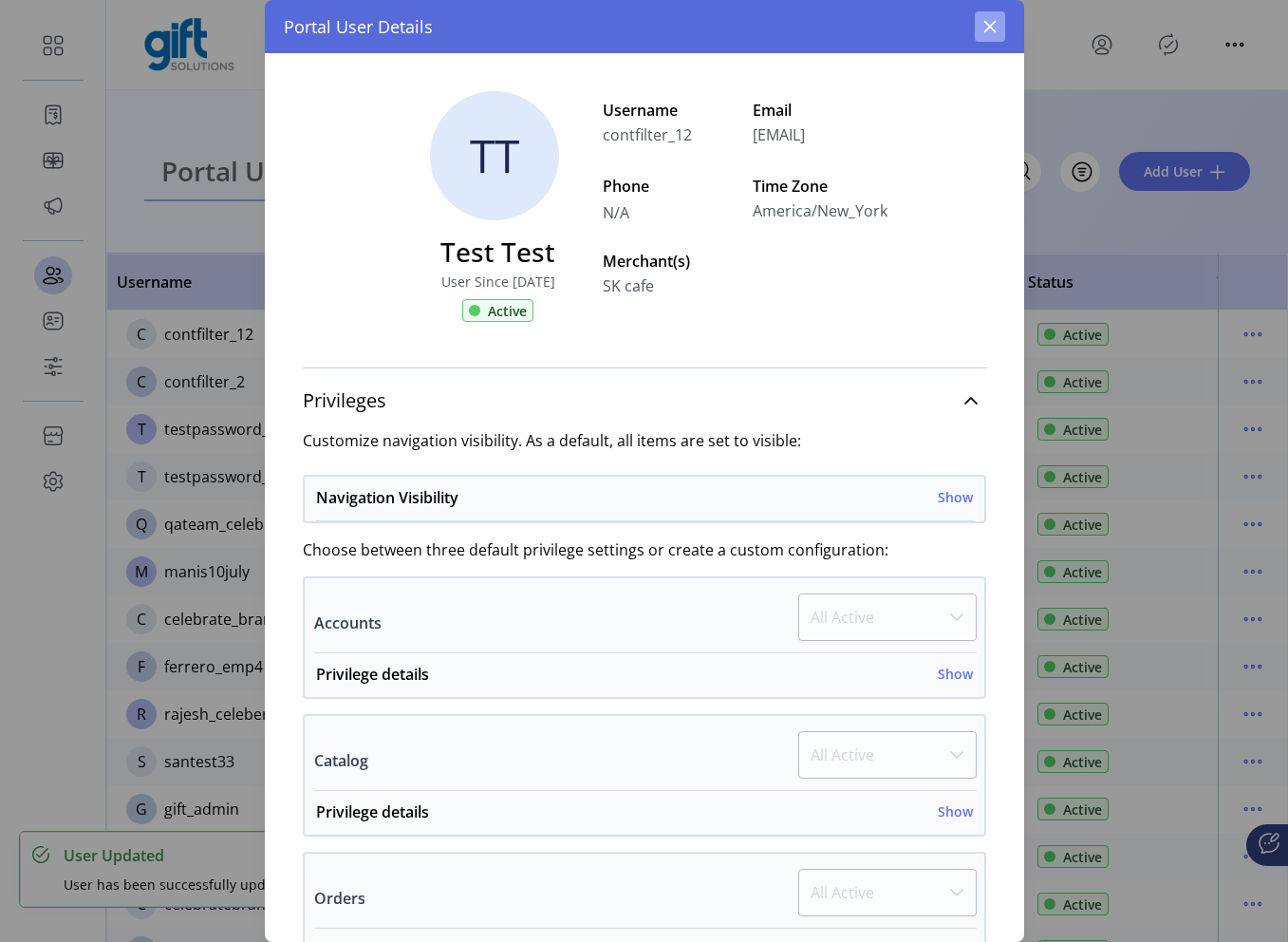 click 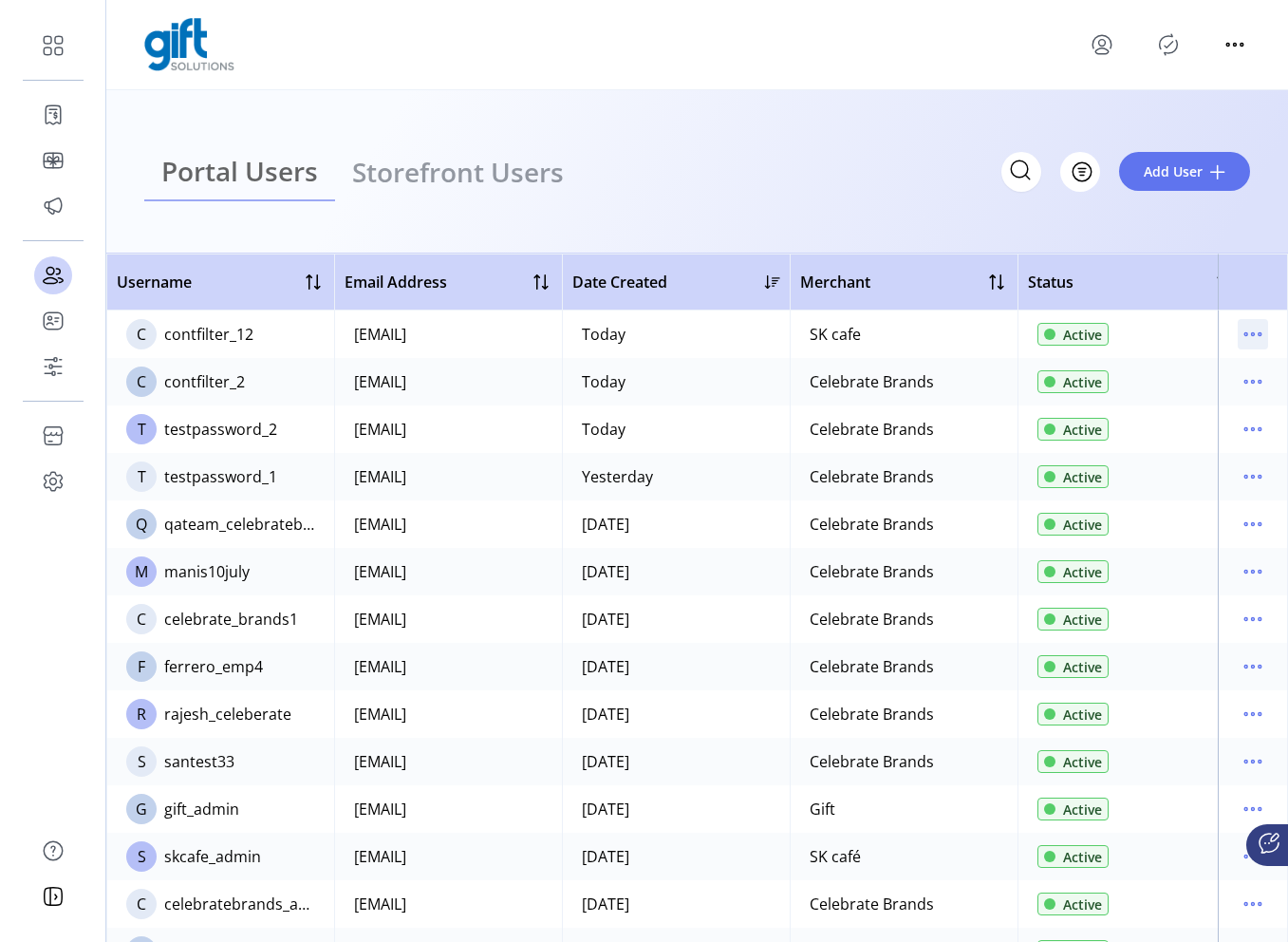 click 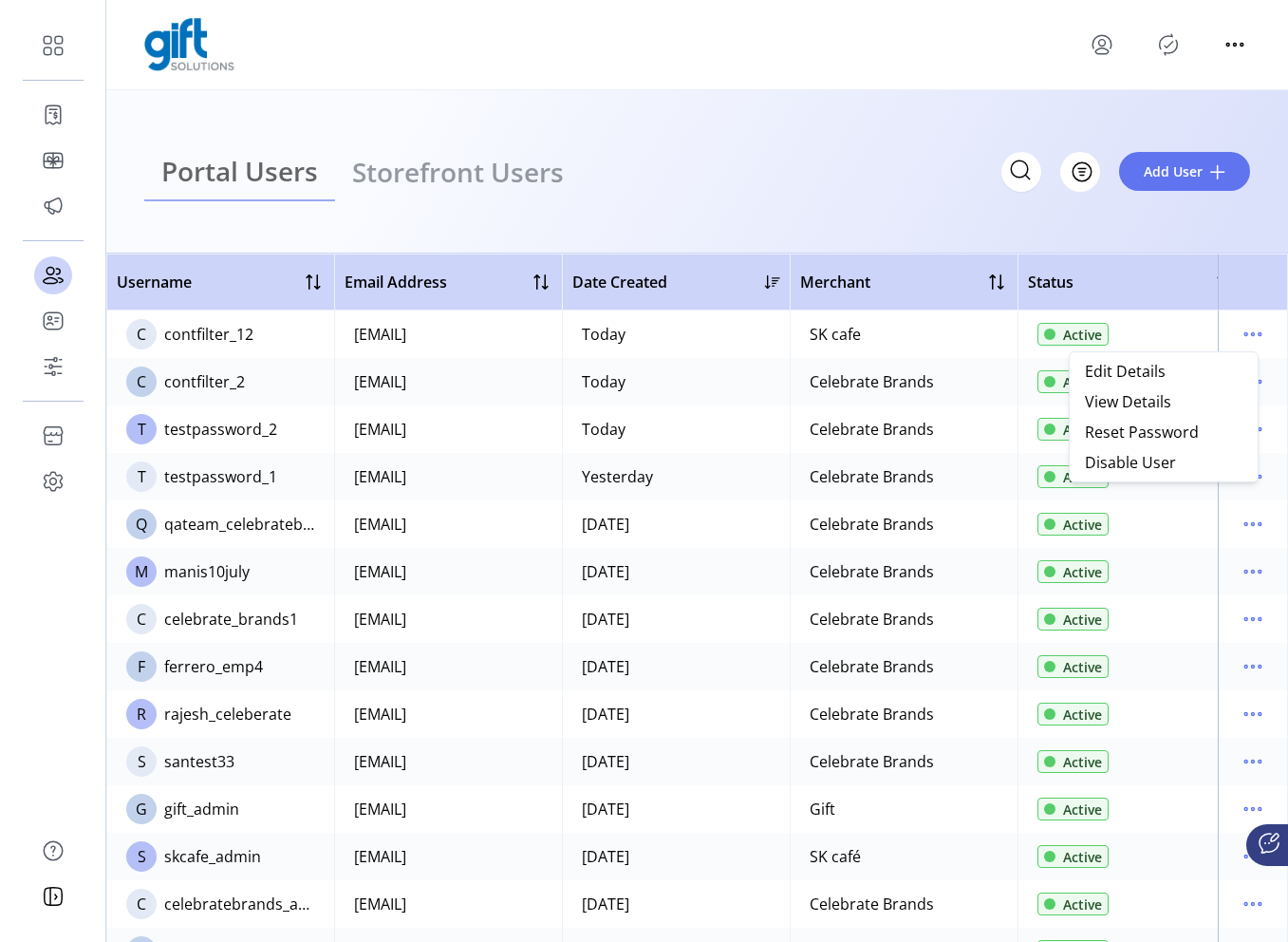 click on "Edit Details View Details Reset Password Disable User" at bounding box center [1164, 417] 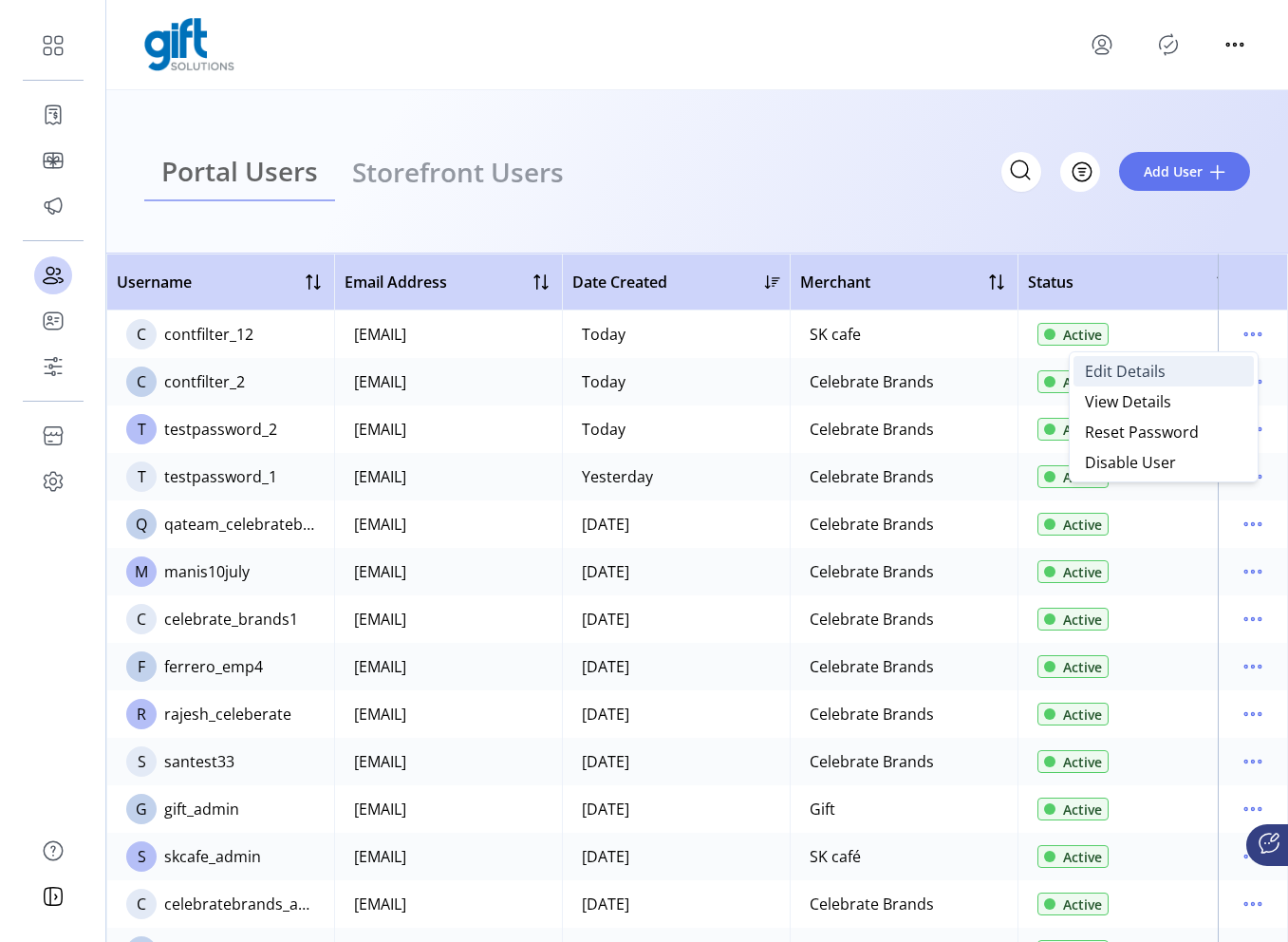 click on "Edit Details" at bounding box center (1164, 371) 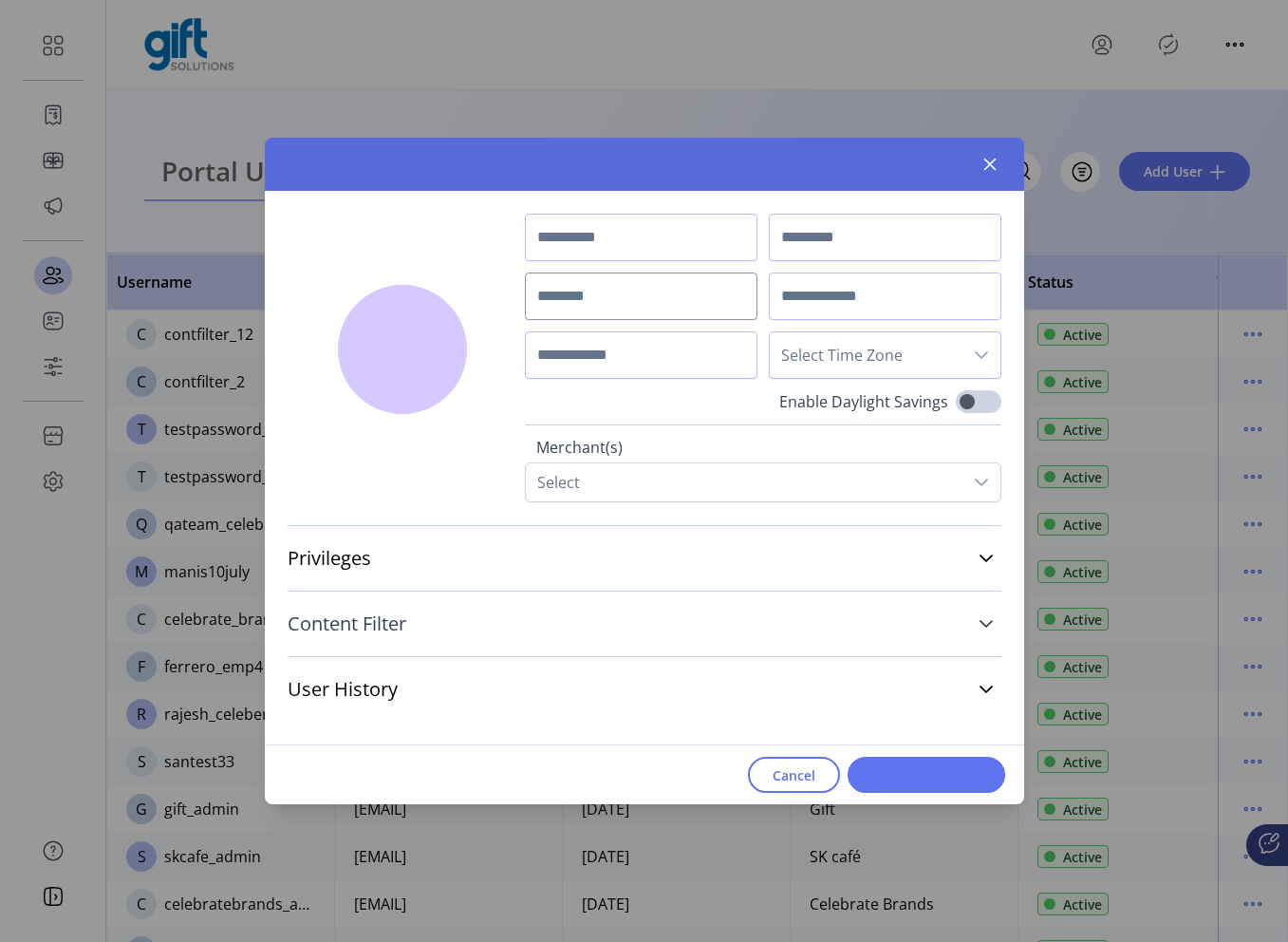 click on "Content Filter" at bounding box center [644, 624] 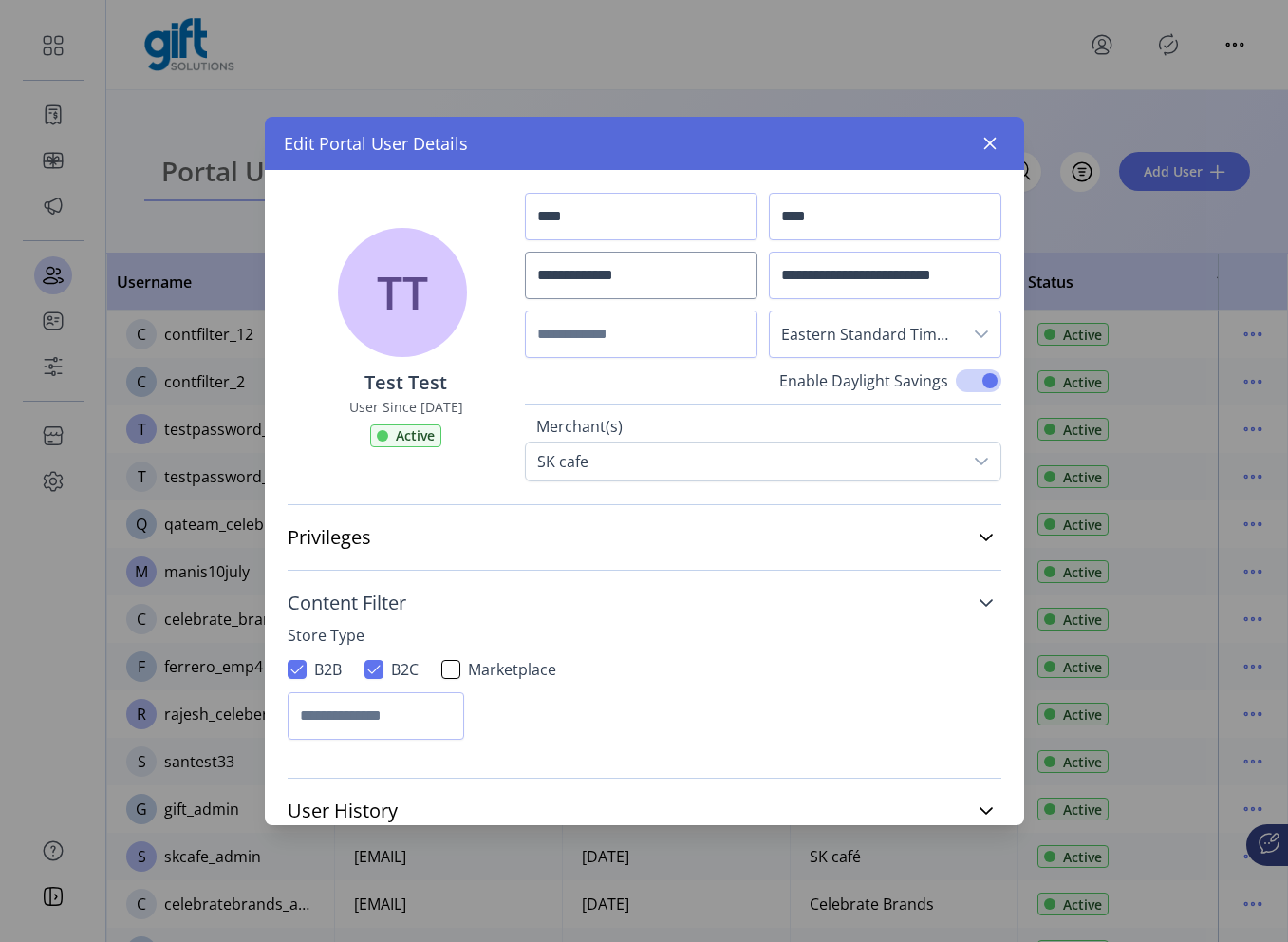 click on "Content Filter" at bounding box center [644, 603] 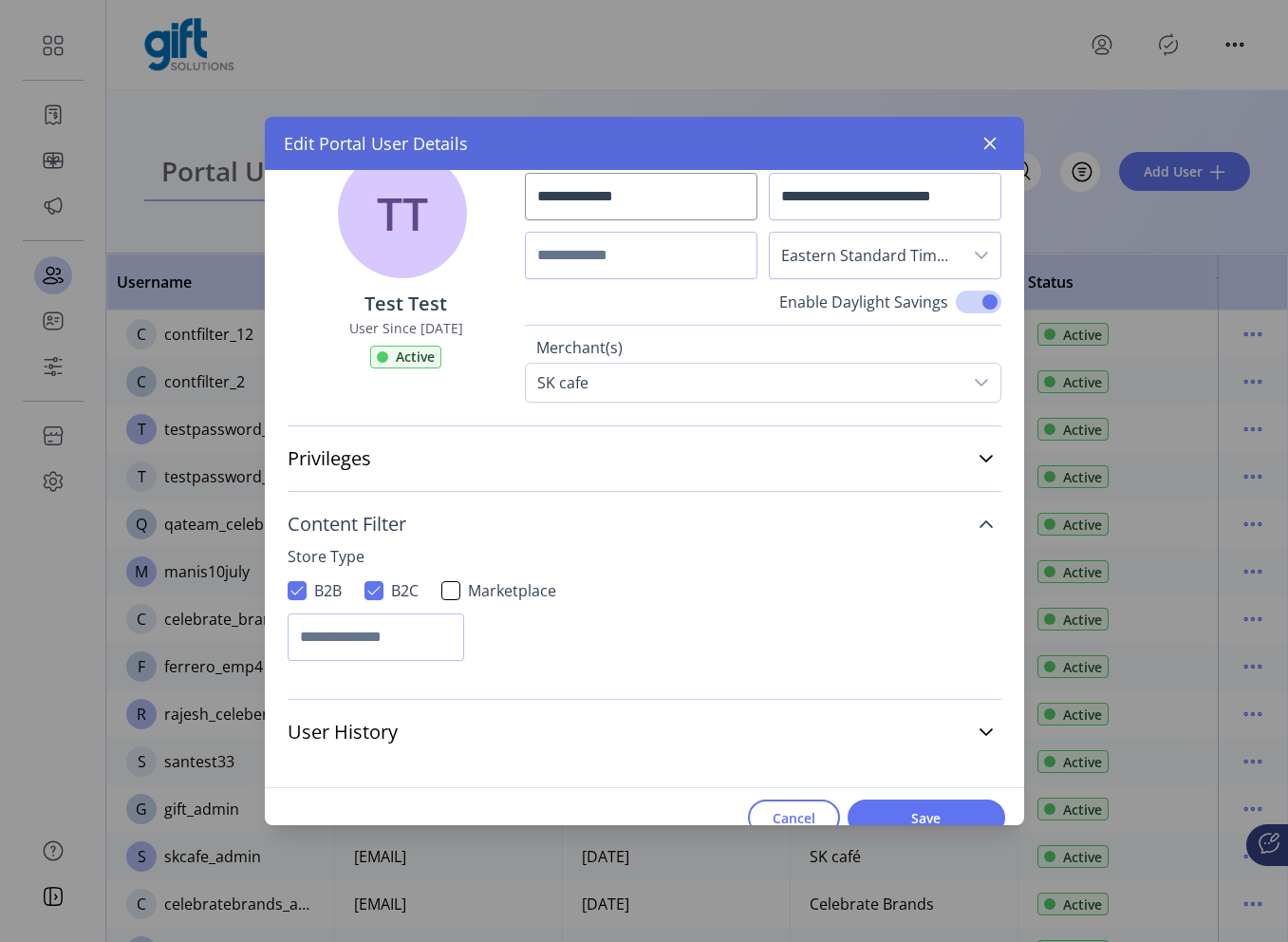 scroll, scrollTop: 101, scrollLeft: 0, axis: vertical 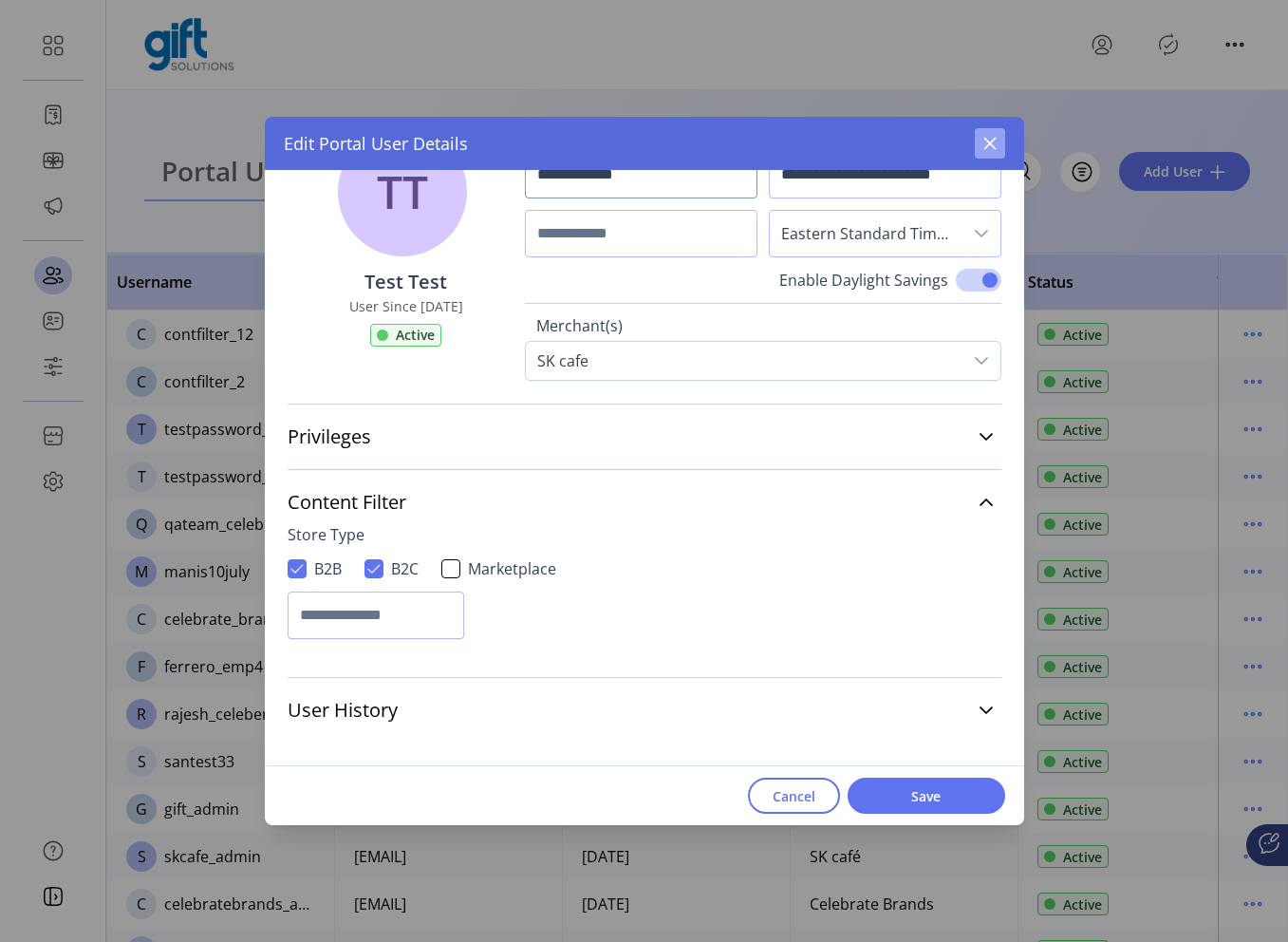 click 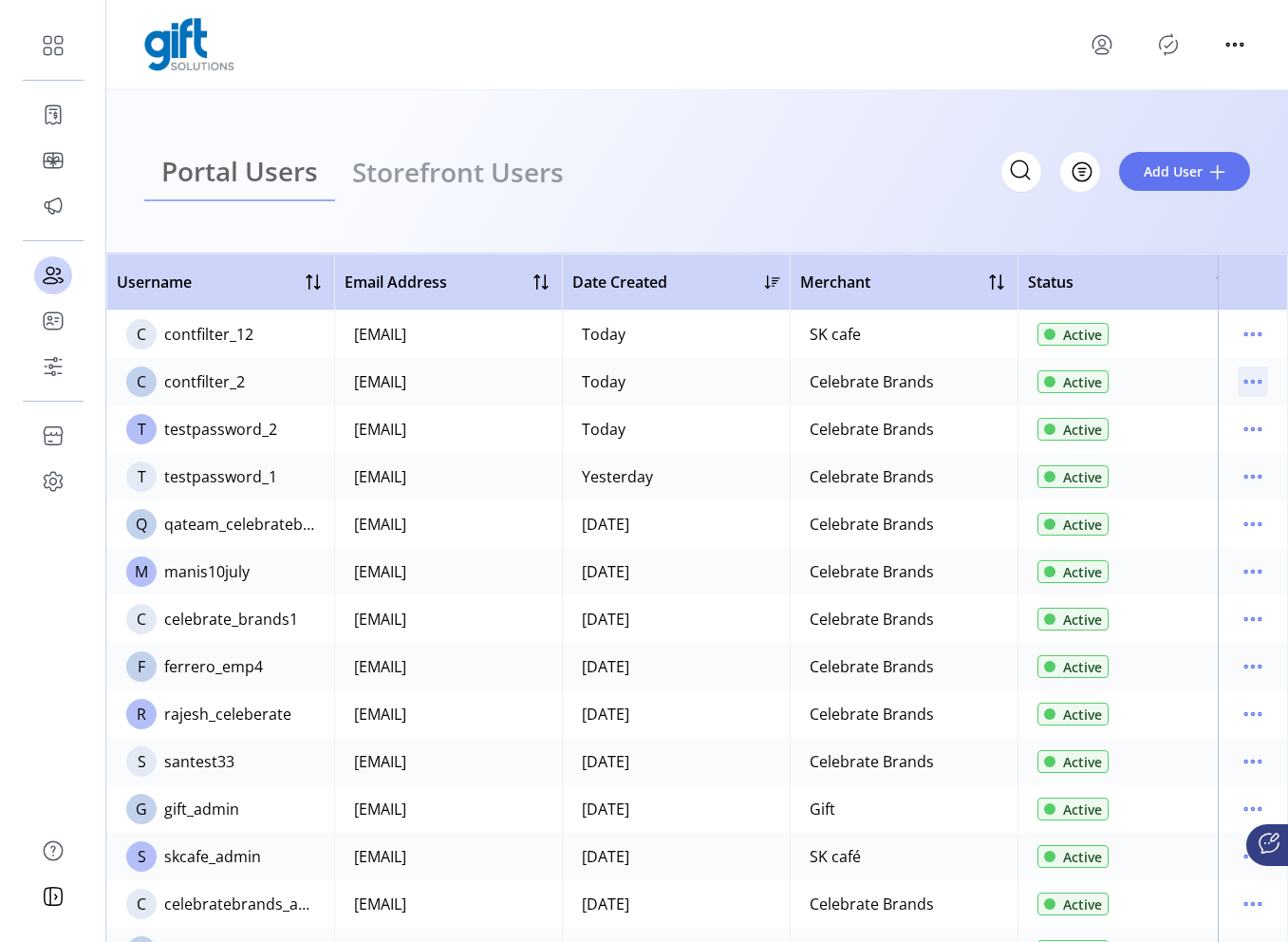 click 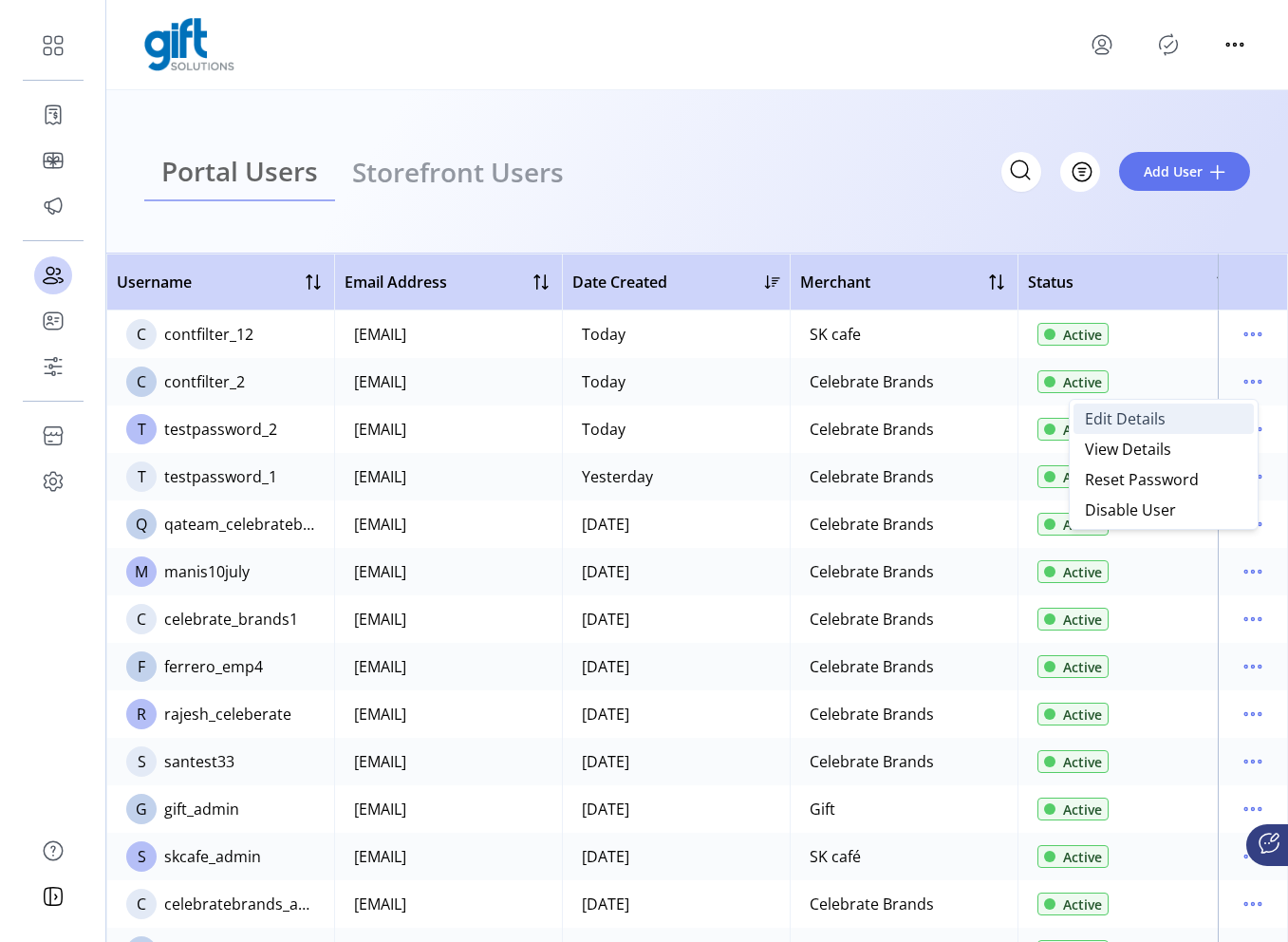 click on "Edit Details" at bounding box center (1125, 419) 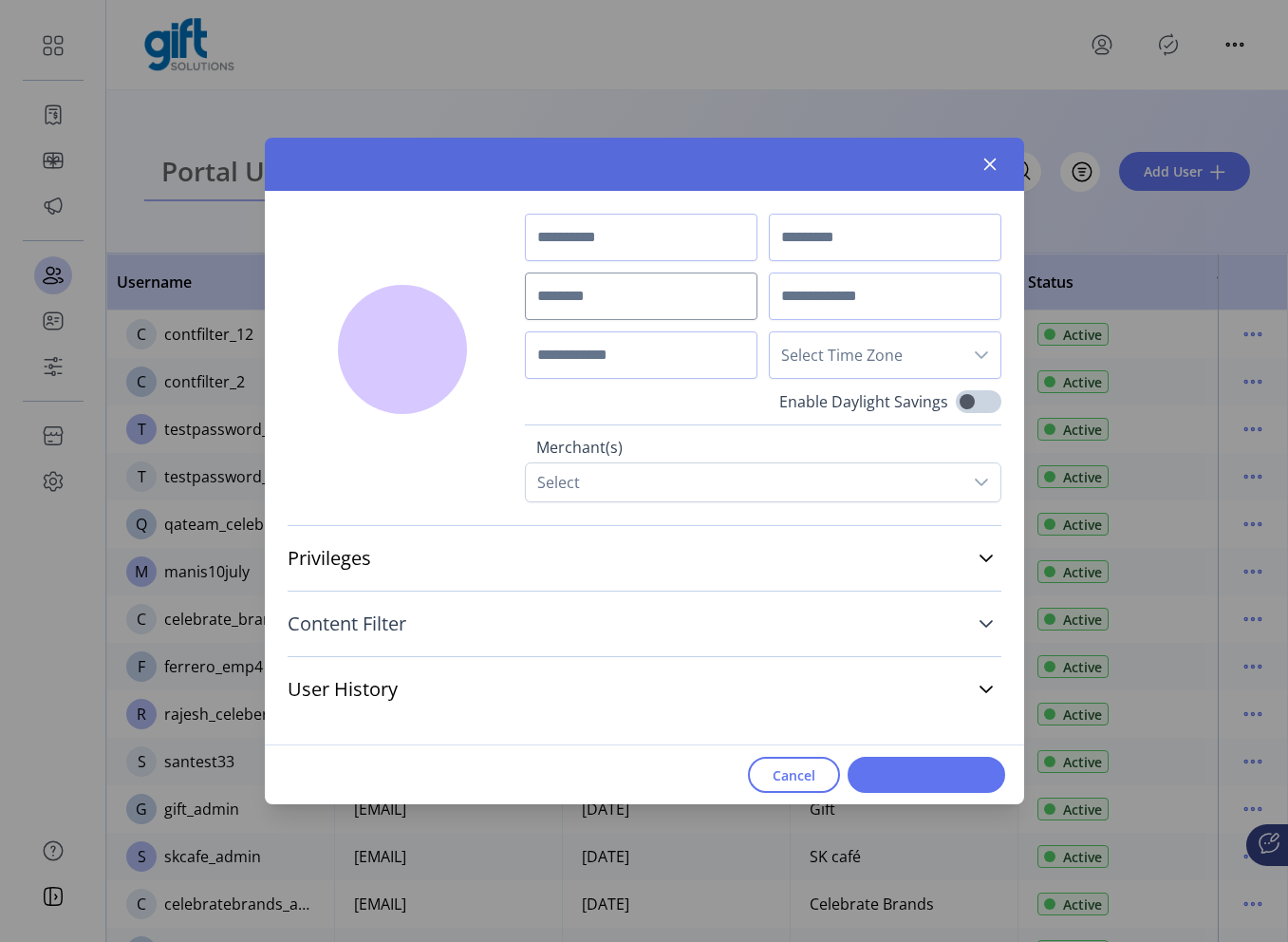 click on "Content Filter" at bounding box center (644, 624) 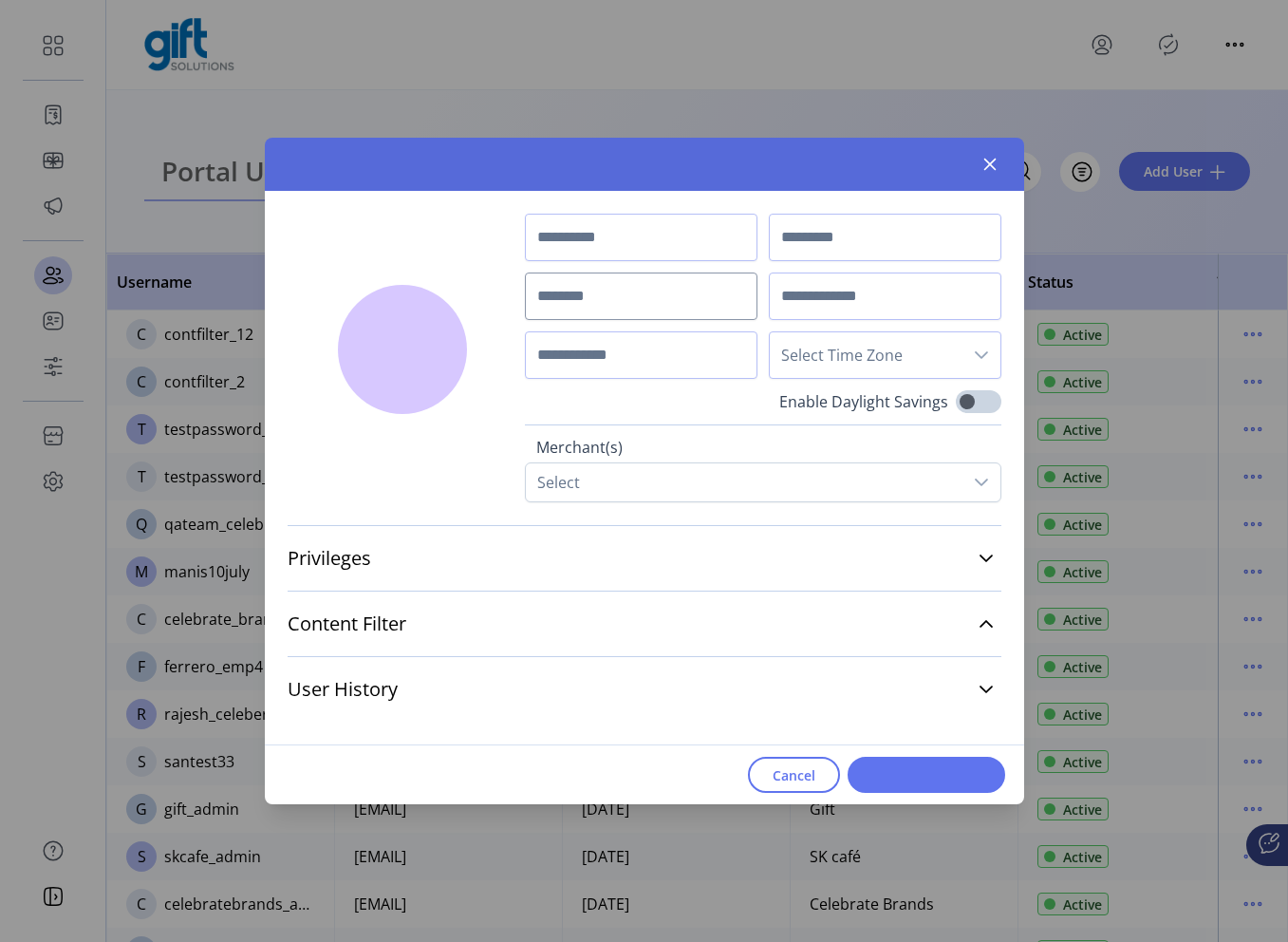 type on "***" 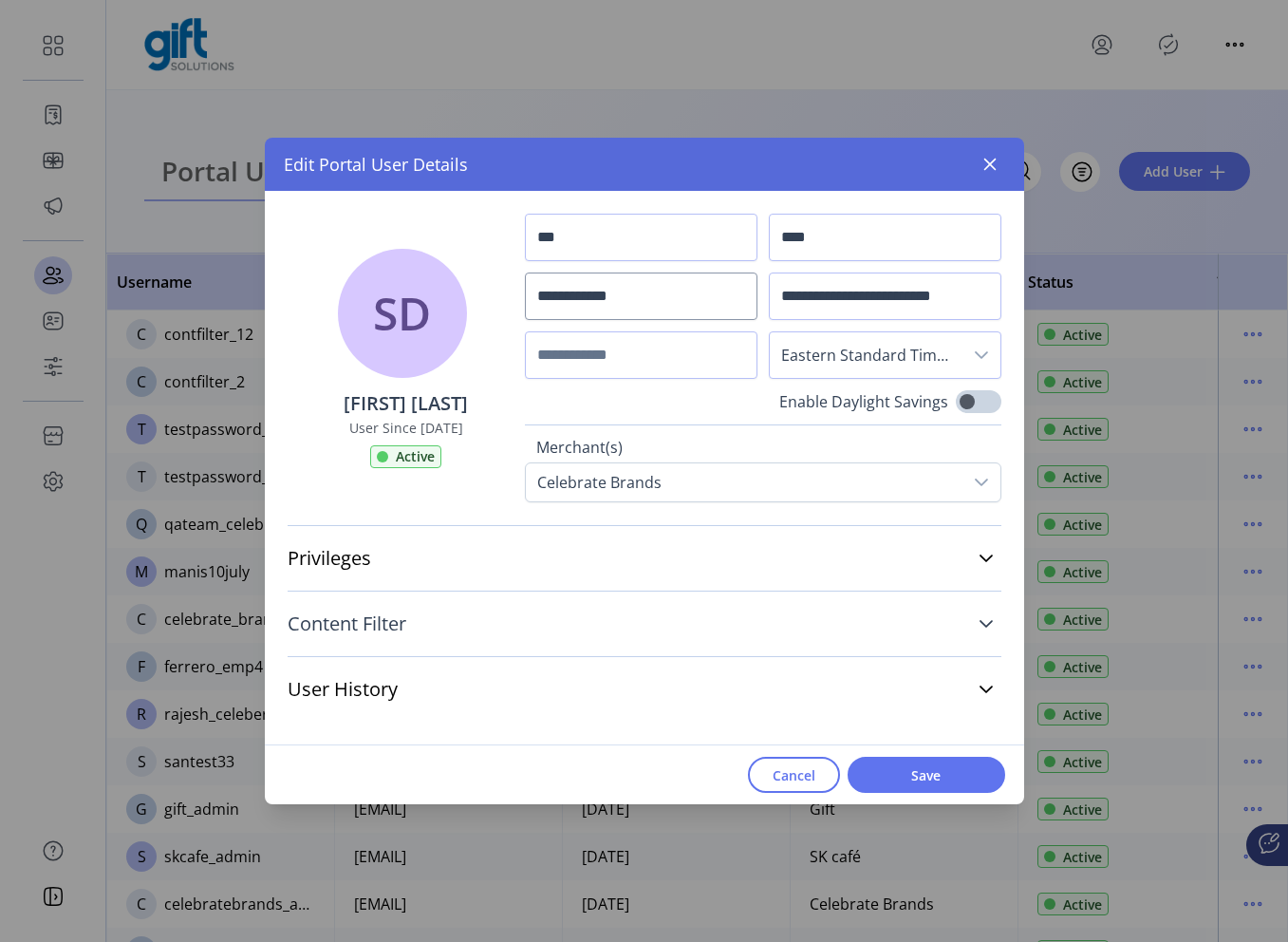 scroll, scrollTop: 0, scrollLeft: 0, axis: both 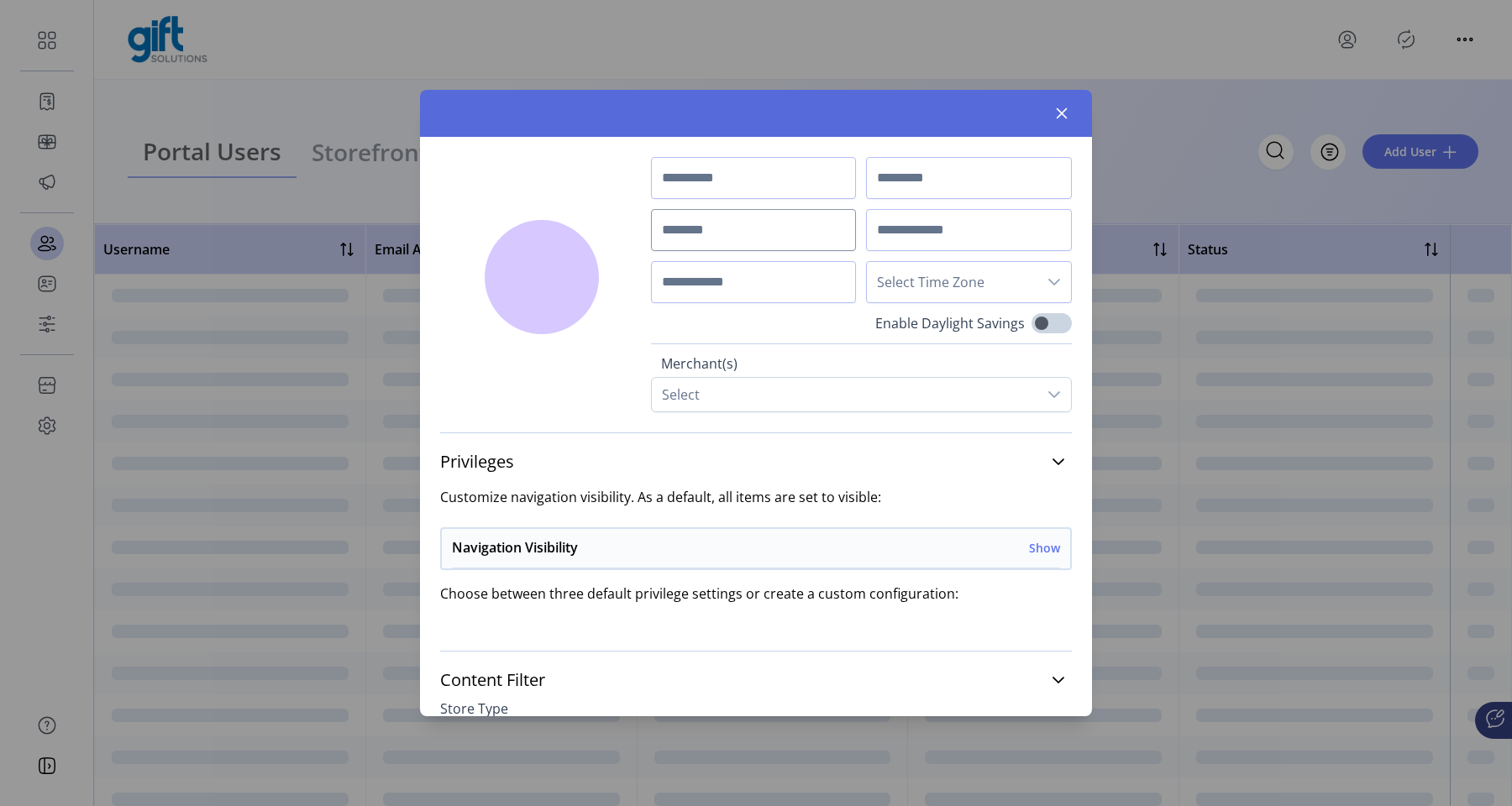 type on "***" 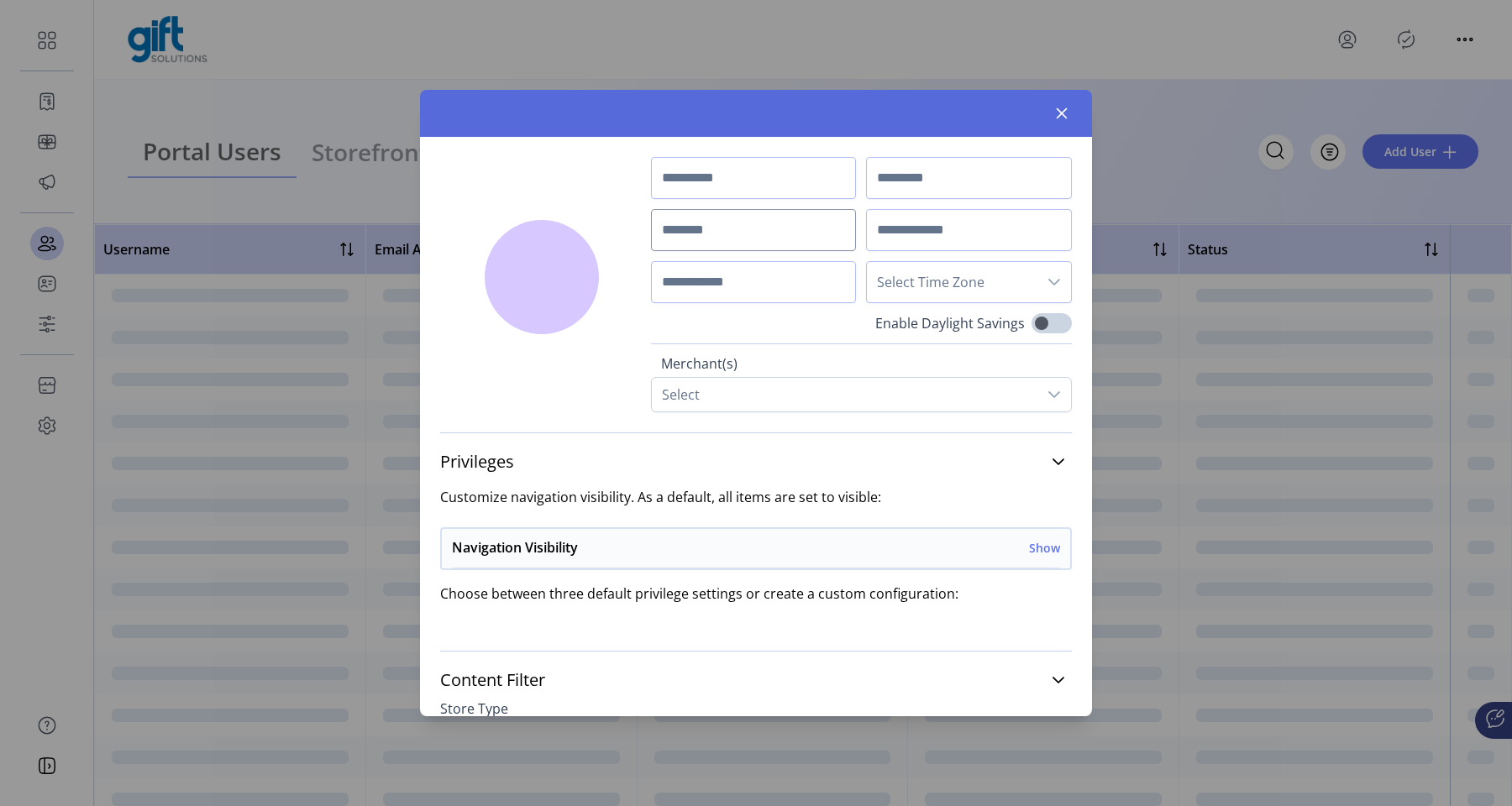 type on "****" 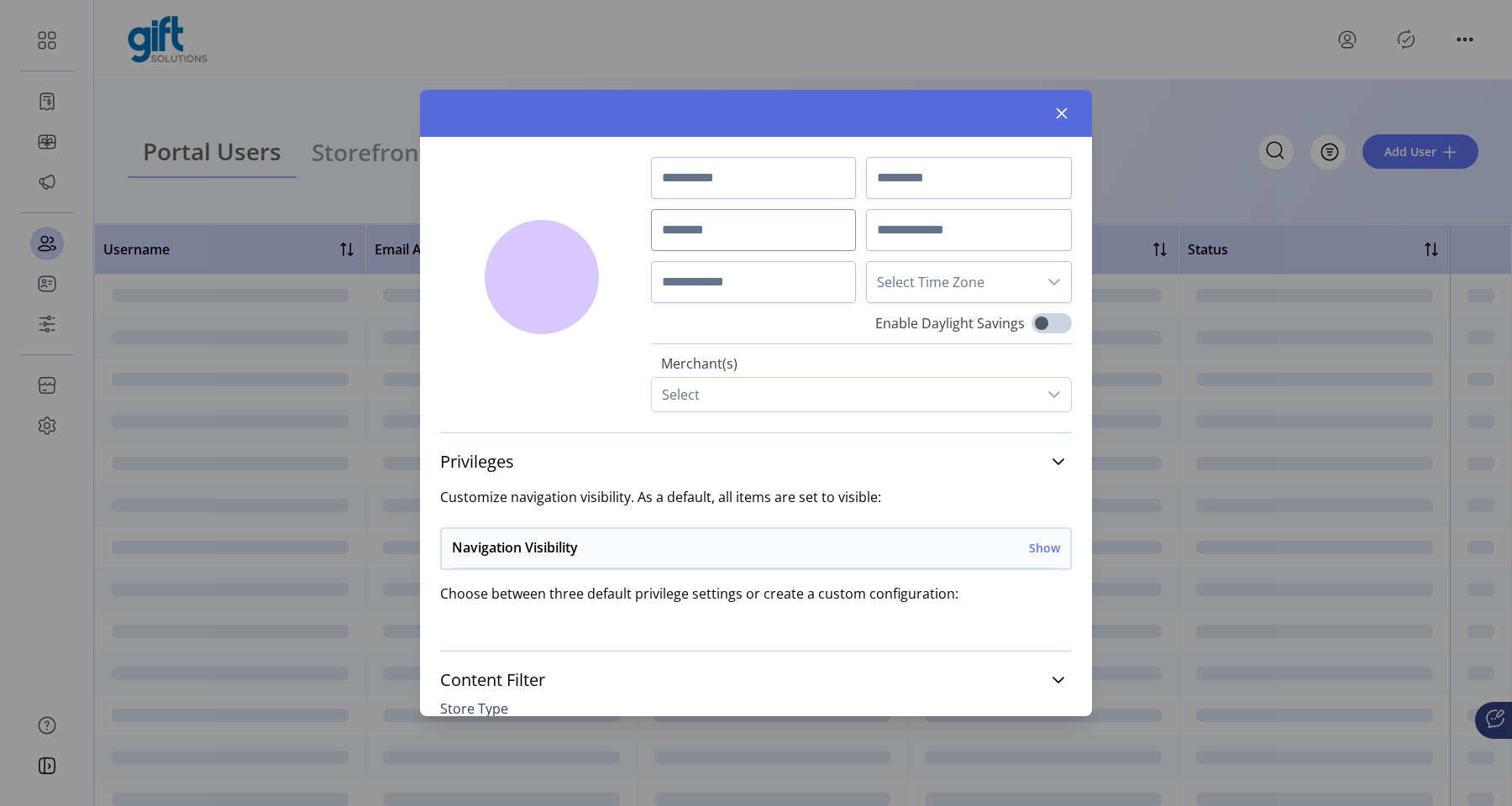type on "**********" 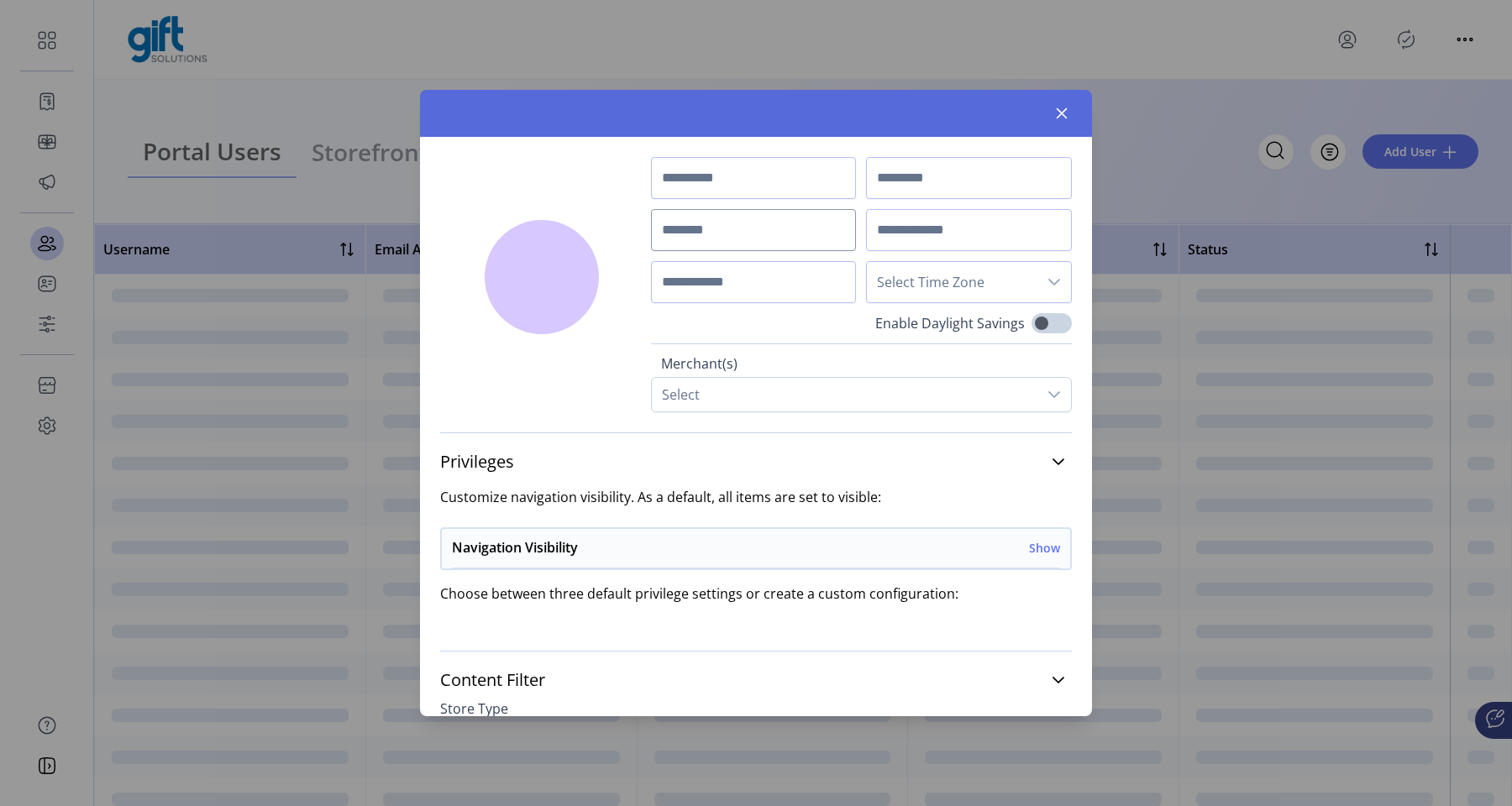 type on "**********" 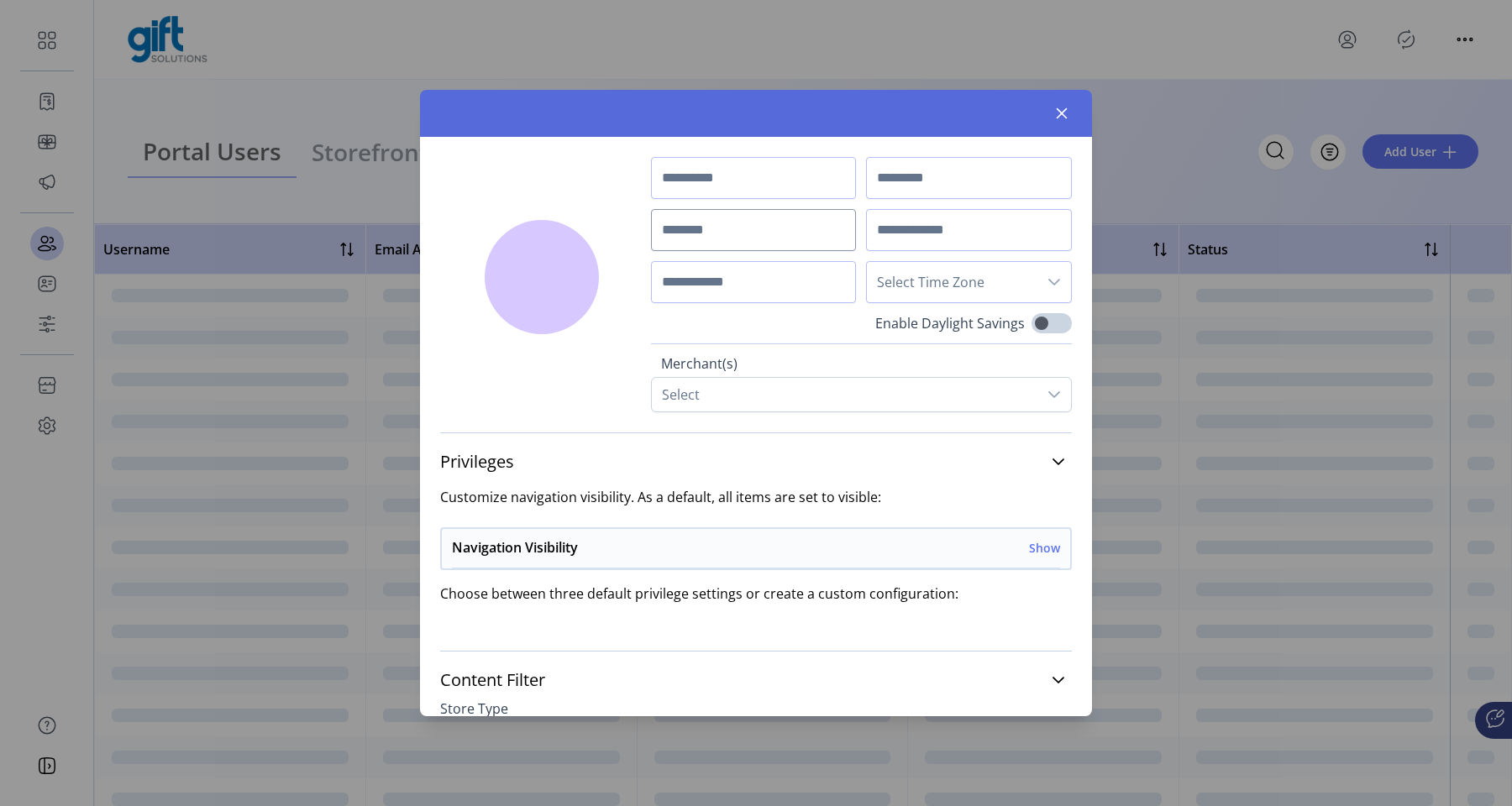 type on "**********" 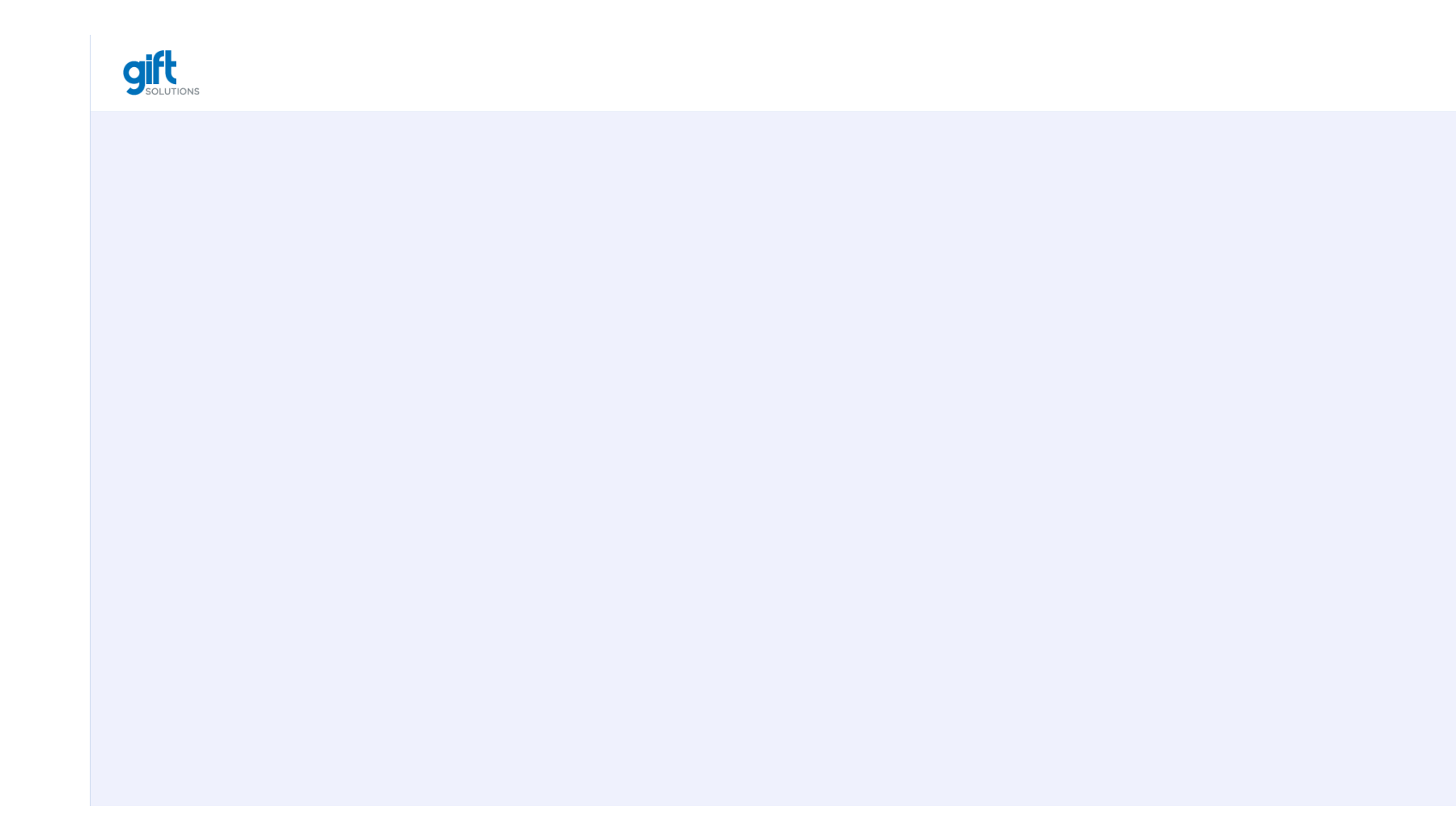 scroll, scrollTop: 0, scrollLeft: 0, axis: both 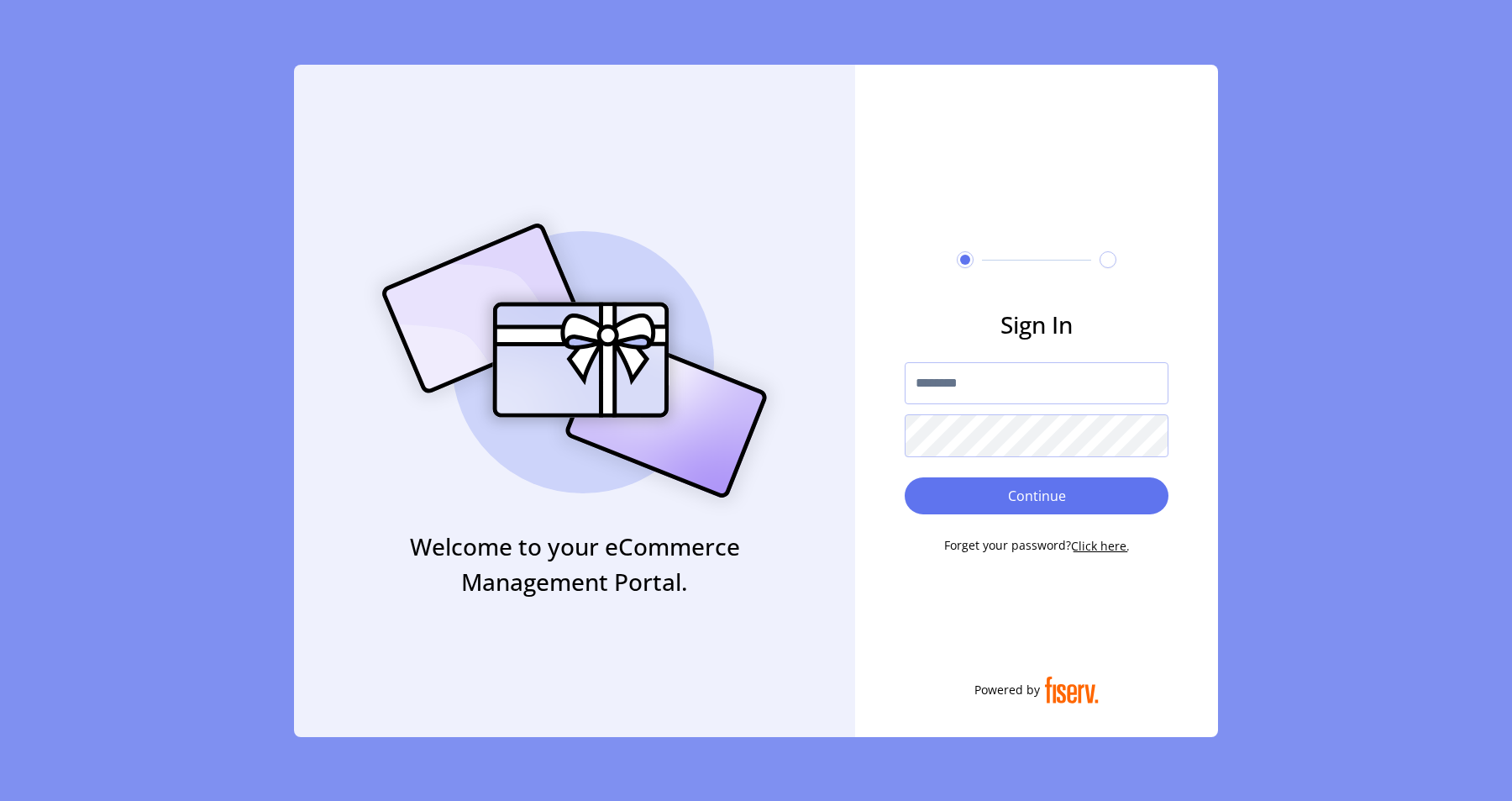 click at bounding box center [1037, 383] 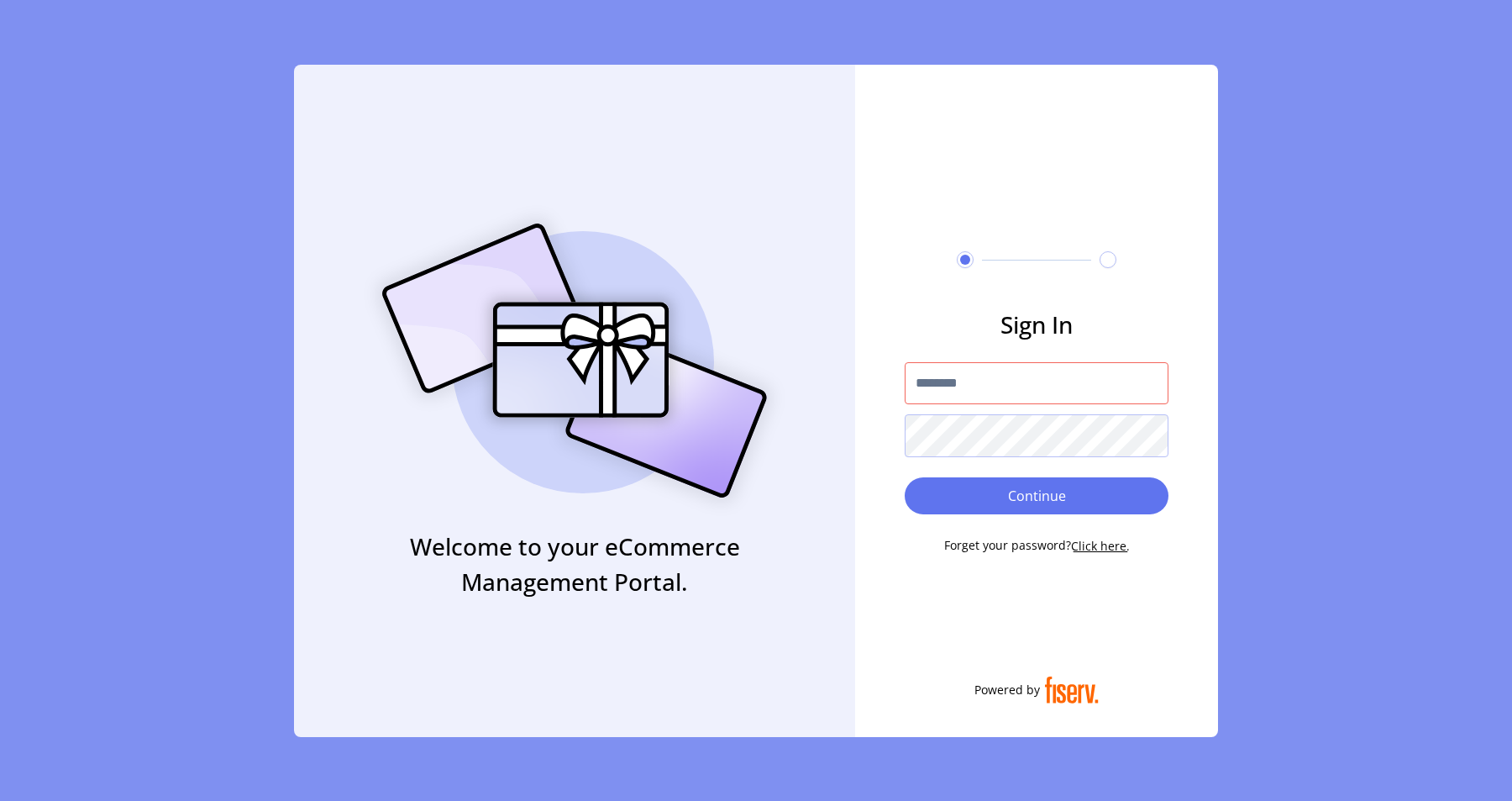 type on "**********" 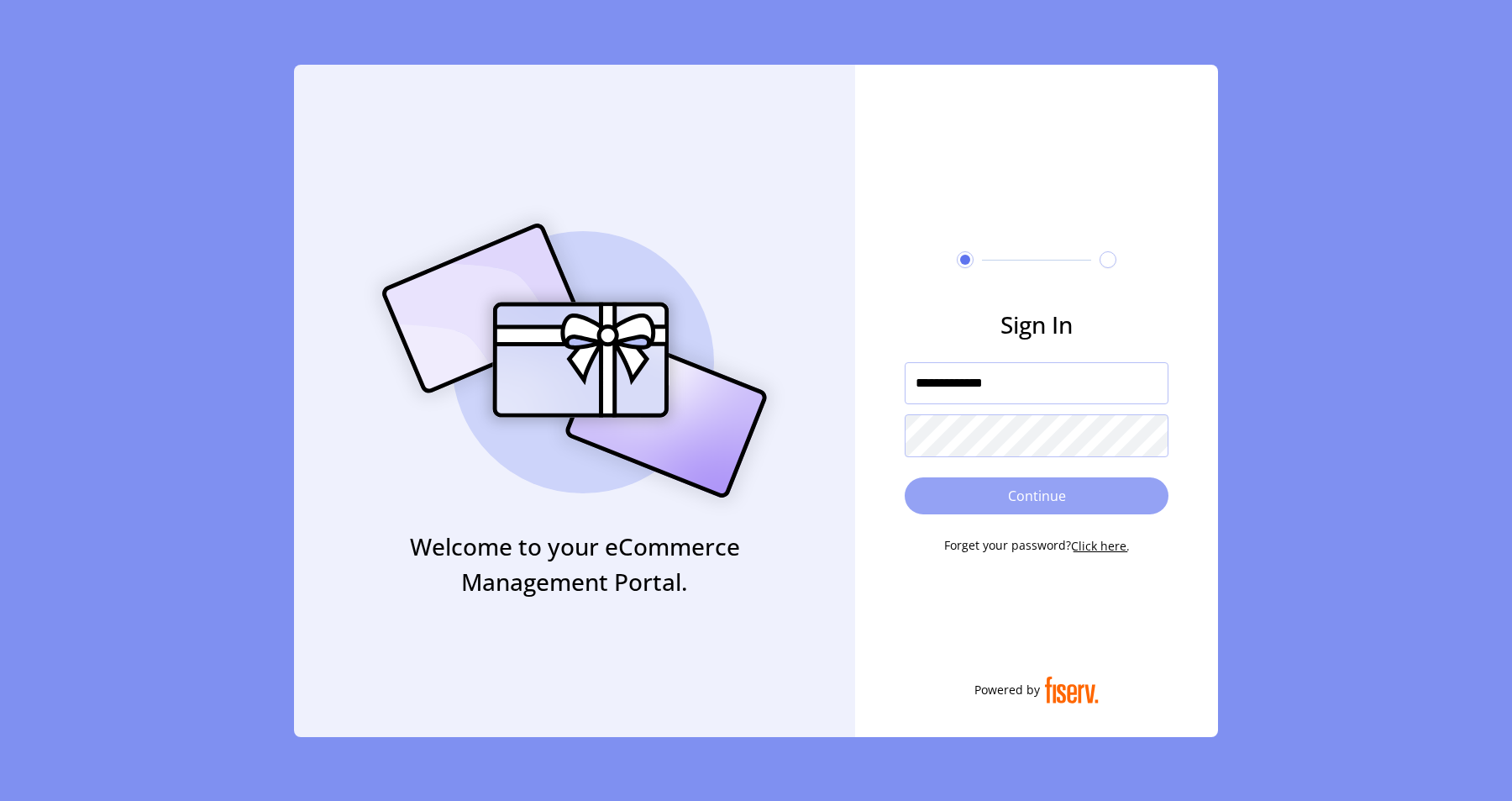 click on "Continue" at bounding box center (1037, 496) 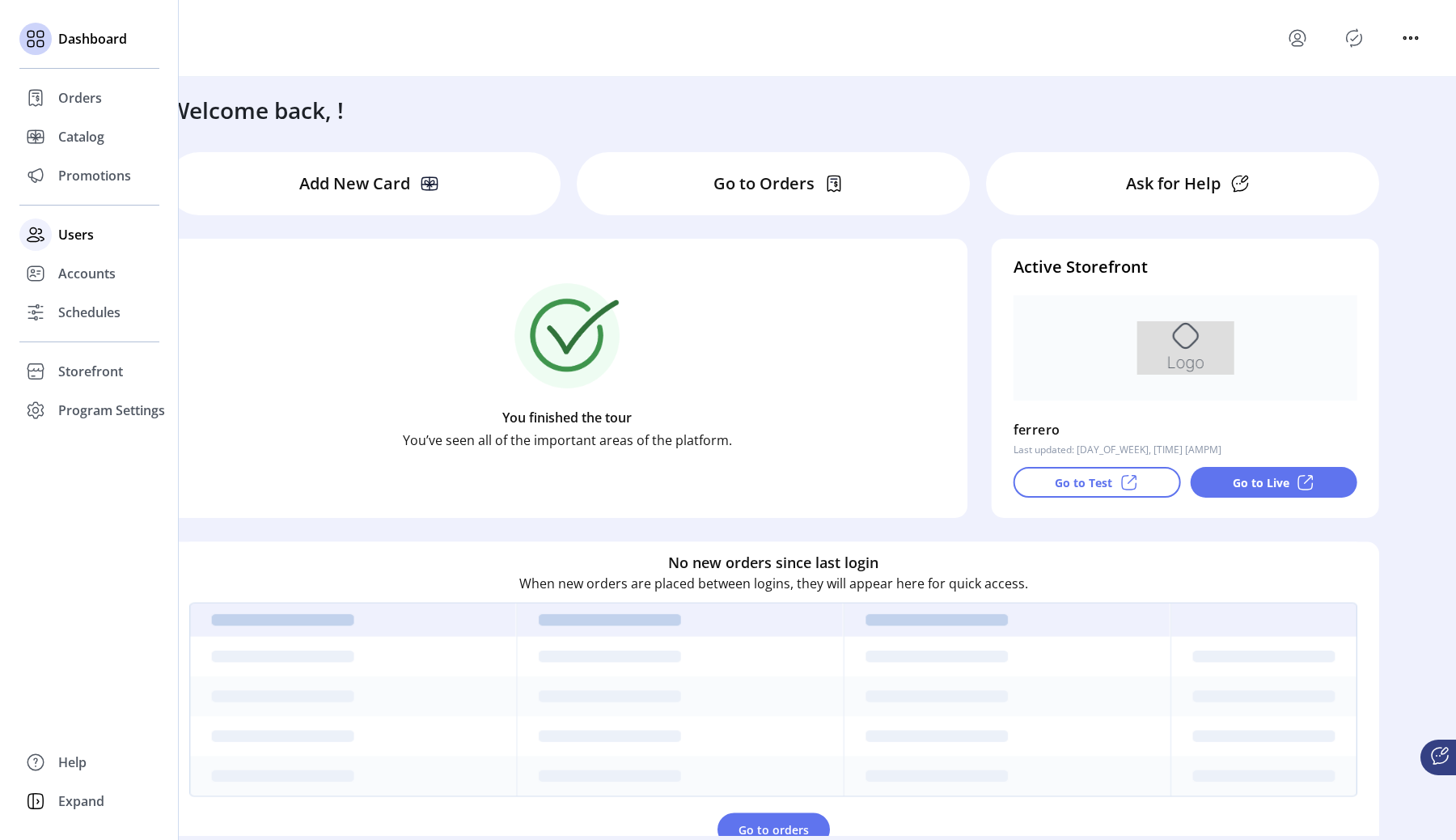 click on "Users" 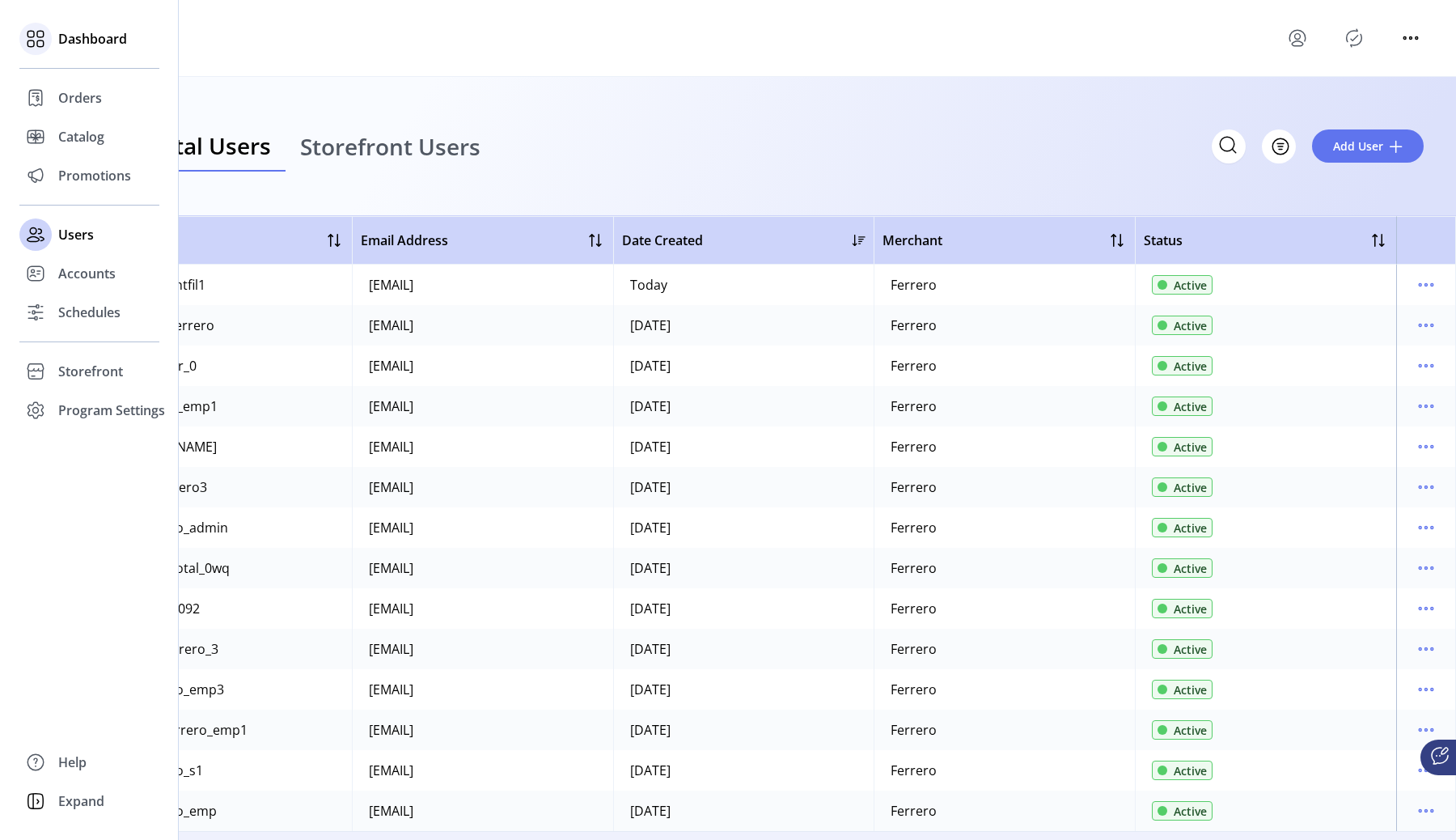 click 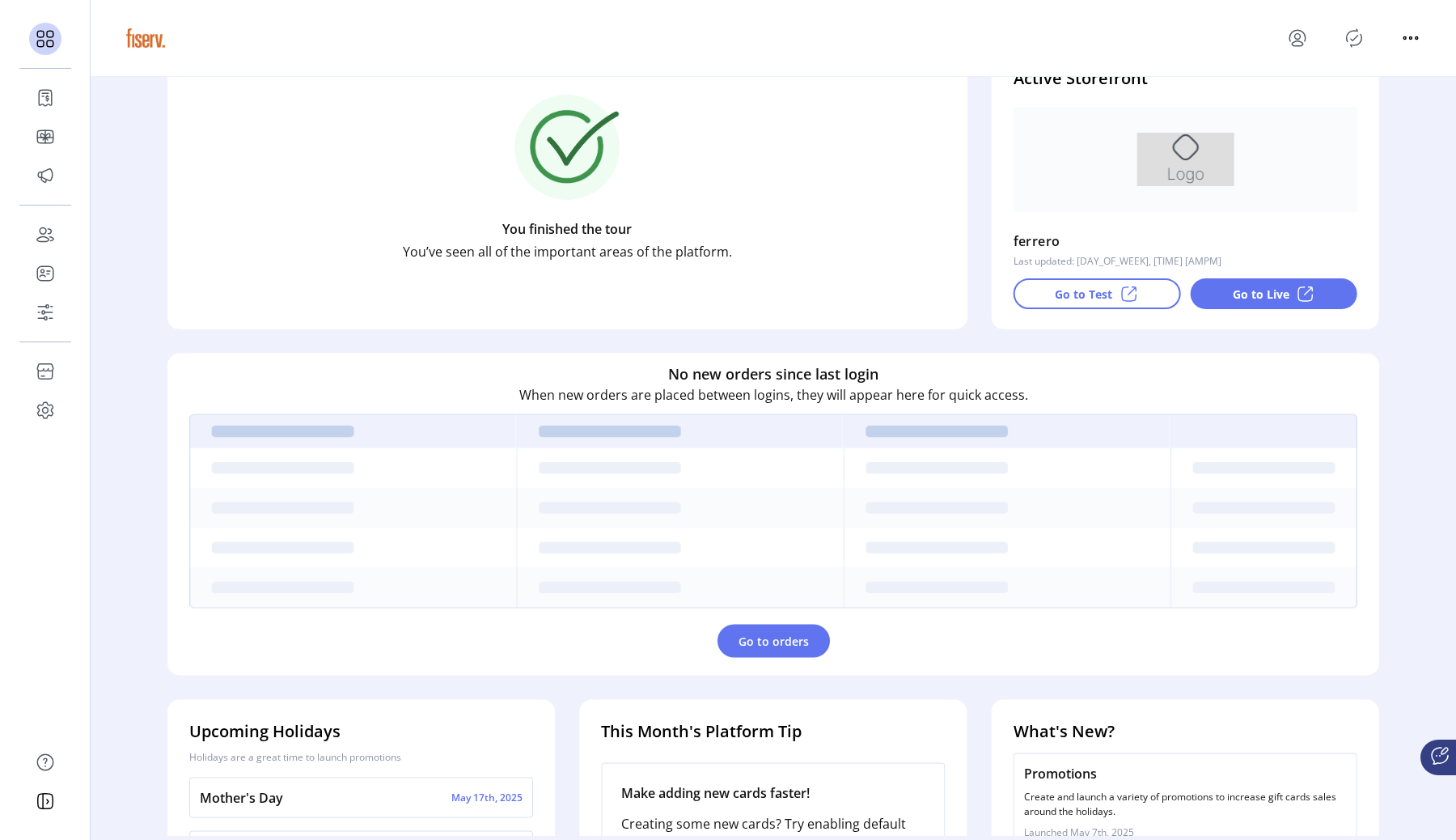 scroll, scrollTop: 0, scrollLeft: 0, axis: both 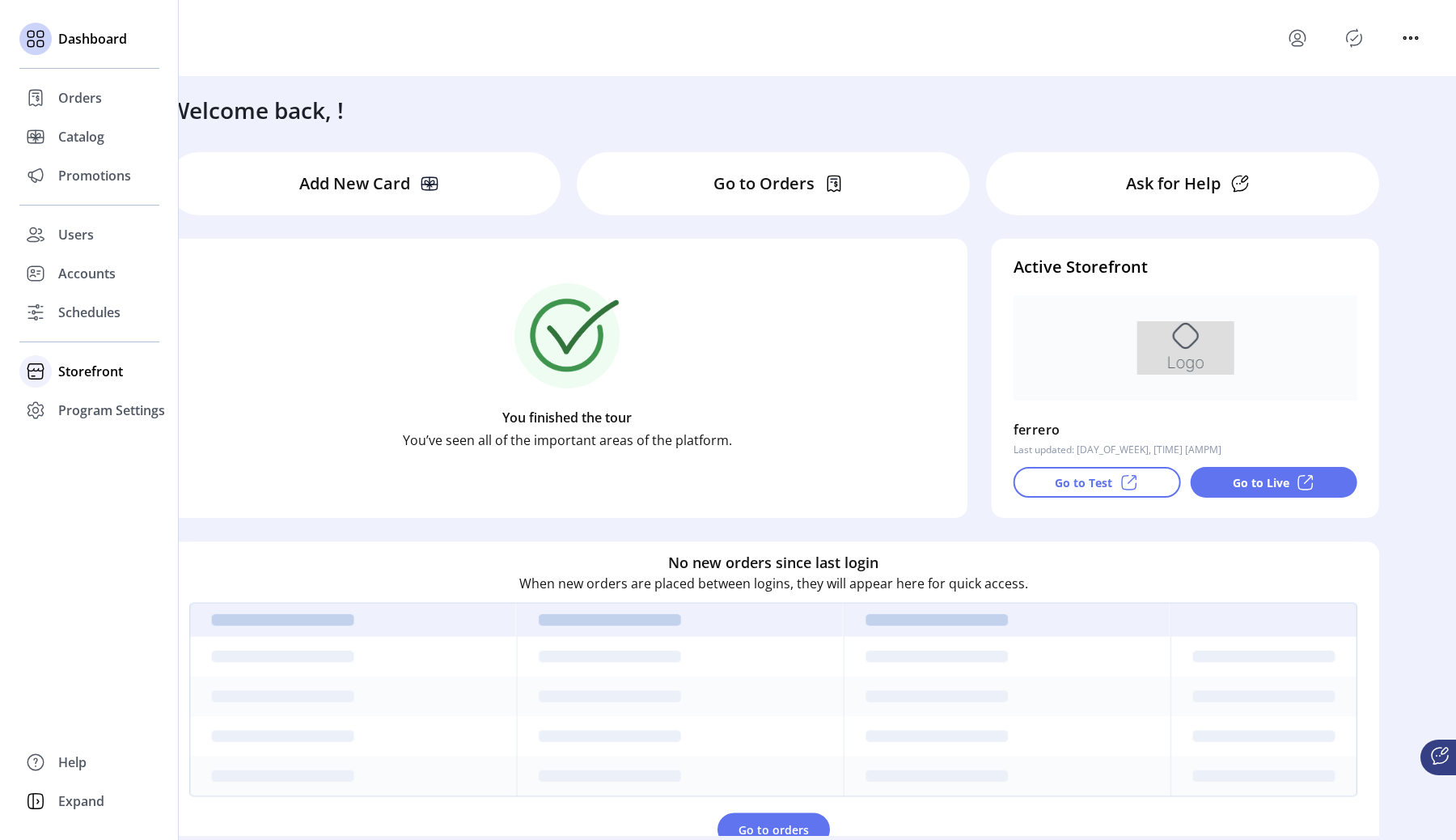 click on "Storefront" 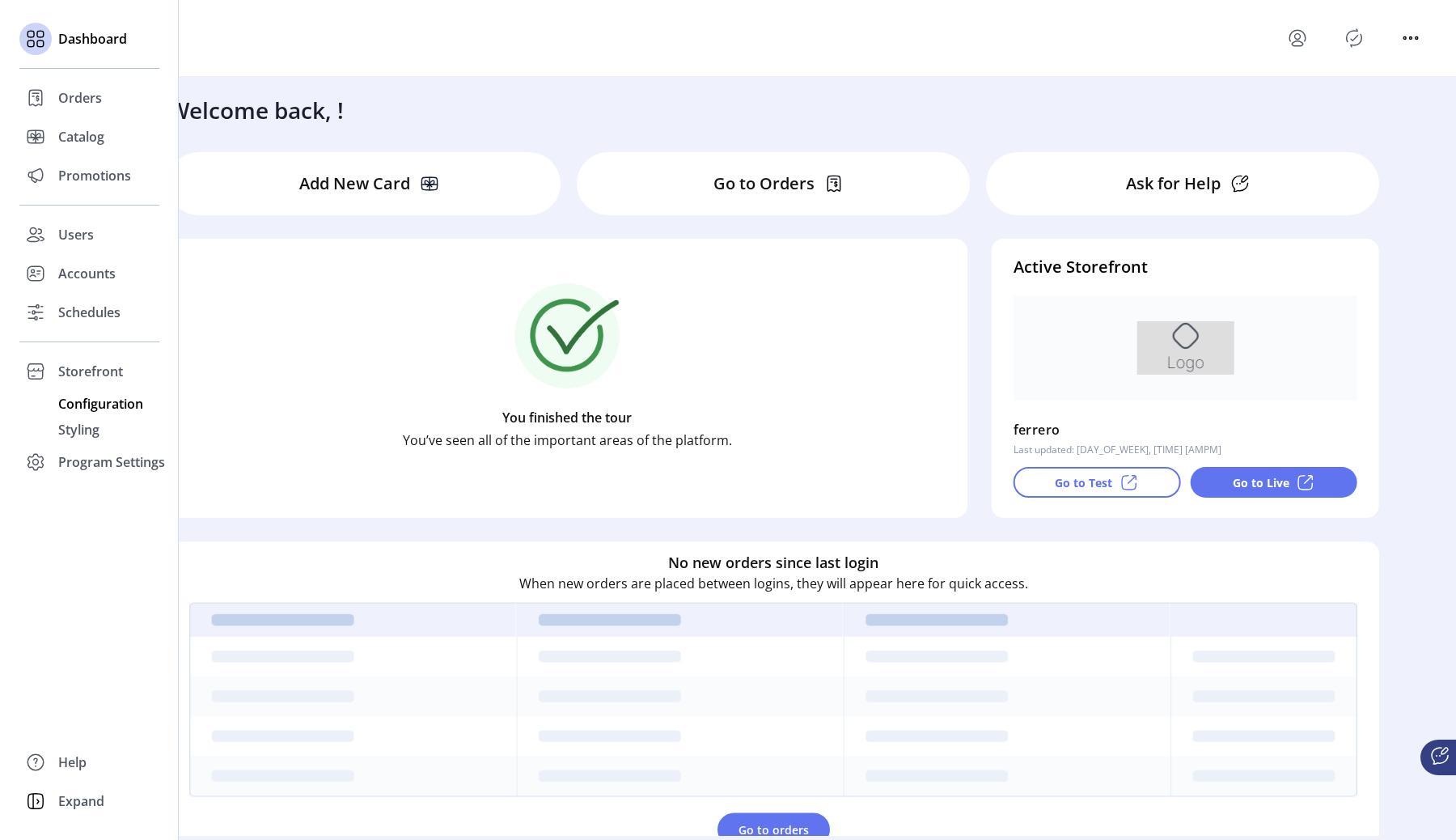 click on "Configuration" 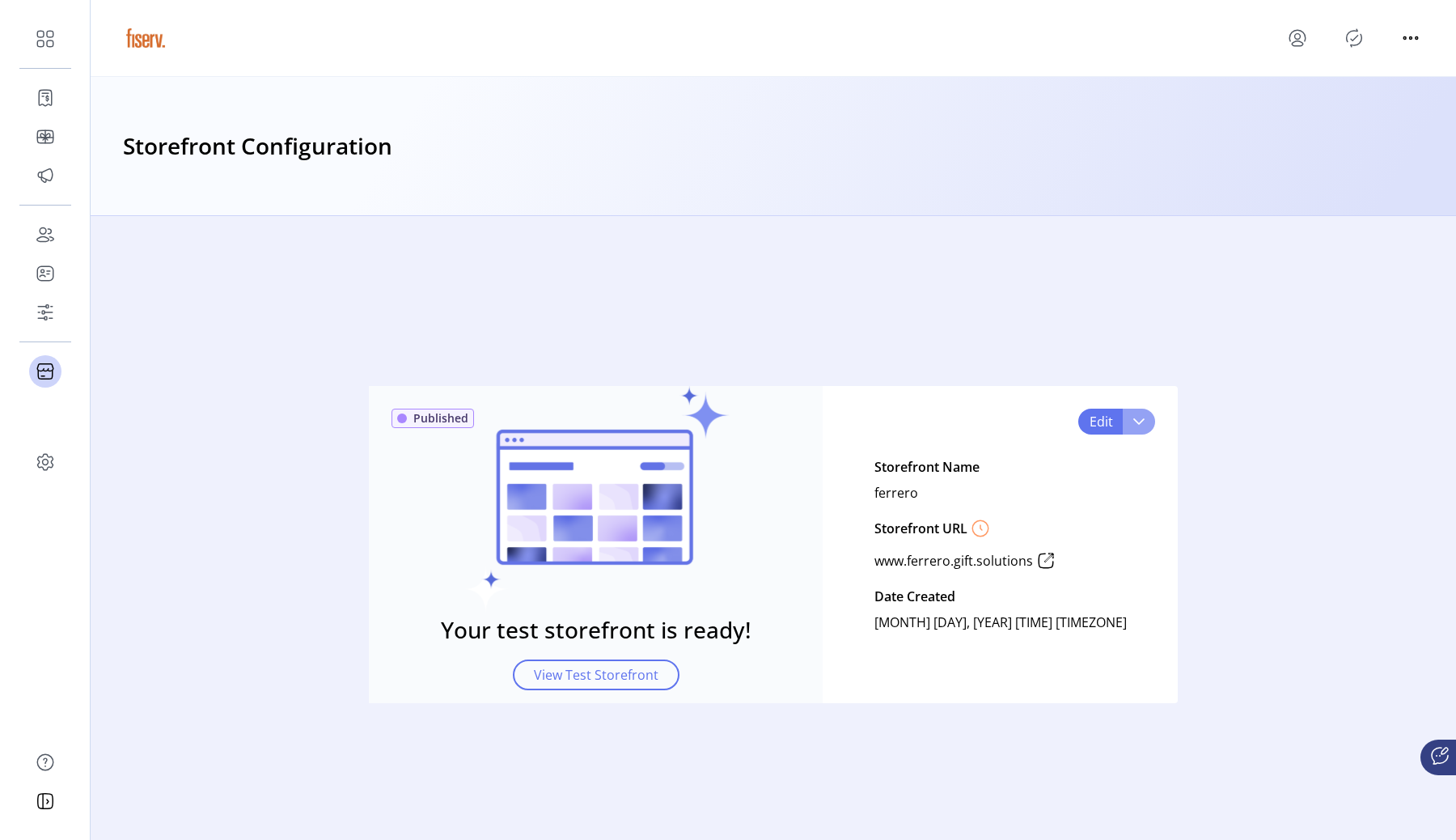 click 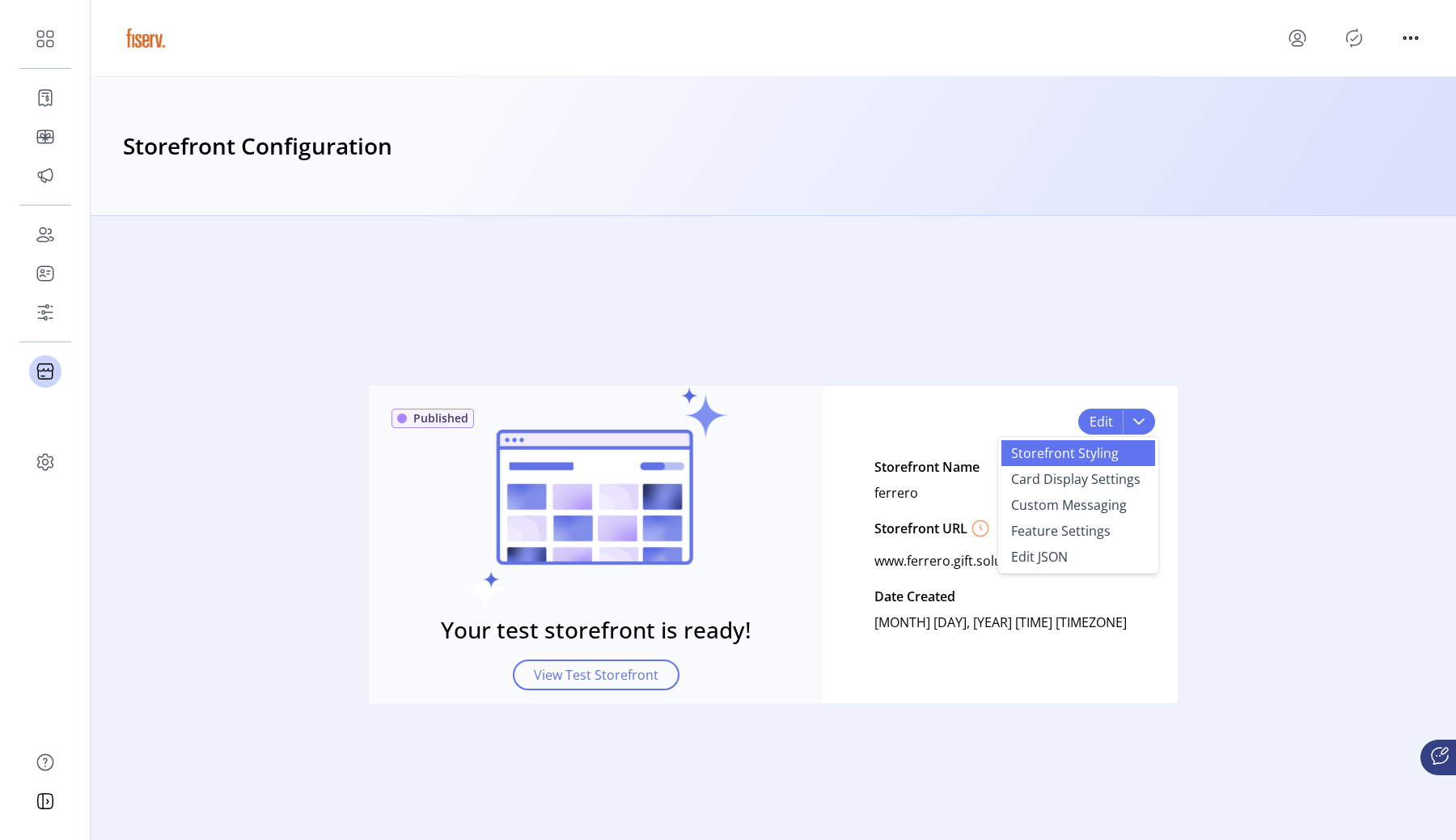 click on "Storefront Styling" at bounding box center (1064, 453) 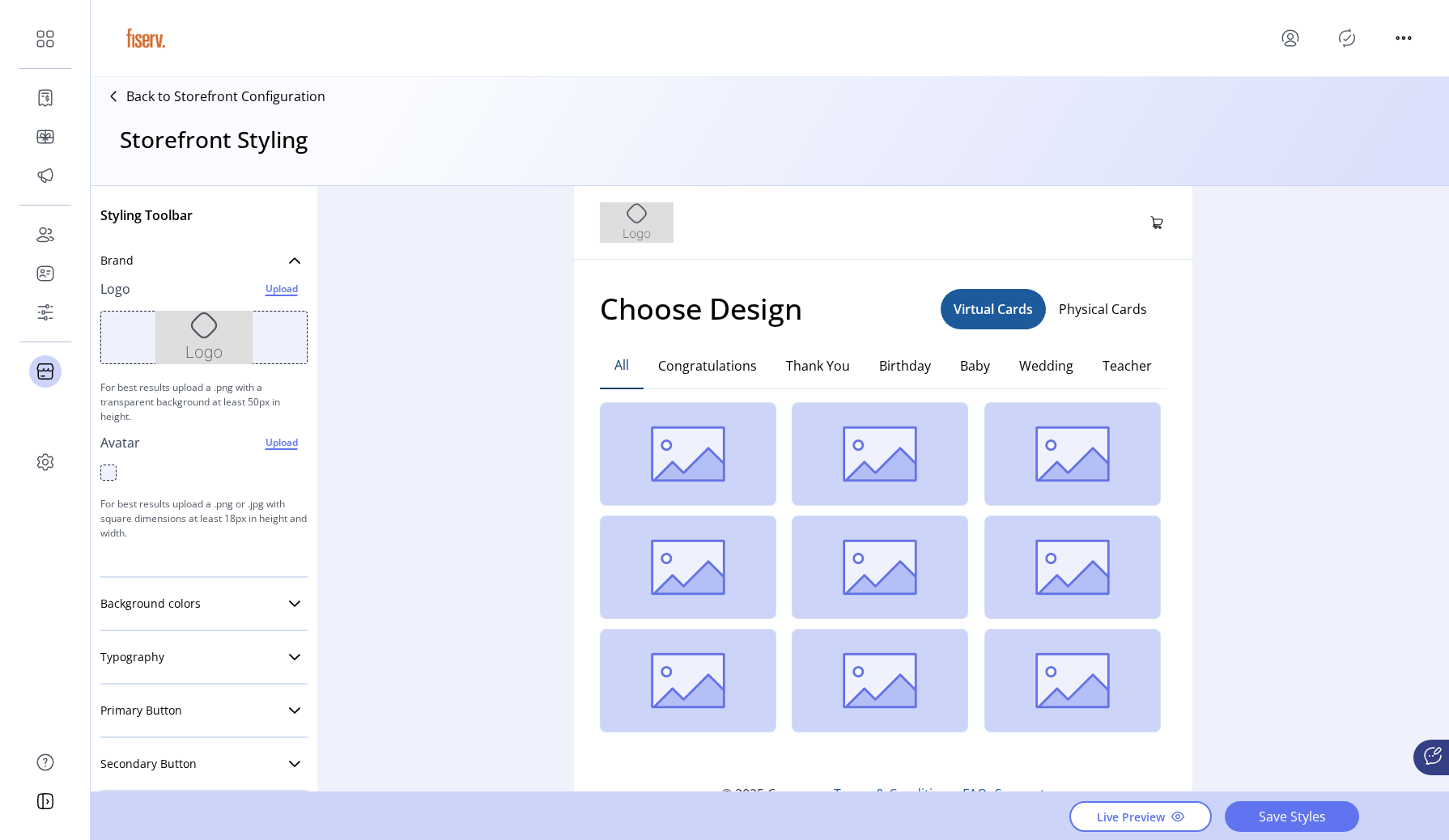 click on "Upload" at bounding box center [281, 289] 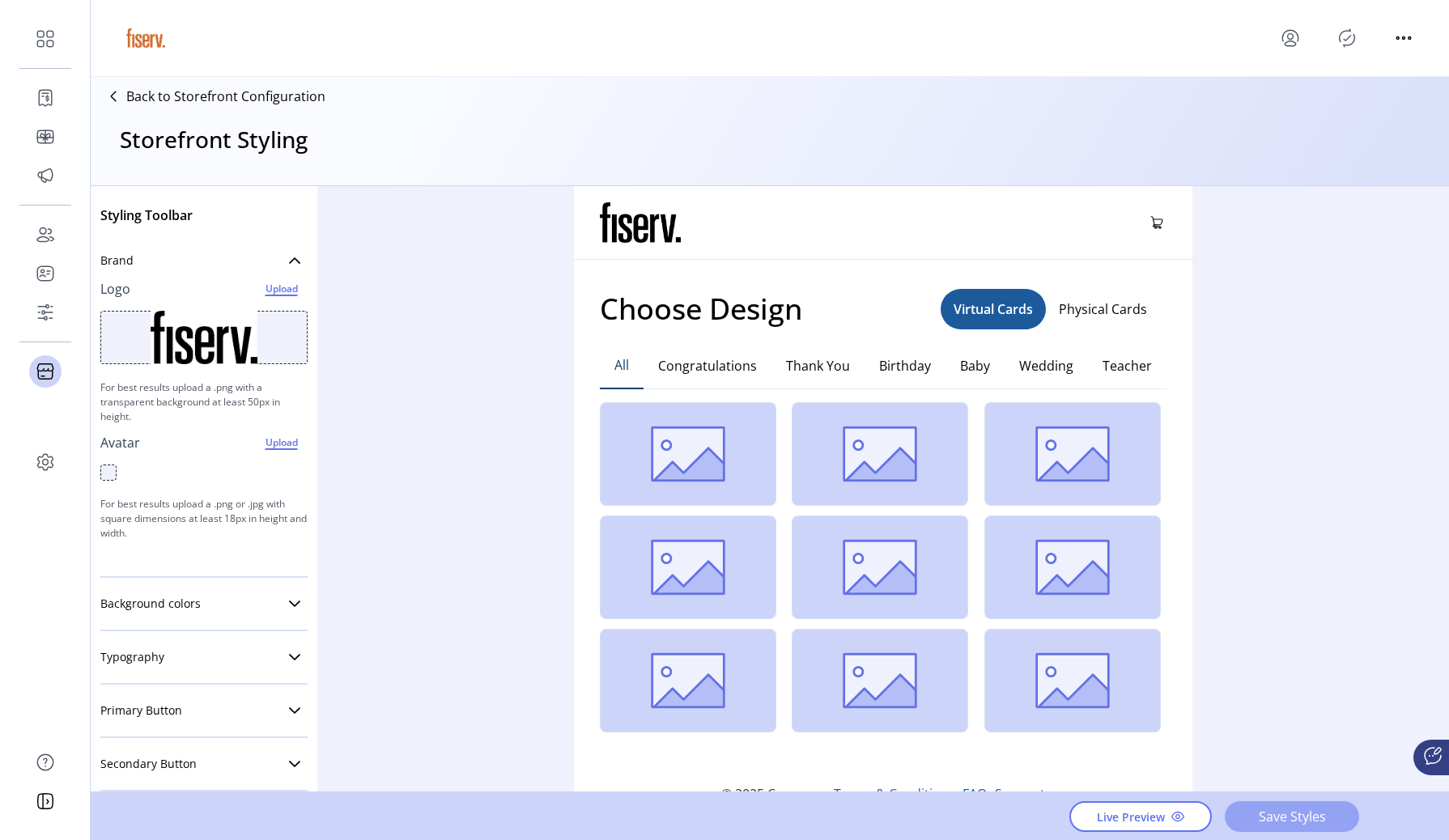 click on "Save Styles" 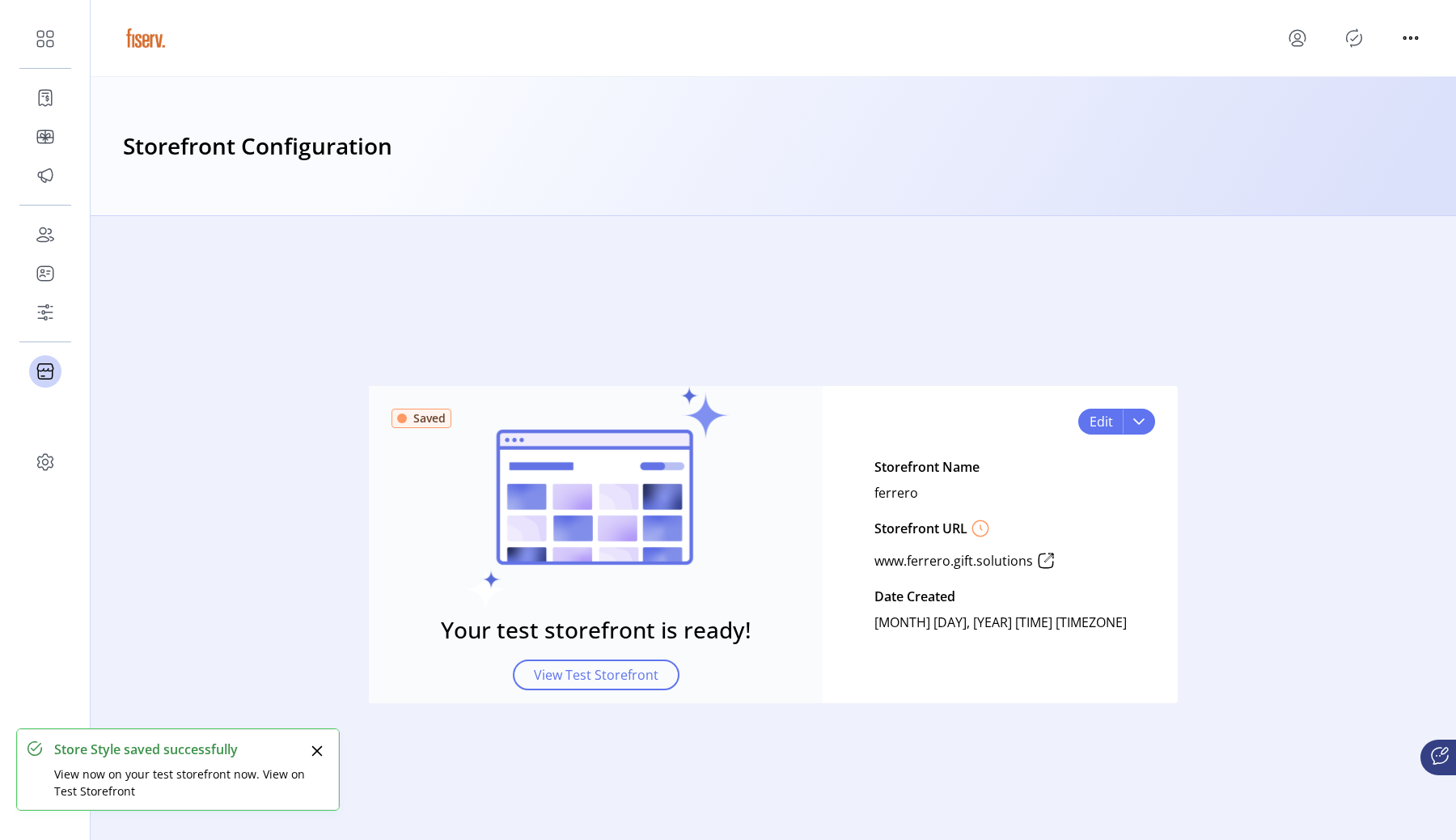 click 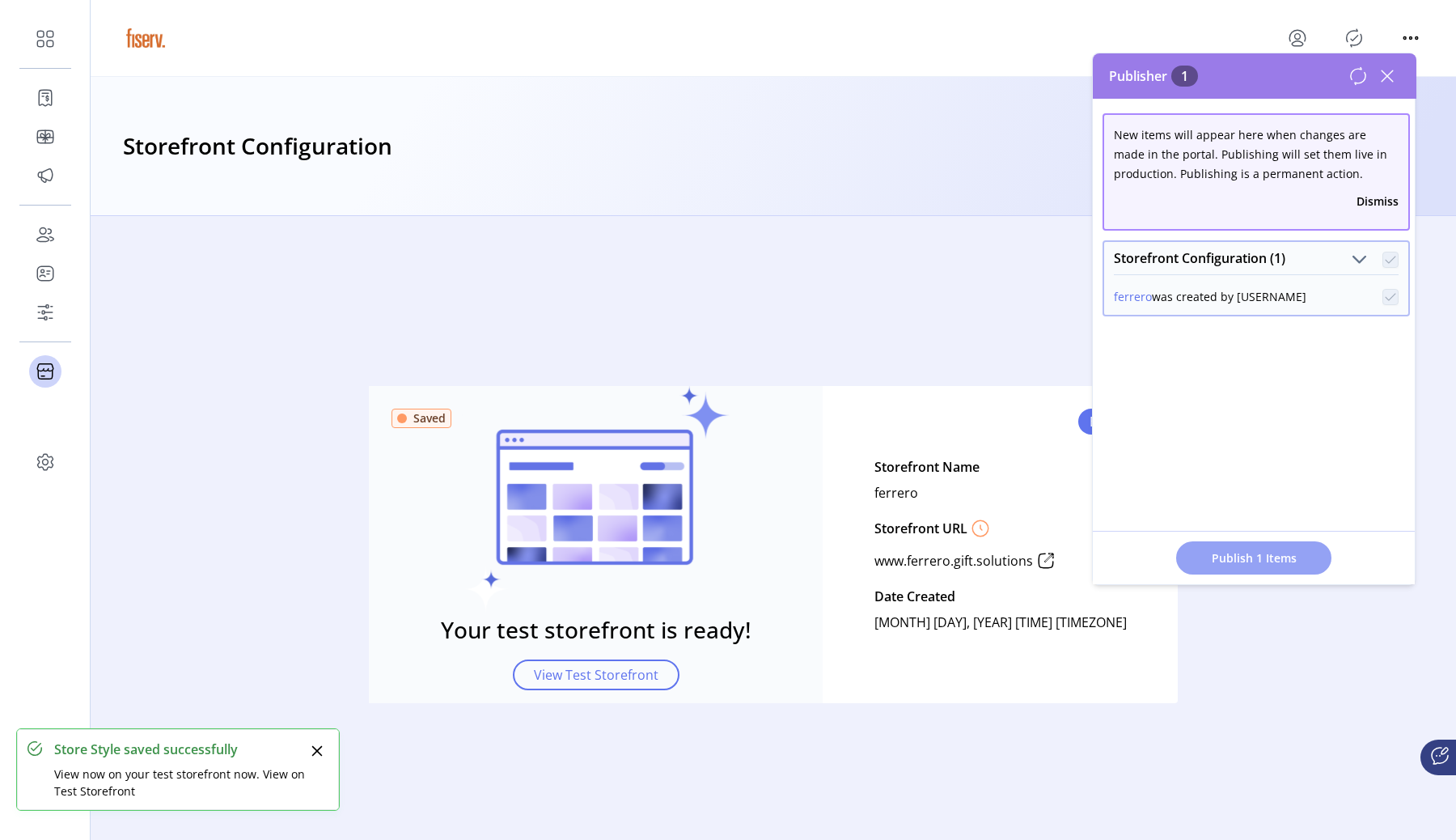 click on "Publish 1 Items" at bounding box center [1254, 558] 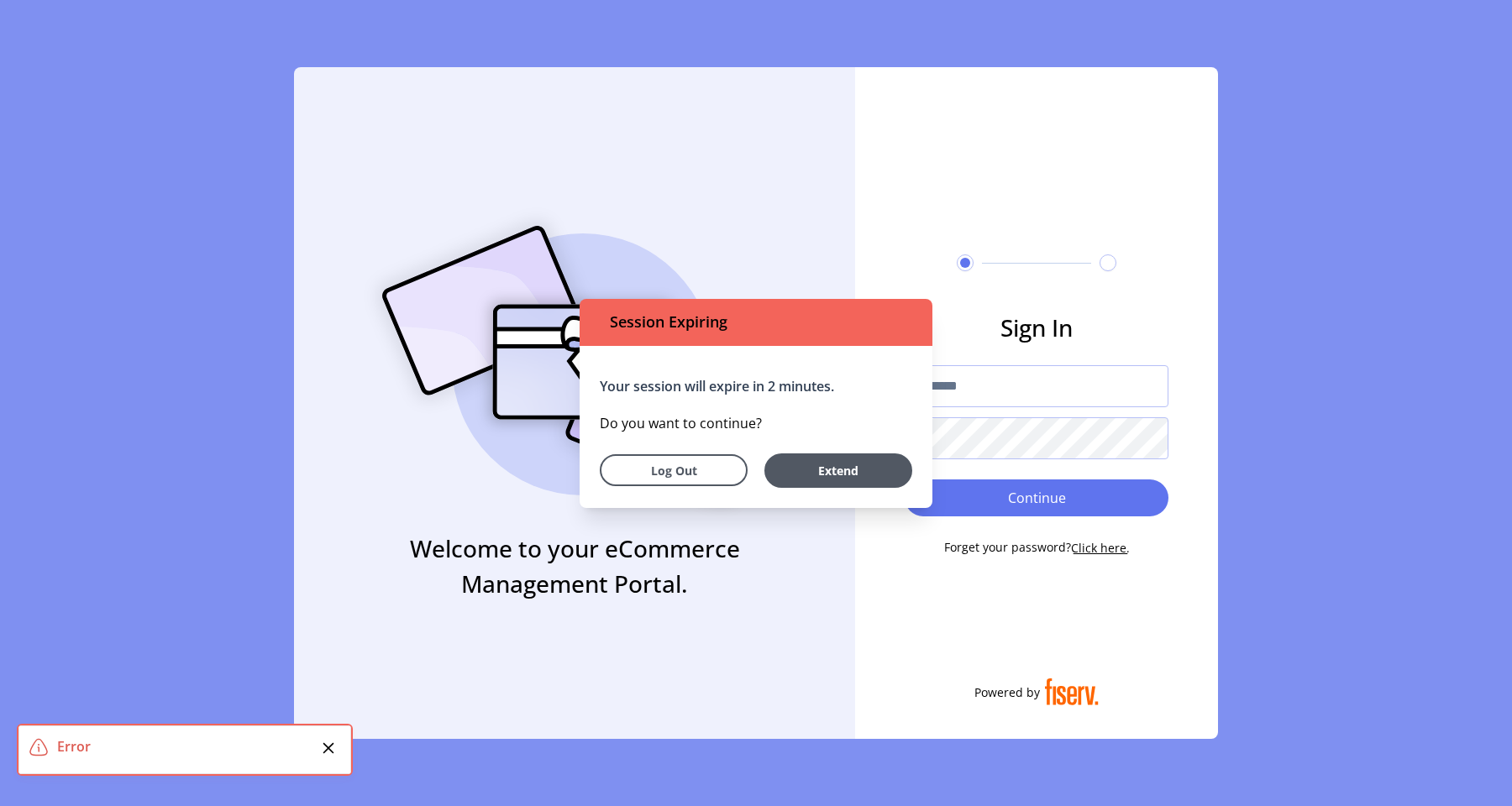 scroll, scrollTop: 0, scrollLeft: 0, axis: both 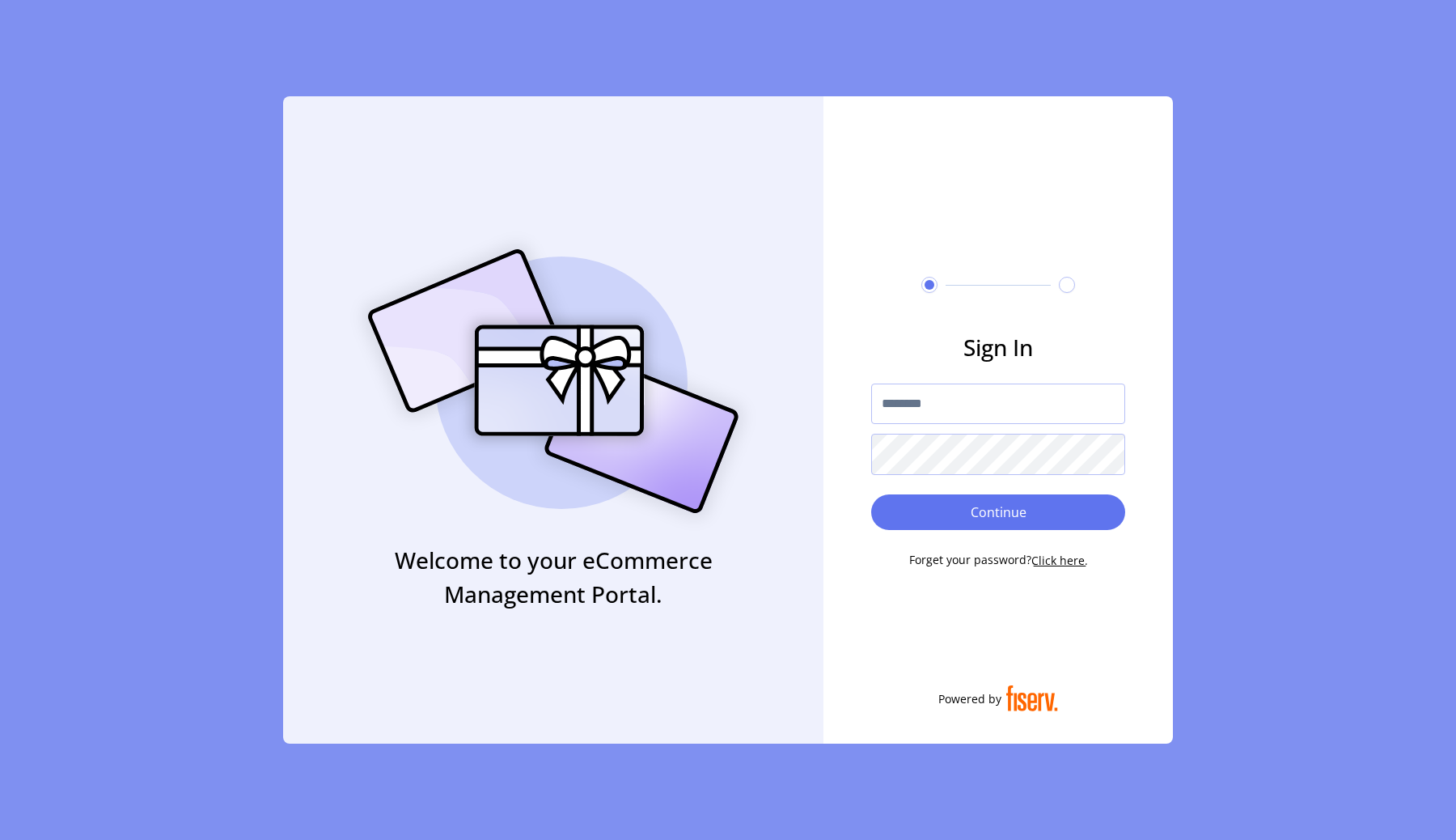 click at bounding box center (998, 404) 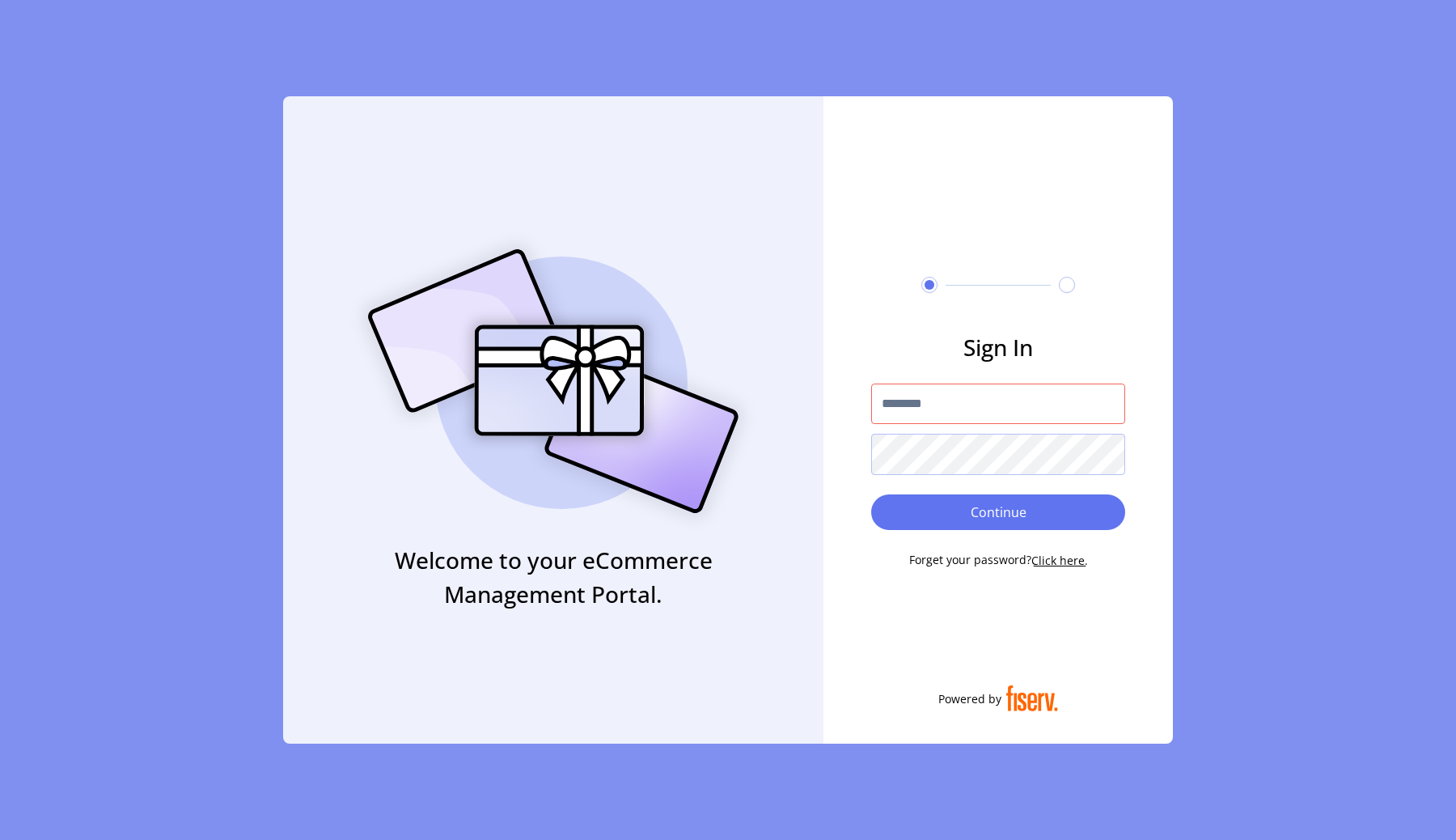 type on "**********" 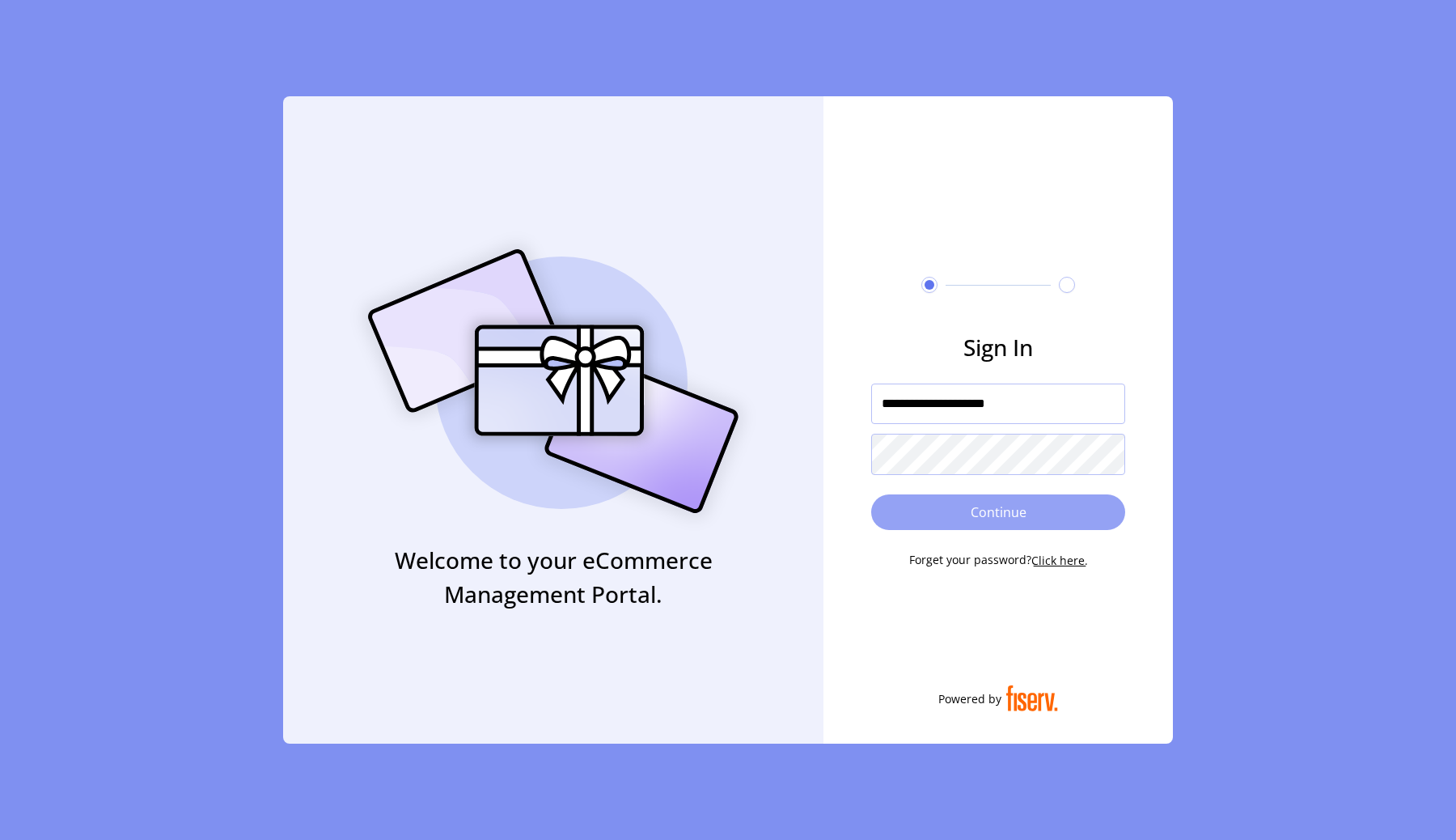 click on "Continue" at bounding box center (998, 512) 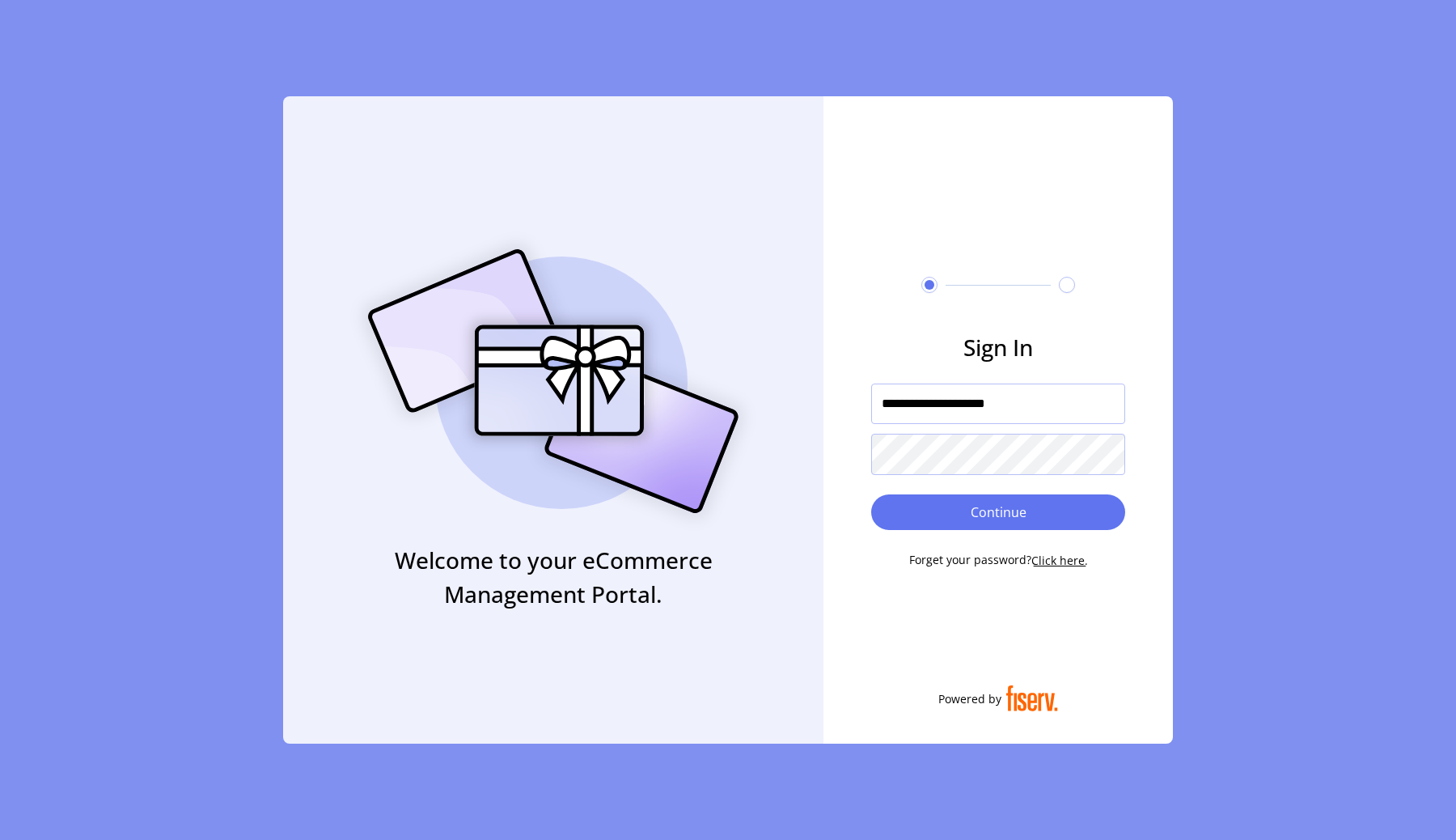 click on "**********" at bounding box center [998, 404] 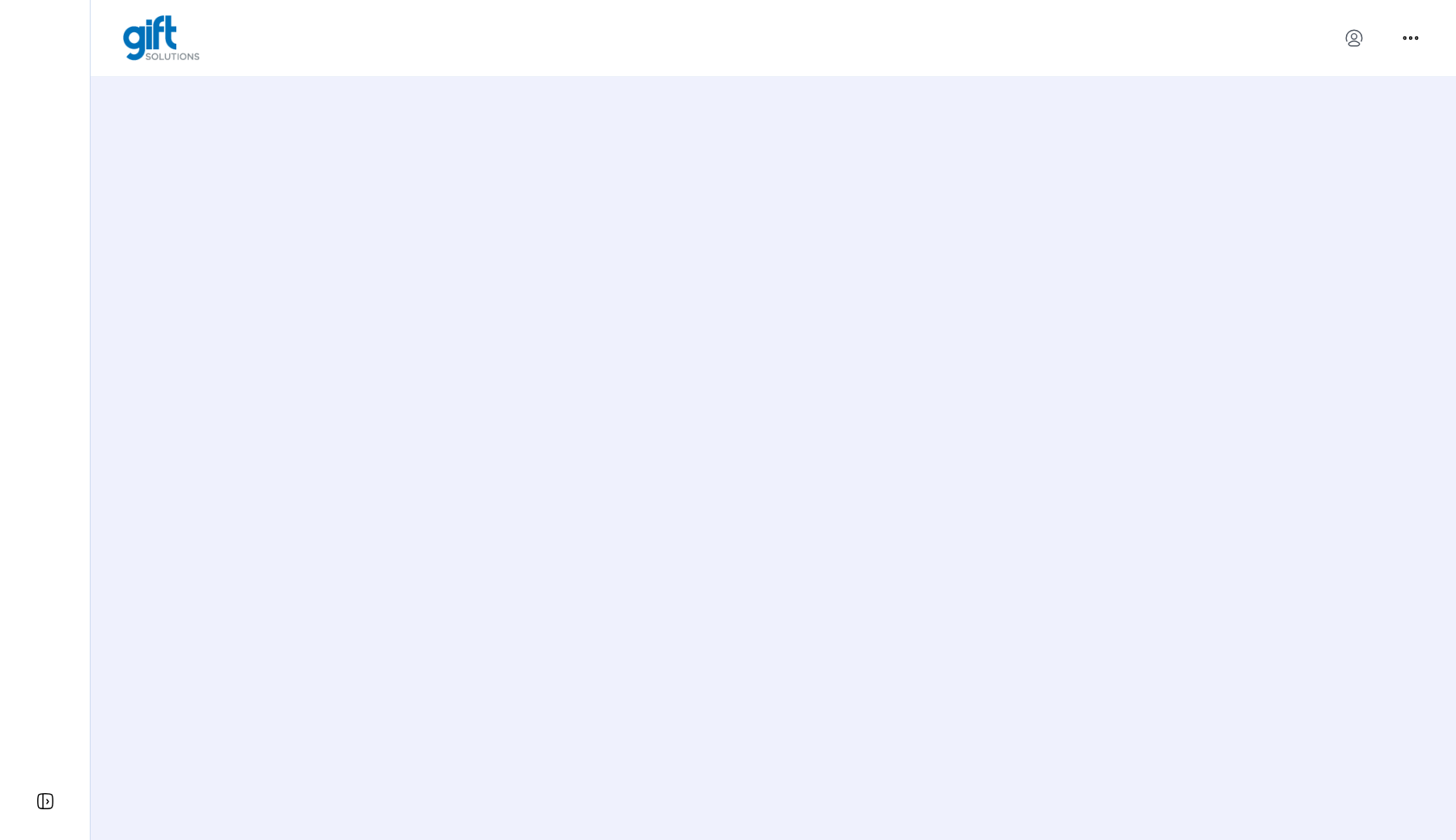 scroll, scrollTop: 0, scrollLeft: 0, axis: both 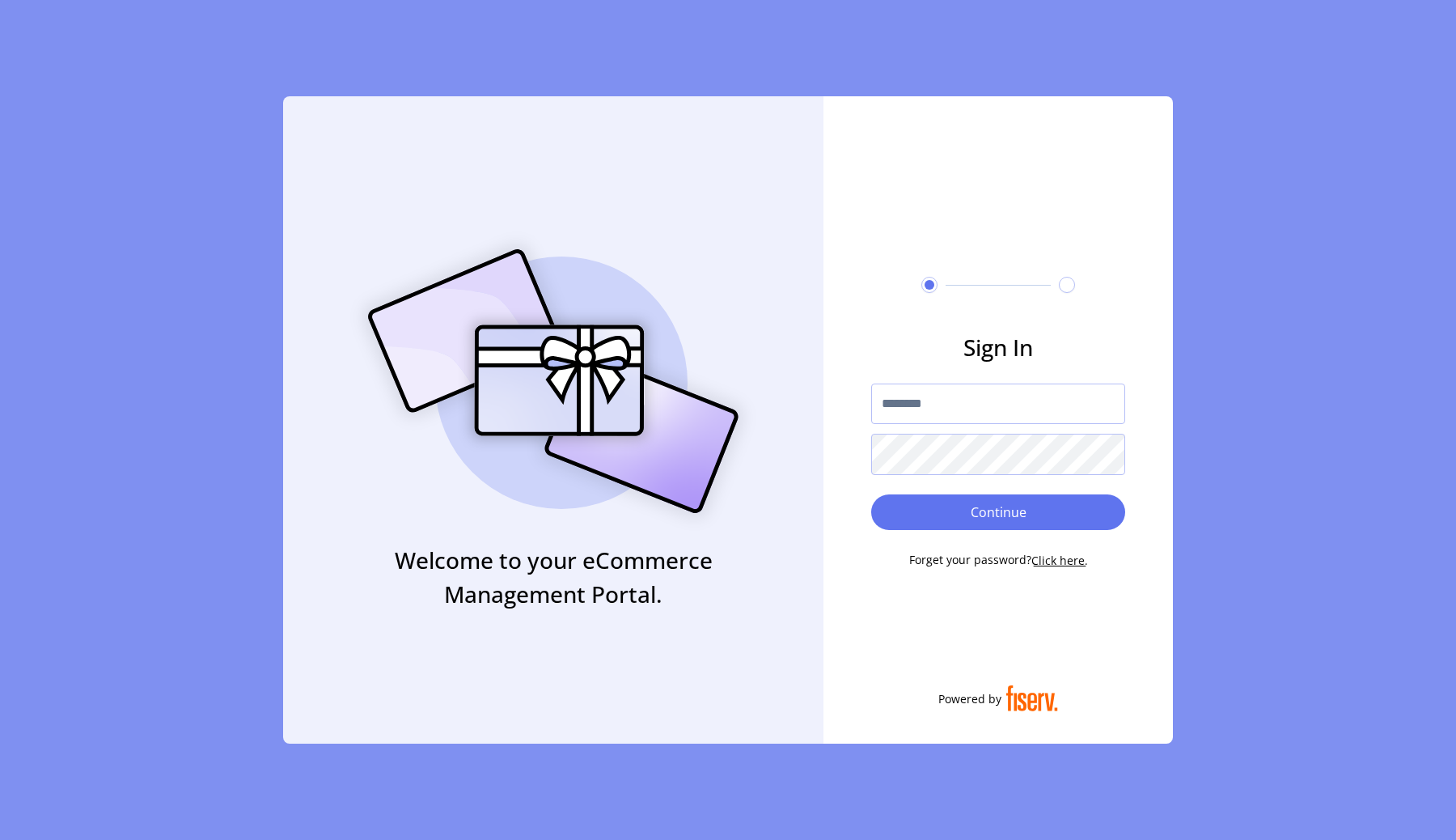 click at bounding box center (998, 404) 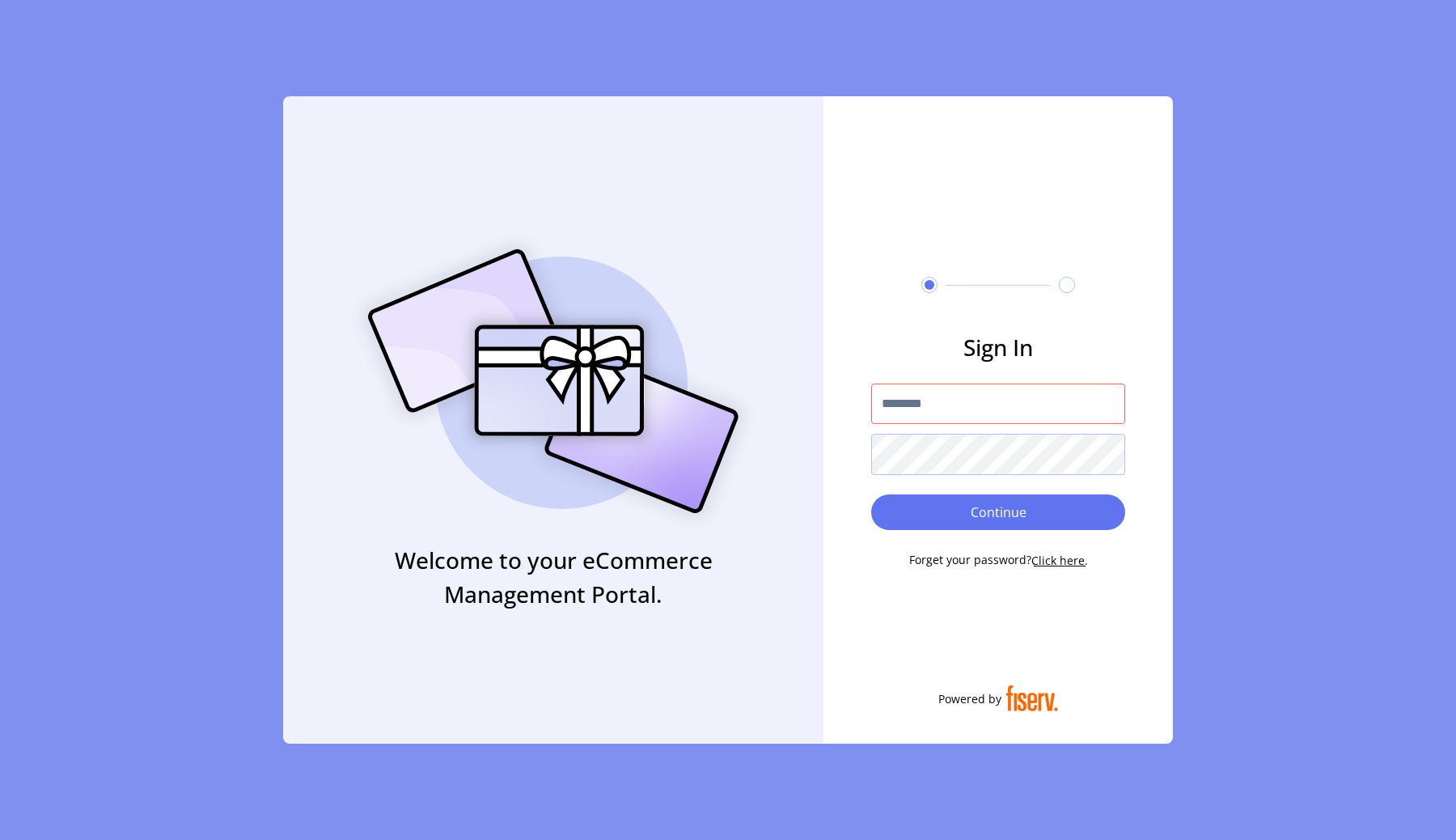click at bounding box center [998, 404] 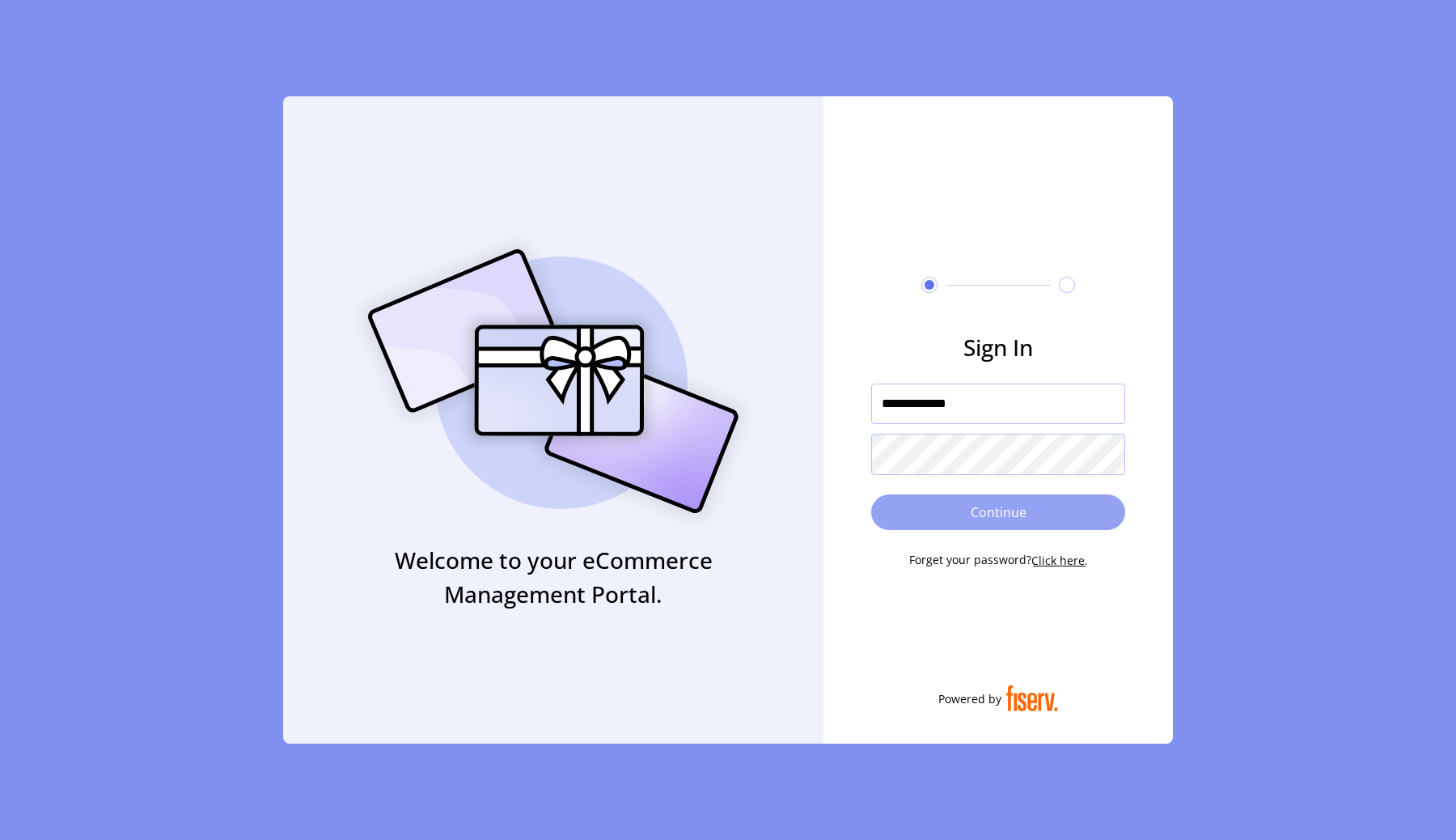 click on "Continue" at bounding box center [998, 512] 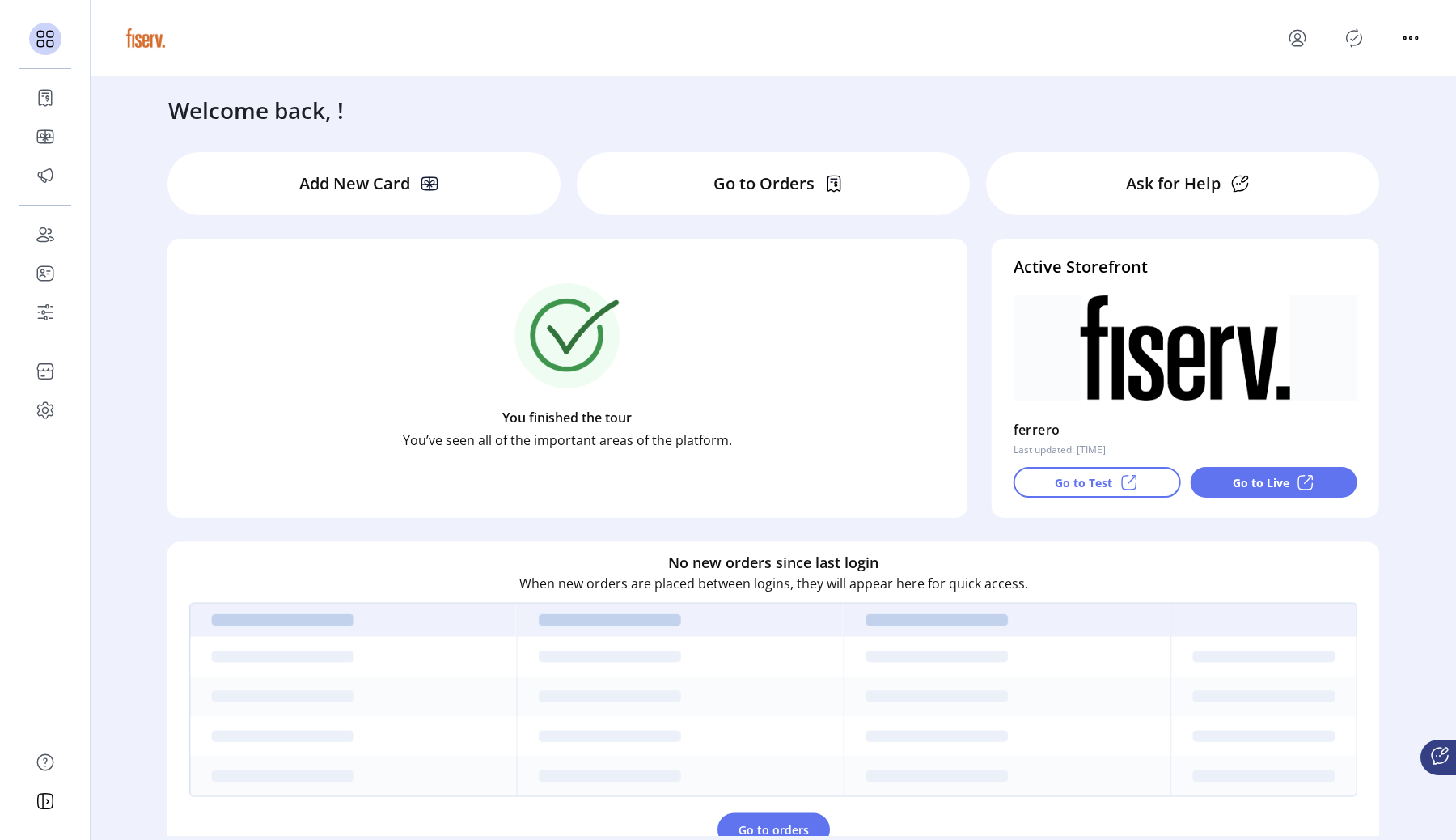 click 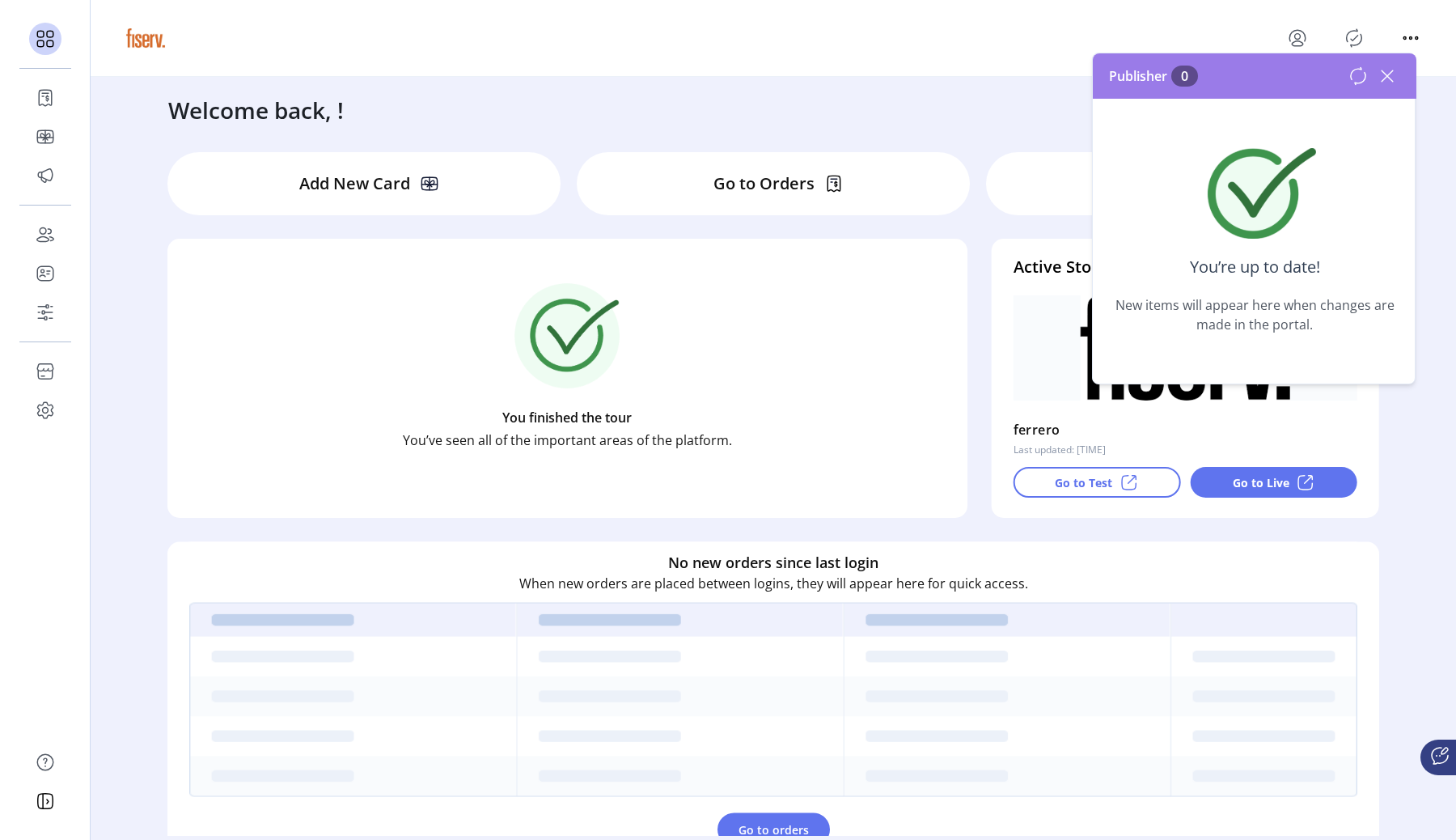 click 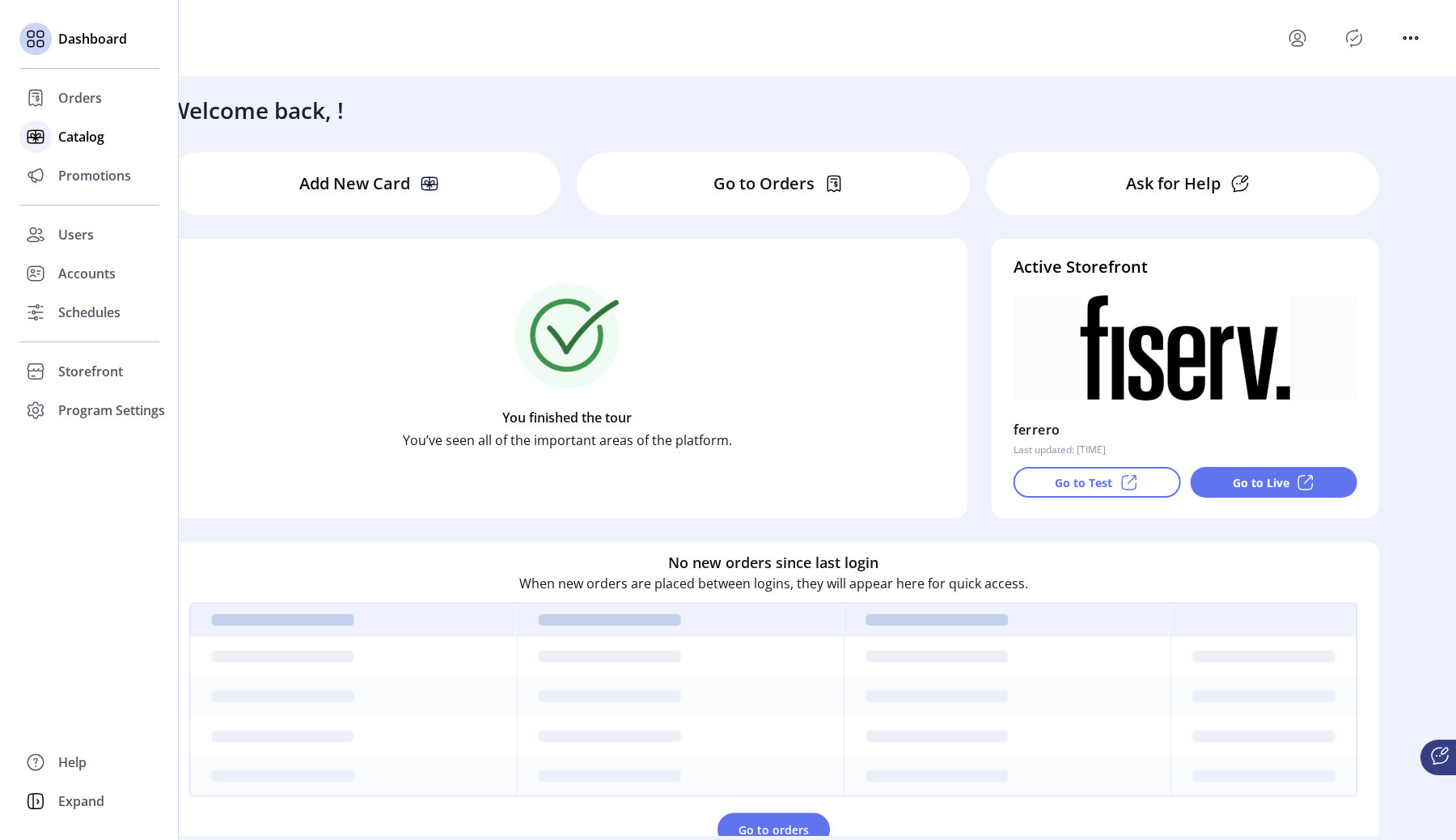 click on "Catalog" 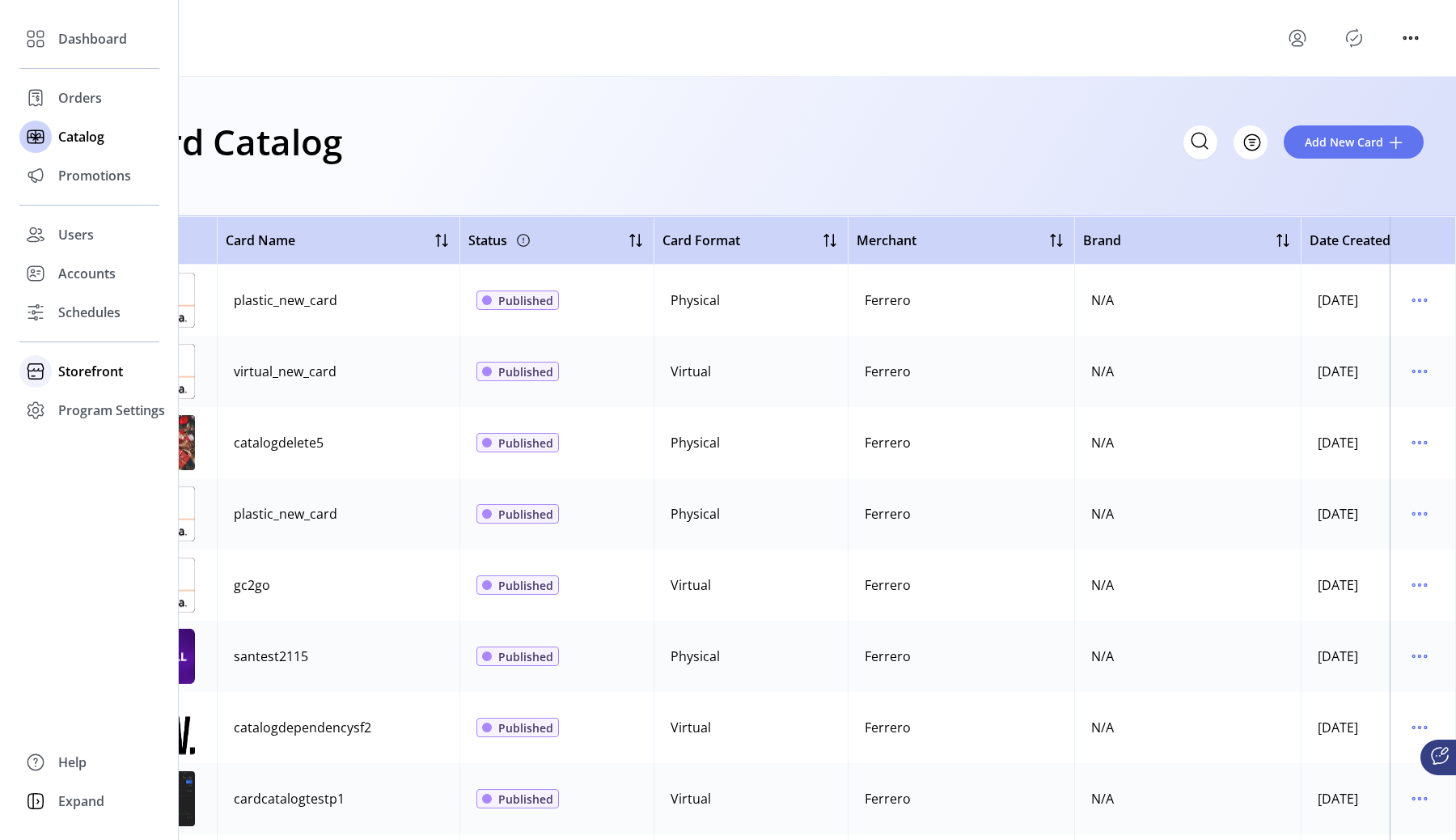 click on "Storefront" 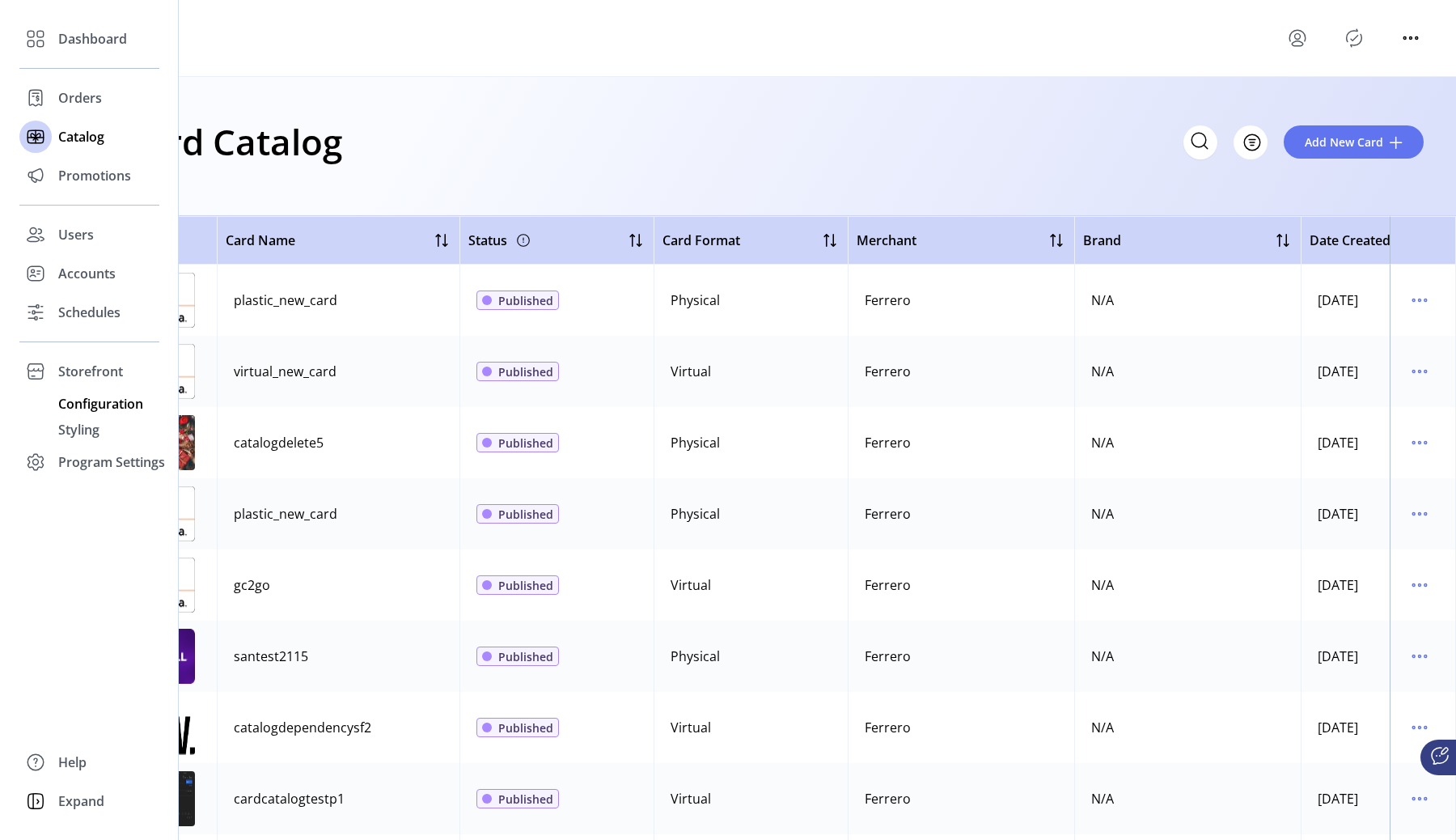 click on "Configuration" 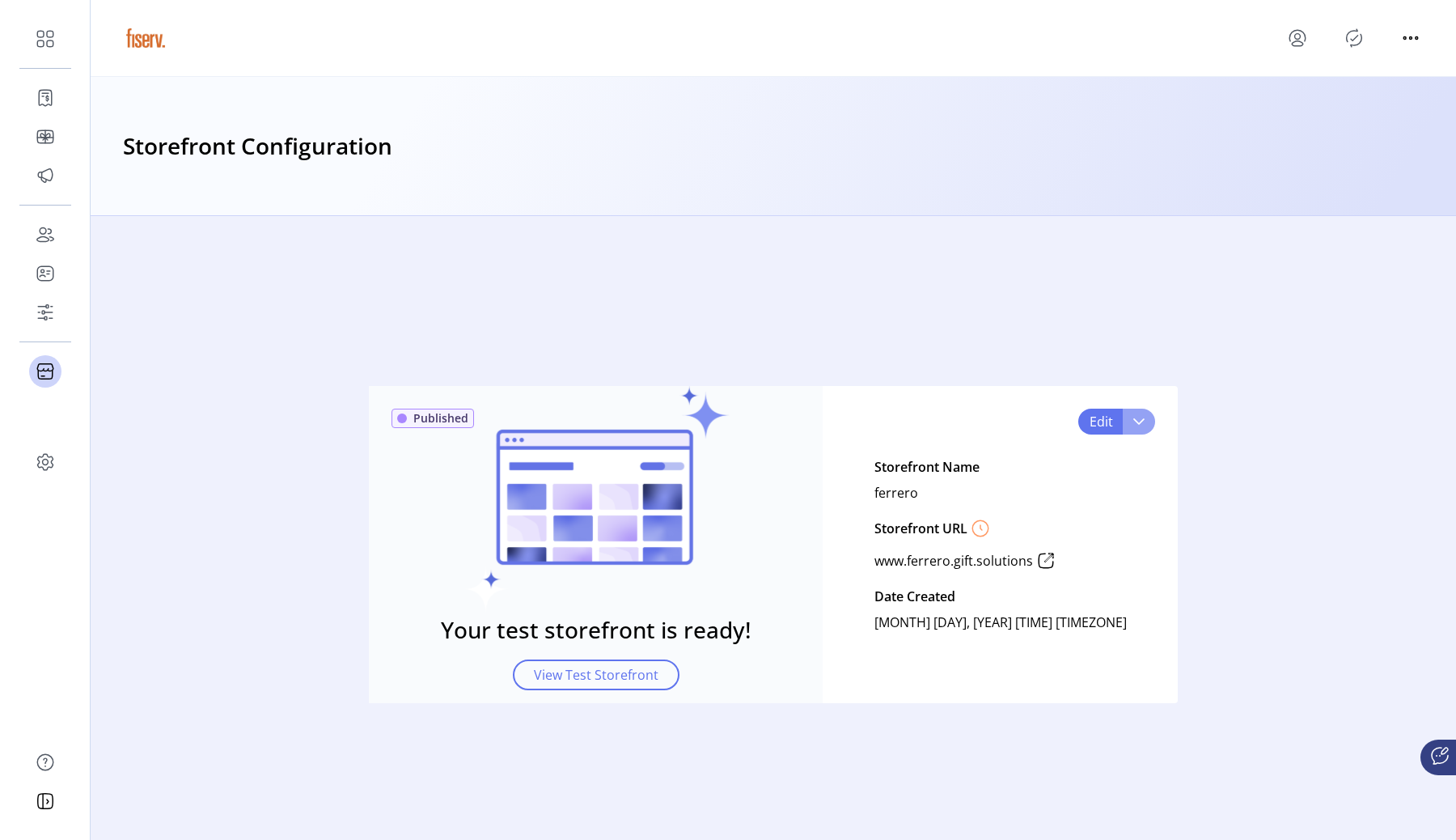 click 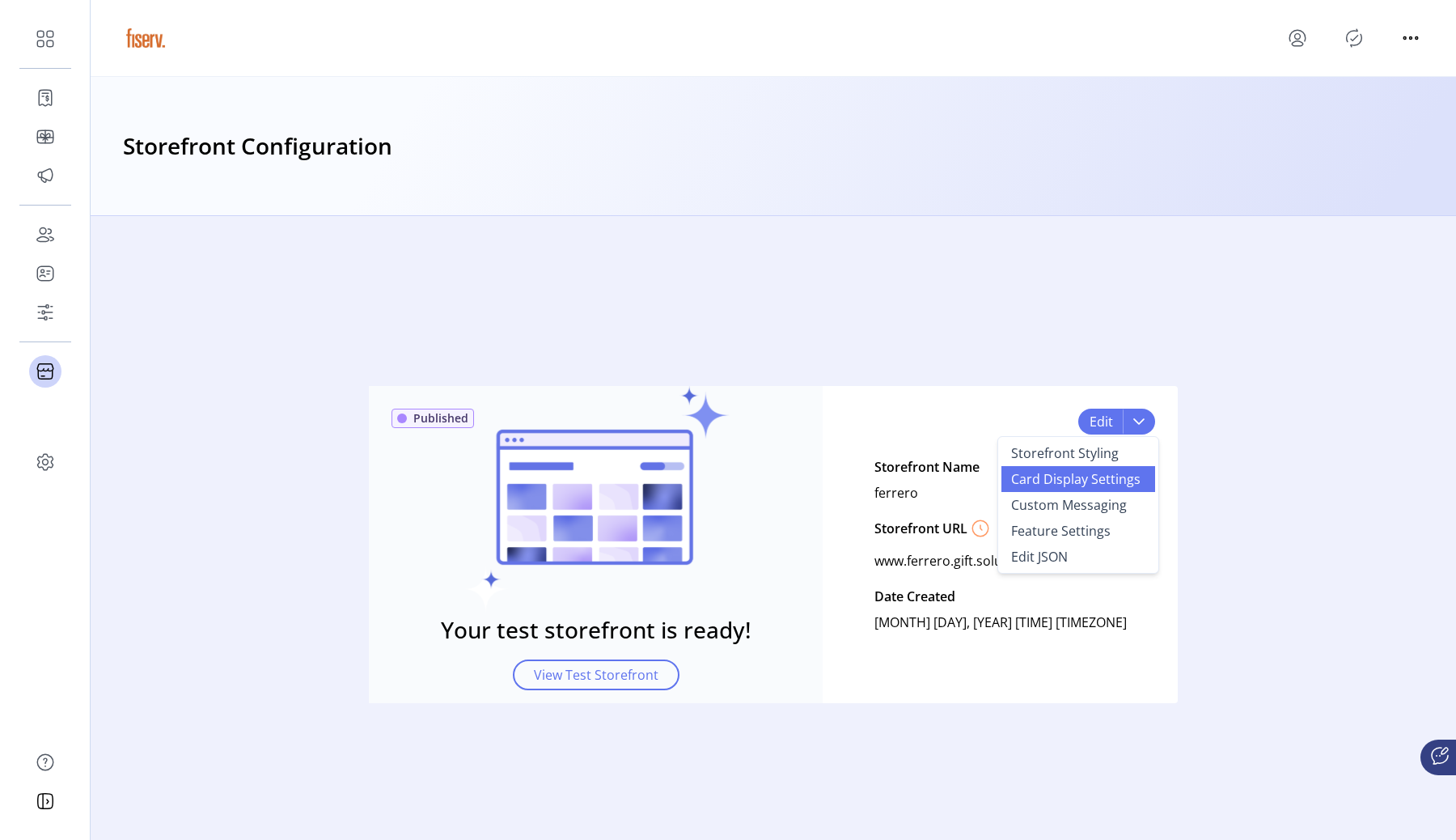 click on "Card Display Settings" at bounding box center (1076, 479) 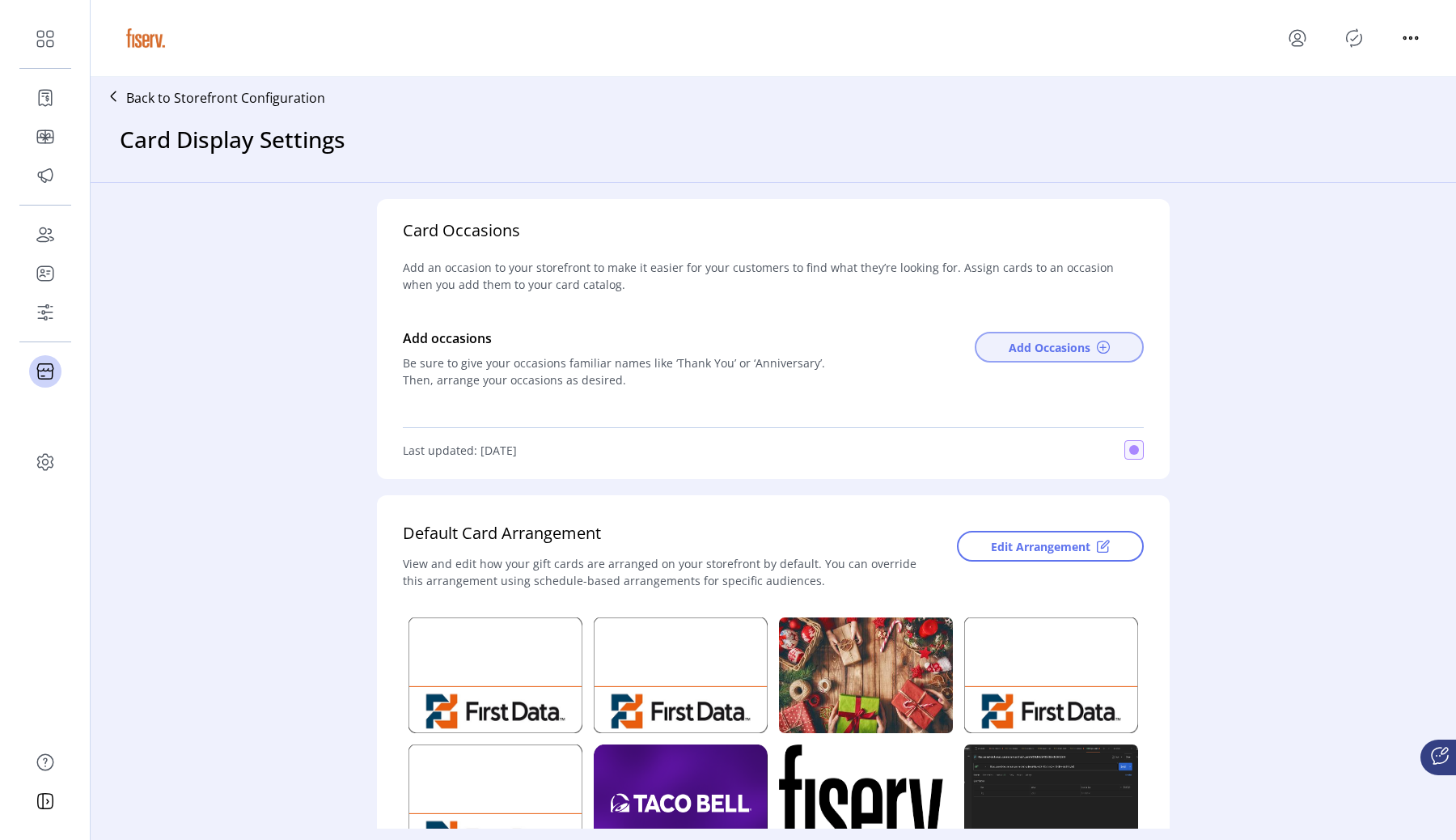 click on "Add Occasions" 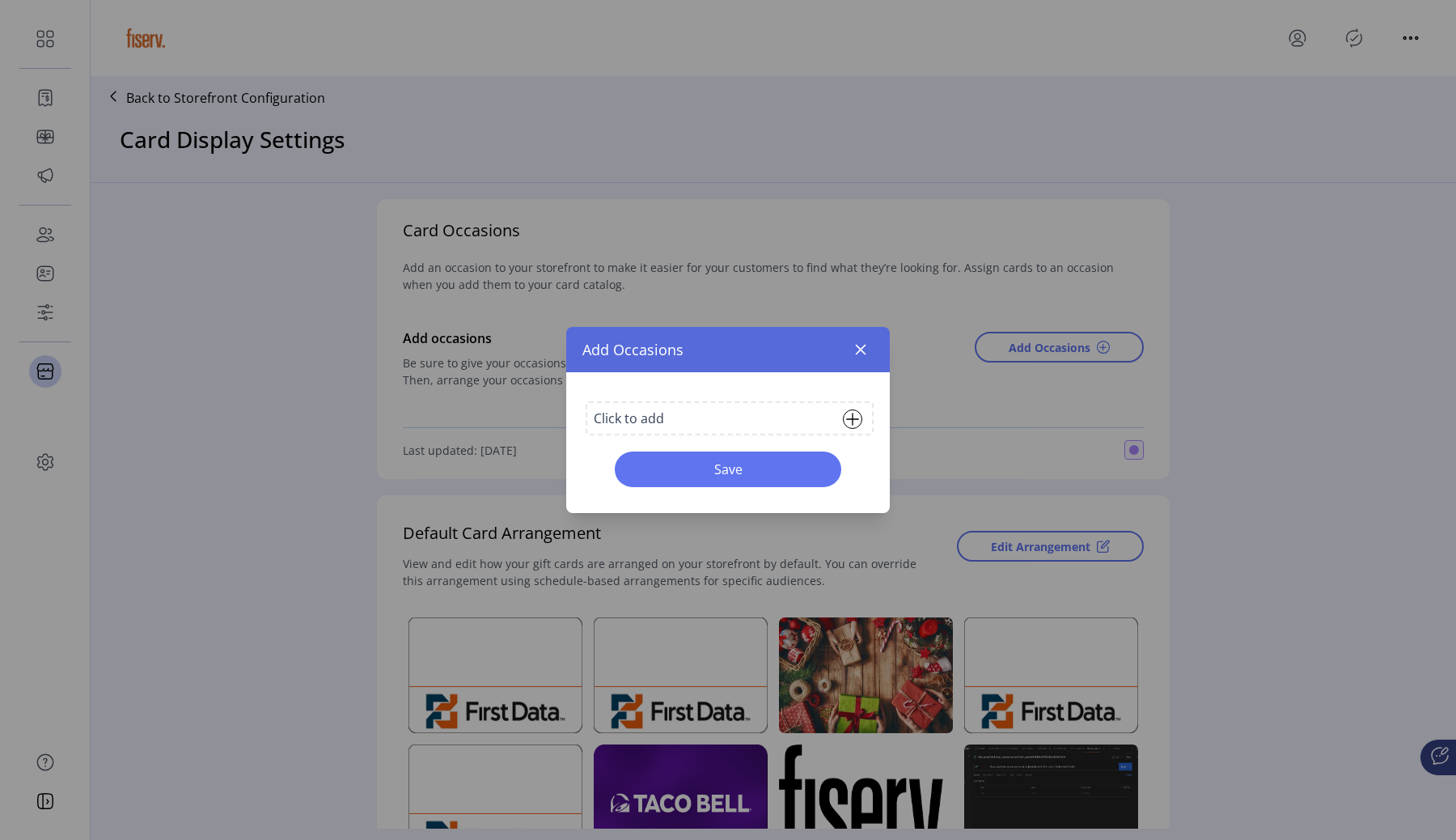 click on "Click to add" 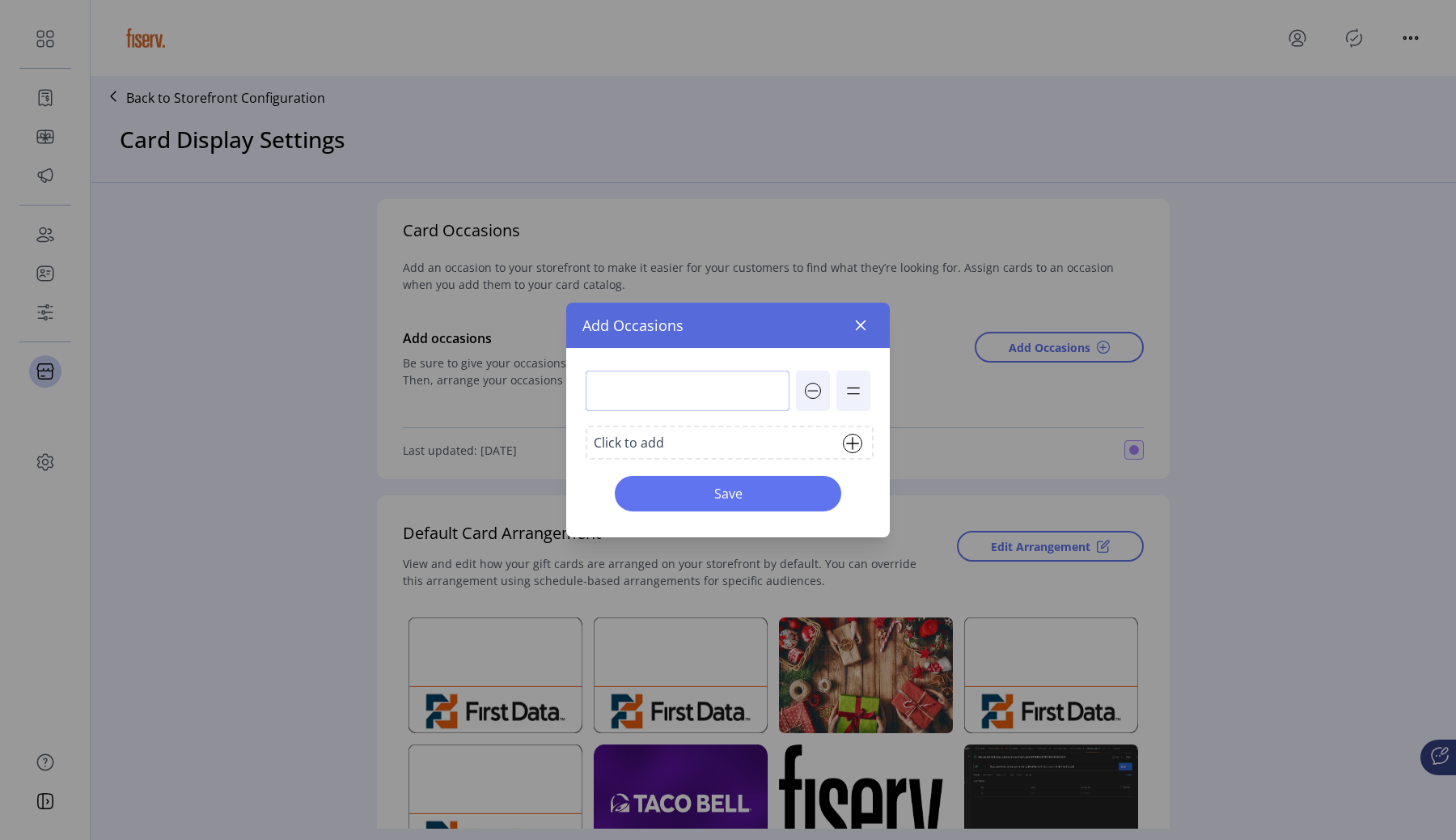 click at bounding box center (688, 391) 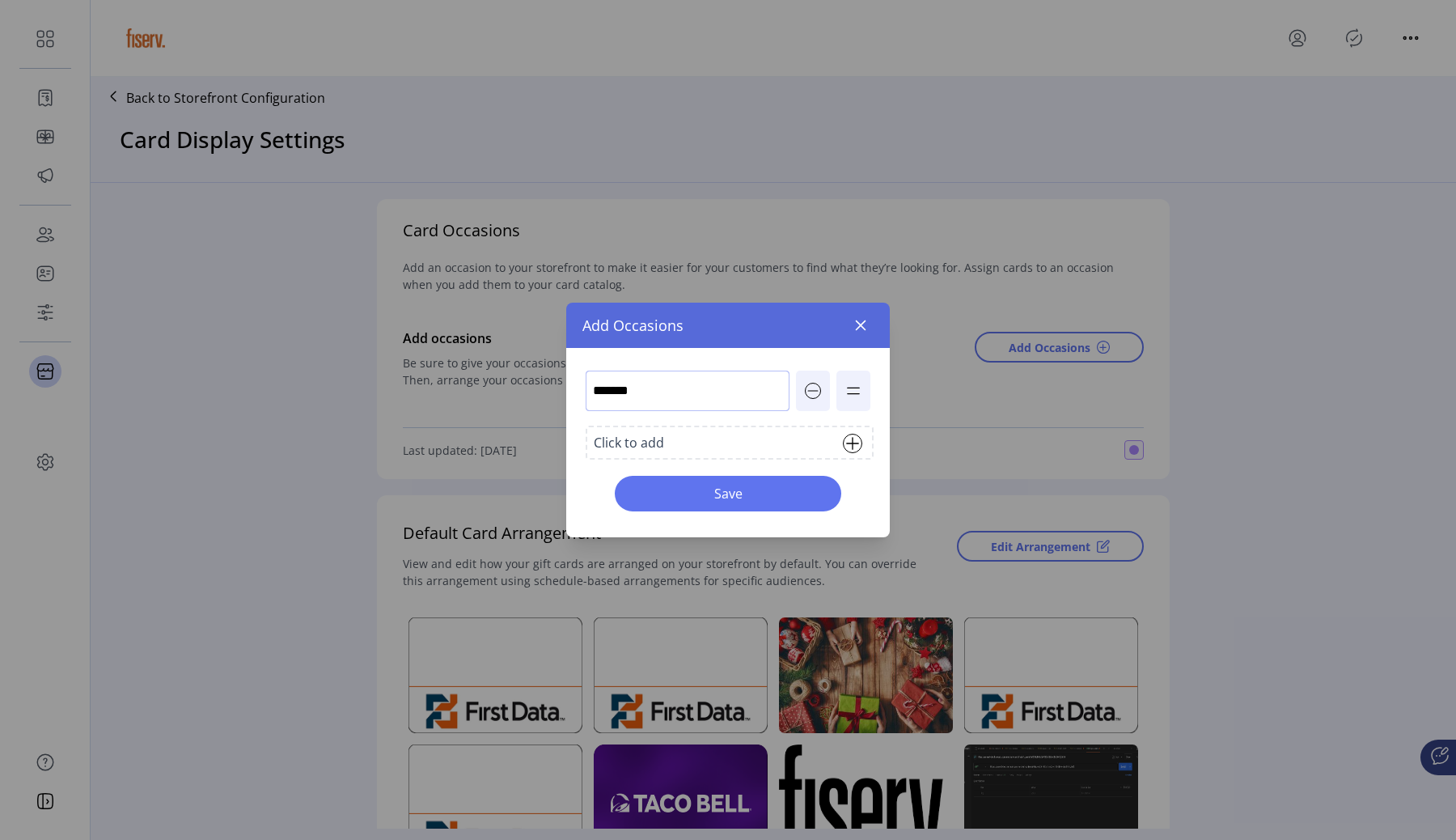 click on "*******" at bounding box center (688, 391) 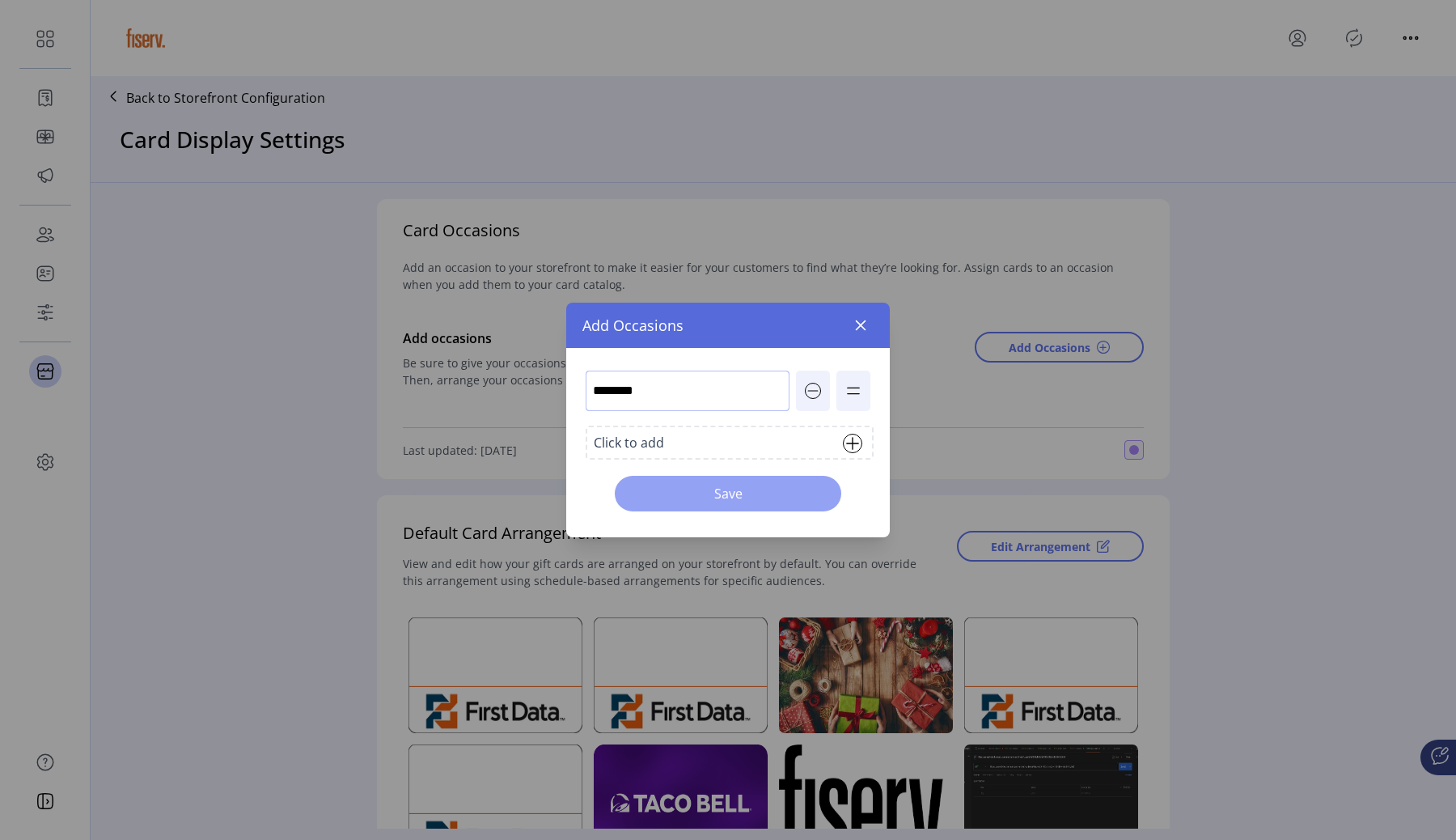 type on "********" 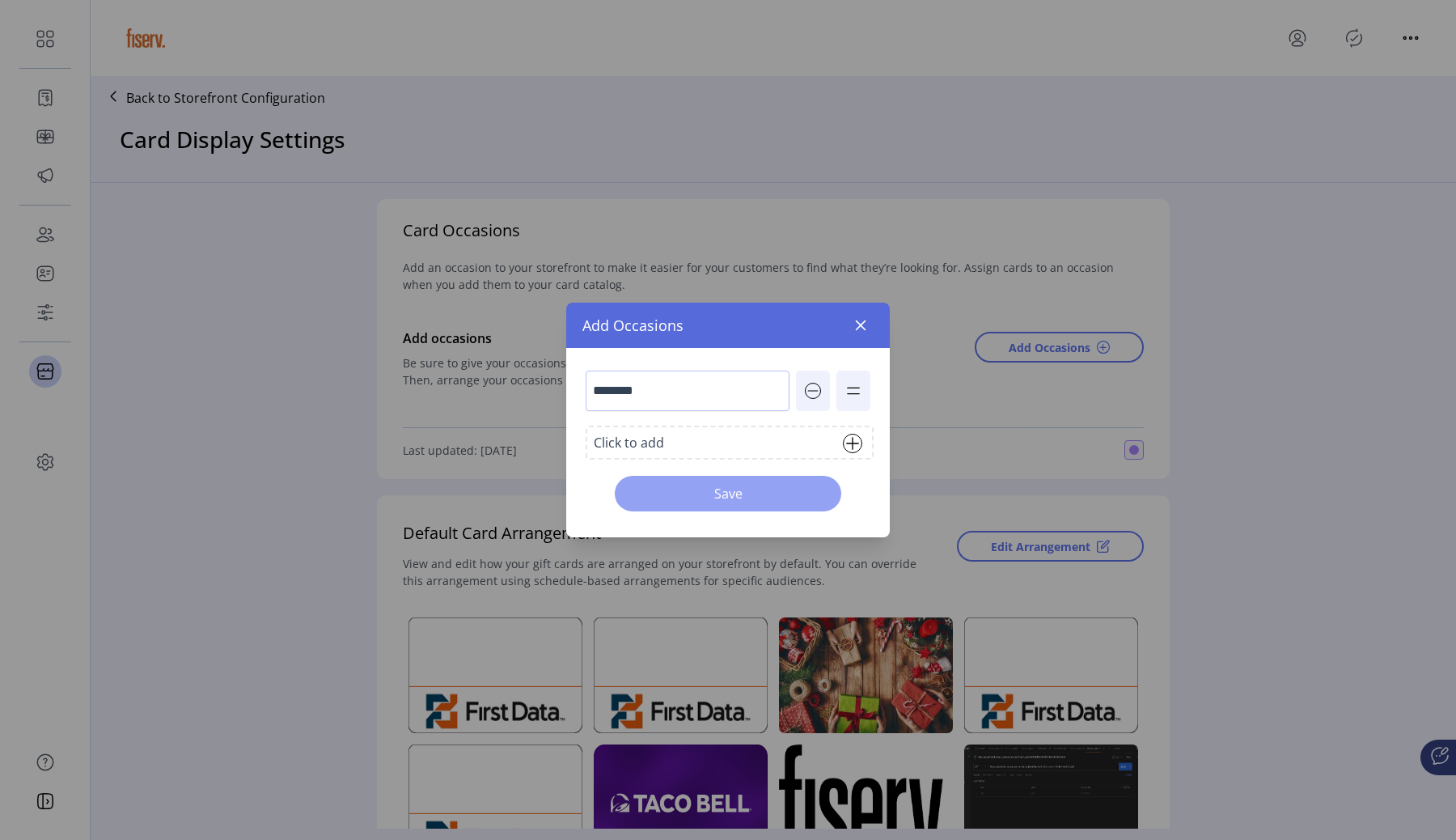 click on "Save" 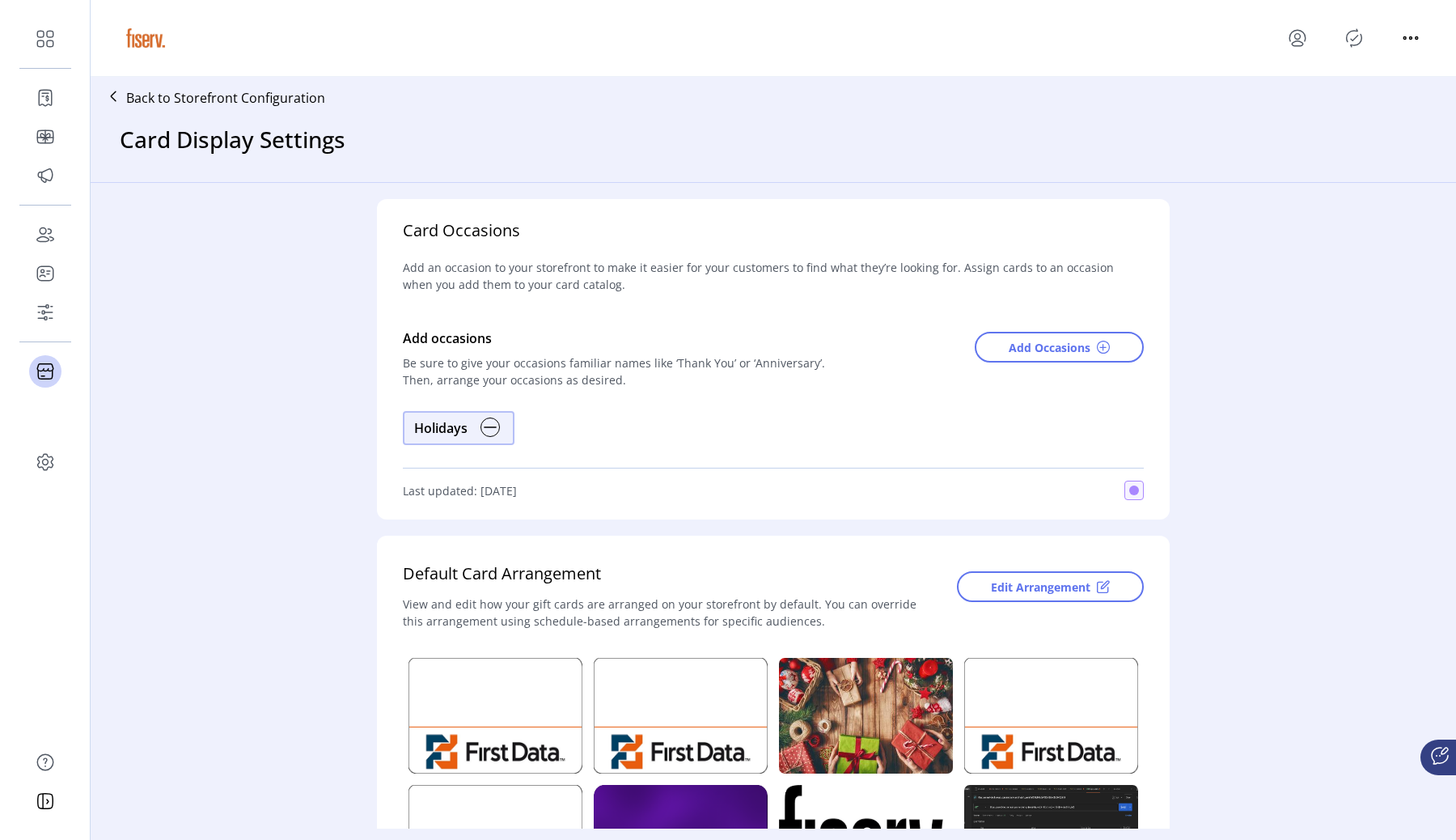 click 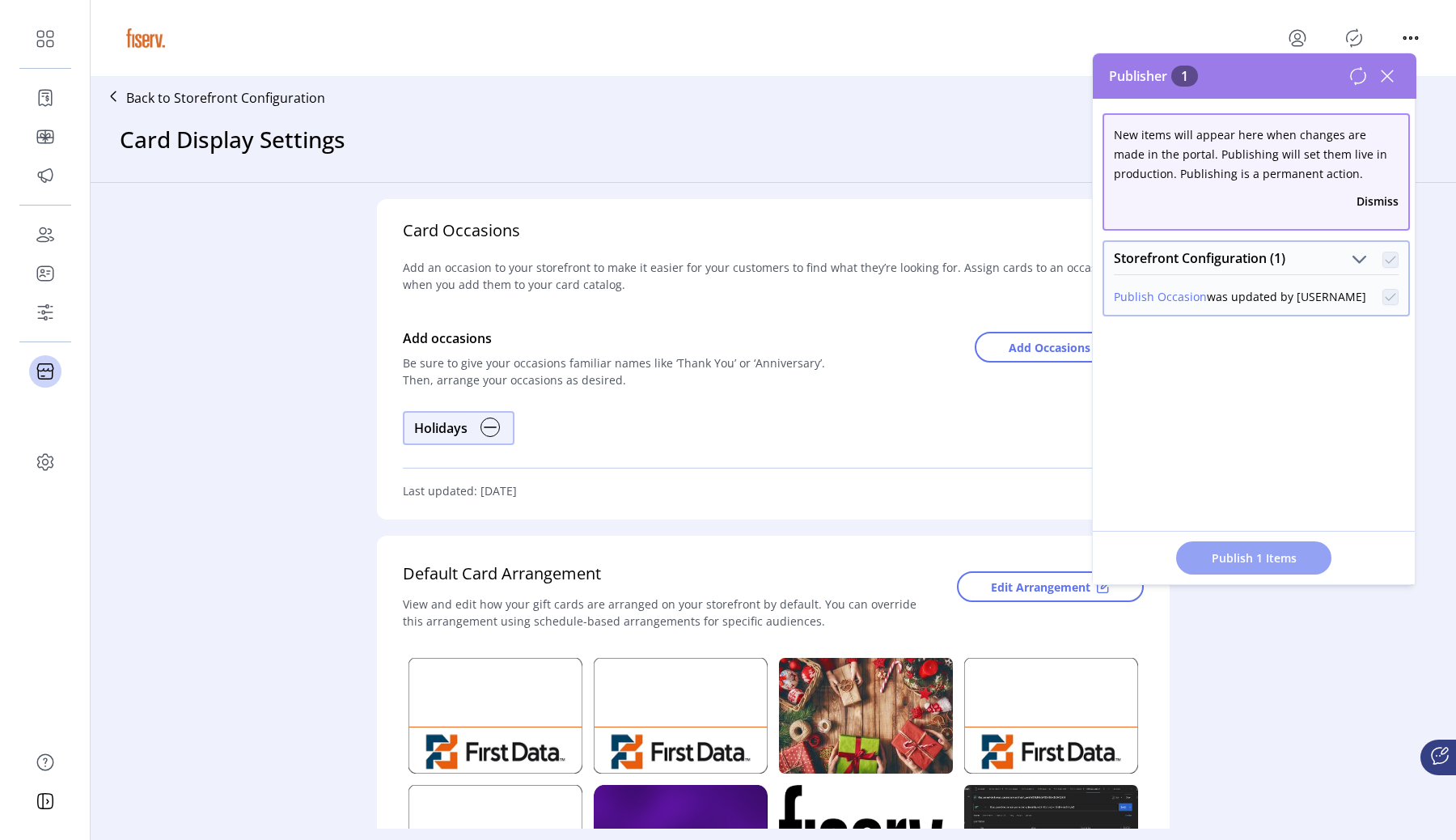 click on "Publish 1 Items" at bounding box center [1254, 558] 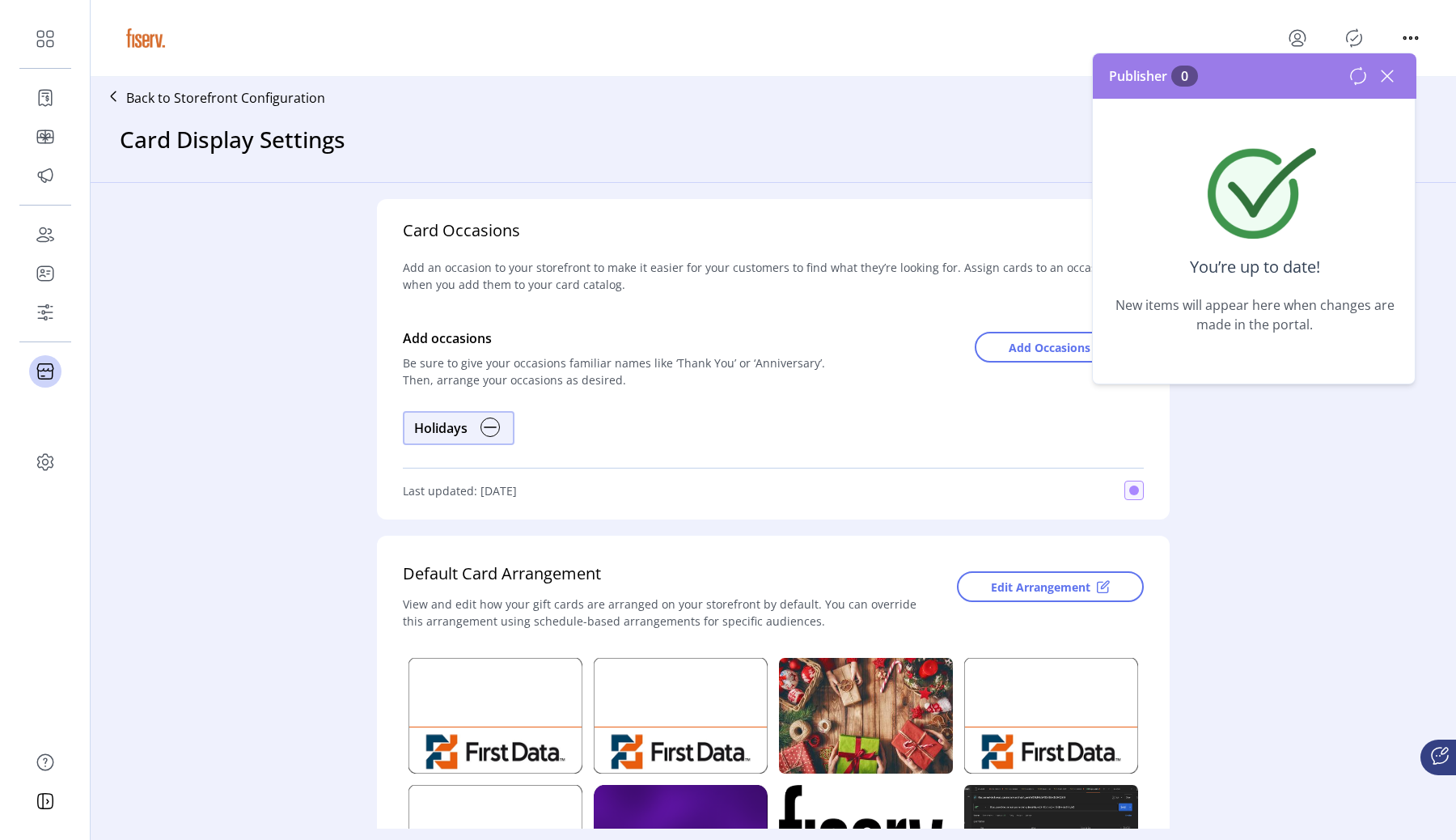click 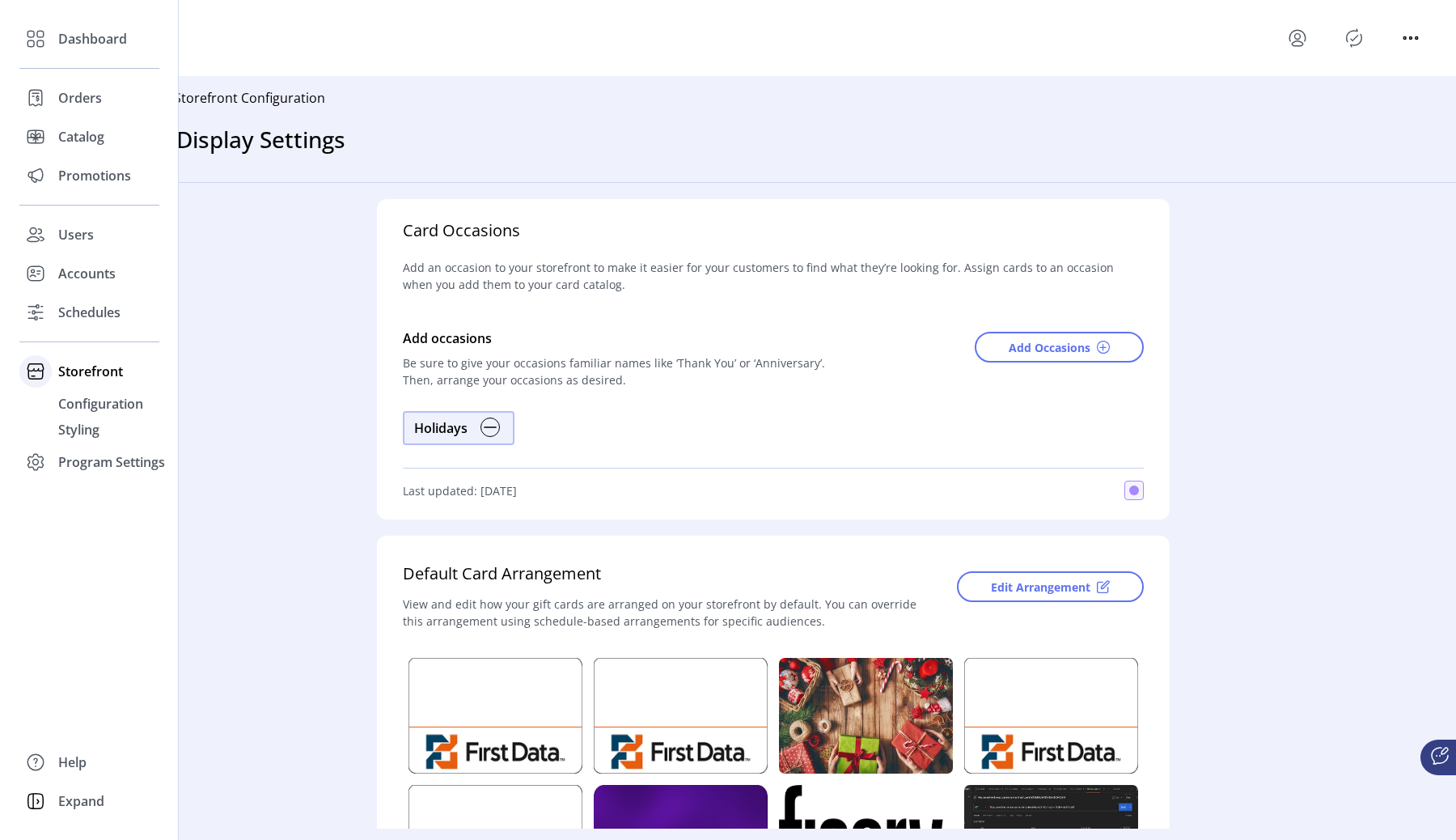 click 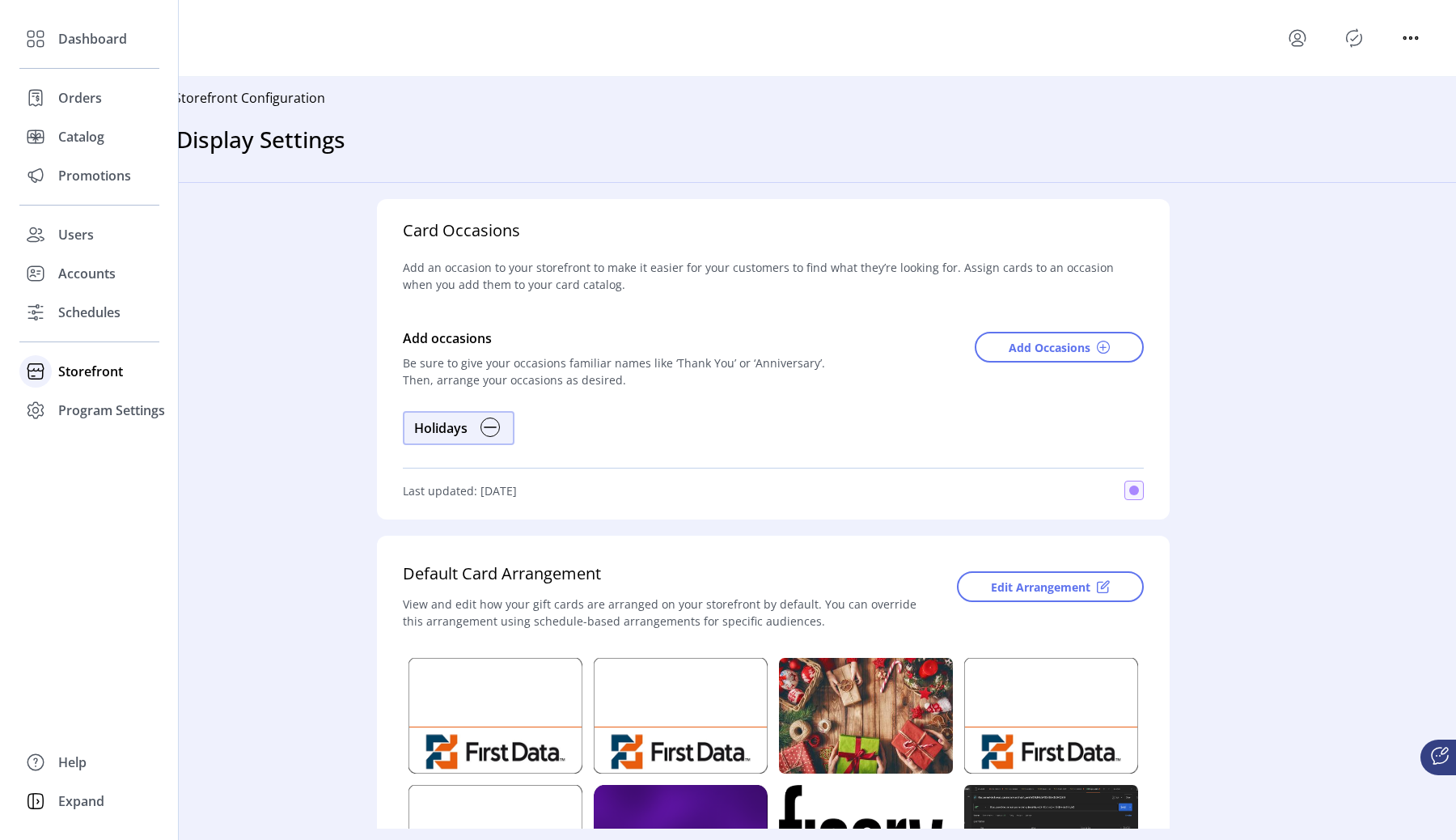 click on "Storefront" 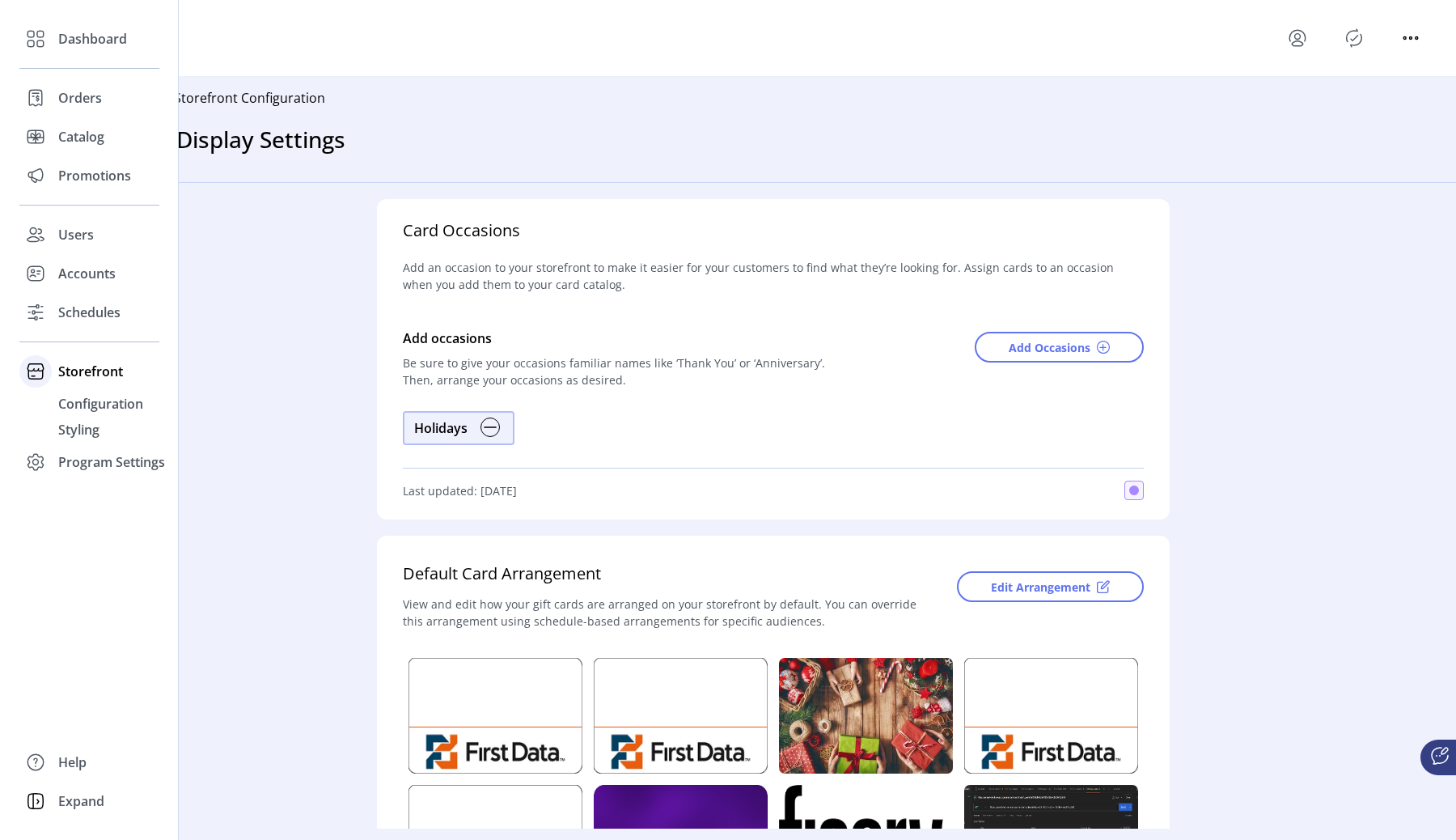 click on "Storefront" 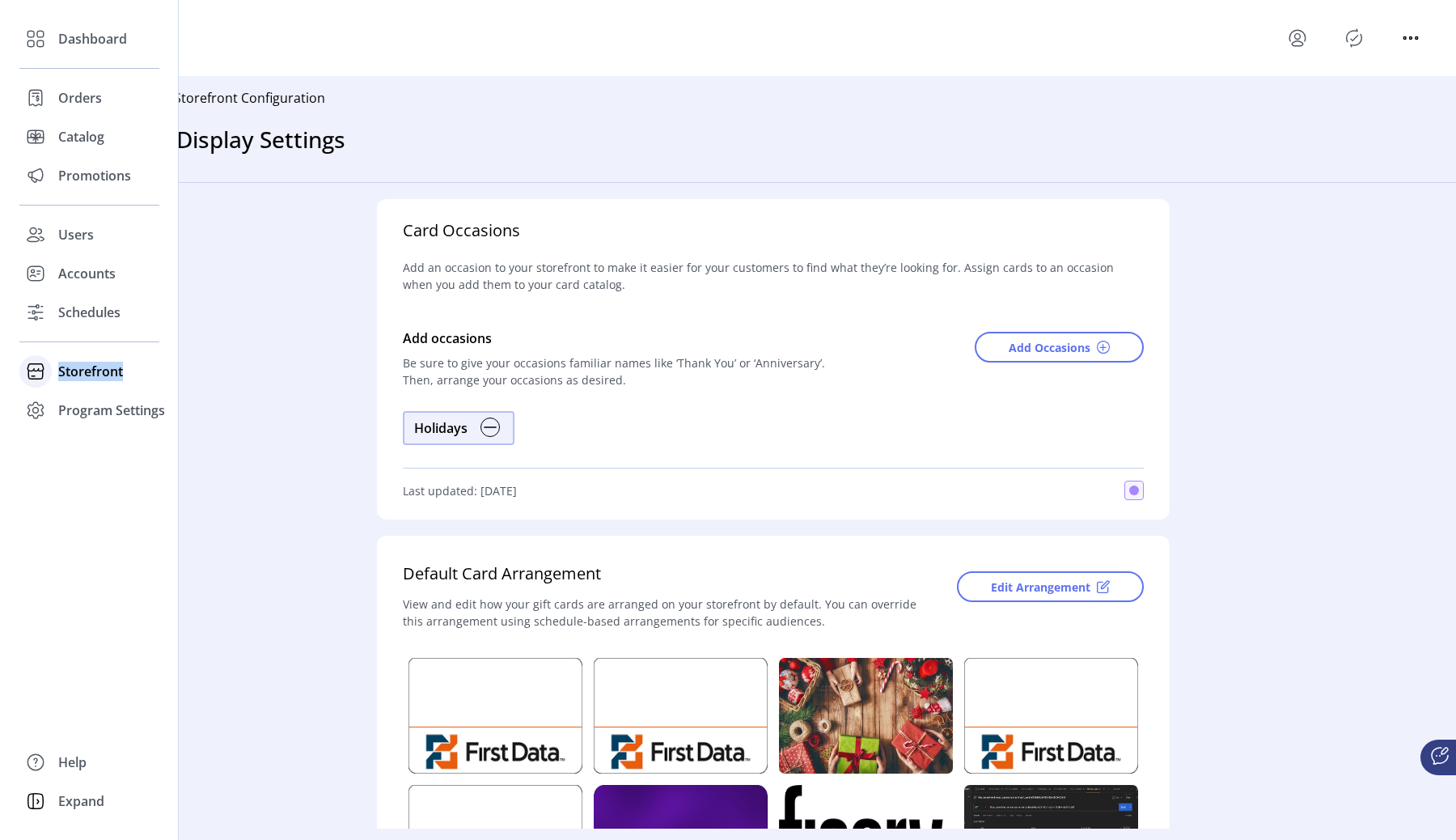 click on "Storefront" 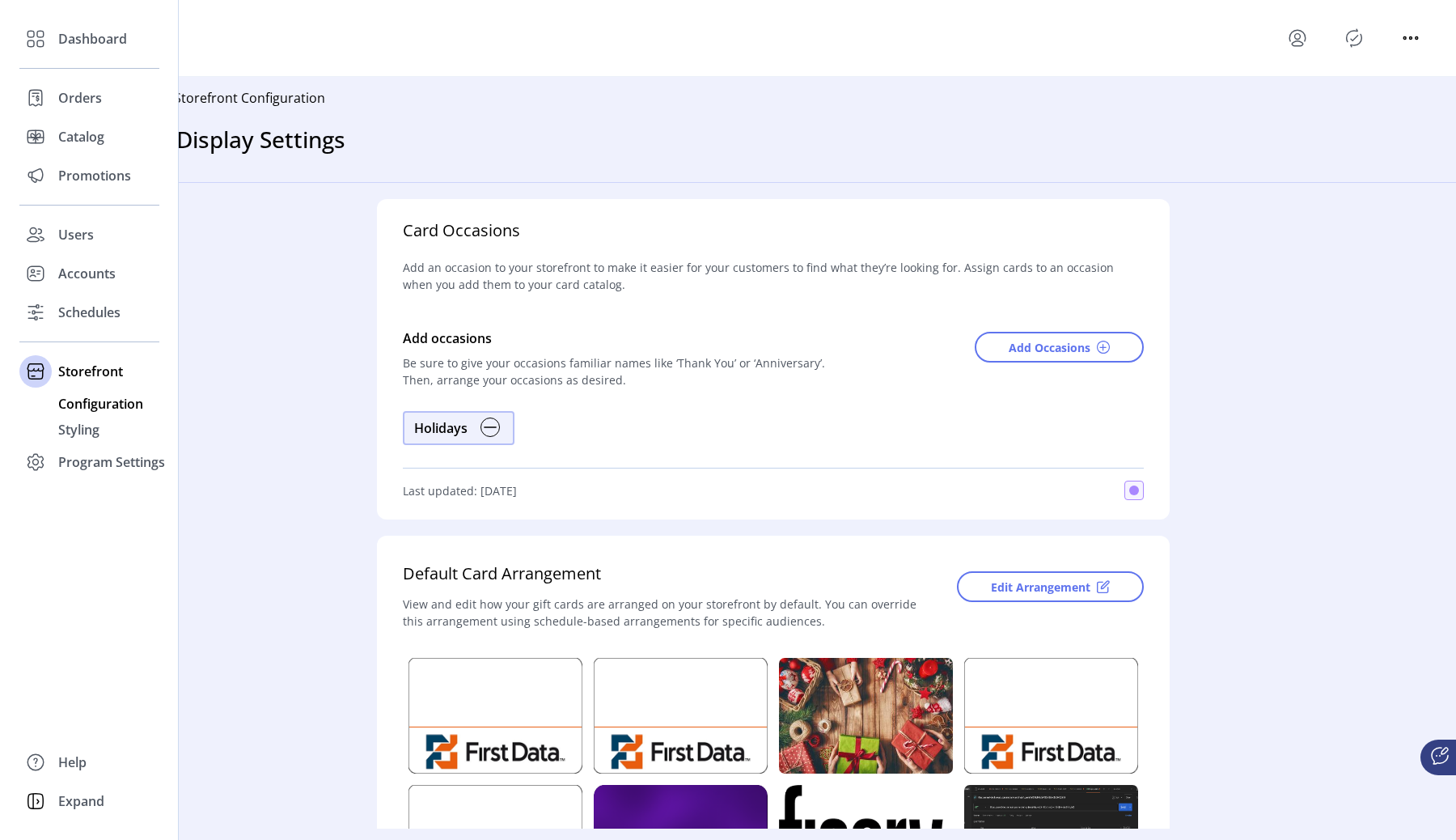click on "Configuration" 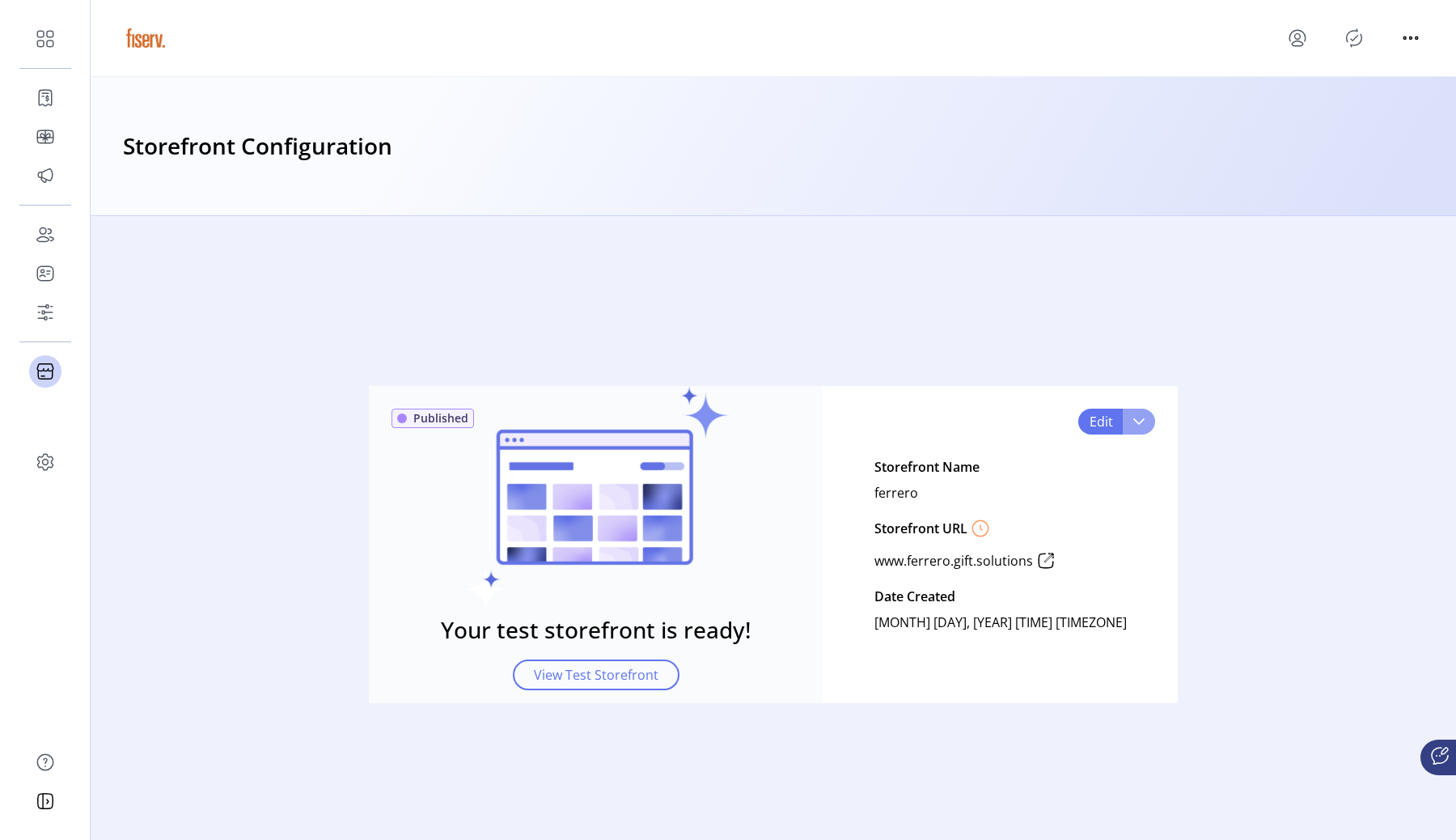 click 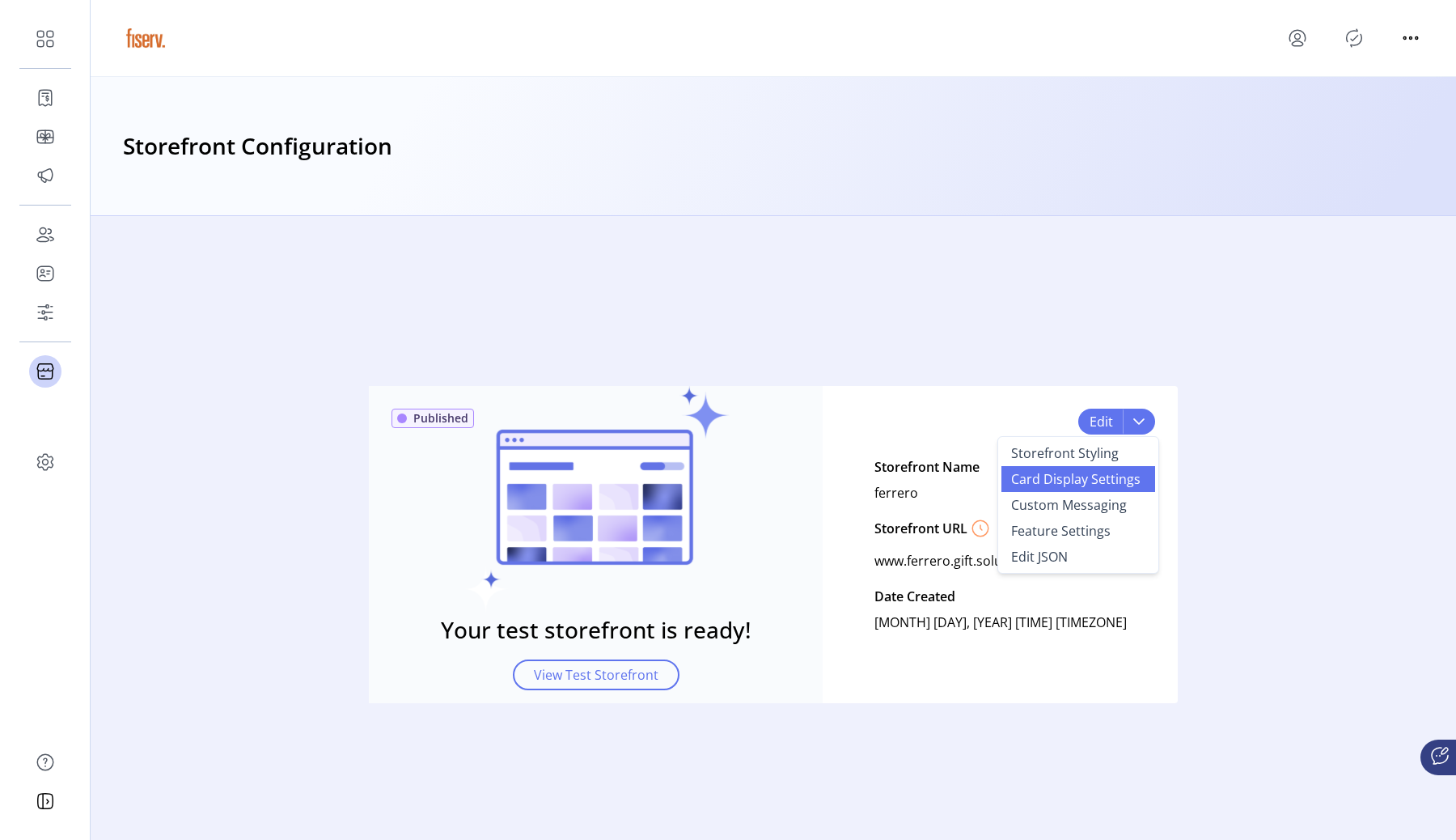 click on "Card Display Settings" at bounding box center (1076, 479) 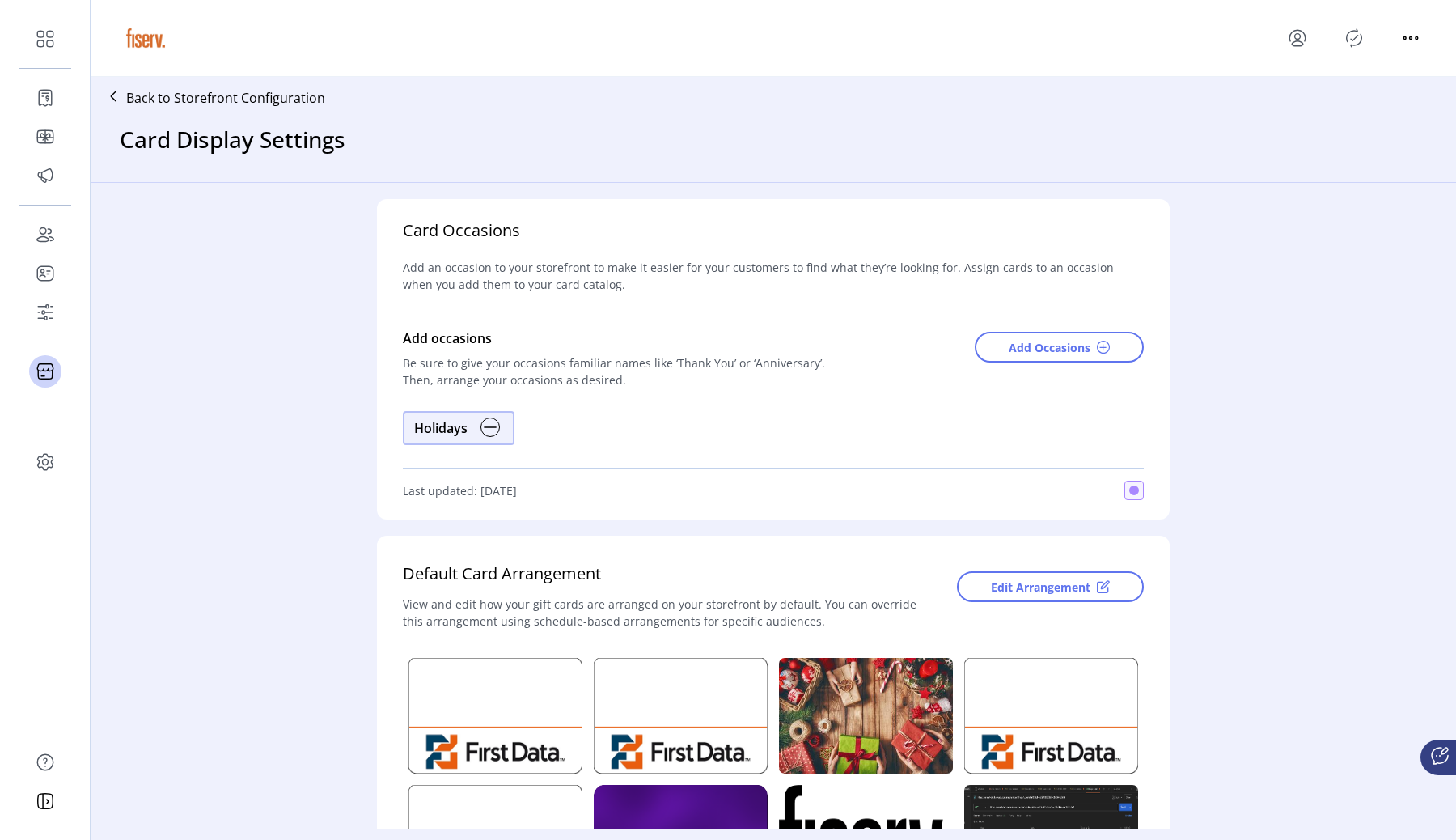 click 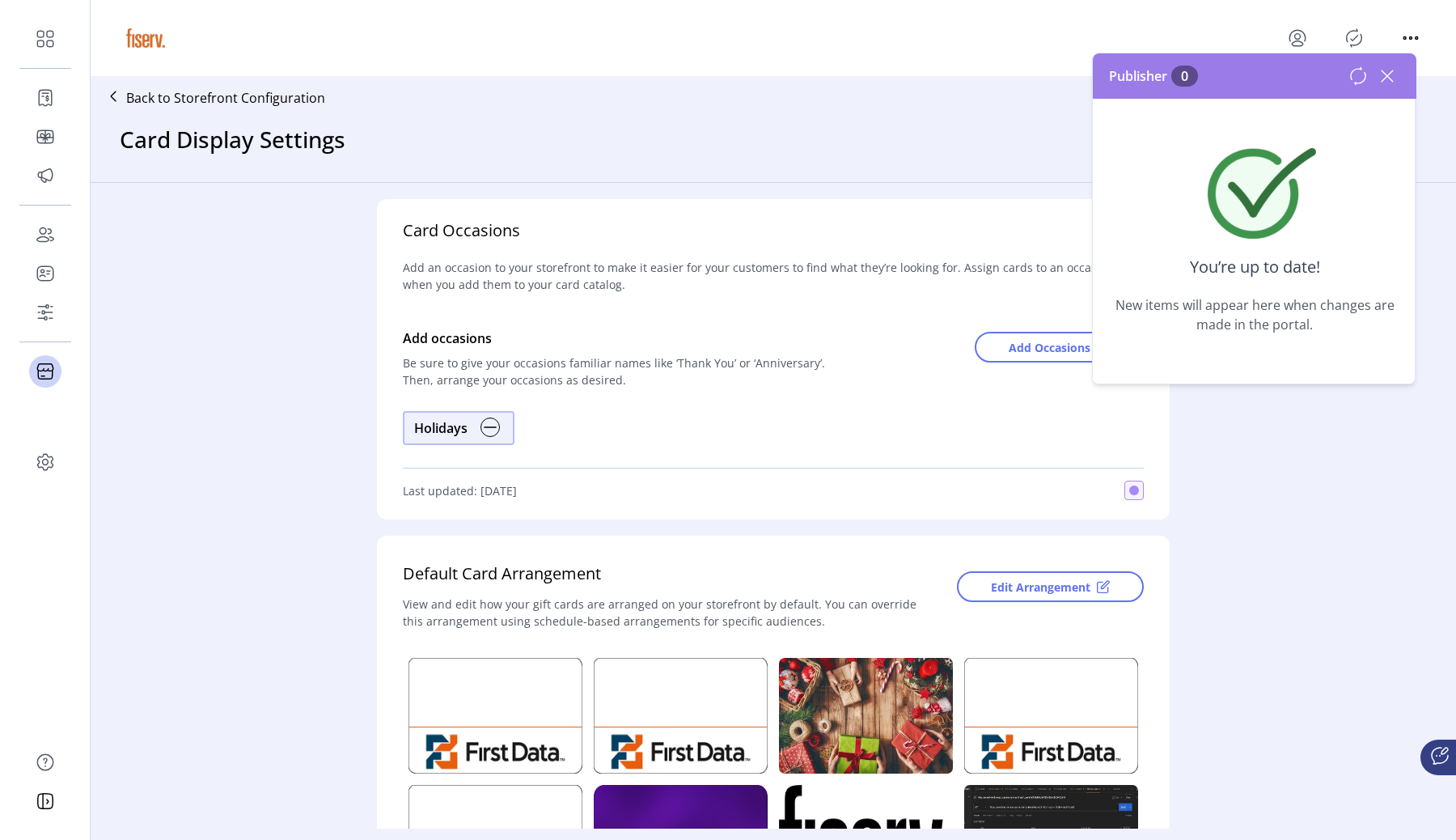 click 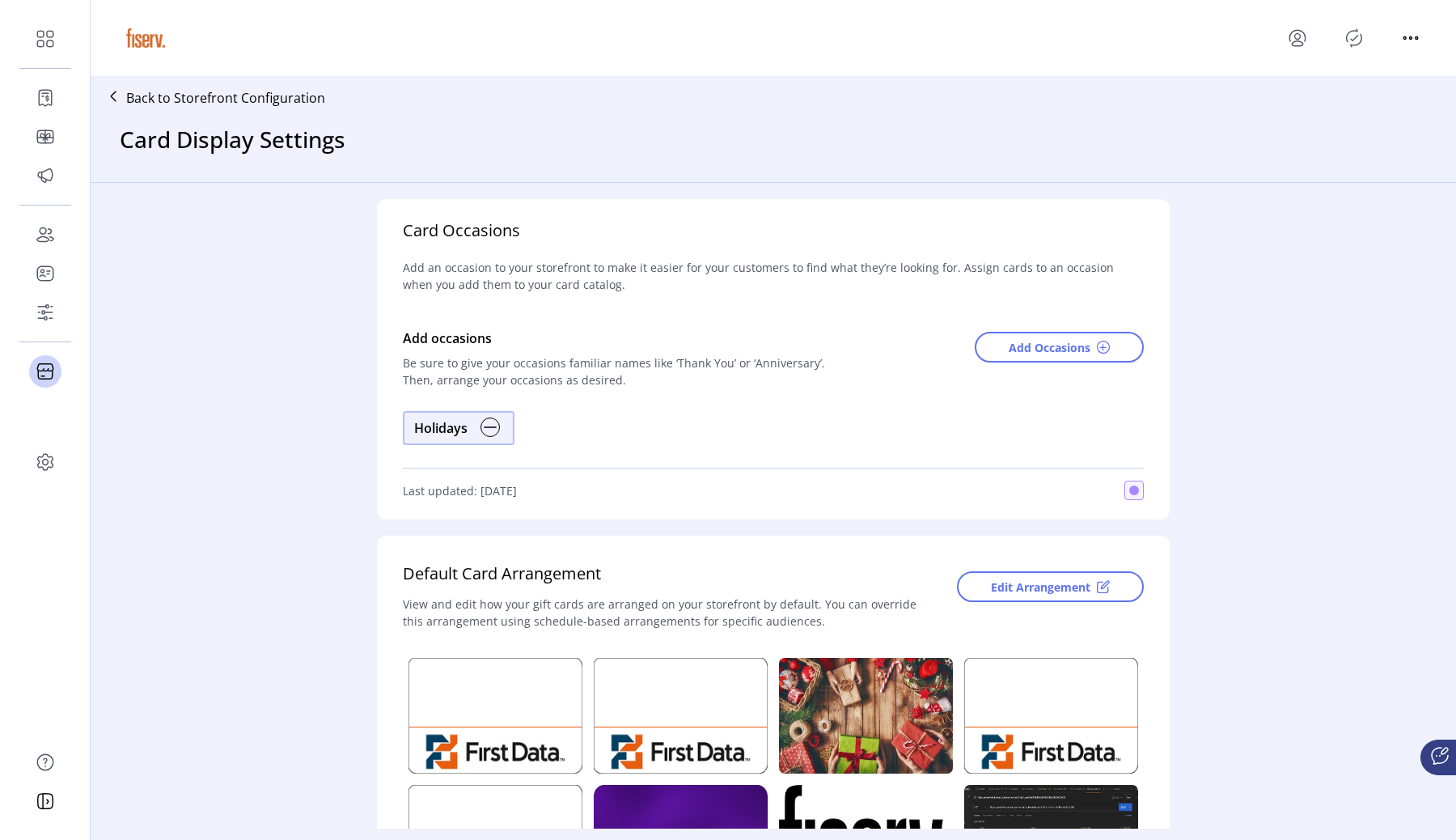 click 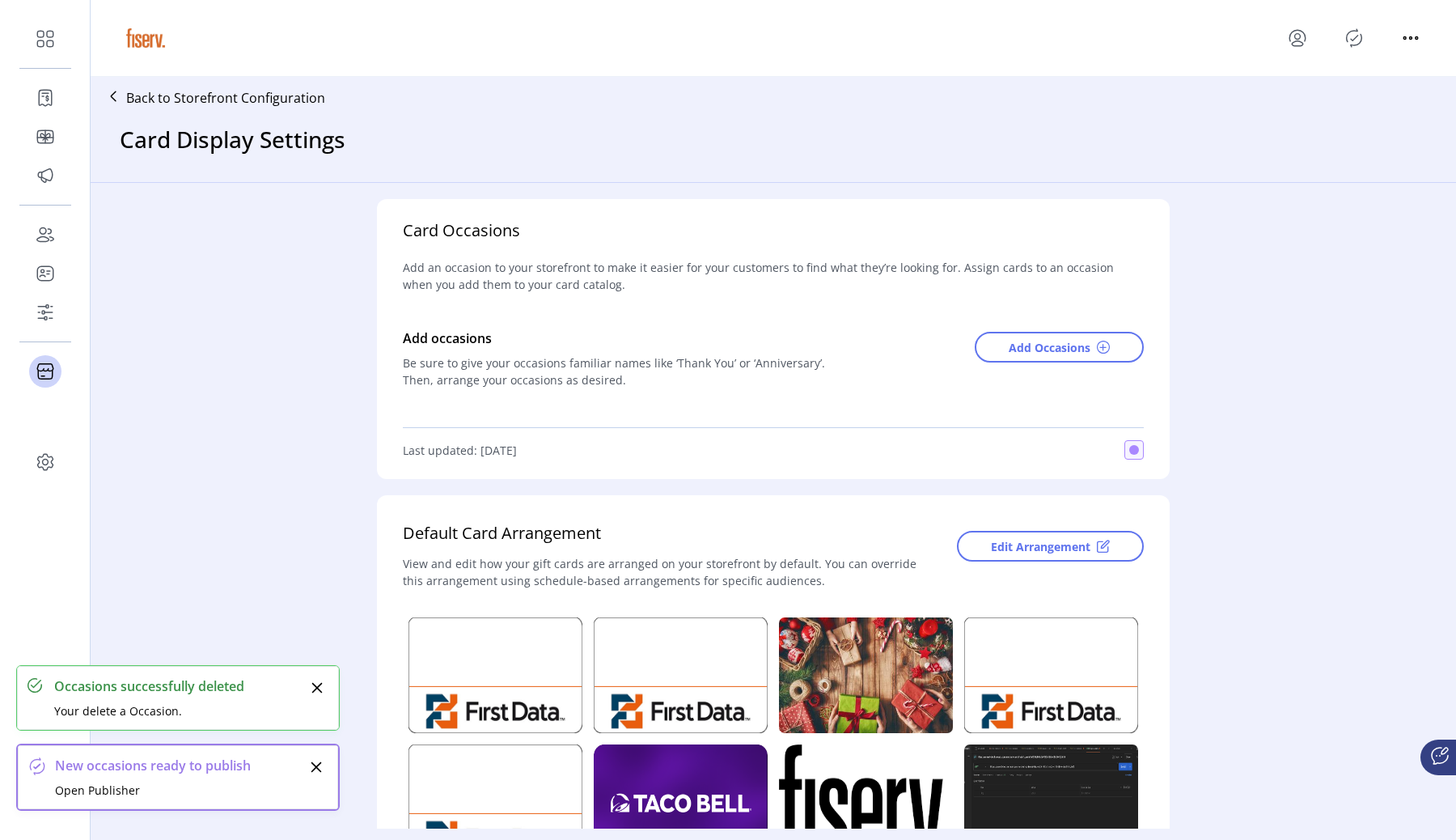 click 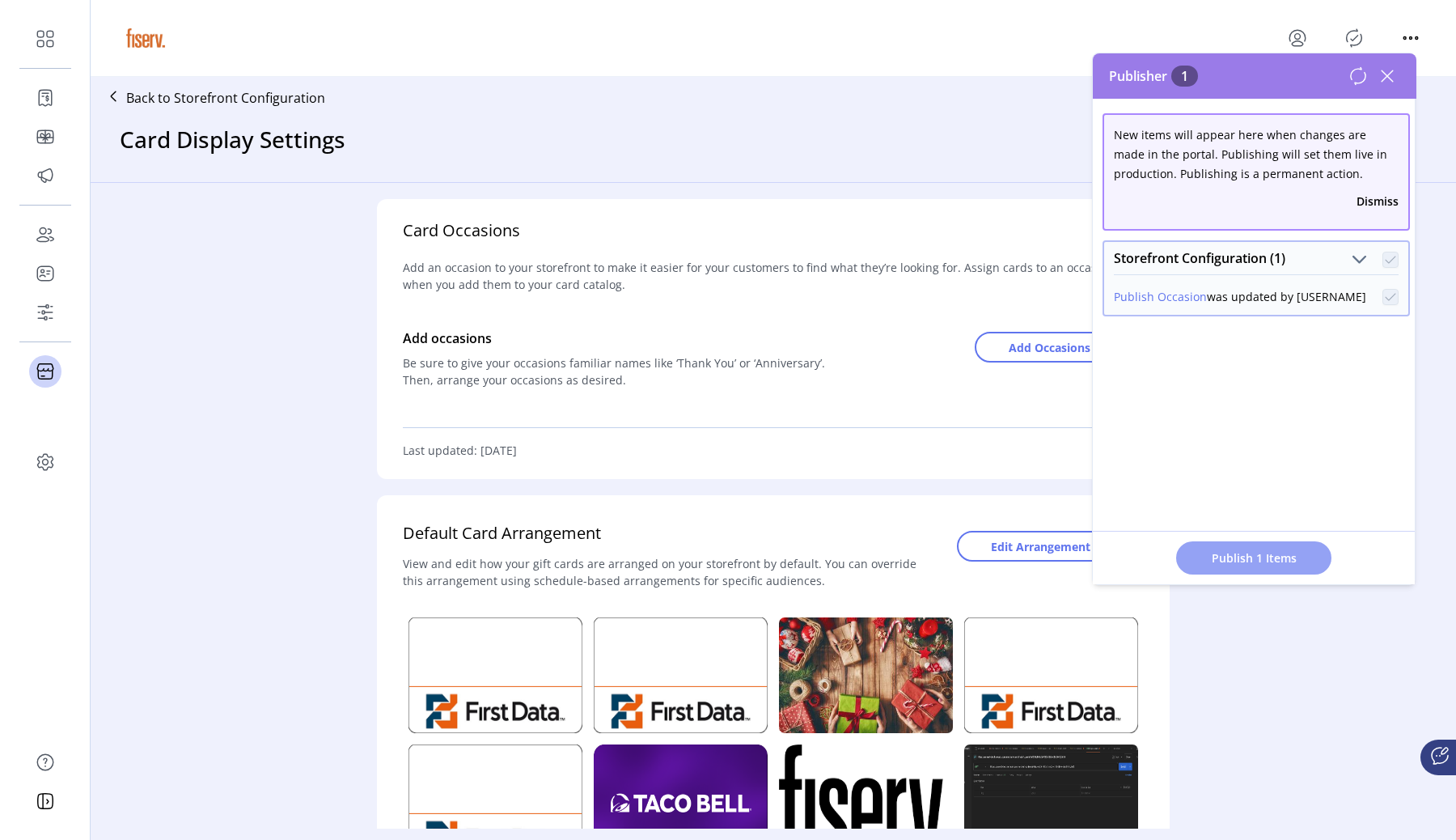 click on "Publish 1 Items" at bounding box center (1254, 558) 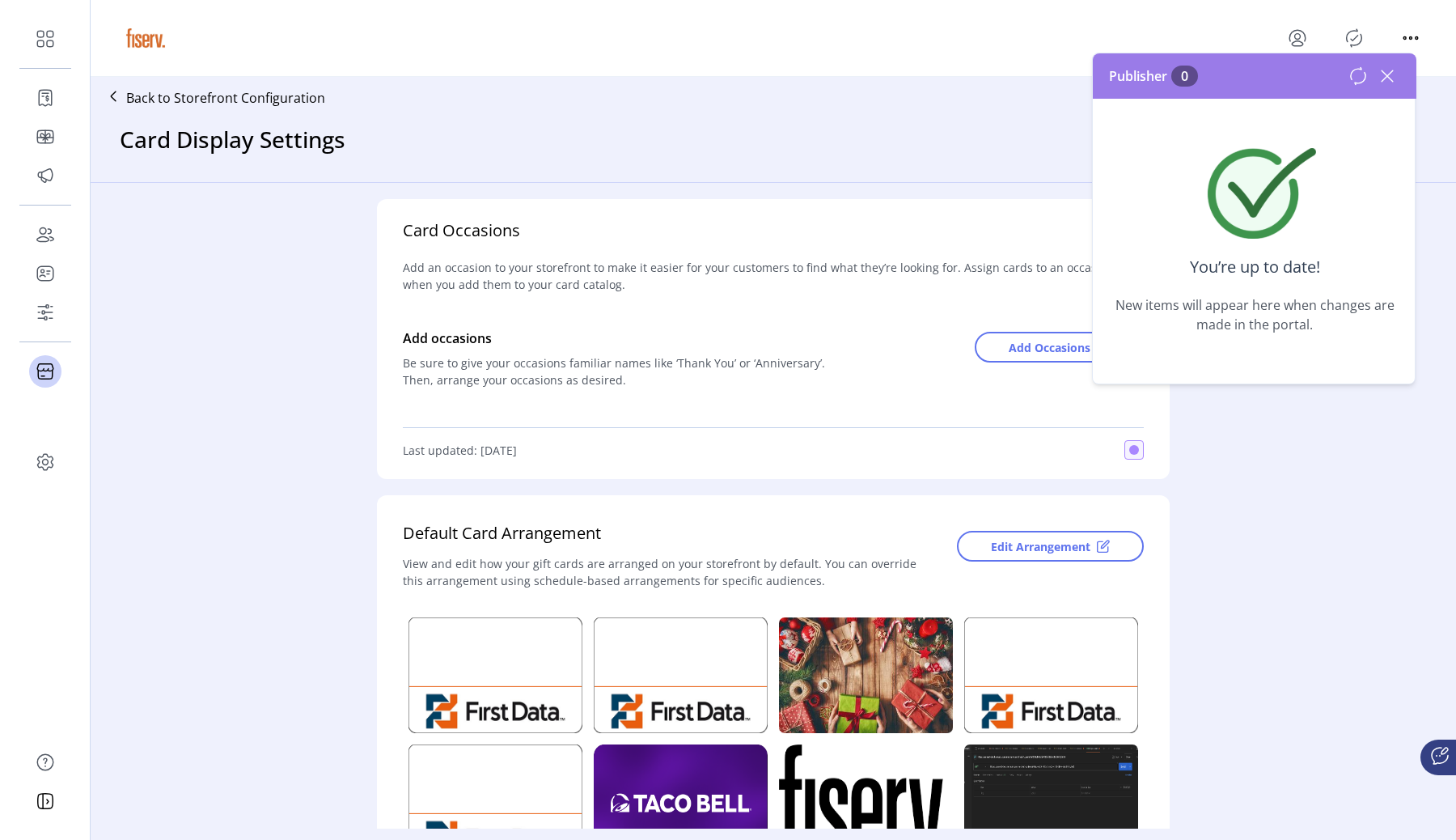 click 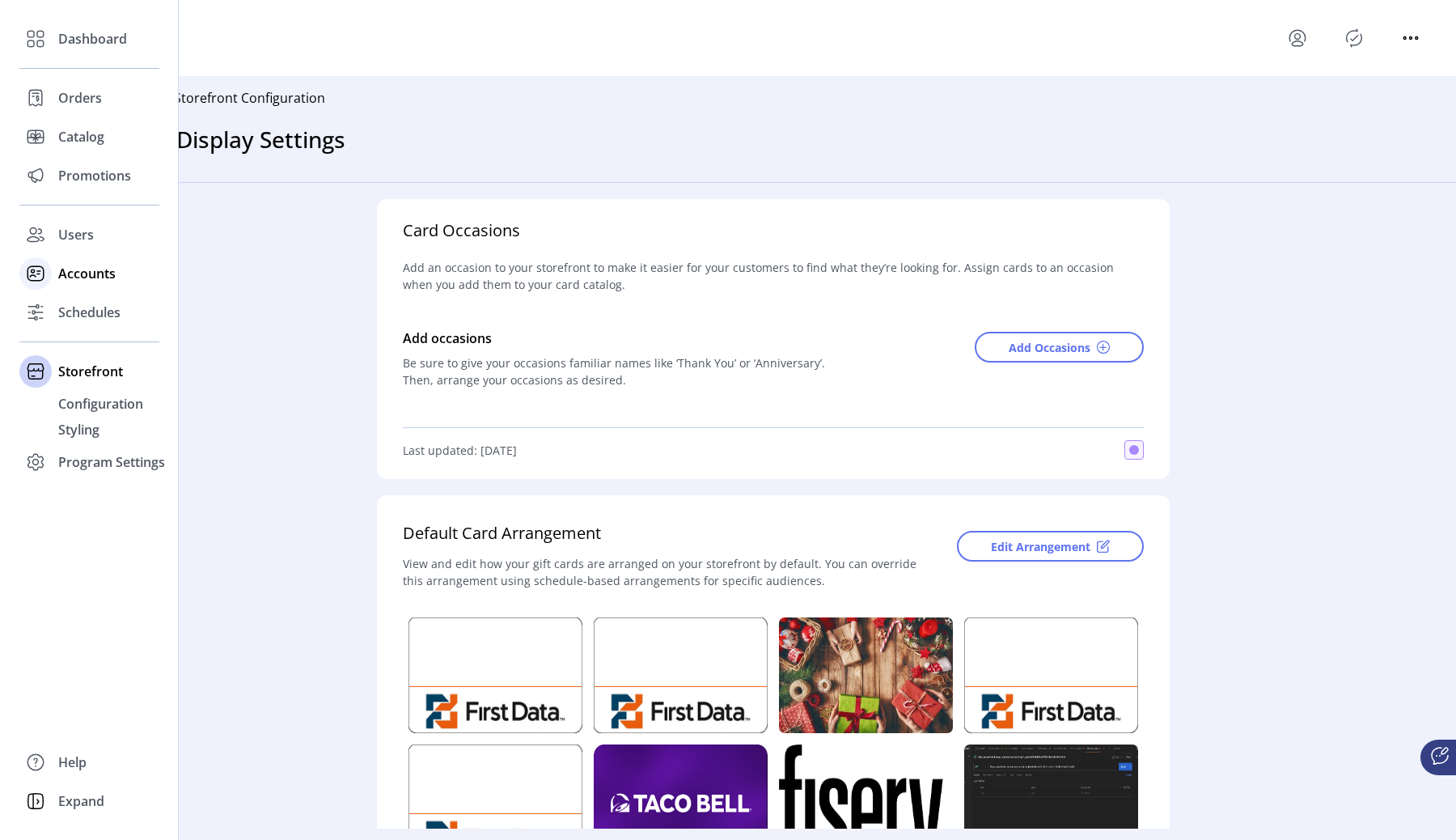 click on "Accounts" 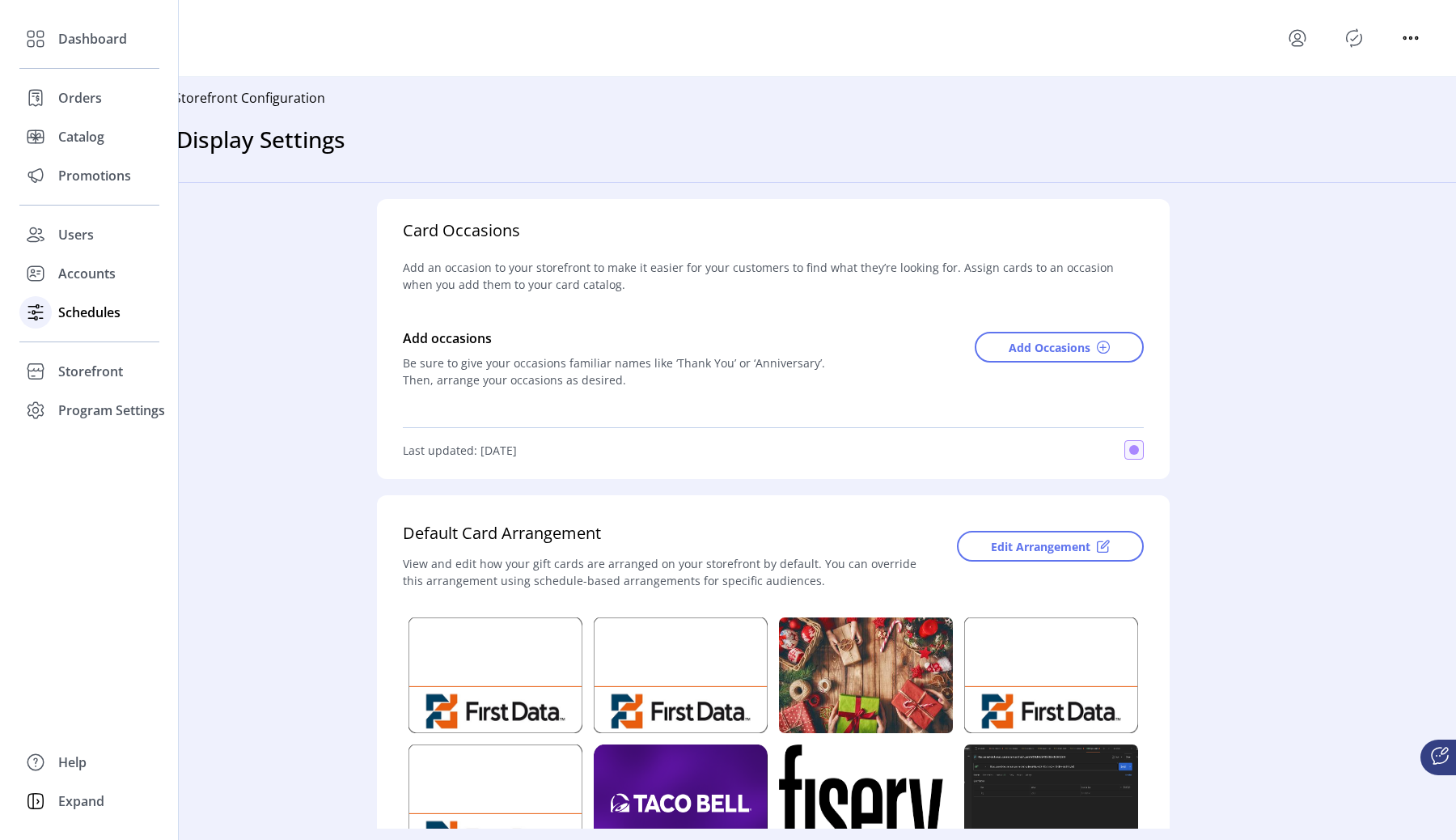 click on "Schedules" 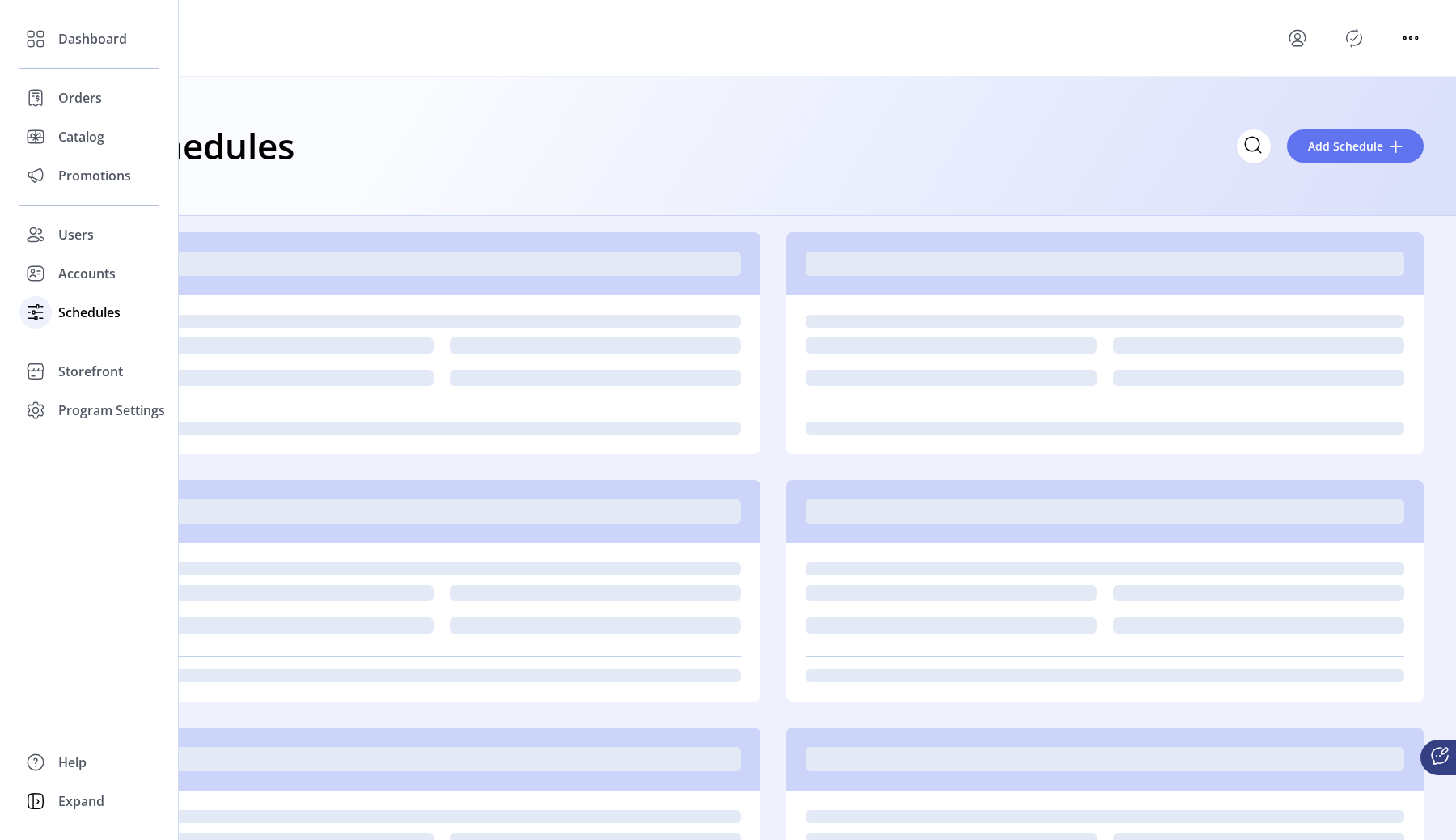 click 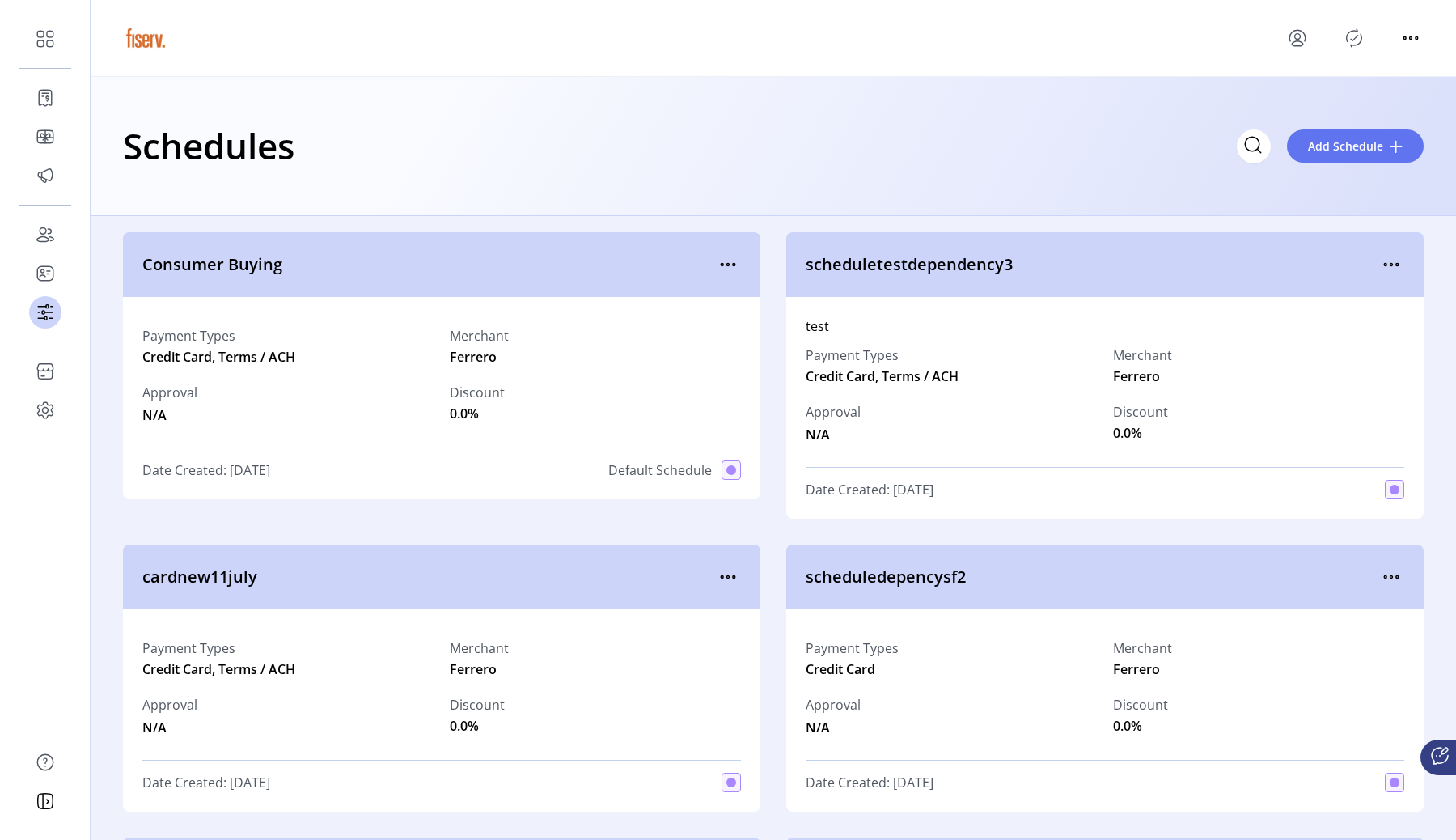 click 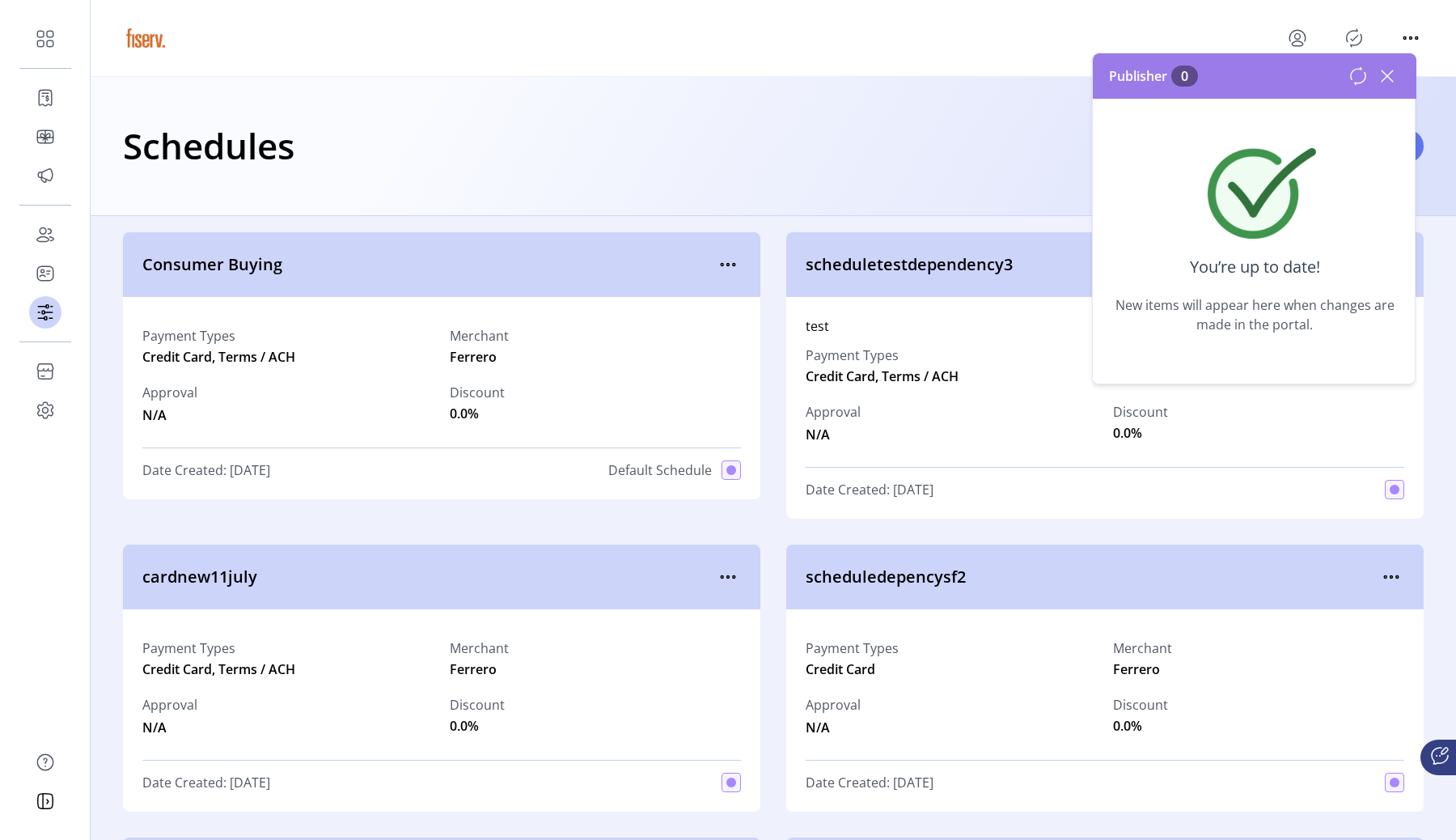 click 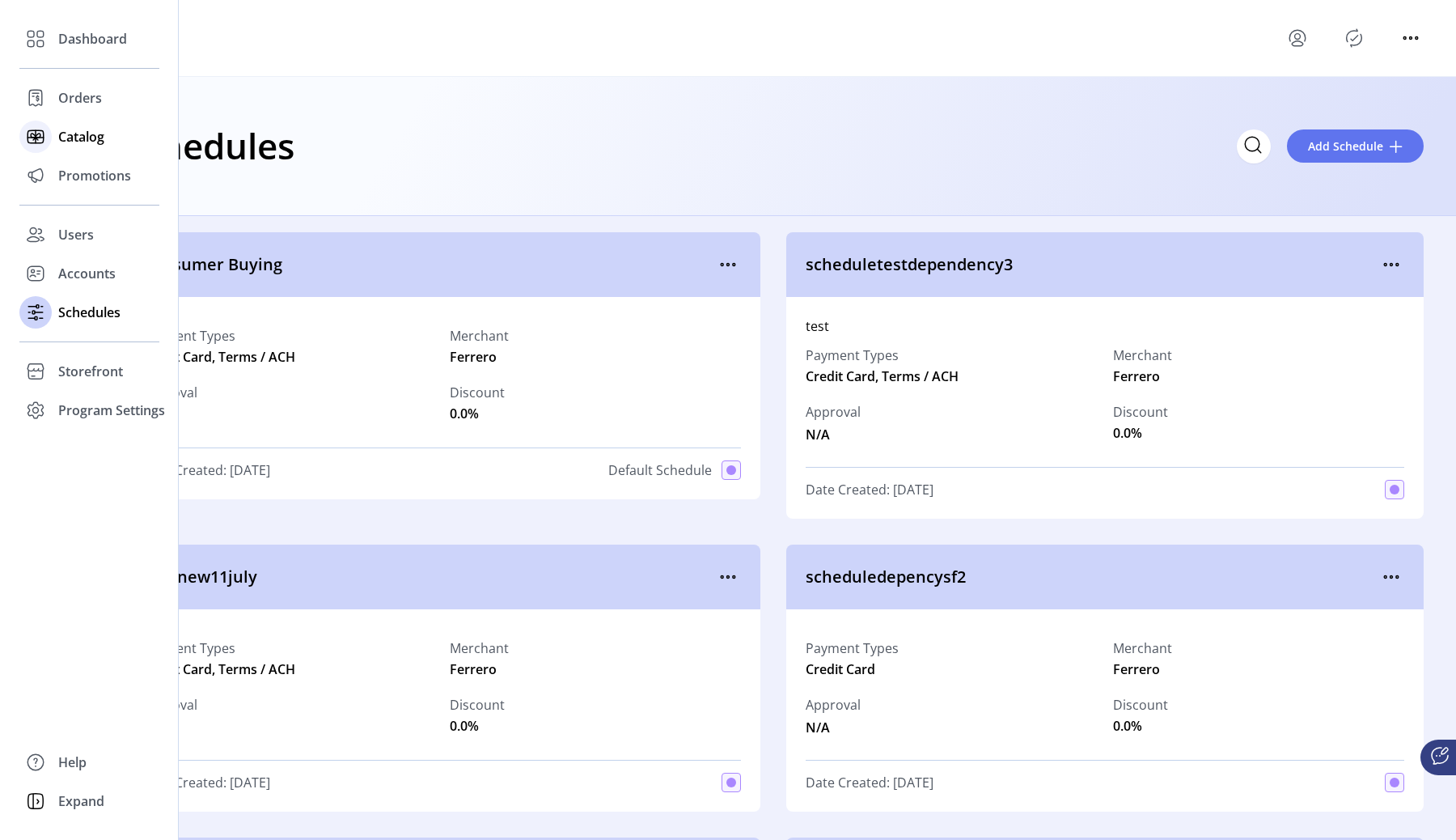 click 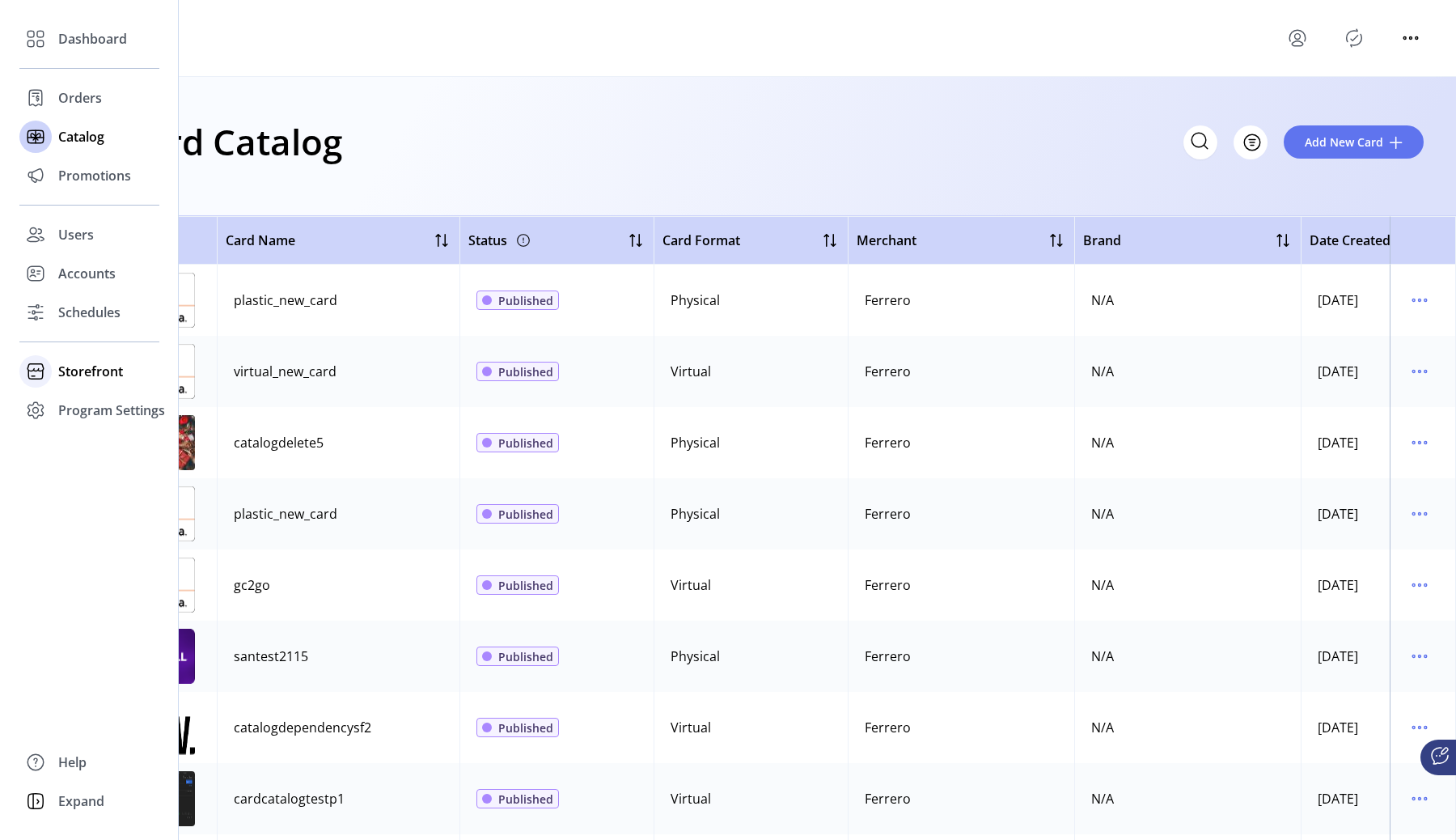 click on "Storefront" 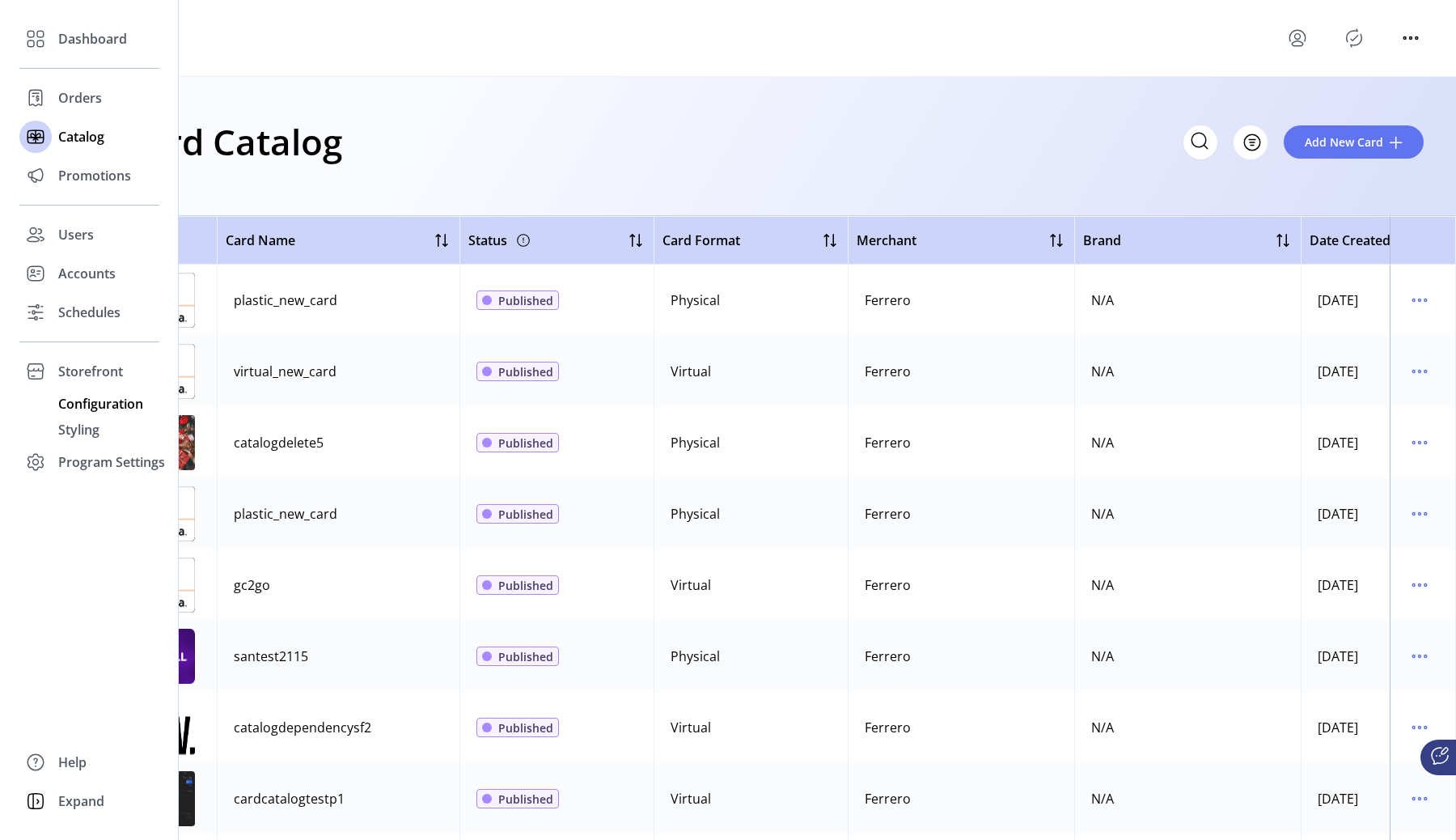 click on "Configuration" 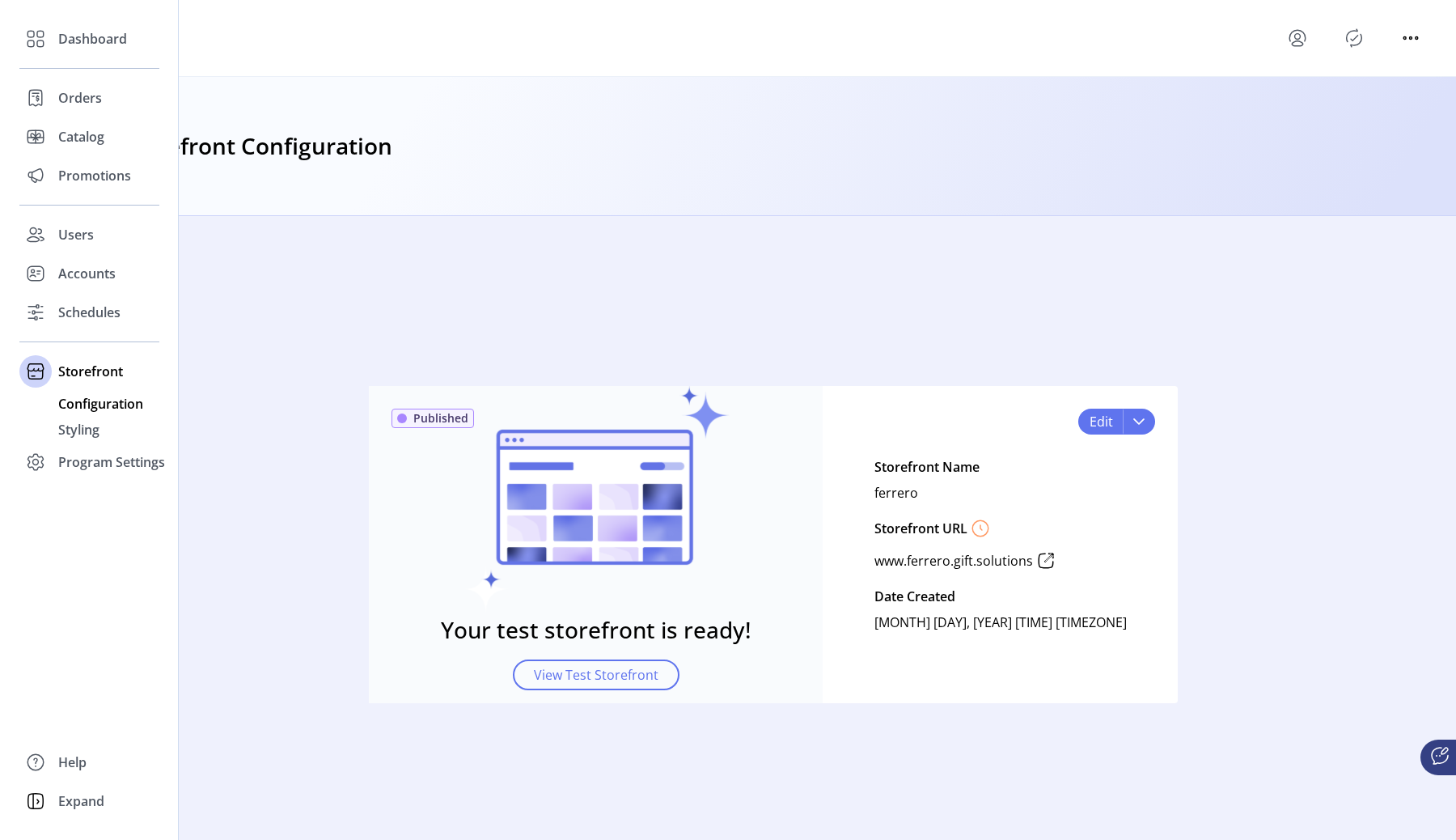 click on "Configuration" 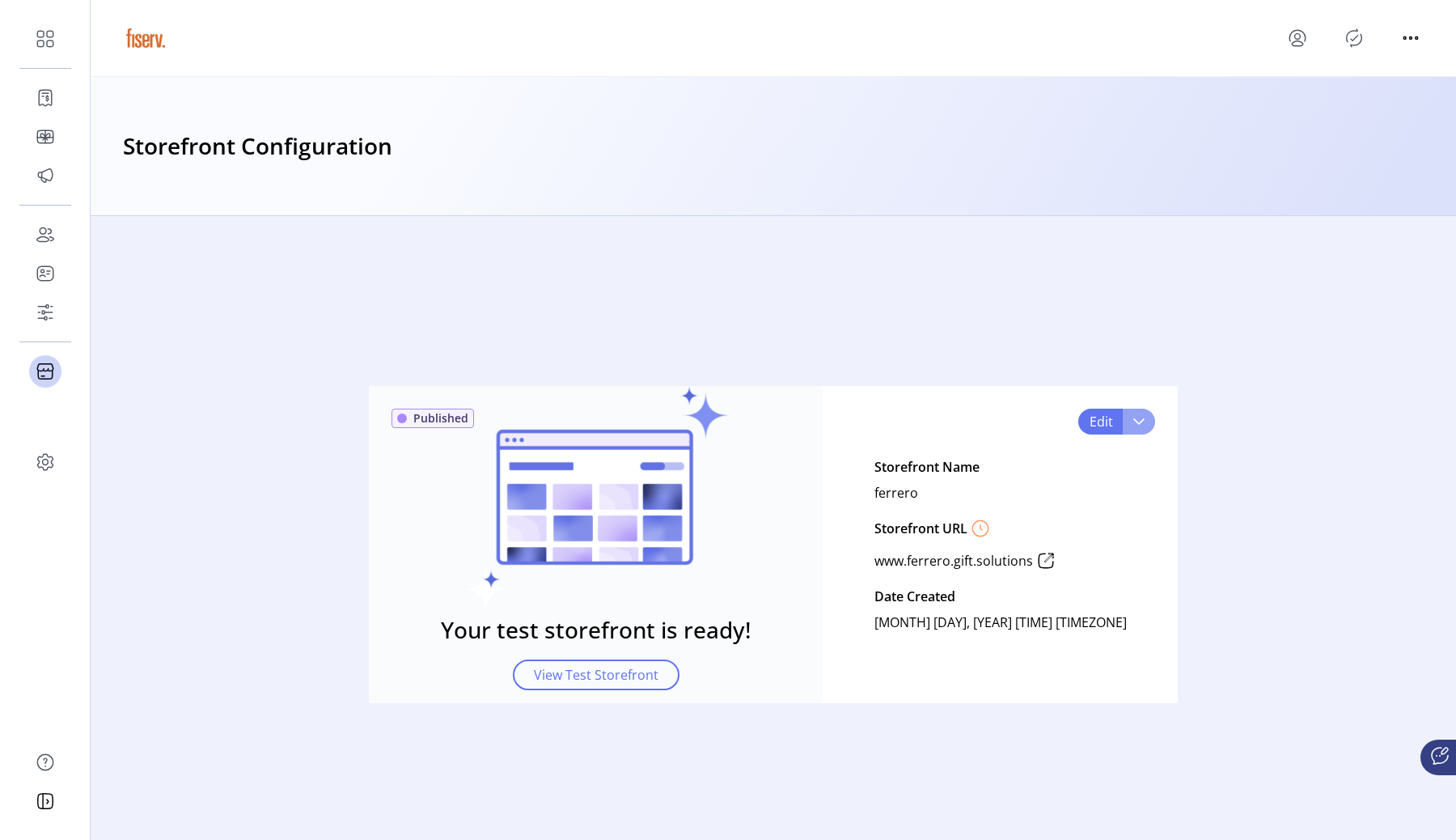 click 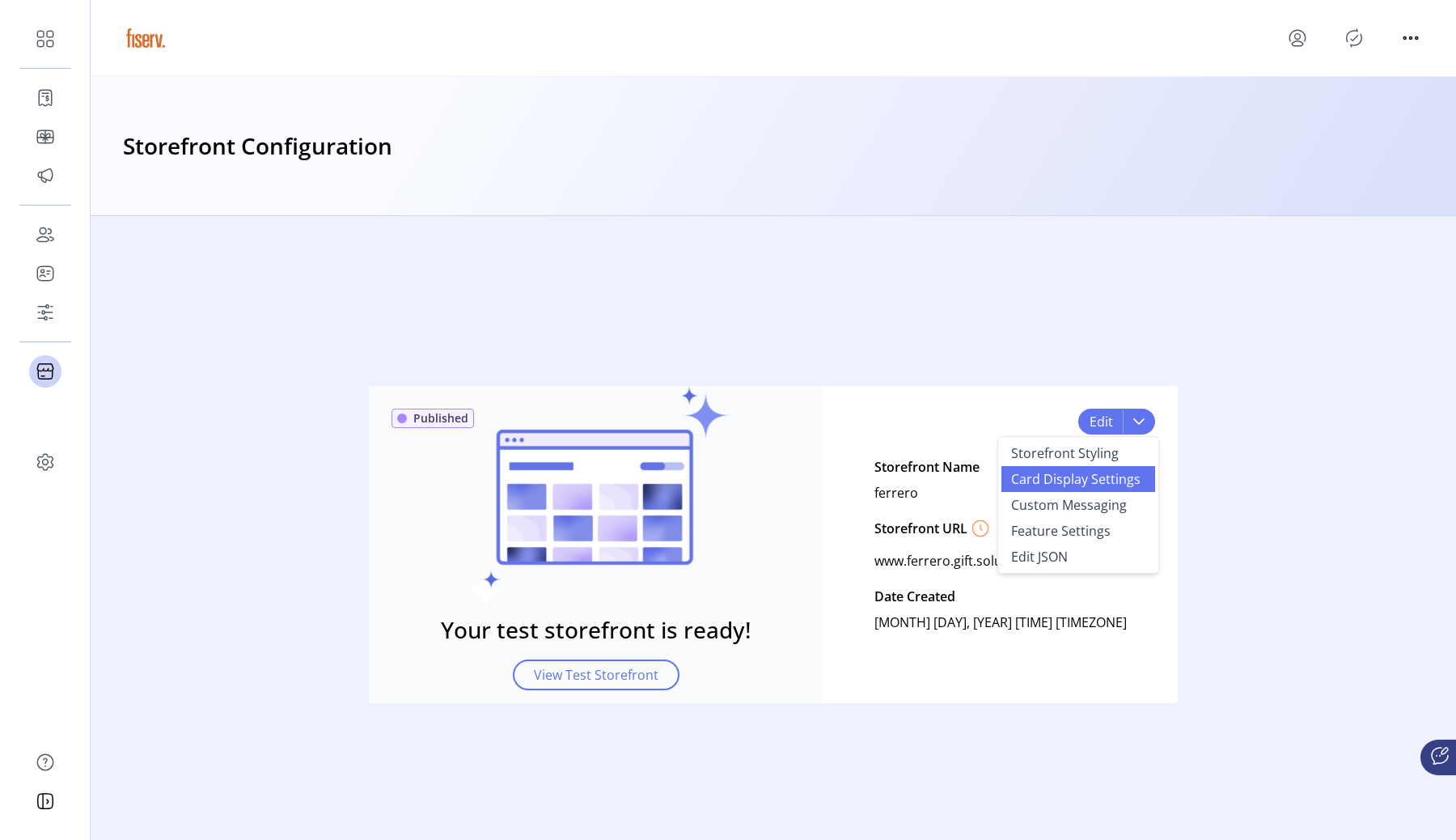 click on "Card Display Settings" at bounding box center [1076, 479] 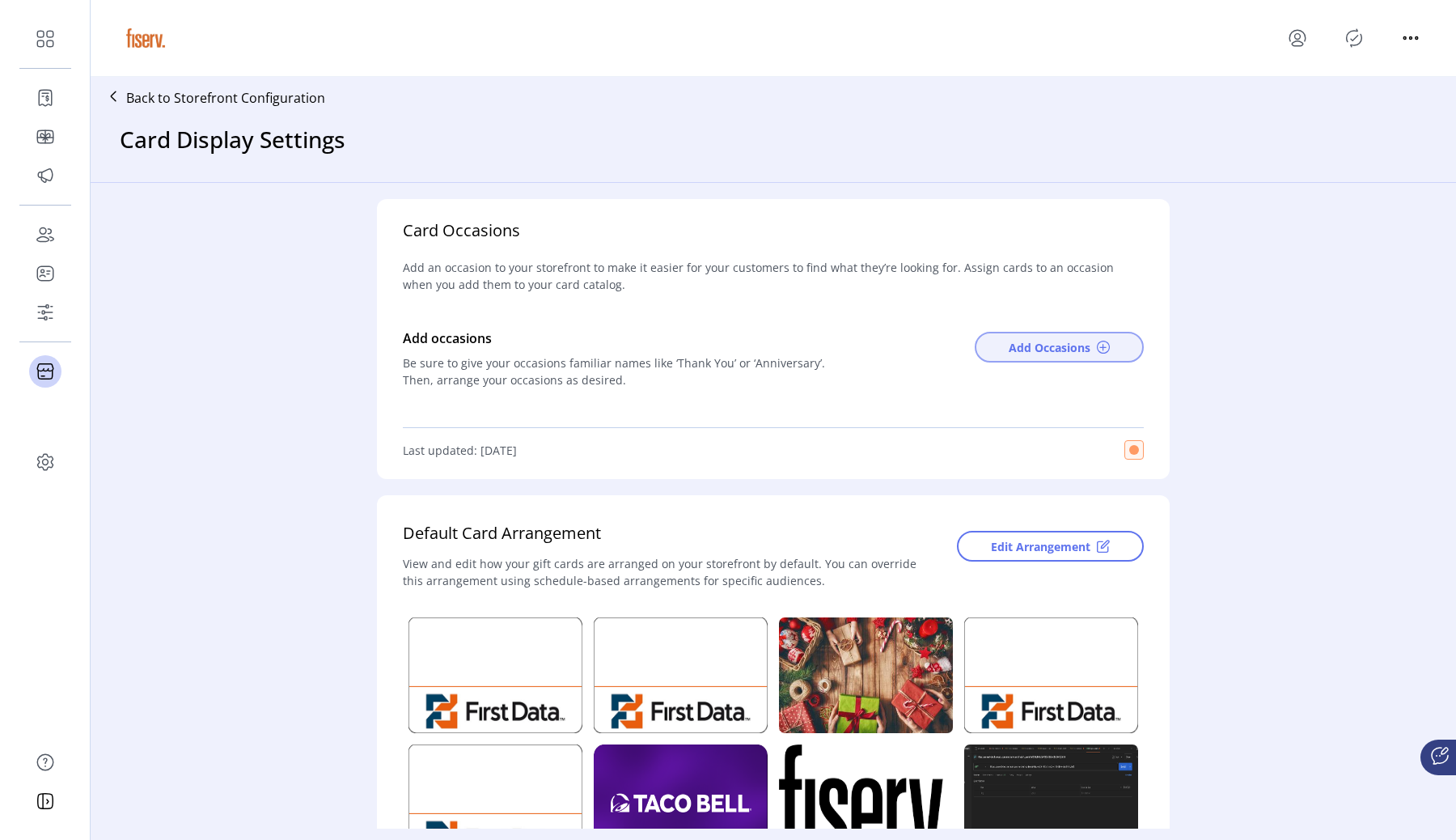 click on "Add Occasions" 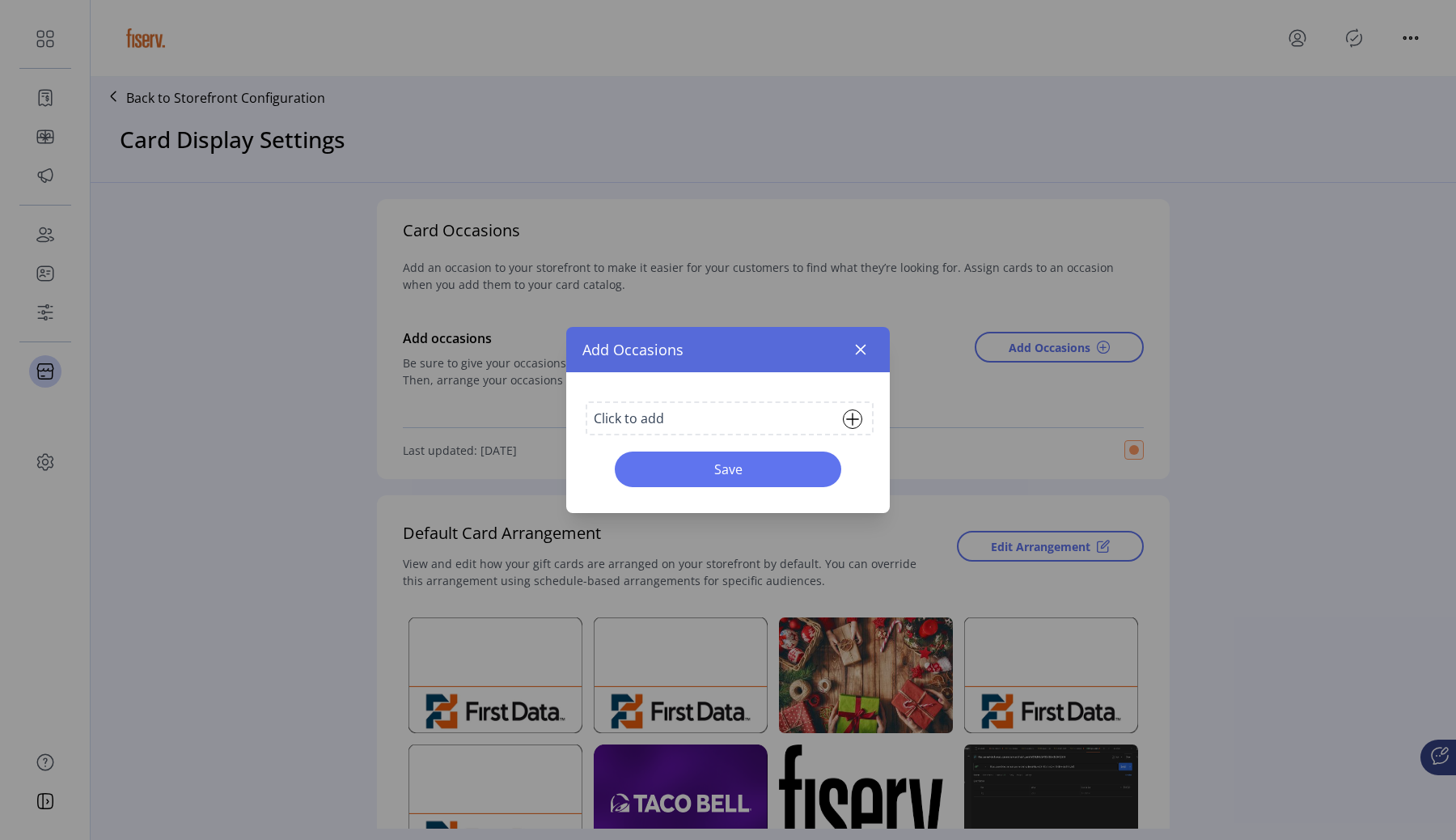click on "Click to add" 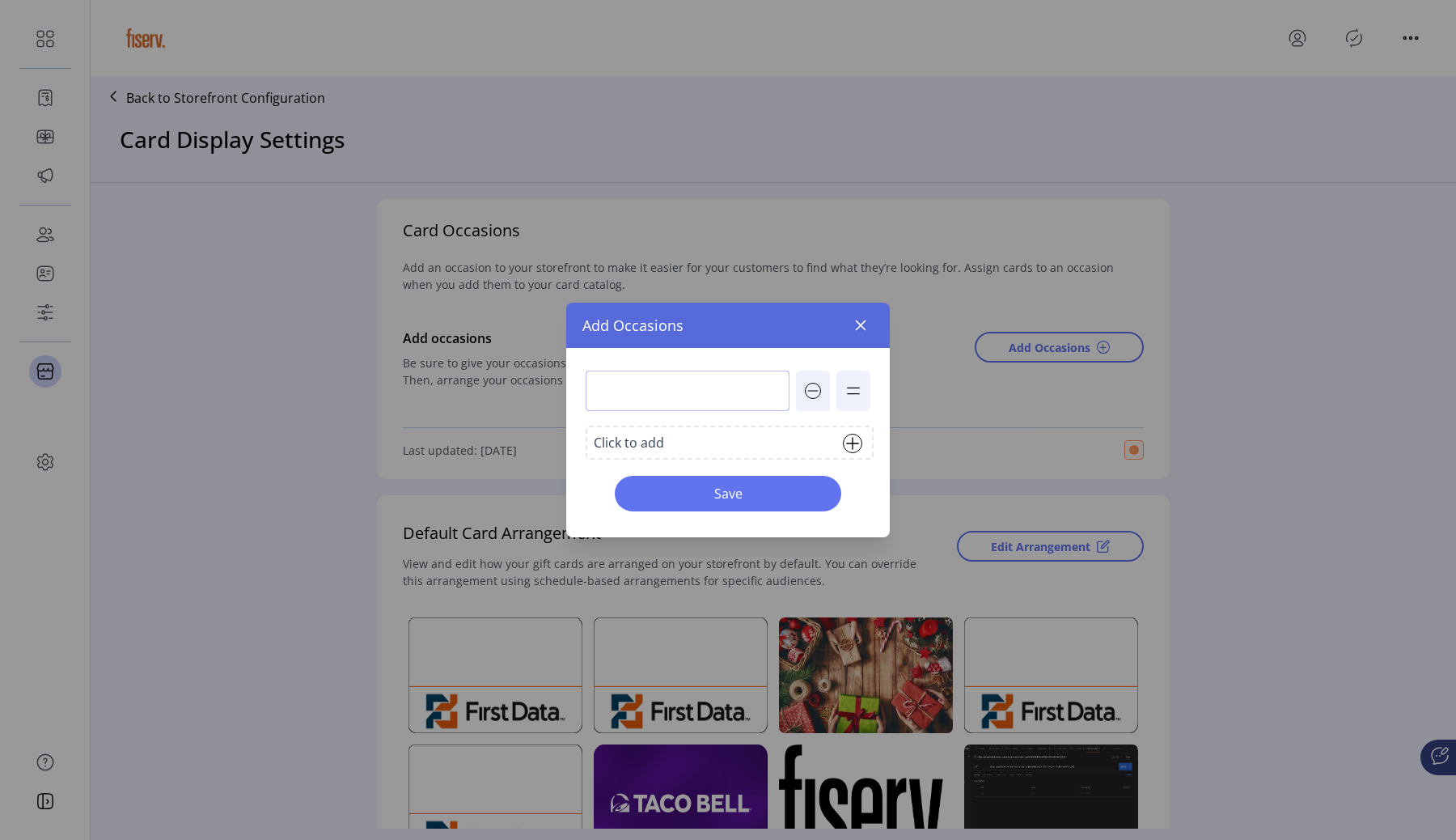 click at bounding box center [688, 391] 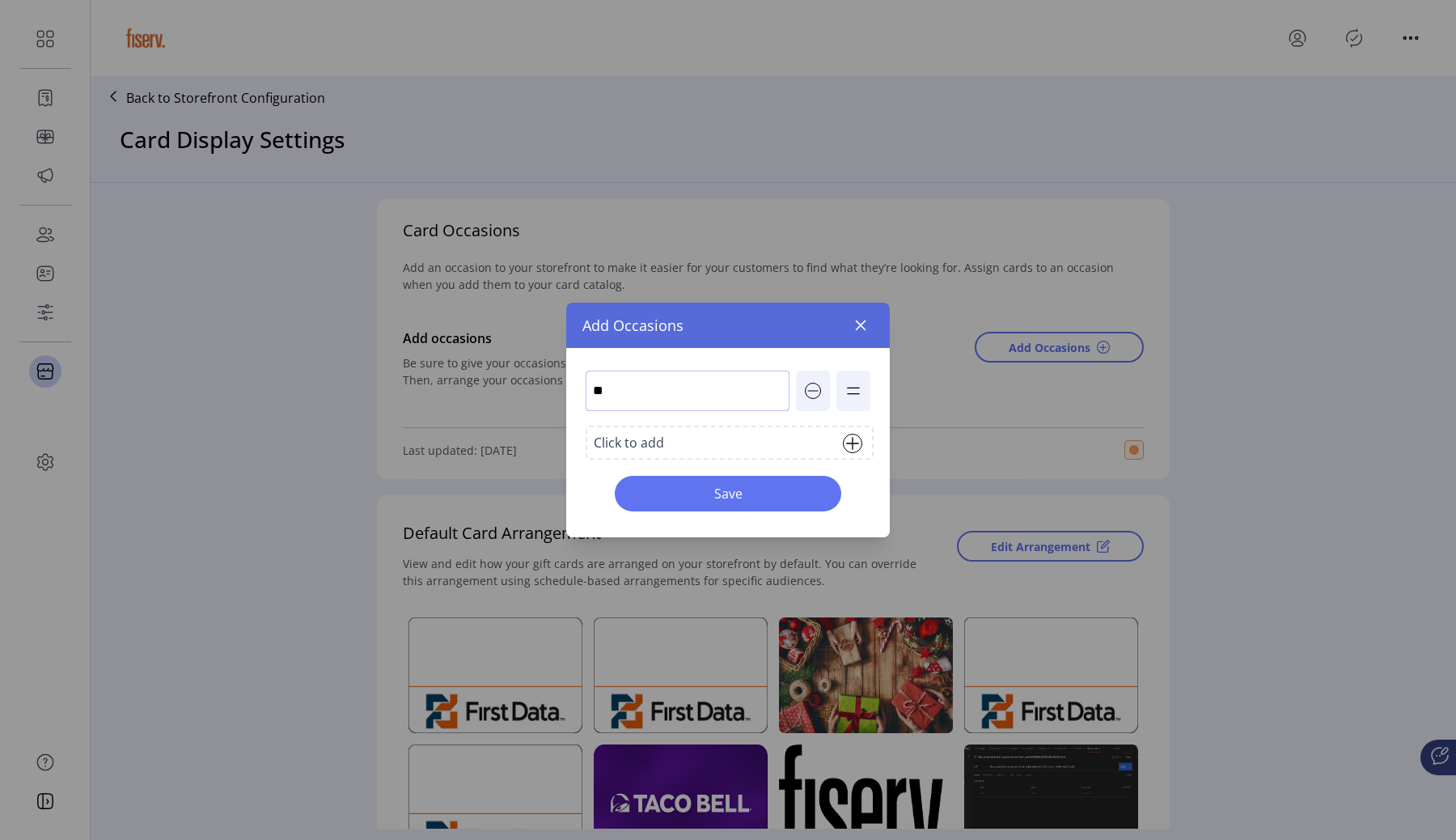 type on "*" 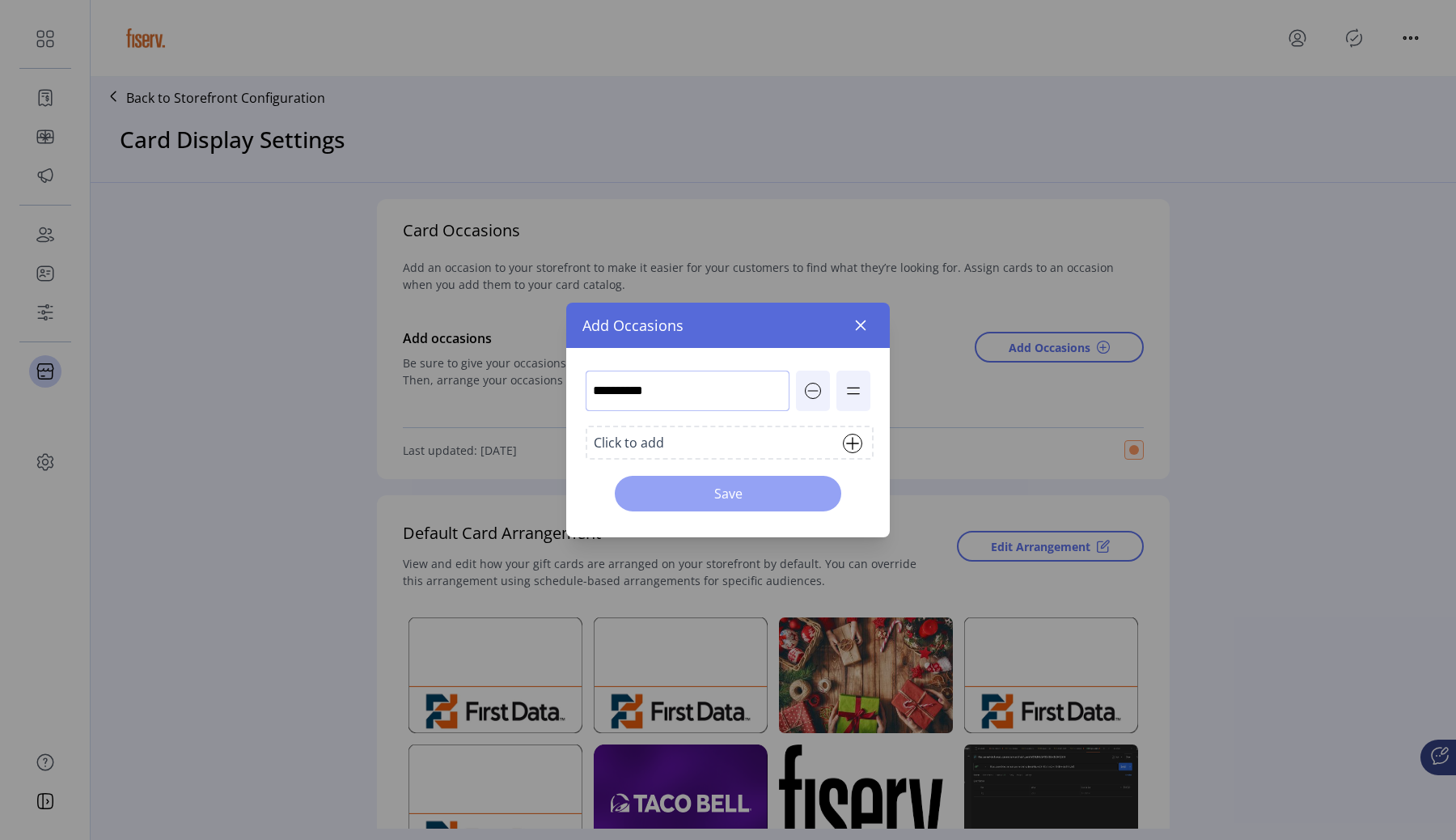 type on "**********" 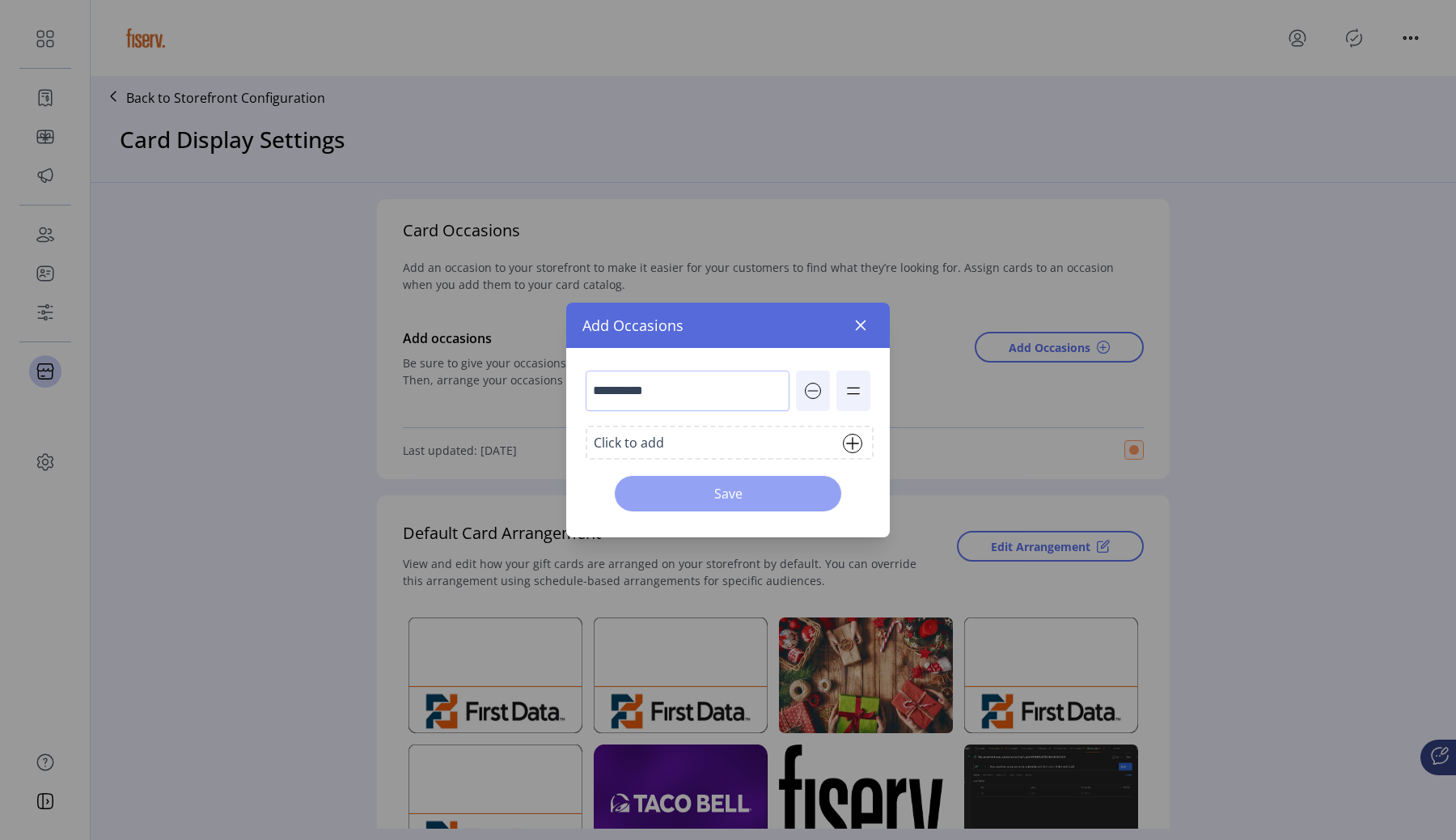 click on "Save" 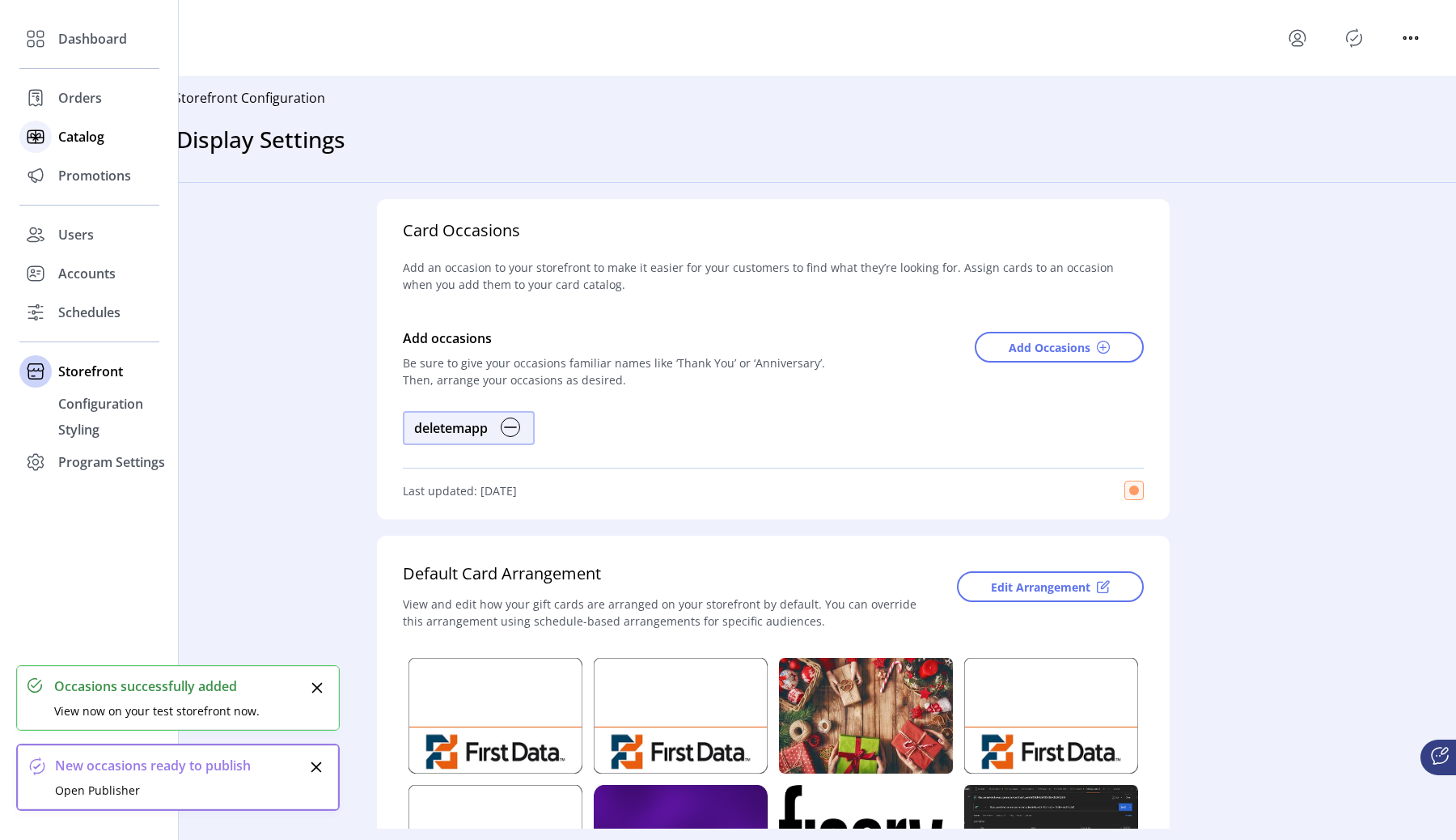 click on "Catalog" 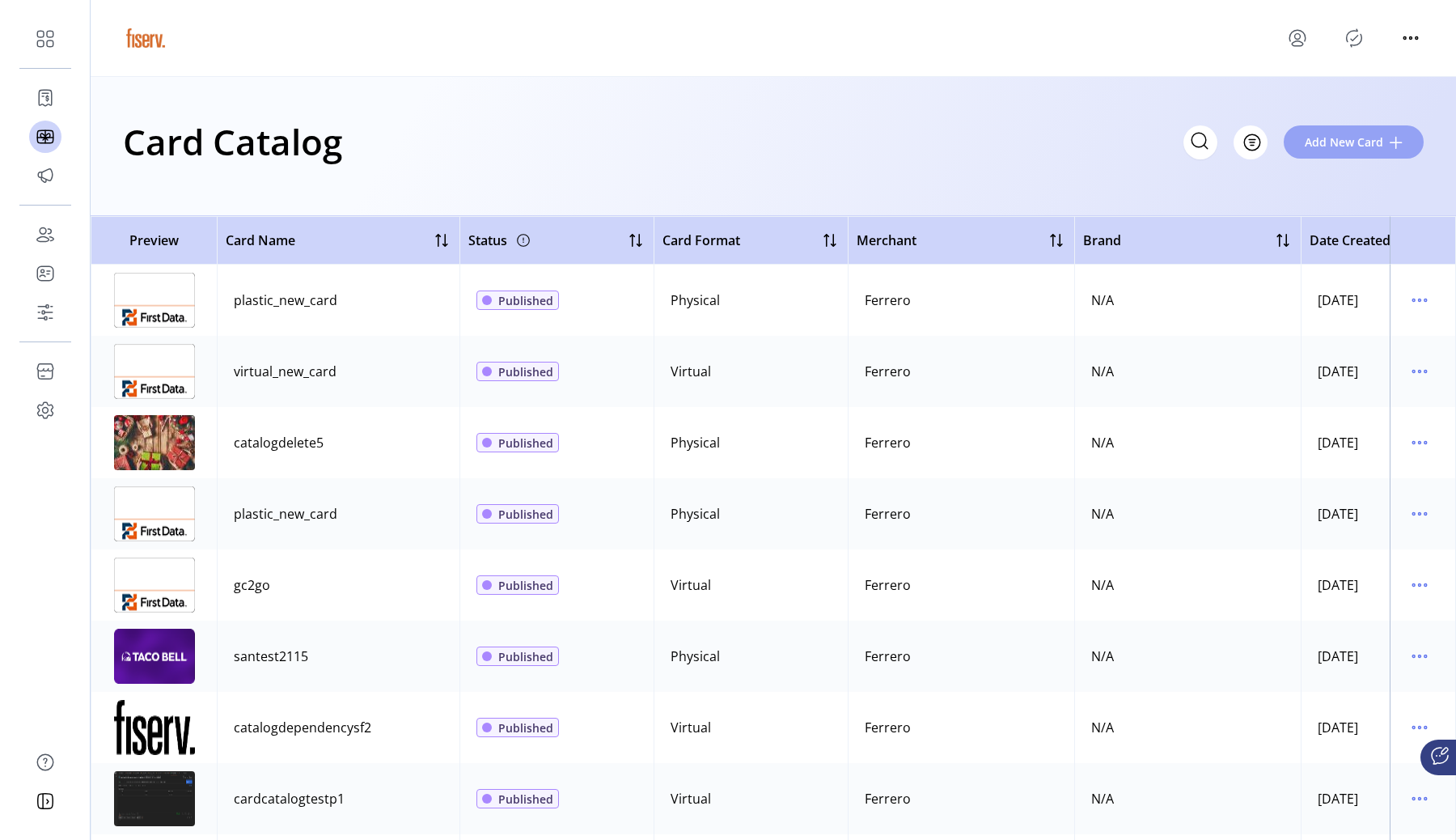 click on "Add New Card" 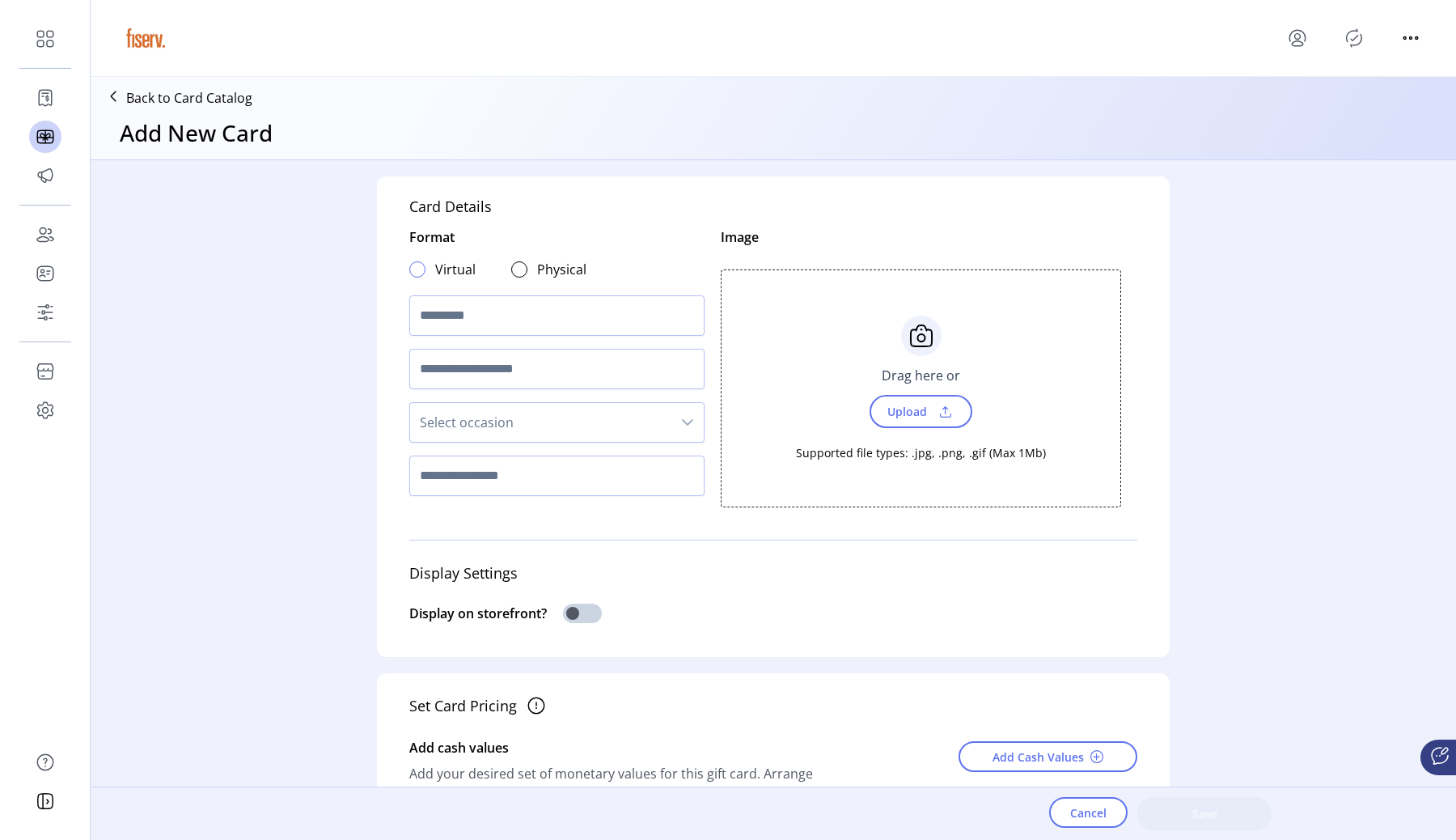 click 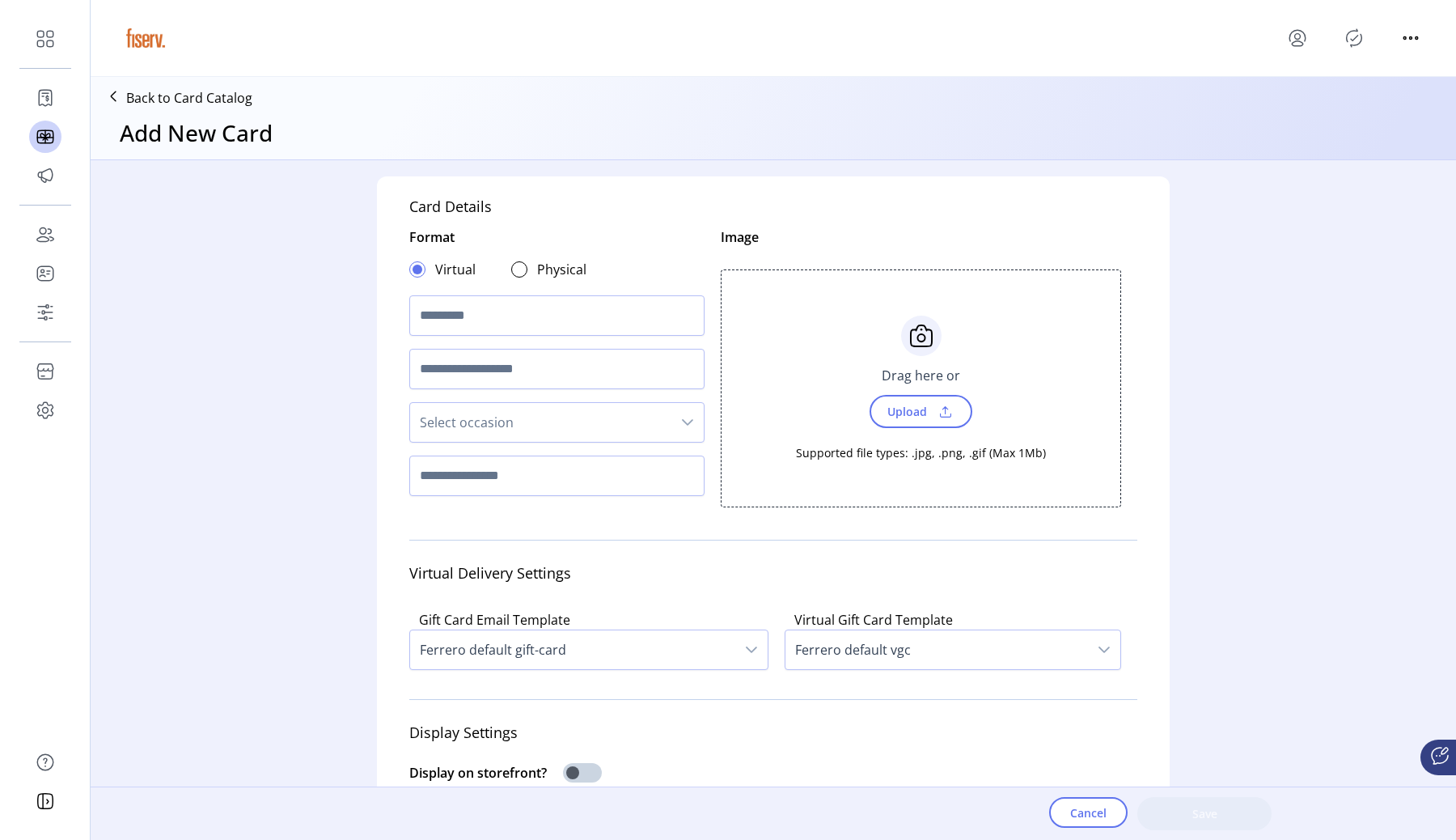 scroll, scrollTop: 9, scrollLeft: 5, axis: both 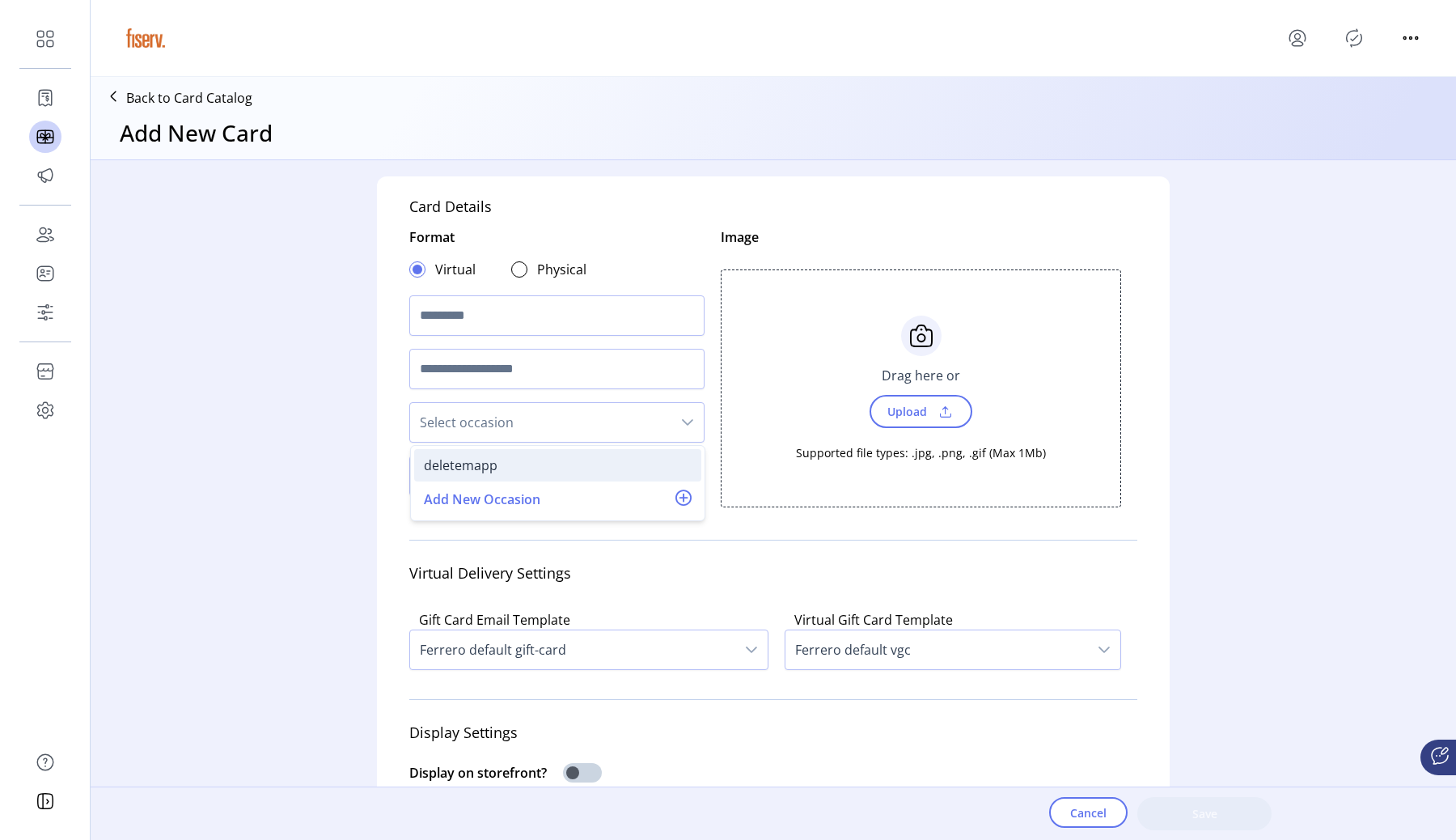 click on "deletemapp" at bounding box center (460, 465) 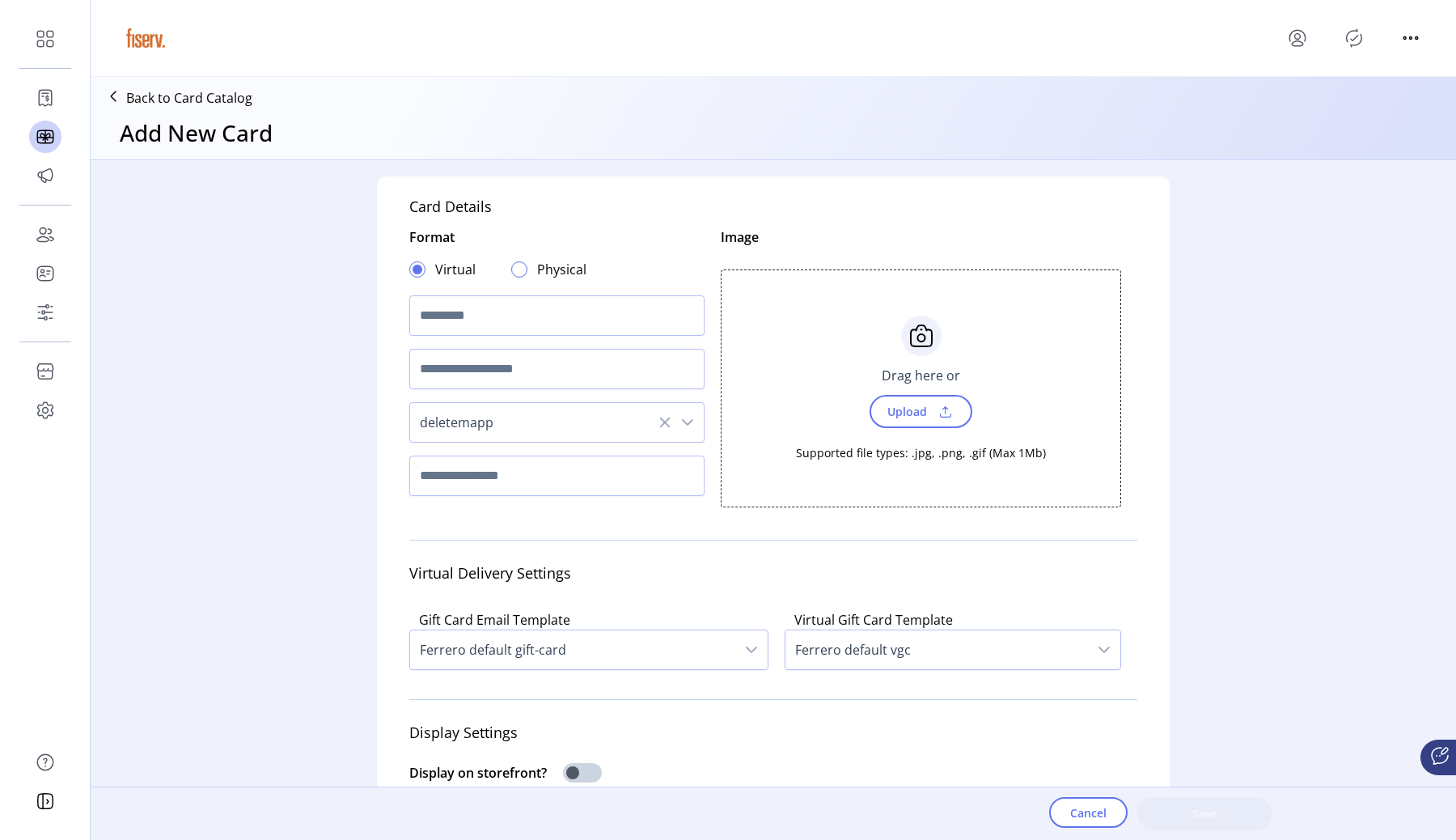 click 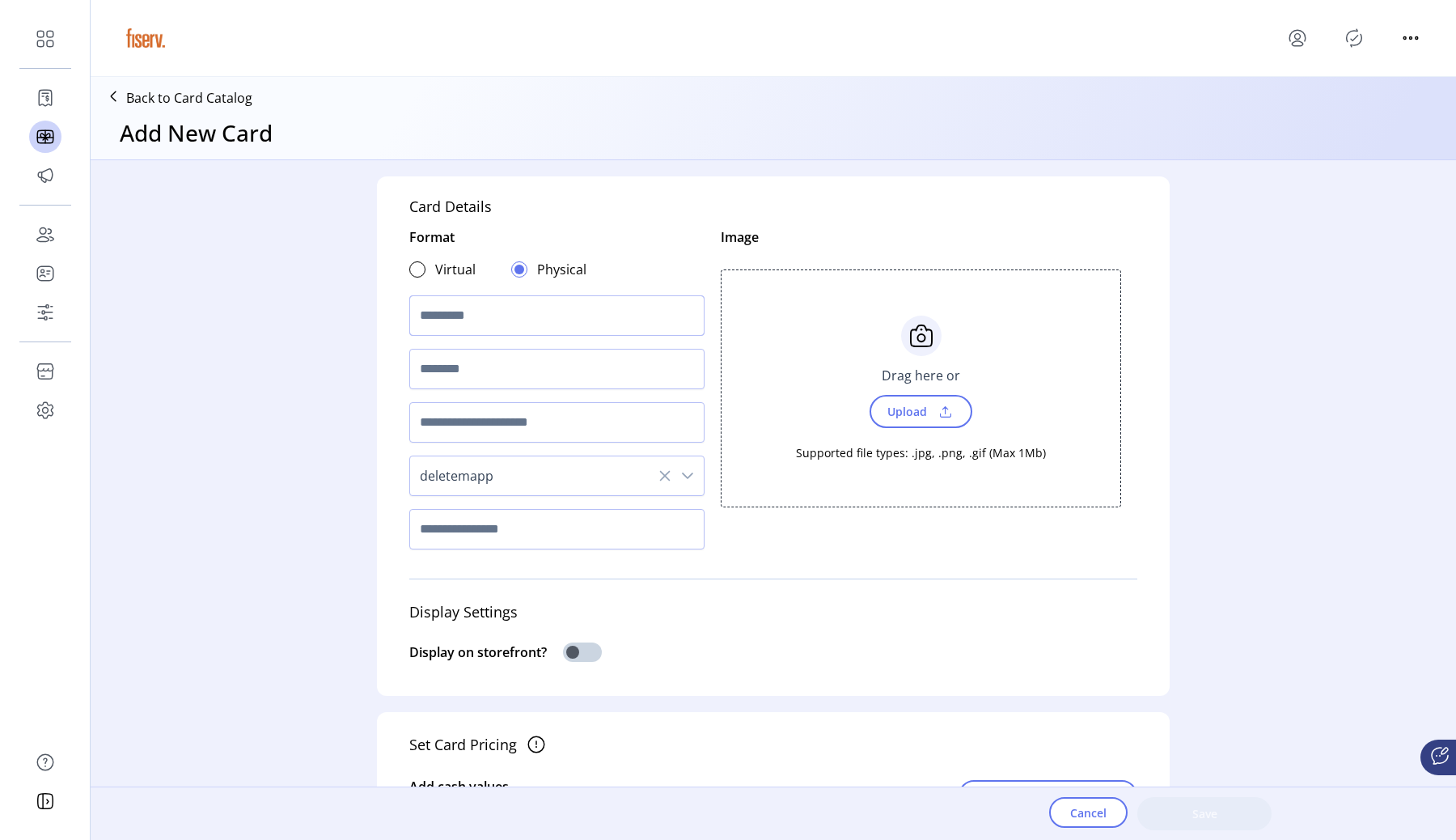 click 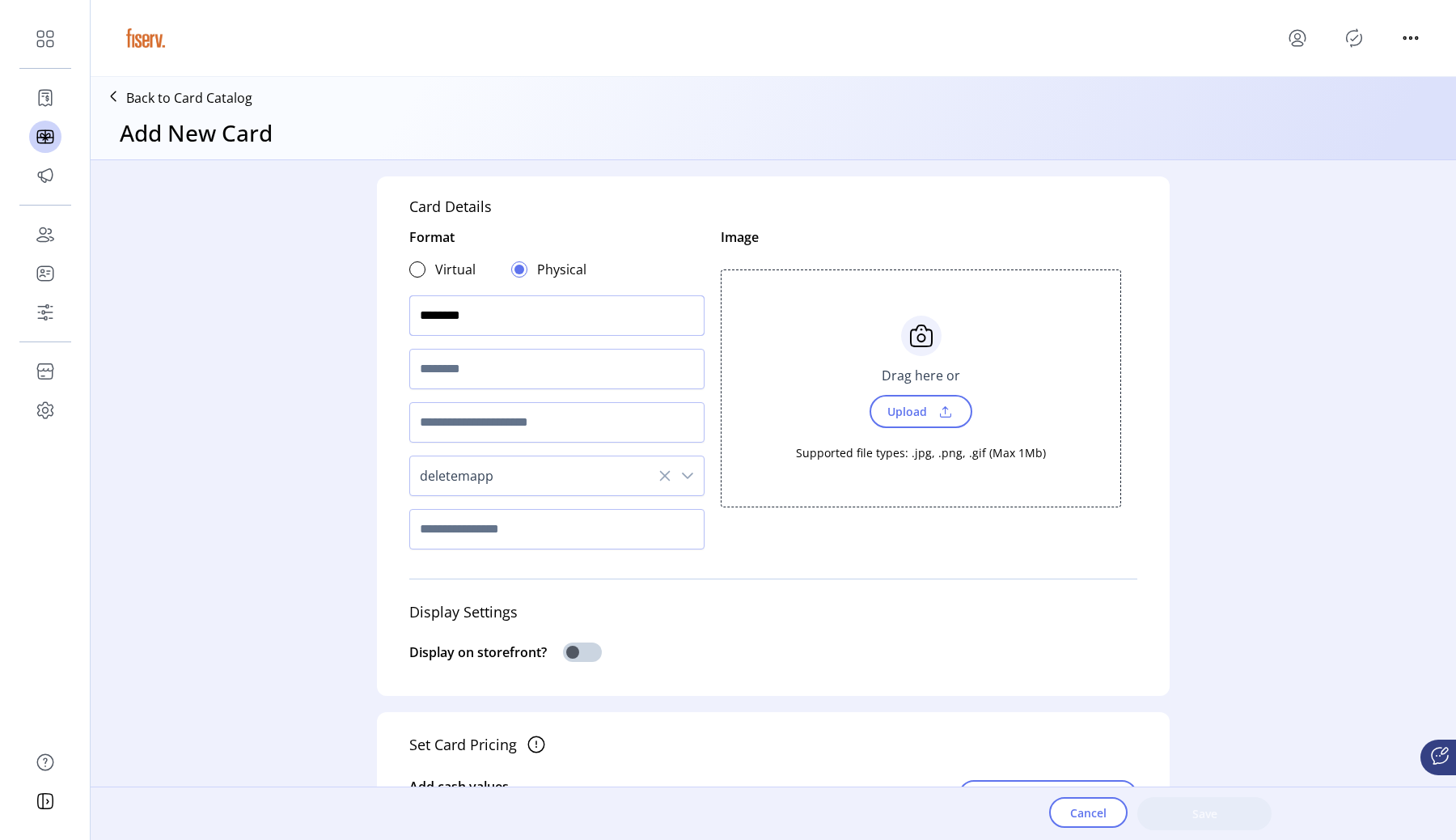type on "********" 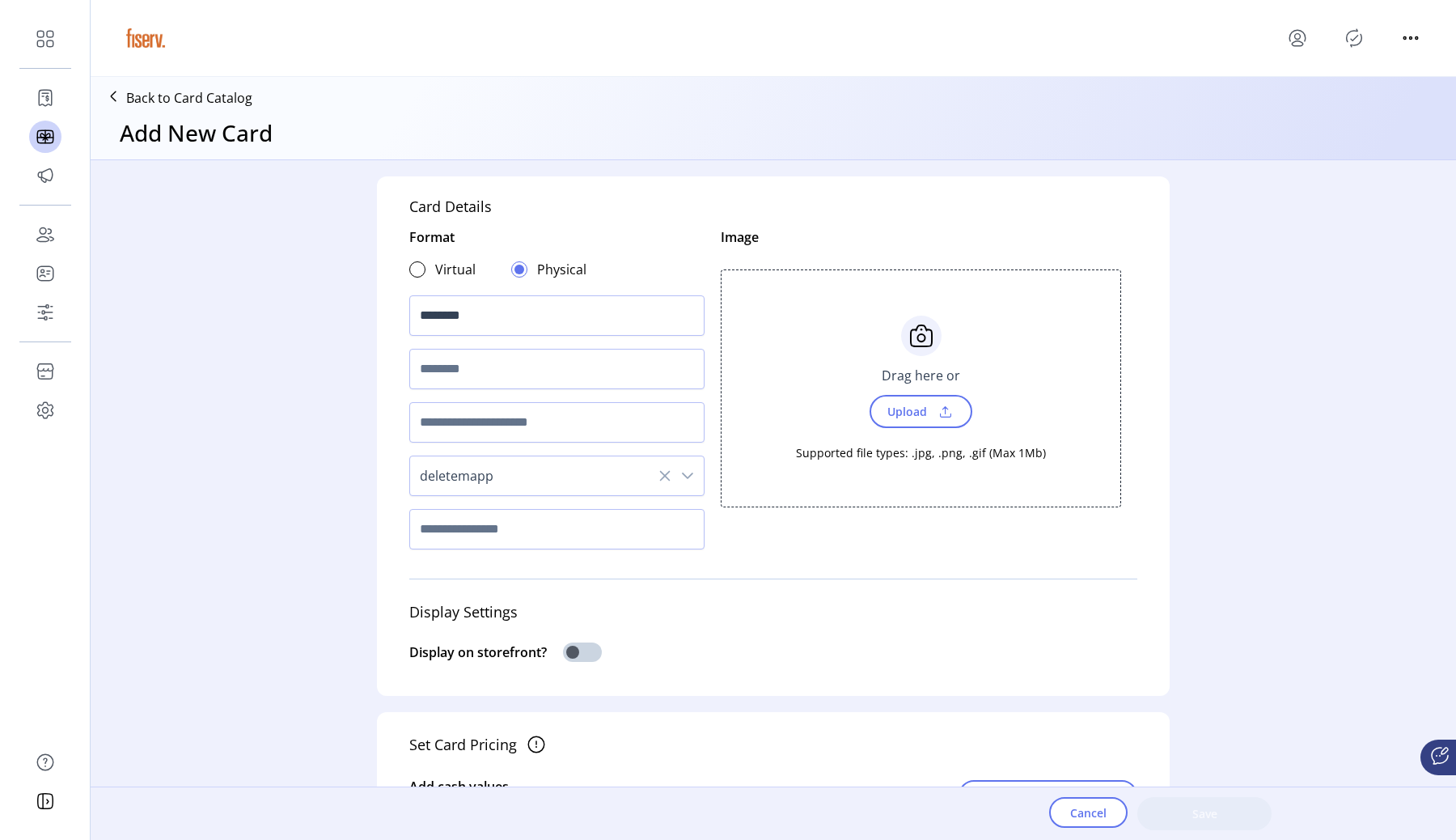 click on "Upload" 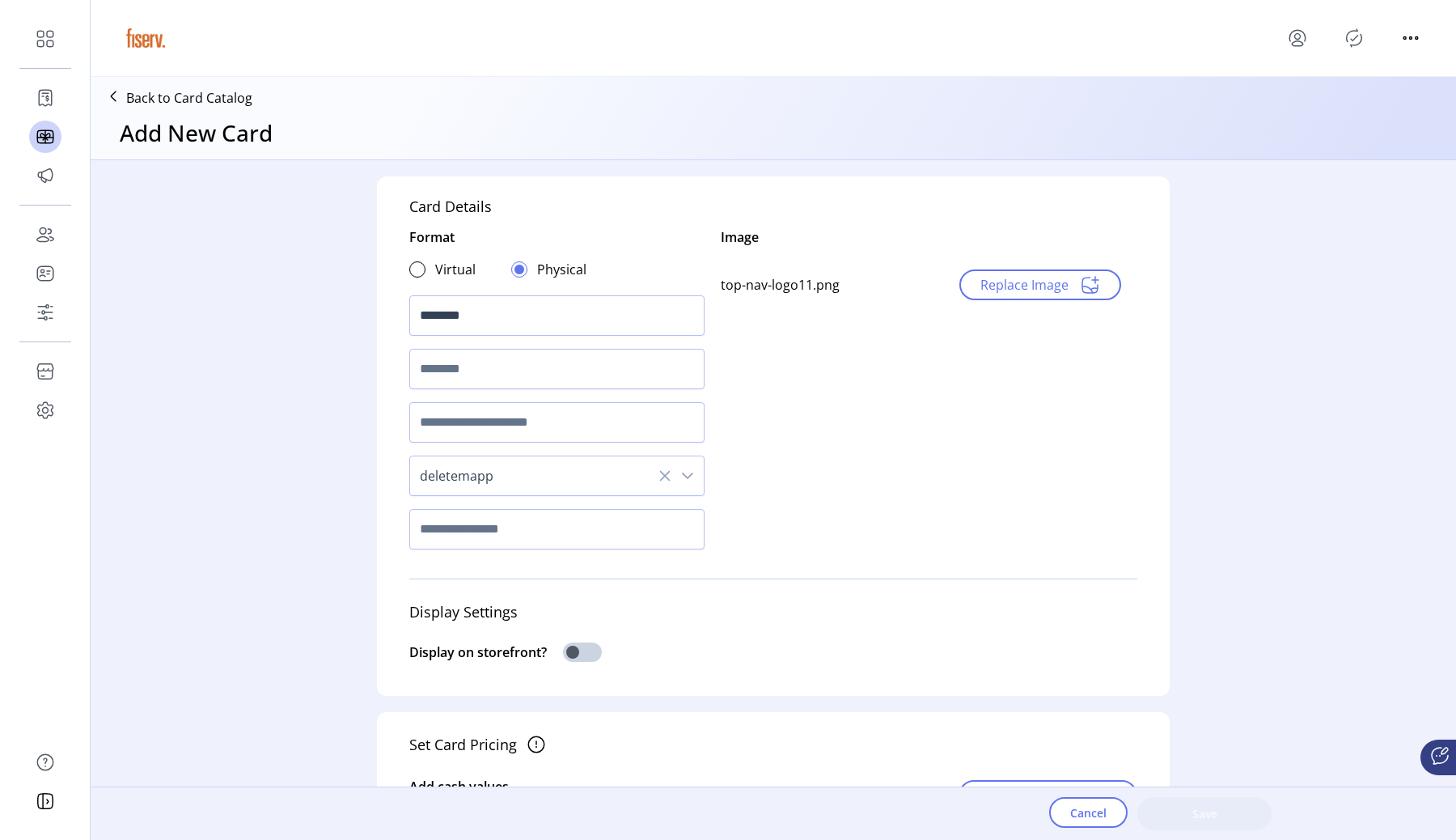 click 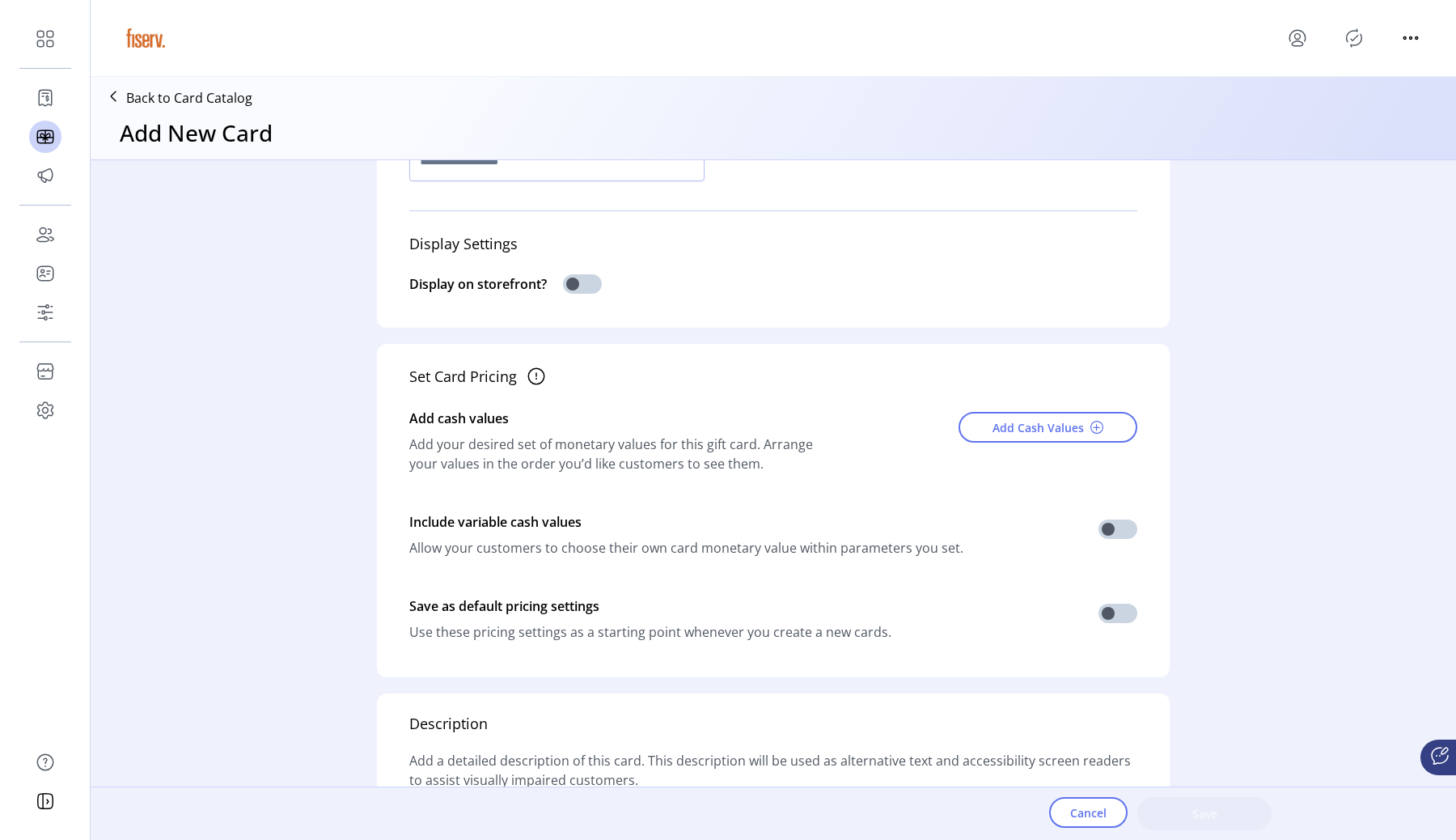 scroll, scrollTop: 384, scrollLeft: 0, axis: vertical 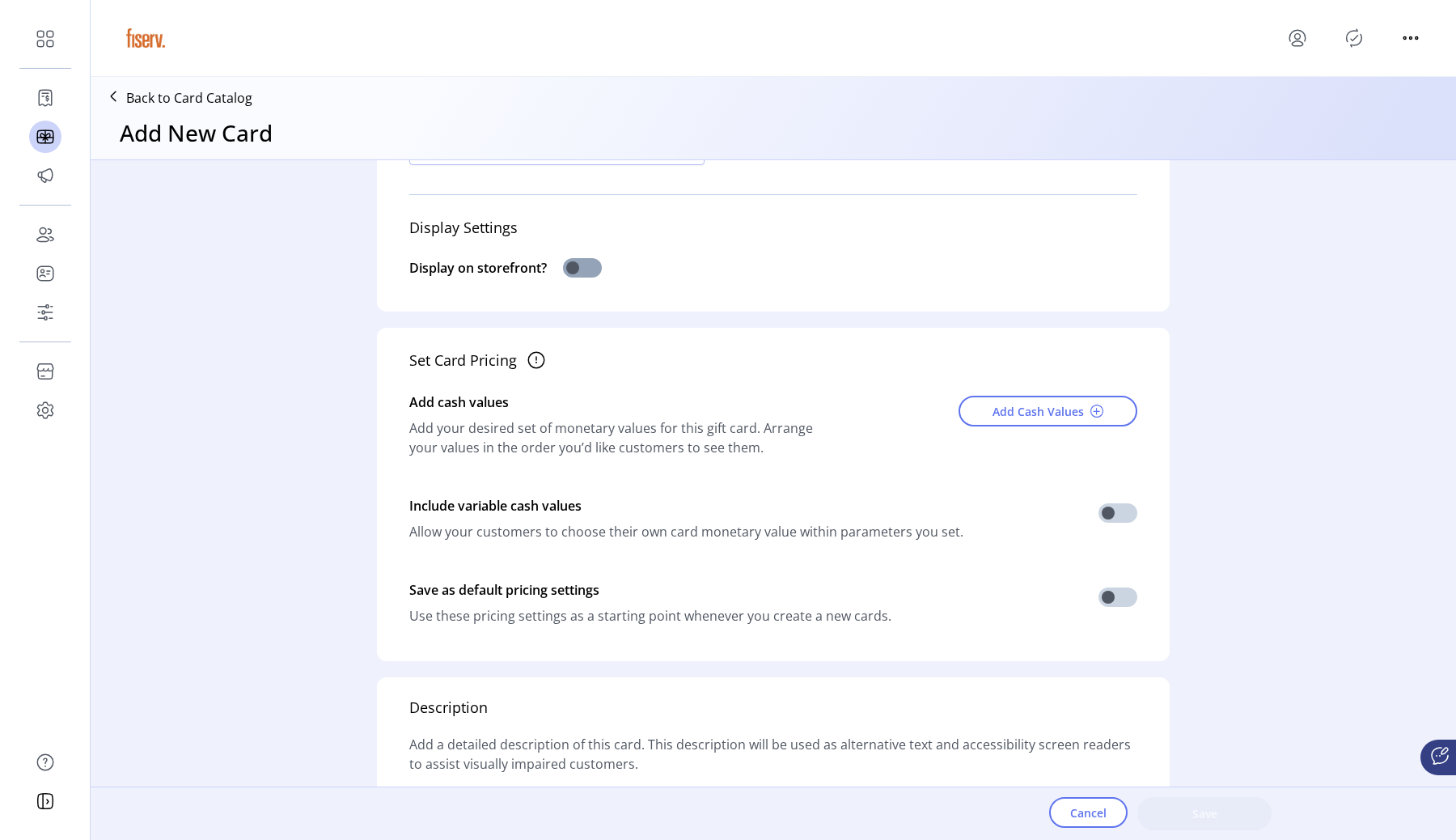 click 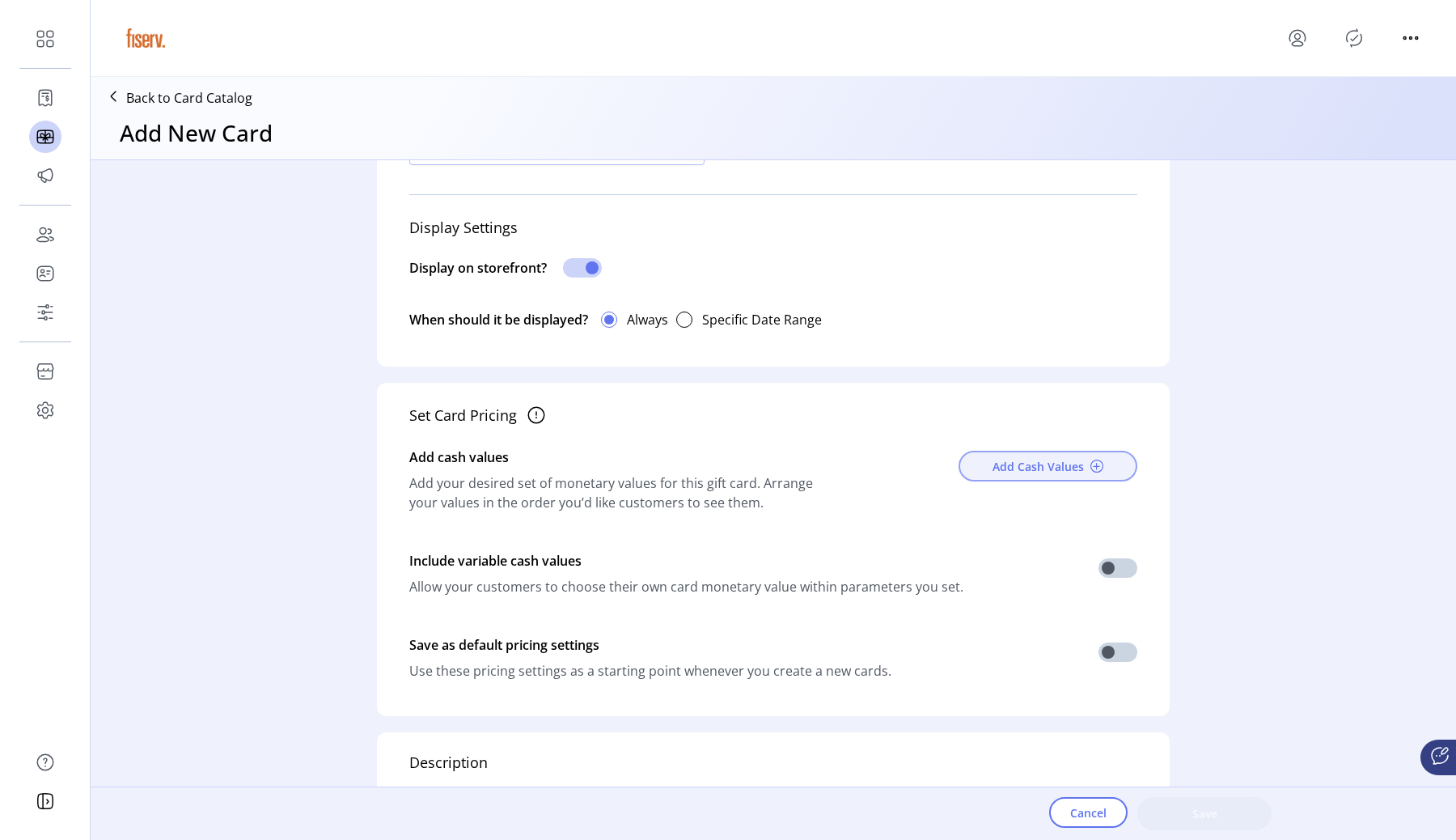 click on "Add Cash Values" 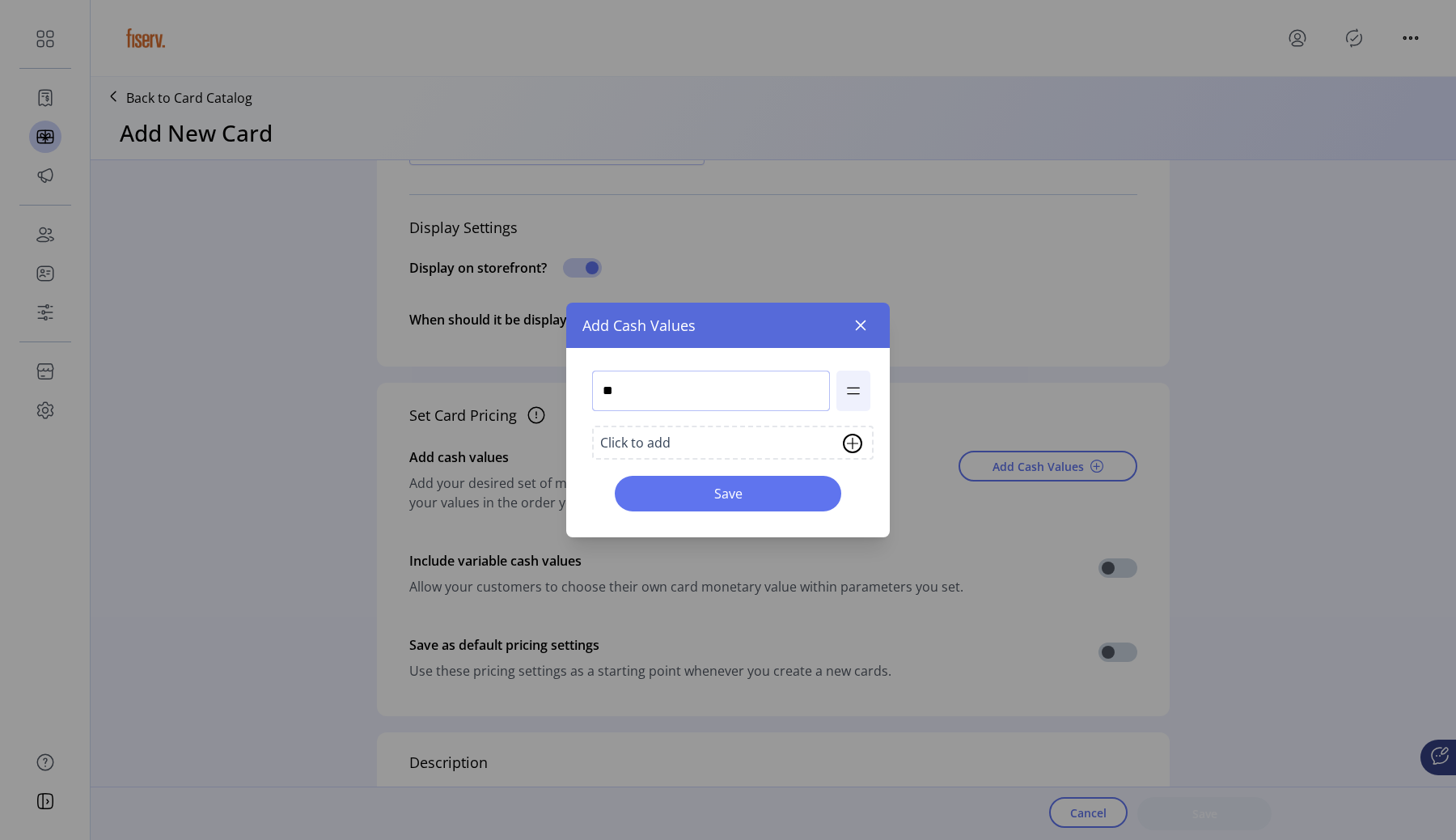 click on "**" at bounding box center (711, 391) 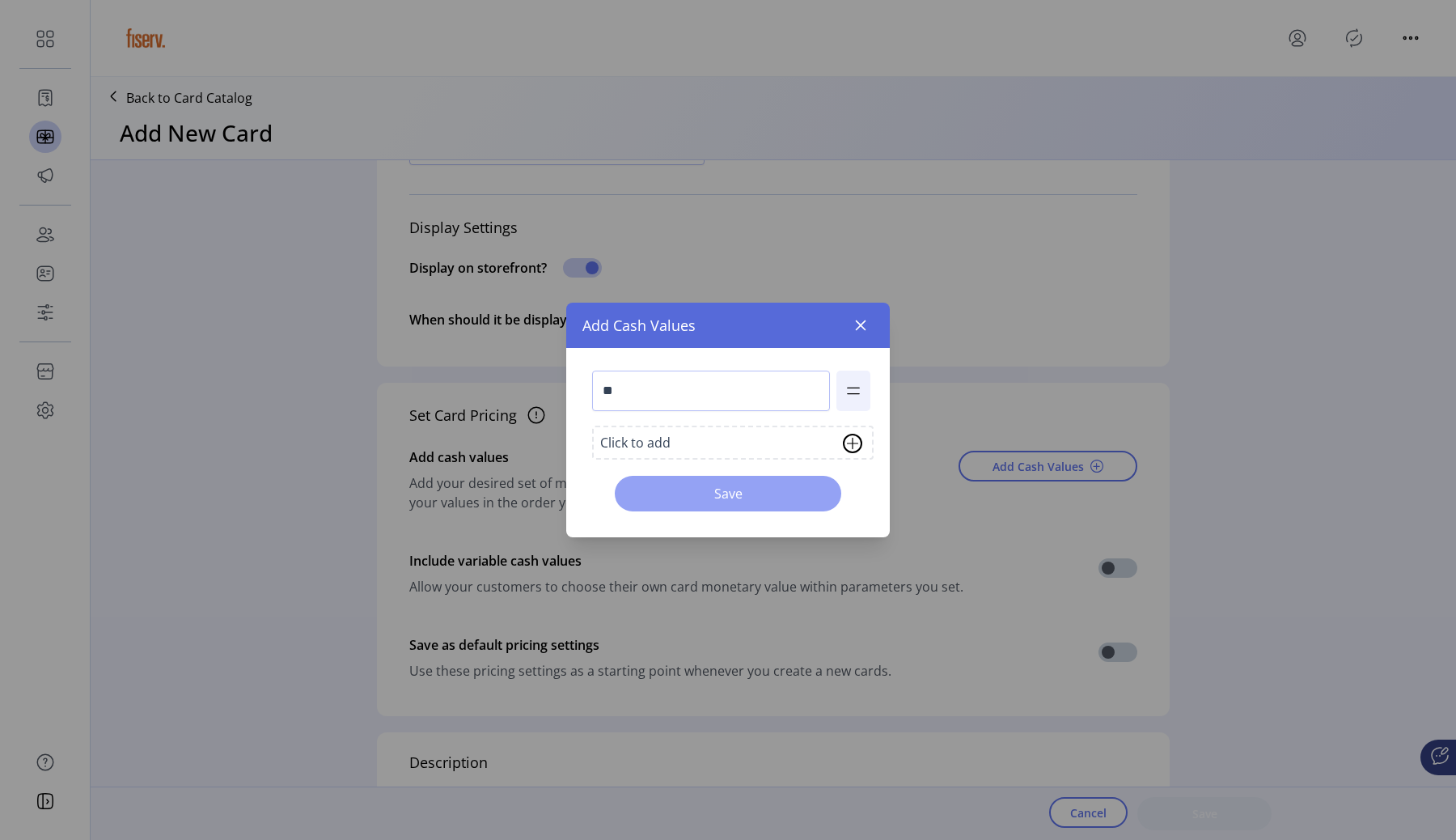 click on "Save" 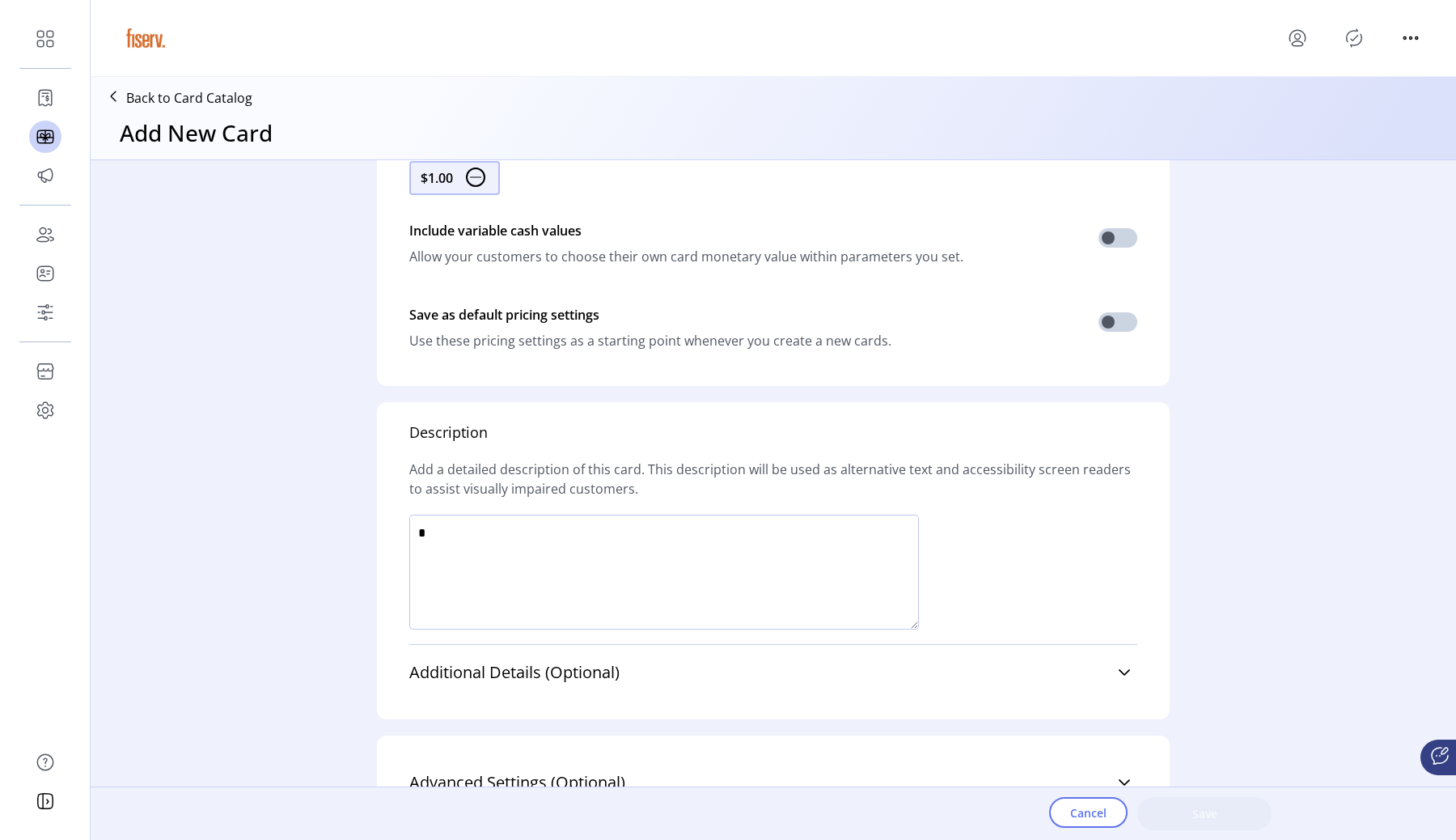 scroll, scrollTop: 795, scrollLeft: 0, axis: vertical 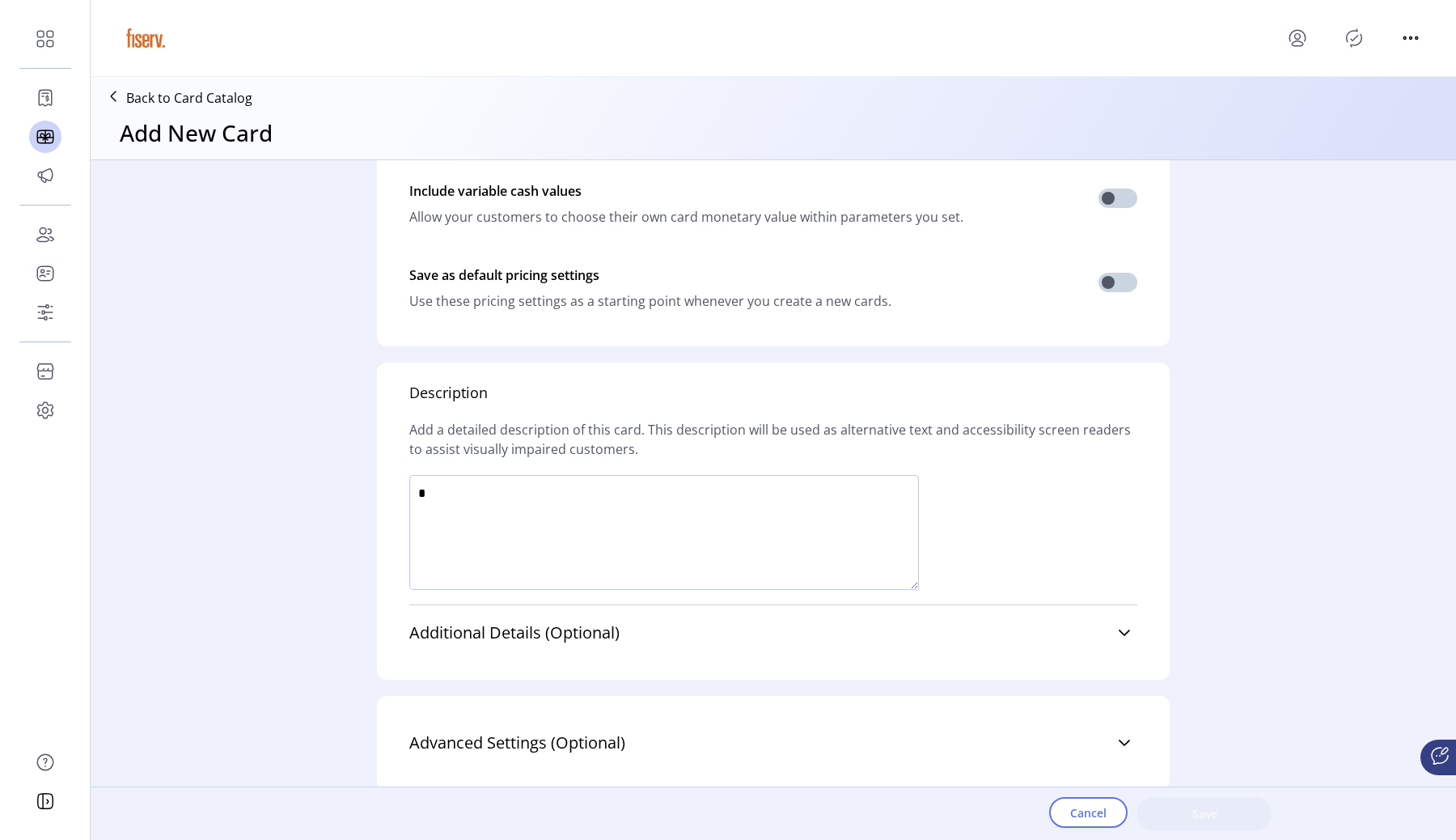 click 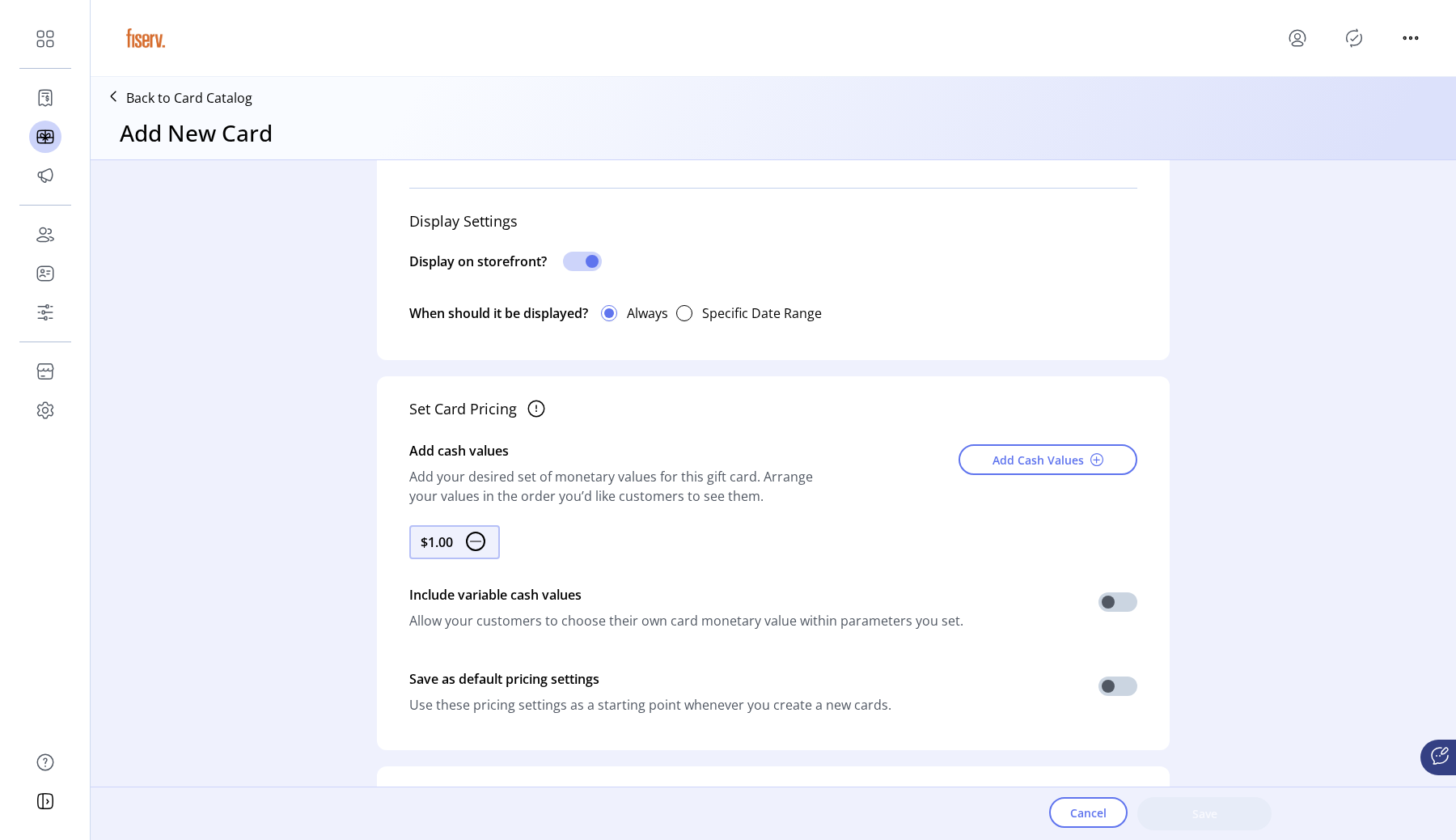 scroll, scrollTop: 0, scrollLeft: 0, axis: both 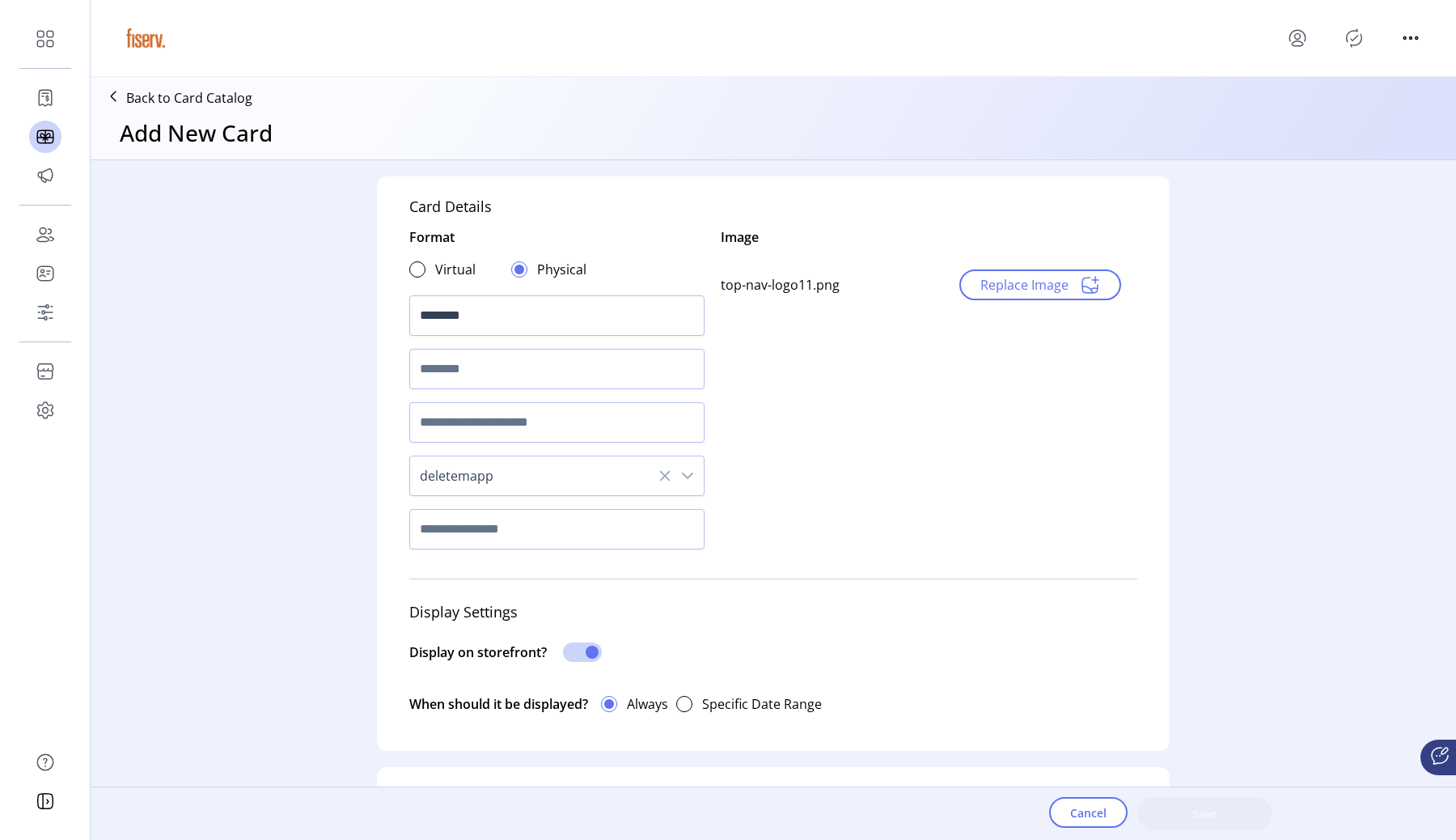 type on "***" 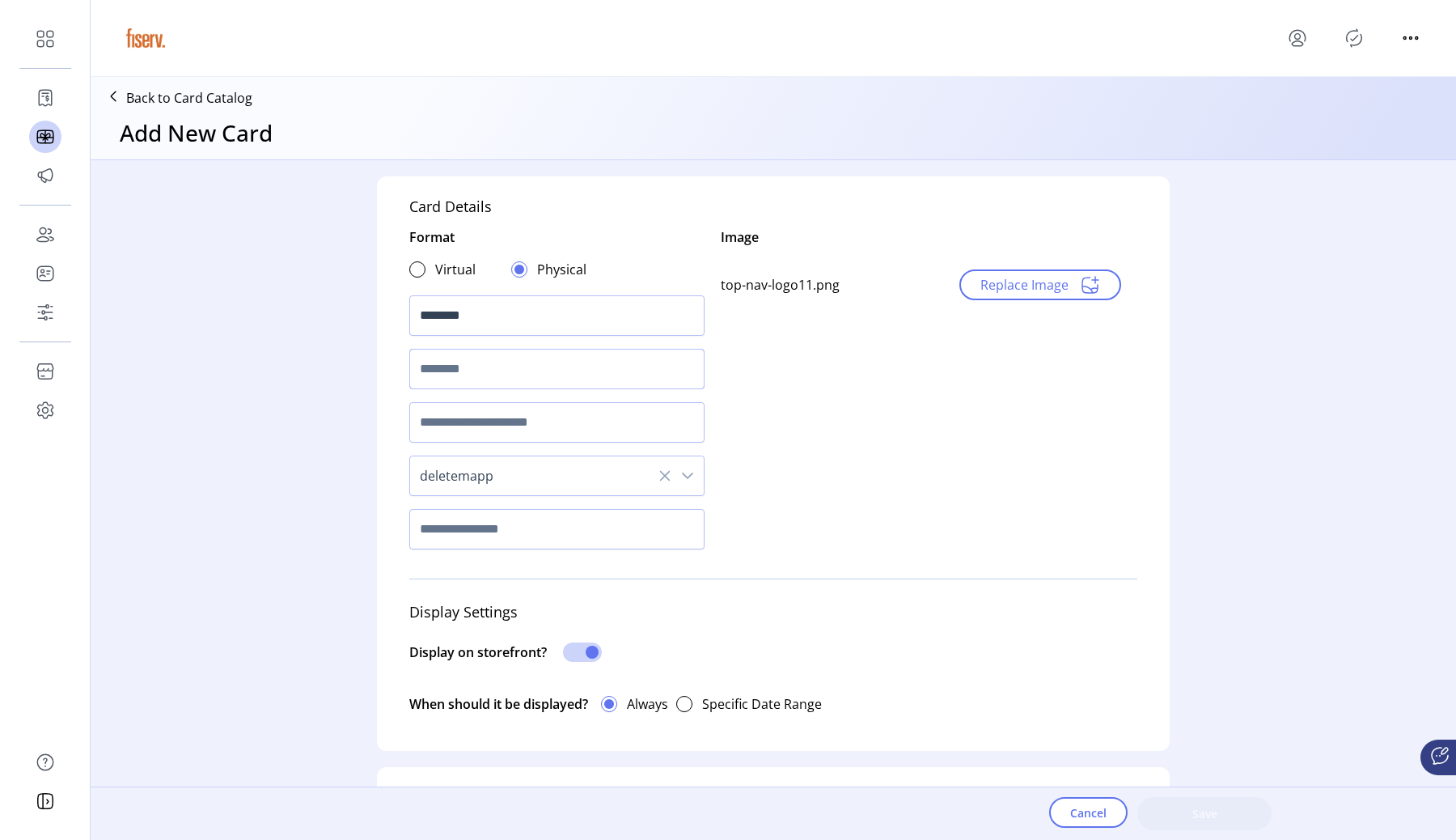 click 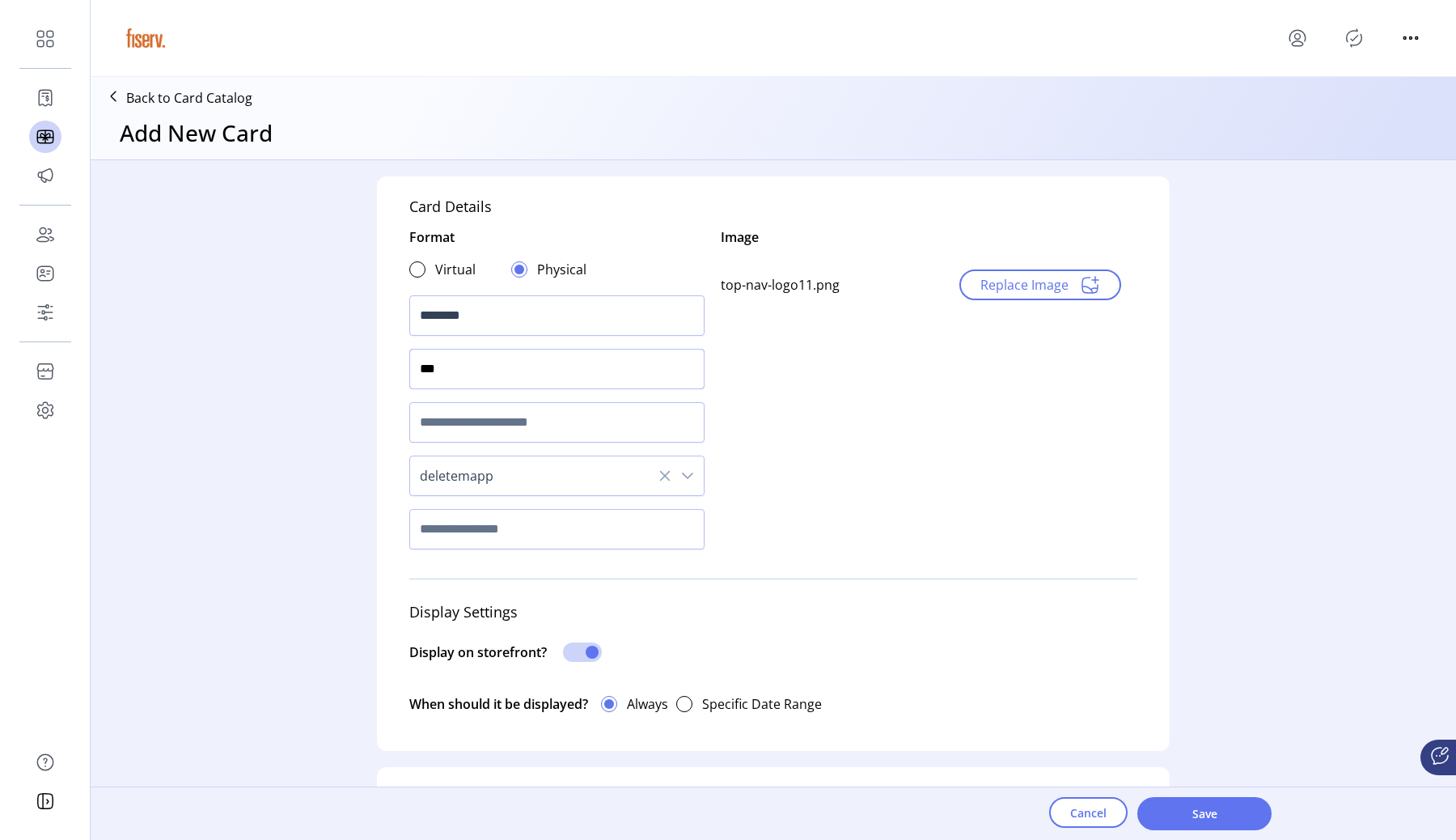 type on "***" 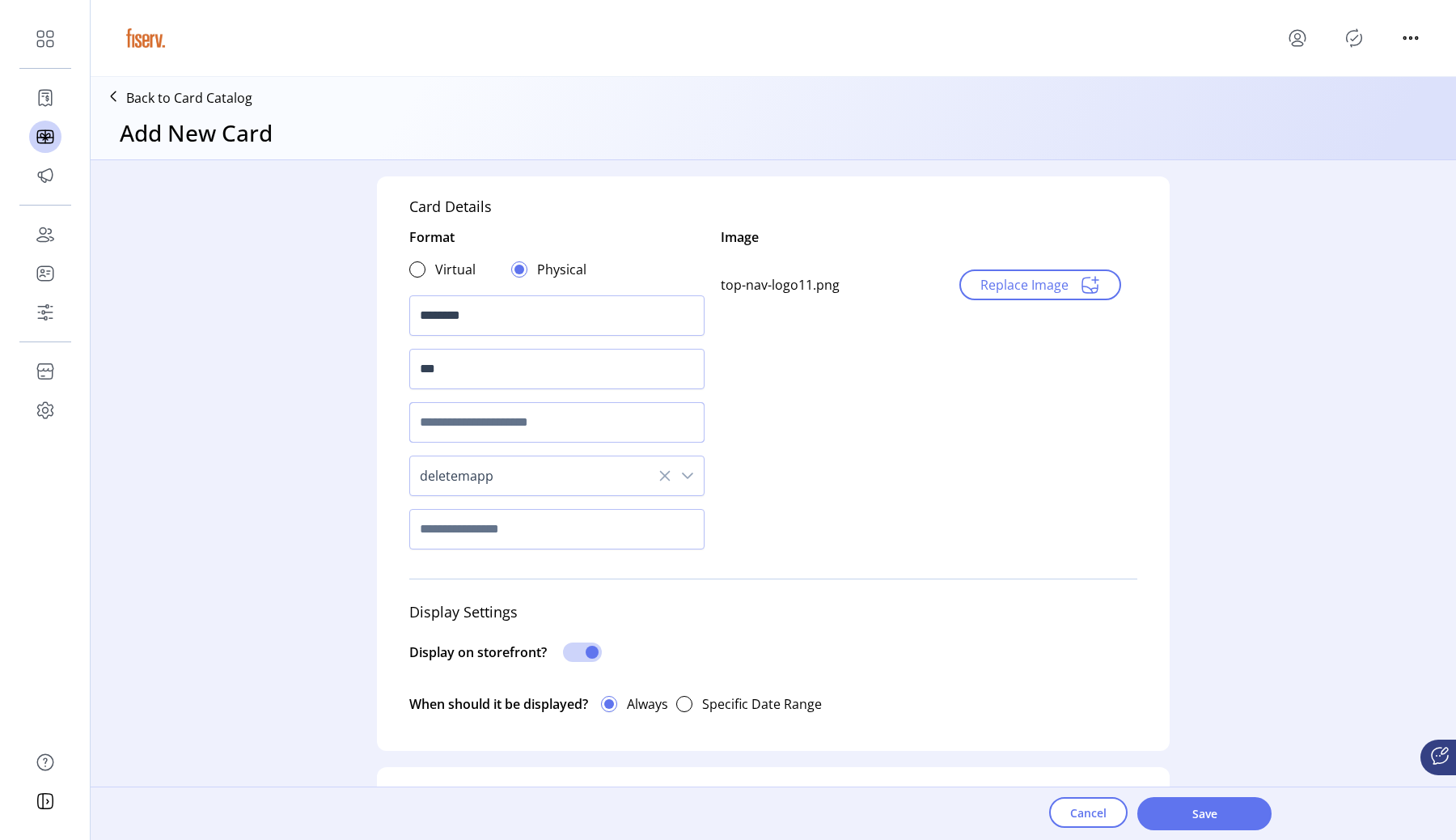 click 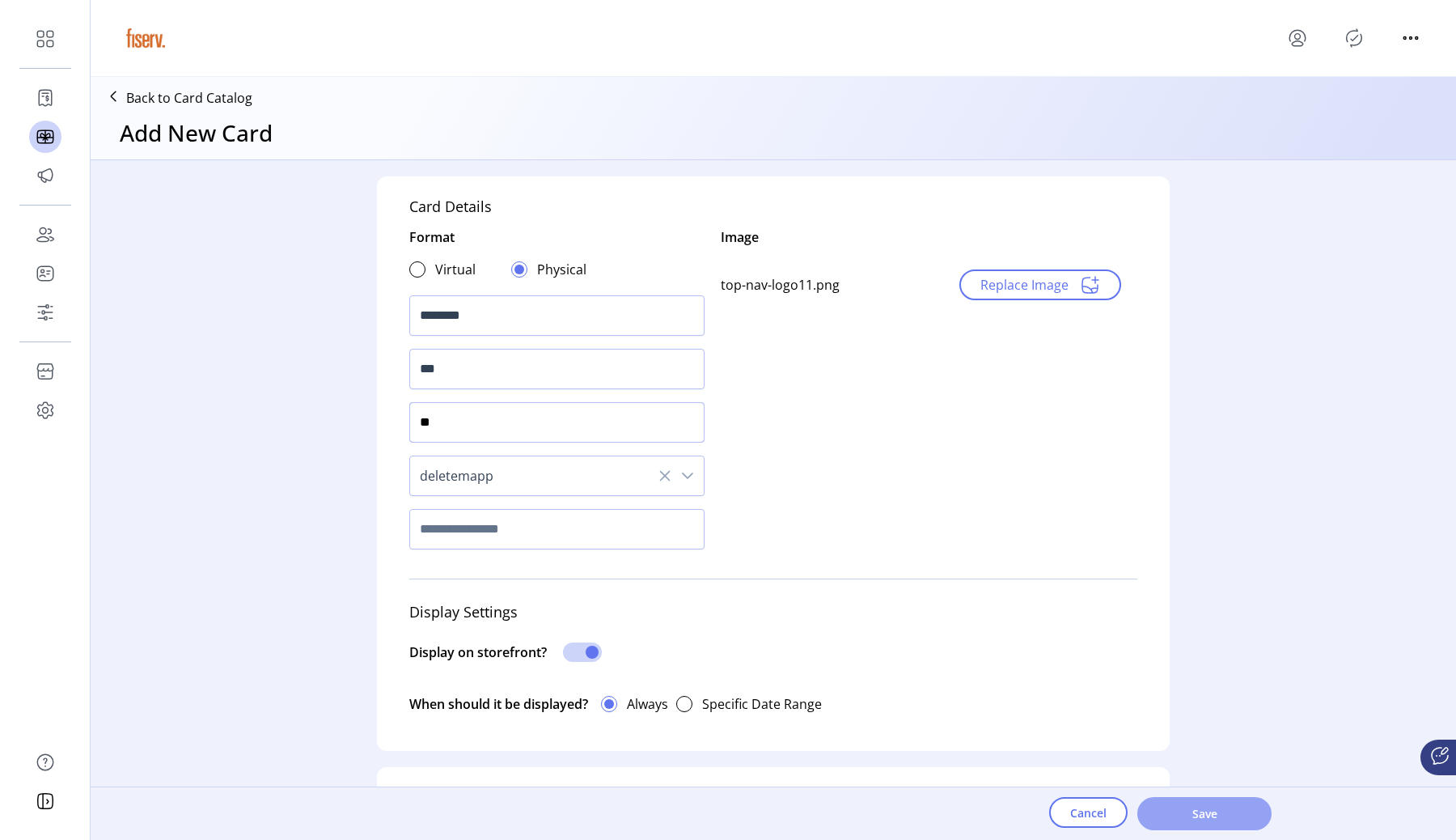 type on "**" 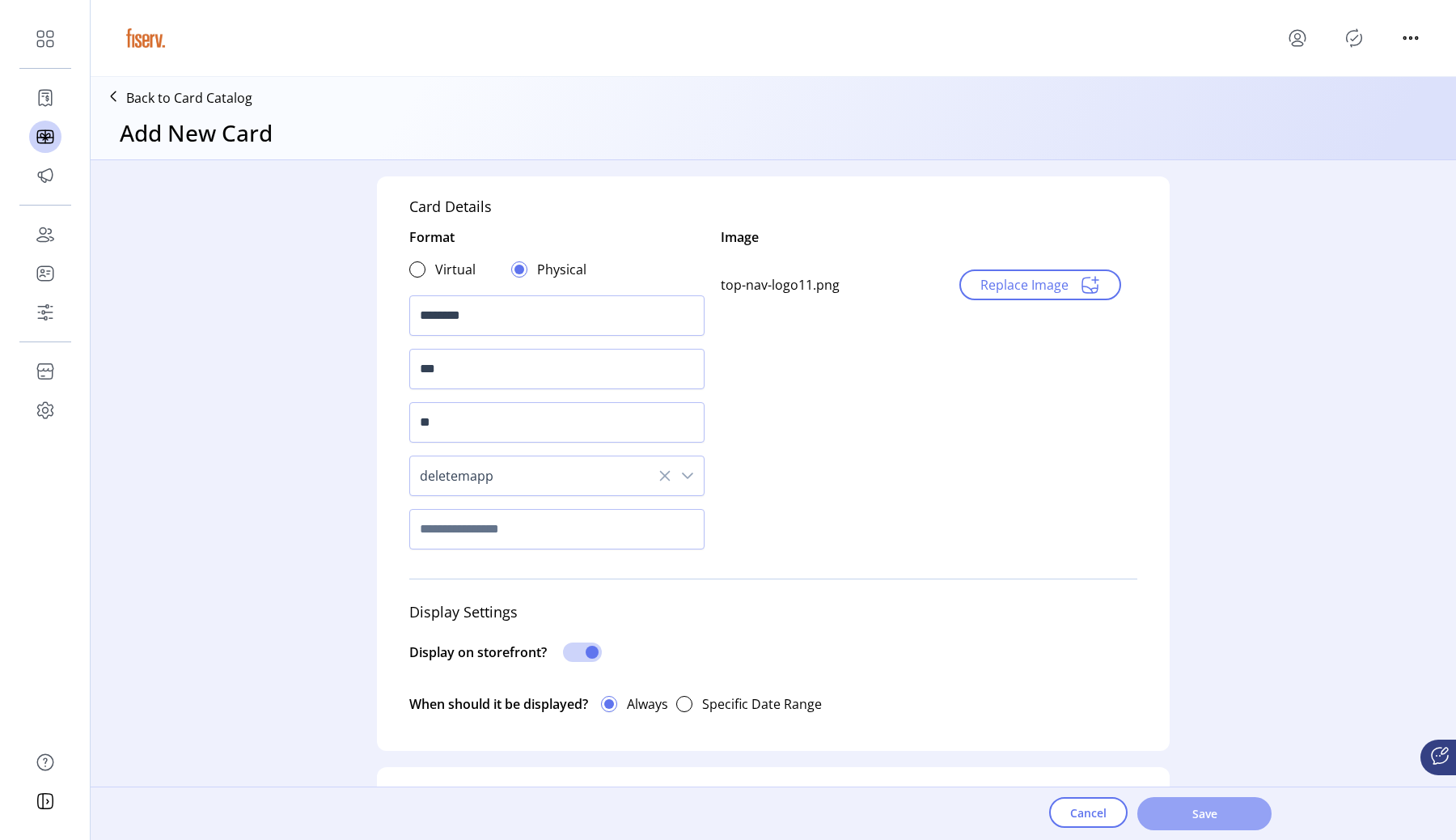 click on "Save" 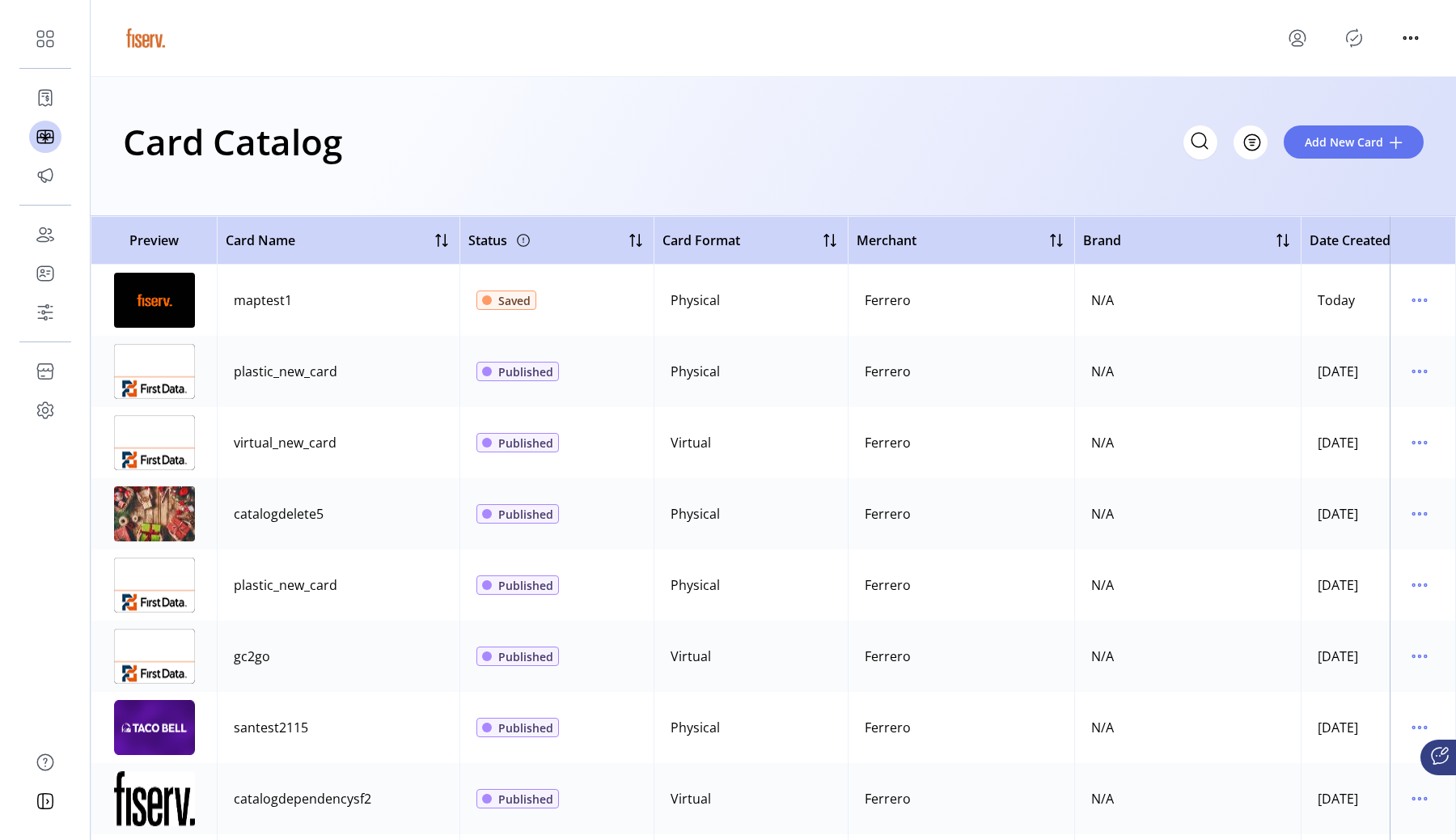 click 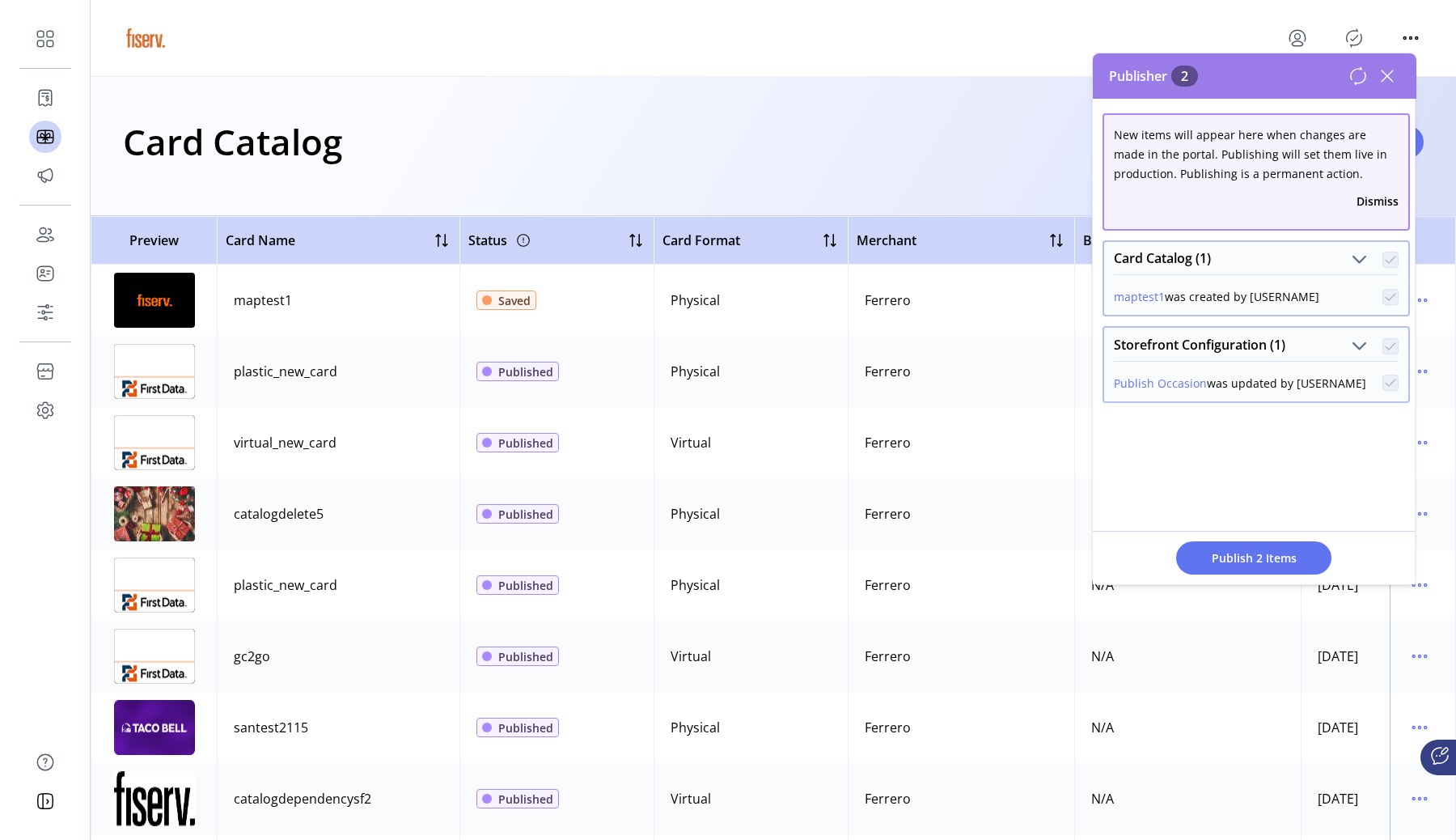click 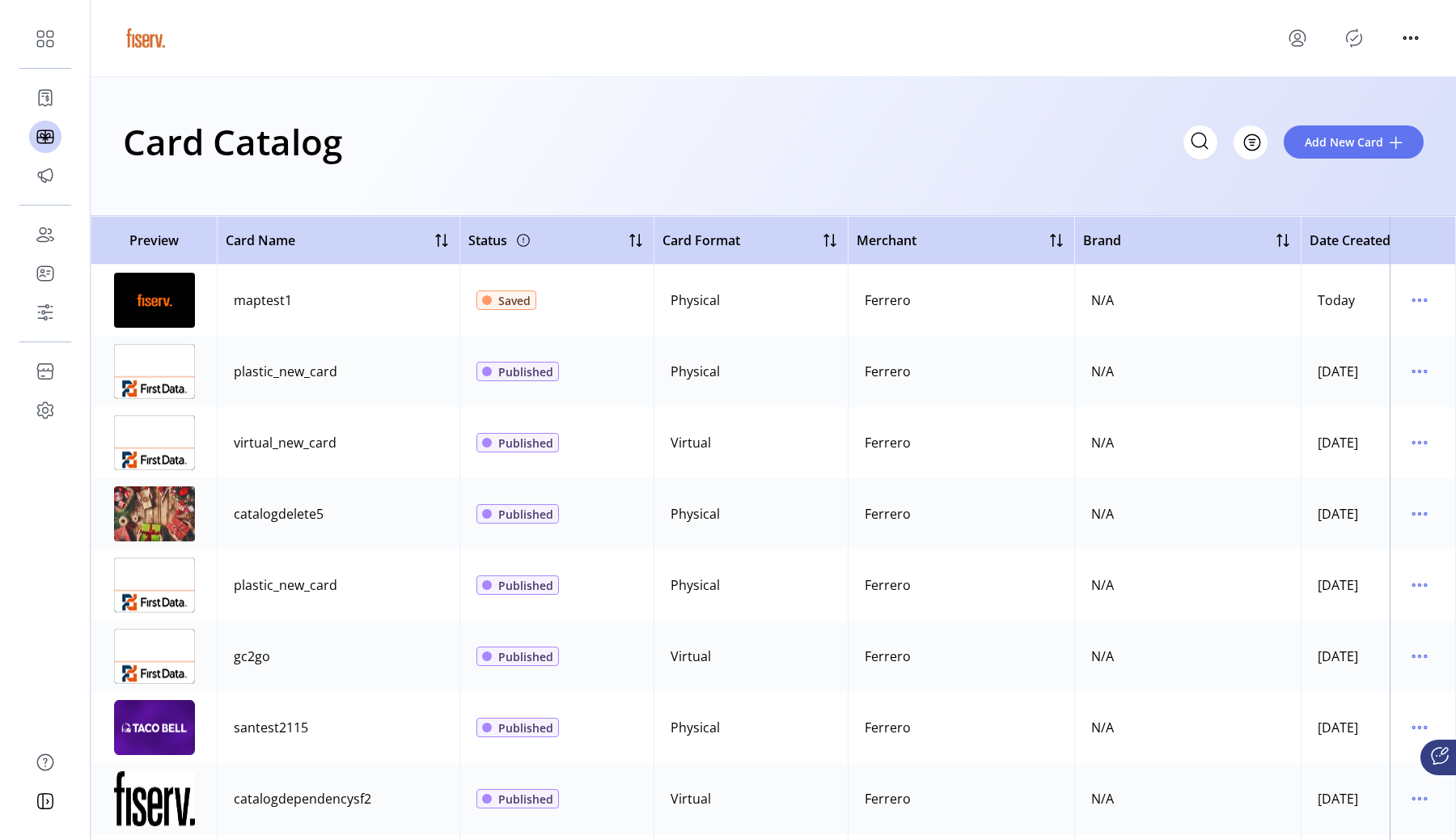 click 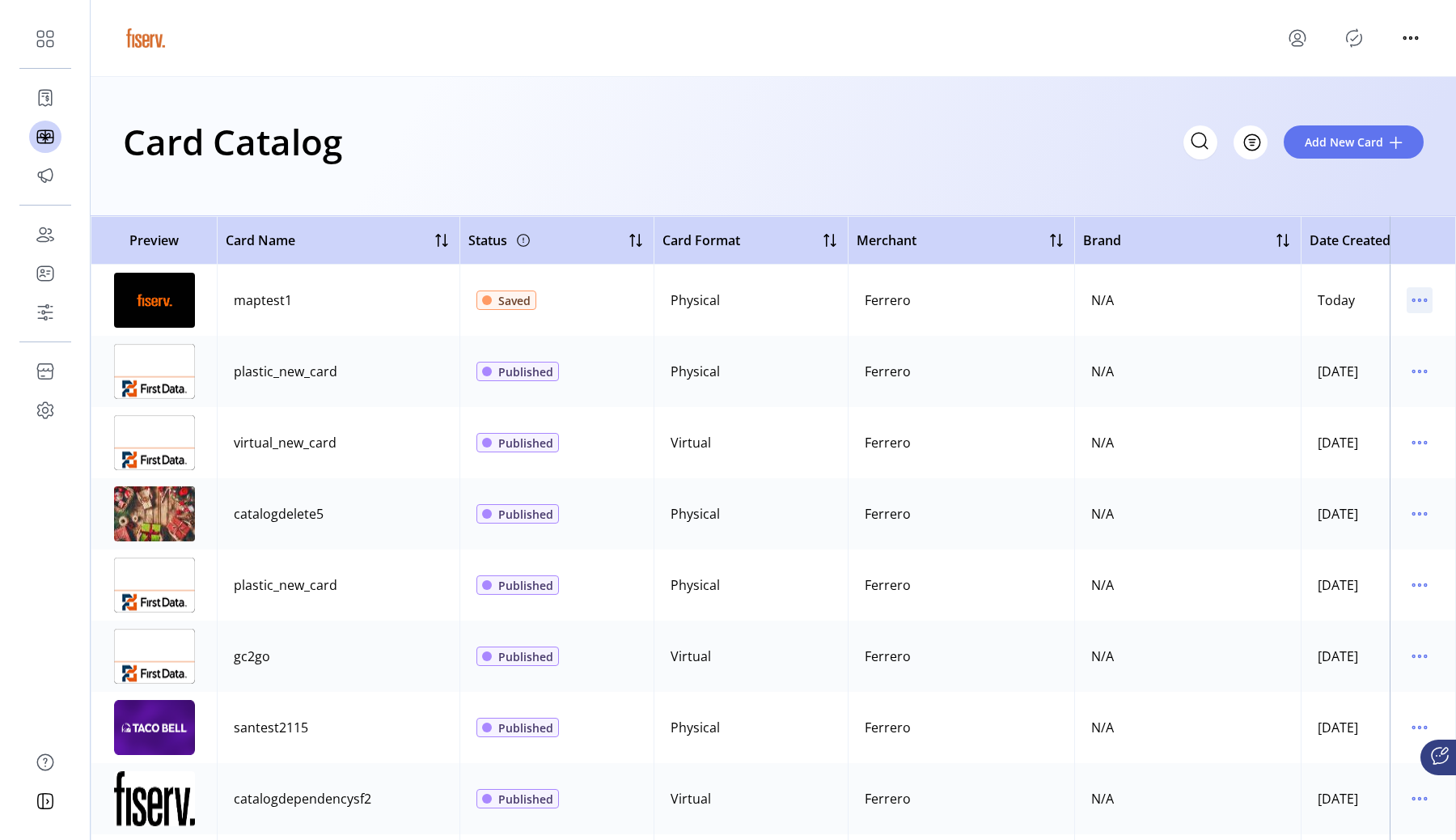 click 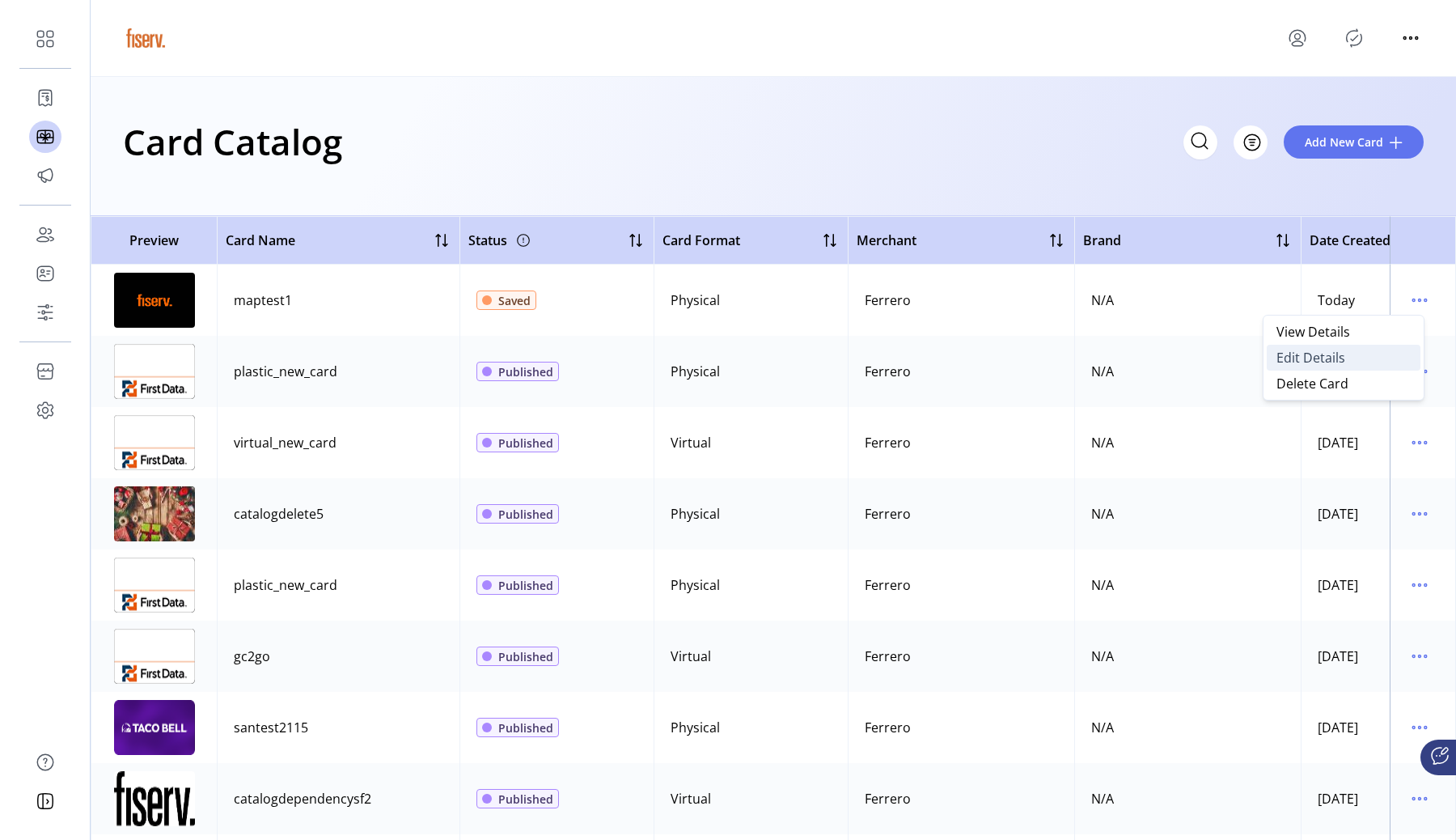 click on "Edit Details" at bounding box center [1344, 358] 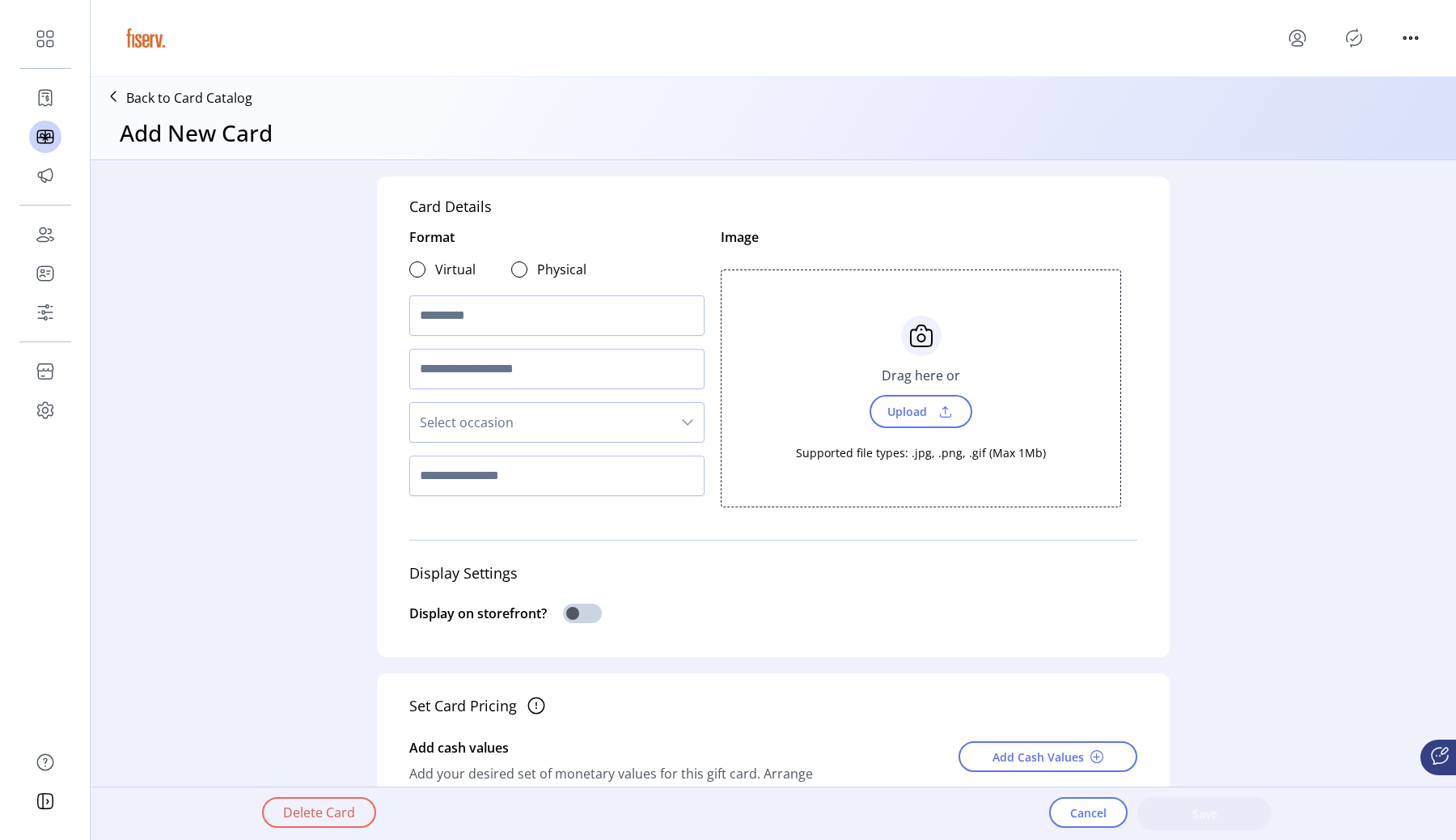 type on "***" 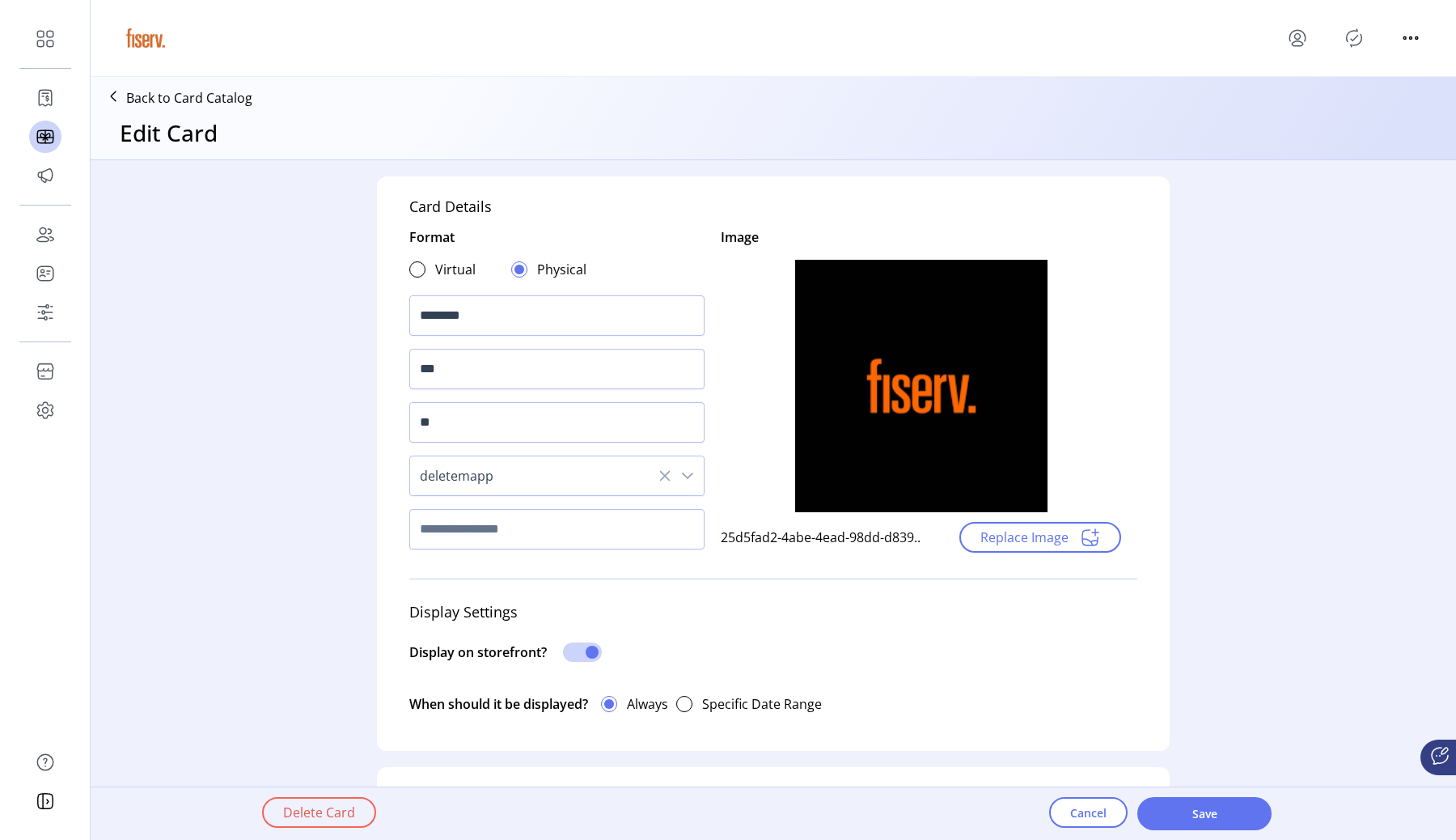 click on "deletemapp" at bounding box center (540, 476) 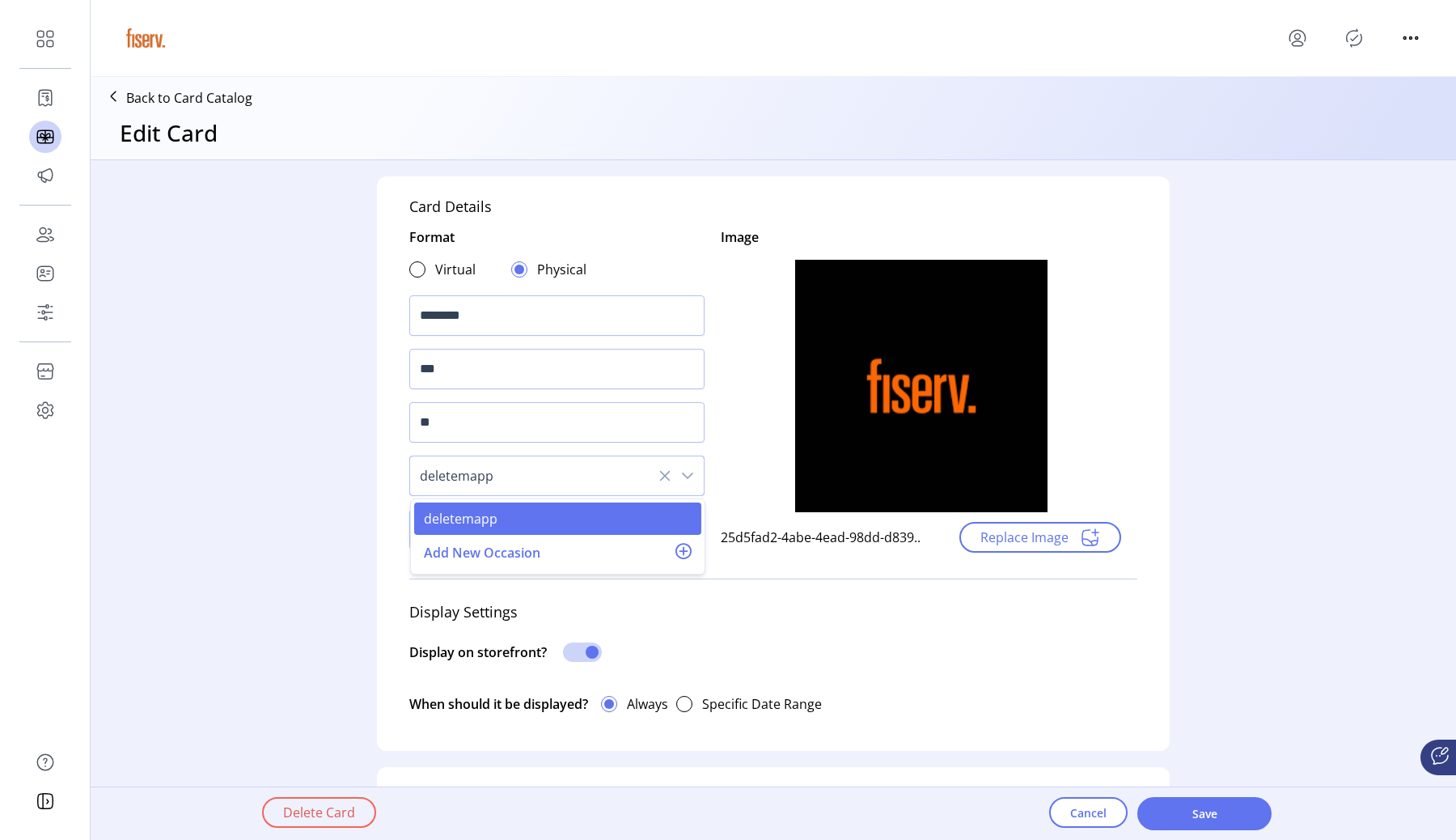 click on "Card Details Format  Virtual   Physical  ******** *** ** deletemapp deletemapp Add New Occasion Image [UUID] Replace Image Display Settings Display on storefront?  When should it be displayed?   Always   Specific Date Range  Set Card Pricing
Add cash values  Add your desired set of monetary values for this gift card. Arrange your values in the order you’d like customers to see them.  Add Cash Values  $1.00   Include variable cash values   Allow your customers to choose their own card monetary value within parameters you set.   Save as default pricing settings   Use these pricing settings as a starting point whenever you create a new cards.  Description  Add a detailed description of this card. This description will be used as alternative text and accessibility screen readers to assist visually impaired customers.     Additional Details (Optional)  Terms & Conditions ******* ******* ******* ******* ****** Redemption Instructions ******* *" 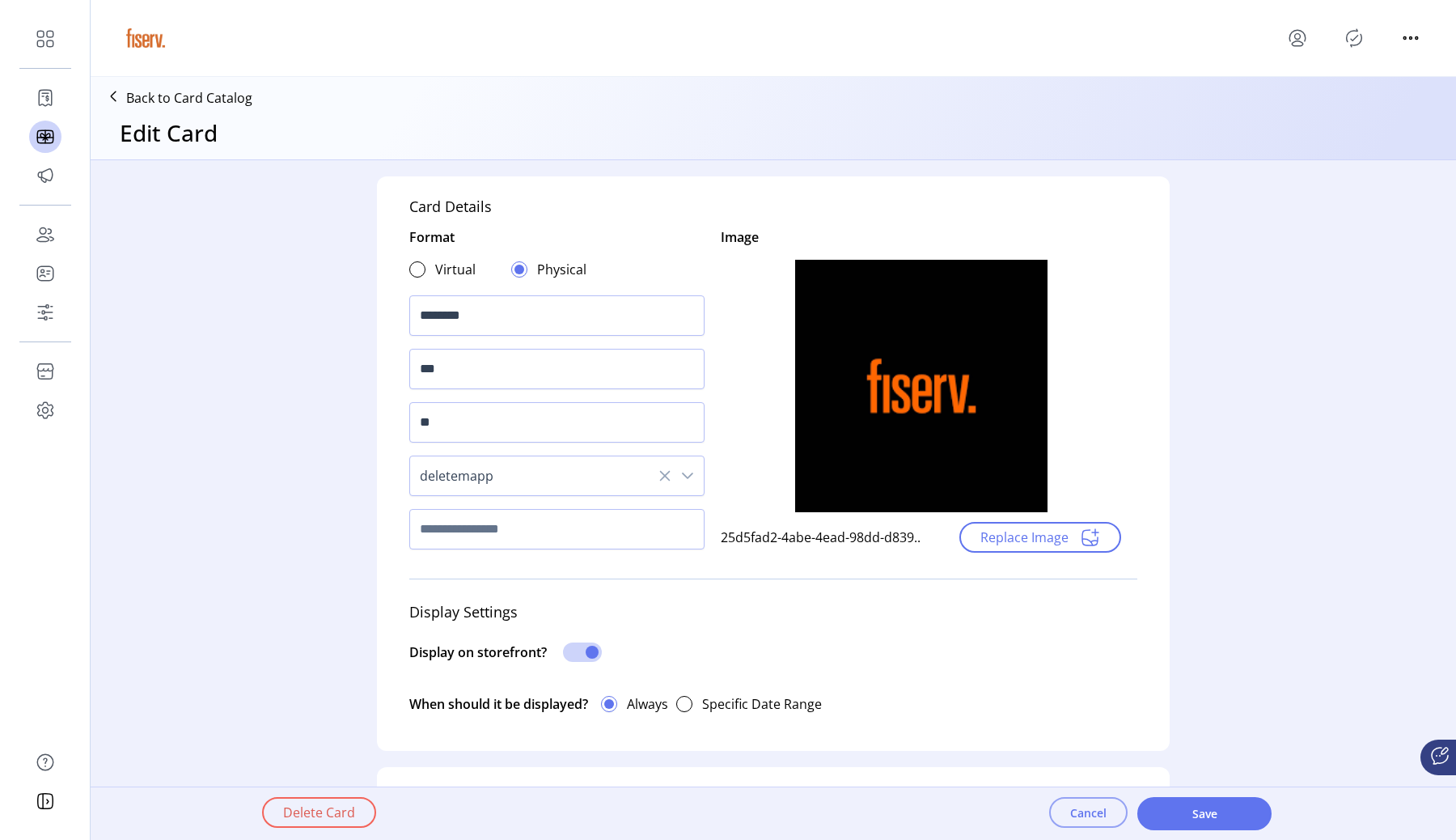click on "Cancel" 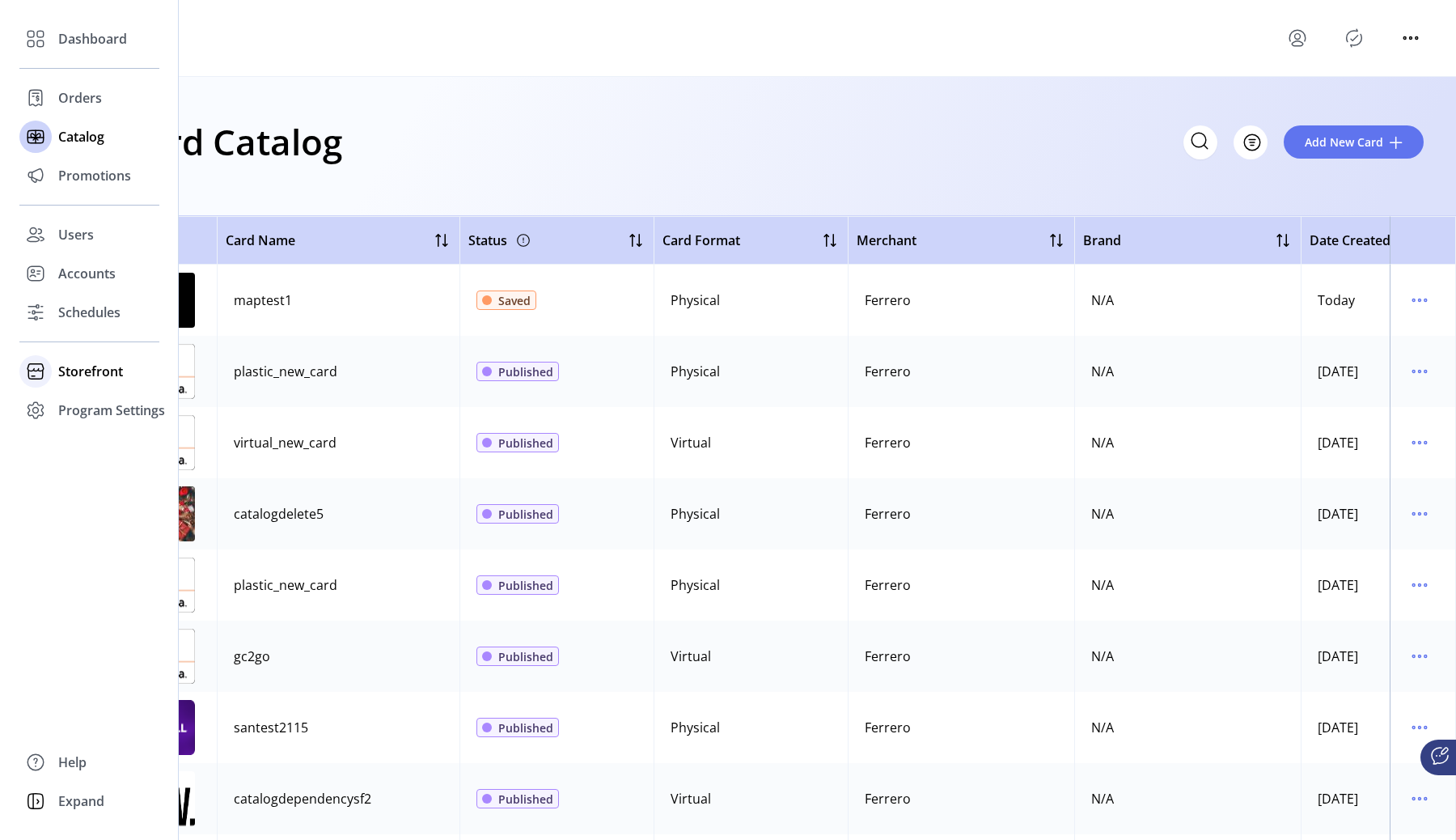 click on "Storefront" 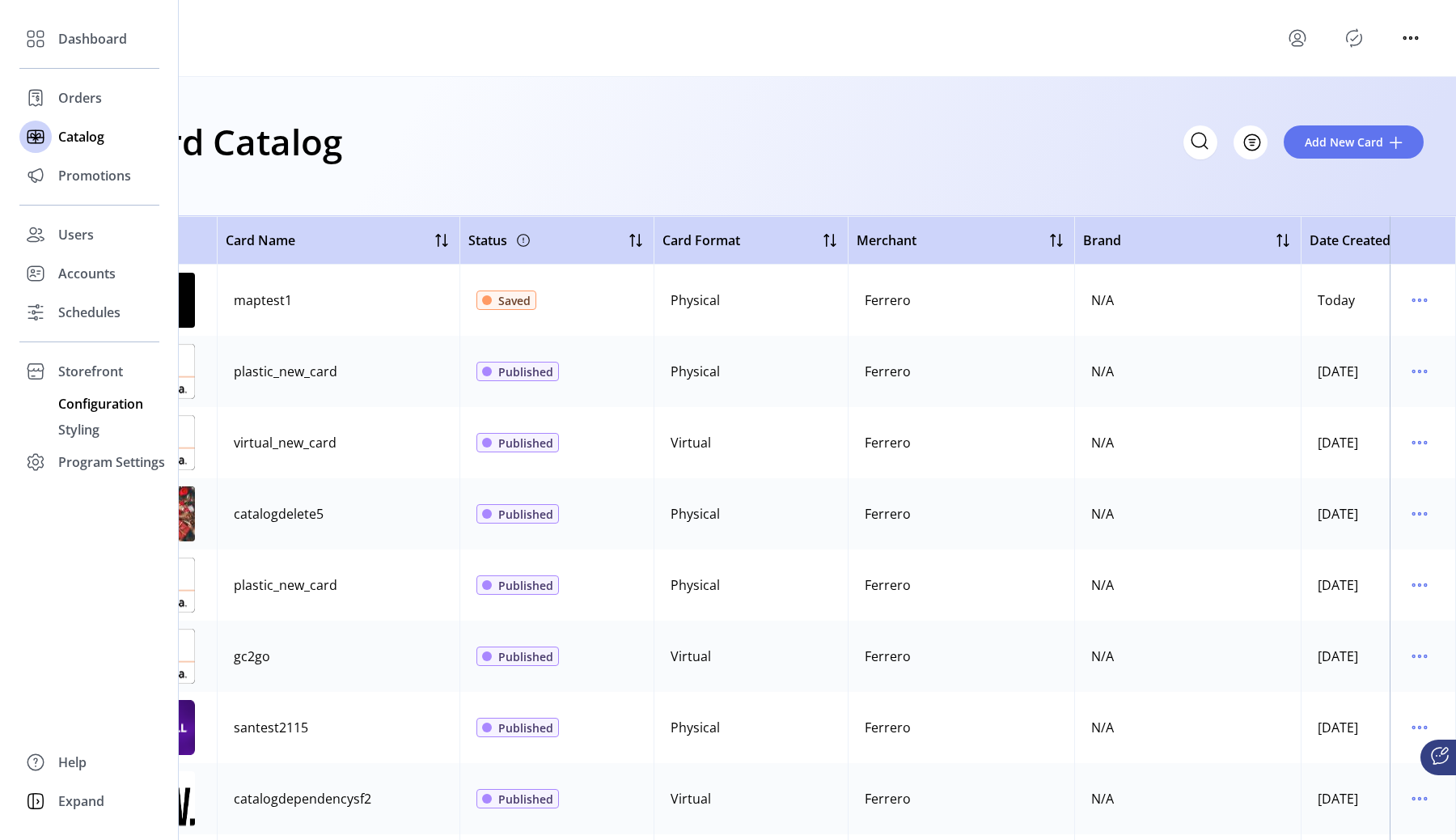 click on "Configuration" 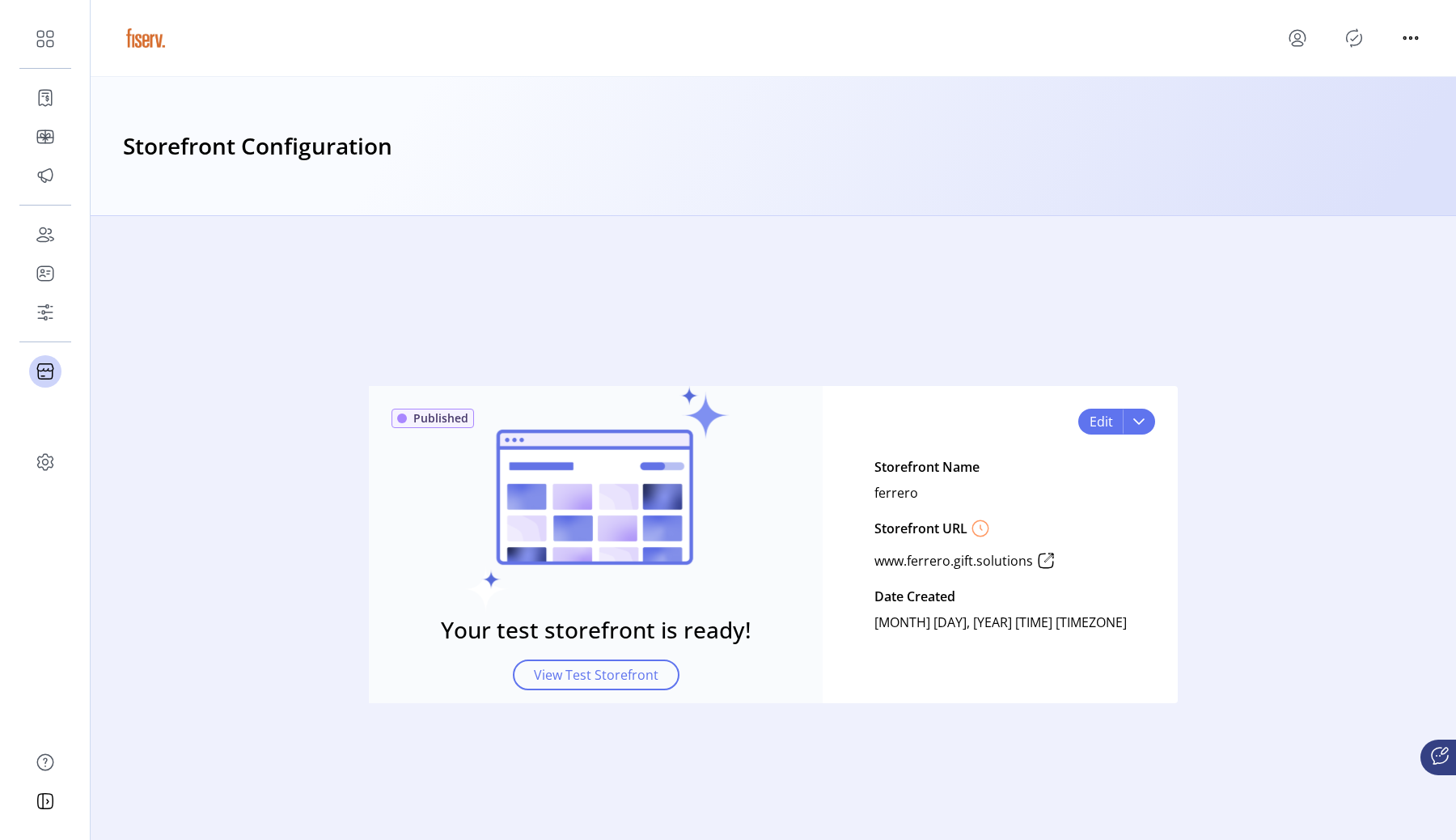 click 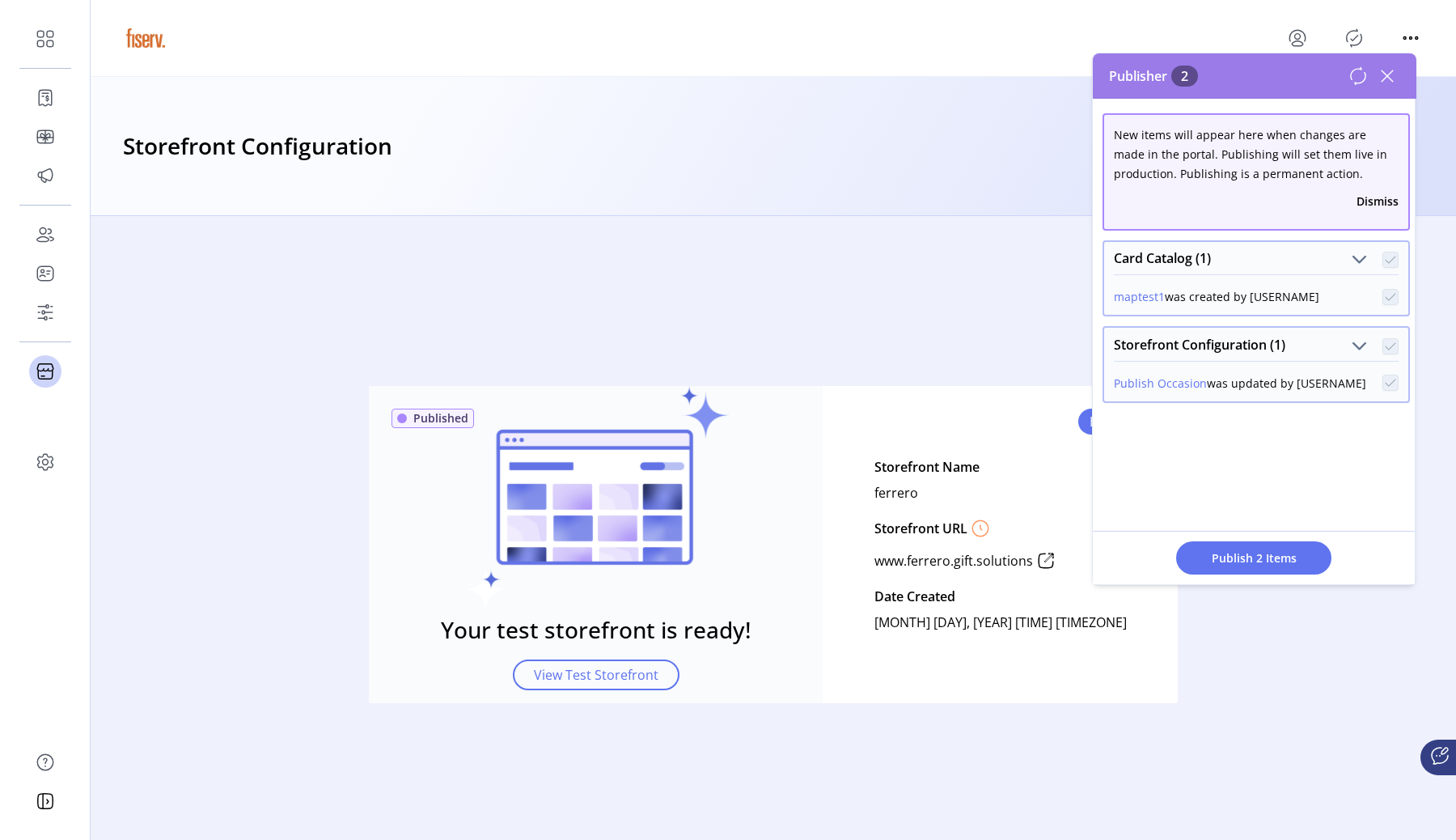 click 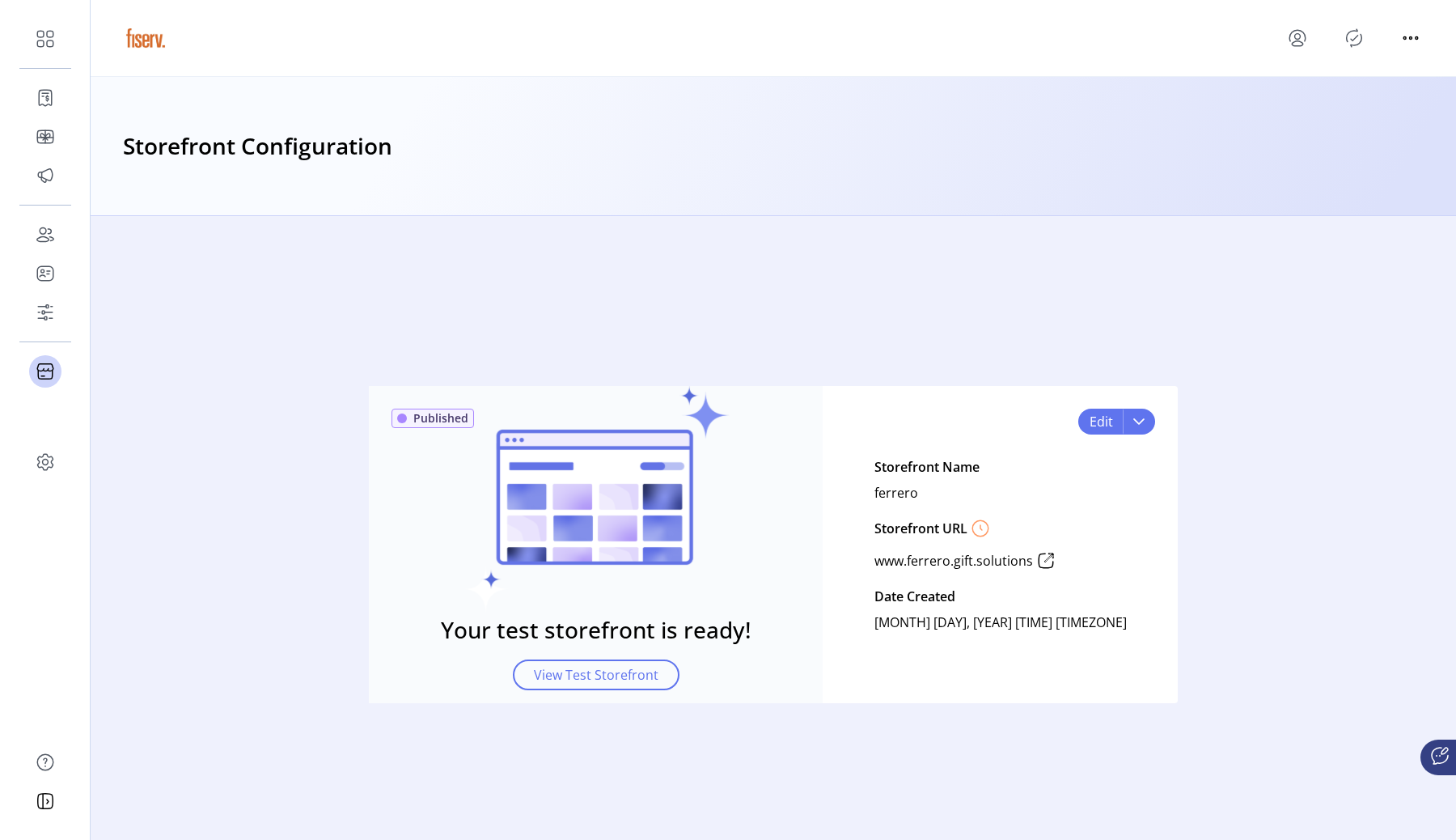 click at bounding box center (1354, 38) 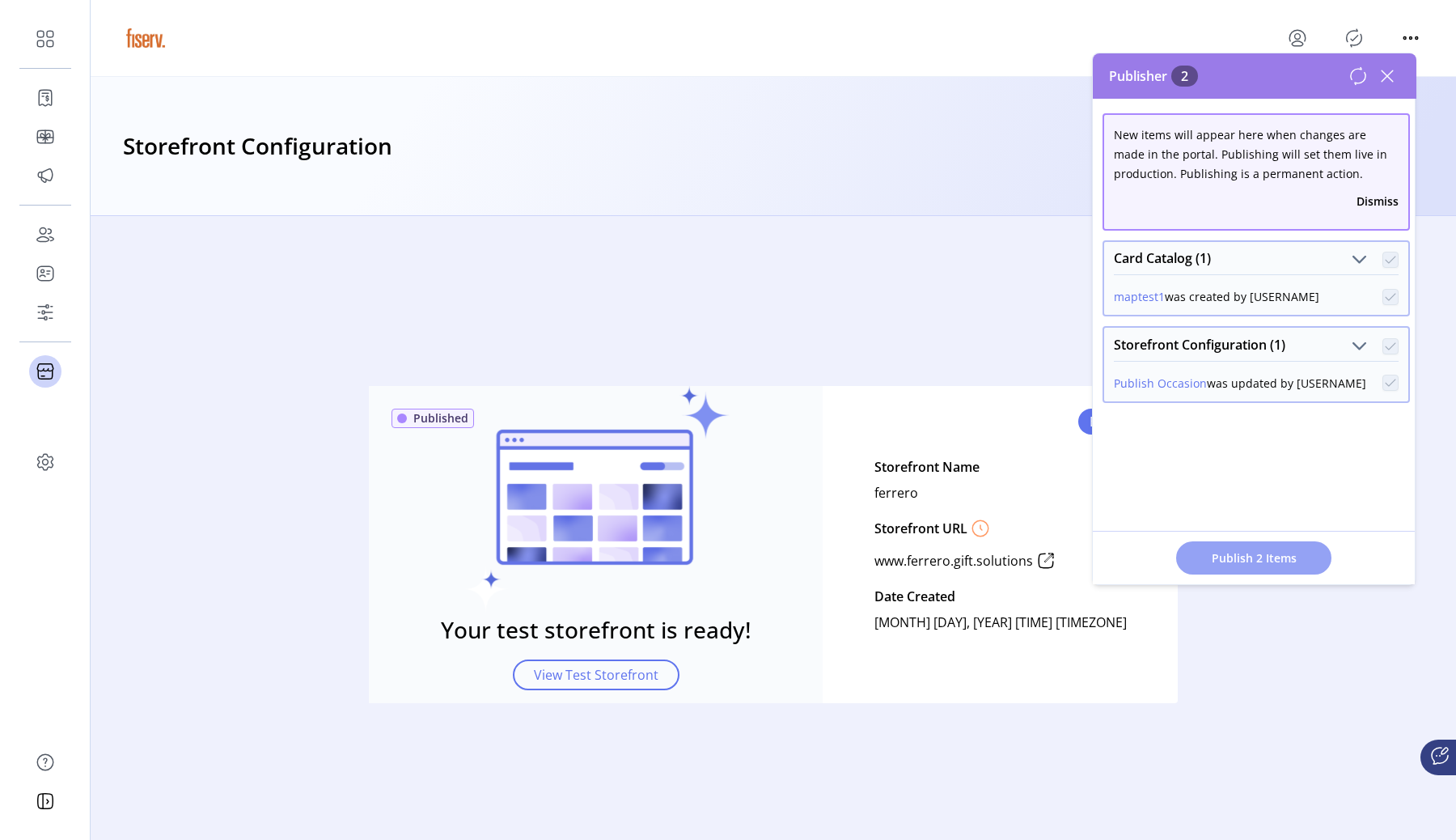 click on "Publish 2 Items" at bounding box center (1254, 558) 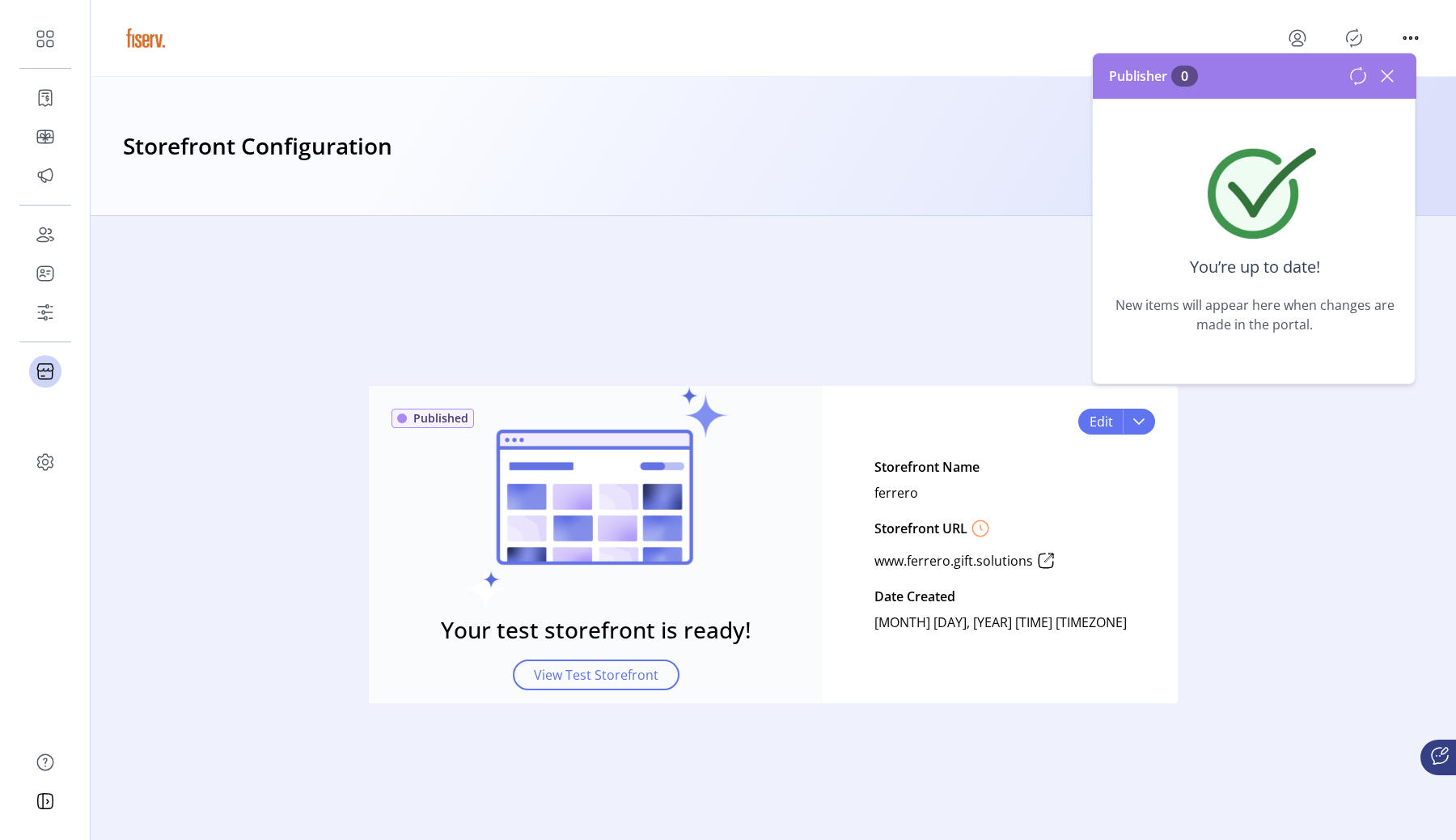 click 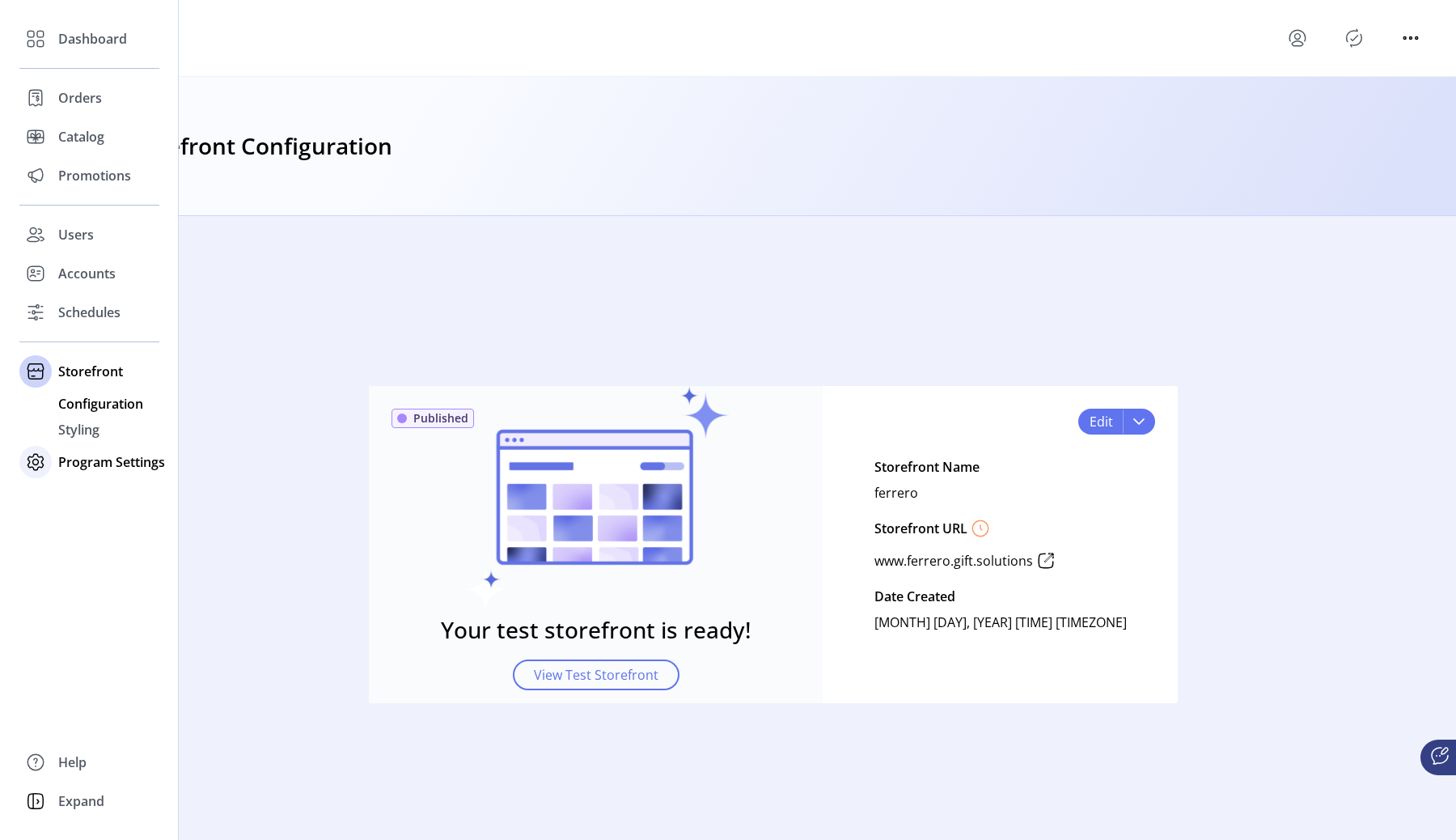 click on "Program Settings" 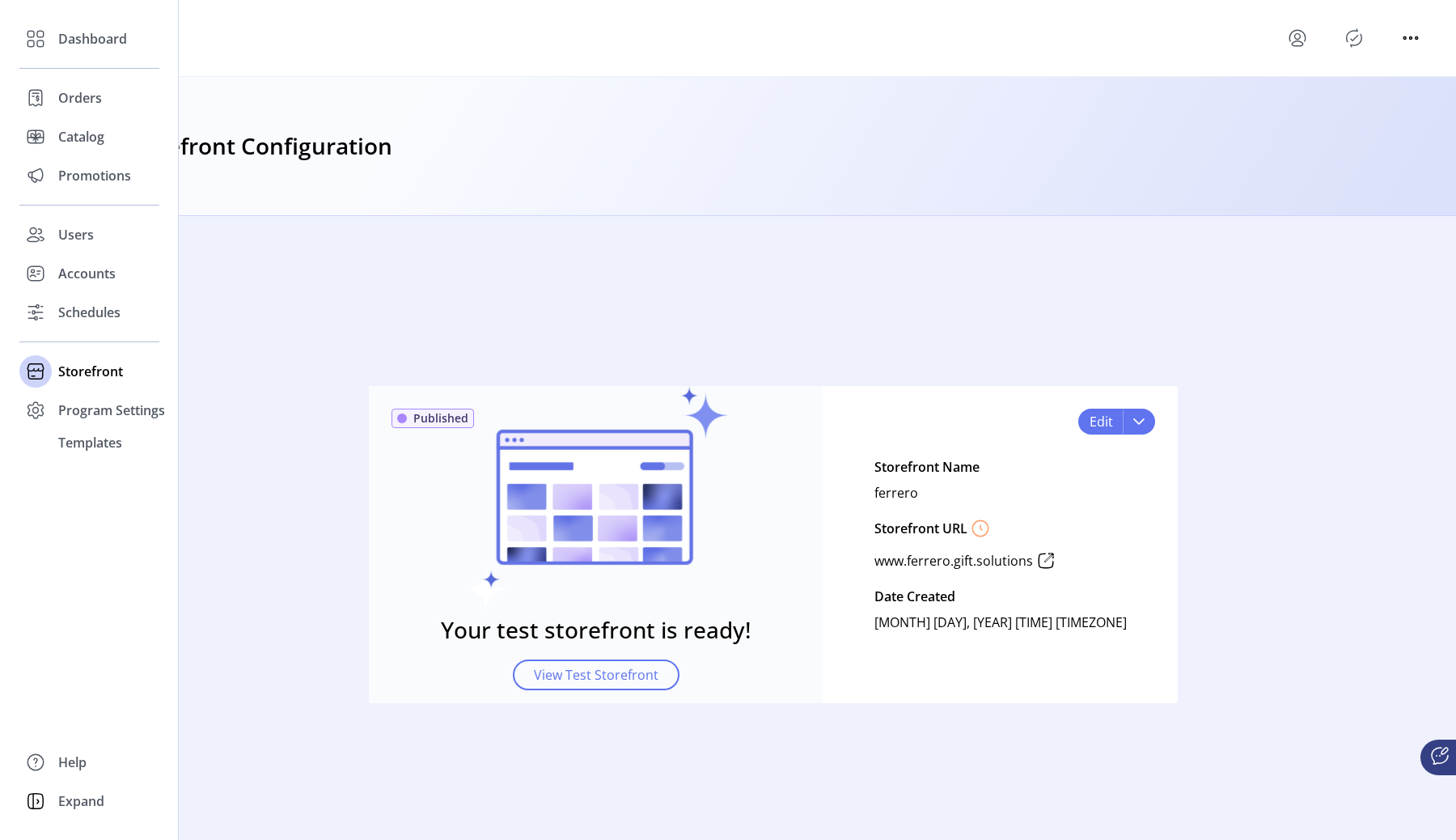 click on "Dashboard
Orders
Catalog
Promotions
Users
Accounts
Schedules
Storefront Configuration Styling
Program Settings Templates
Help
Expand" 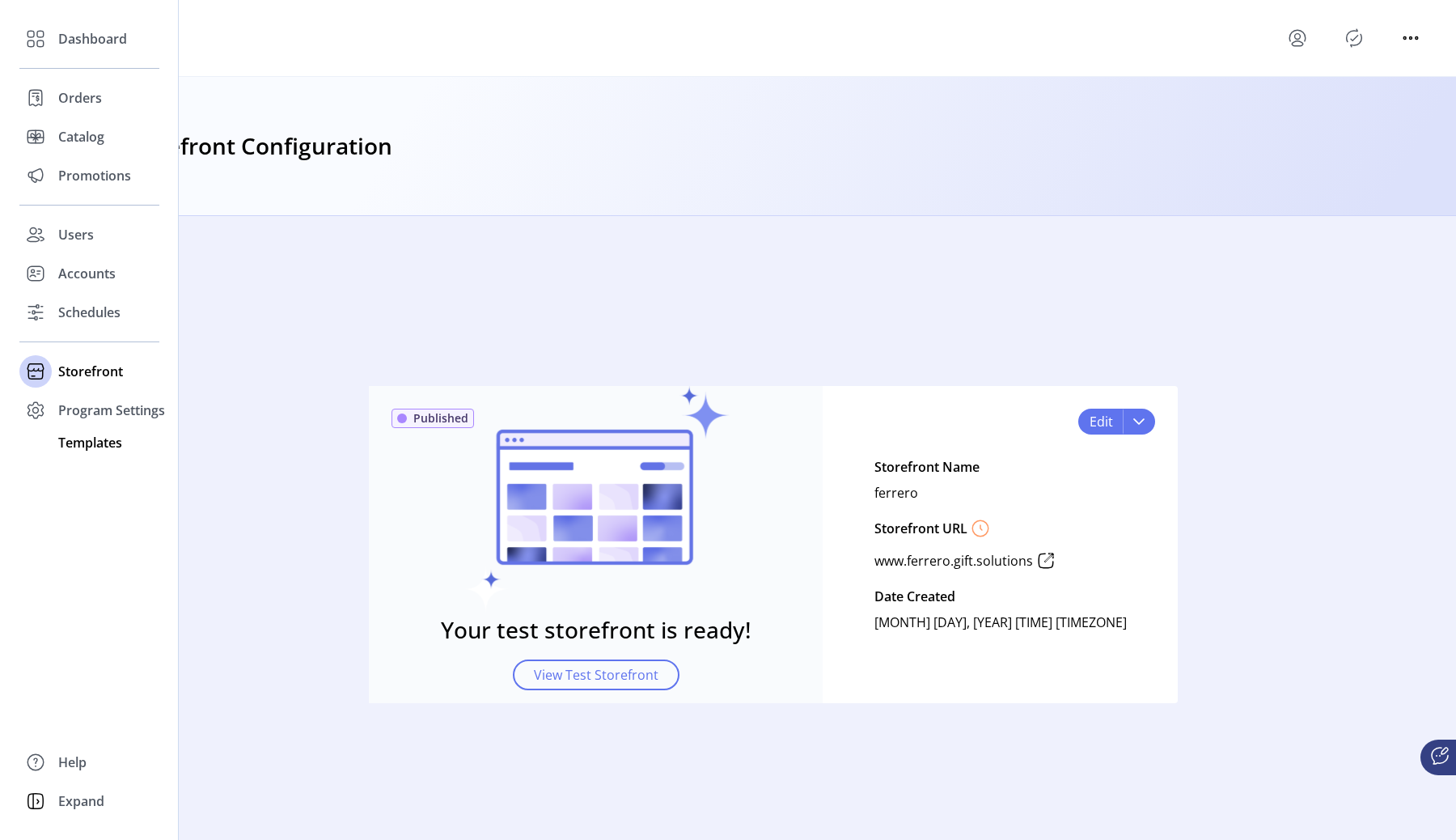 click on "Templates" 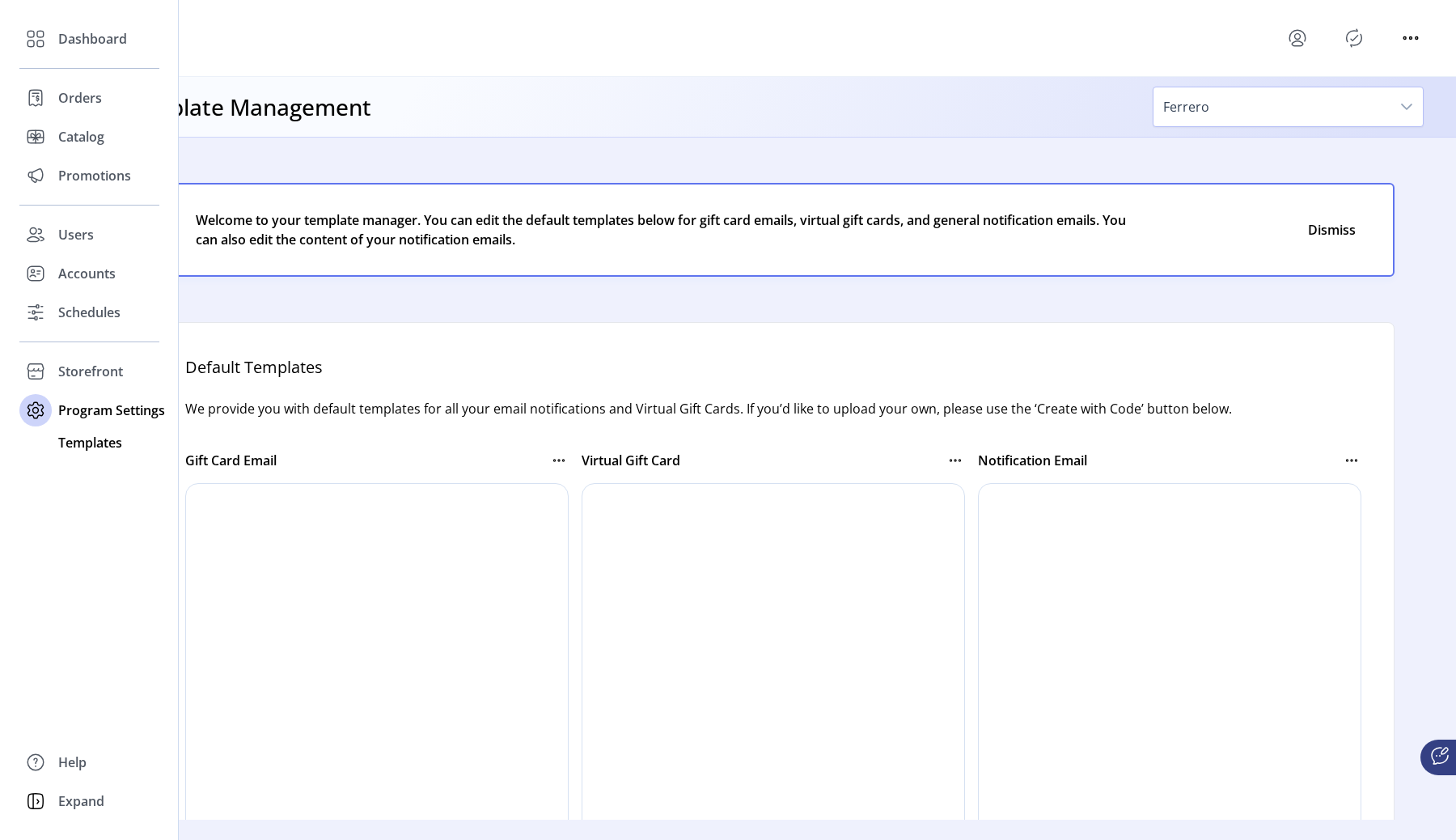 scroll, scrollTop: 0, scrollLeft: 0, axis: both 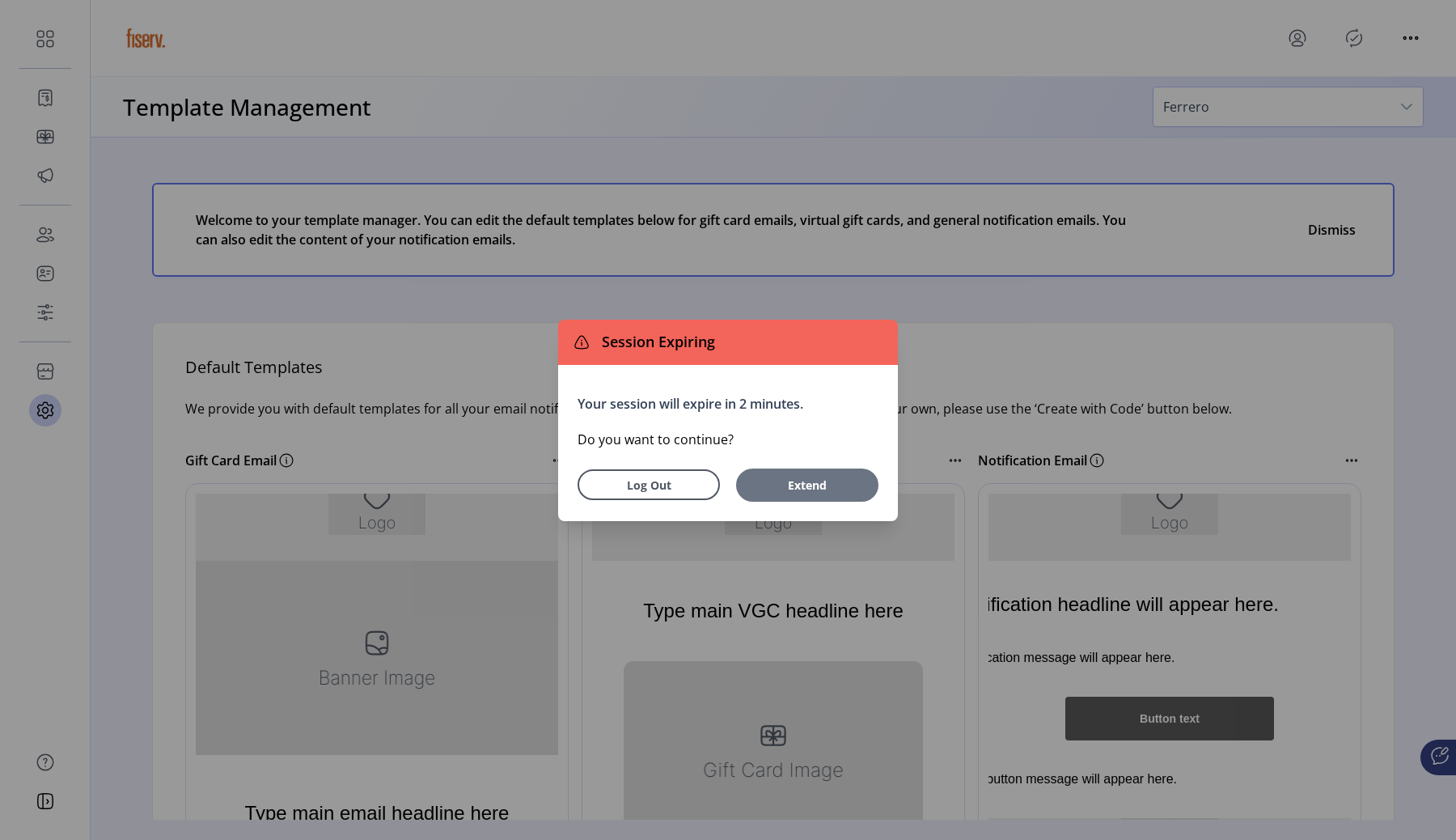 click on "Extend" at bounding box center [807, 485] 